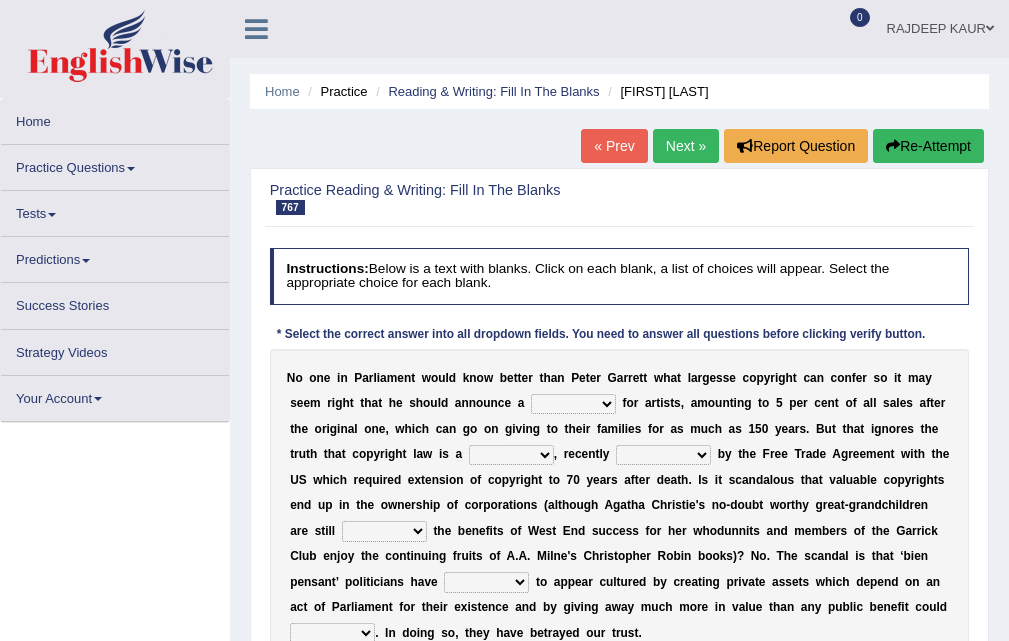 scroll, scrollTop: 0, scrollLeft: 0, axis: both 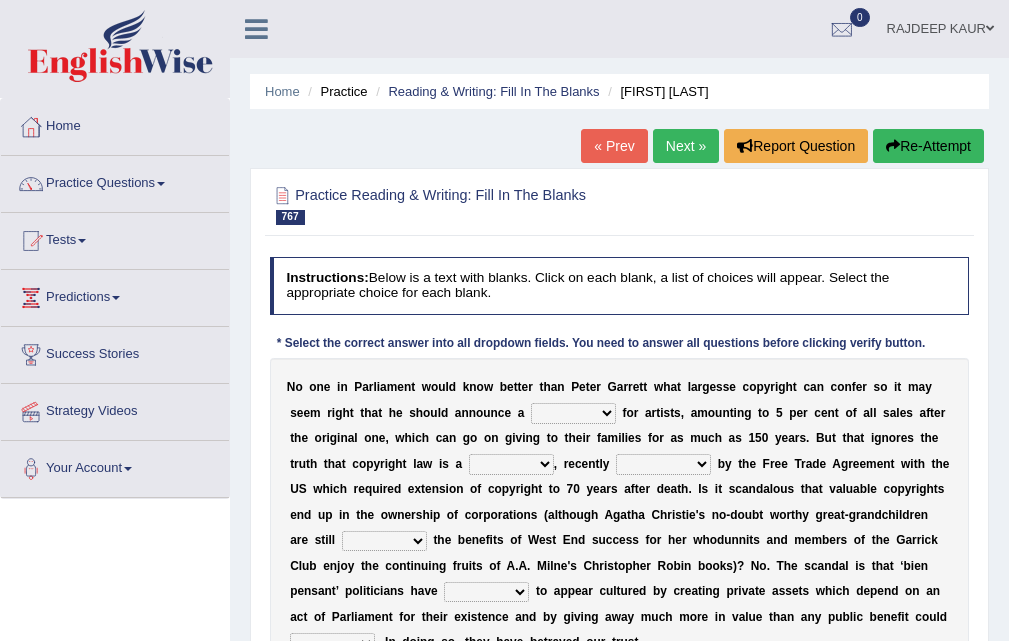click on "penalty quality quantity royalty" at bounding box center (573, 413) 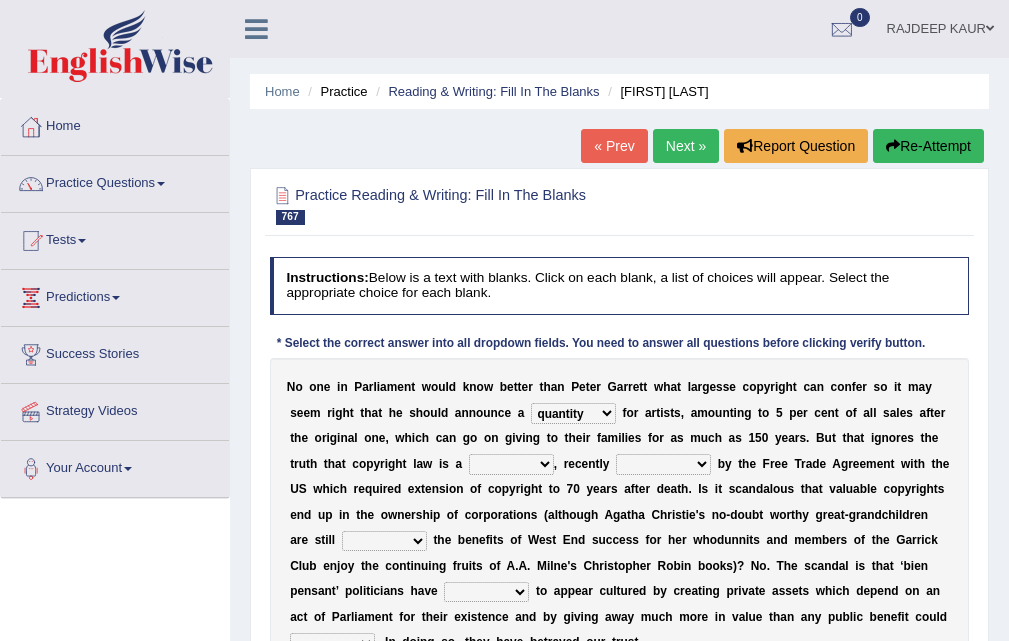 click on "penalty quality quantity royalty" at bounding box center [573, 413] 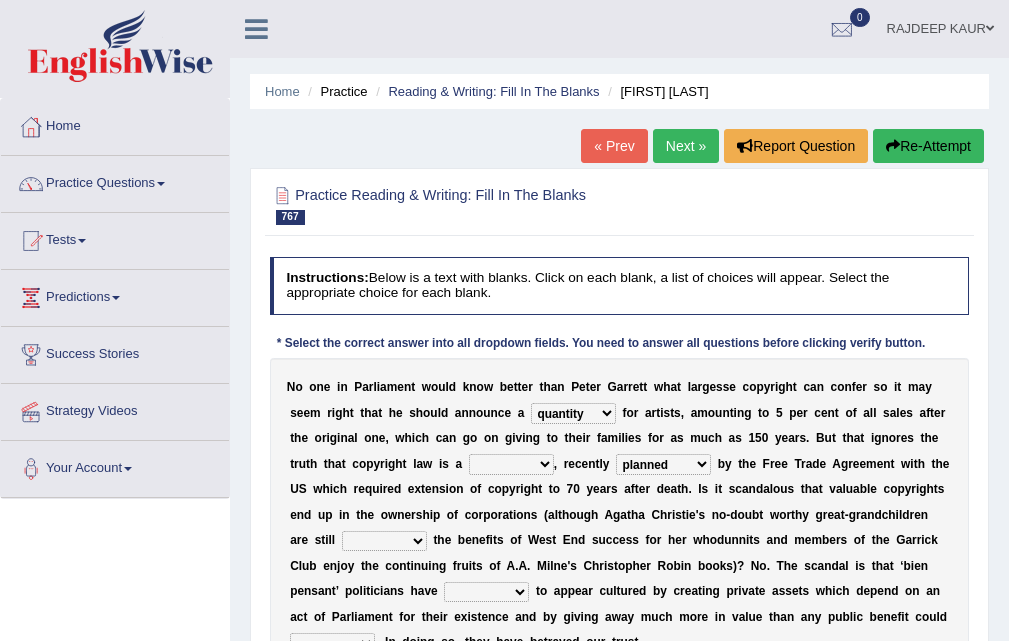 click on "exacerbated executed planned pleased" at bounding box center [663, 464] 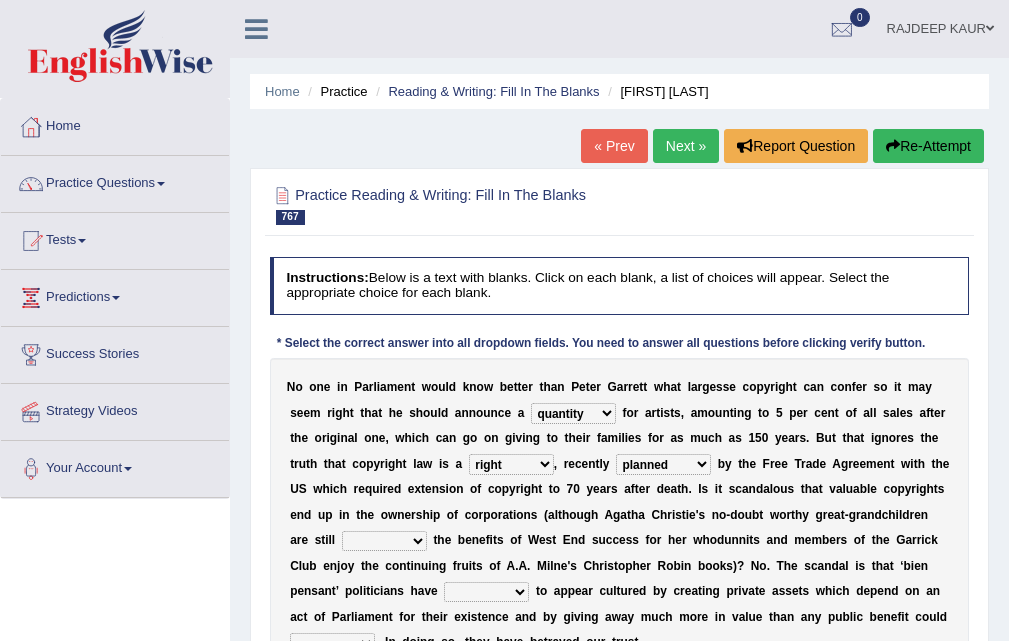 click on "right proof scandal crime" at bounding box center (511, 464) 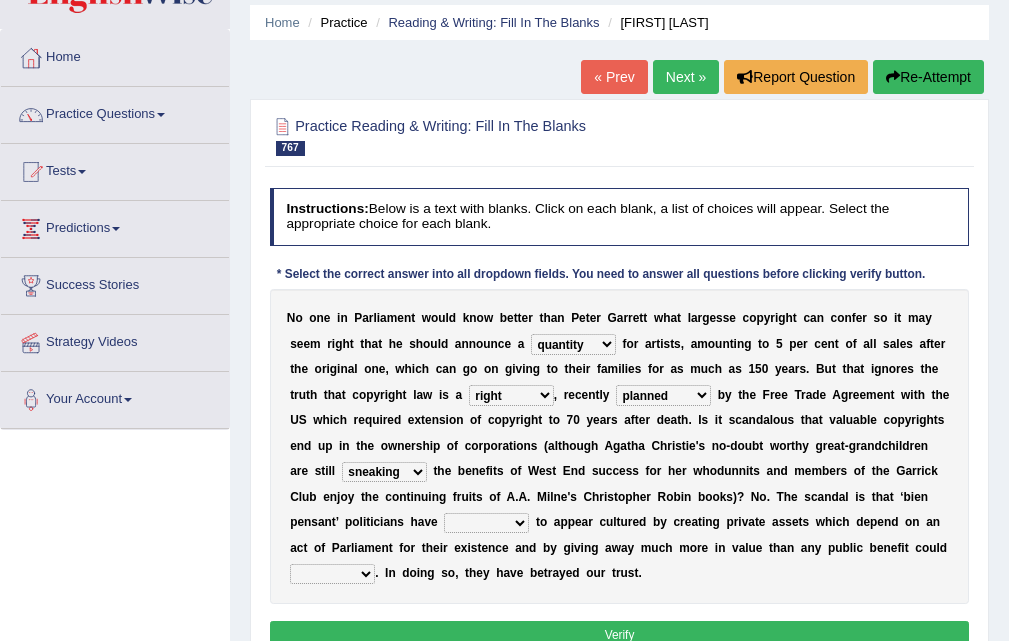 scroll, scrollTop: 100, scrollLeft: 0, axis: vertical 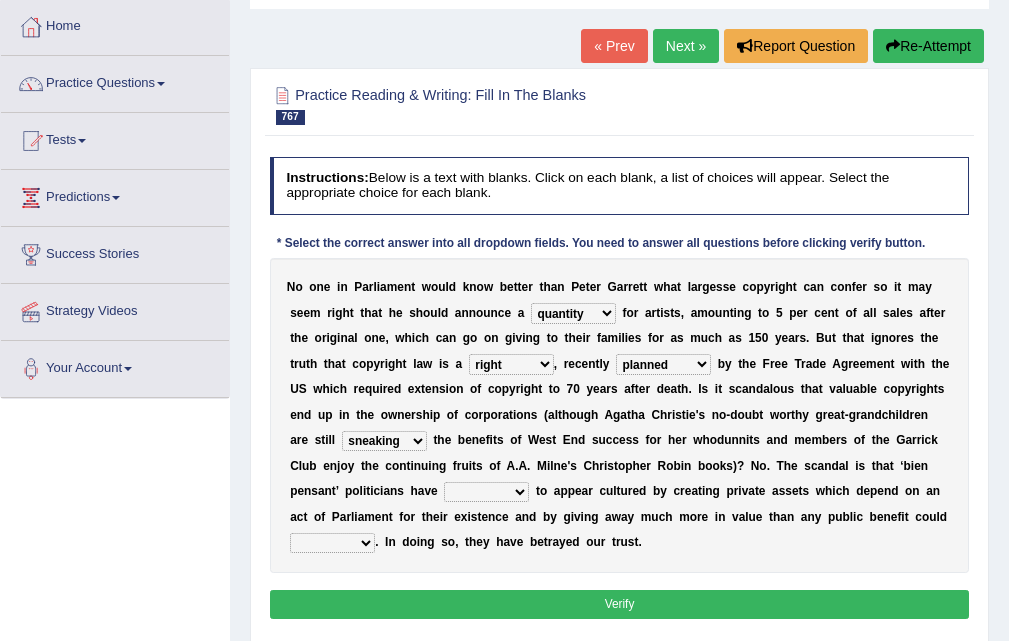 click on "related executed attempted cultured" at bounding box center (486, 492) 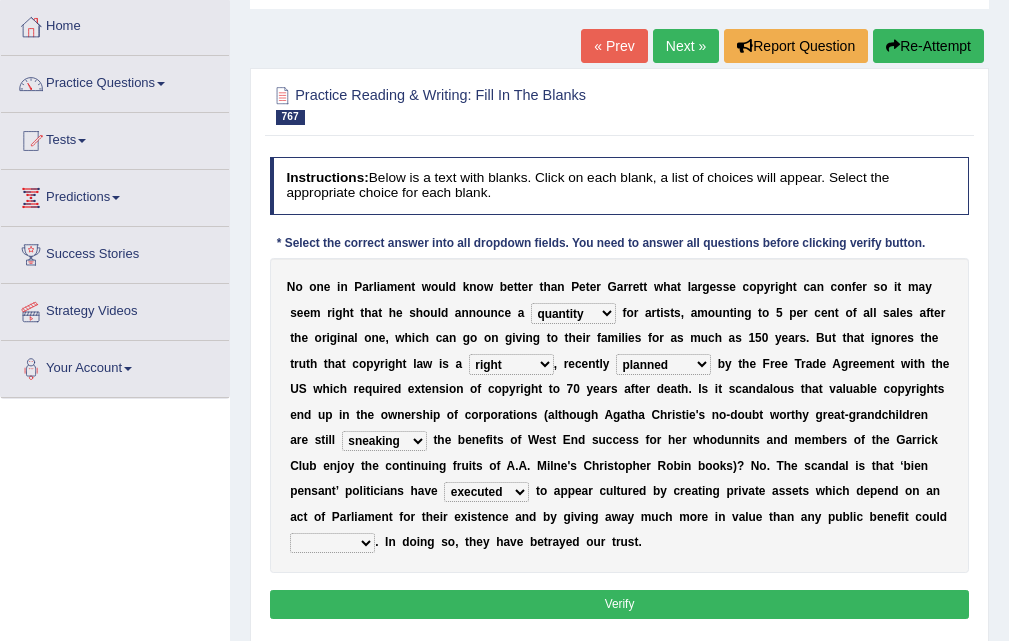 click on "related executed attempted cultured" at bounding box center [486, 492] 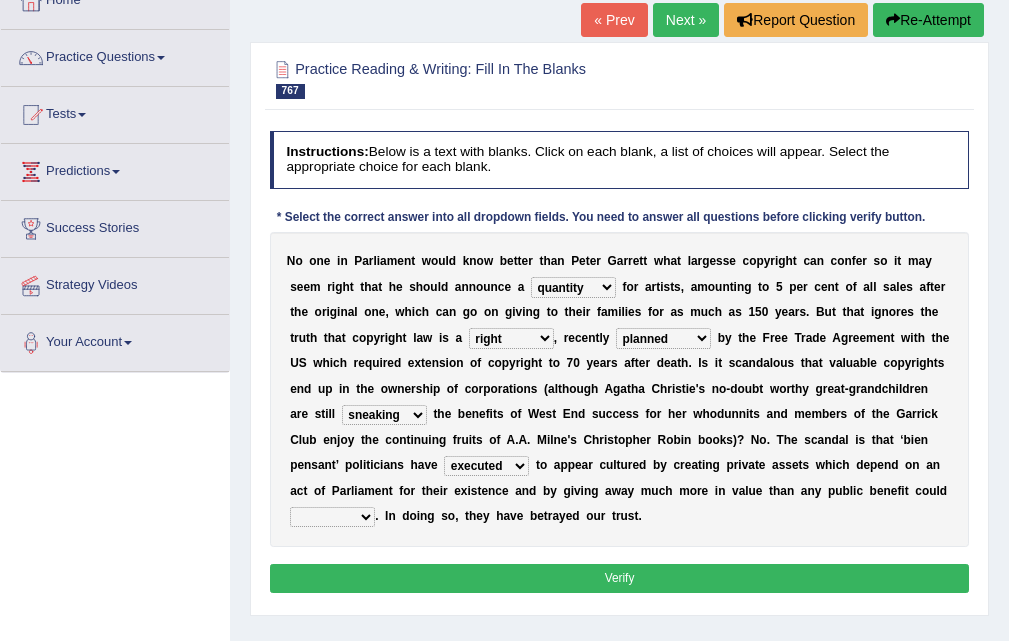 scroll, scrollTop: 200, scrollLeft: 0, axis: vertical 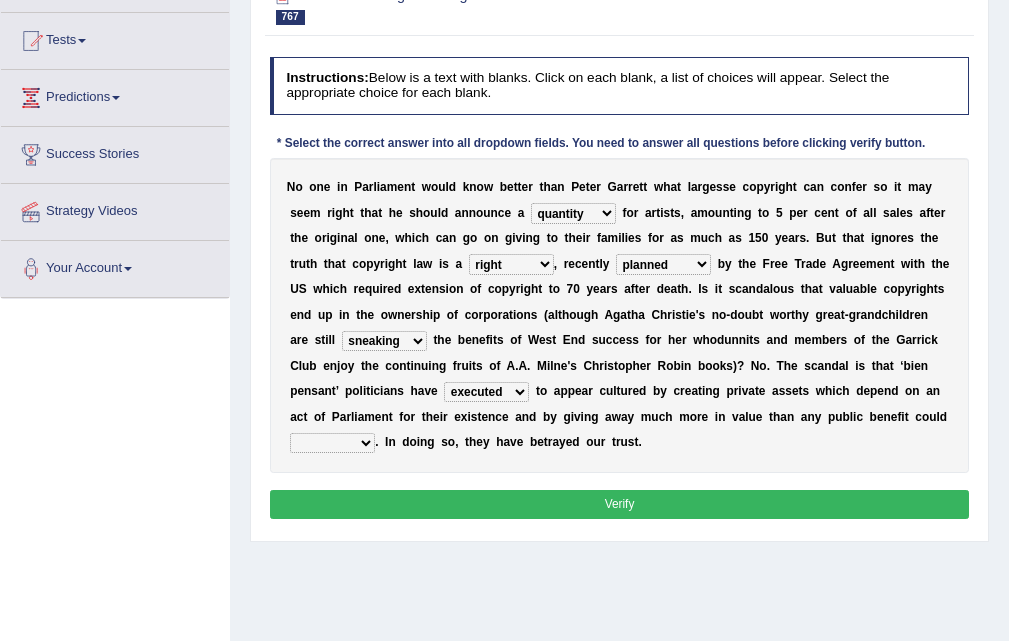 click on "adjust justify impress attest" at bounding box center [332, 443] 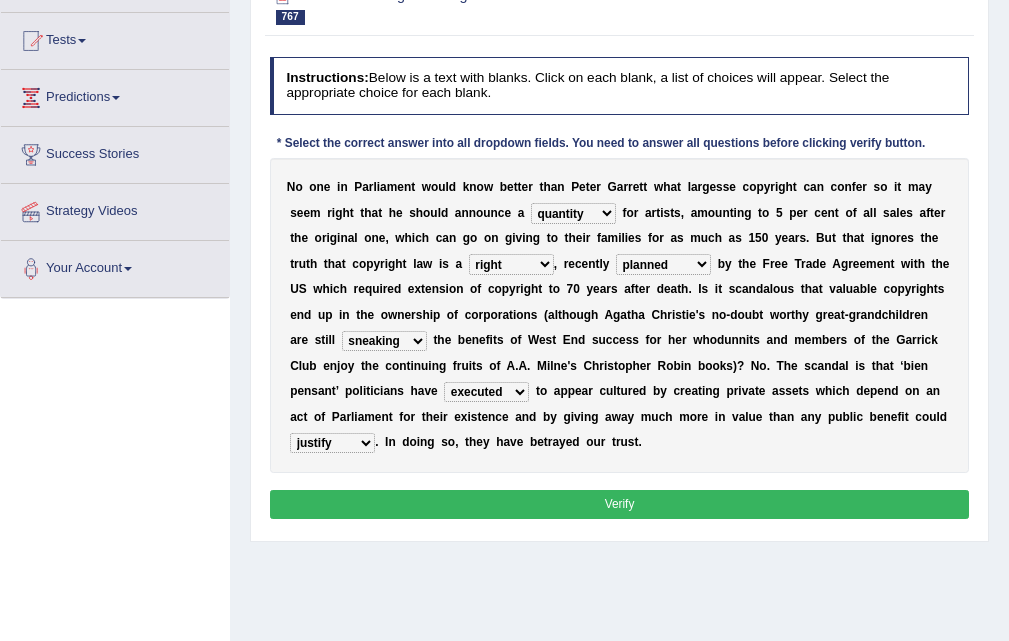 click on "Verify" at bounding box center (620, 504) 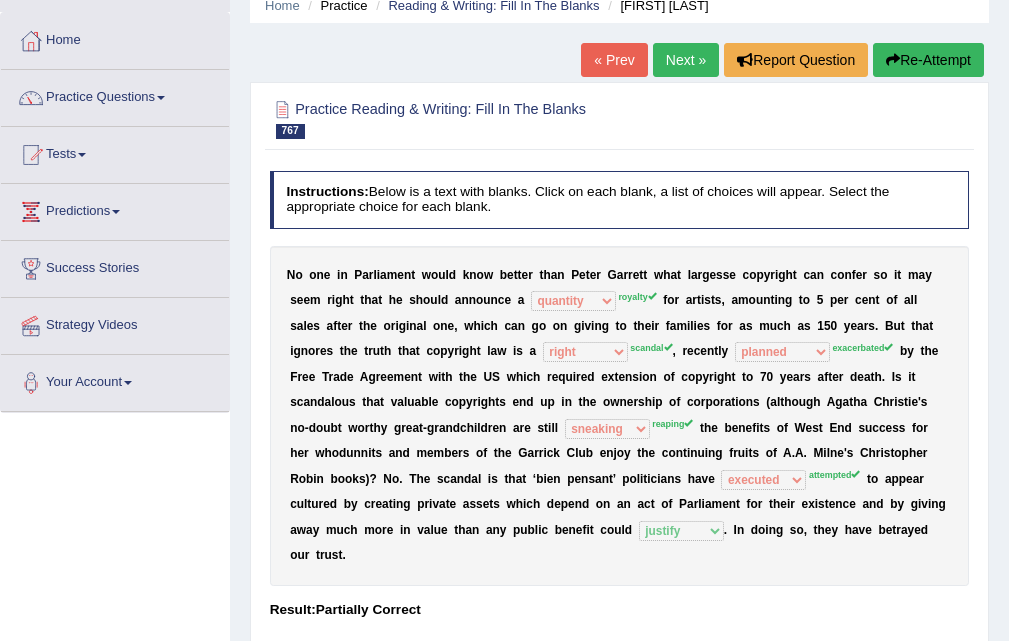 scroll, scrollTop: 0, scrollLeft: 0, axis: both 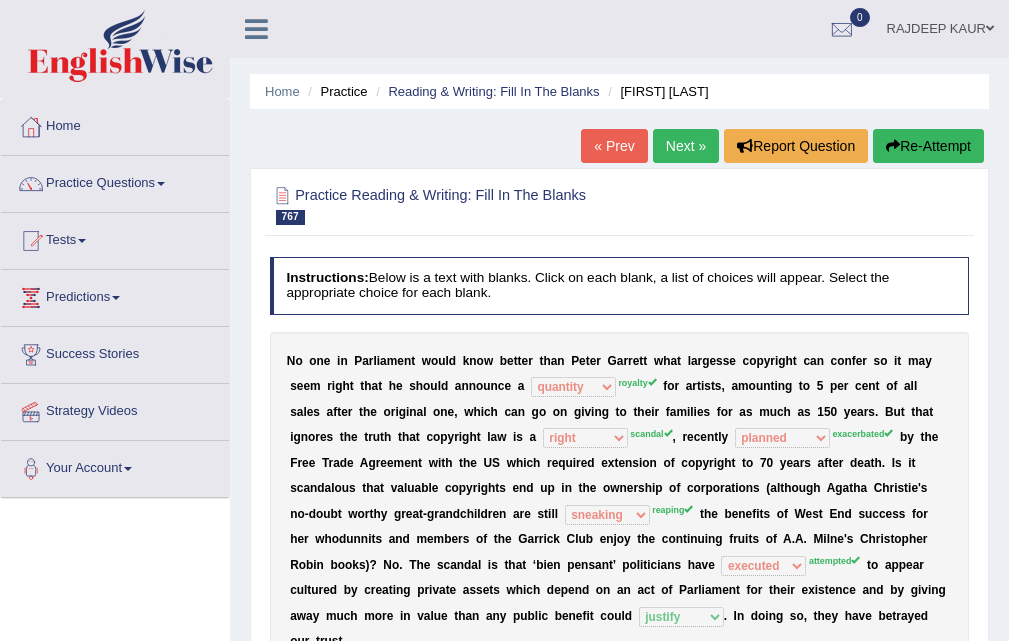 click on "Next »" at bounding box center (686, 146) 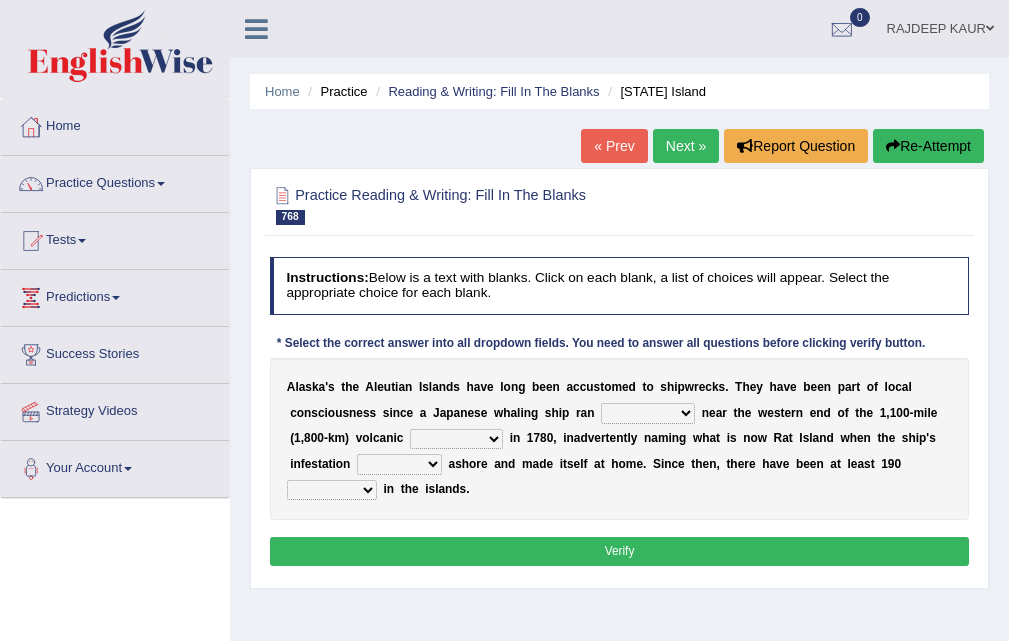 scroll, scrollTop: 0, scrollLeft: 0, axis: both 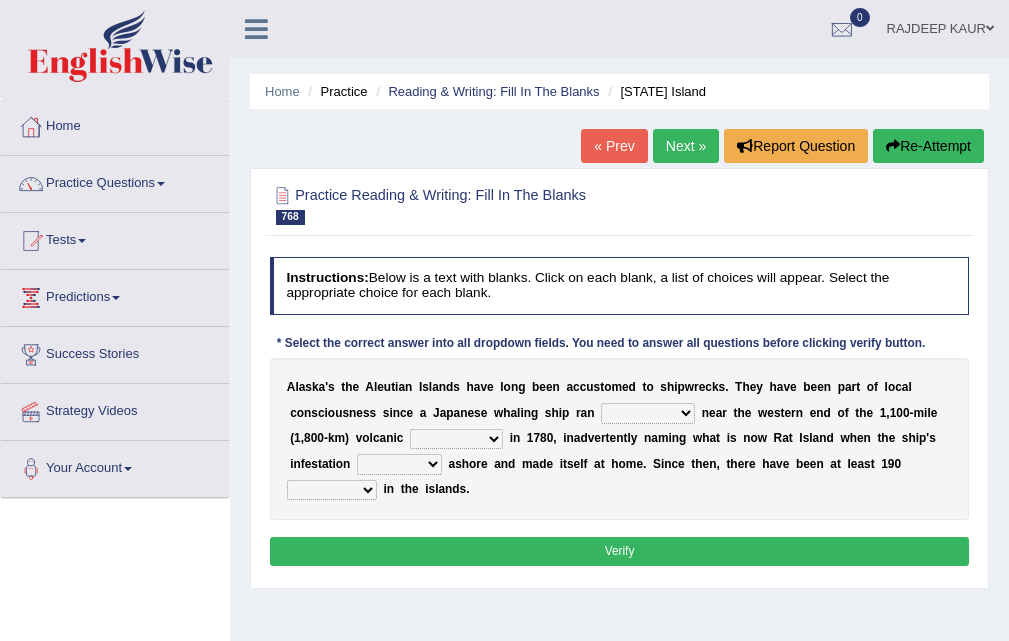 click on "around aground round surrownded" at bounding box center (648, 413) 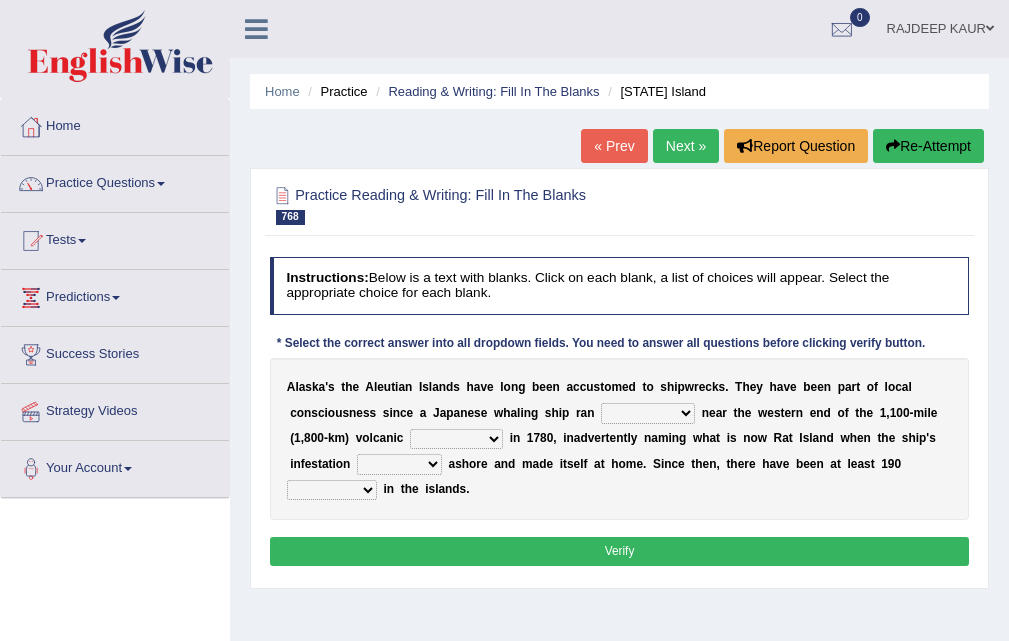 select on "around" 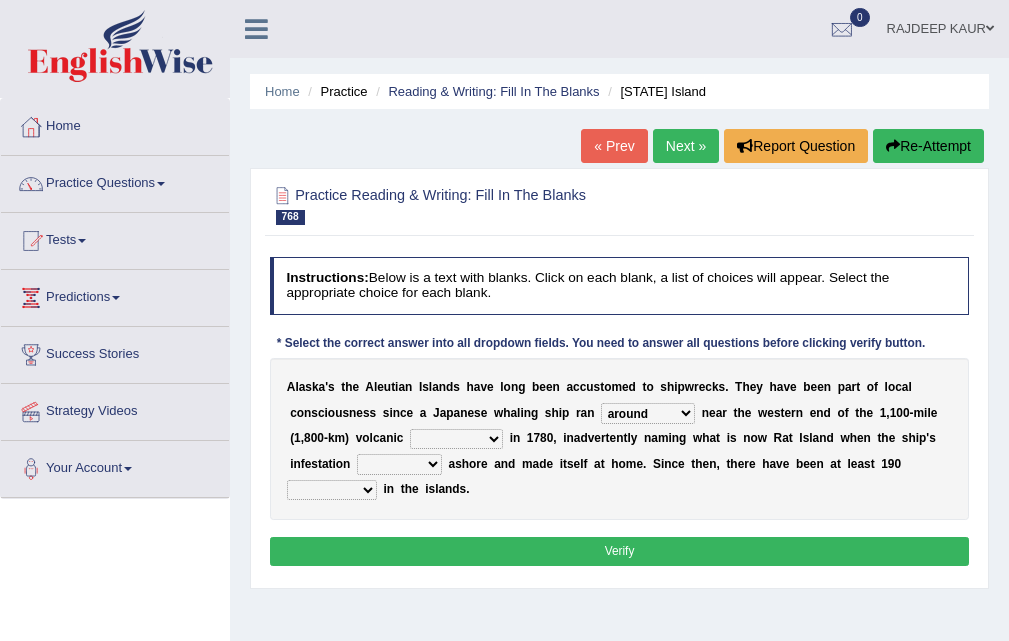 click on "around aground round surrownded" at bounding box center [648, 413] 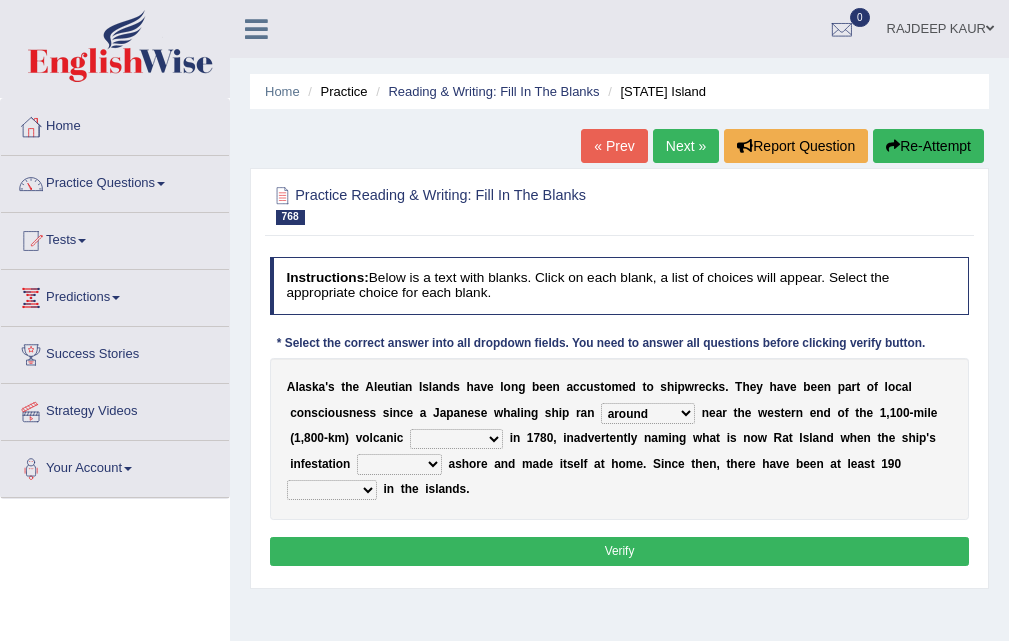 select on "erruption" 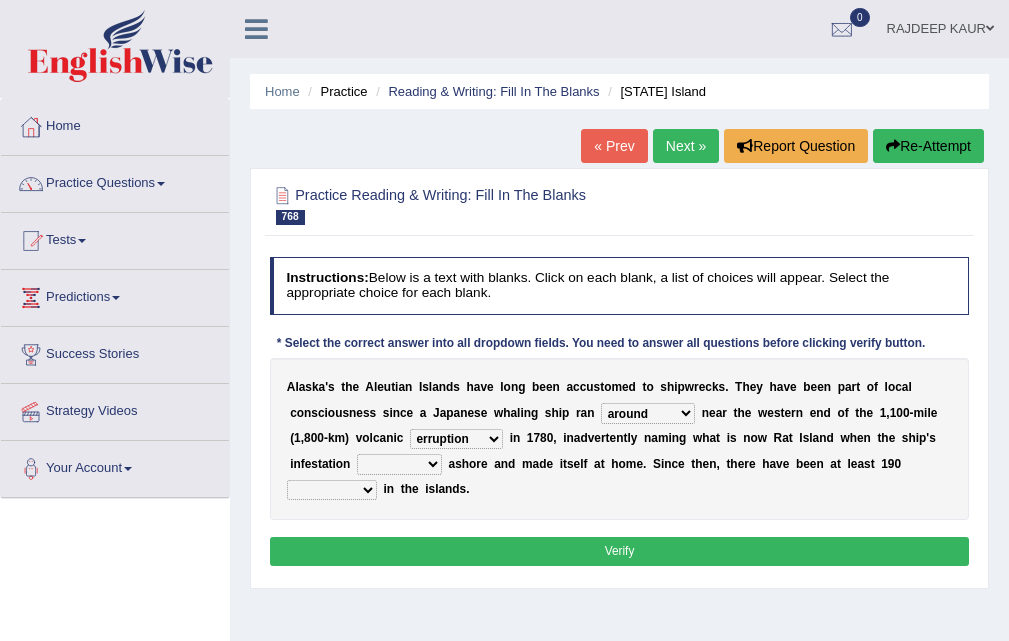click on "archipelago erruption disturbance occurence" at bounding box center [456, 439] 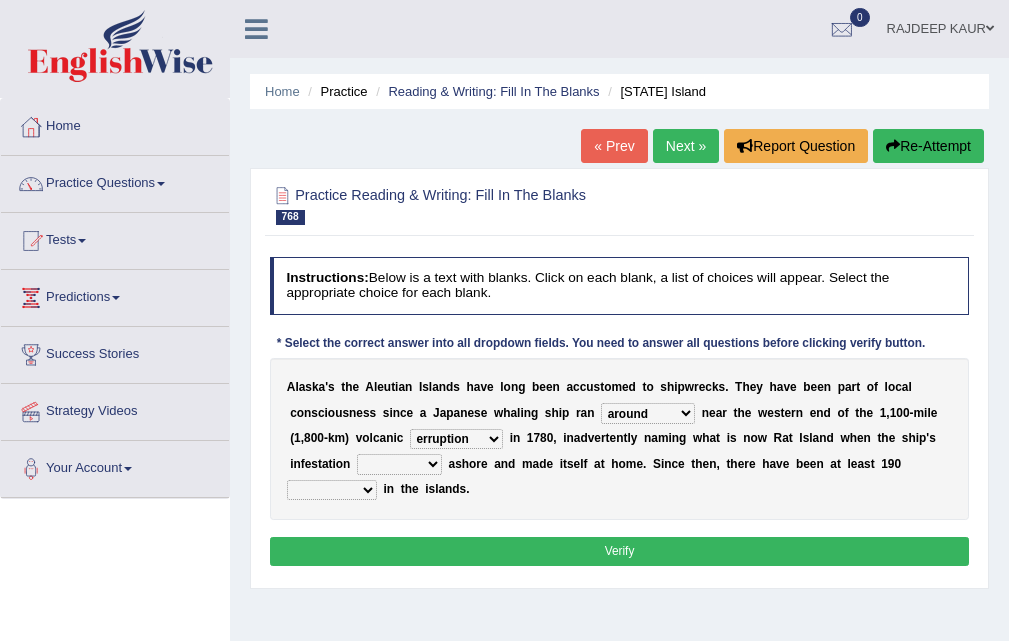 click on "burried worried scurried curried" at bounding box center (399, 464) 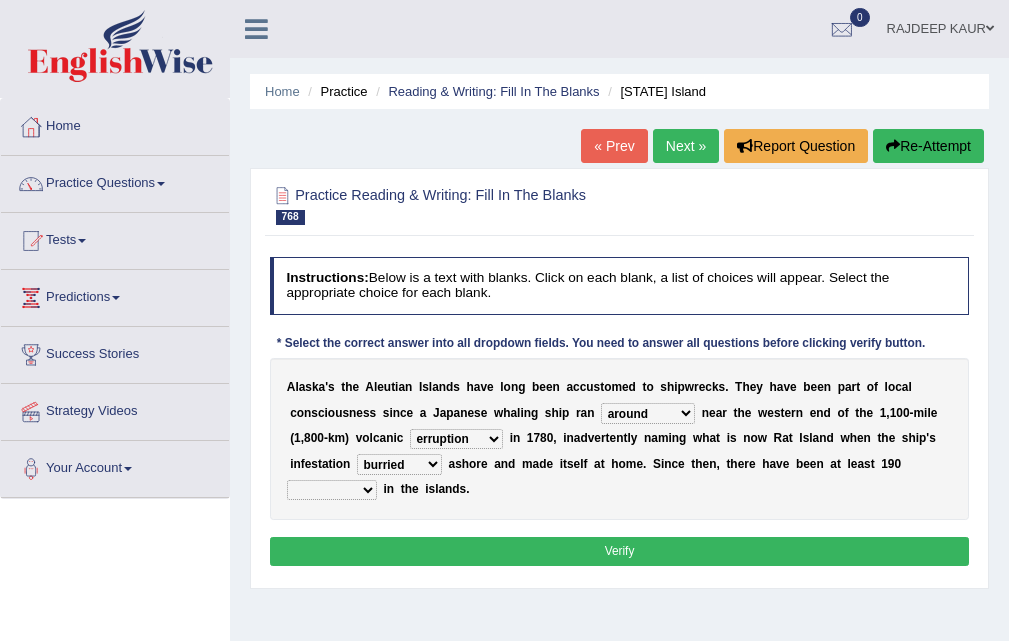 click on "burried worried scurried curried" at bounding box center (399, 464) 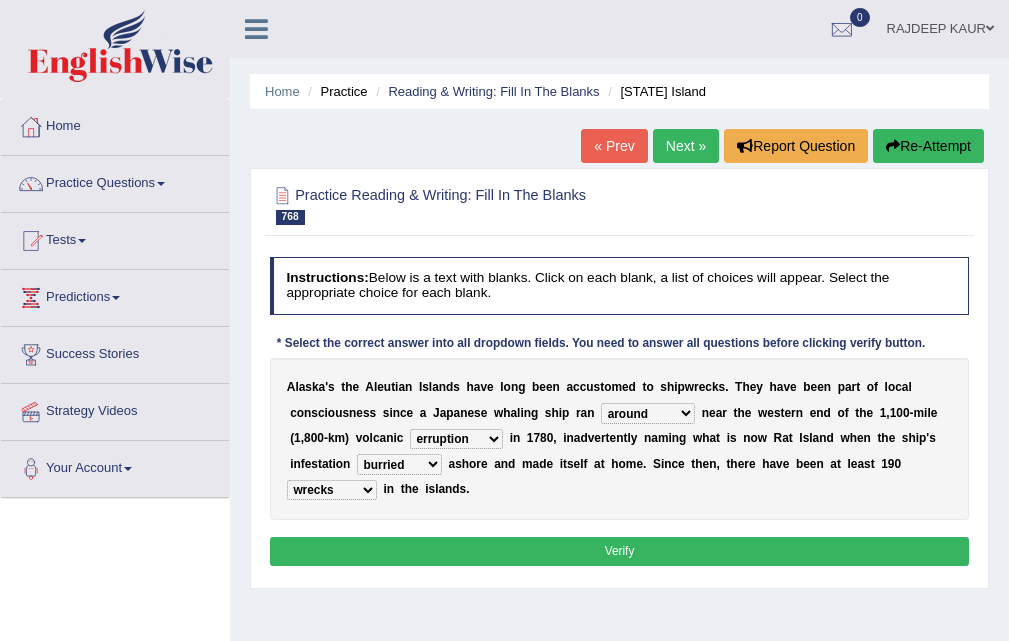 click on "wrecks ships rags shipwrecks" at bounding box center (332, 490) 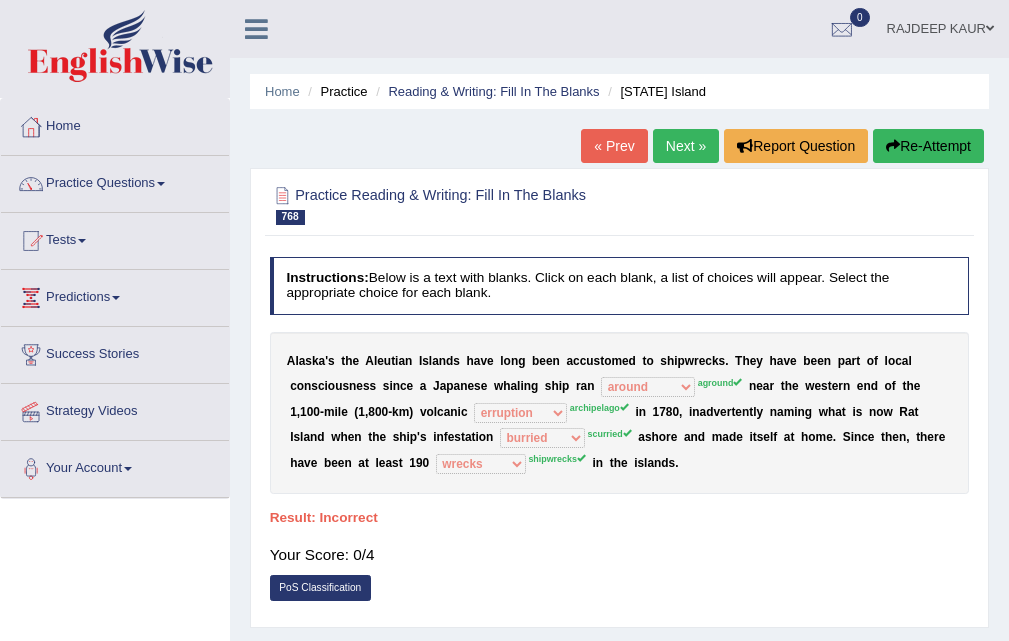 click on "Next »" at bounding box center [686, 146] 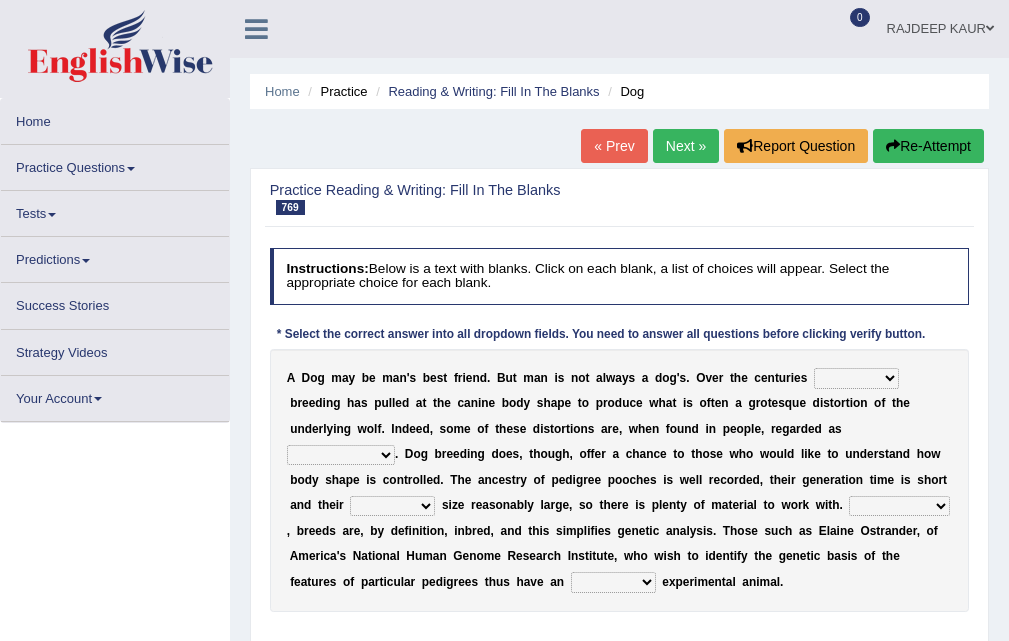 scroll, scrollTop: 0, scrollLeft: 0, axis: both 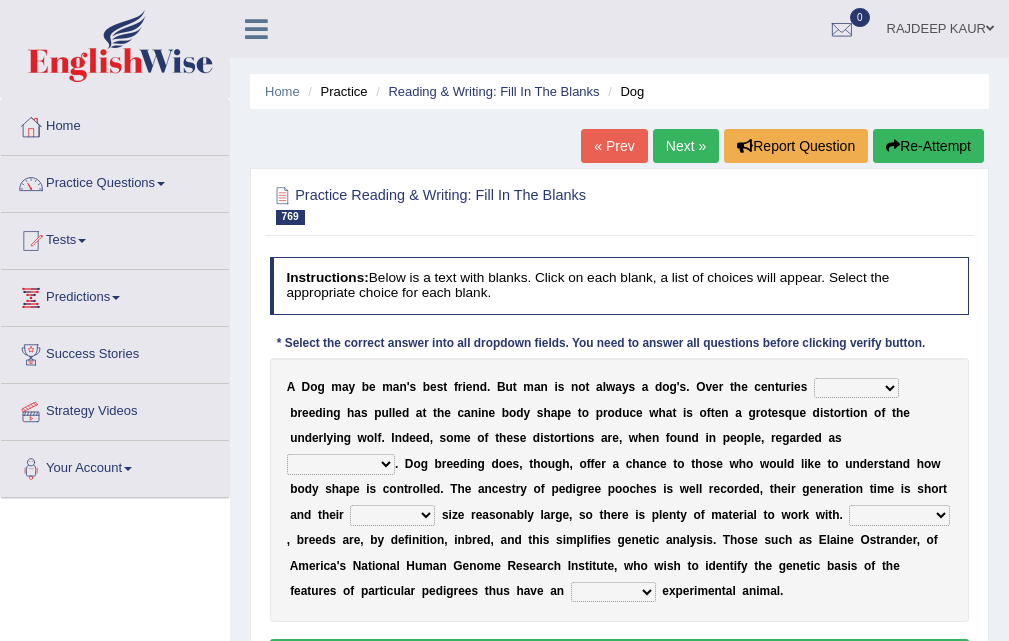 click on "particular selective planned featured" at bounding box center [856, 388] 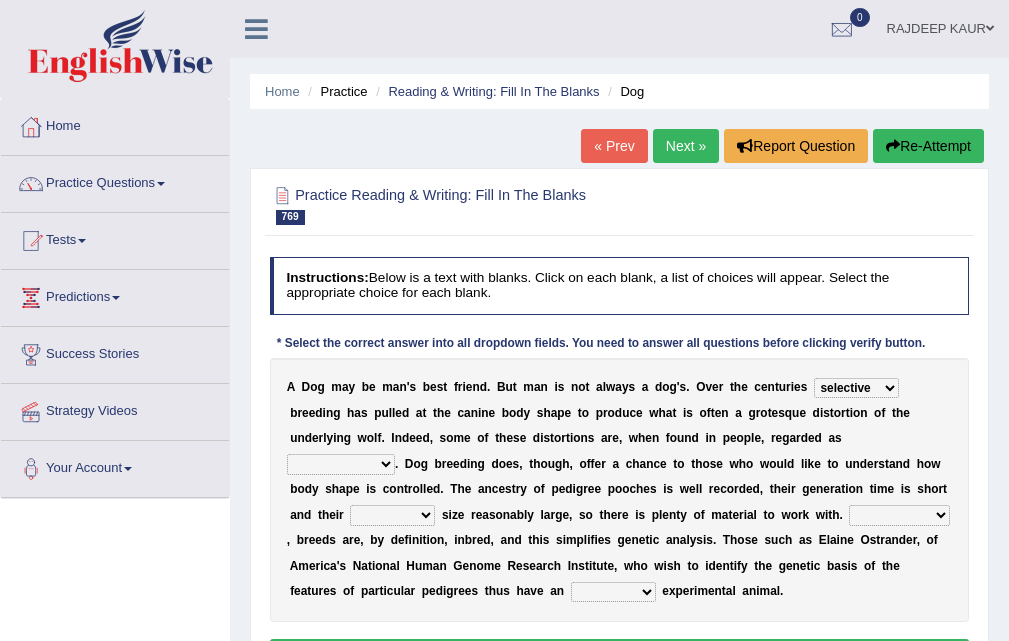 click on "particular selective planned featured" at bounding box center (856, 388) 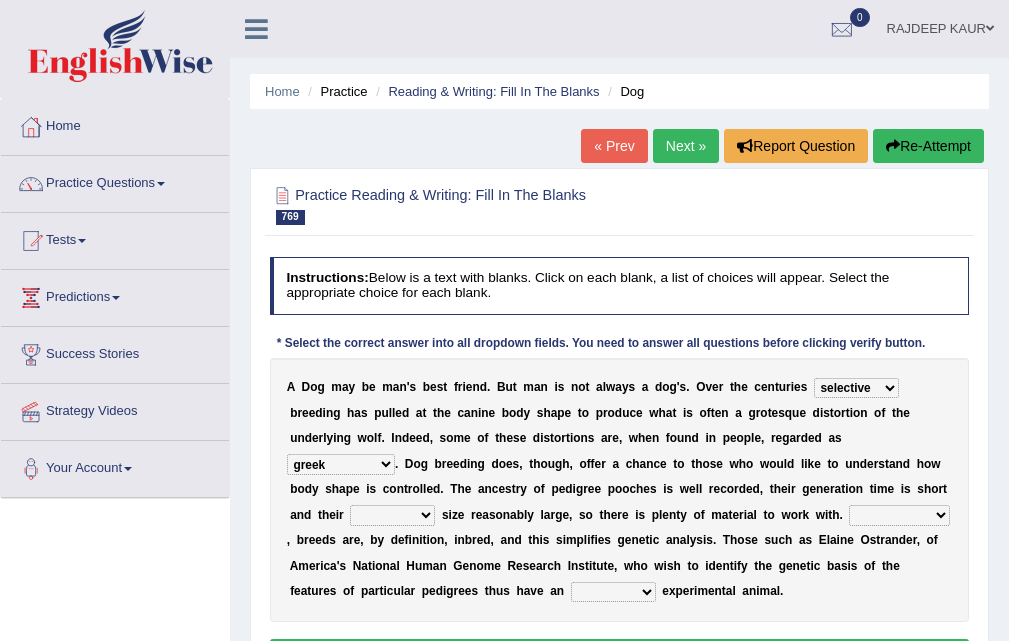 click on "waste litter removal structure" at bounding box center [392, 515] 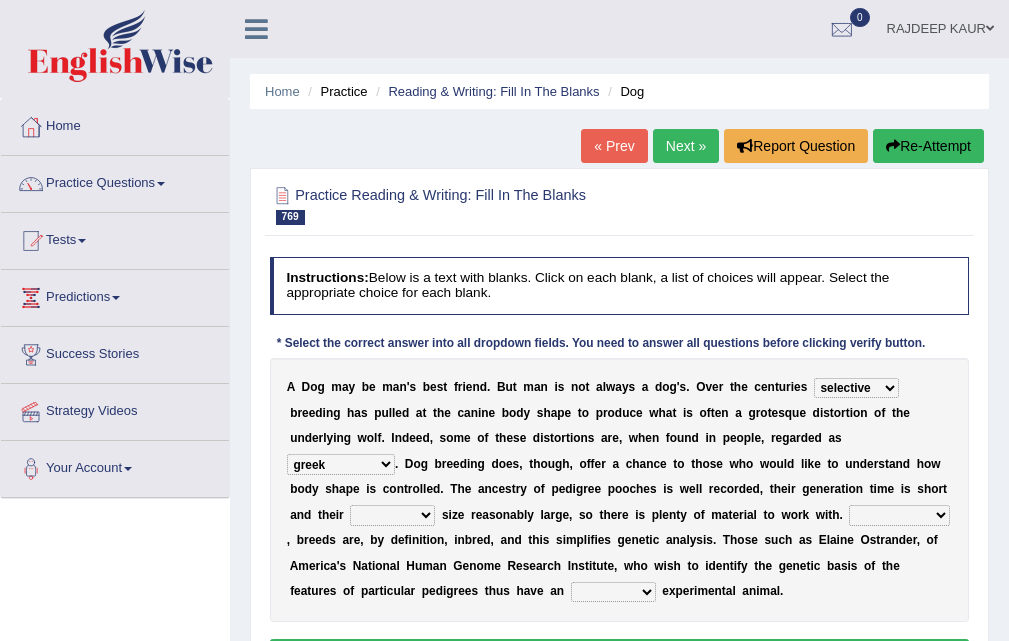 select on "litter" 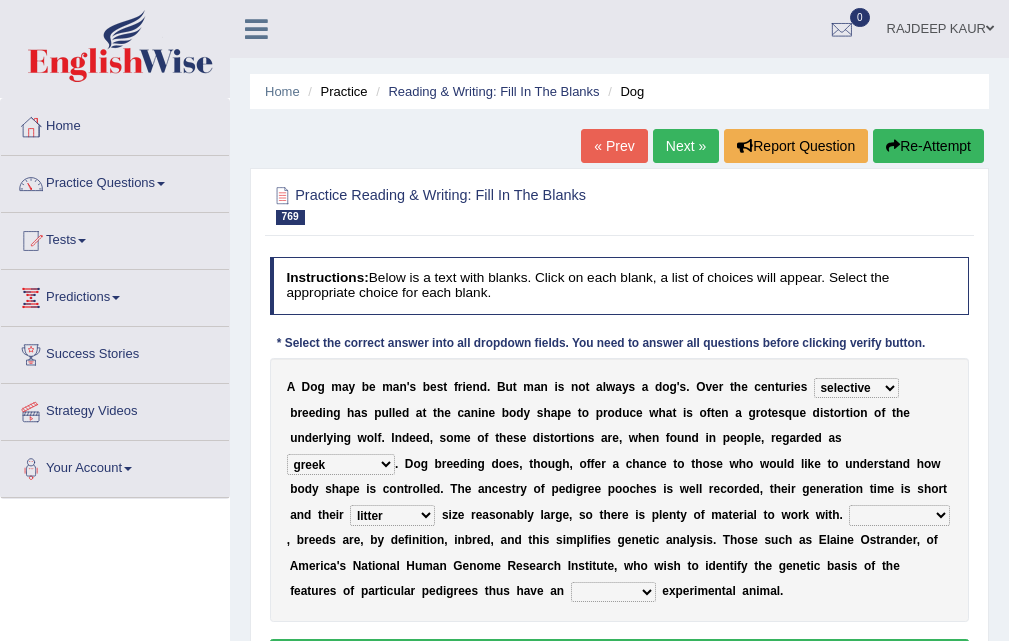 click on "However Nevertheless Moreover As soon as" at bounding box center [899, 515] 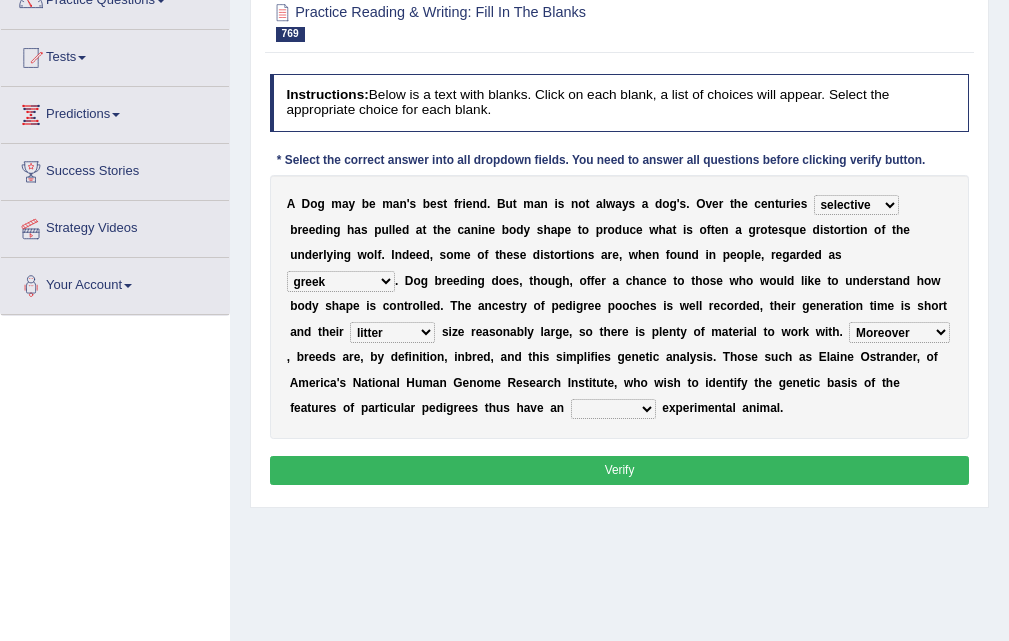 scroll, scrollTop: 200, scrollLeft: 0, axis: vertical 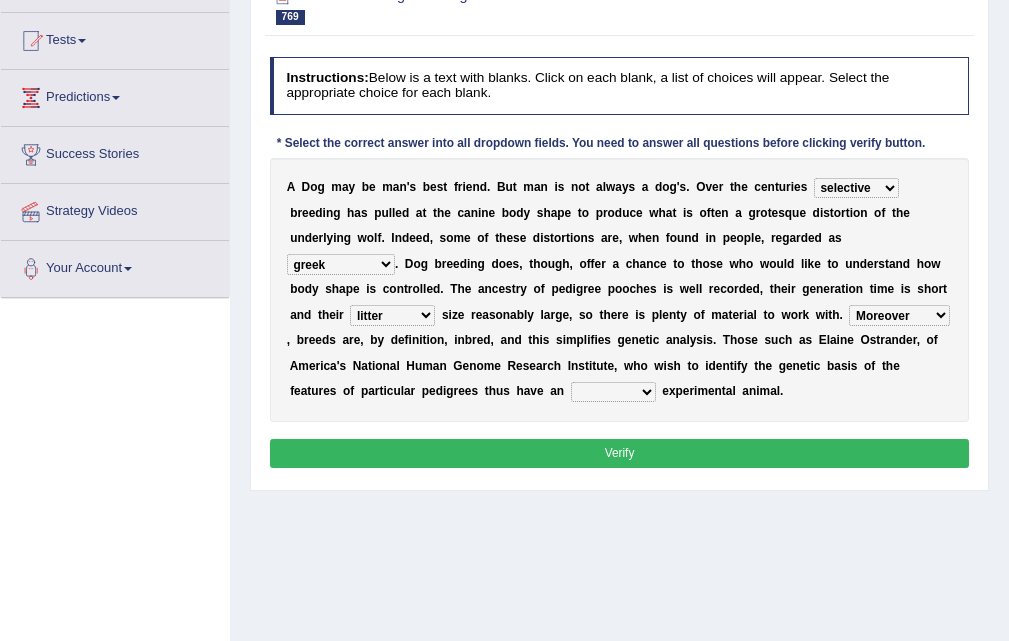 click on "last great basic ideal" at bounding box center (613, 392) 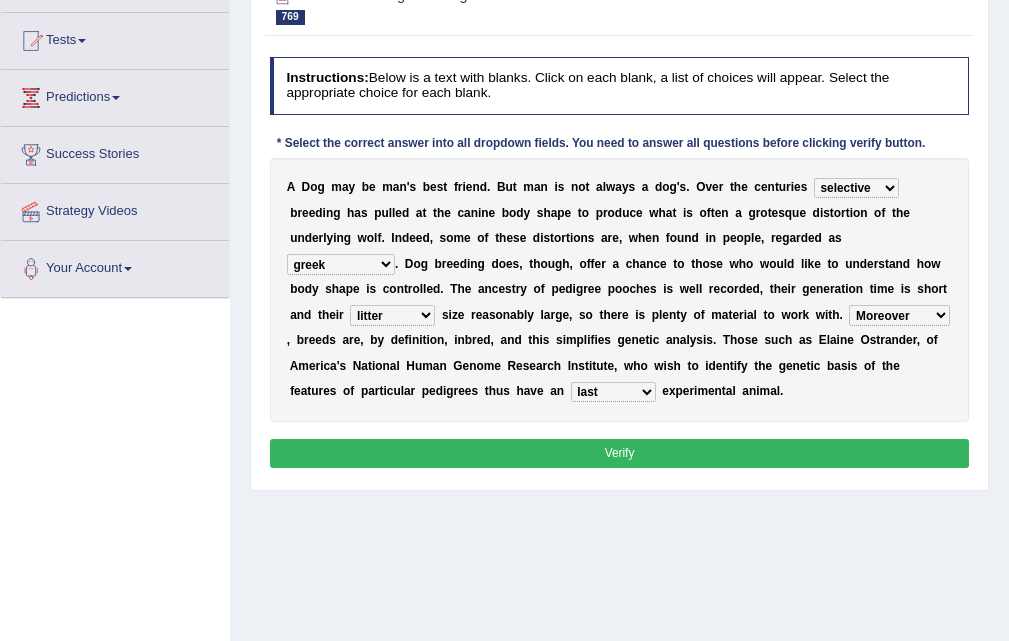 click on "Verify" at bounding box center [620, 453] 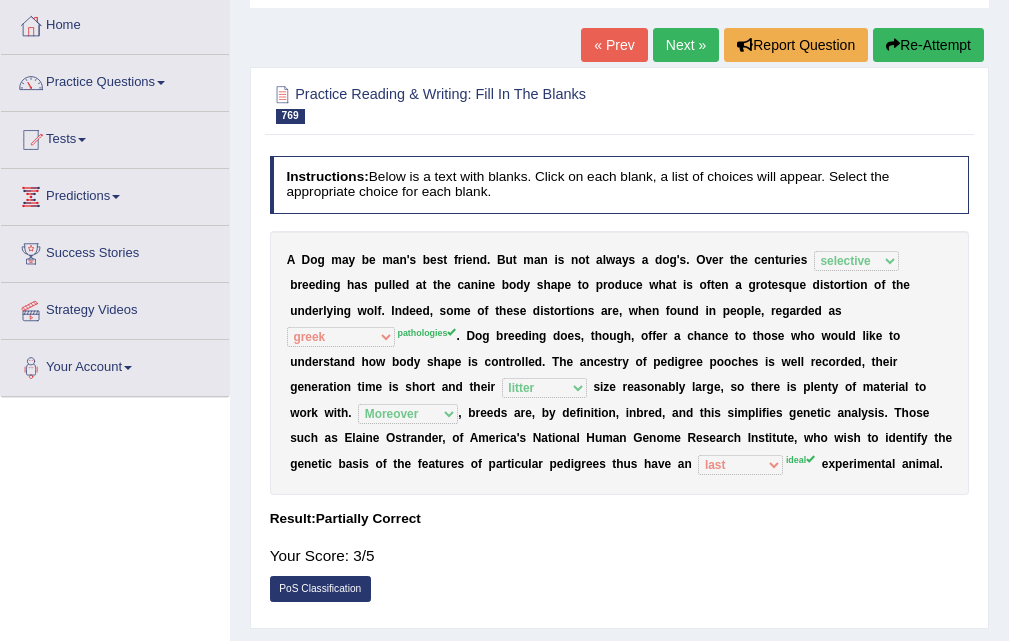 scroll, scrollTop: 100, scrollLeft: 0, axis: vertical 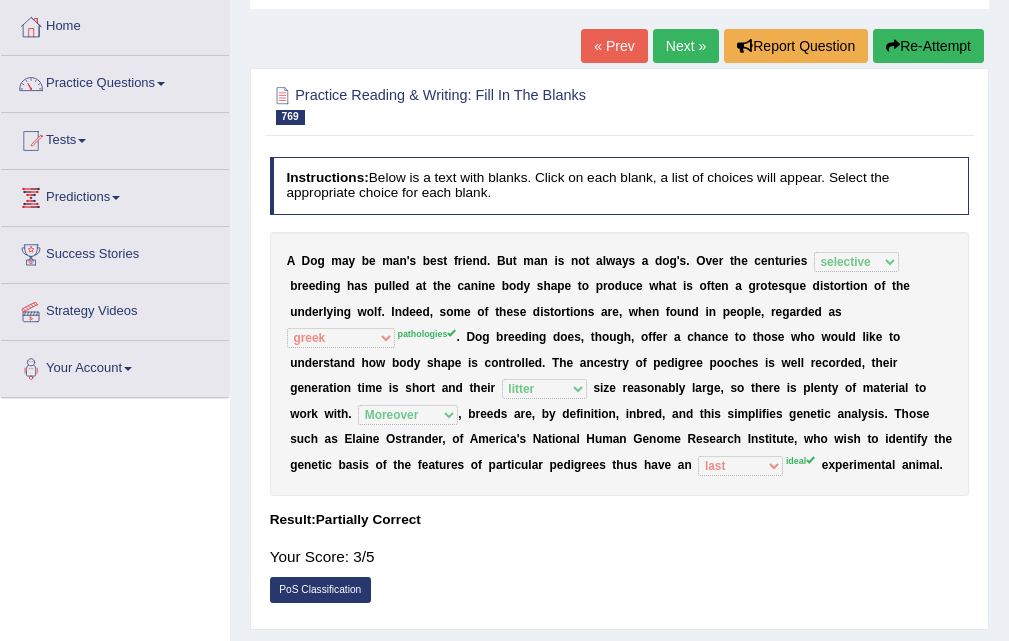 click on "Next »" at bounding box center [686, 46] 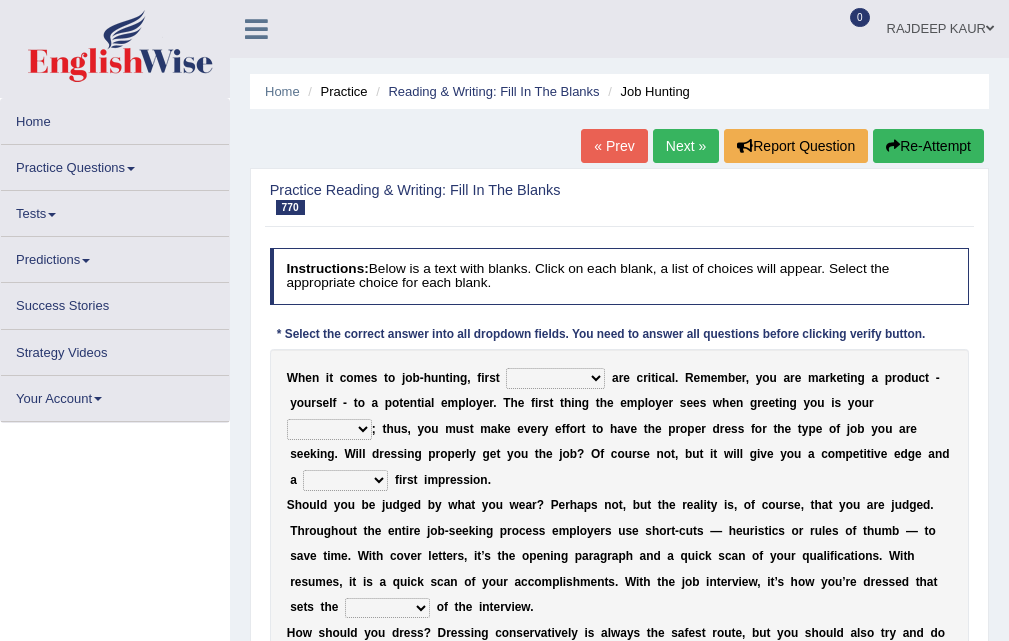 scroll, scrollTop: 0, scrollLeft: 0, axis: both 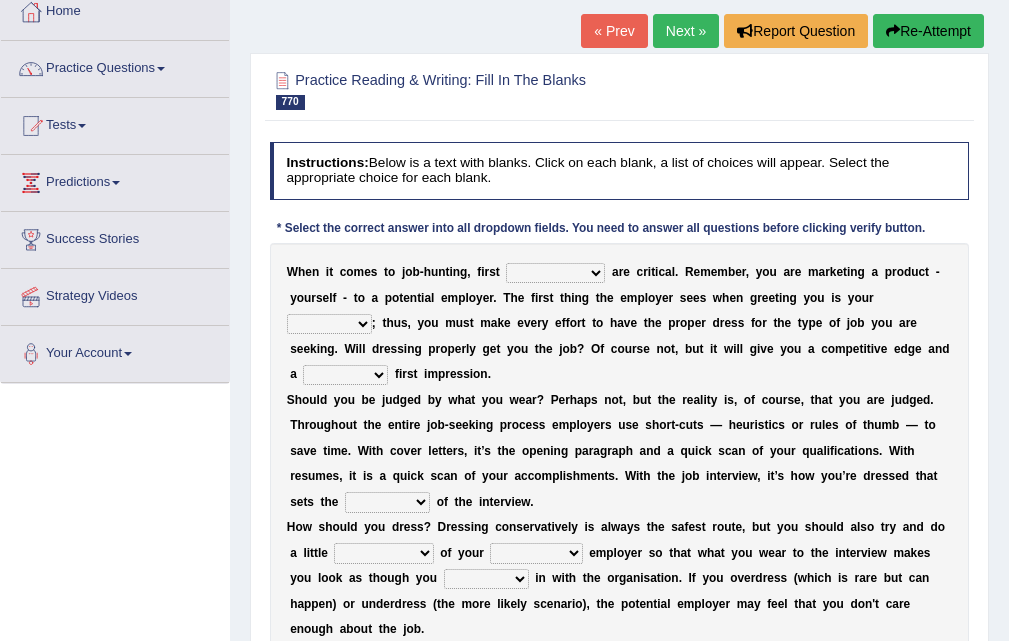 click on "expressions regressions impressions anticipations" at bounding box center (555, 273) 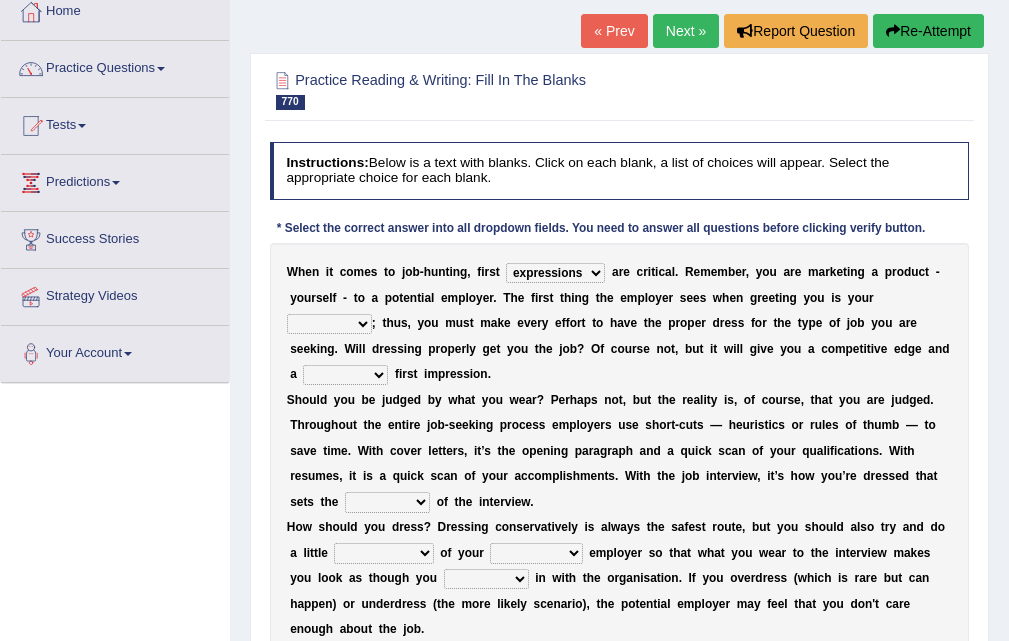 click on "expressions regressions impressions anticipations" at bounding box center [555, 273] 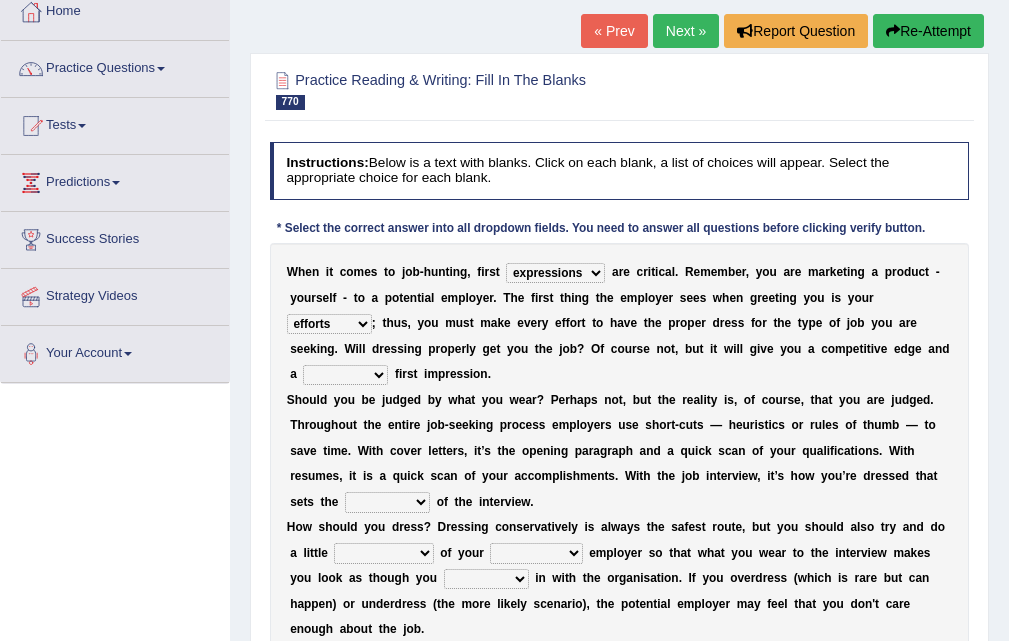 click on "looks dress attire efforts" at bounding box center [329, 324] 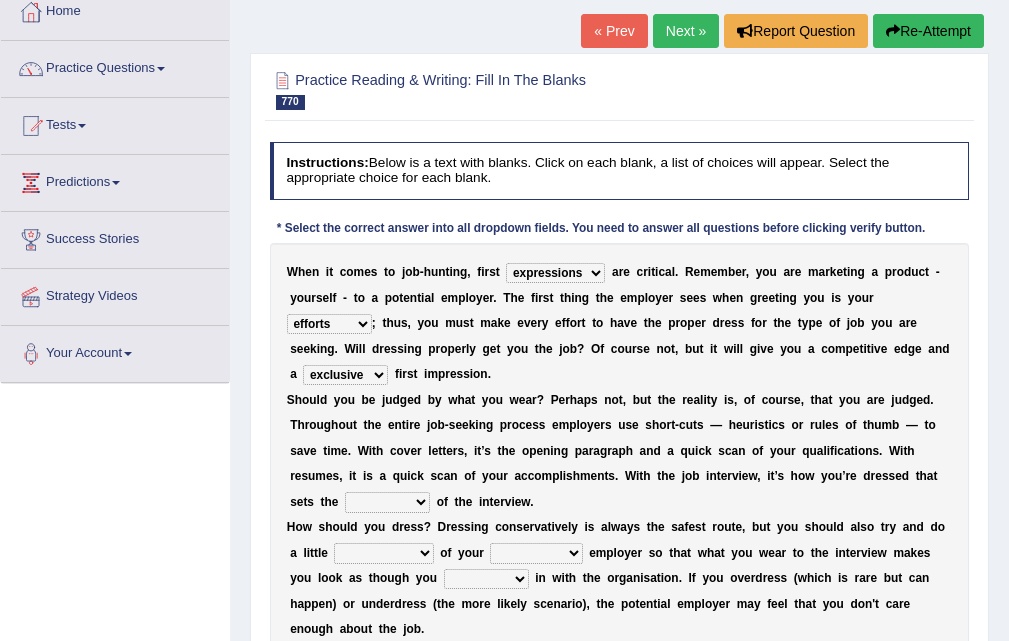 click on "top exclusive negative positive" at bounding box center [345, 375] 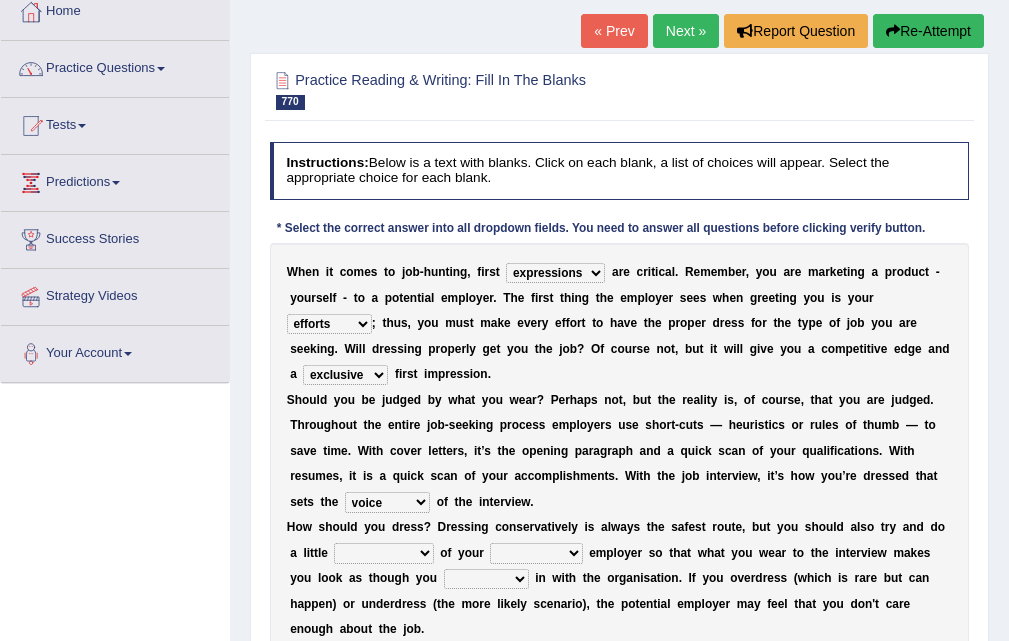click on "base launch tone voice" at bounding box center (387, 502) 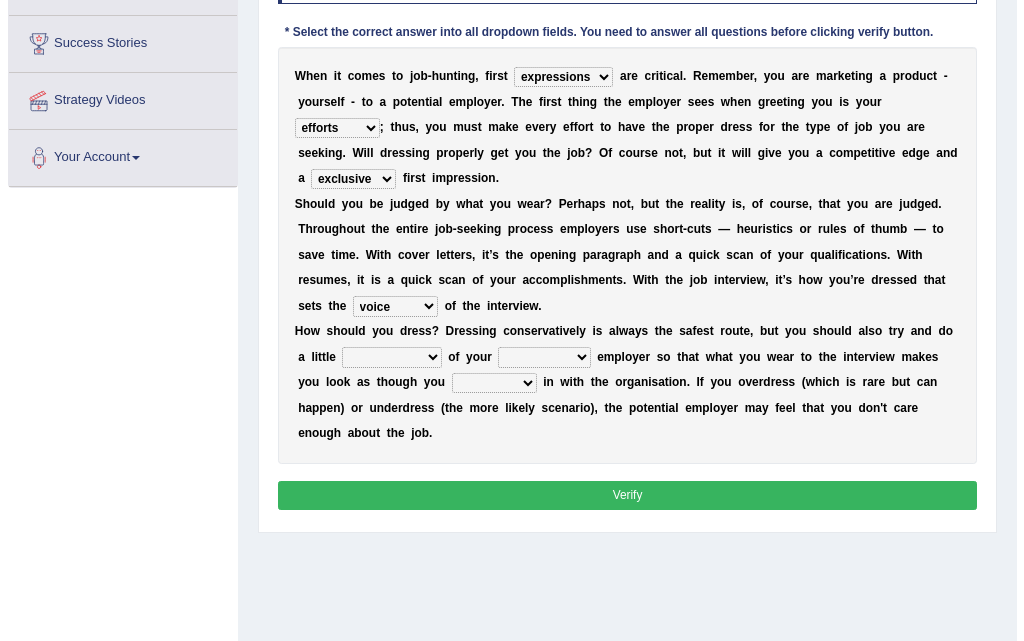 scroll, scrollTop: 315, scrollLeft: 0, axis: vertical 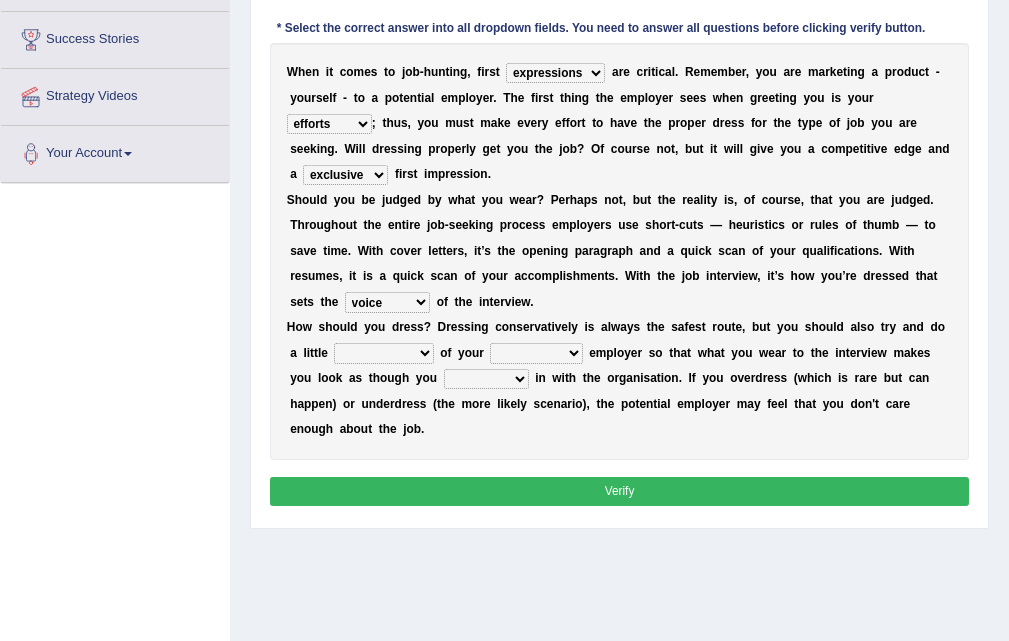 click on "inspection interrogation research investigation" at bounding box center (383, 353) 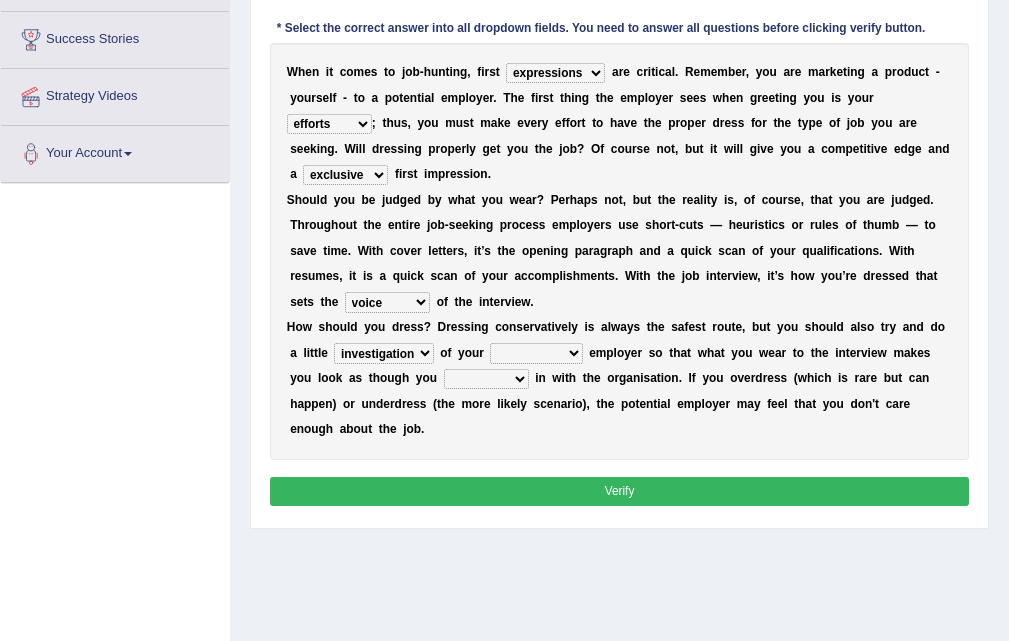 click on "changed new prospective existing" at bounding box center (536, 353) 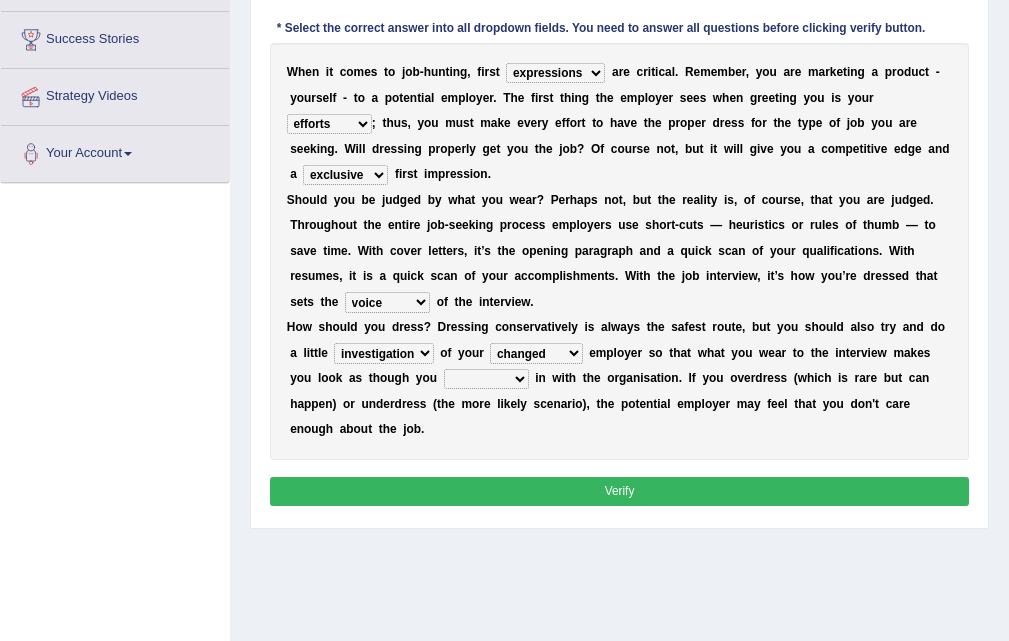 click on "fit chuck stay plead" at bounding box center (486, 379) 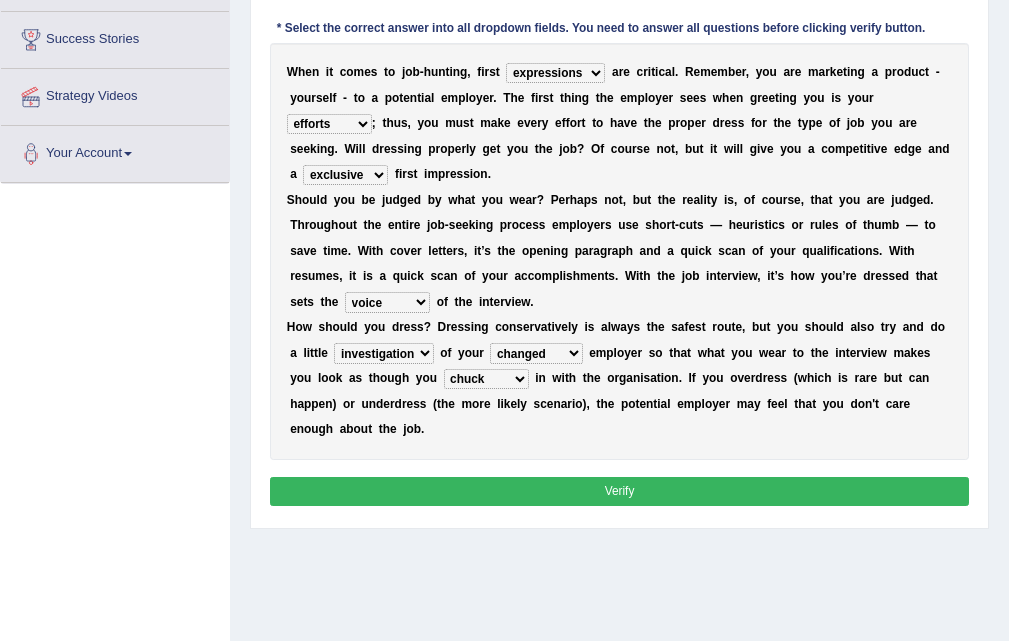 click on "Verify" at bounding box center (620, 491) 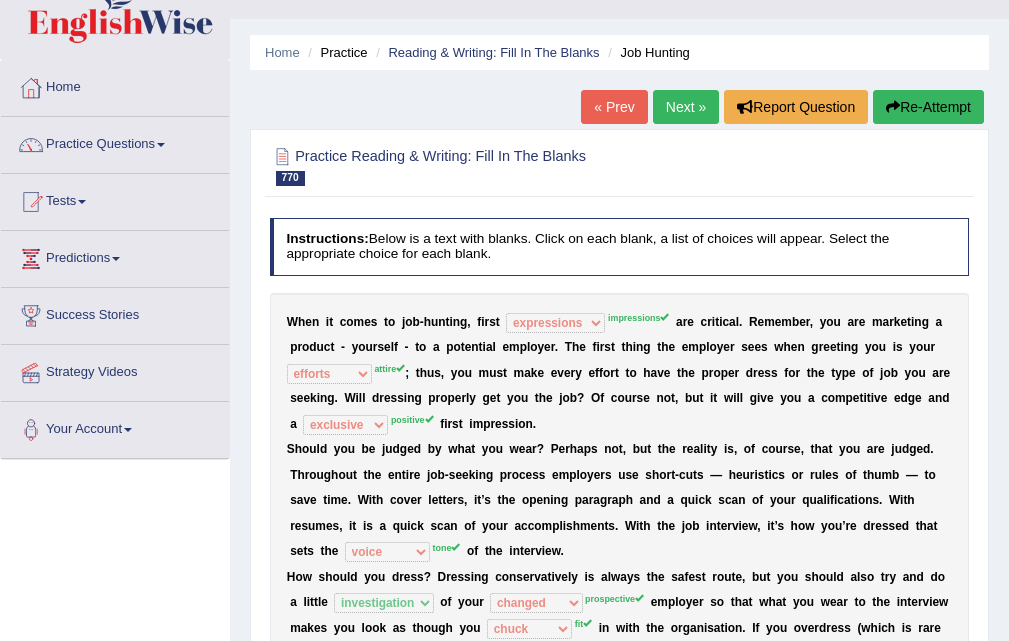 scroll, scrollTop: 15, scrollLeft: 0, axis: vertical 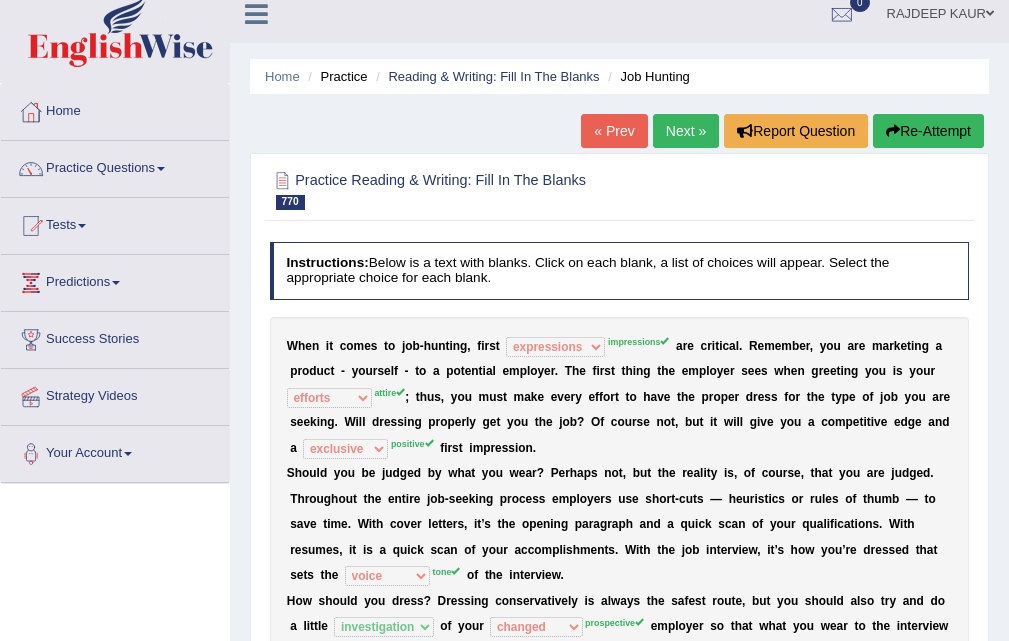 click on "Next »" at bounding box center (686, 131) 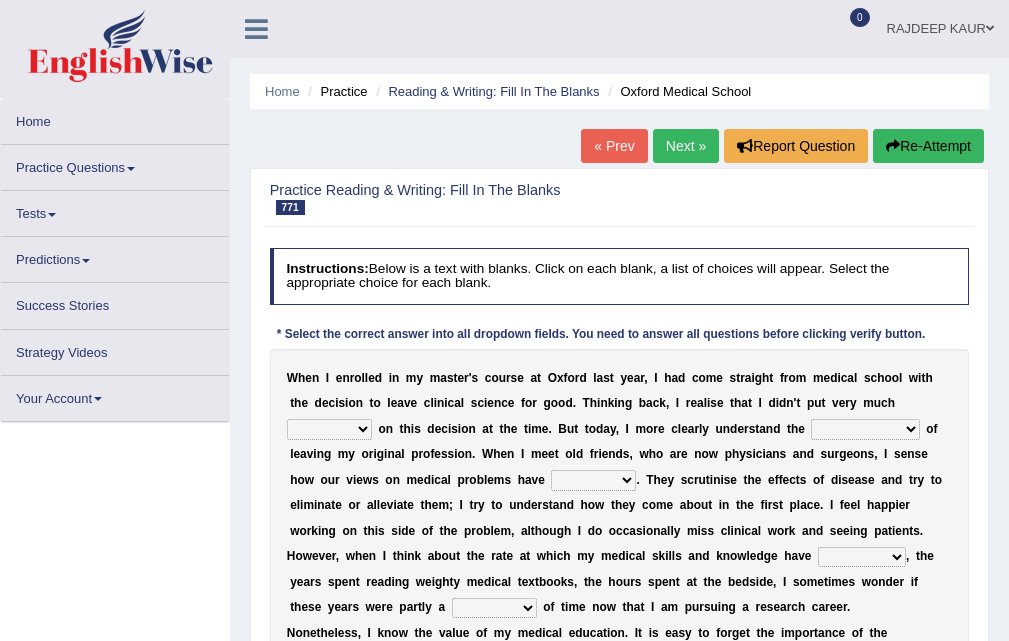 scroll, scrollTop: 100, scrollLeft: 0, axis: vertical 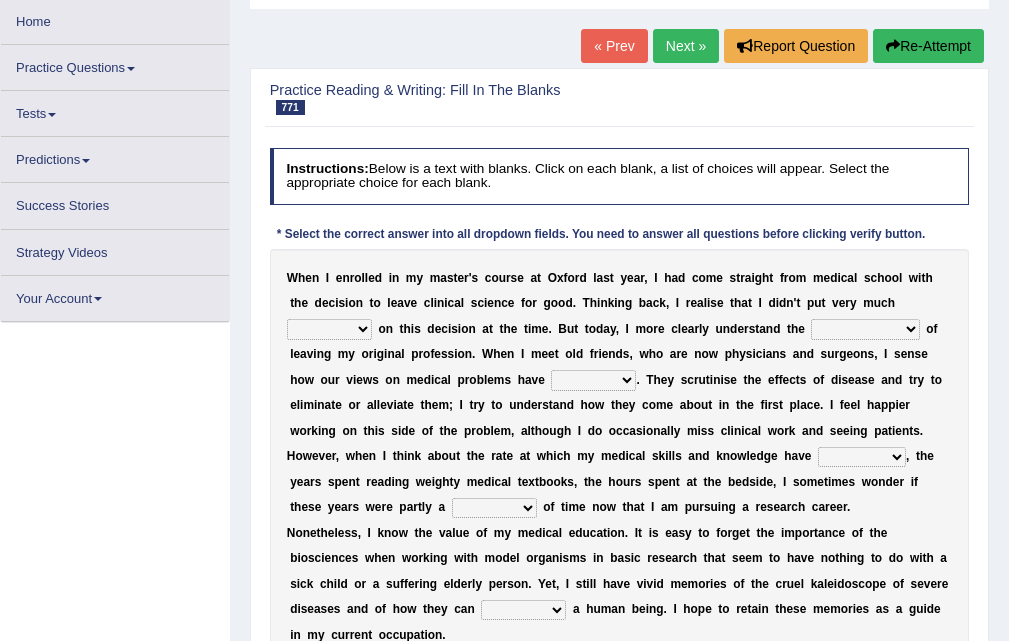 click on "rate weight stress pressure" at bounding box center [329, 329] 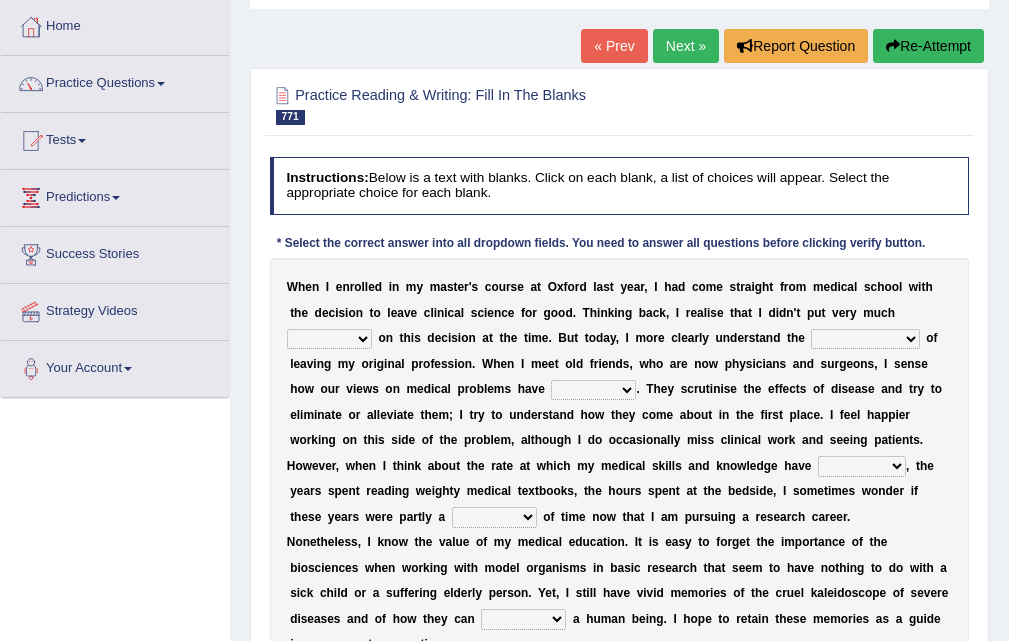 select on "pressure" 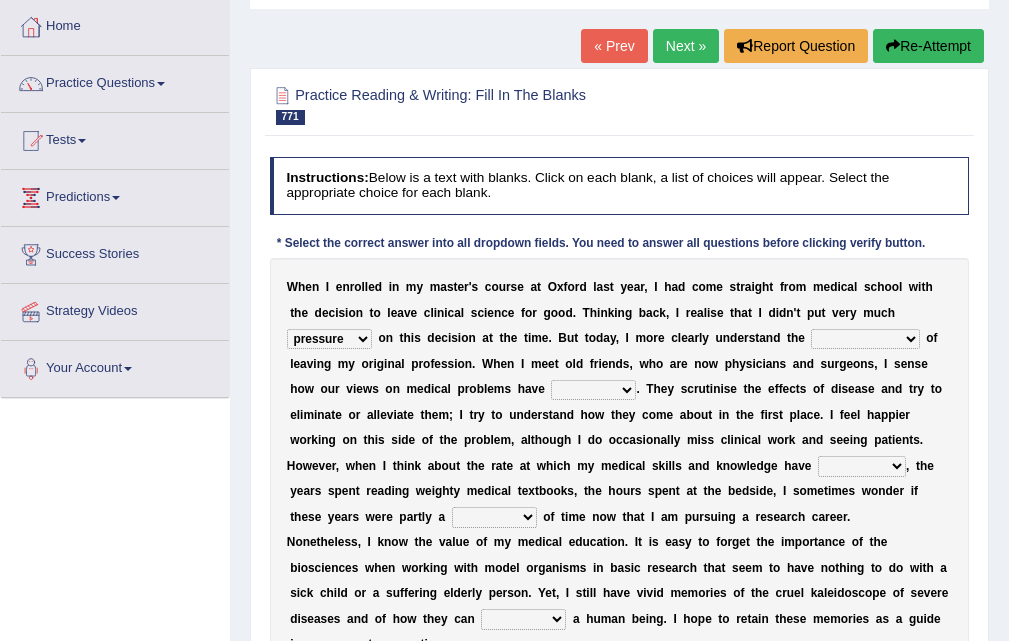 click on "emerged divered diverged upsurged" at bounding box center [593, 390] 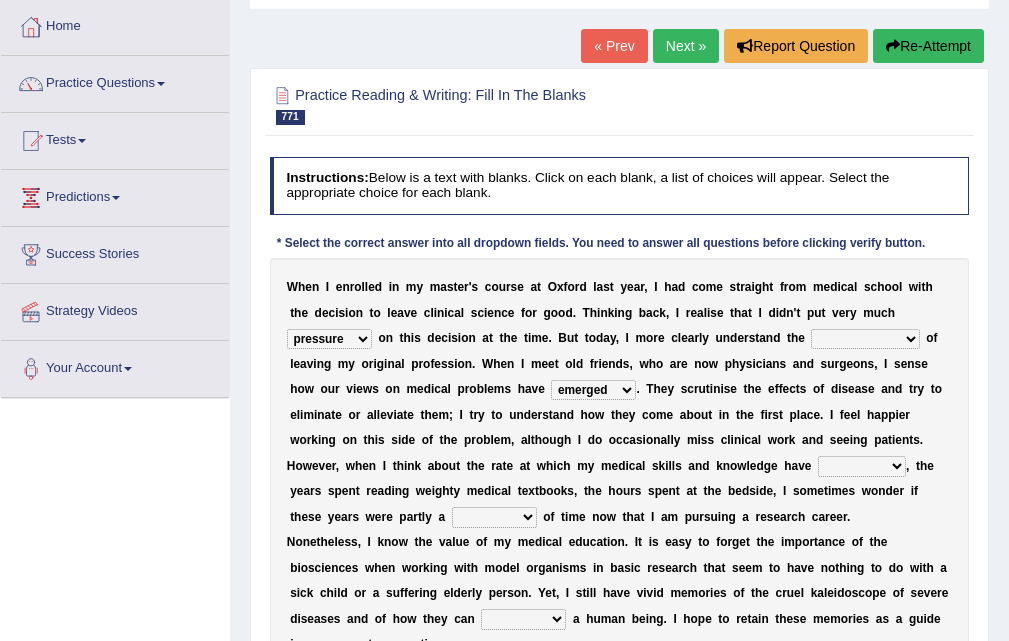 click on "ratings results concepts consequences" at bounding box center [865, 339] 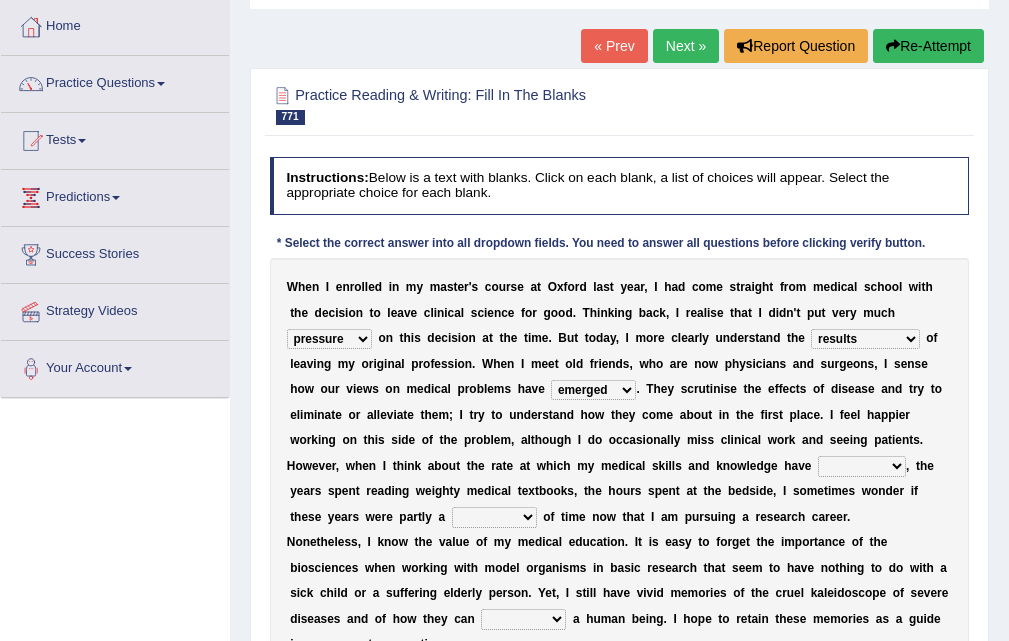 click on "ratings results concepts consequences" at bounding box center [865, 339] 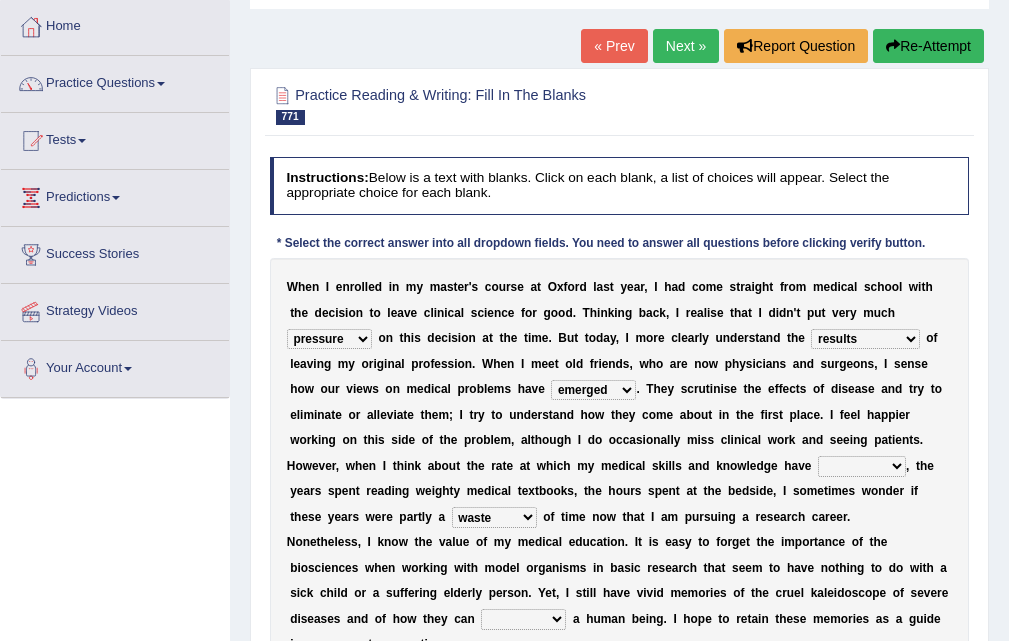 click on "rush waste way trait" at bounding box center (494, 517) 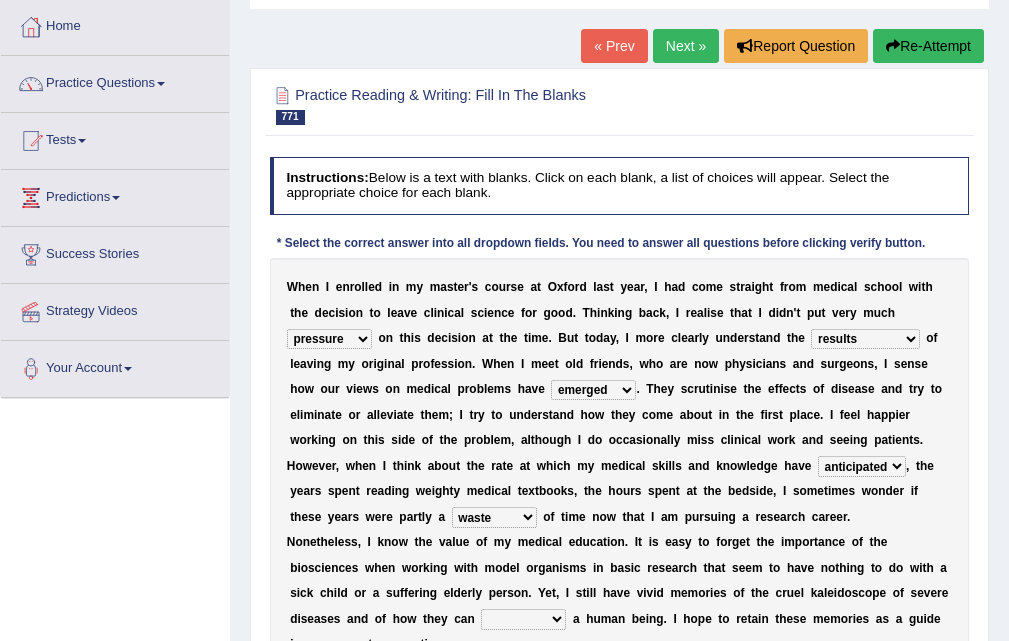 scroll, scrollTop: 200, scrollLeft: 0, axis: vertical 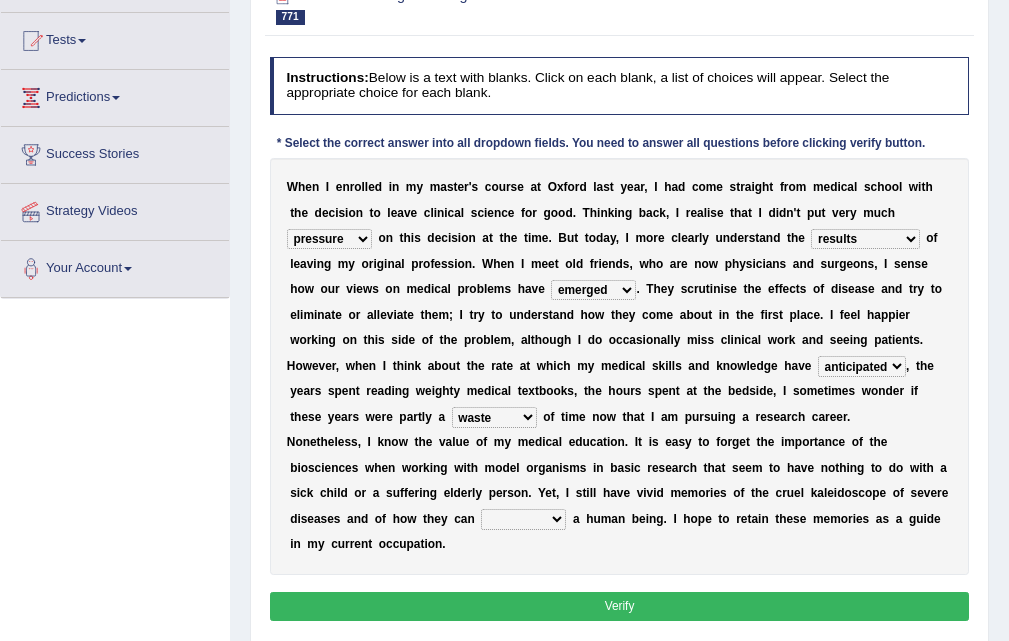 click on "W h e n    I    e n r o l l e d    i n    m y    m a s t e r ' s    c o u r s e    a t    O x f o r d    l a s t    y e a r ,    I    h a d    c o m e    s t r a i g h t    f r o m    m e d i c a l    s c h o o l    w i t h    t h e    d e c i s i o n    t o    l e a v e    c l i n i c a l    s c i e n c e    f o r    g o o d .    T h i n k i n g    b a c k ,    I    r e a l i s e    t h a t    I    d i d n ' t    p u t    v e r y    m u c h    rate weight stress pressure    o n    t h i s    d e c i s i o n    a t    t h e    t i m e .    B u t    t o d a y ,    I    m o r e    c l e a r l y    u n d e r s t a n d    t h e    ratings results concepts consequences    o f    l e a v i n g    m y    o r i g i n a l    p r o f e s s i o n .    W h e n    I    m e e t    o l d    f r i e n d s ,    w h o    a r e    n o w    p h y s i c i a n s    a n d    s u r g e o n s ,    I    s e n s e    h o w    o u r    v i e w s    o n    m e d i" at bounding box center [620, 366] 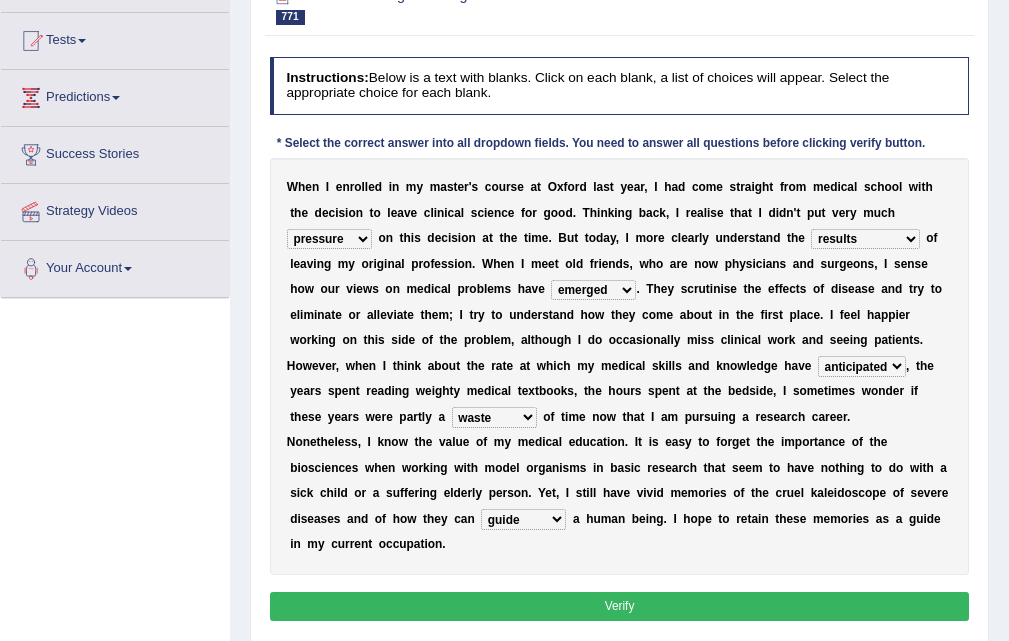 click on "Verify" at bounding box center (620, 606) 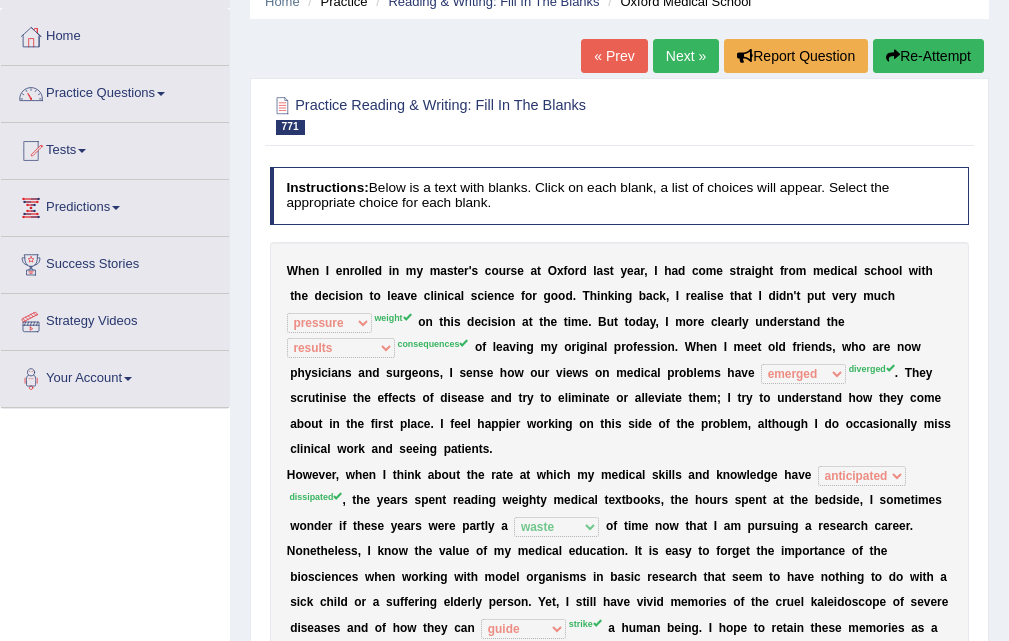 scroll, scrollTop: 0, scrollLeft: 0, axis: both 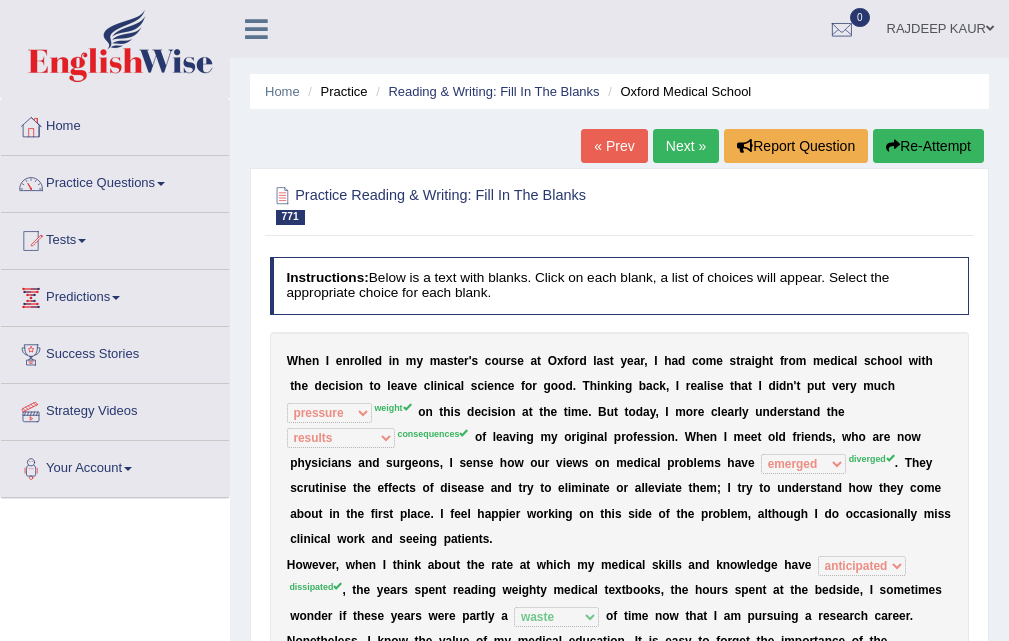 click on "Home
Practice
Reading & Writing: Fill In The Blanks
Oxford Medical School
« Prev Next »  Report Question  Re-Attempt
Practice Reading & Writing: Fill In The Blanks
771
Oxford Medical School
Instructions:  Below is a text with blanks. Click on each blank, a list of choices will appear. Select the appropriate choice for each blank.
* Select the correct answer into all dropdown fields. You need to answer all questions before clicking verify button. W h e n    I    e n r o l l e d    i n    m y    m a s t e r ' s    c o u r s e    a t    O x f o r d    l a s t    y e a r ,    I    h a d    c o m e    s t r a i g h t    f r o m    m e d i c a l    s c h o o l    w i t h    t h e    d e c i s i o n    t o    l e a v e    c l i n i c a l    s c i e n c e    f o r    g o o d .    T h i n k i n g b" at bounding box center [619, 500] 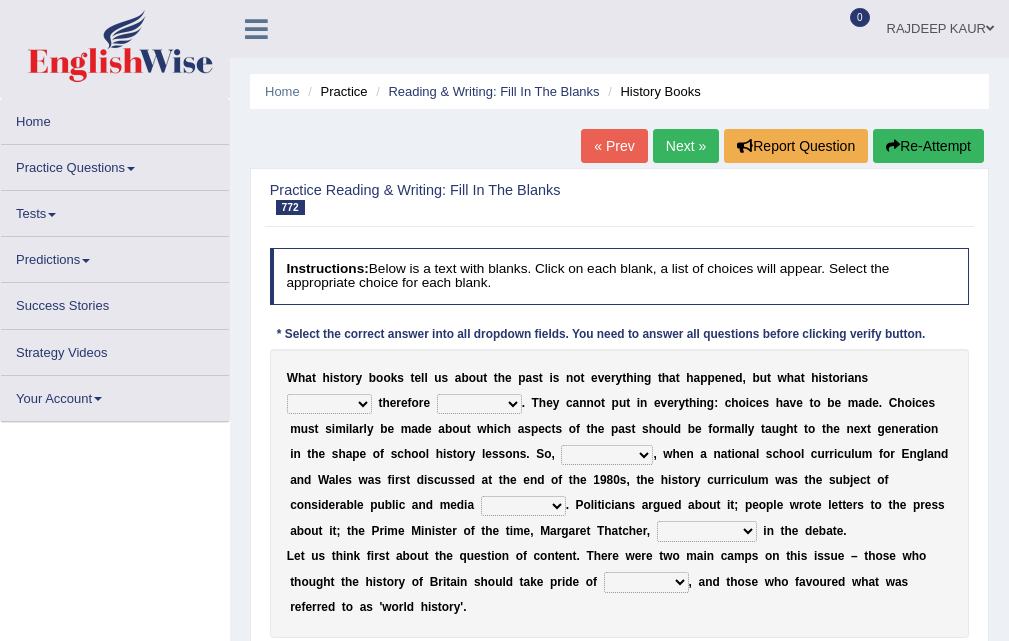 scroll, scrollTop: 0, scrollLeft: 0, axis: both 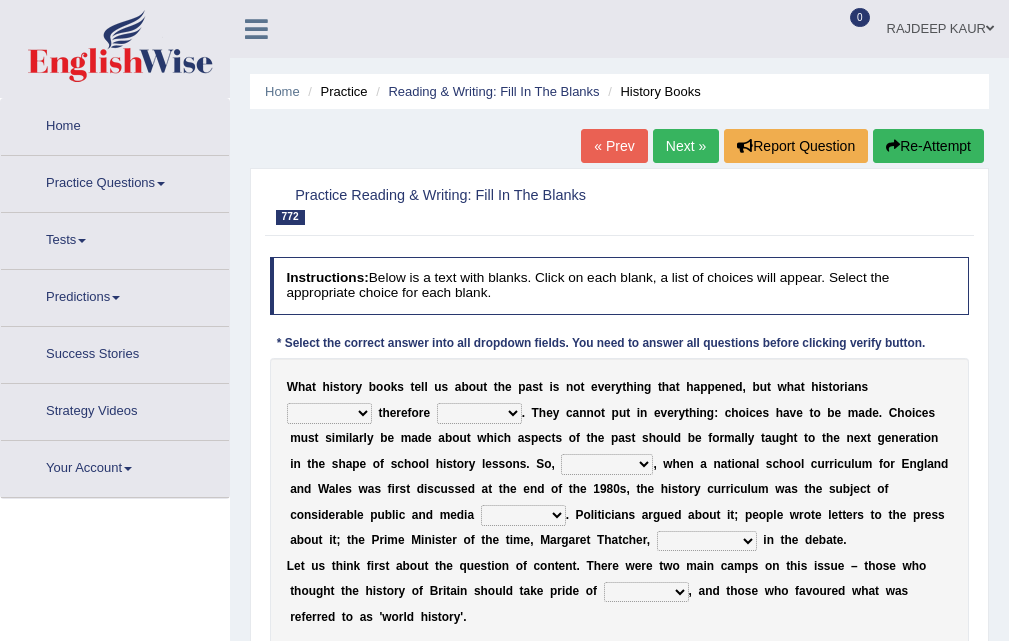 select on "had been" 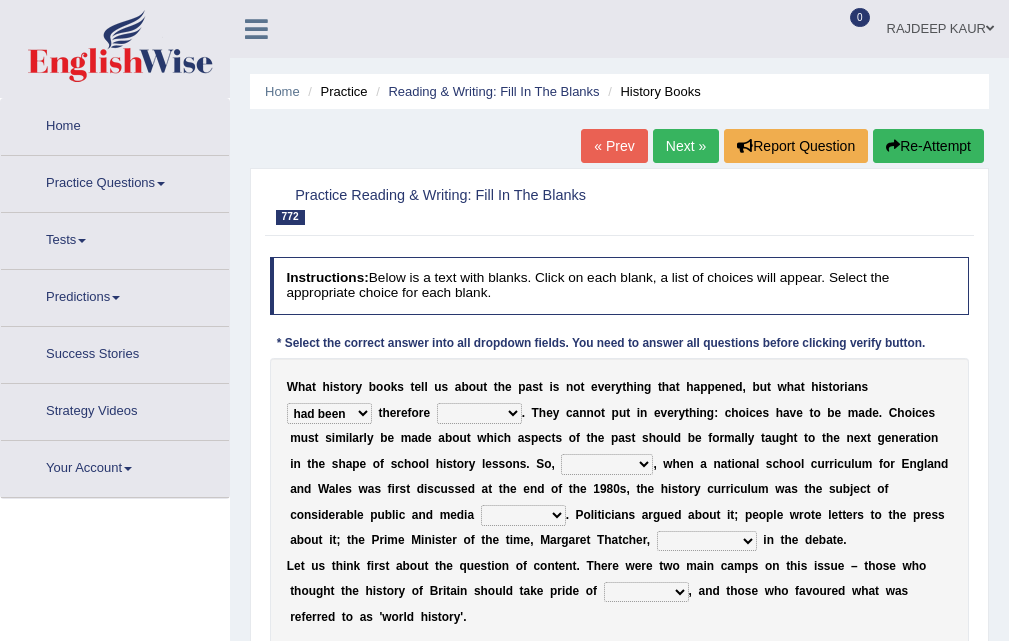 click on "had had been have been have" at bounding box center [329, 413] 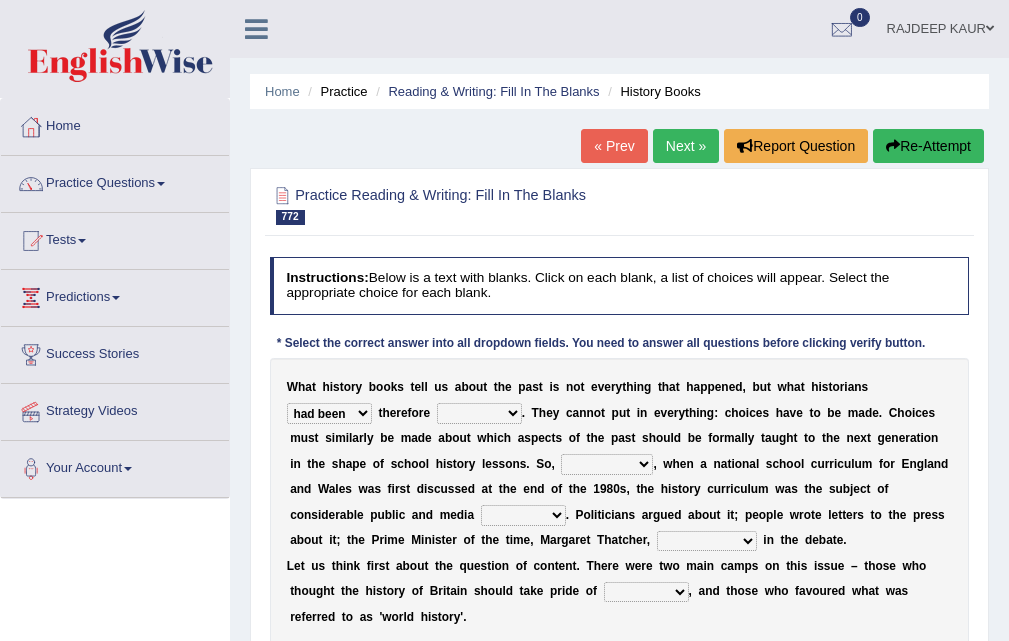 click on "passed selected pointed measured" at bounding box center [479, 413] 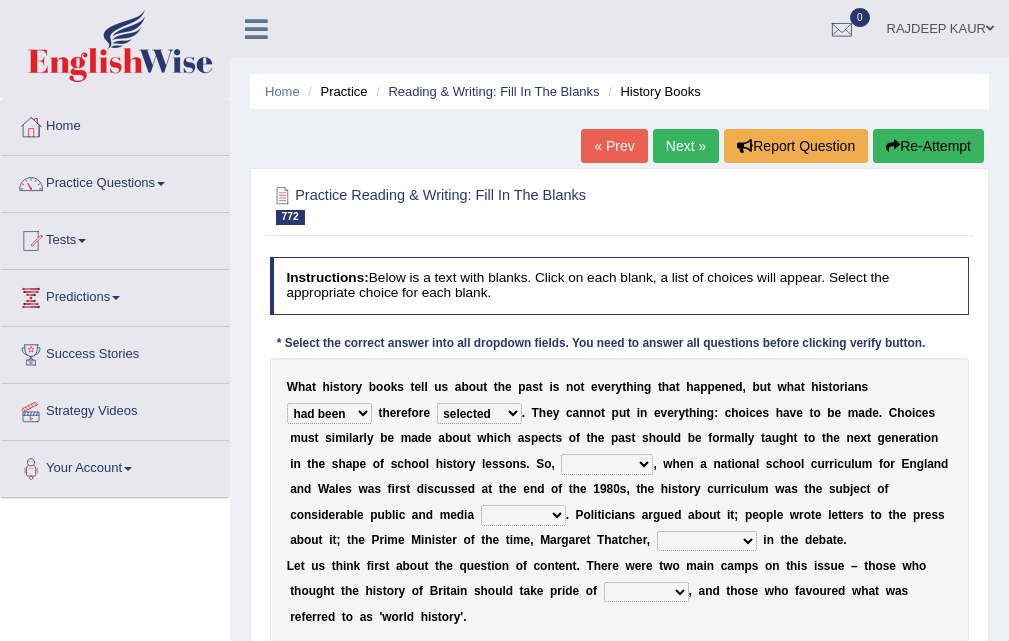 click on "likewise neverthless for example kindly" at bounding box center (607, 464) 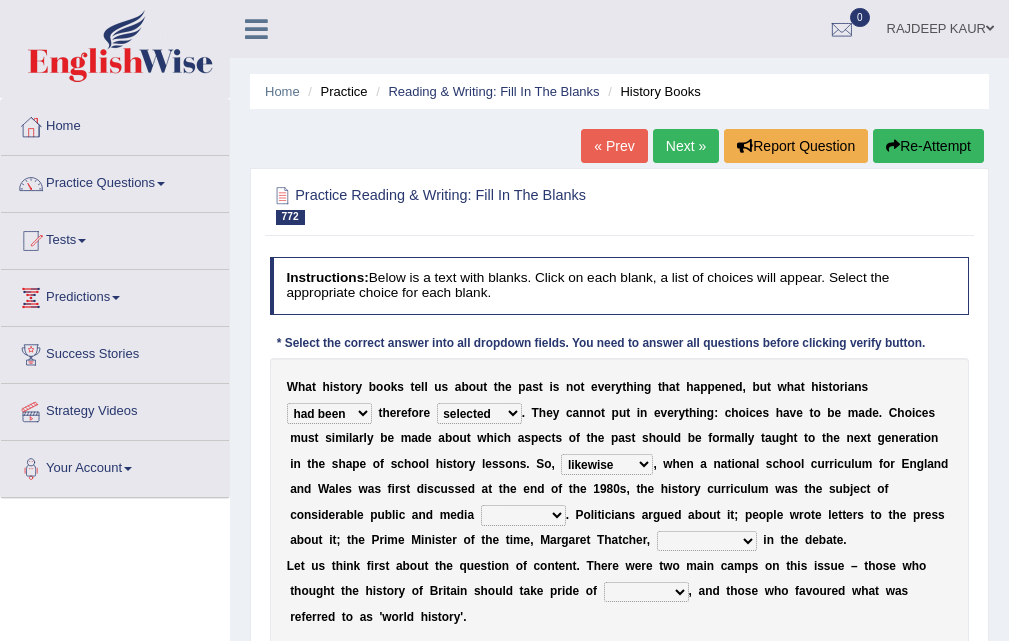 click on "launch interest stress regain" at bounding box center (523, 515) 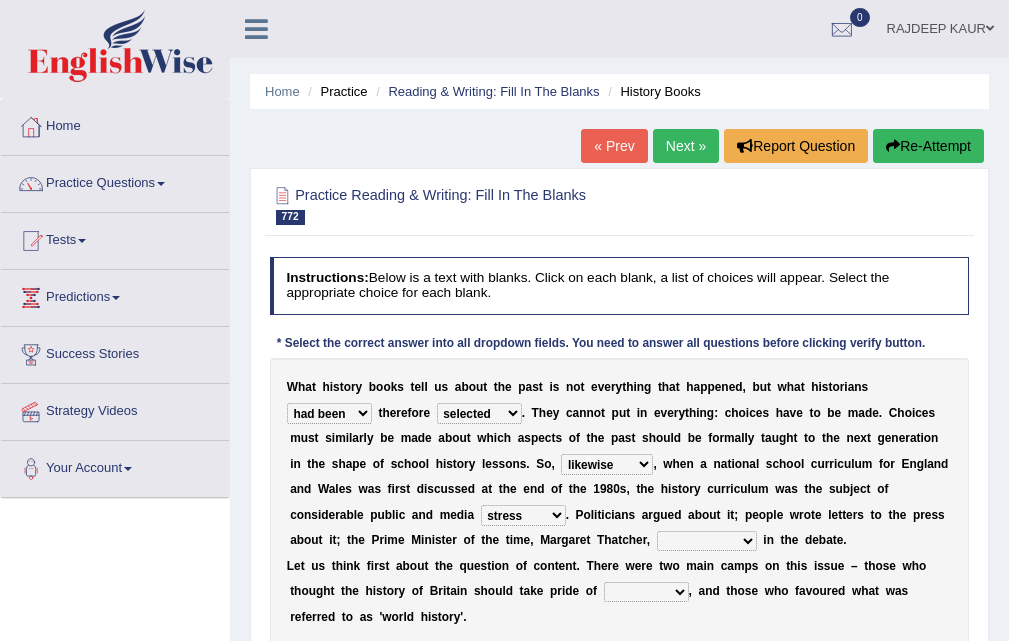 click on "interrupted innaugerated intacted intervened" at bounding box center (707, 541) 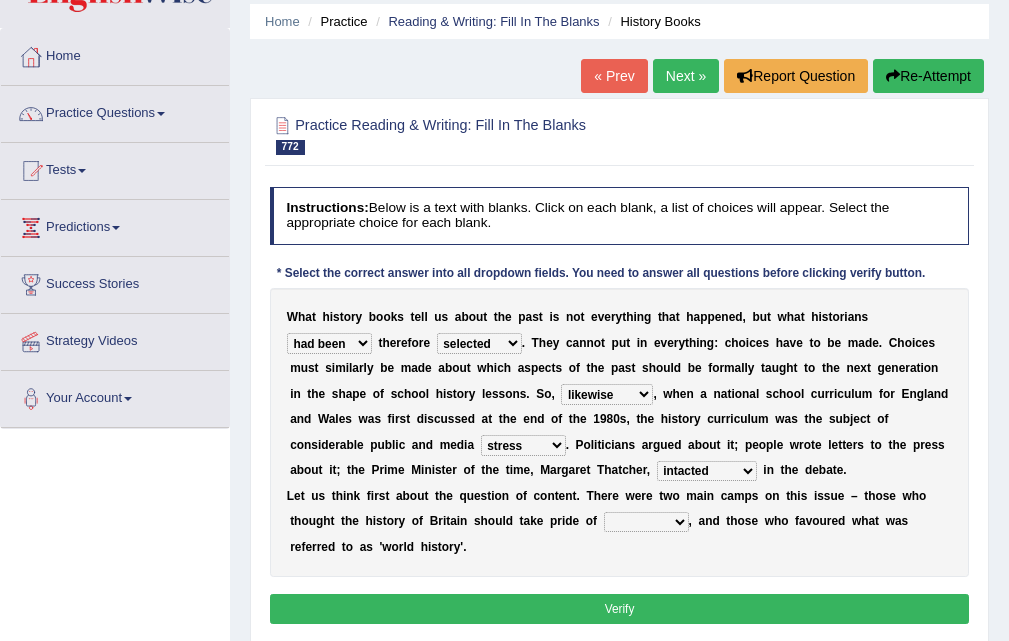 scroll, scrollTop: 100, scrollLeft: 0, axis: vertical 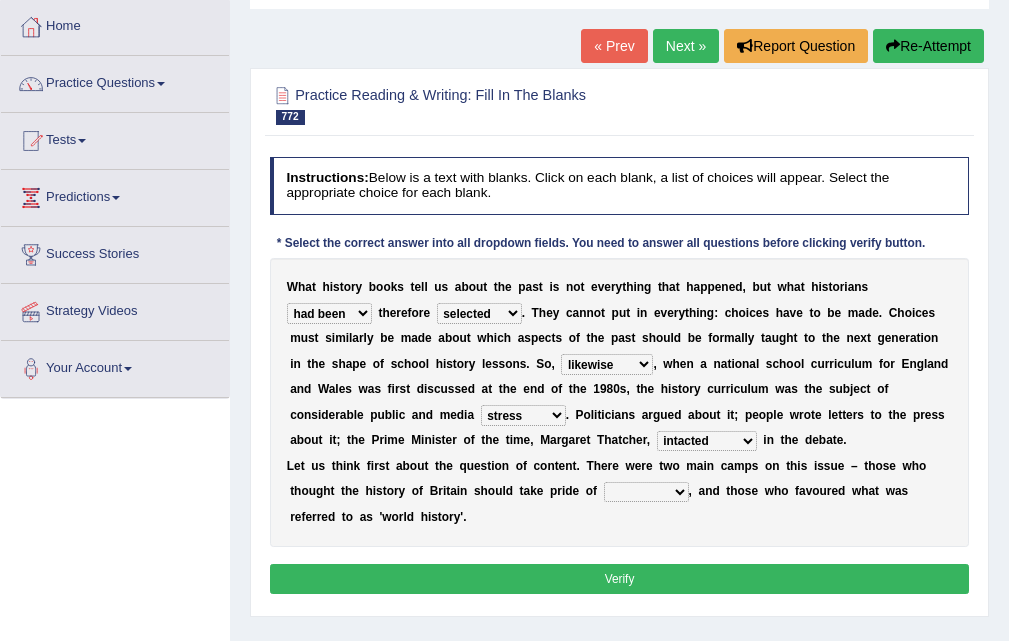 click on "pace race space place" at bounding box center [646, 492] 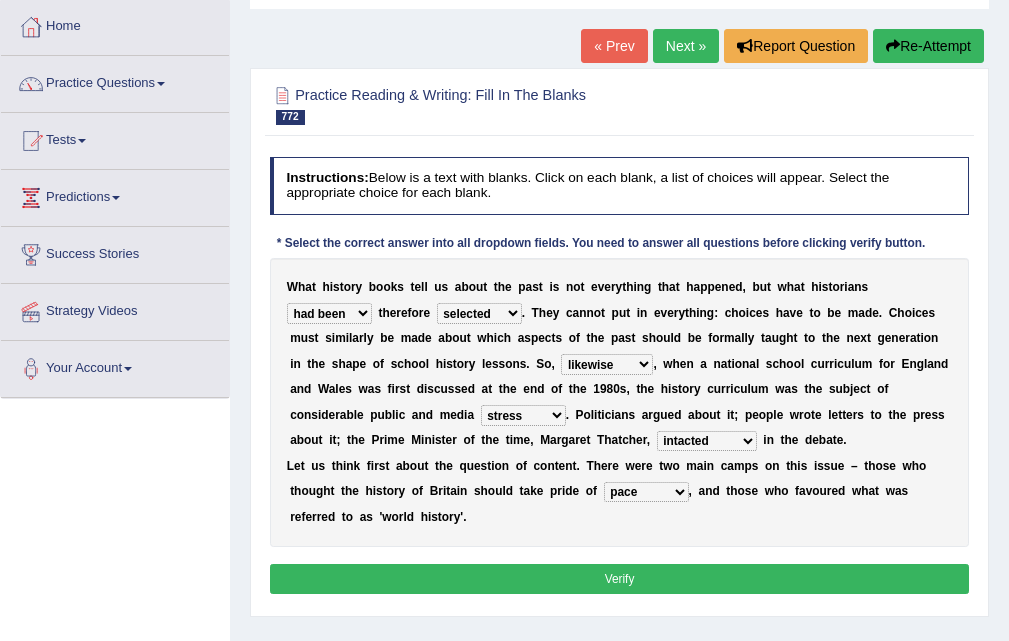 click on "Verify" at bounding box center (620, 578) 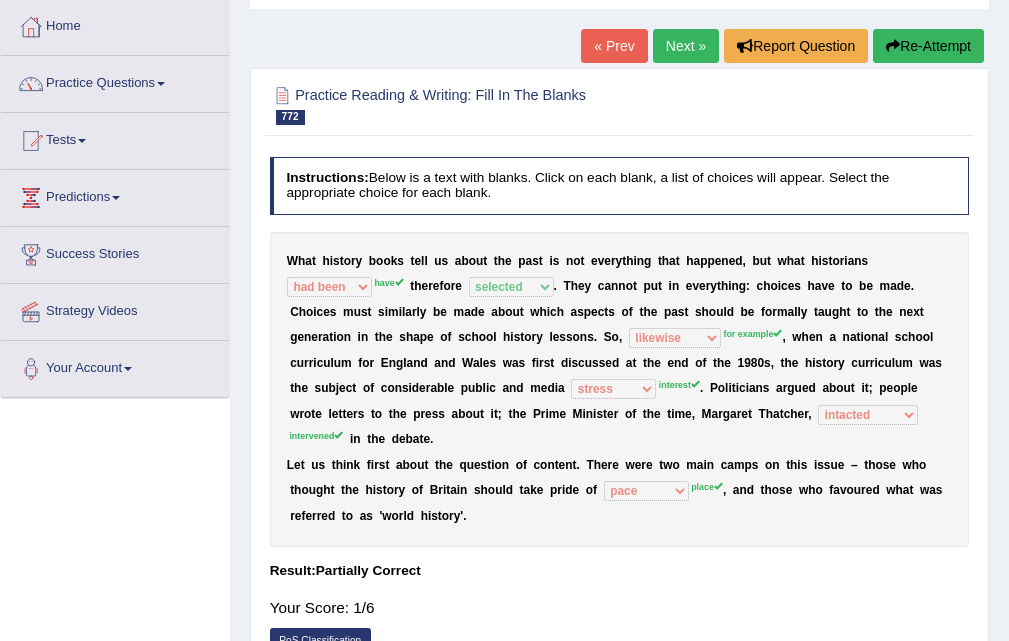 drag, startPoint x: 656, startPoint y: 59, endPoint x: 689, endPoint y: 59, distance: 33 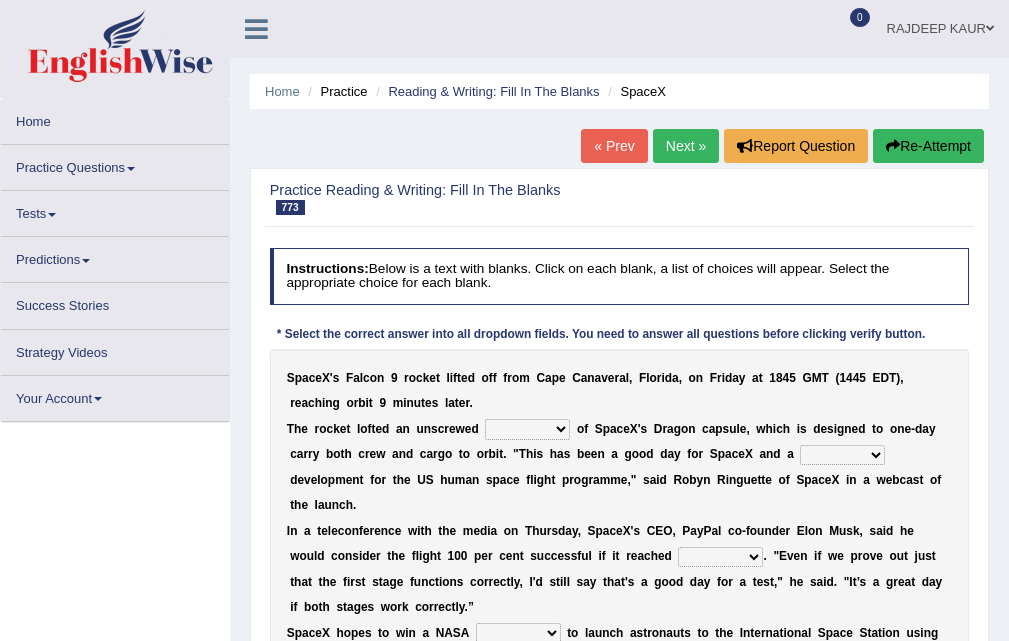 scroll, scrollTop: 0, scrollLeft: 0, axis: both 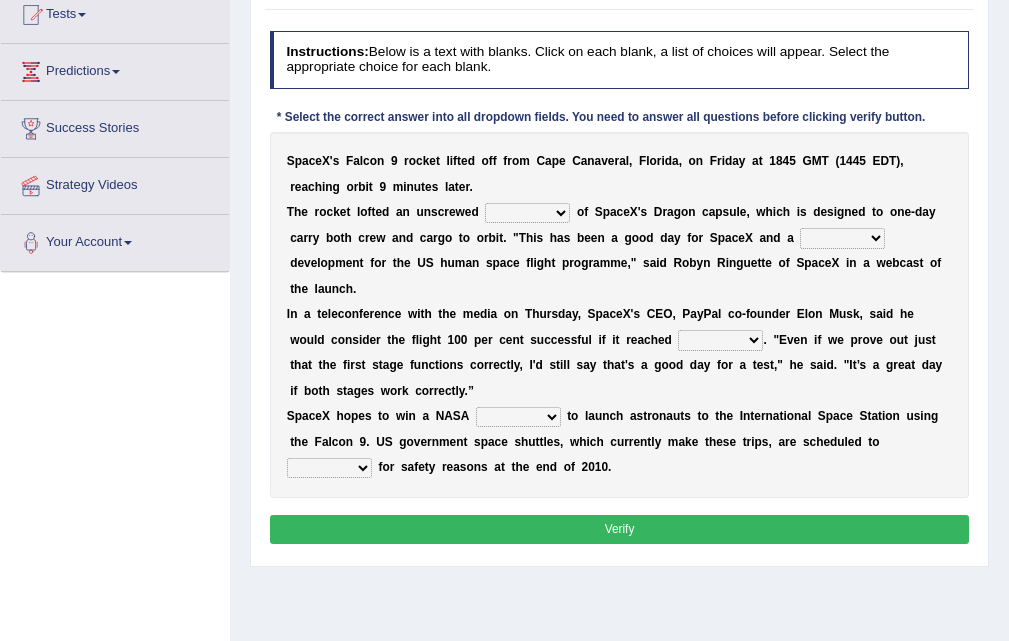 click on "wakeup hookup mockup takeup" at bounding box center (527, 213) 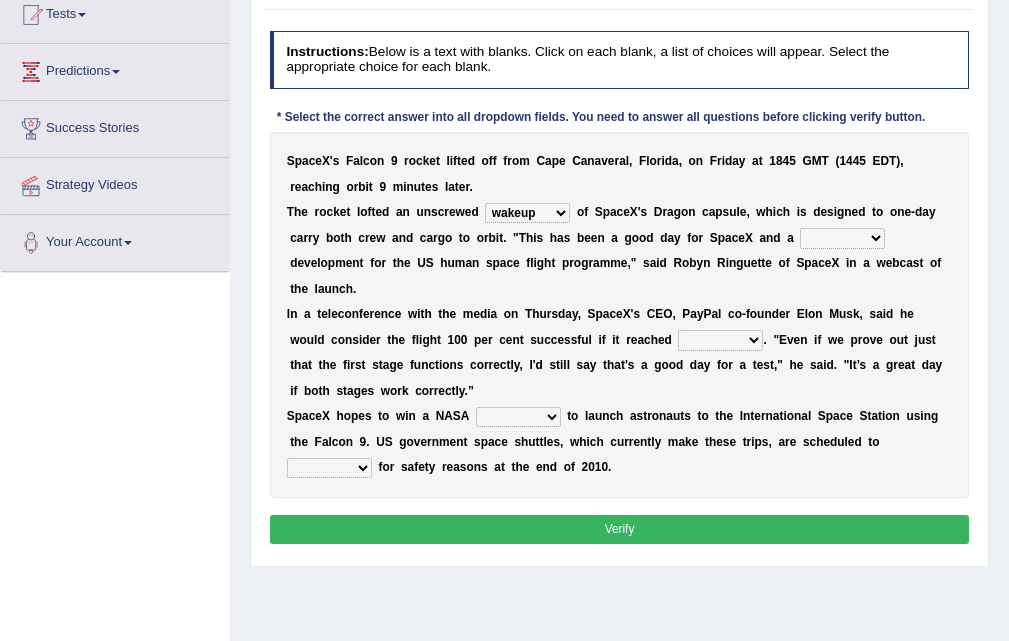 click on "wakeup hookup mockup takeup" at bounding box center (527, 213) 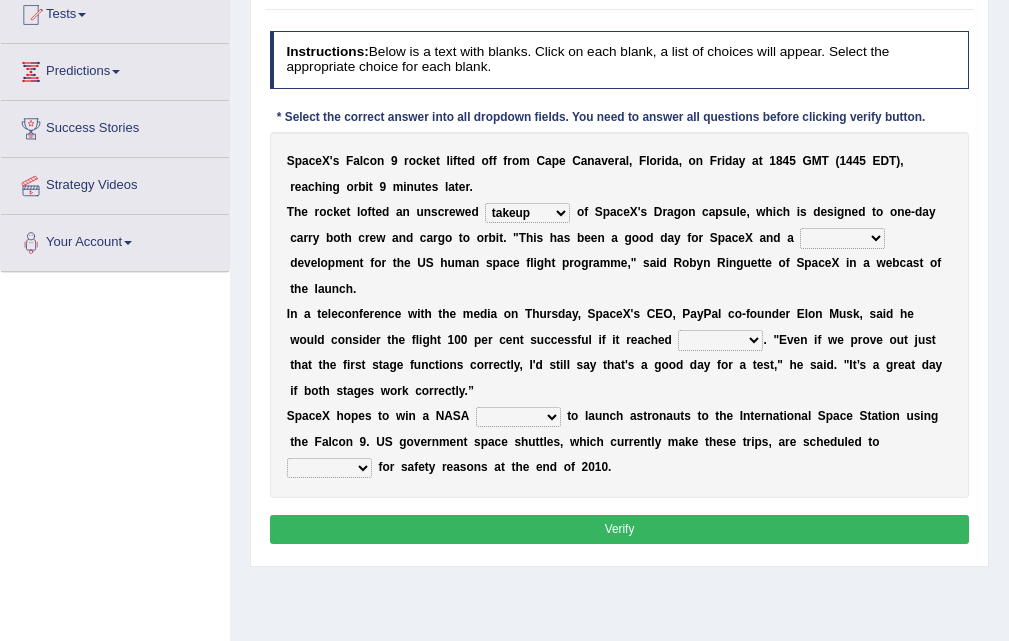 click on "superb perfect aspiring promising" at bounding box center (842, 238) 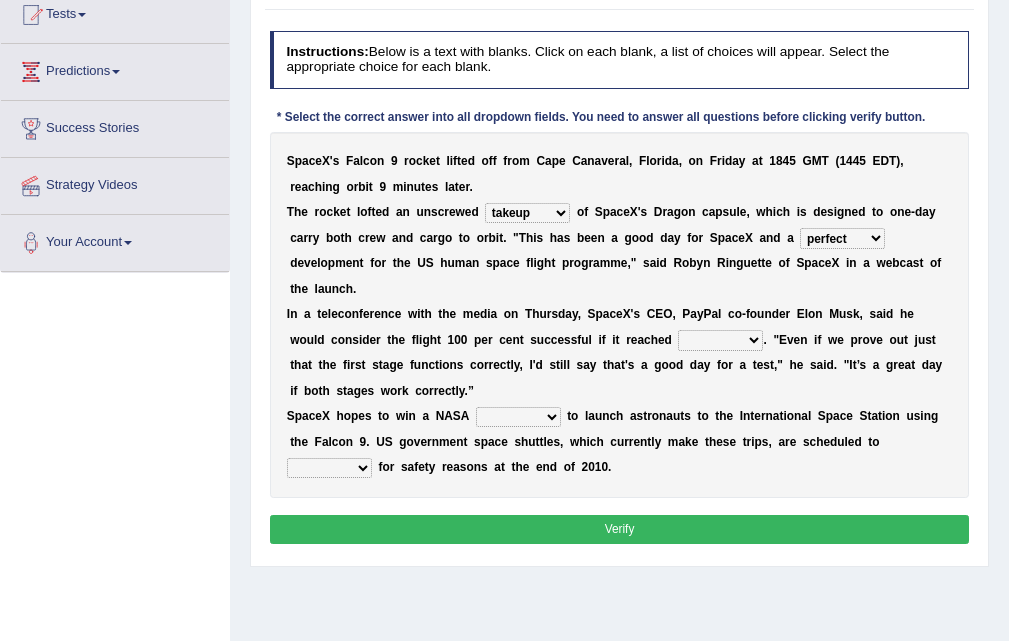click on "superb perfect aspiring promising" at bounding box center [842, 238] 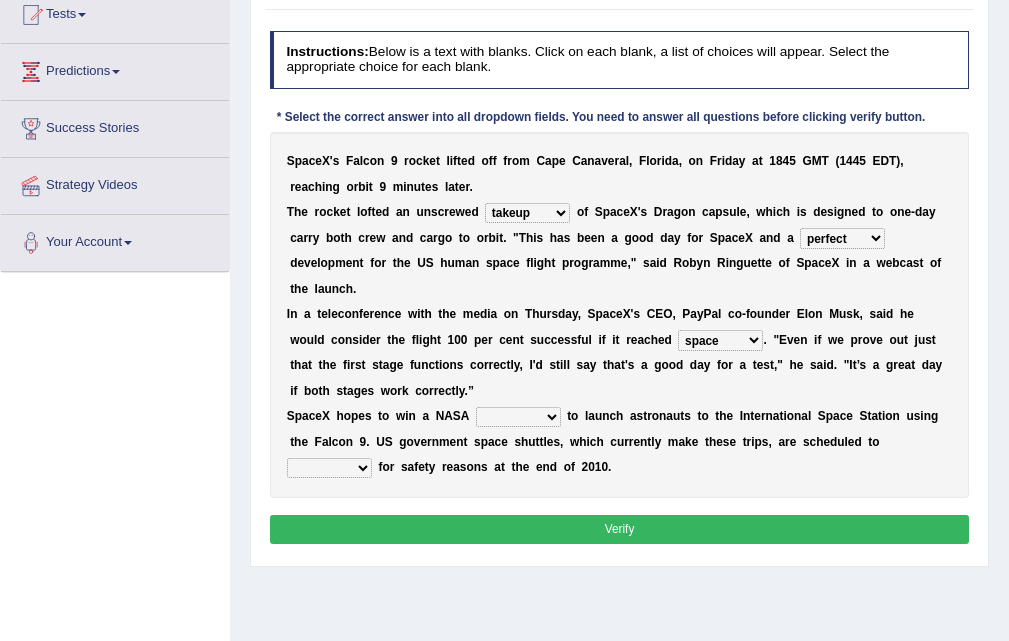 click on "space orbit trait flight" at bounding box center (720, 340) 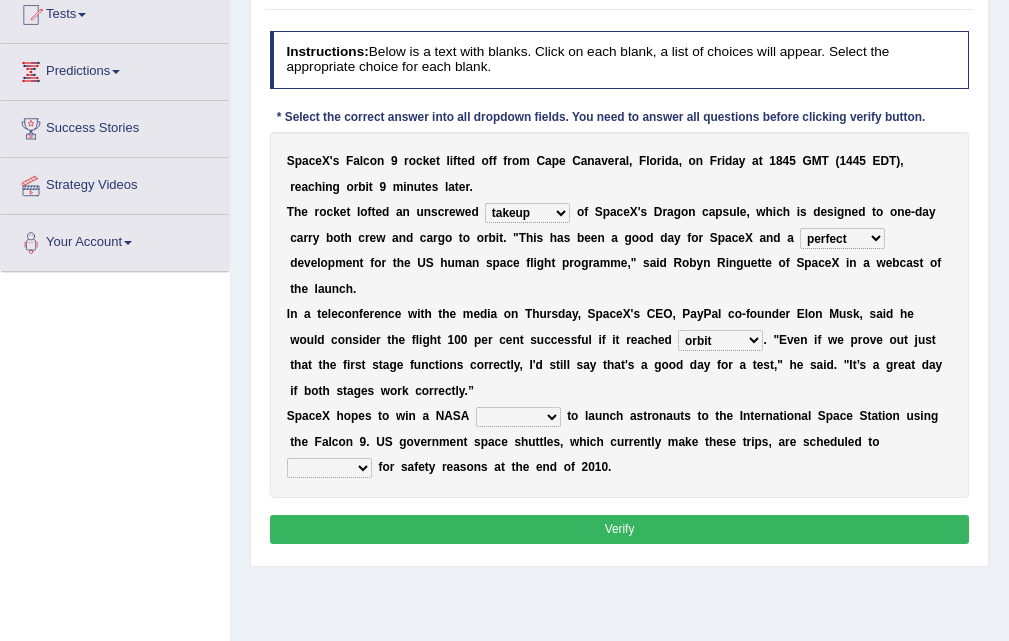 click on "report space launch contract" at bounding box center (518, 417) 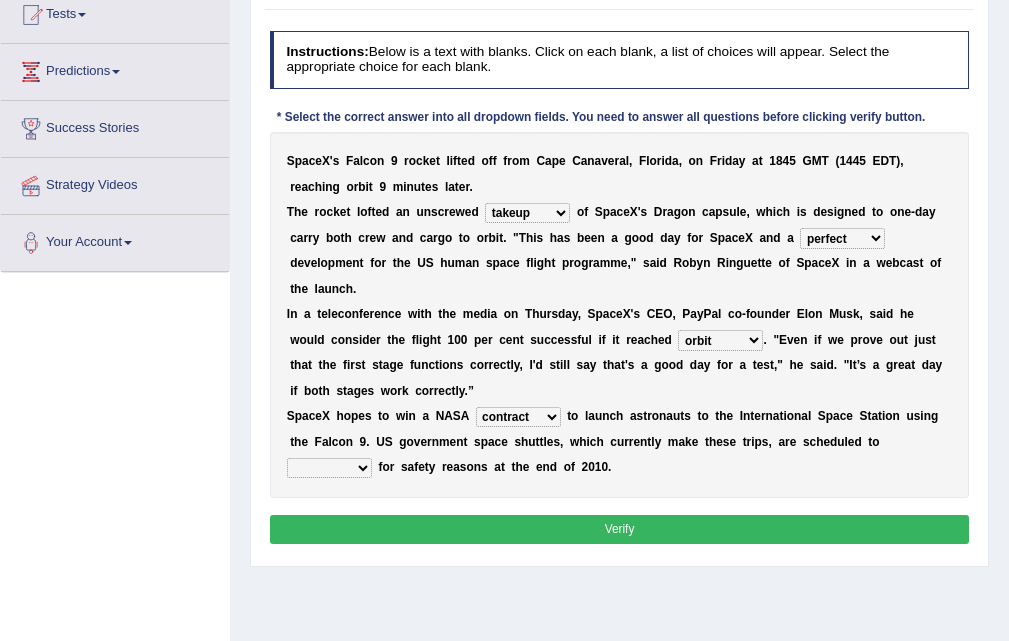 click on "report space launch contract" at bounding box center (518, 417) 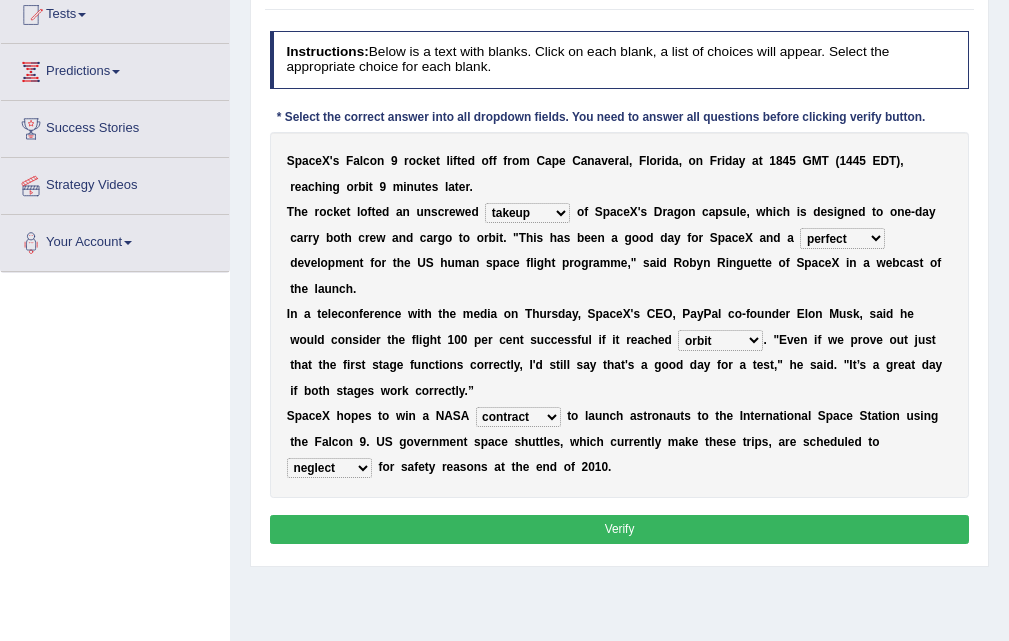 click on "throw neglect retire shut" at bounding box center [329, 468] 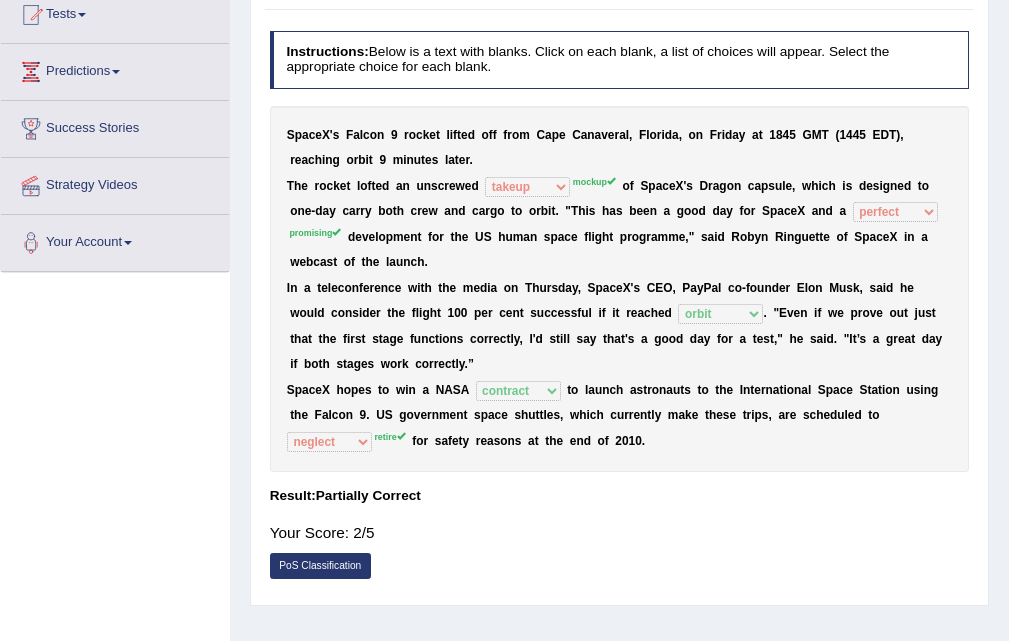 scroll, scrollTop: 0, scrollLeft: 0, axis: both 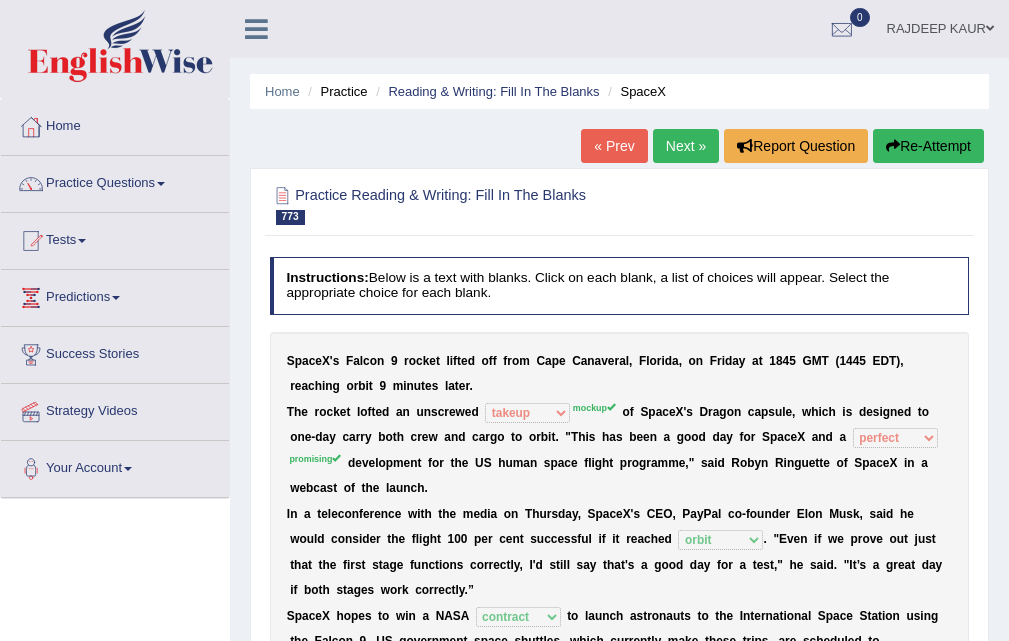 click on "Next »" at bounding box center [686, 146] 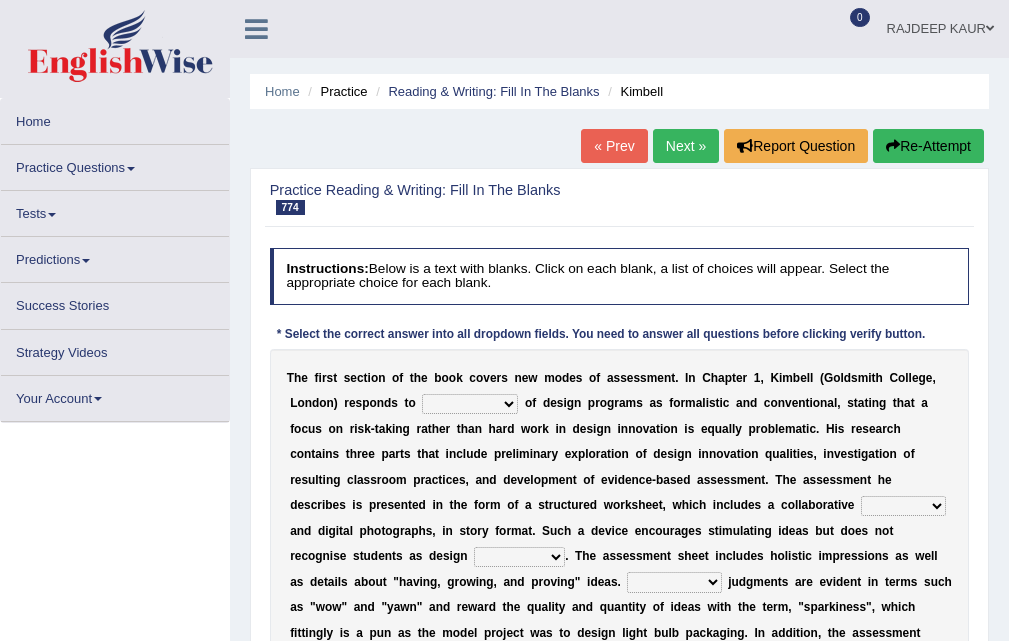 scroll, scrollTop: 0, scrollLeft: 0, axis: both 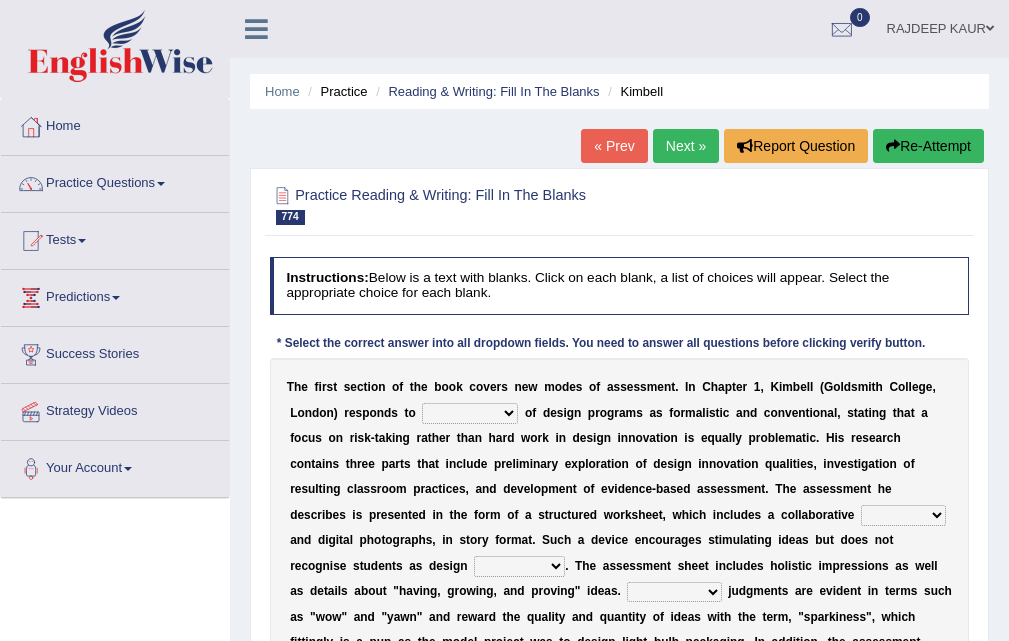 select on "impressions" 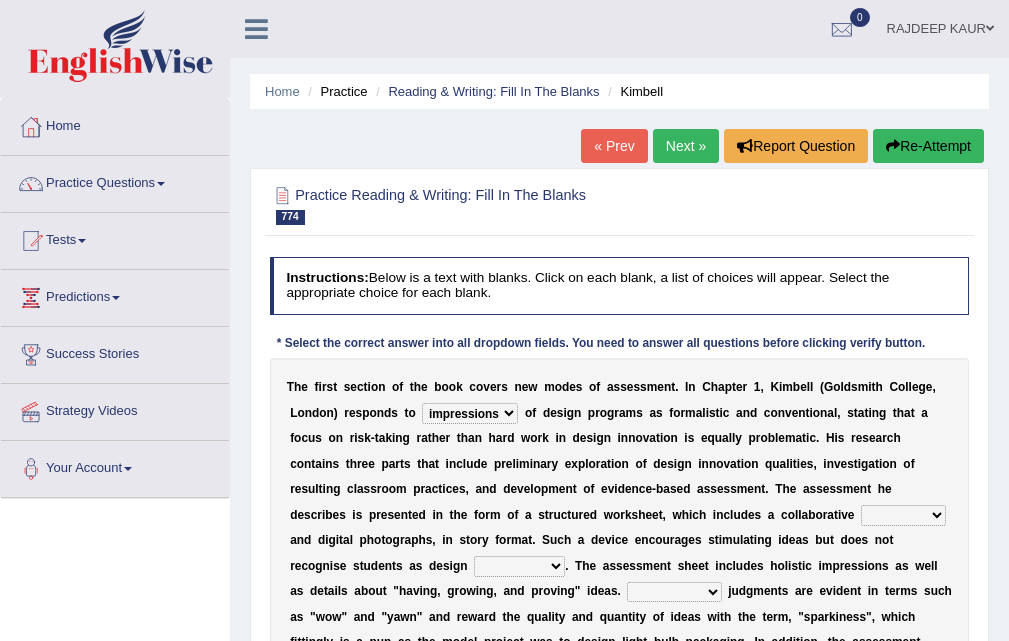 click on "criticisms allegations aspirations impressions" at bounding box center [470, 413] 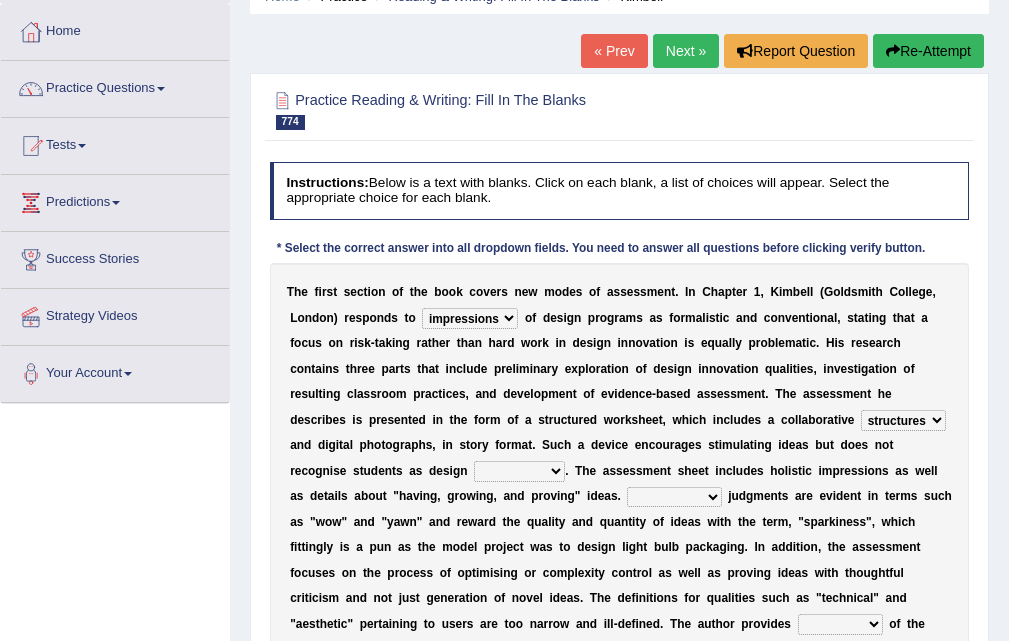 scroll, scrollTop: 100, scrollLeft: 0, axis: vertical 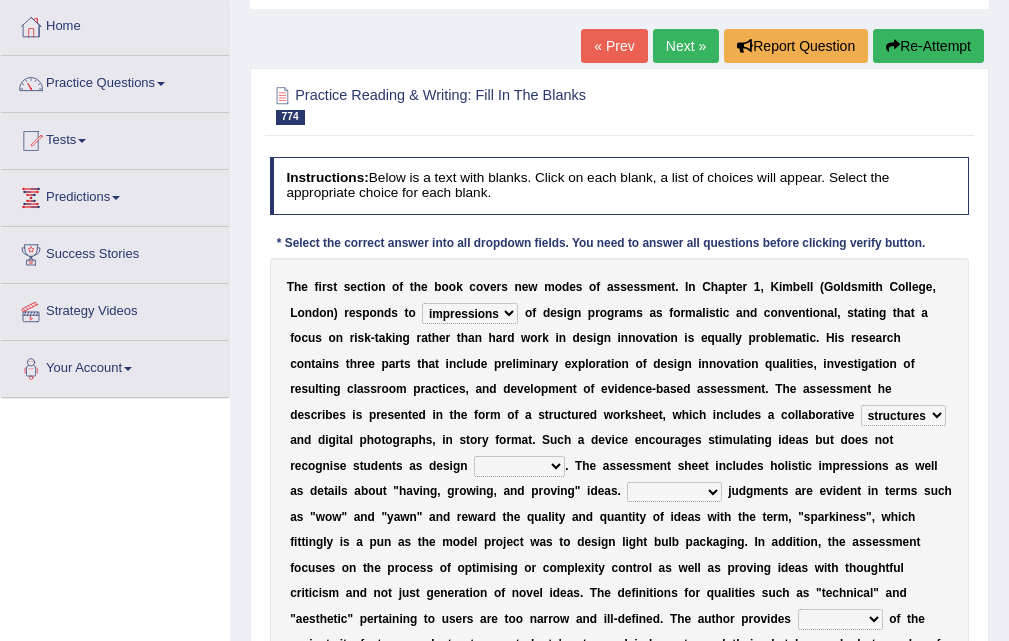 click on "discoveries inventions structures innovators" at bounding box center [519, 466] 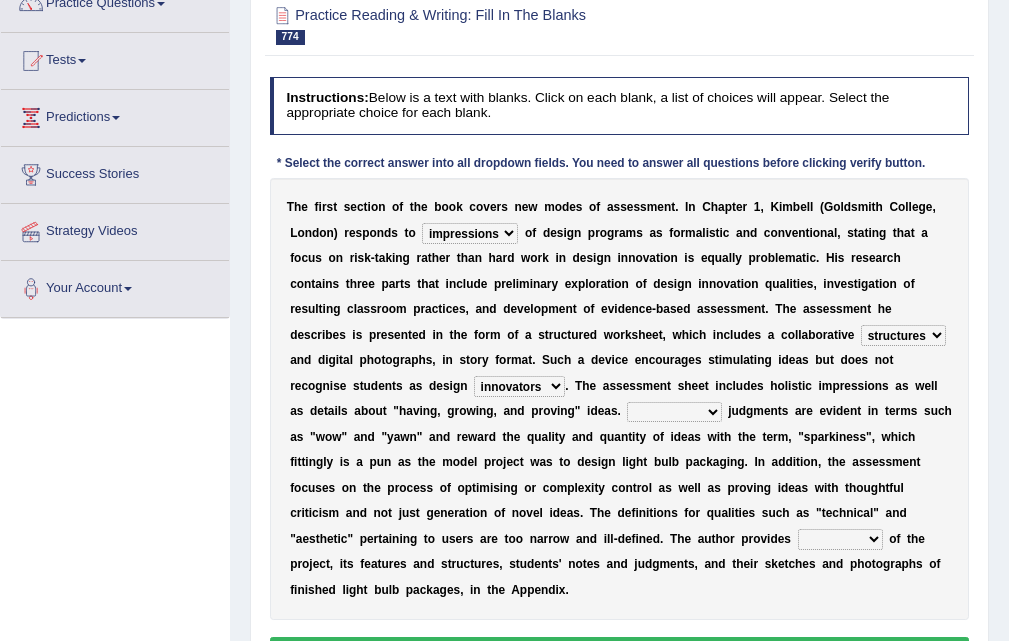 scroll, scrollTop: 300, scrollLeft: 0, axis: vertical 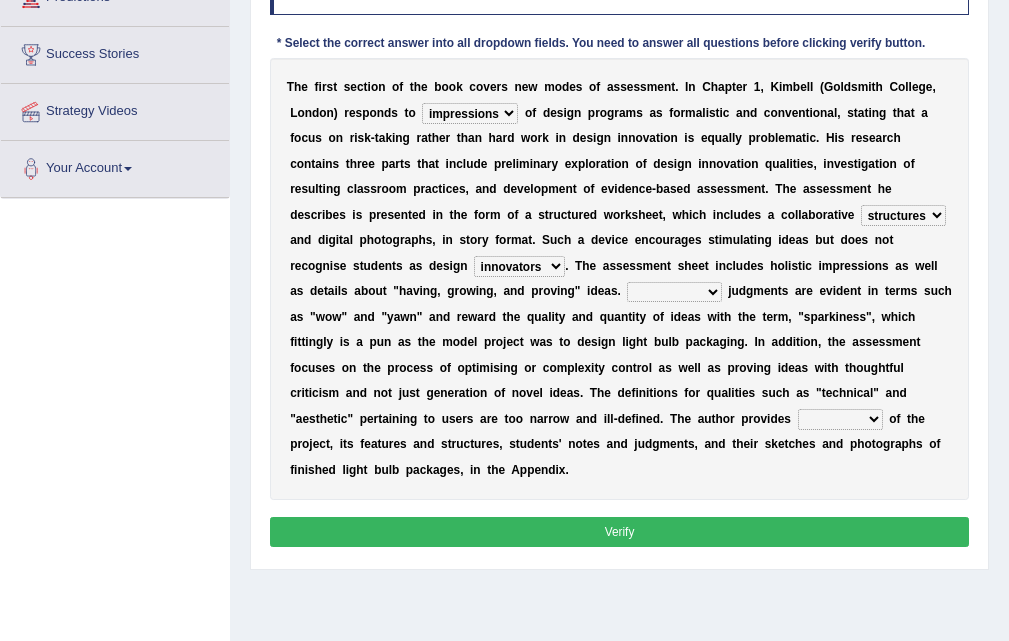 click on "Partial Colloquial Collateral Progressive" at bounding box center (674, 292) 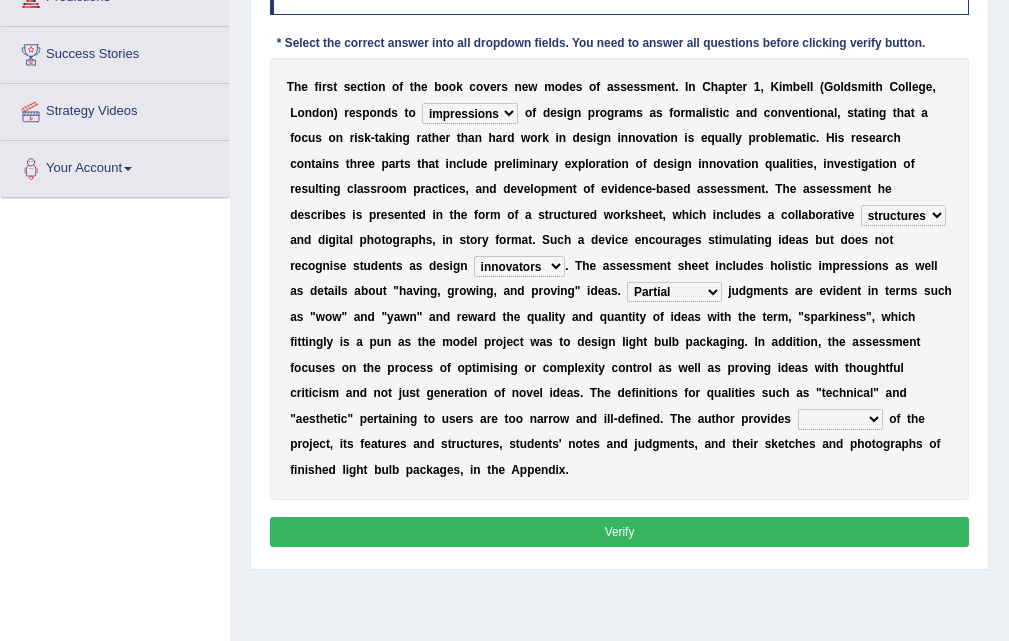 click on "Partial Colloquial Collateral Progressive" at bounding box center [674, 292] 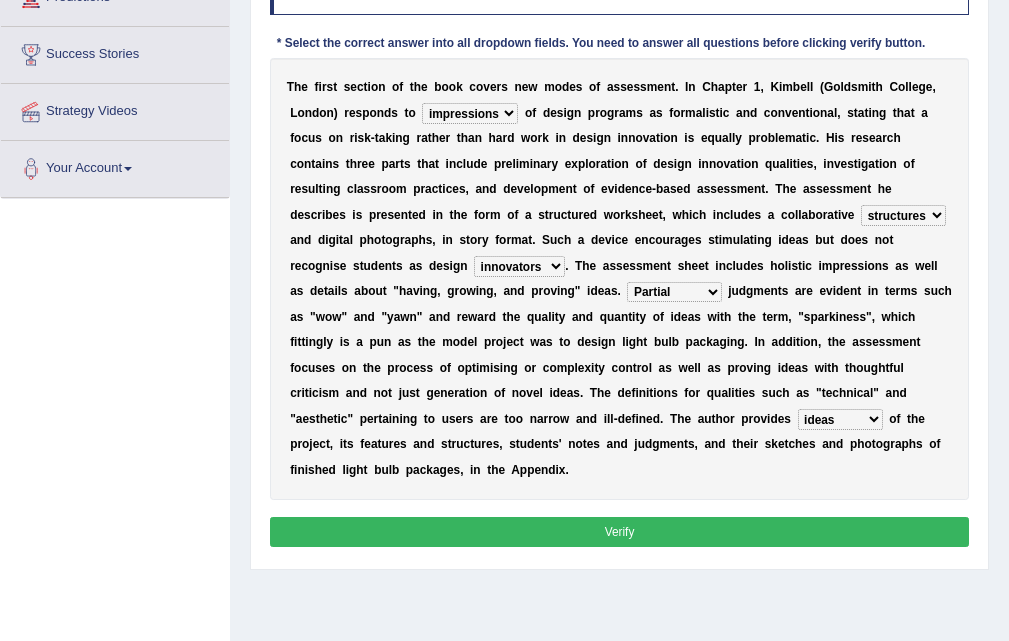 click on "Verify" at bounding box center [620, 531] 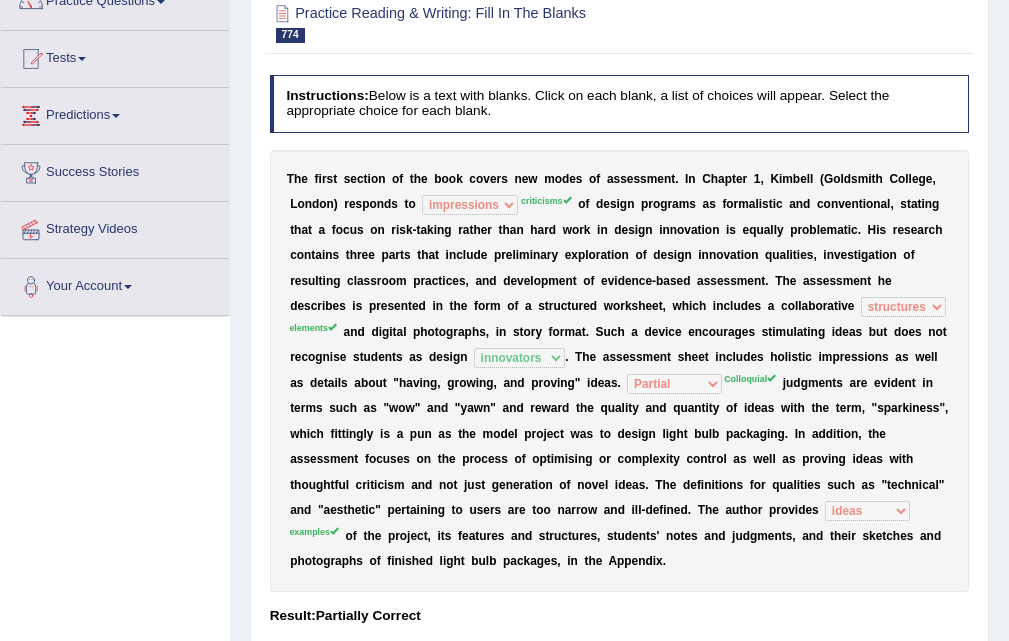 scroll, scrollTop: 0, scrollLeft: 0, axis: both 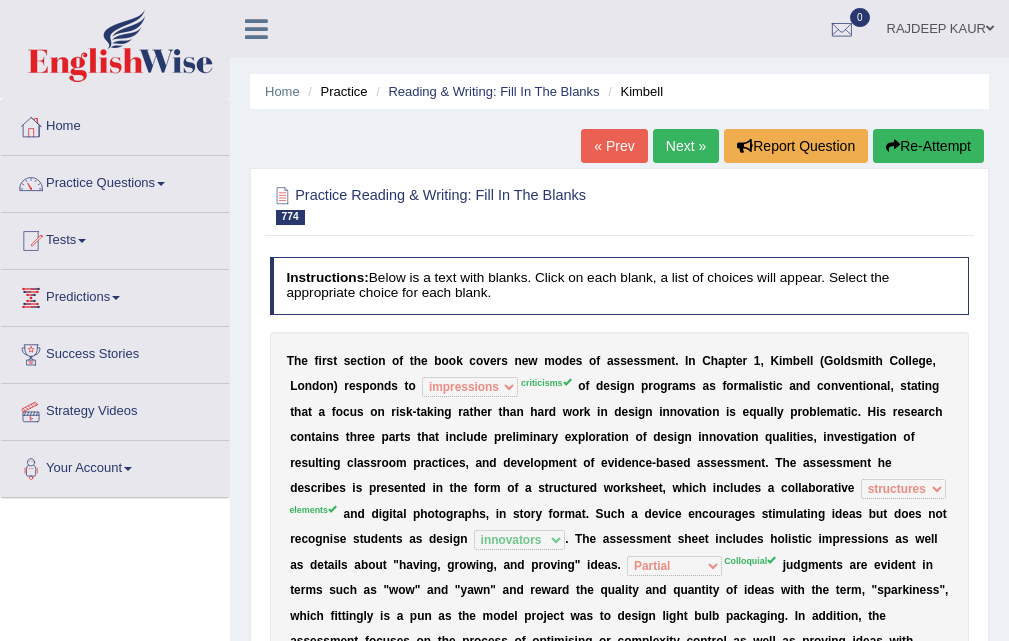 click on "Next »" at bounding box center [686, 146] 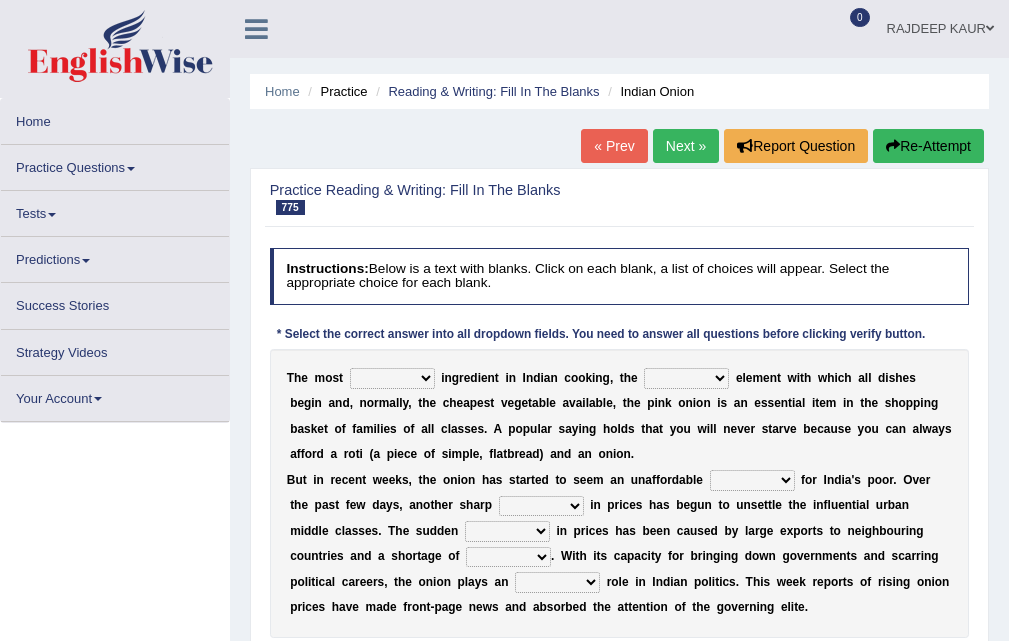 scroll, scrollTop: 0, scrollLeft: 0, axis: both 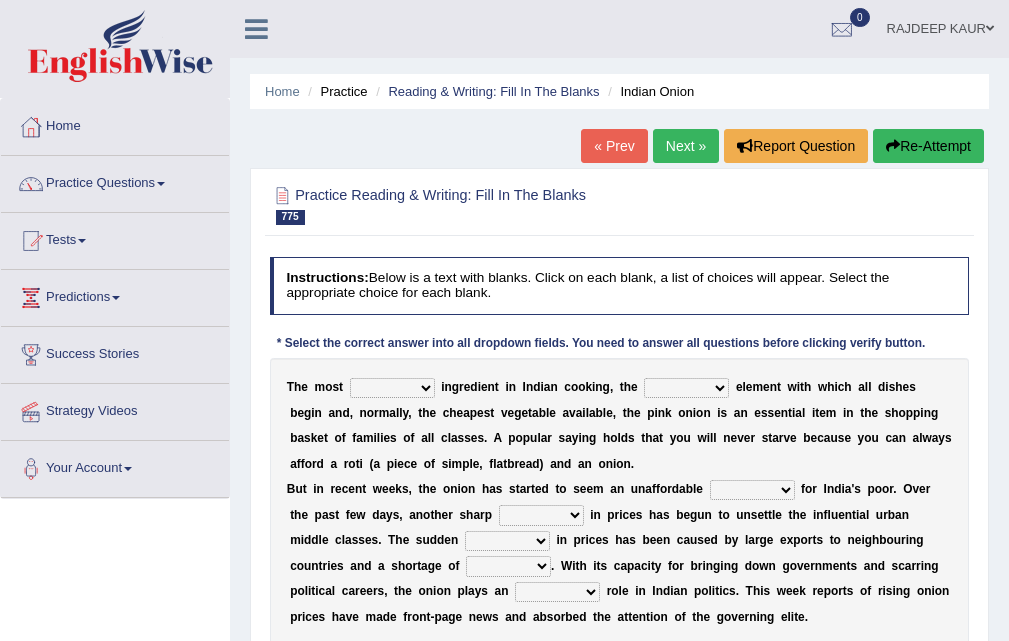 click on "important vital crucial lacking" at bounding box center (392, 388) 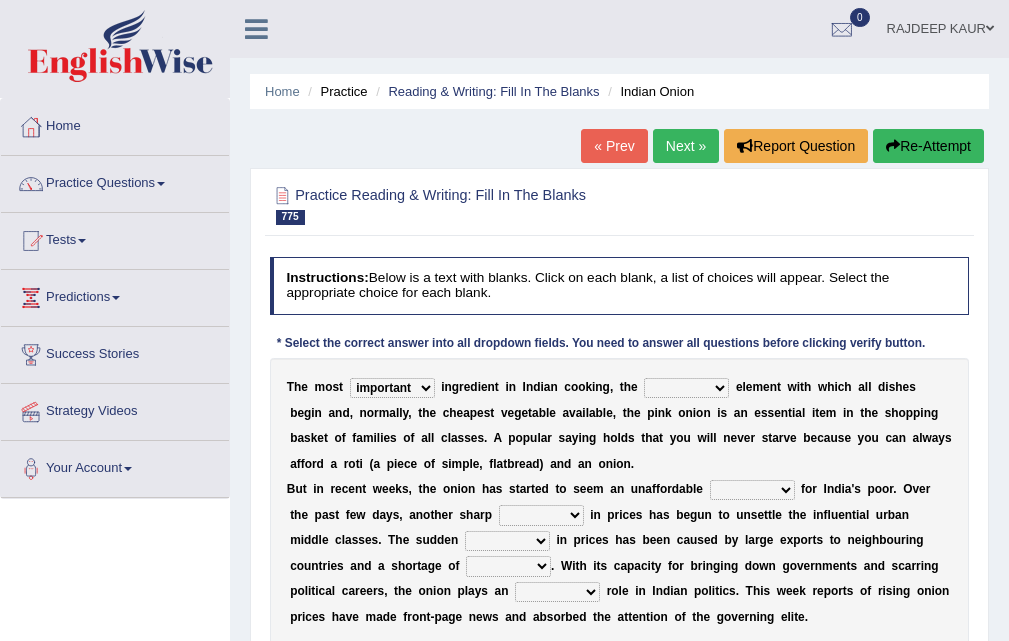 click on "important vital crucial lacking" at bounding box center (392, 388) 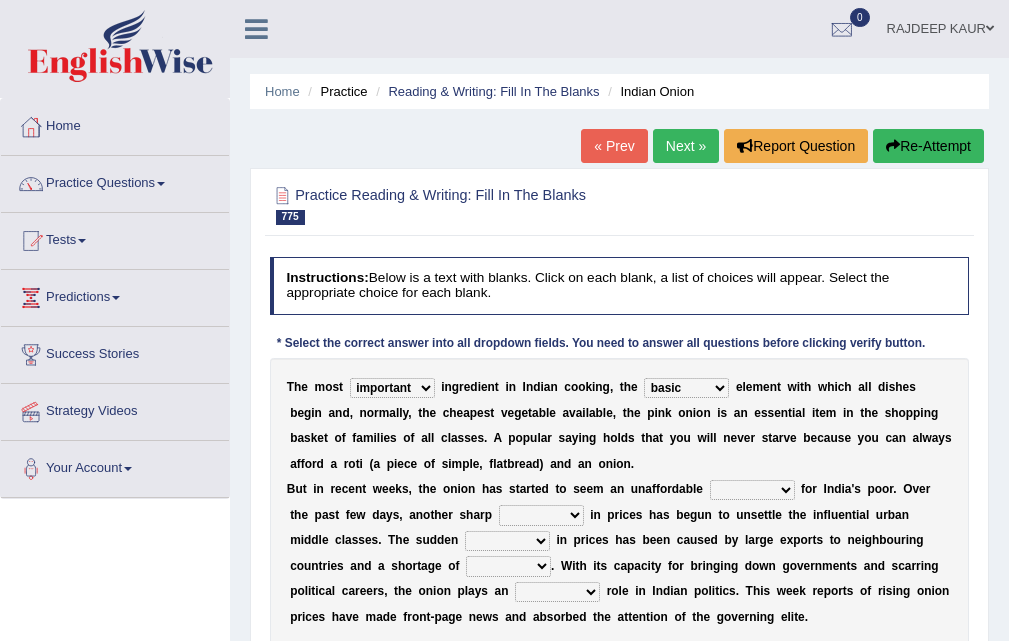 click on "increase decrease hike surge" at bounding box center [541, 515] 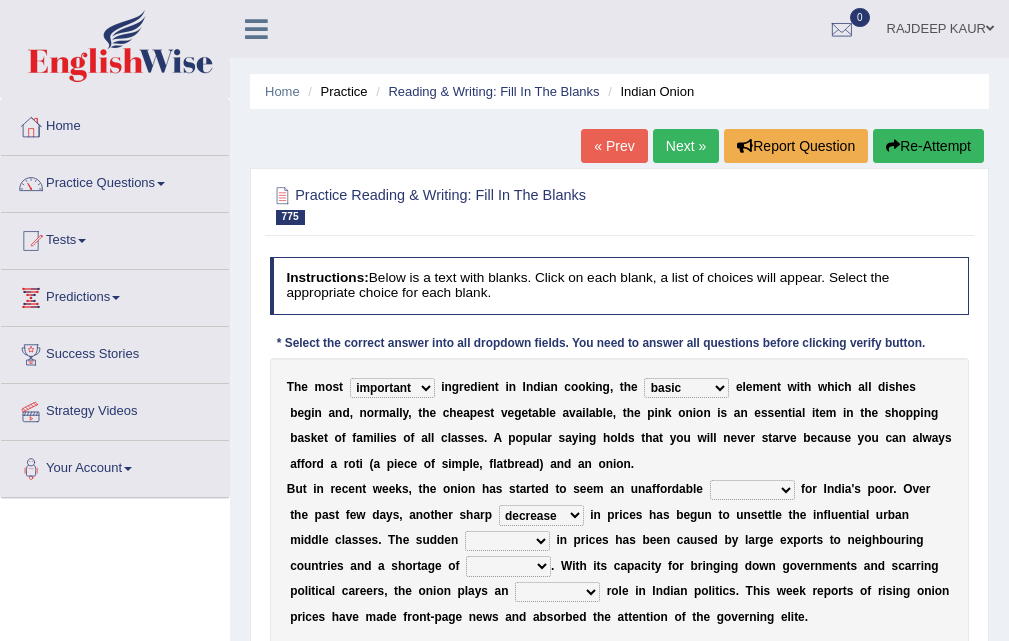 click on "luxury items materials needs" at bounding box center (752, 490) 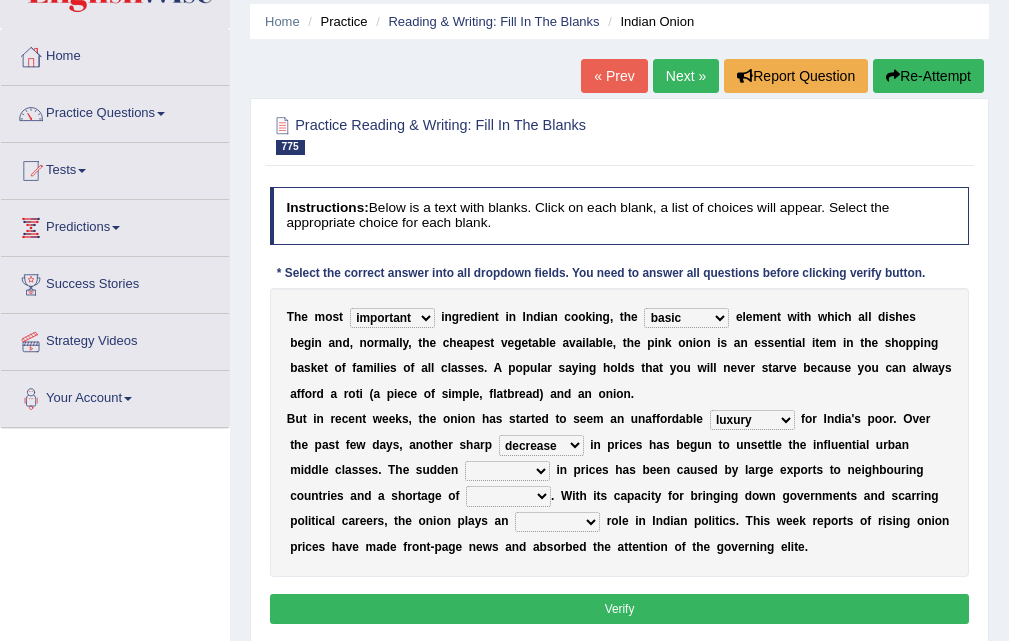 scroll, scrollTop: 100, scrollLeft: 0, axis: vertical 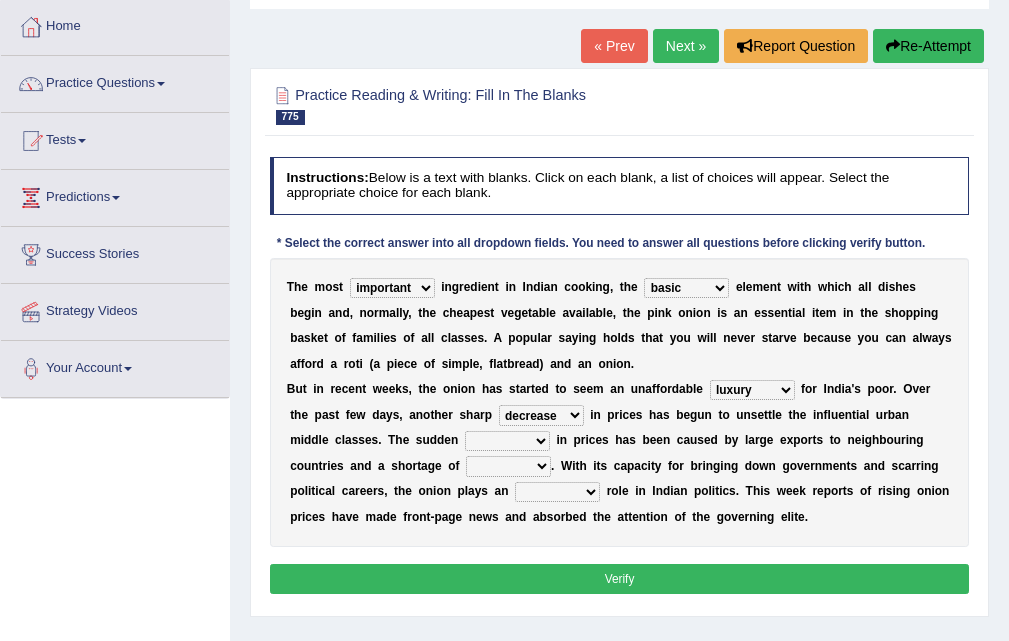 click on "fall spike hike depth" at bounding box center (507, 441) 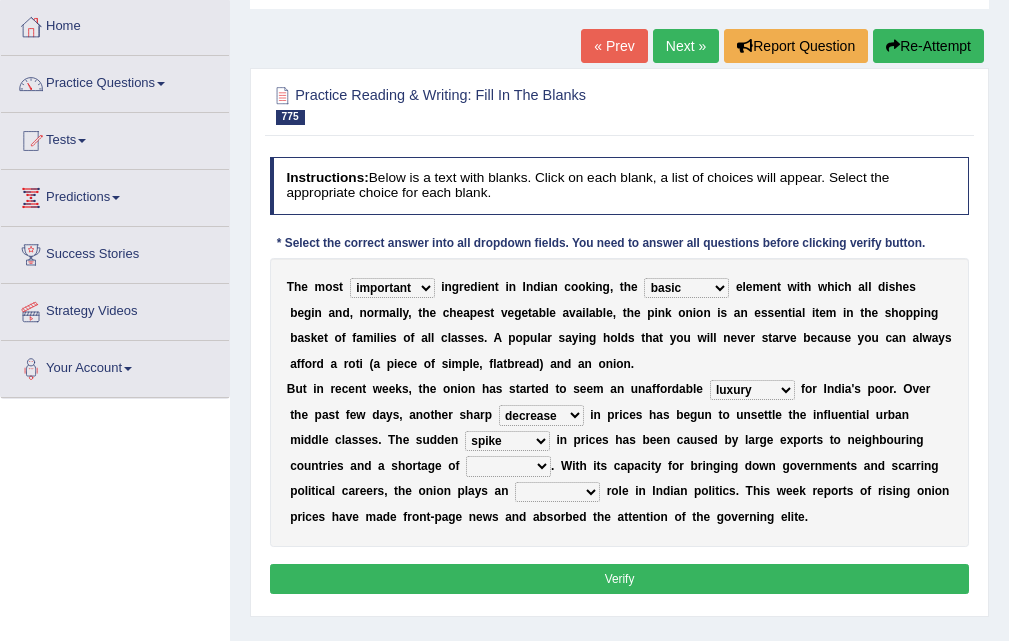 click on "fall spike hike depth" at bounding box center [507, 441] 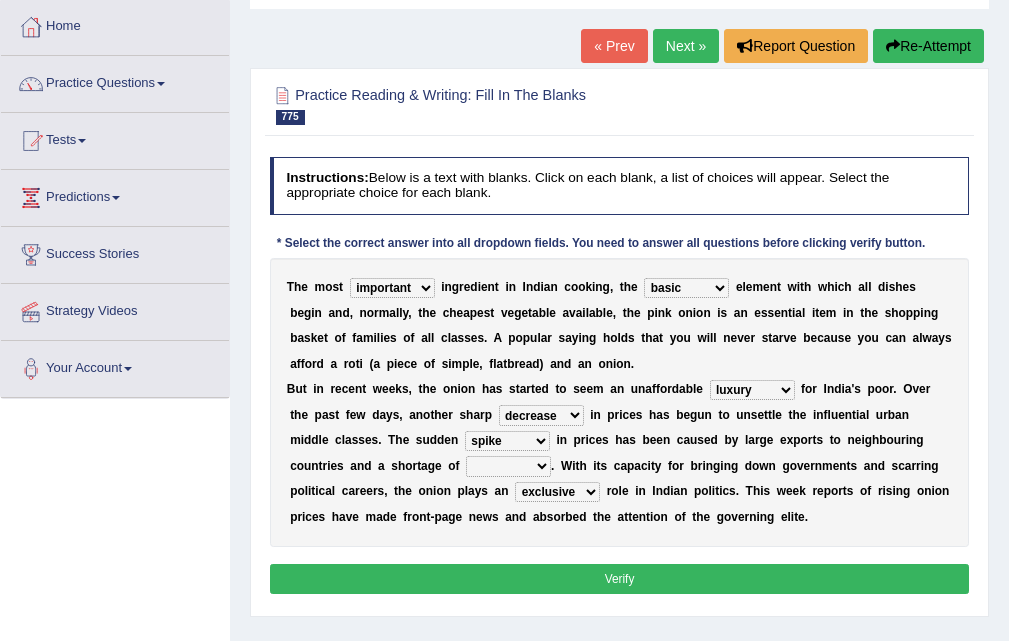click on "demand things supply materials" at bounding box center (508, 466) 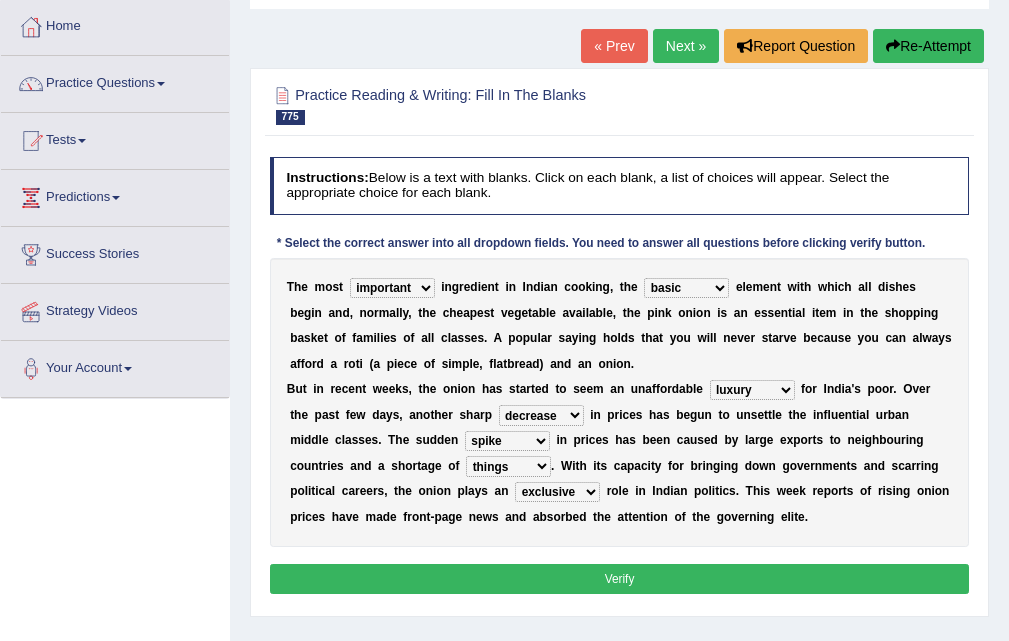 click on "demand things supply materials" at bounding box center [508, 466] 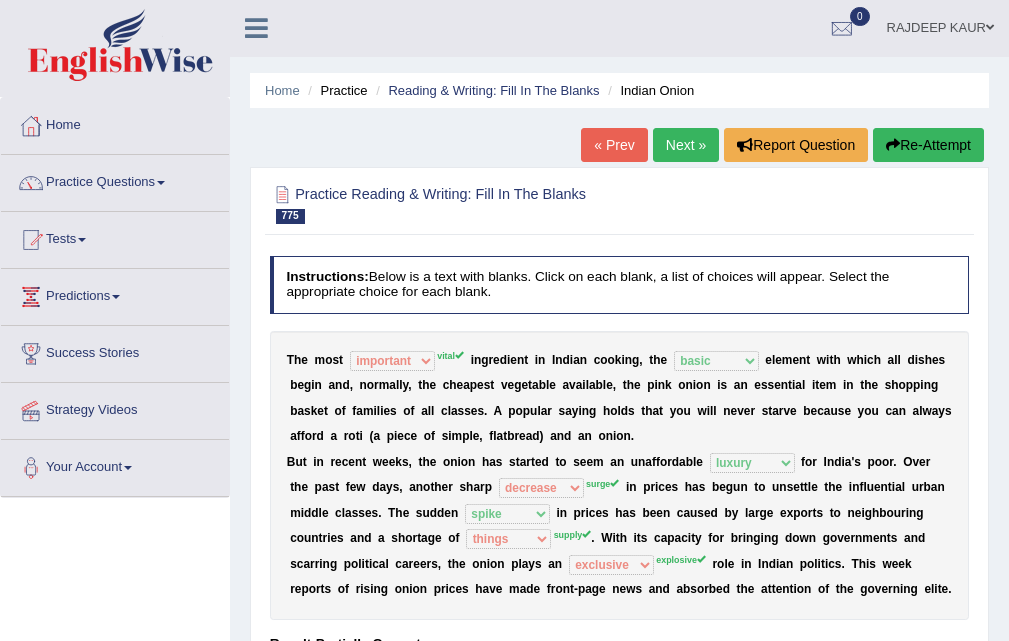 scroll, scrollTop: 0, scrollLeft: 0, axis: both 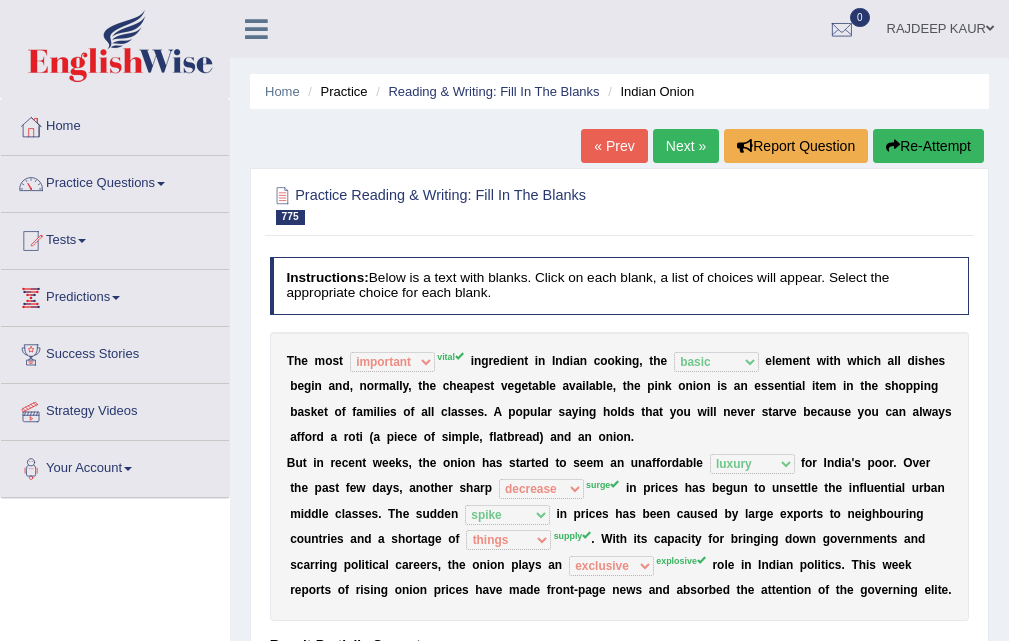 click on "Next »" at bounding box center (686, 146) 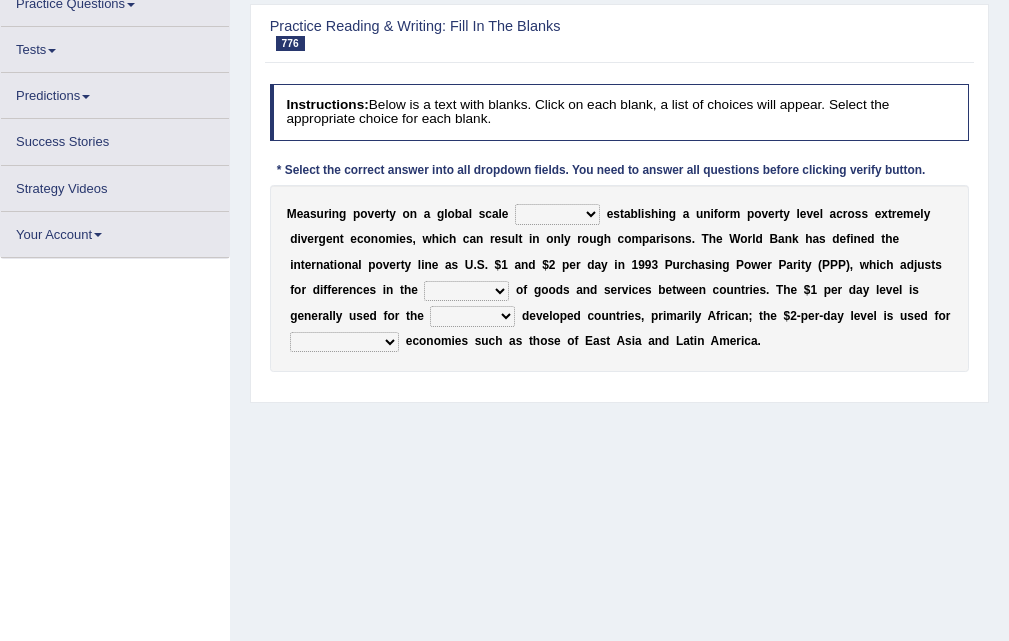scroll, scrollTop: 226, scrollLeft: 0, axis: vertical 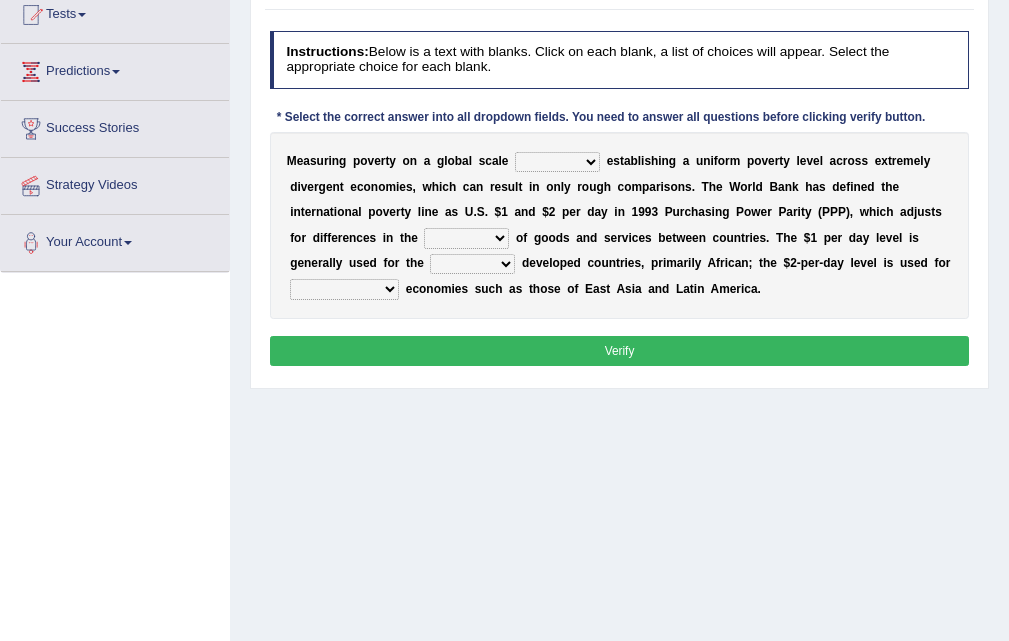 click on "requires replaces restores relies" at bounding box center (557, 162) 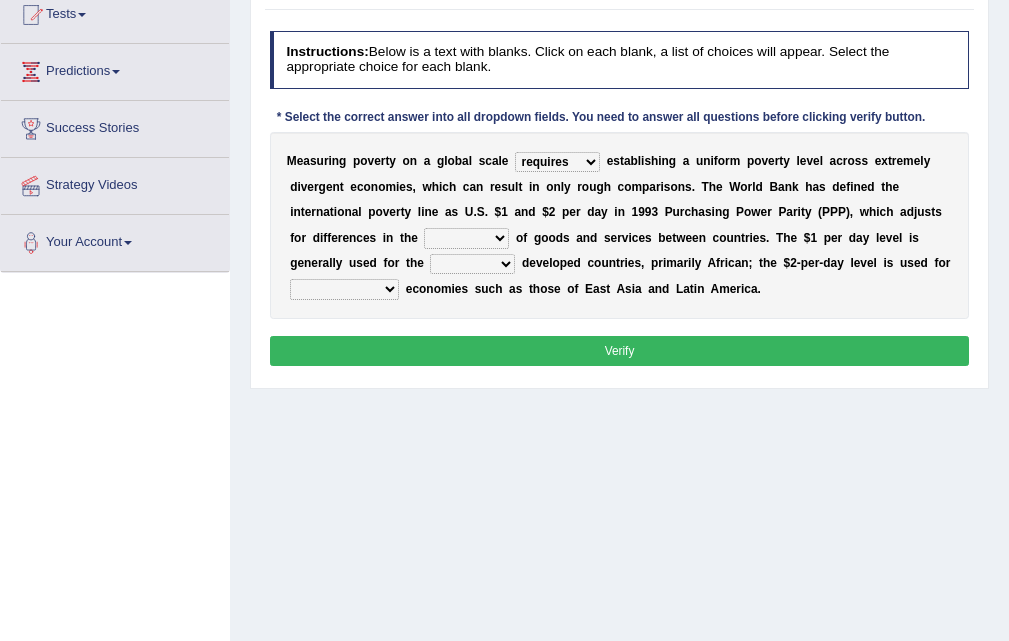 click on "rates goods prices services" at bounding box center (466, 238) 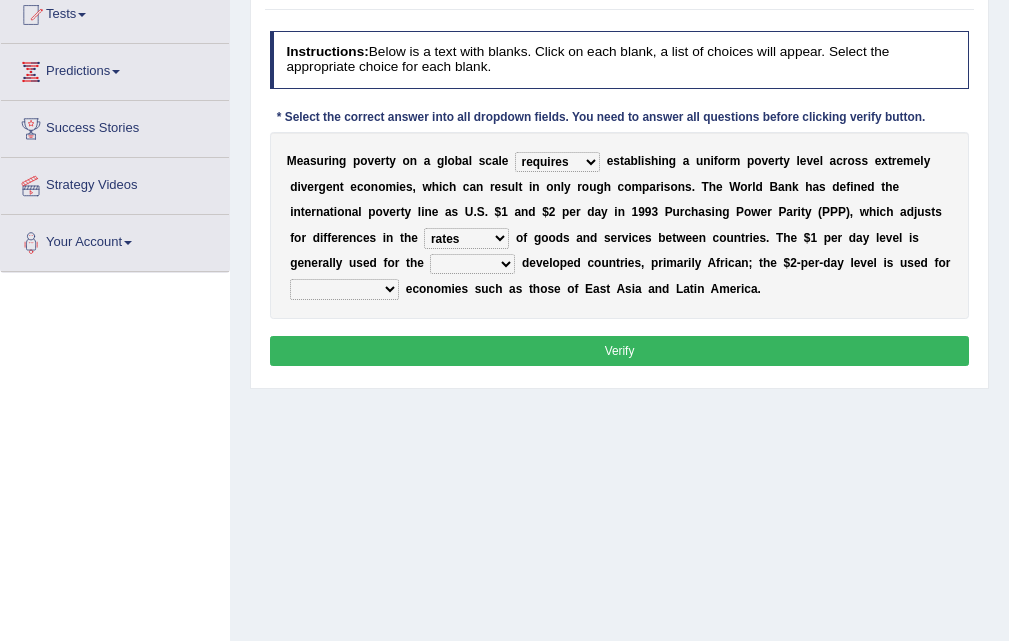 click on "less little lack least" at bounding box center (472, 264) 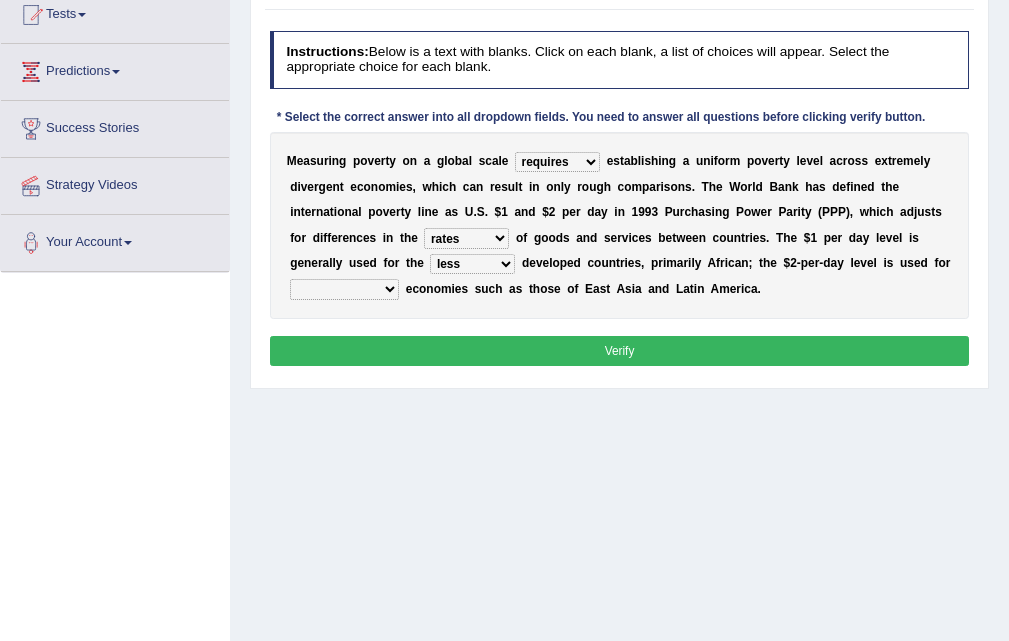 click on "less-income high-income middle-income more-income" at bounding box center (344, 289) 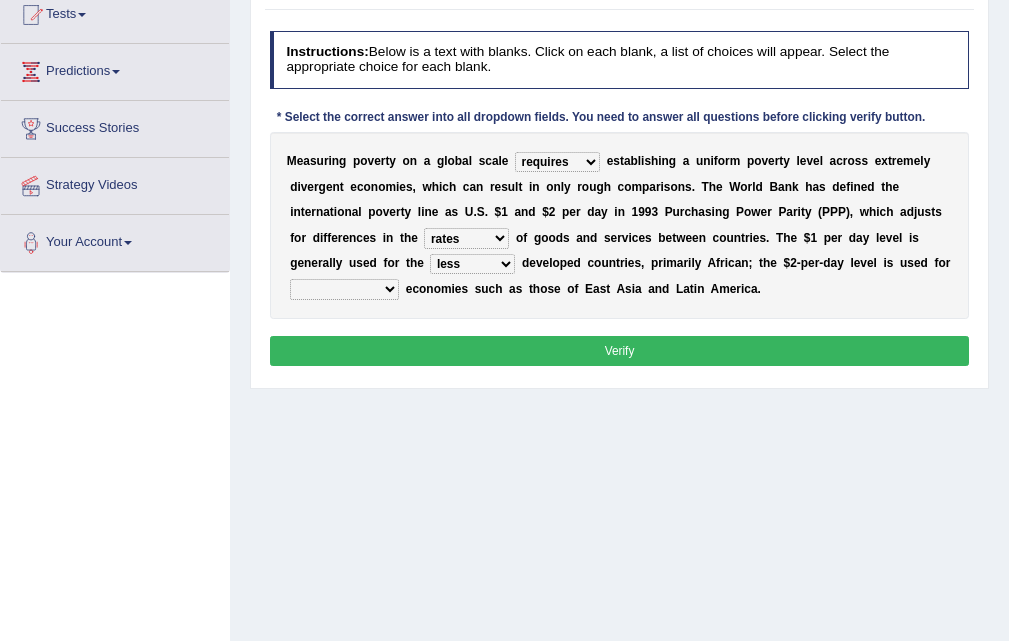 select on "less-income" 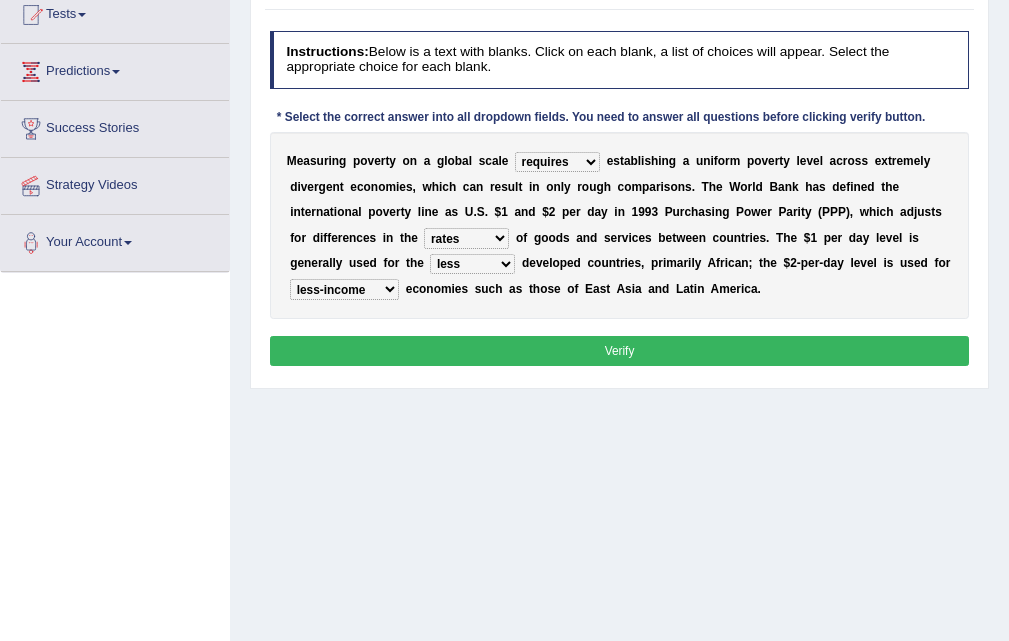 click on "less-income high-income middle-income more-income" at bounding box center [344, 289] 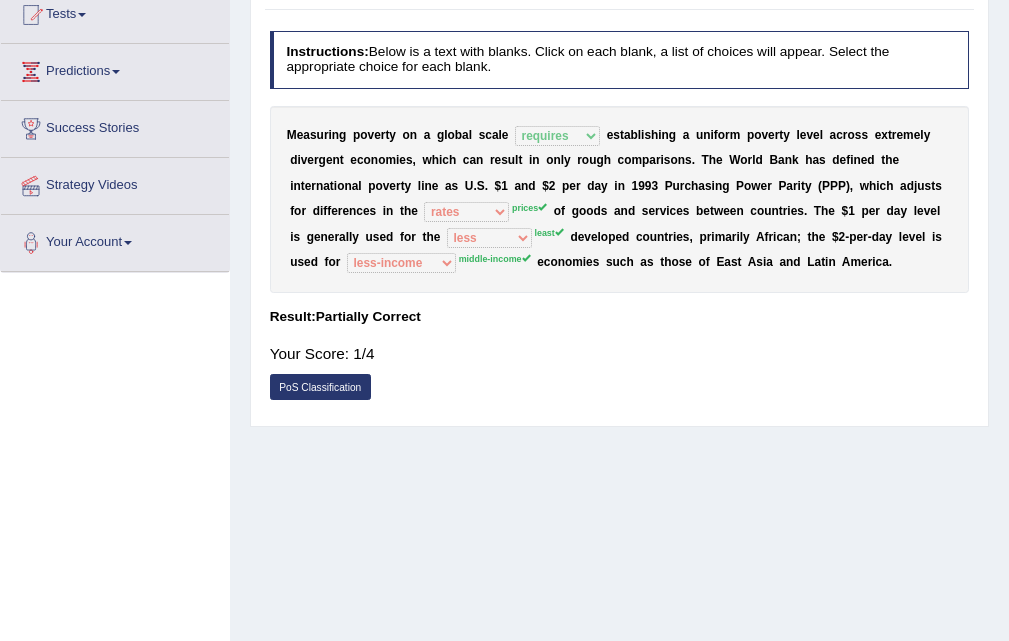 scroll, scrollTop: 26, scrollLeft: 0, axis: vertical 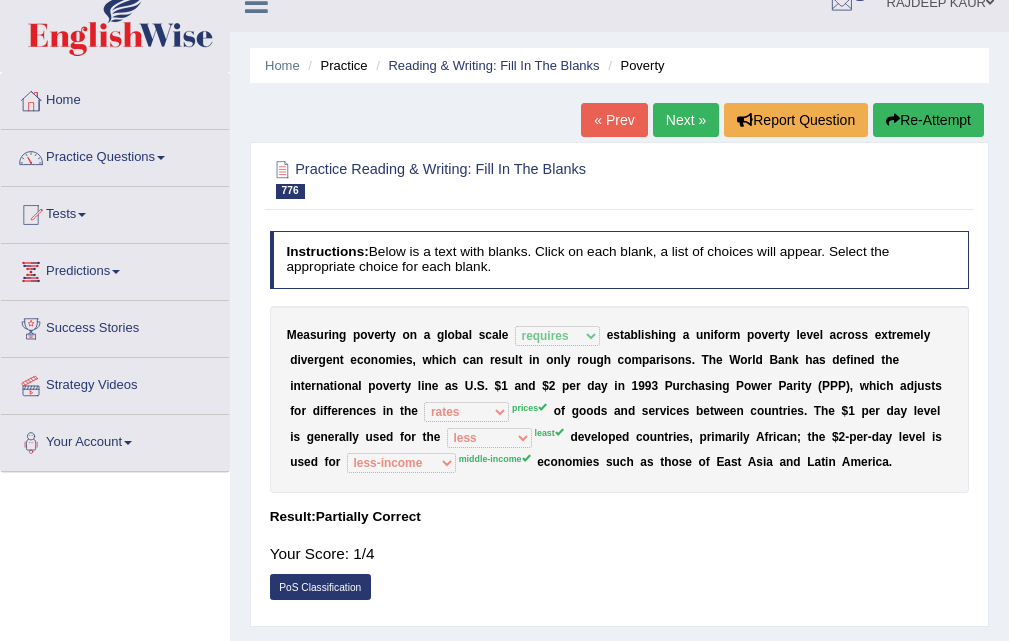 click on "Next »" at bounding box center (686, 120) 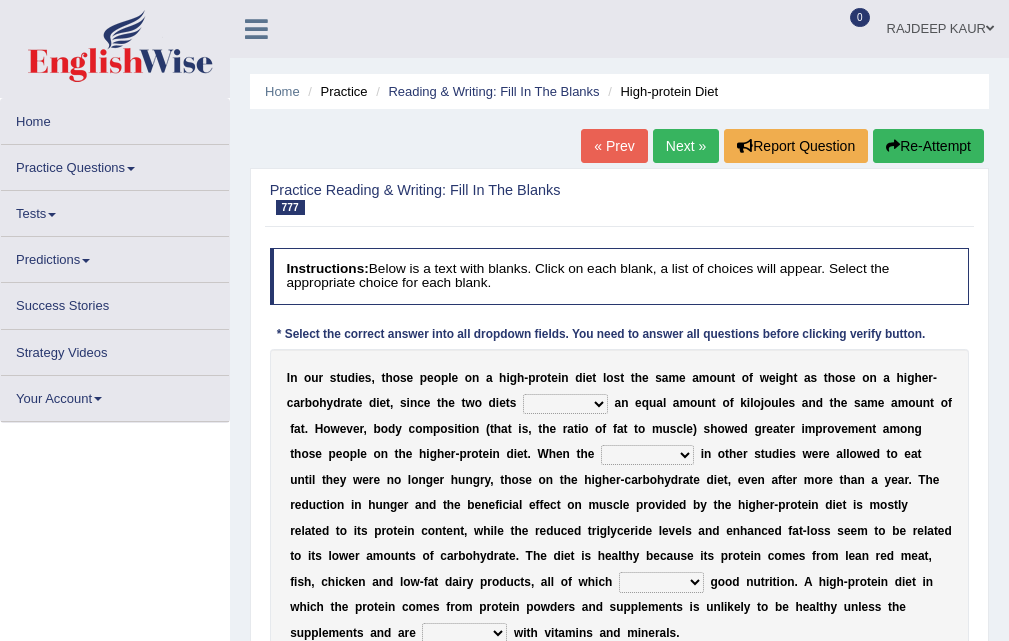 scroll, scrollTop: 100, scrollLeft: 0, axis: vertical 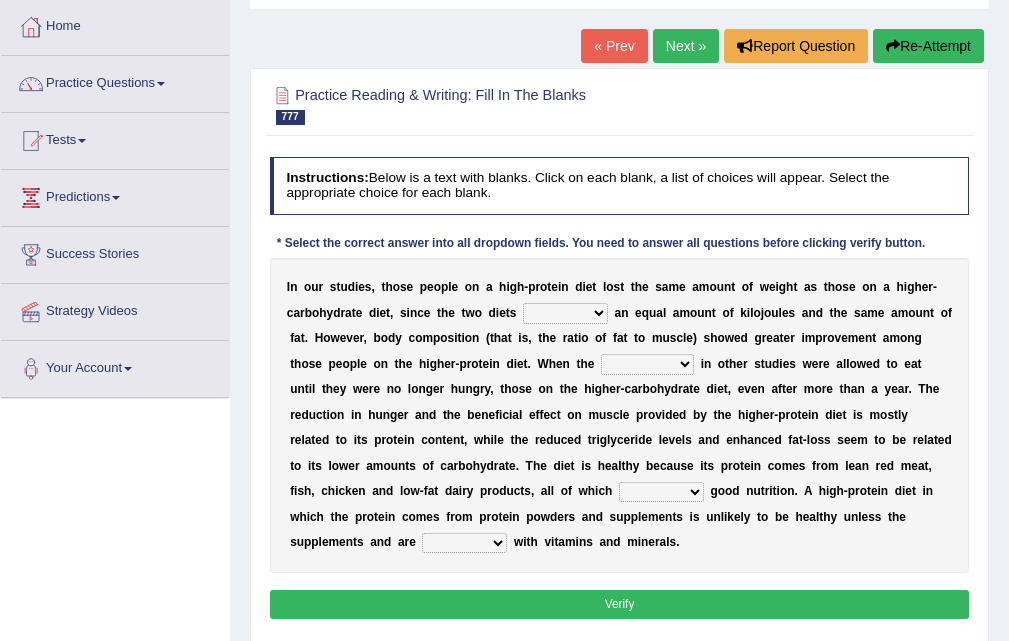 click on "affected opened offered affaired" at bounding box center (565, 313) 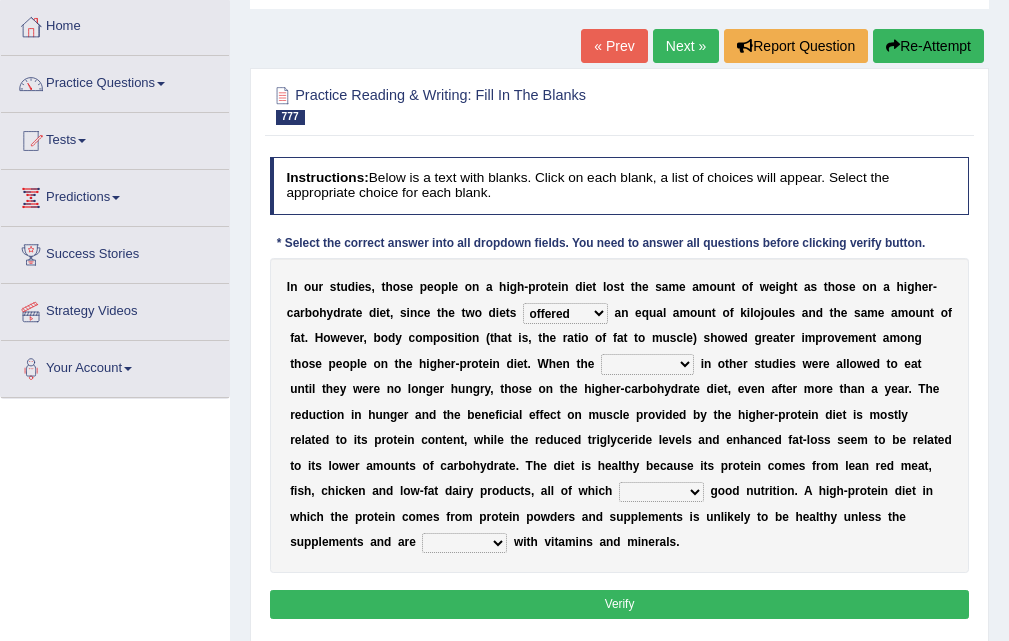 click on "affected opened offered affaired" at bounding box center (565, 313) 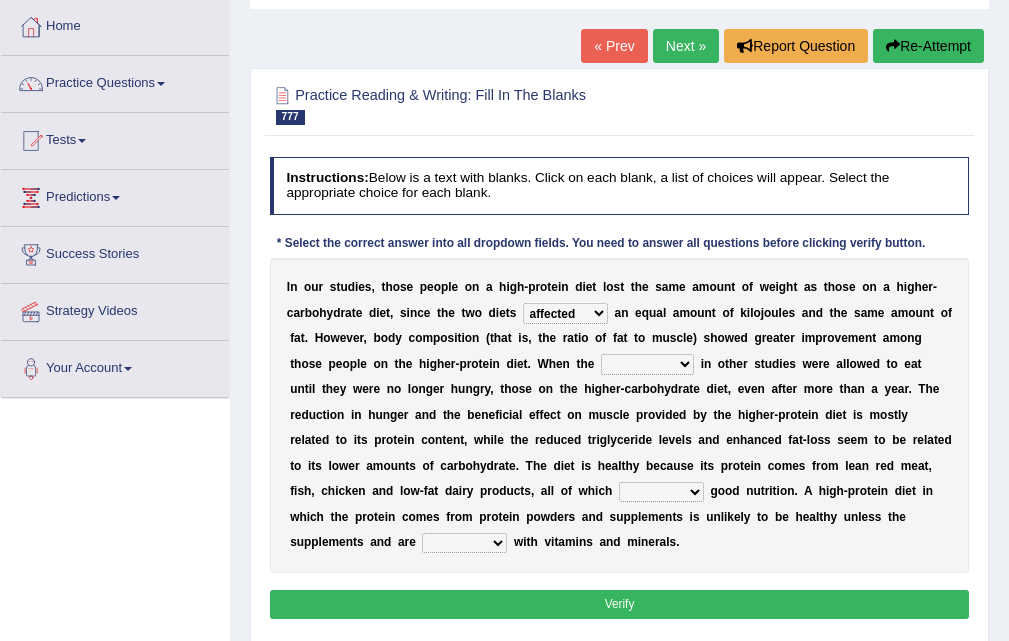 click on "parting introducing participants composite" at bounding box center [647, 364] 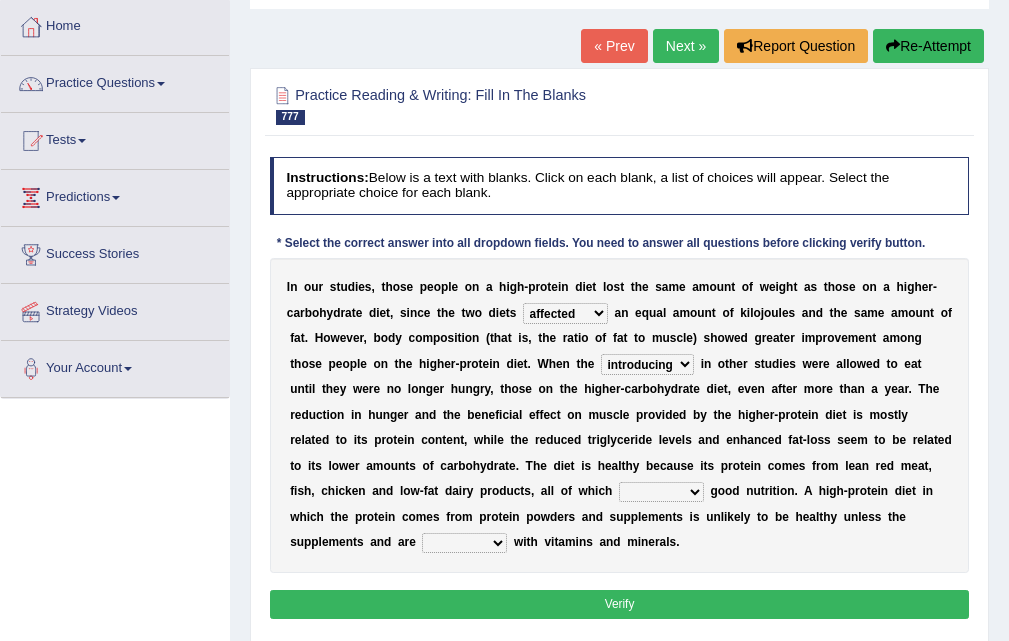 scroll, scrollTop: 300, scrollLeft: 0, axis: vertical 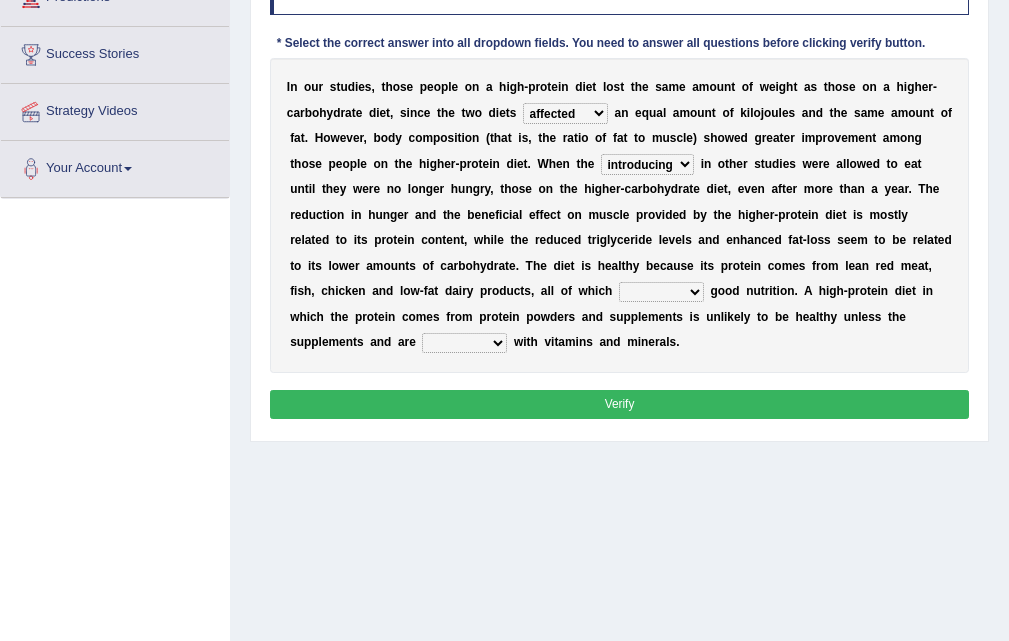 click on "provide provision produce prevent" at bounding box center (661, 292) 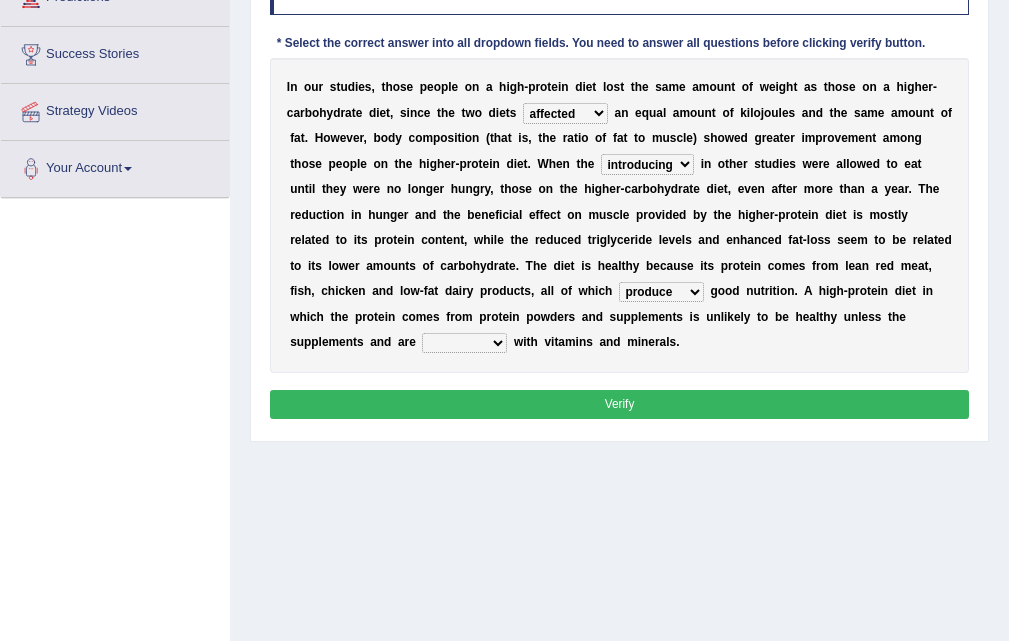 click on "provide provision produce prevent" at bounding box center (661, 292) 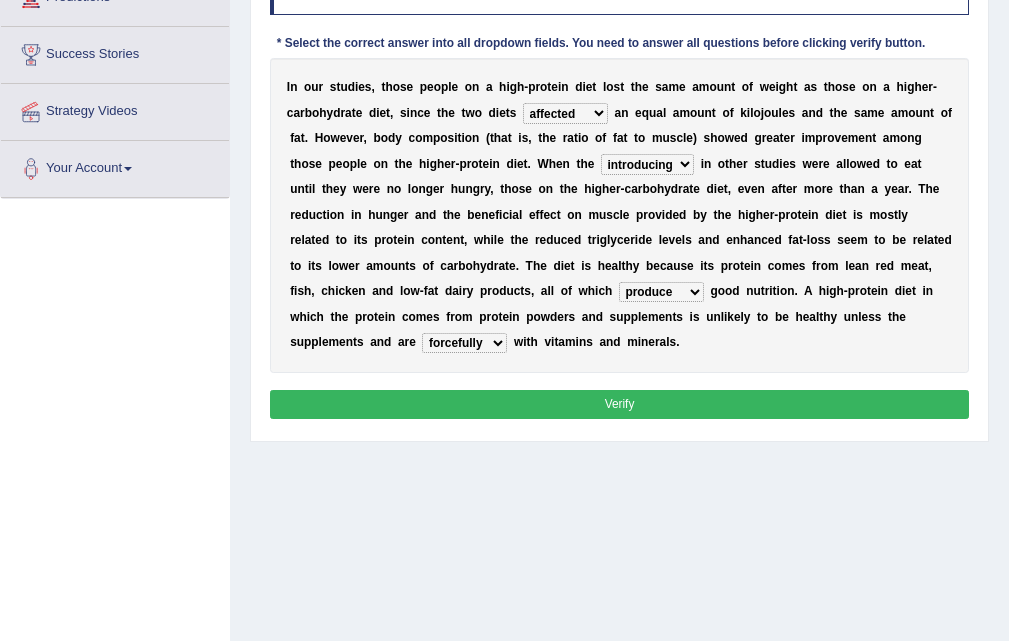 click on "Verify" at bounding box center (620, 404) 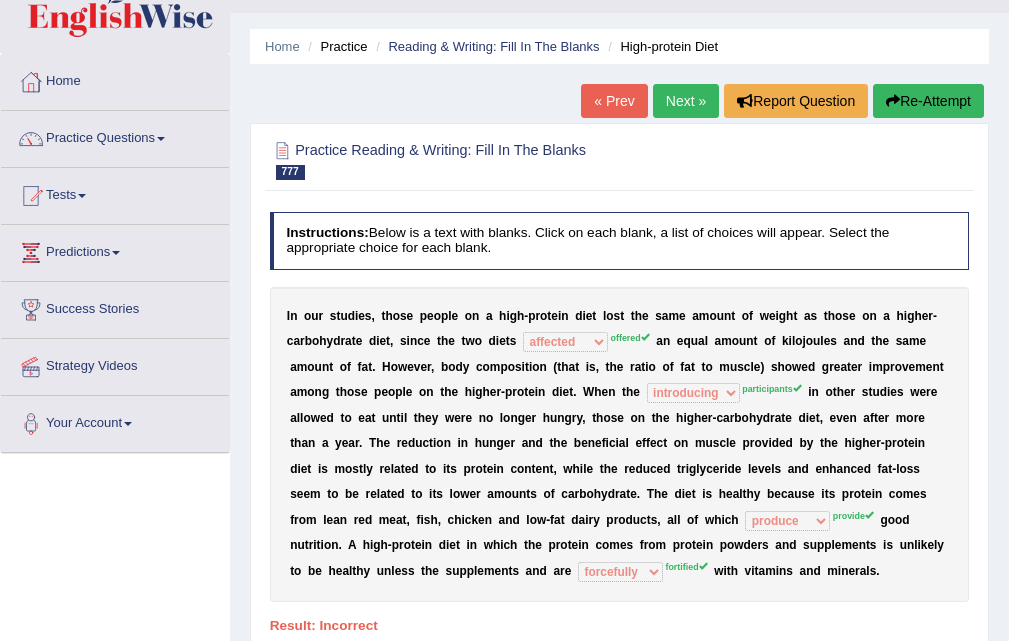 scroll, scrollTop: 0, scrollLeft: 0, axis: both 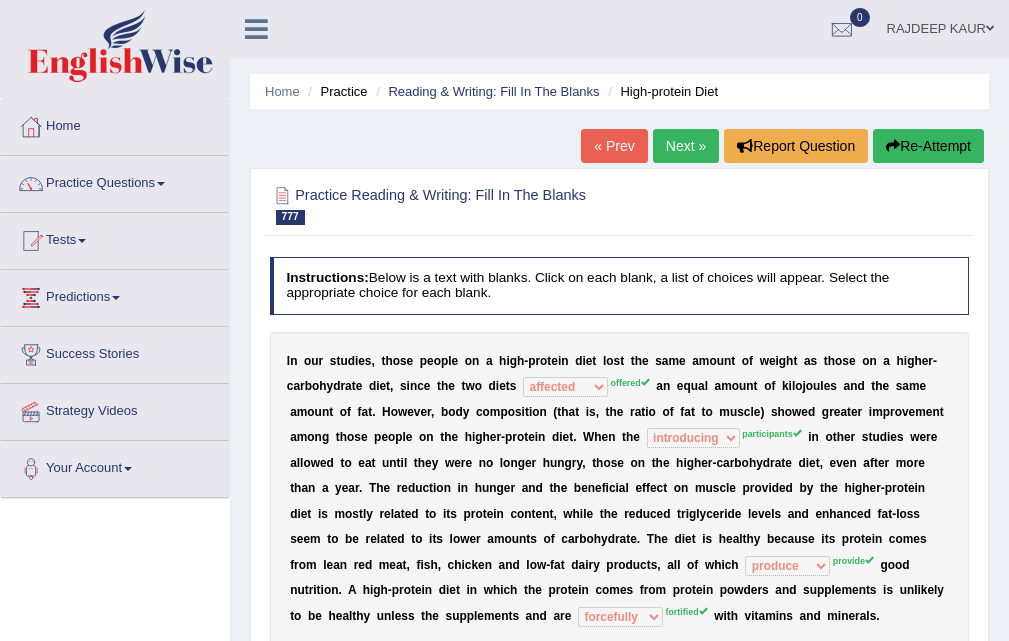 click on "Next »" at bounding box center (686, 146) 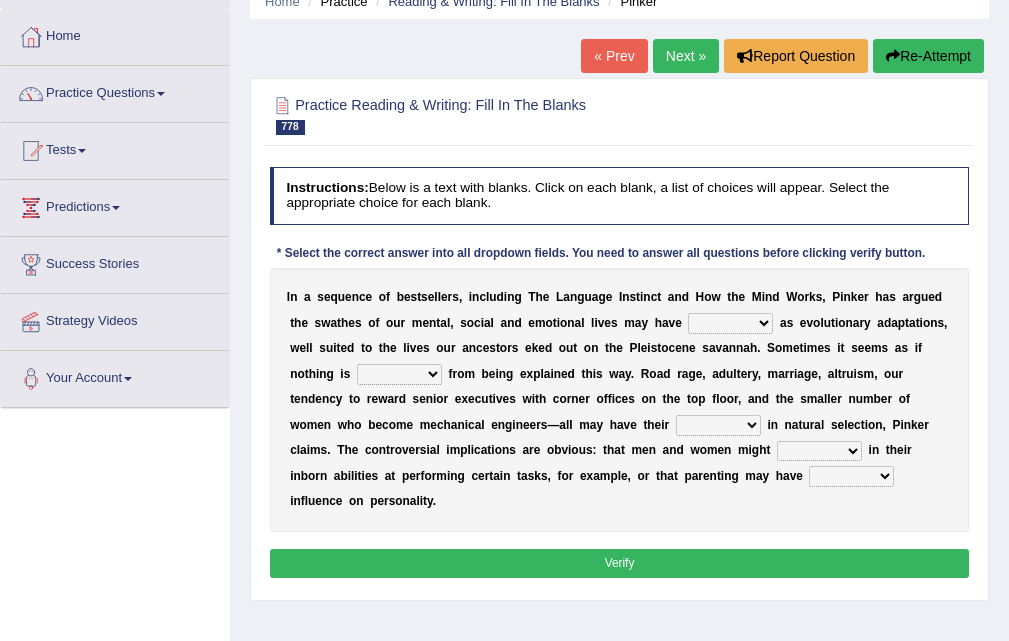 scroll, scrollTop: 0, scrollLeft: 0, axis: both 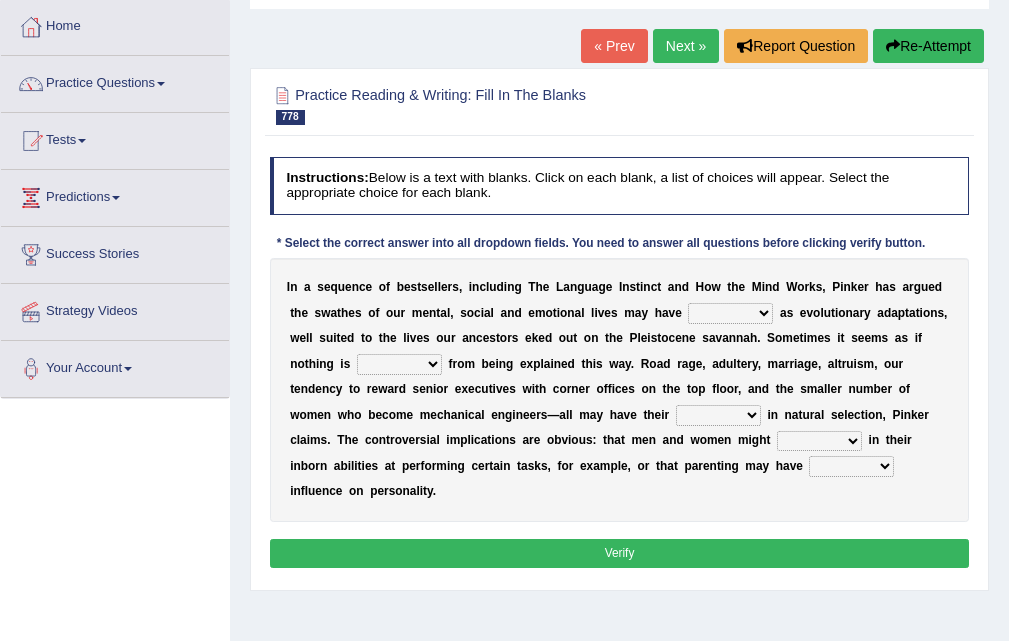 click on "emerged originated offered amounted" at bounding box center (730, 313) 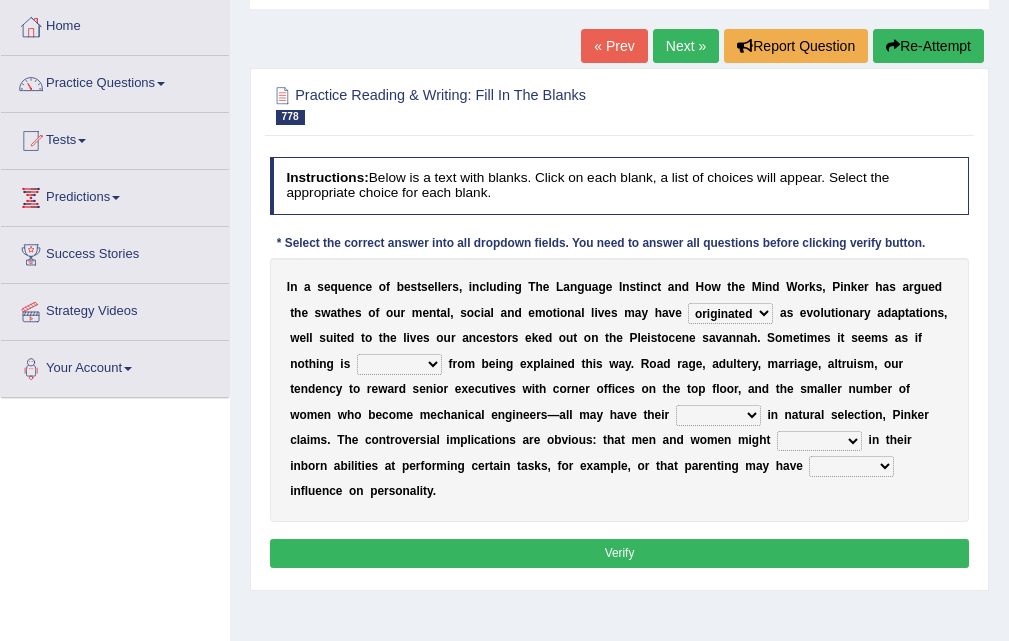 click on "emerged originated offered amounted" at bounding box center [730, 313] 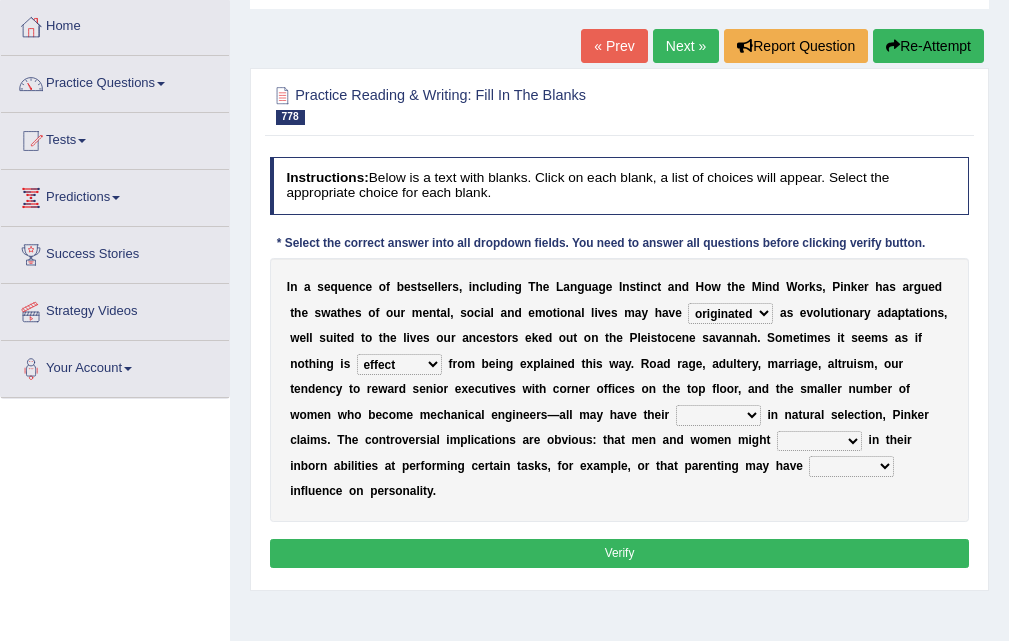 click on "effect affect immense immune" at bounding box center (399, 364) 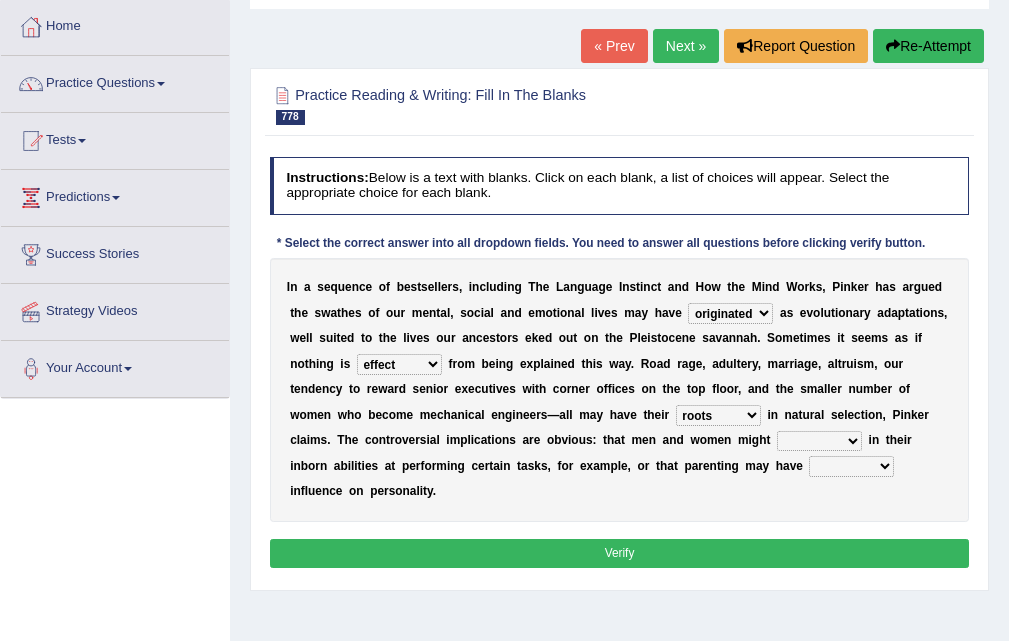 click on "difference discuss disperse differ" at bounding box center (819, 441) 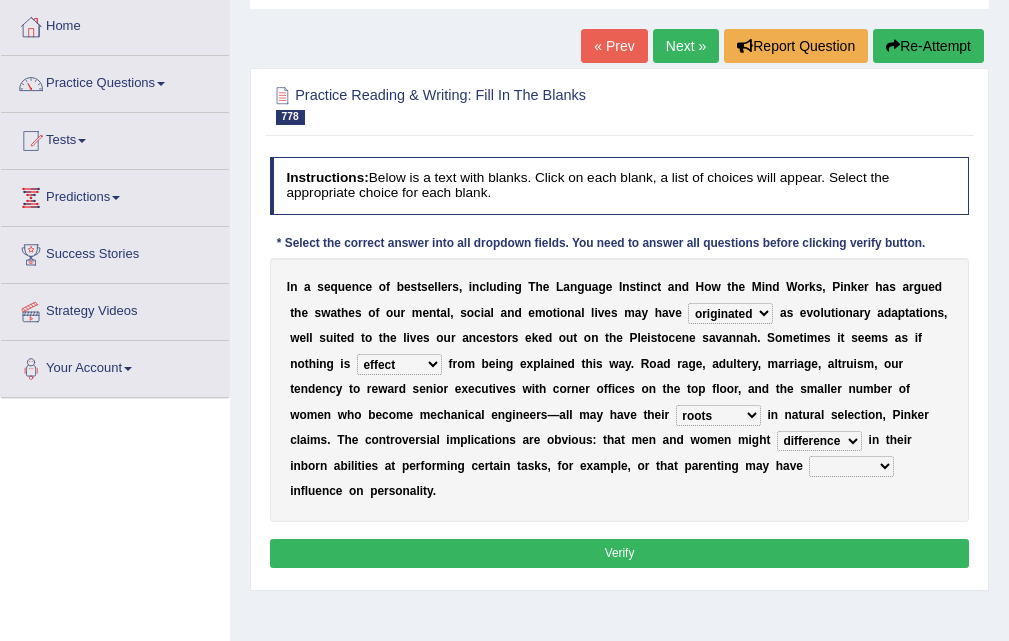click on "difference discuss disperse differ" at bounding box center [819, 441] 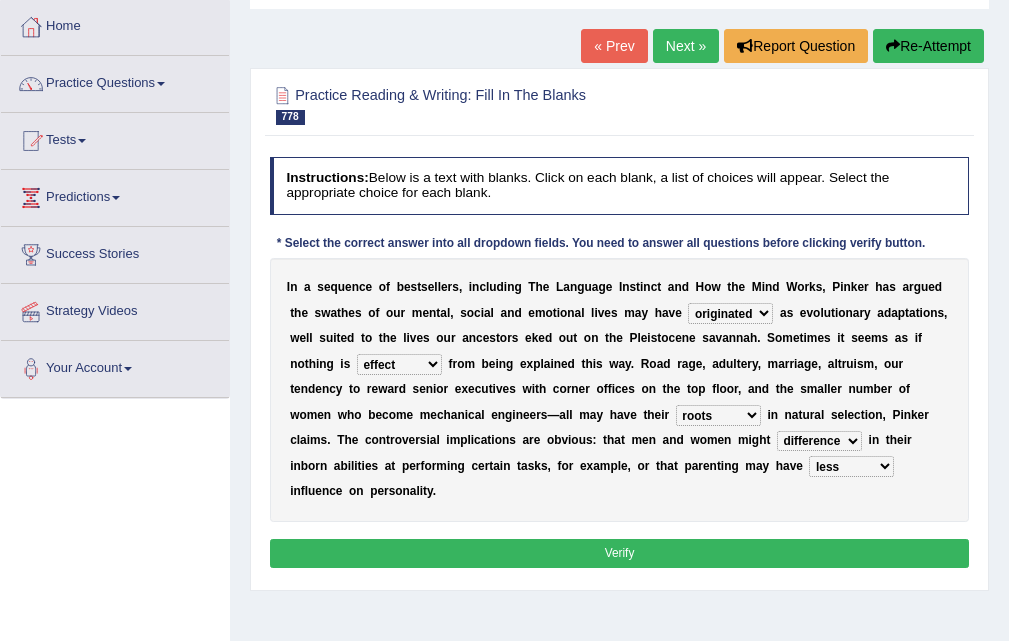 click on "least little less ample" at bounding box center (851, 466) 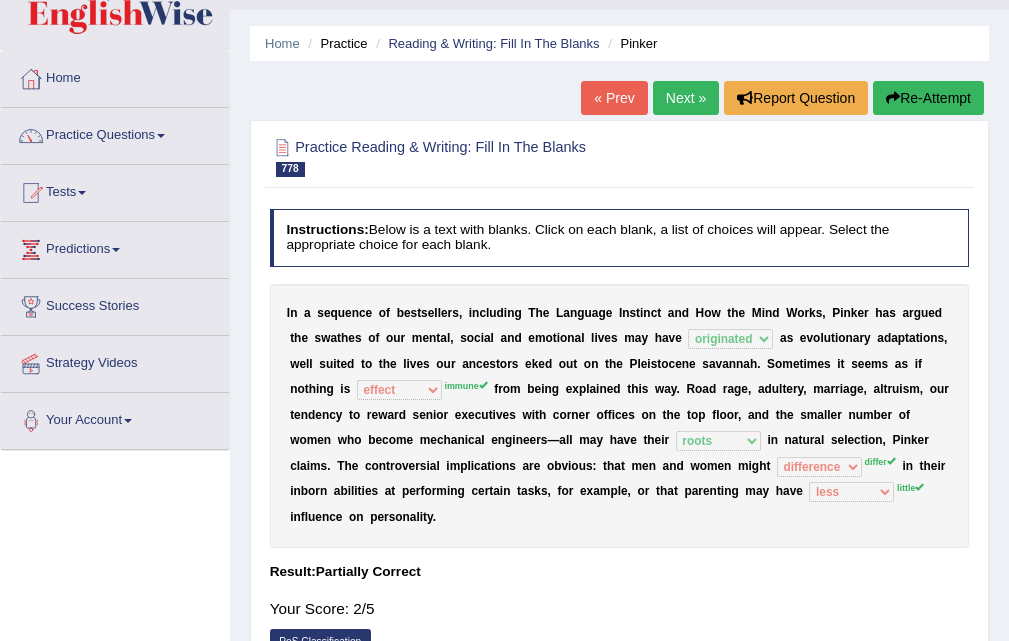 scroll, scrollTop: 0, scrollLeft: 0, axis: both 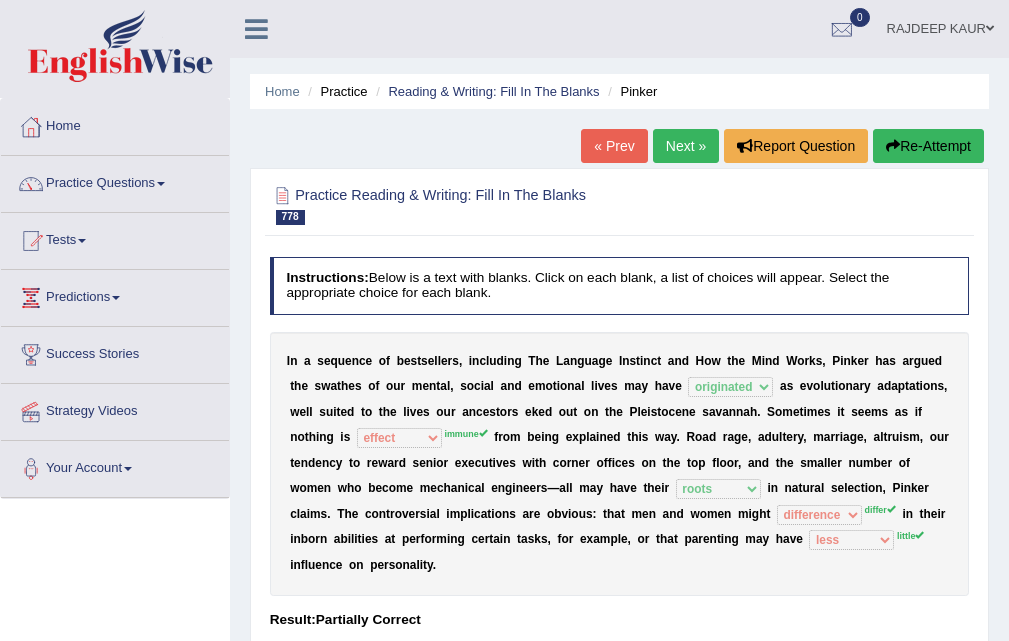 click on "Next »" at bounding box center (686, 146) 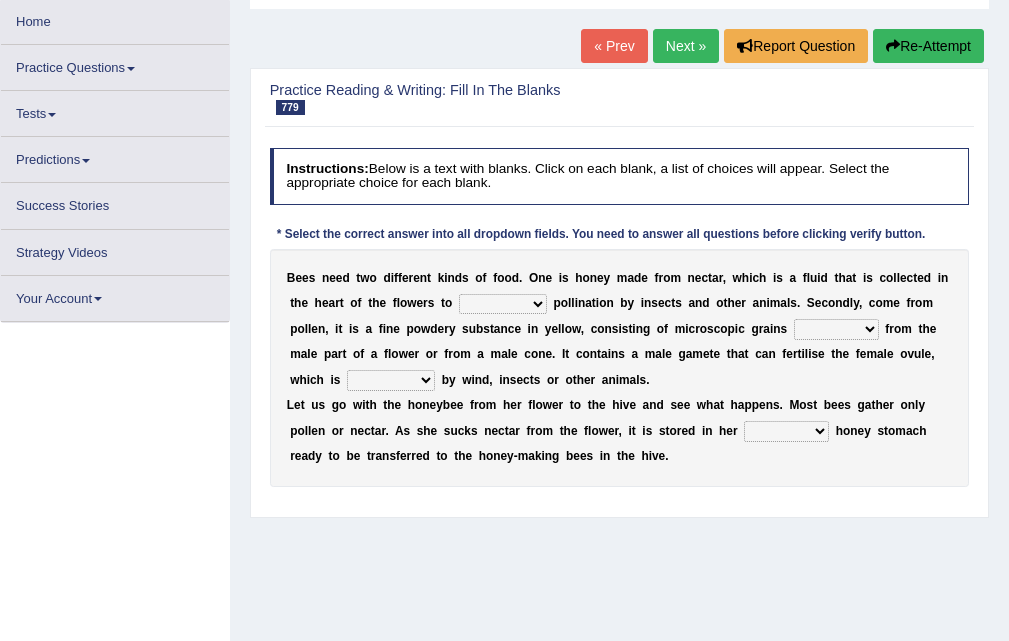 scroll, scrollTop: 100, scrollLeft: 0, axis: vertical 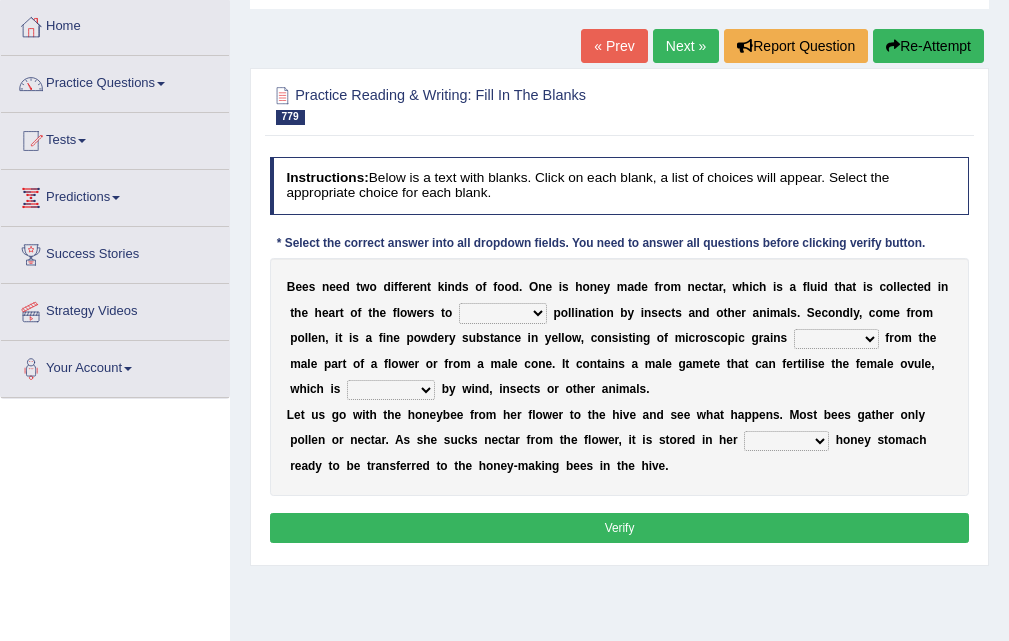 click on "courage clear encourage commence" at bounding box center (503, 313) 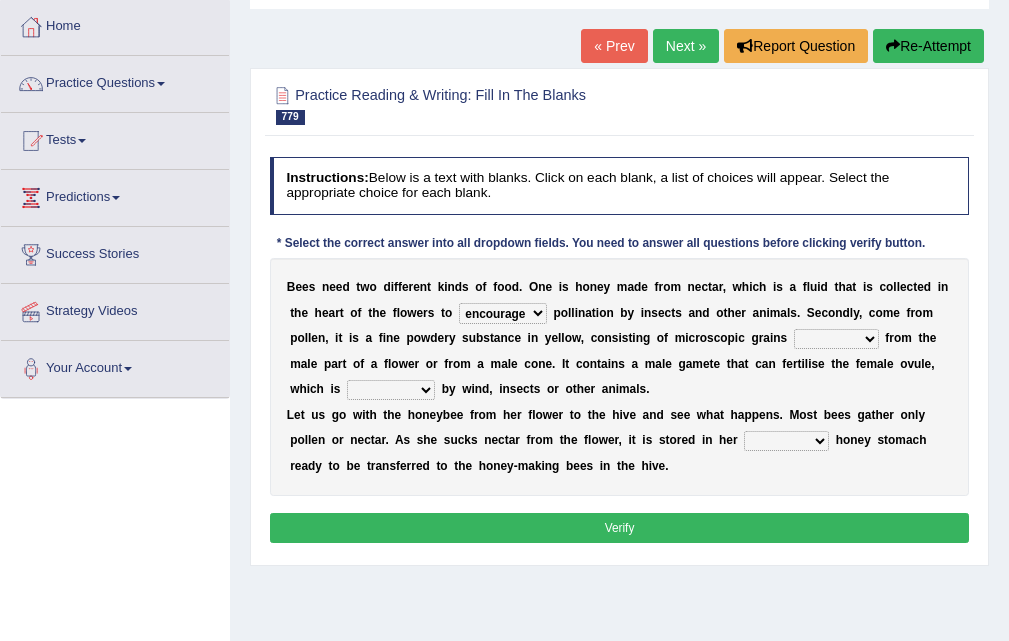 click on "courage clear encourage commence" at bounding box center [503, 313] 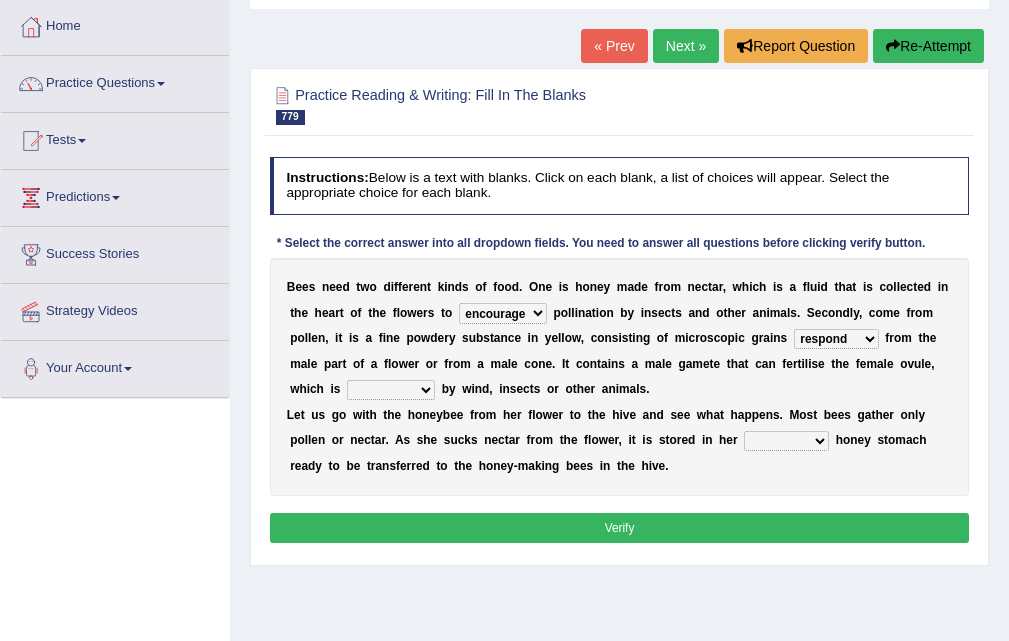 click on "source respond restore stored" at bounding box center (836, 339) 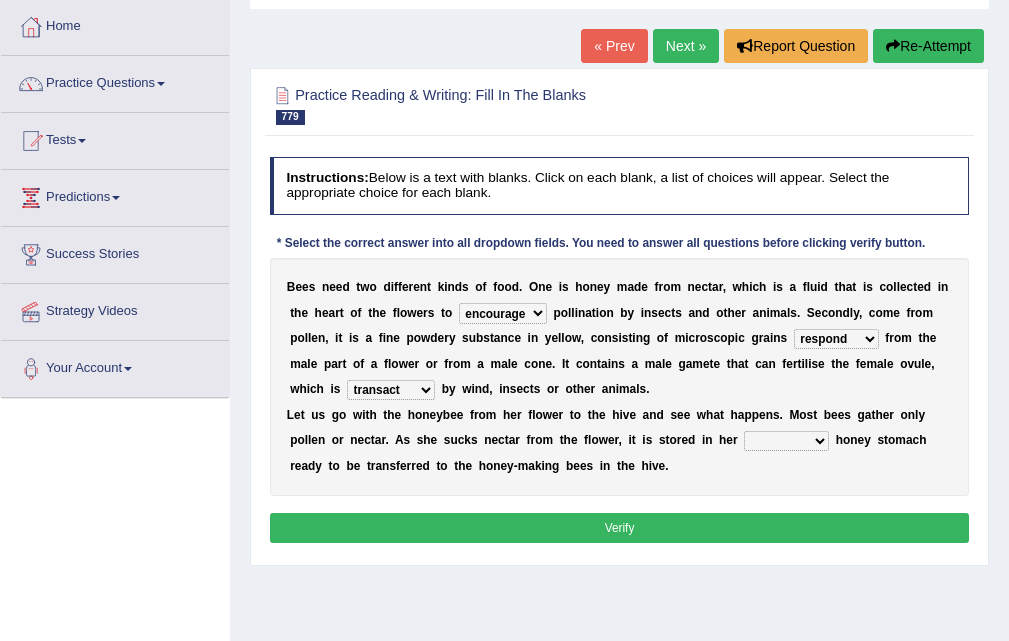 click on "special social spare sample" at bounding box center (786, 441) 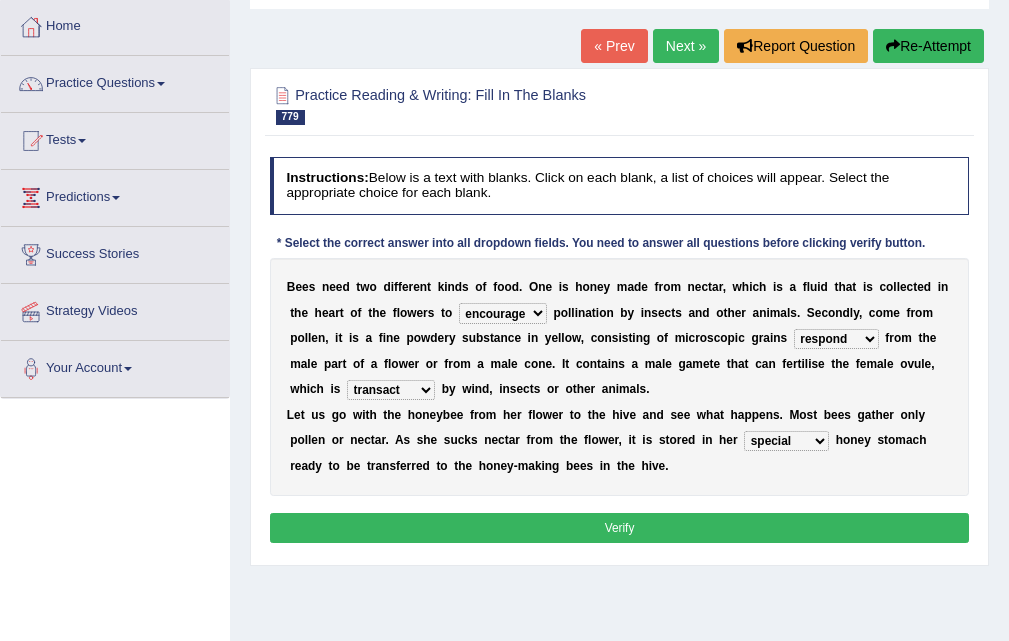 click on "Verify" at bounding box center [620, 527] 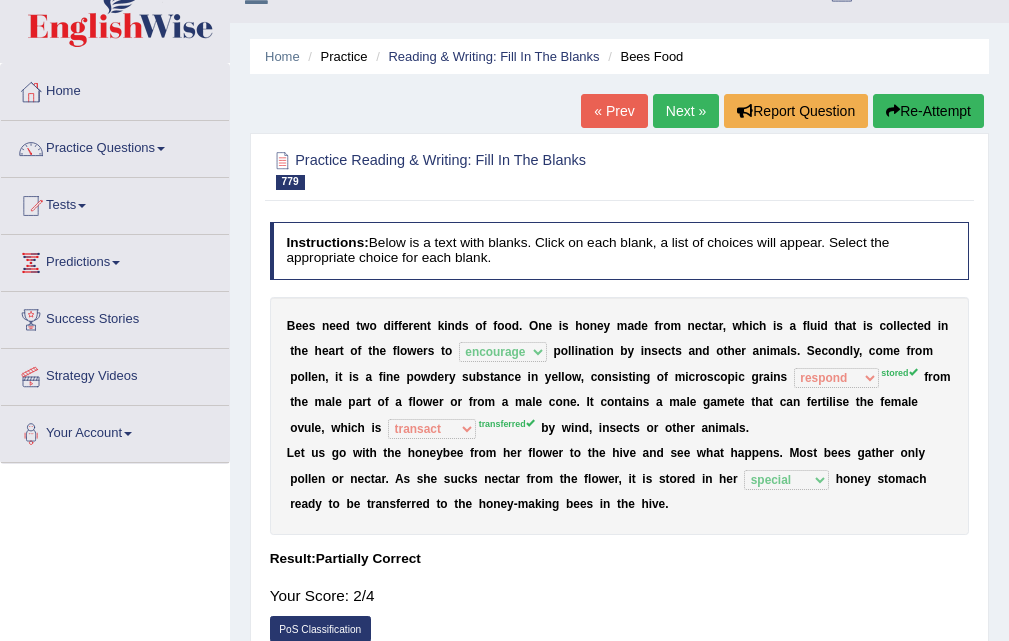 scroll, scrollTop: 0, scrollLeft: 0, axis: both 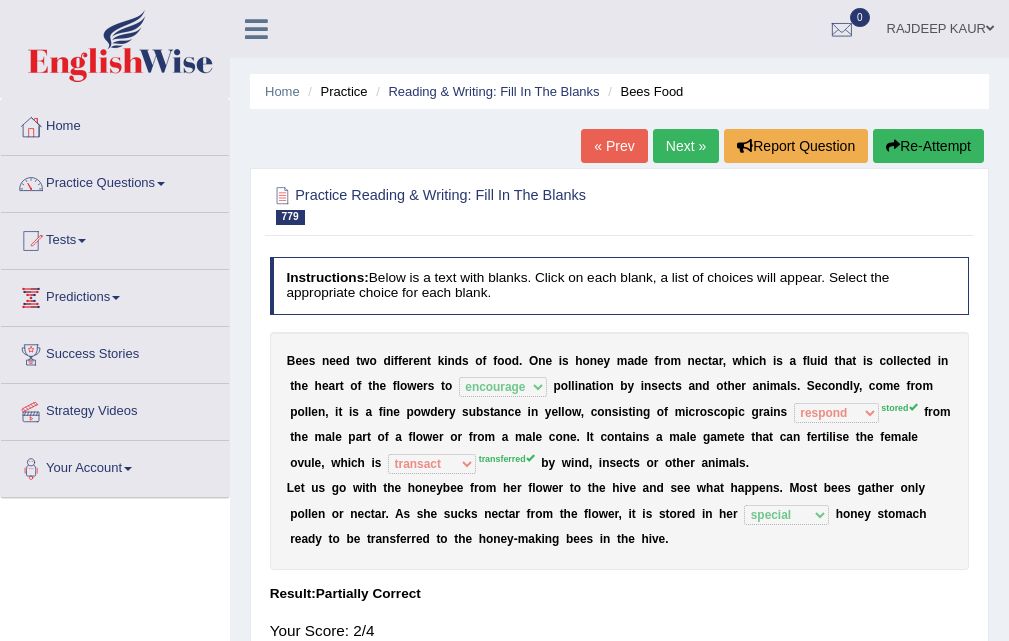 click on "Next »" at bounding box center (686, 146) 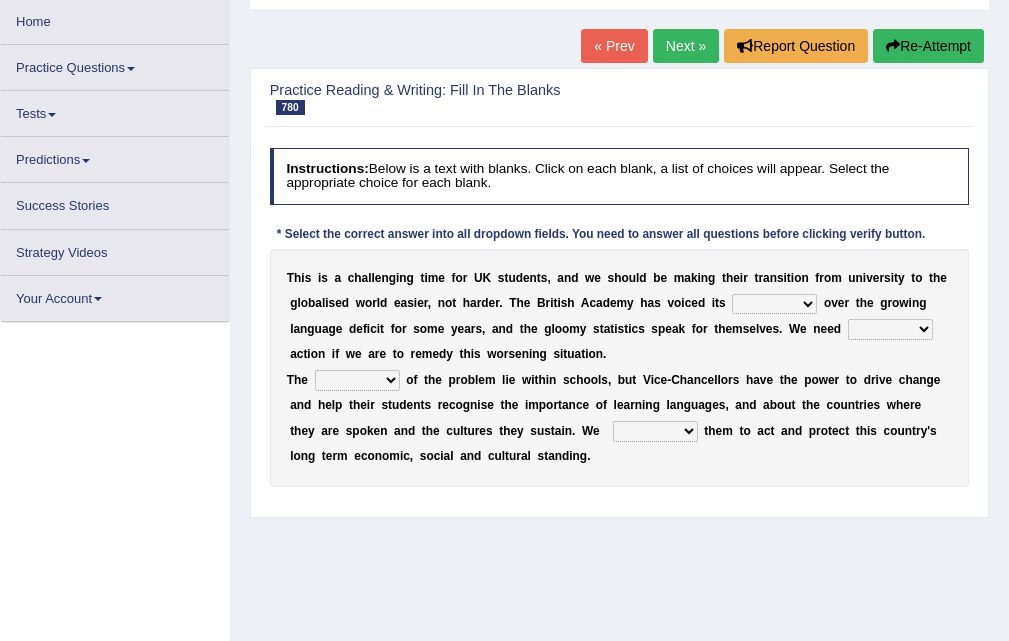 scroll, scrollTop: 100, scrollLeft: 0, axis: vertical 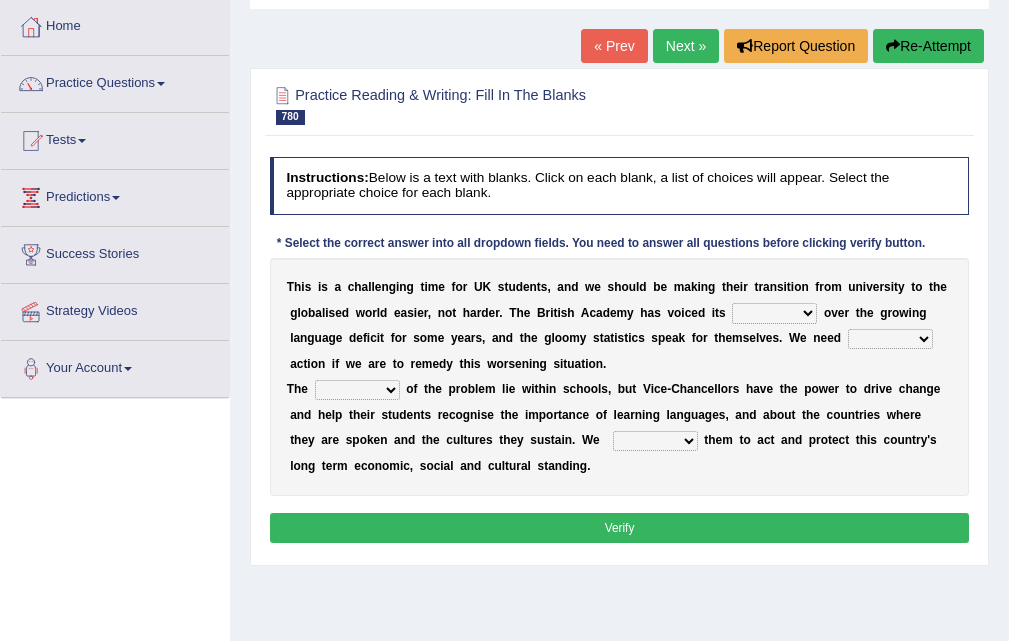 click on "T h i s    i s    a    c h a l l e n g i n g    t i m e    f o r    U K    s t u d e n t s ,    a n d    w e    s h o u l d    b e    m a k i n g    t h e i r    t r a n s i t i o n    f r o m    u n i v e r s i t y    t o    t h e    g l o b a l i s e d    w o r l d    e a s i e r ,    n o t    h a r d e r .    T h e    B r i t i s h    A c a d e m y    h a s    v o i c e d    i t s    confirm concern contempt conclude    o v e r    t h e    g r o w i n g    l a n g u a g e    d e f i c i t    f o r    s o m e    y e a r s ,    a n d    t h e    g l o o m y    s t a t i s t i c s    s p e a k    f o r    t h e m s e l v e s .    W e    n e e d    instant infact defence decisive    a c t i o n    i f    w e    a r e    t o    r e m e d y    t h i s    w o r s e n i n g    s i t u a t i o n . T h e    upsurge ugly roots complex    o f    t h e    p r o b l e m    l i e    w i t h i n    s c h o o l s ,    b u t    V i c e - C h a n c e l l o r s" at bounding box center [620, 377] 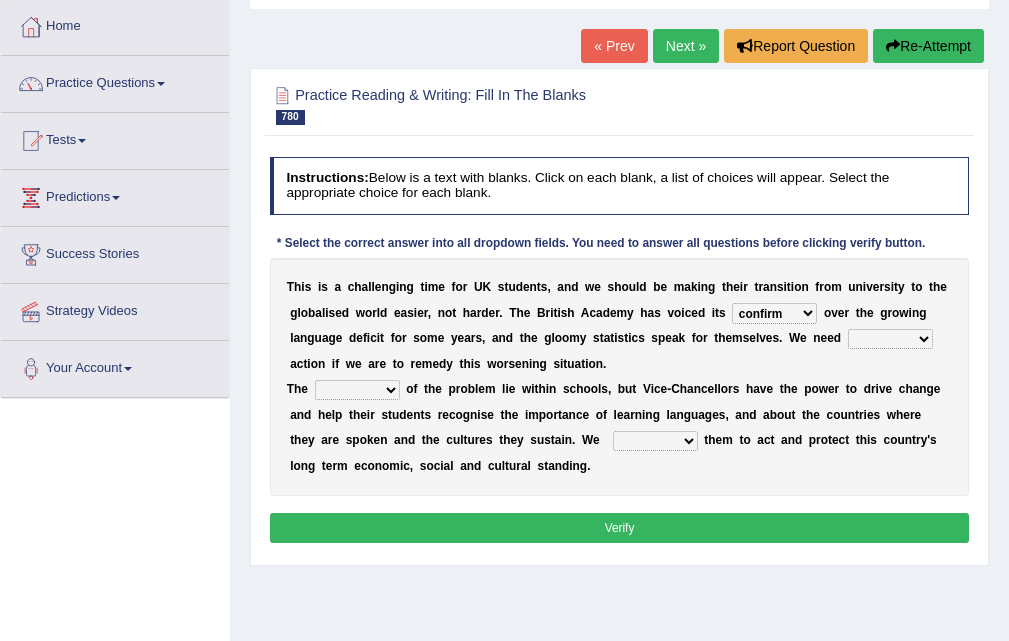 click on "confirm concern contempt conclude" at bounding box center (774, 313) 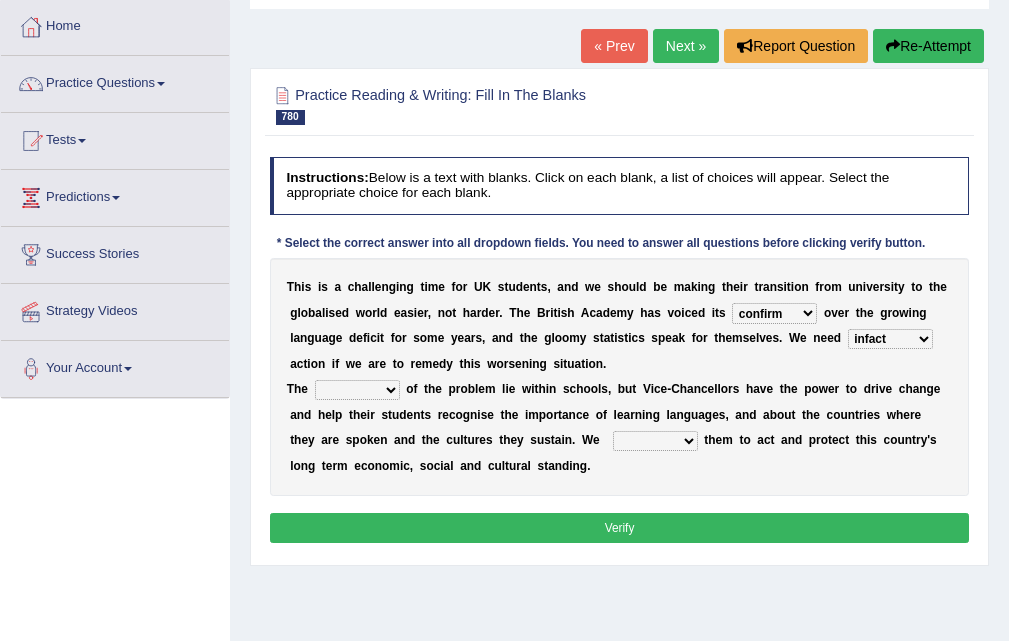 click on "upsurge act urge great" at bounding box center (655, 441) 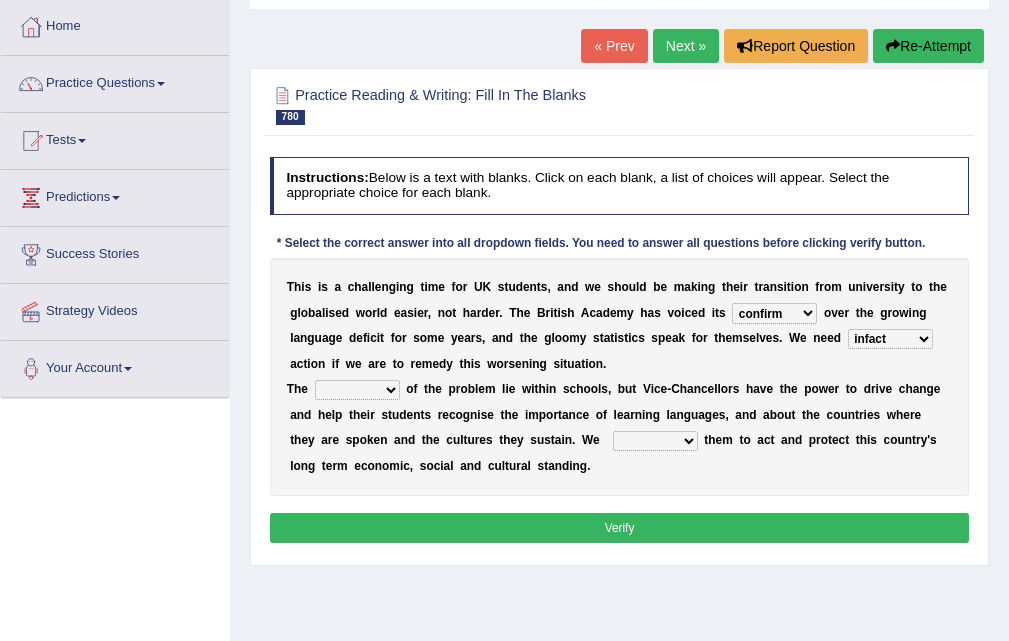 click on "Home
Practice
Reading & Writing: Fill In The Blanks
Language Deficit of UK Students
« Prev Next »  Report Question  Re-Attempt
Practice Reading & Writing: Fill In The Blanks
780
Language Deficit of UK Students
Instructions:  Below is a text with blanks. Click on each blank, a list of choices will appear. Select the appropriate choice for each blank.
* Select the correct answer into all dropdown fields. You need to answer all questions before clicking verify button. T h i s    i s    a    c h a l l e n g i n g    t i m e    f o r    U K    s t u d e n t s ,    a n d    w e    s h o u l d    b e    m a k i n g    t h e i r    t r a n s i t i o n    f r o m    u n i v e r s i t y    t o    t h e    g l o b a l i s e d    w o r l d    e a s i e r ,    n o t    h a r d e r .    T h e    B r i t i" at bounding box center [619, 400] 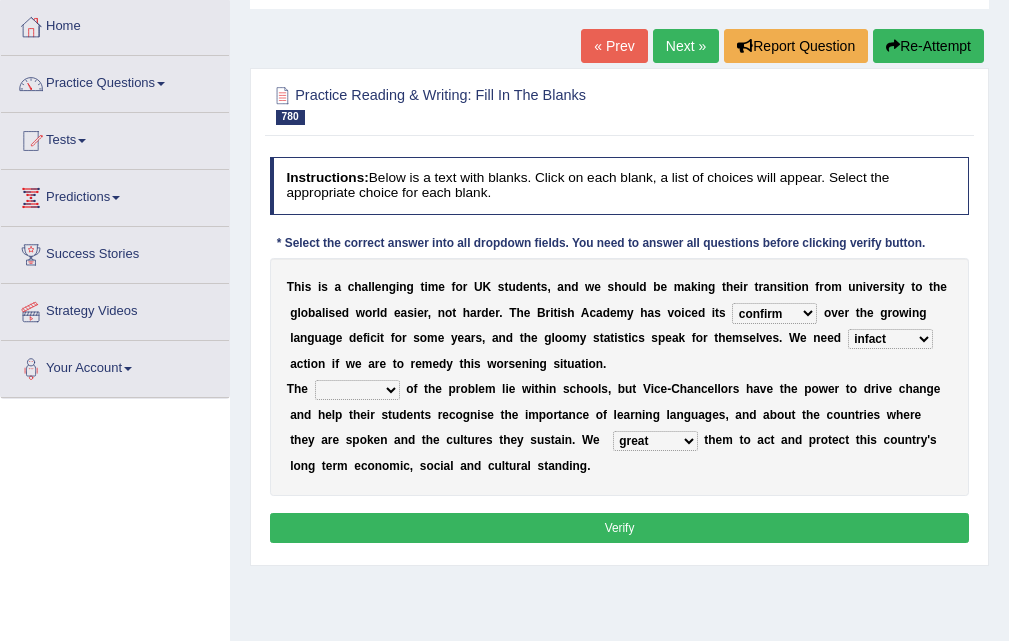 click on "upsurge ugly roots complex" at bounding box center [357, 390] 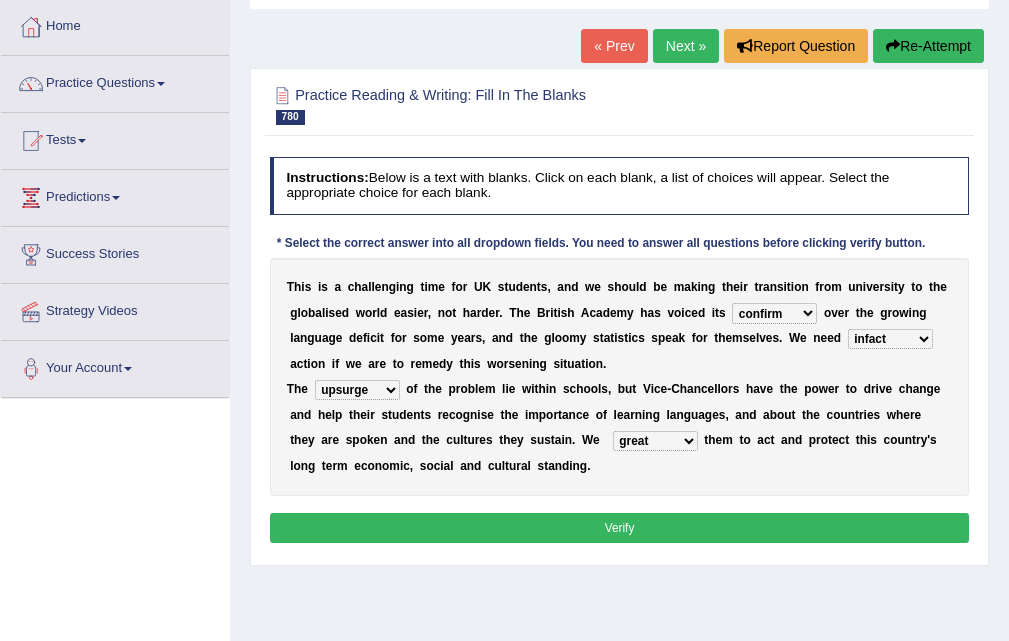 click on "Verify" at bounding box center (620, 527) 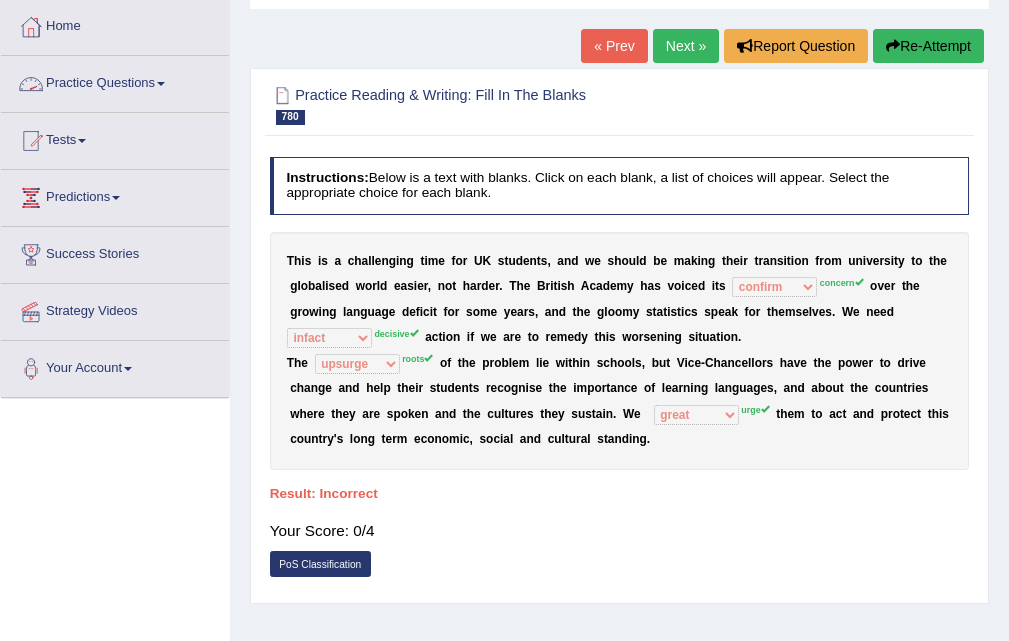 click on "Practice Questions" at bounding box center (115, 81) 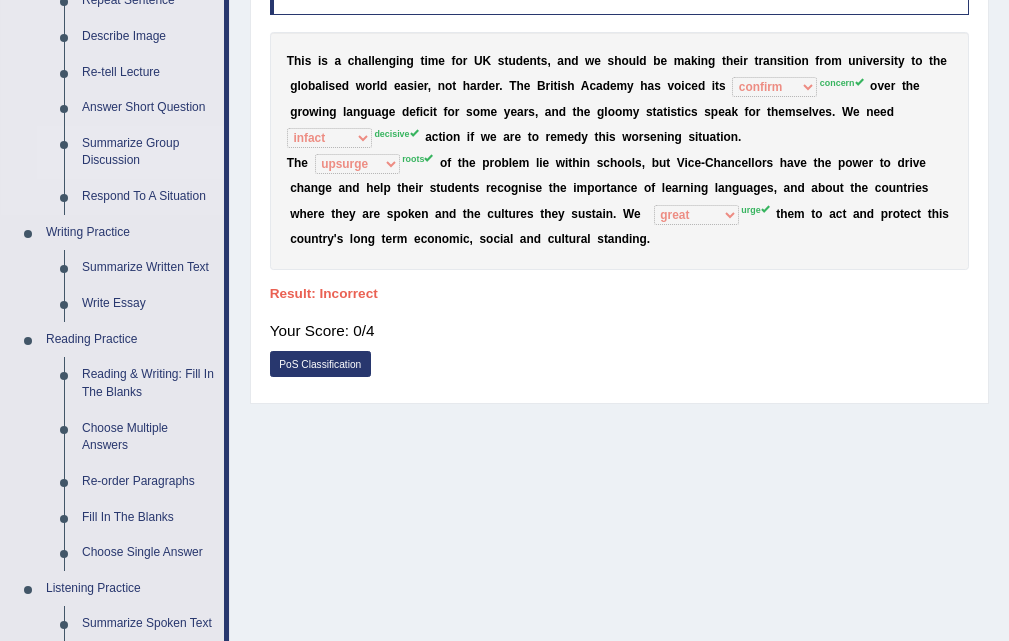 scroll, scrollTop: 400, scrollLeft: 0, axis: vertical 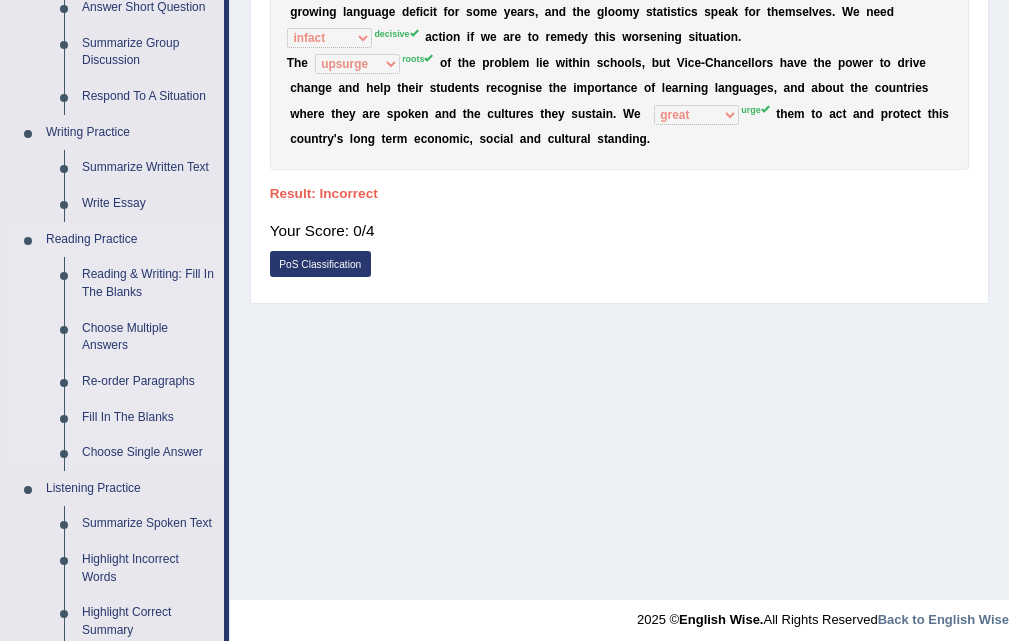 click on "Re-order Paragraphs" at bounding box center (148, 382) 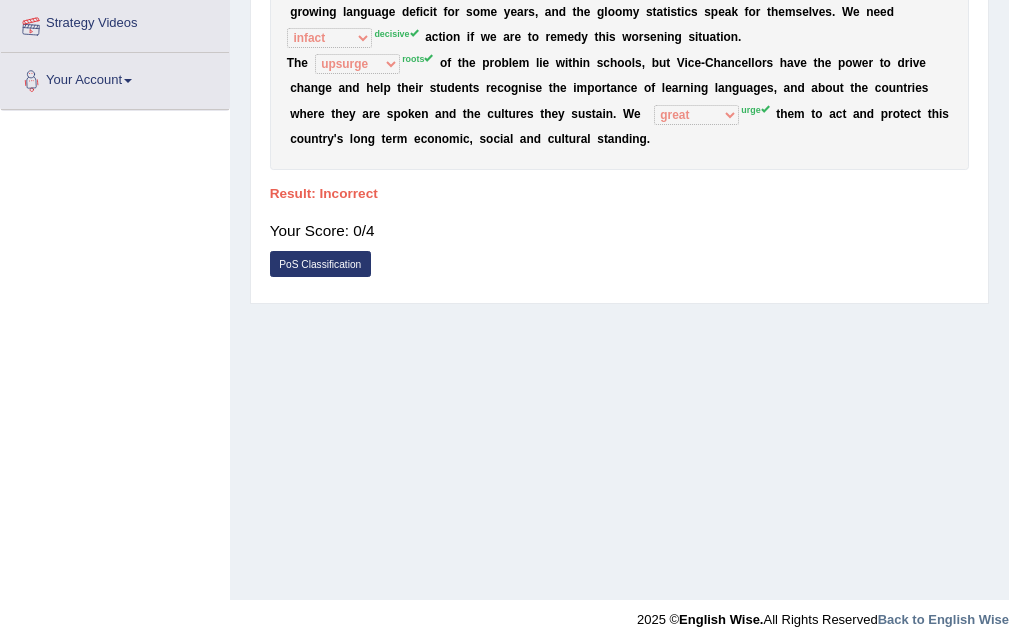 scroll, scrollTop: 409, scrollLeft: 0, axis: vertical 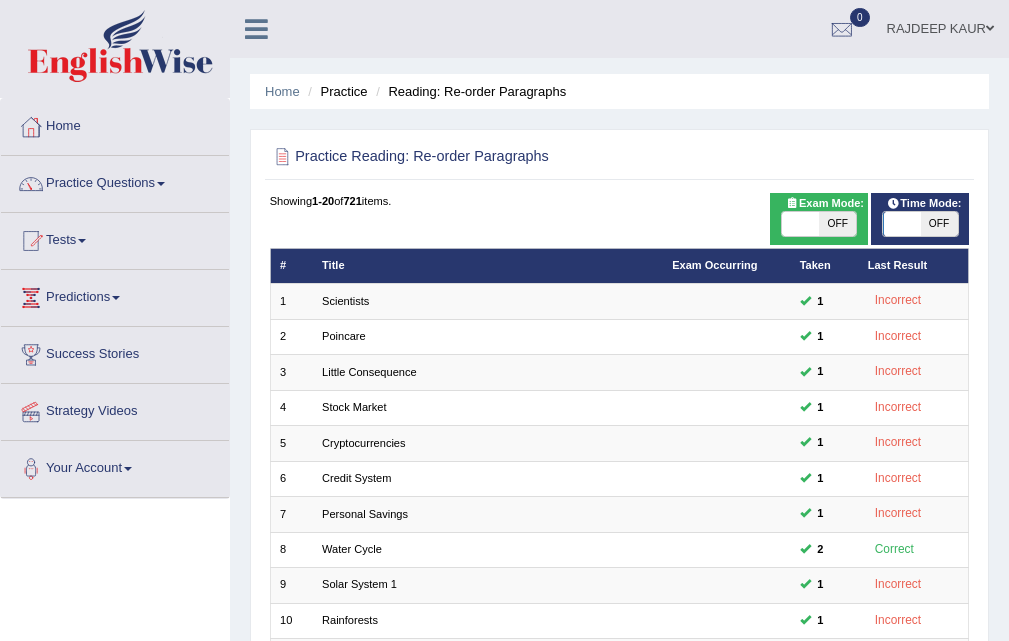 click on "10" at bounding box center [564, 1042] 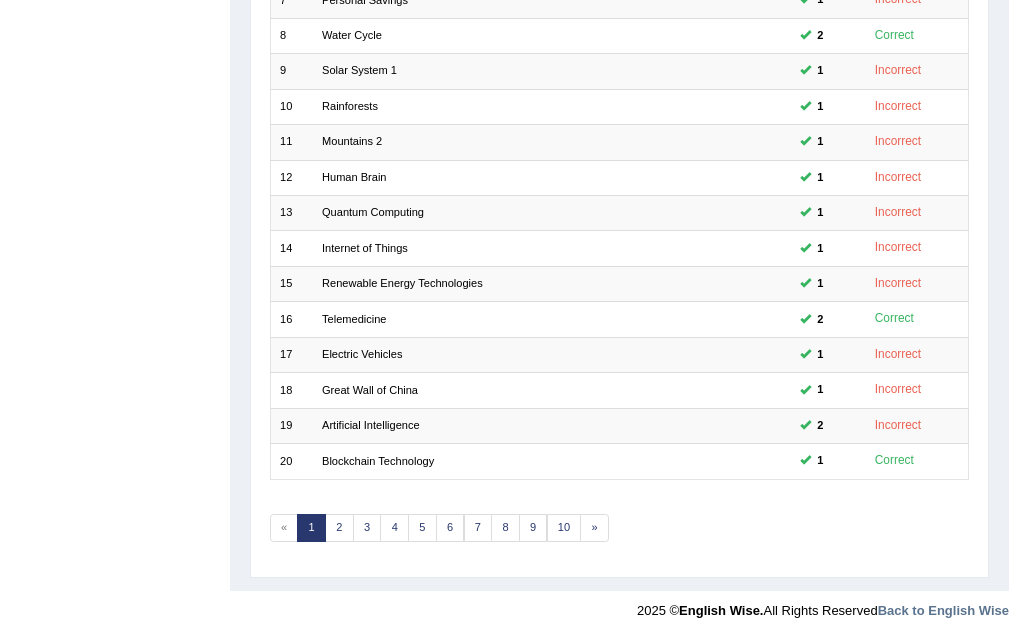 scroll, scrollTop: 0, scrollLeft: 0, axis: both 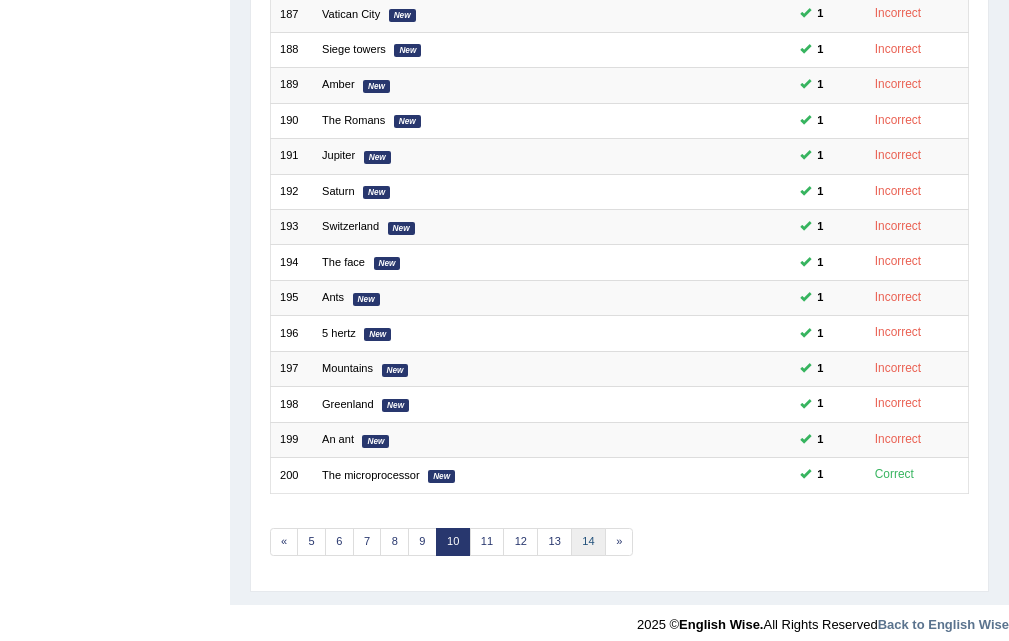 click on "14" at bounding box center [588, 542] 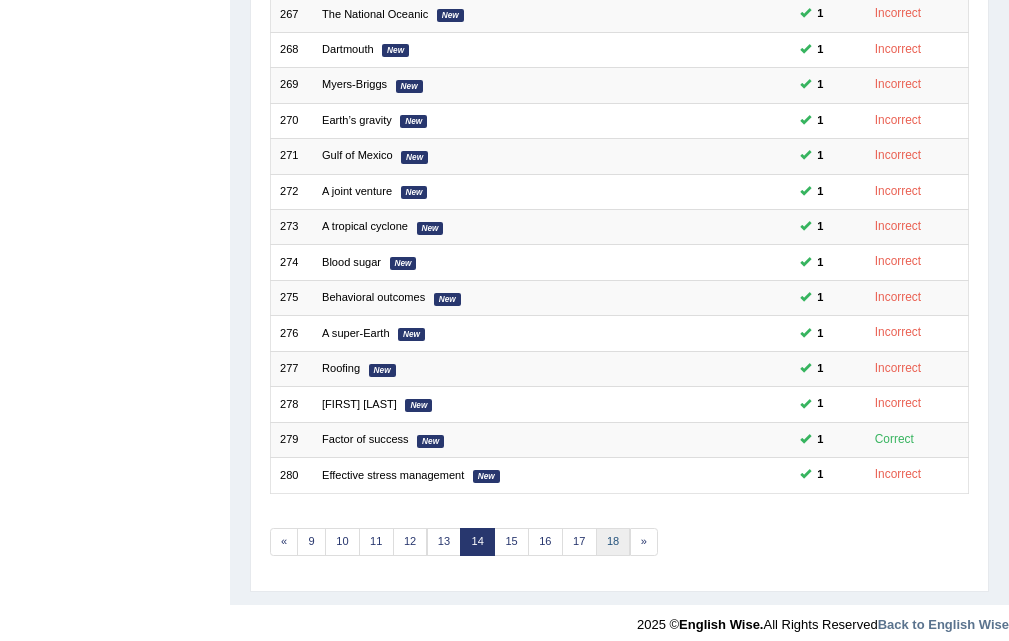 scroll, scrollTop: 500, scrollLeft: 0, axis: vertical 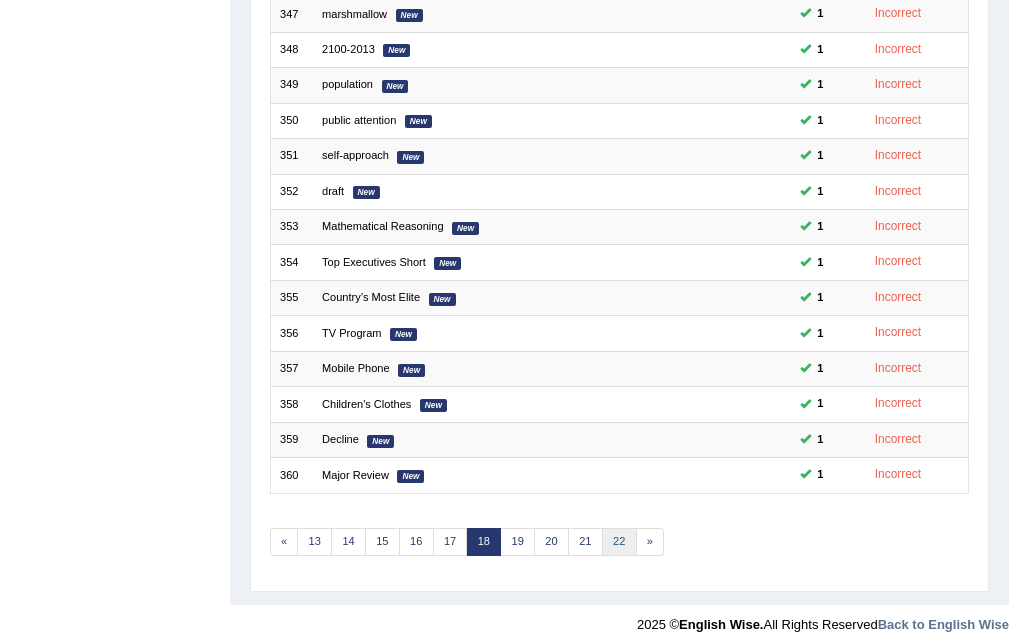 click on "22" at bounding box center (619, 542) 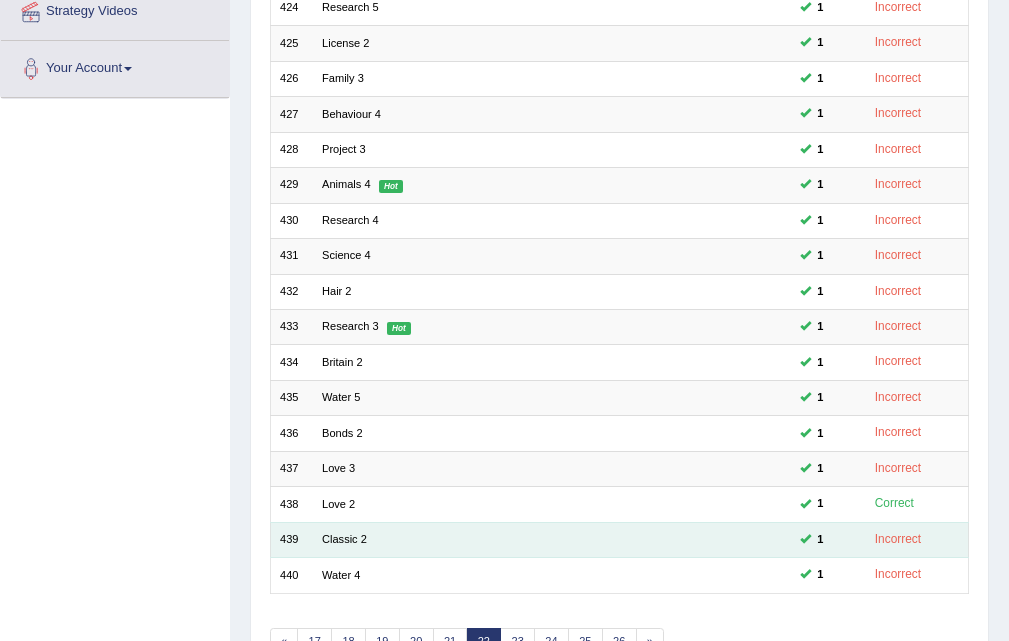 scroll, scrollTop: 0, scrollLeft: 0, axis: both 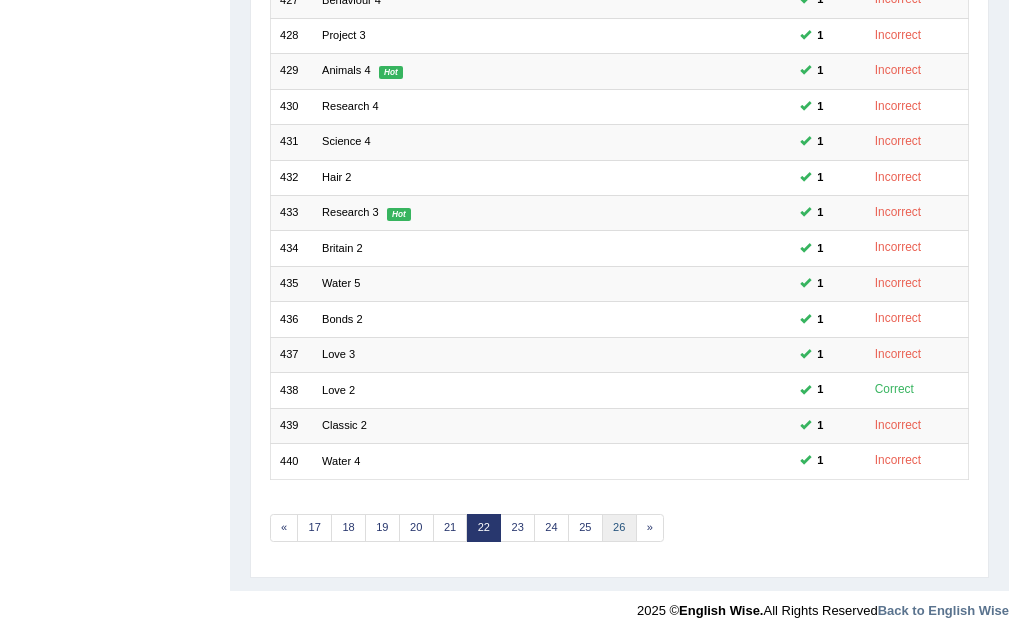 click on "26" at bounding box center [619, 528] 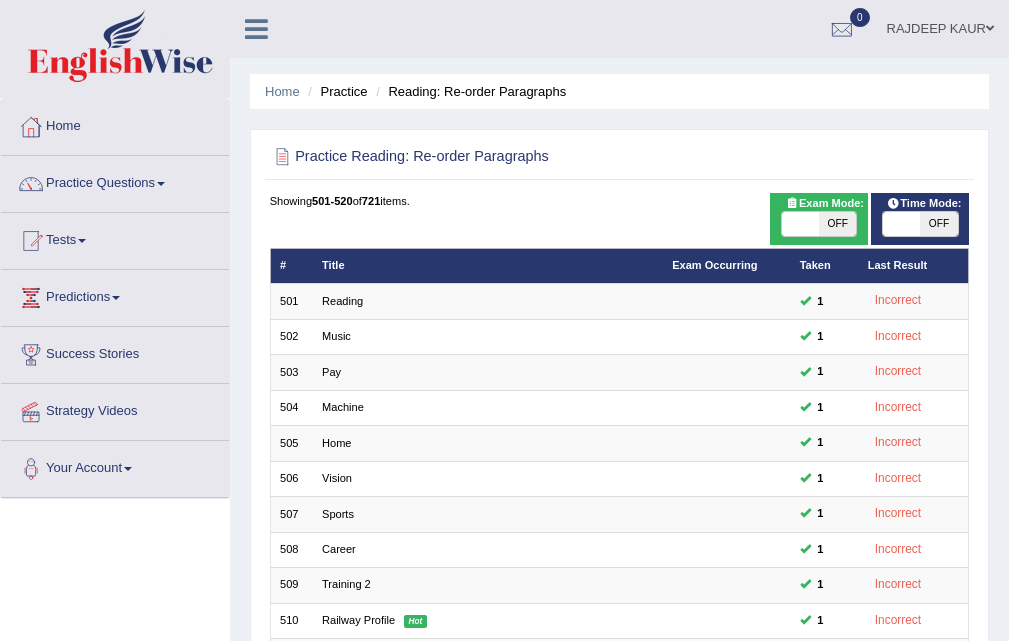 scroll, scrollTop: 500, scrollLeft: 0, axis: vertical 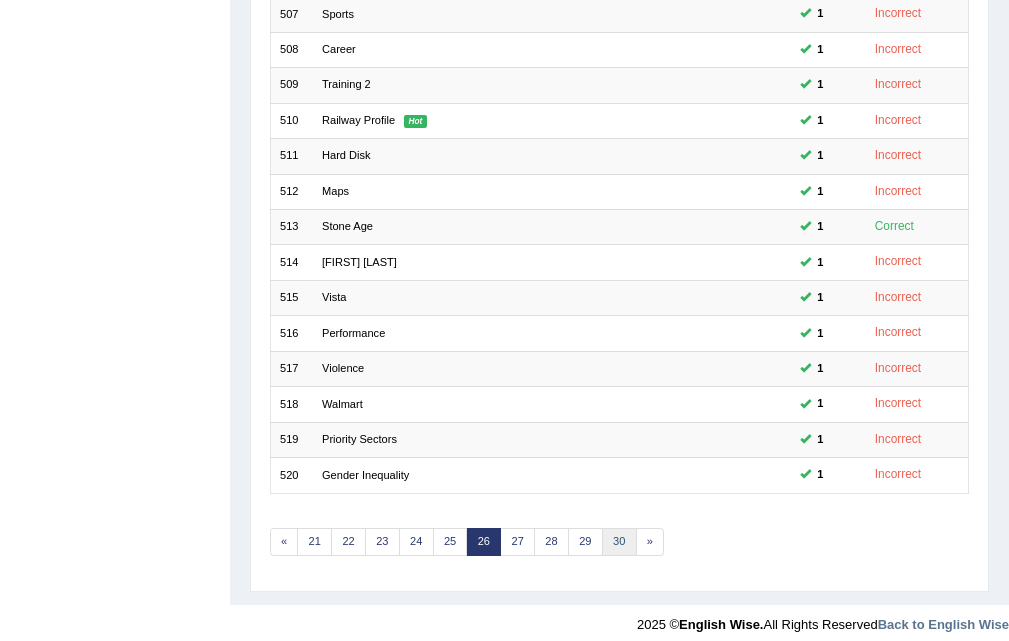 click on "30" at bounding box center [619, 542] 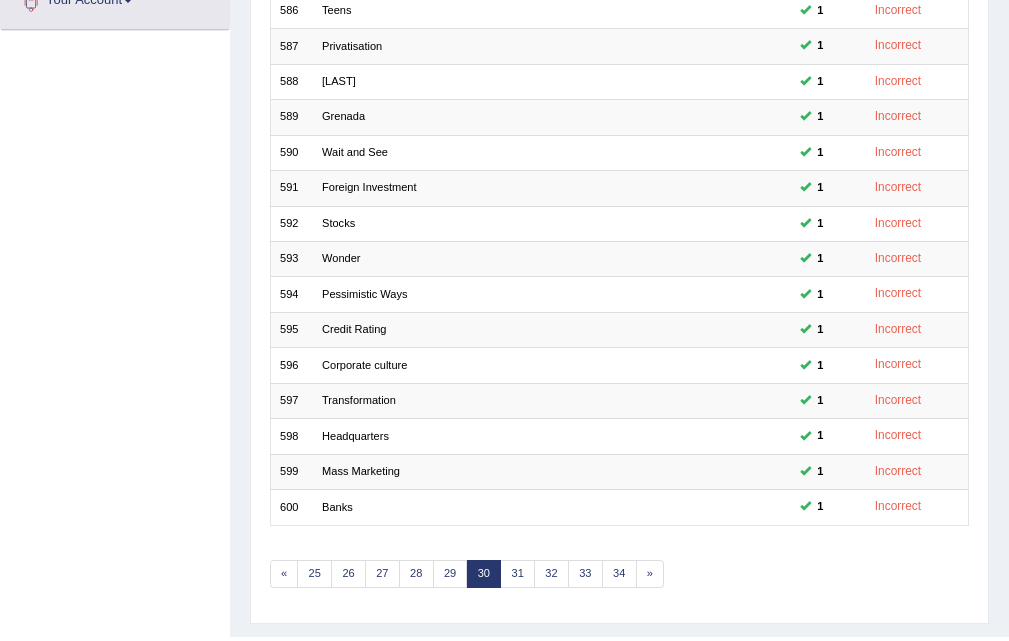 scroll, scrollTop: 0, scrollLeft: 0, axis: both 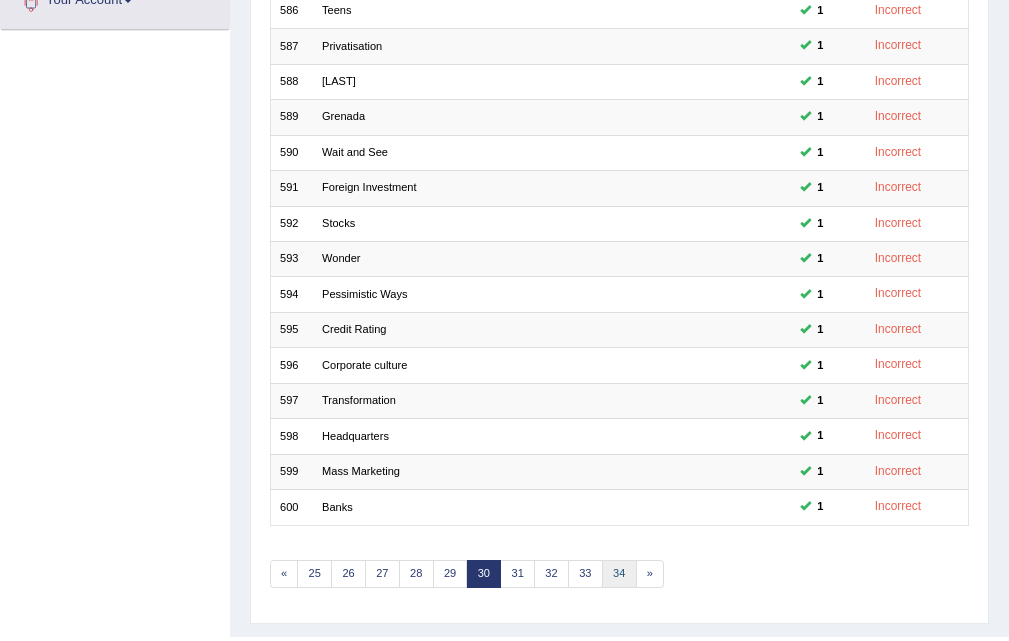 click on "34" at bounding box center (619, 574) 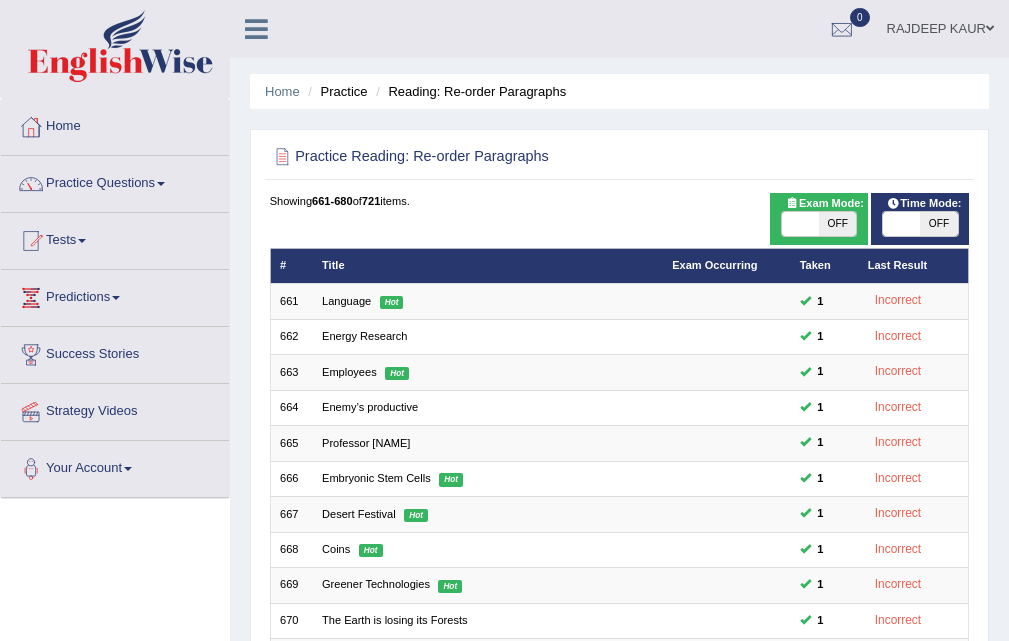 scroll, scrollTop: 497, scrollLeft: 0, axis: vertical 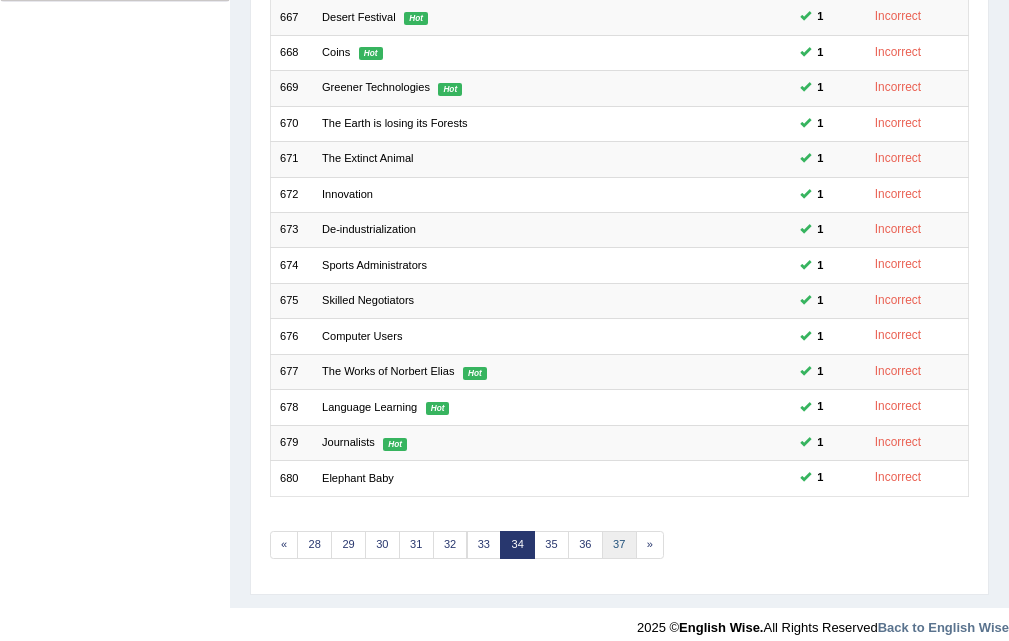 click on "37" at bounding box center [619, 545] 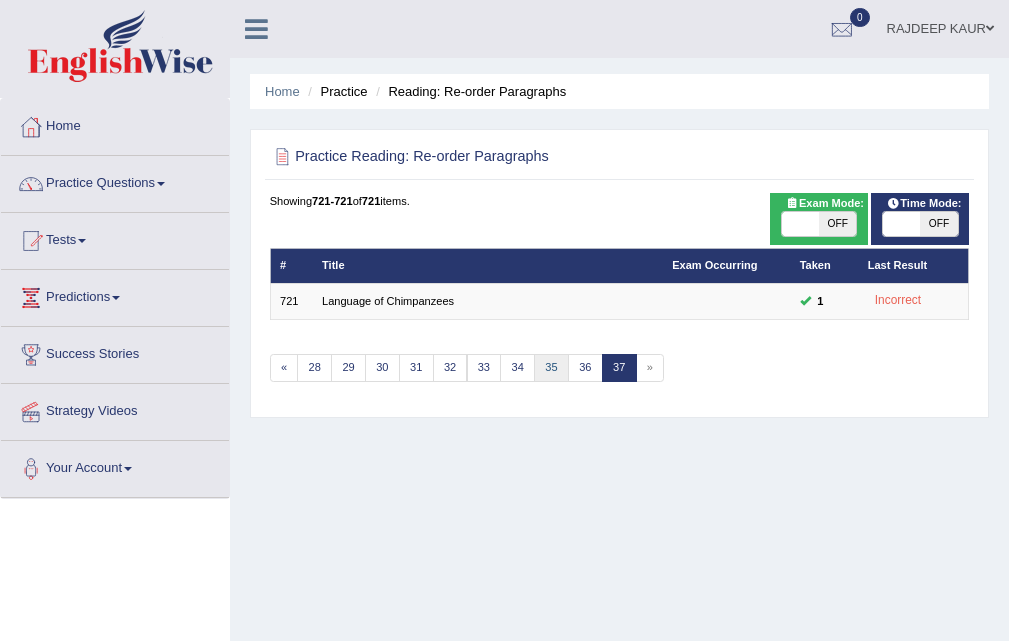 scroll, scrollTop: 0, scrollLeft: 0, axis: both 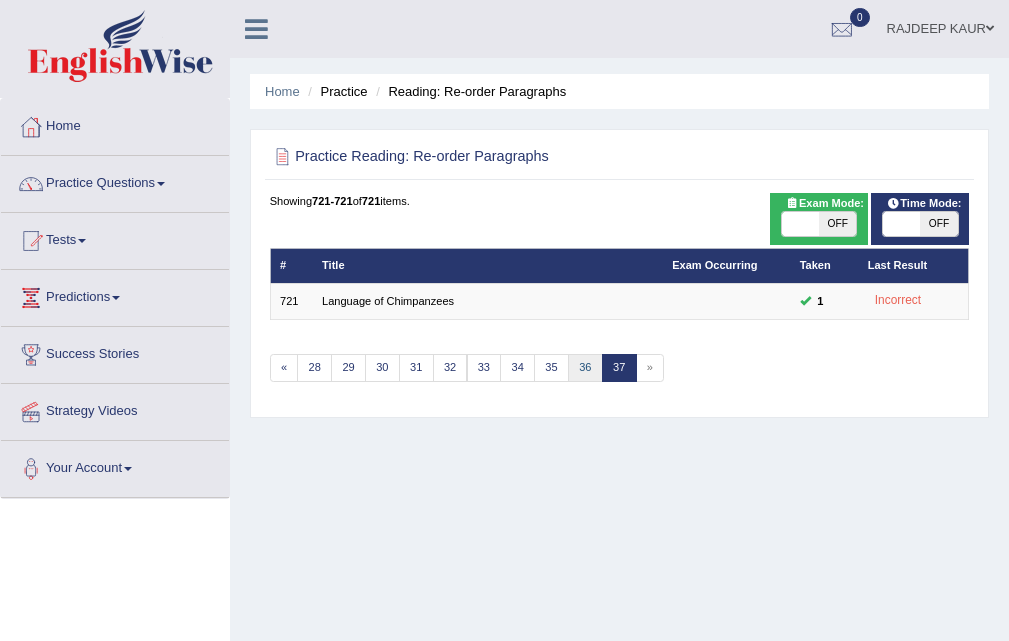 click on "36" at bounding box center (585, 368) 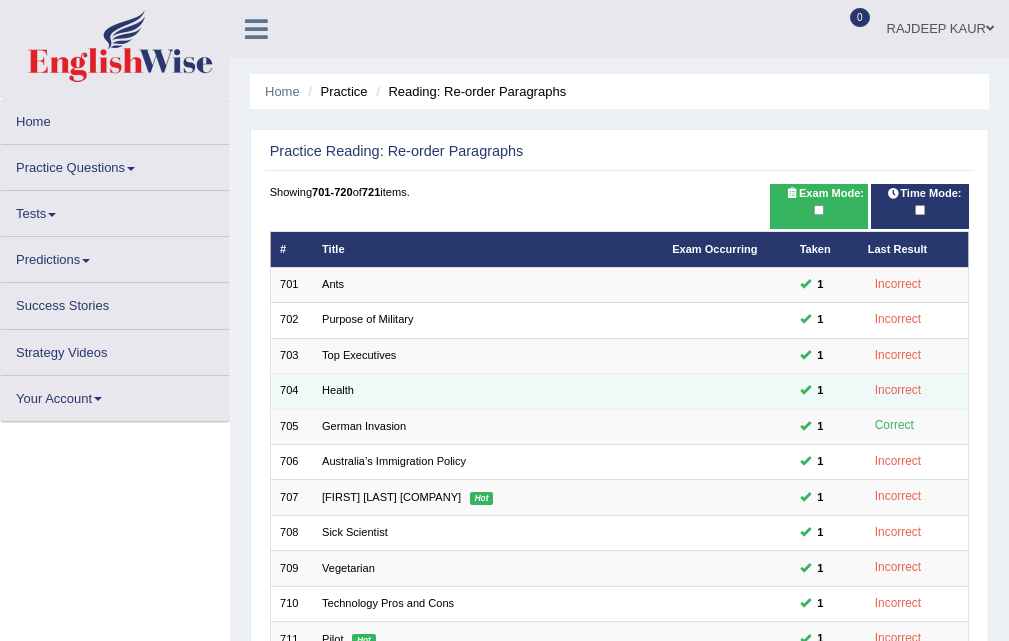 scroll, scrollTop: 489, scrollLeft: 0, axis: vertical 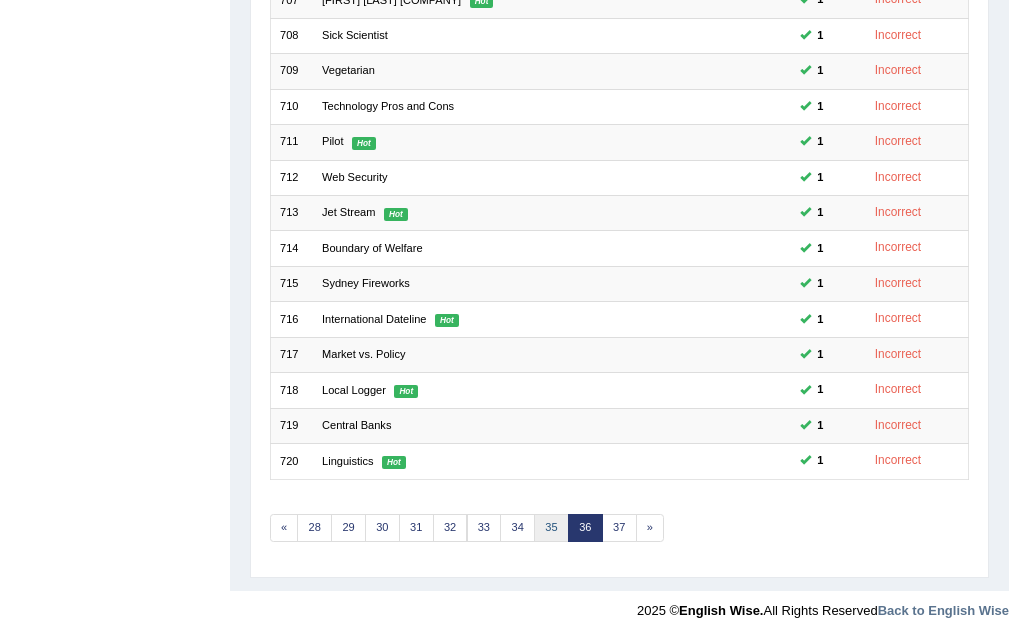 click on "35" at bounding box center (551, 528) 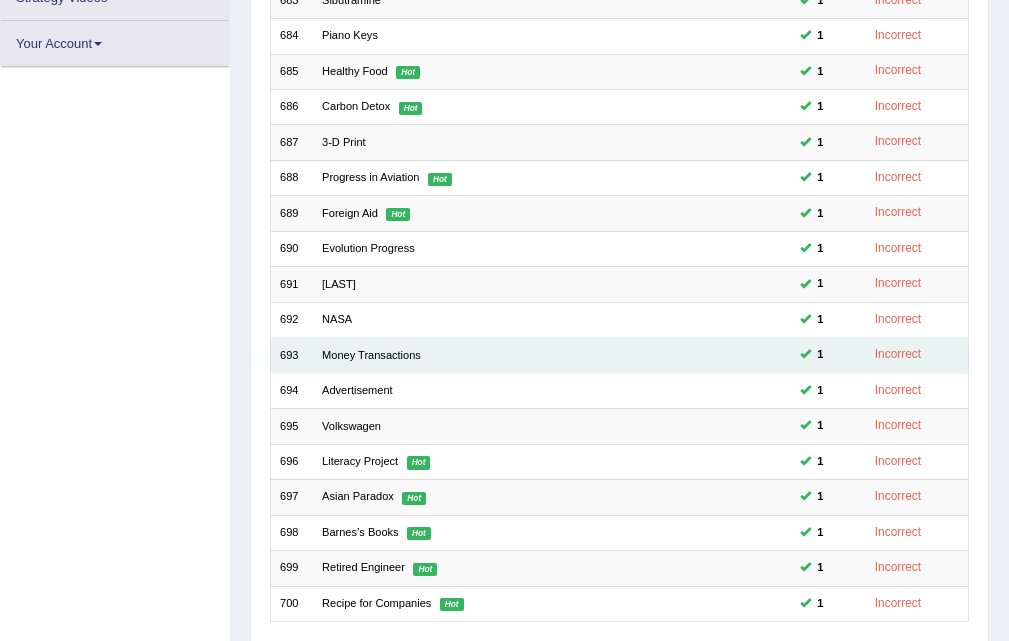 scroll, scrollTop: 436, scrollLeft: 0, axis: vertical 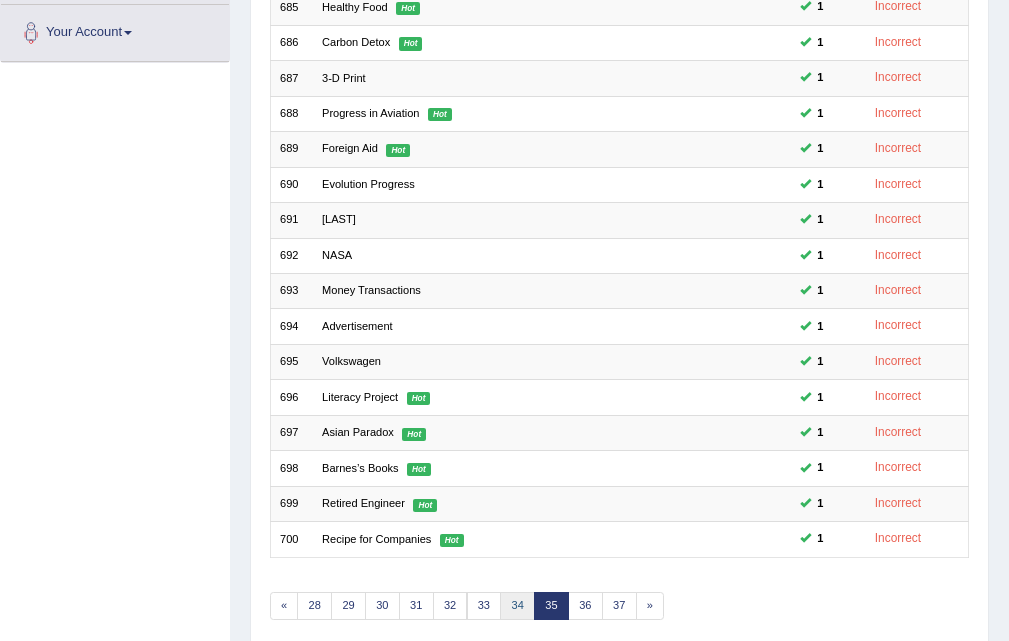 click on "34" at bounding box center (517, 606) 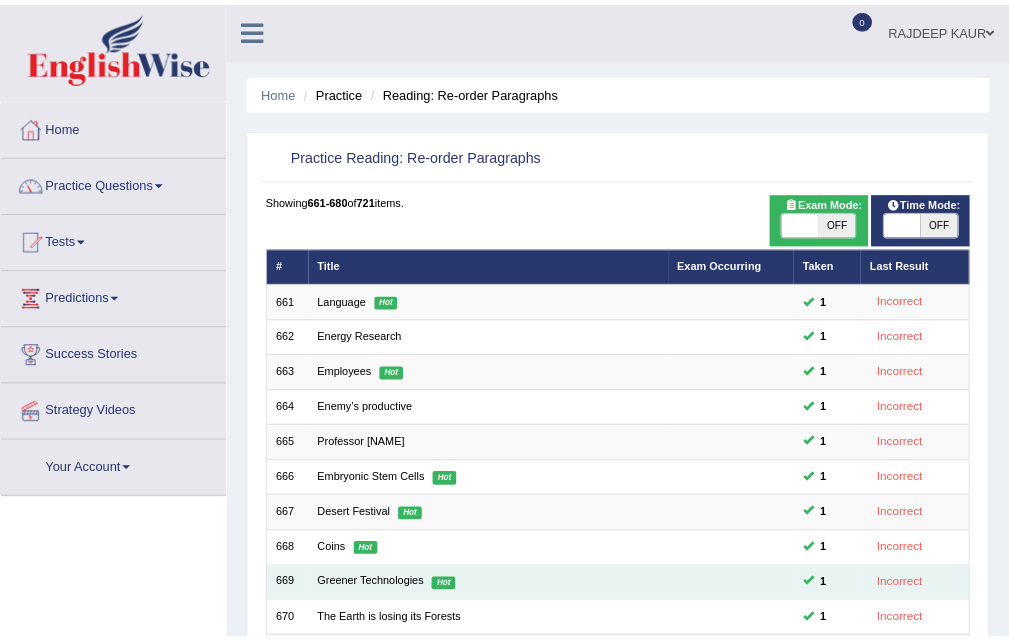 scroll, scrollTop: 0, scrollLeft: 0, axis: both 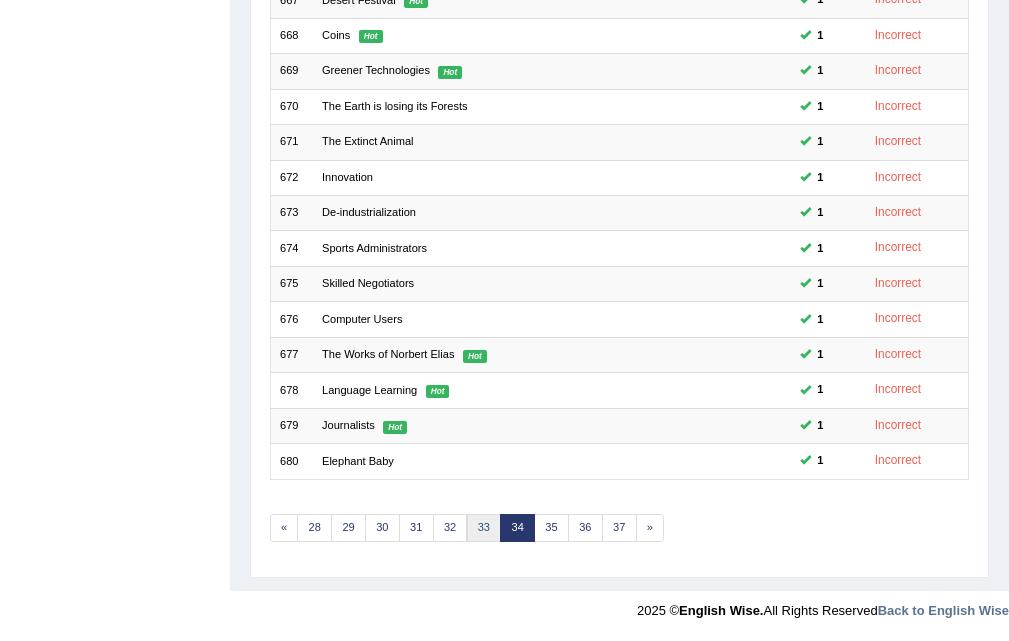 click on "33" at bounding box center (484, 528) 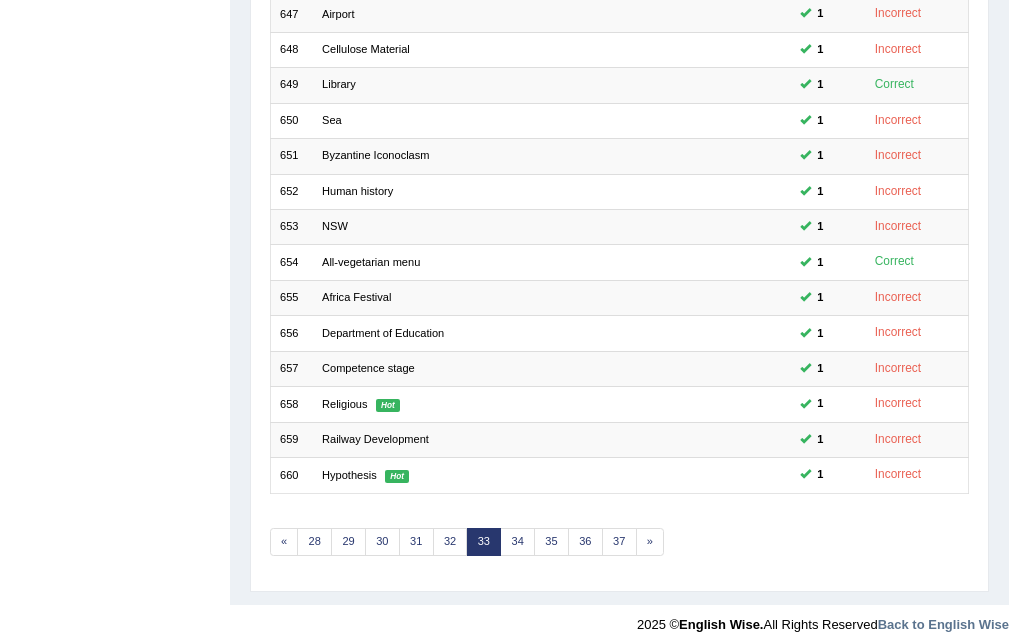 scroll, scrollTop: 500, scrollLeft: 0, axis: vertical 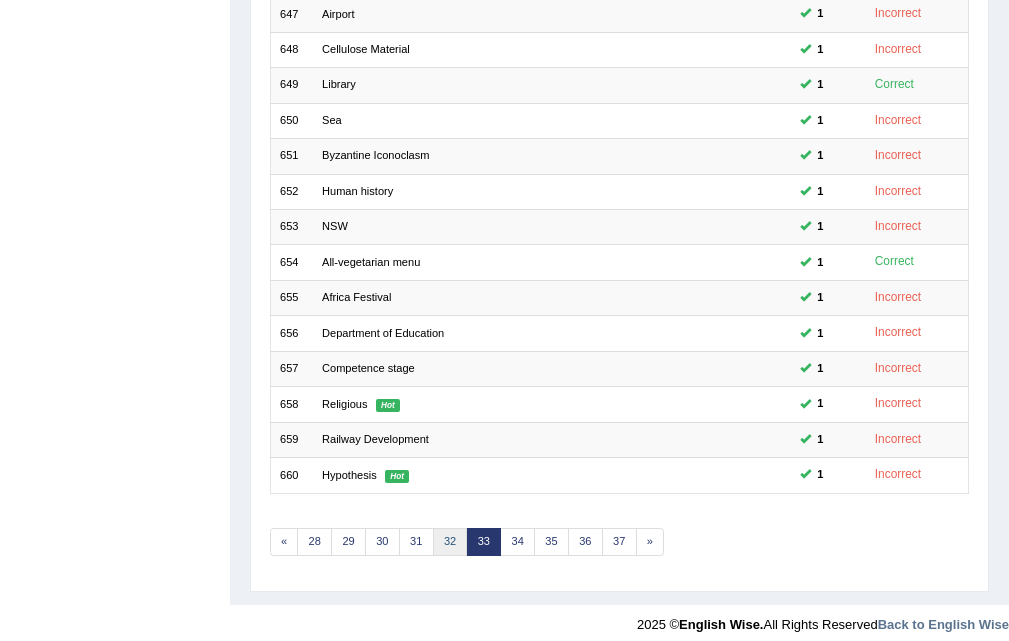 click on "32" at bounding box center [450, 542] 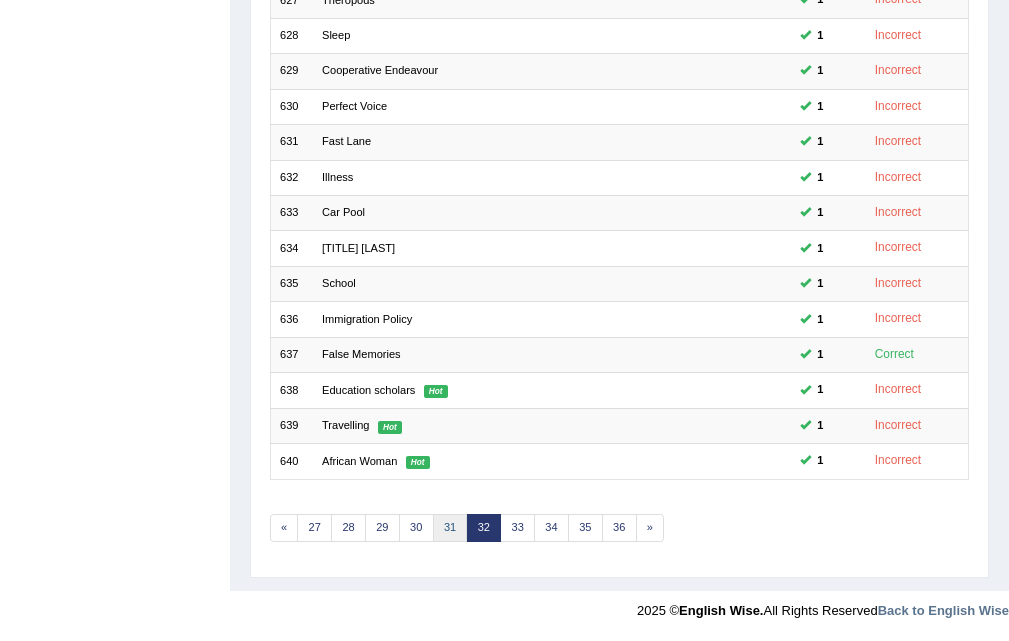 scroll, scrollTop: 514, scrollLeft: 0, axis: vertical 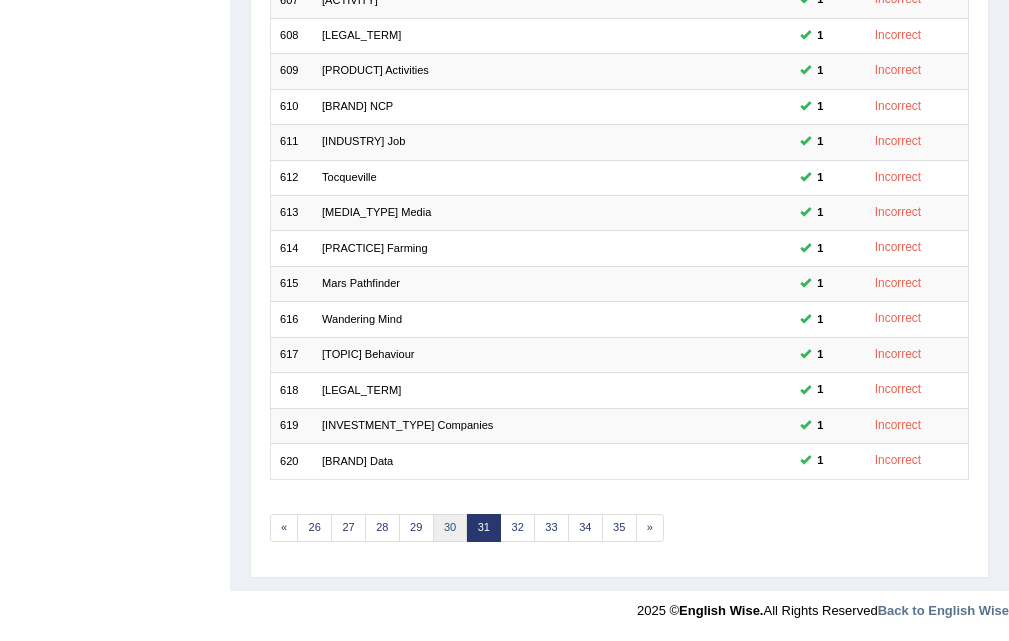 click on "30" at bounding box center (450, 528) 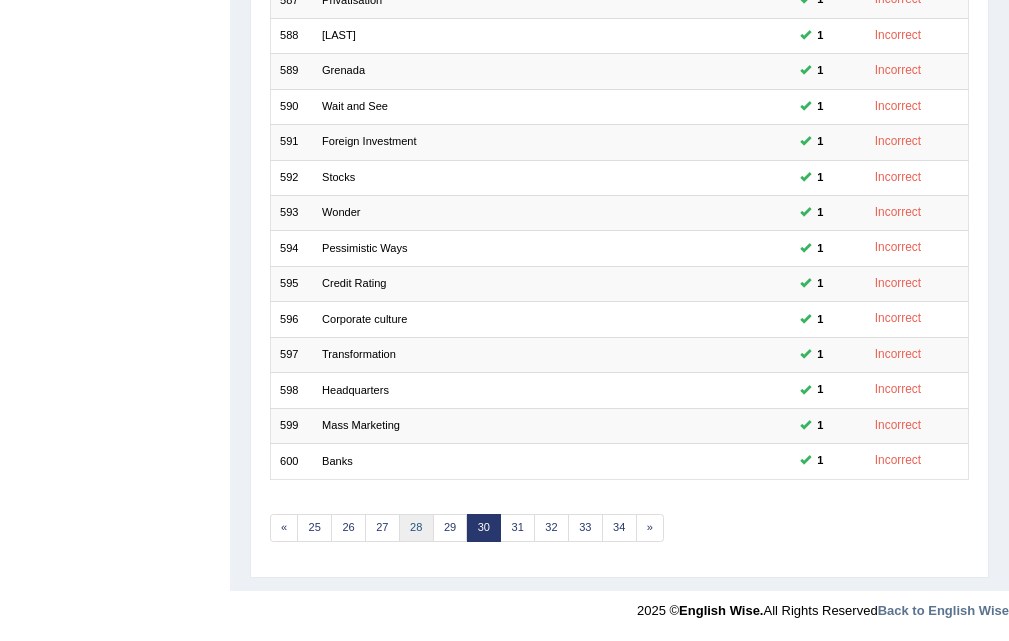 scroll, scrollTop: 514, scrollLeft: 0, axis: vertical 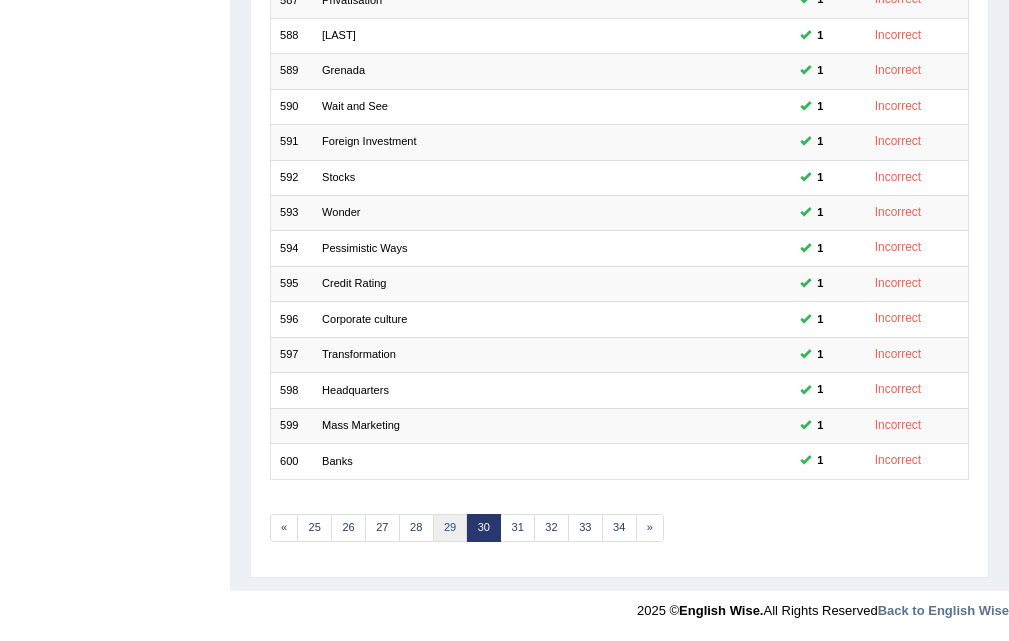 click on "29" at bounding box center [450, 528] 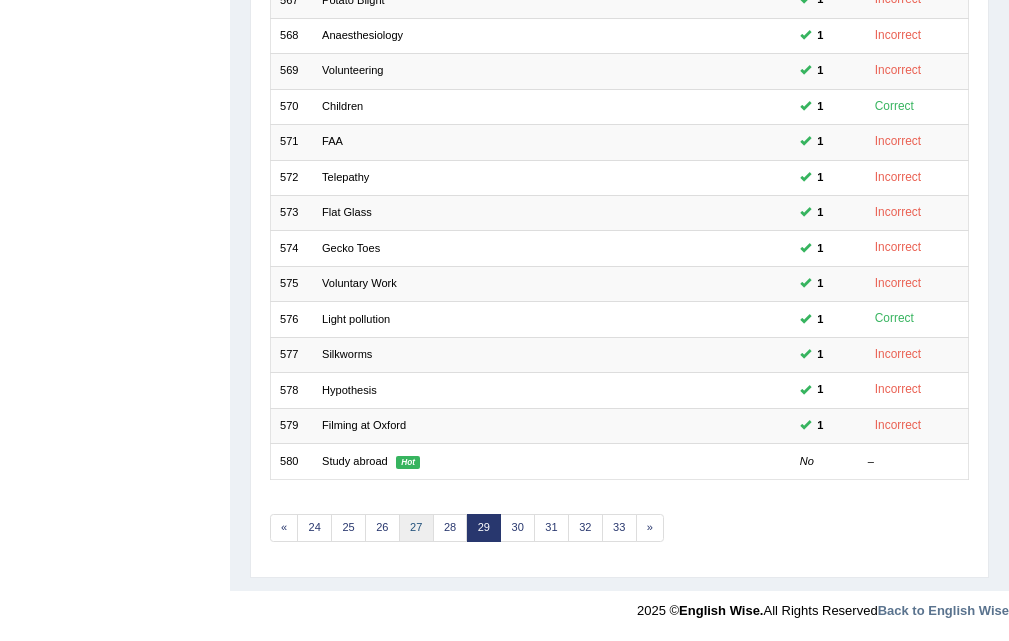 scroll, scrollTop: 514, scrollLeft: 0, axis: vertical 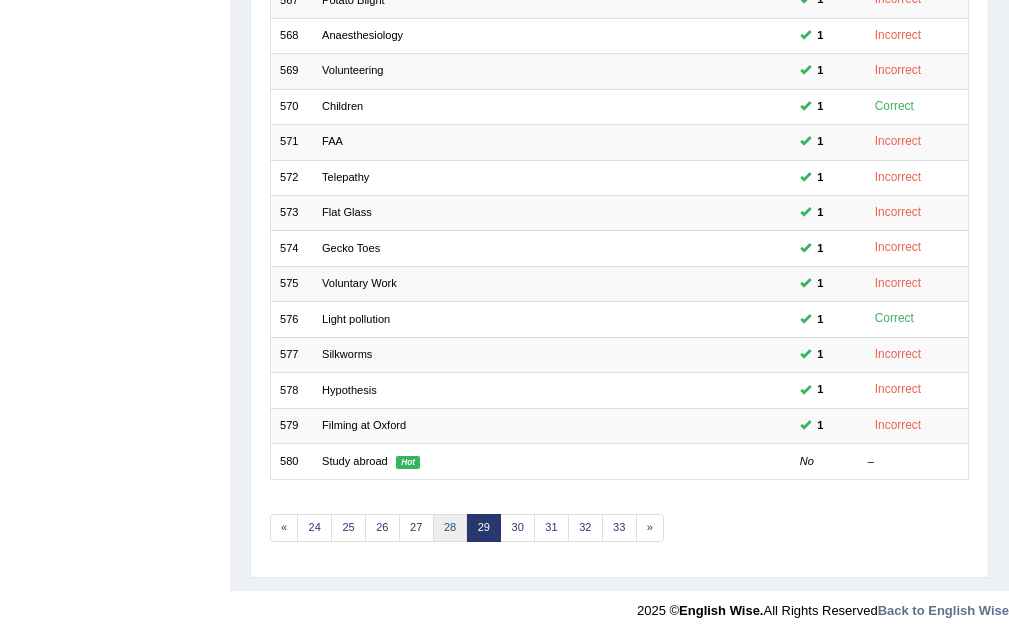 click on "28" at bounding box center (450, 528) 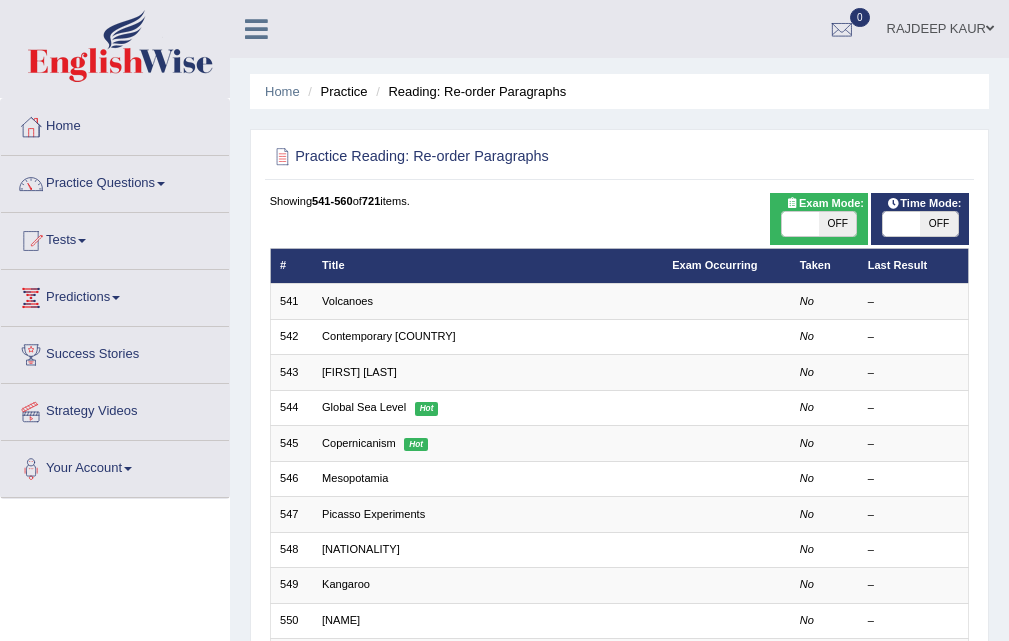 scroll, scrollTop: 500, scrollLeft: 0, axis: vertical 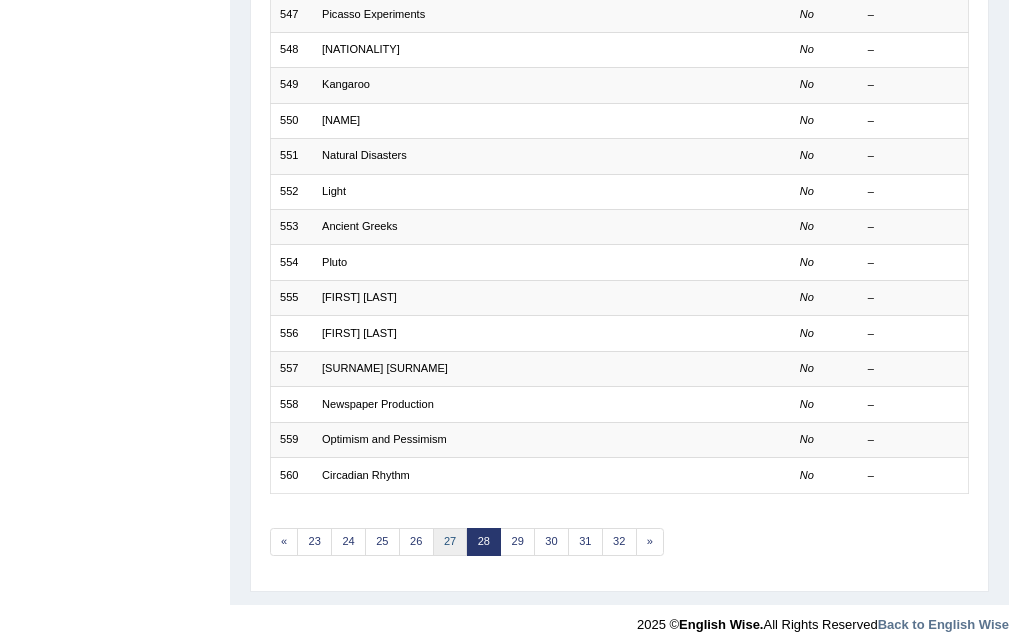click on "27" at bounding box center [450, 542] 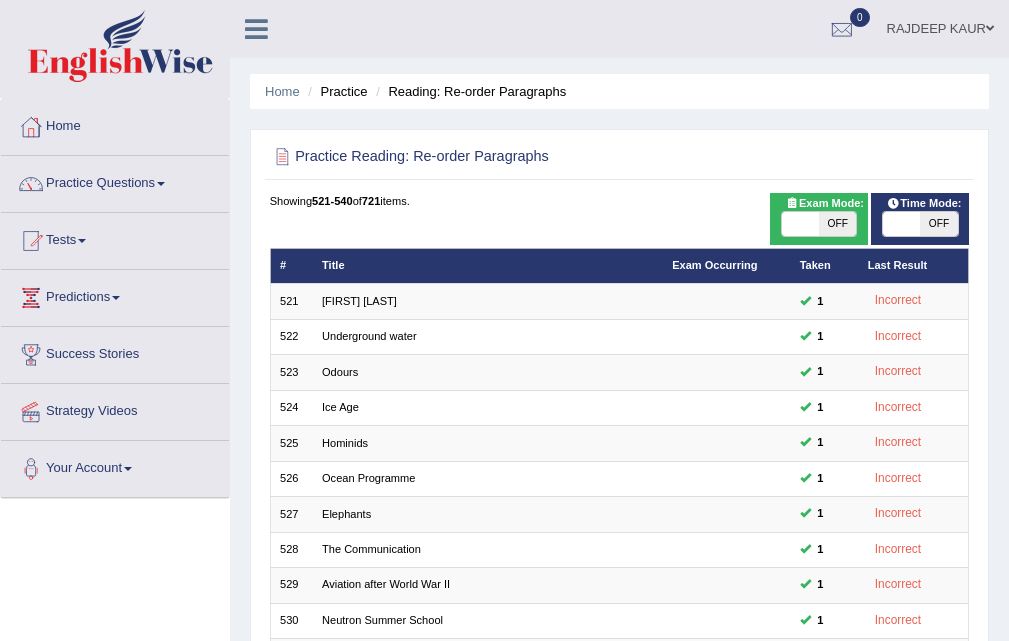 scroll, scrollTop: 514, scrollLeft: 0, axis: vertical 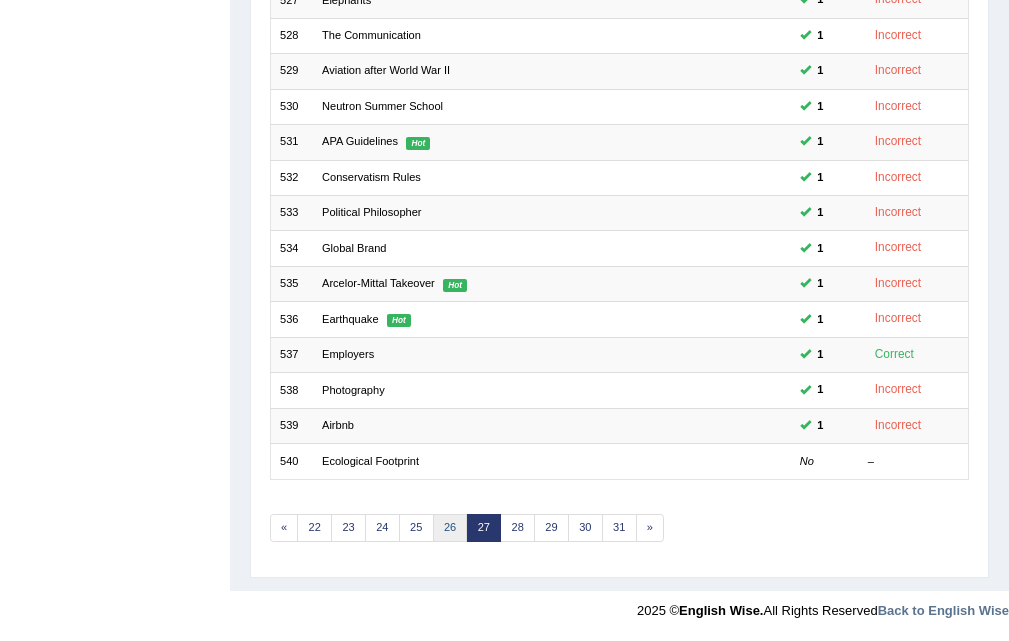 click on "26" at bounding box center (450, 528) 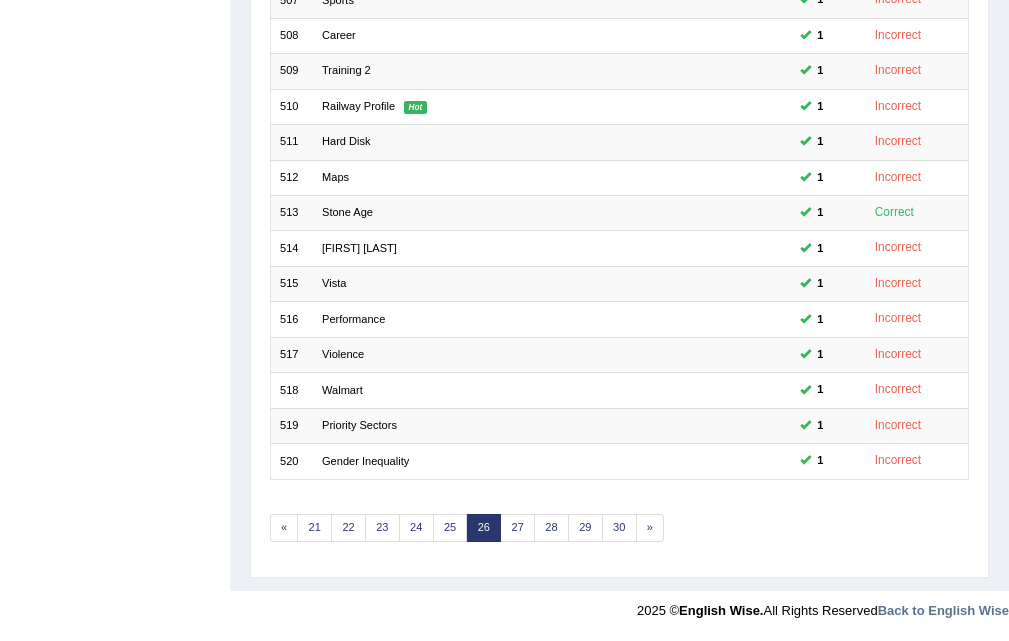 scroll, scrollTop: 514, scrollLeft: 0, axis: vertical 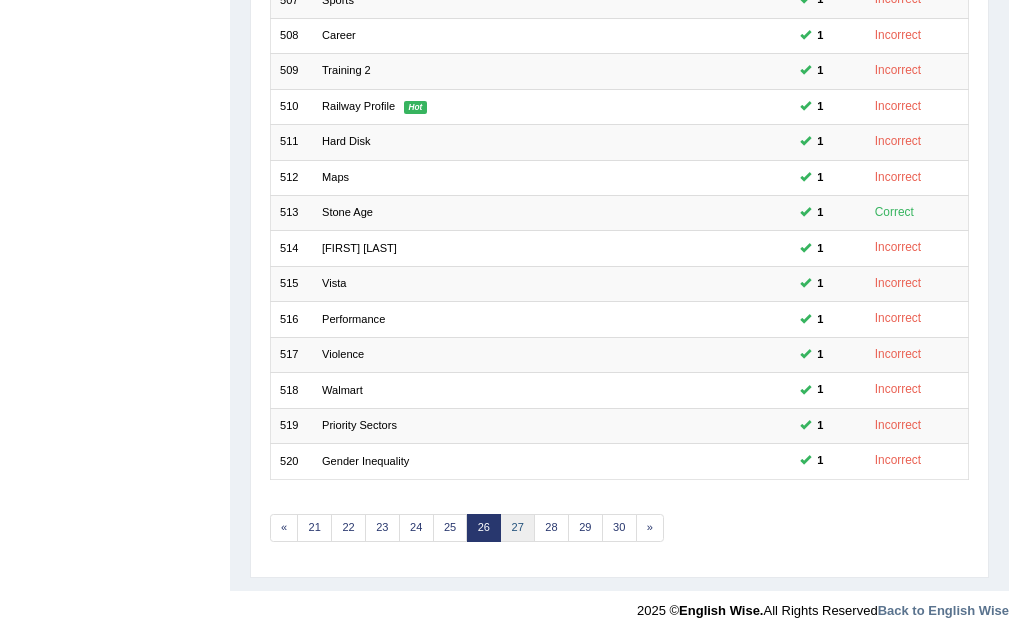 click on "27" at bounding box center [517, 528] 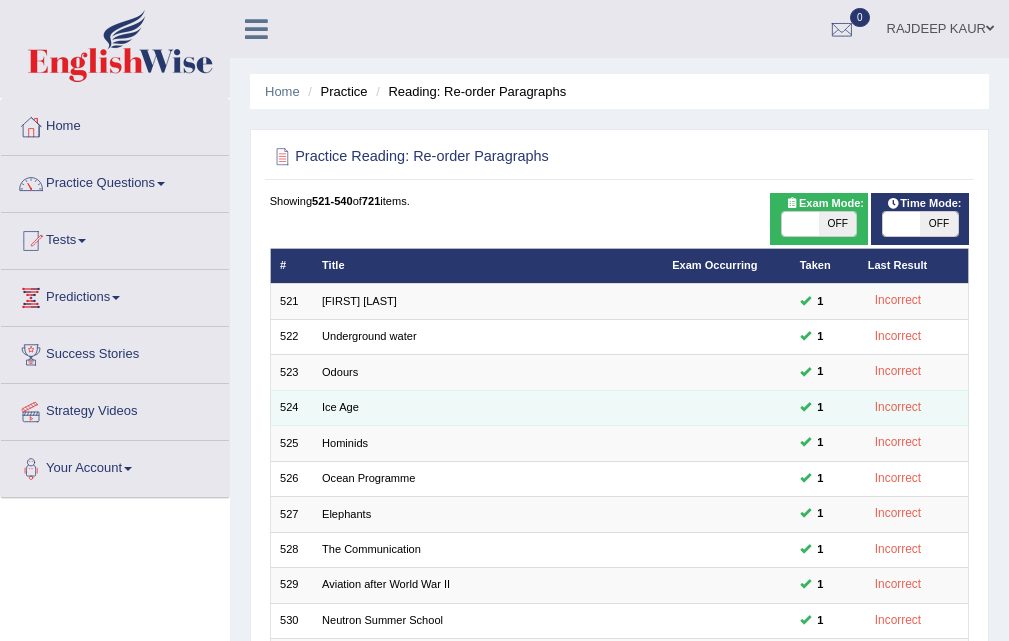 scroll, scrollTop: 0, scrollLeft: 0, axis: both 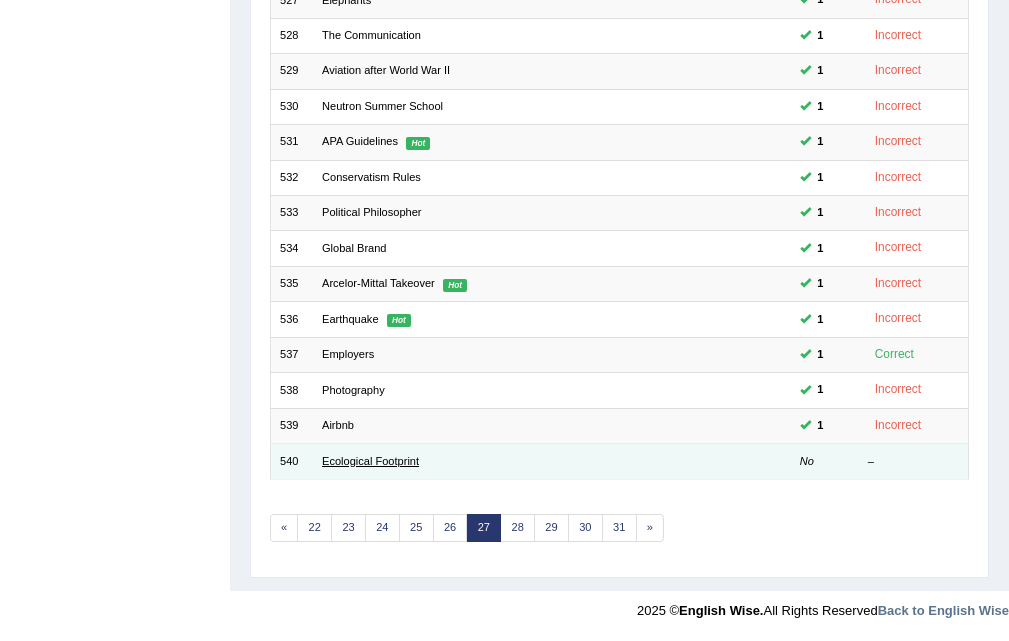 click on "Ecological Footprint" at bounding box center [370, 461] 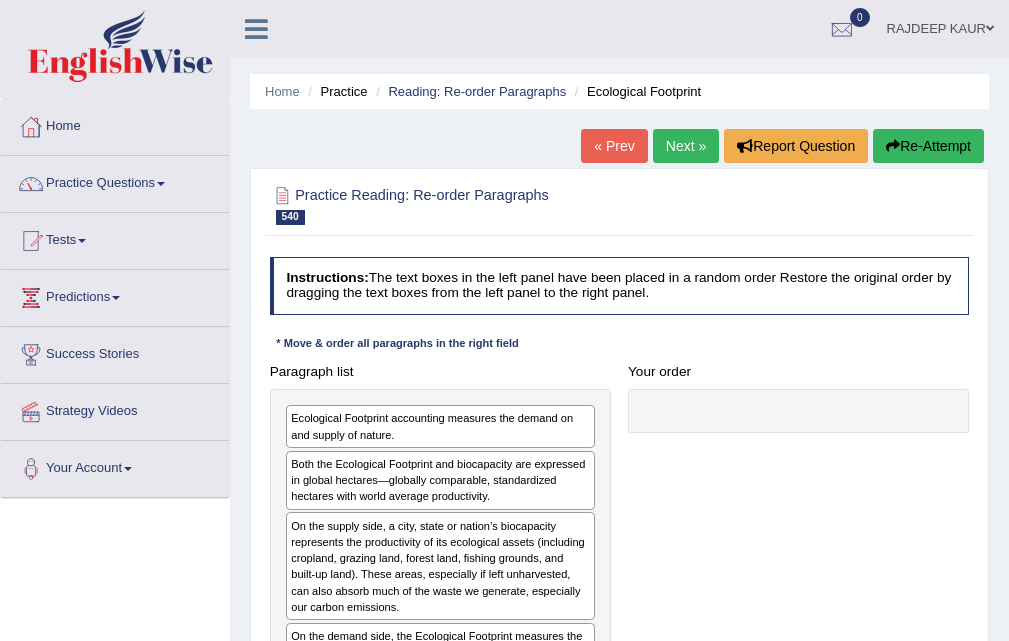 scroll, scrollTop: 163, scrollLeft: 0, axis: vertical 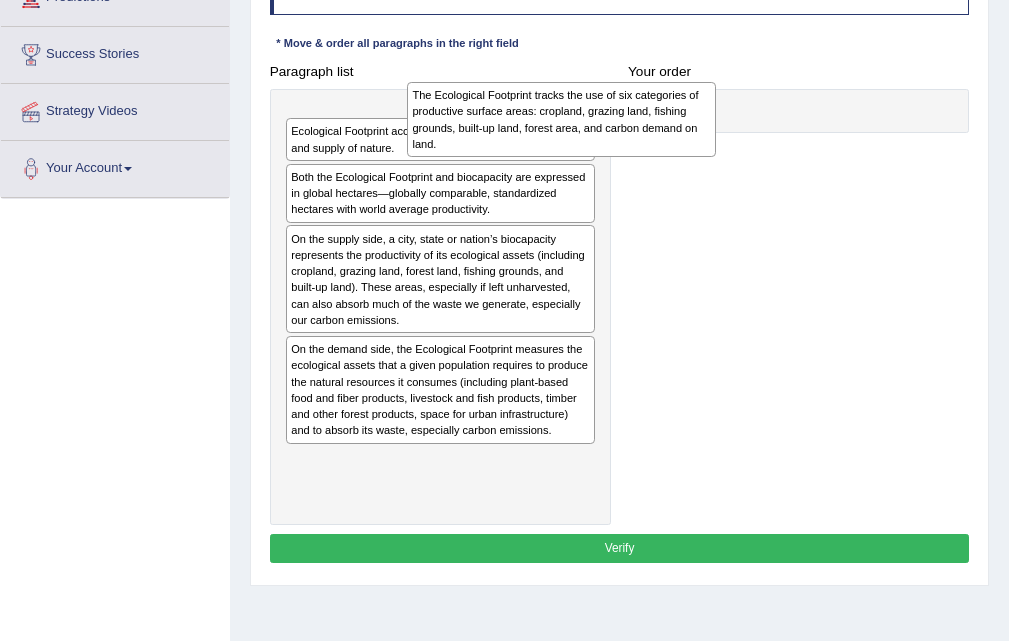 drag, startPoint x: 390, startPoint y: 472, endPoint x: 579, endPoint y: 107, distance: 411.03043 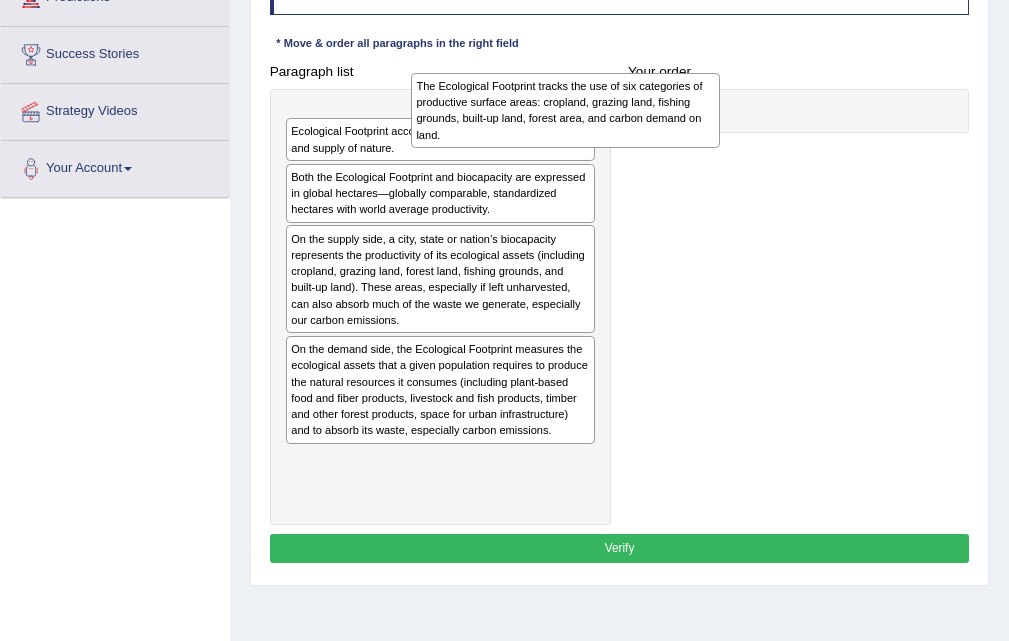 drag, startPoint x: 703, startPoint y: 107, endPoint x: 743, endPoint y: 128, distance: 45.17743 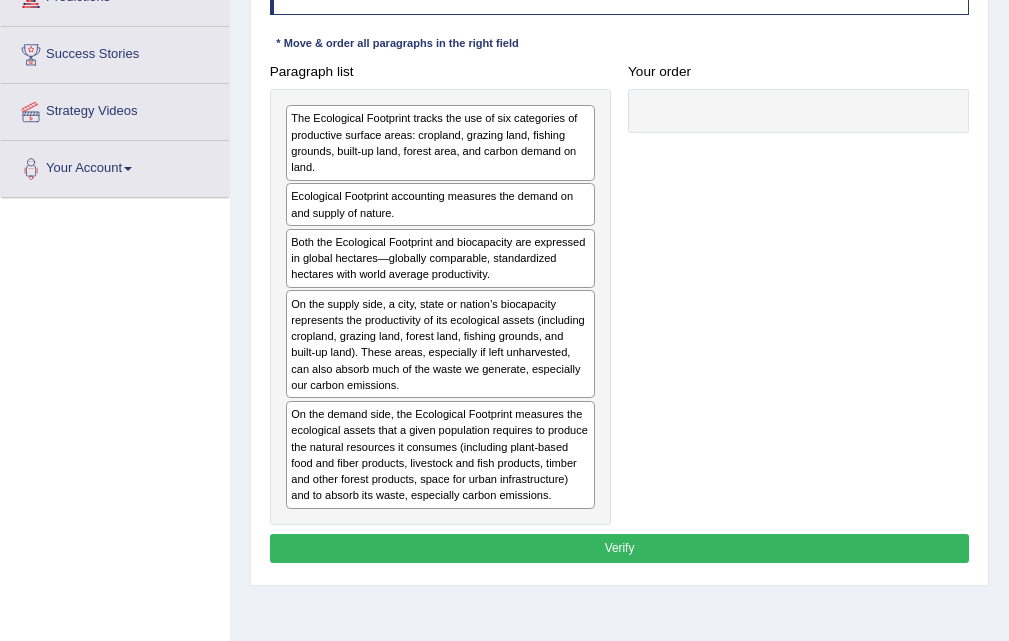 drag, startPoint x: 743, startPoint y: 128, endPoint x: 755, endPoint y: 164, distance: 37.94733 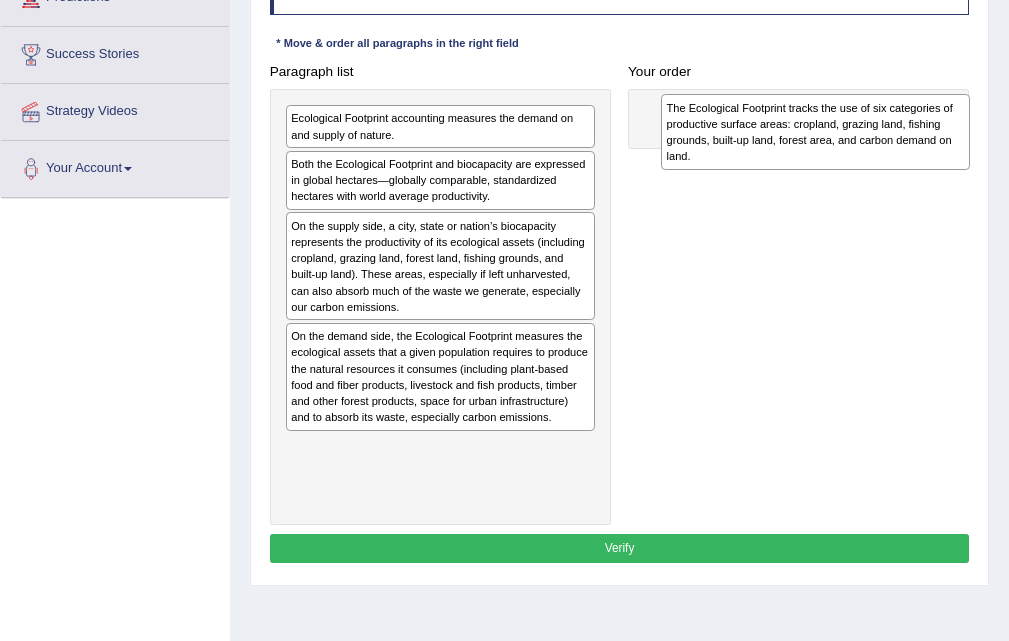 drag, startPoint x: 345, startPoint y: 139, endPoint x: 789, endPoint y: 152, distance: 444.19028 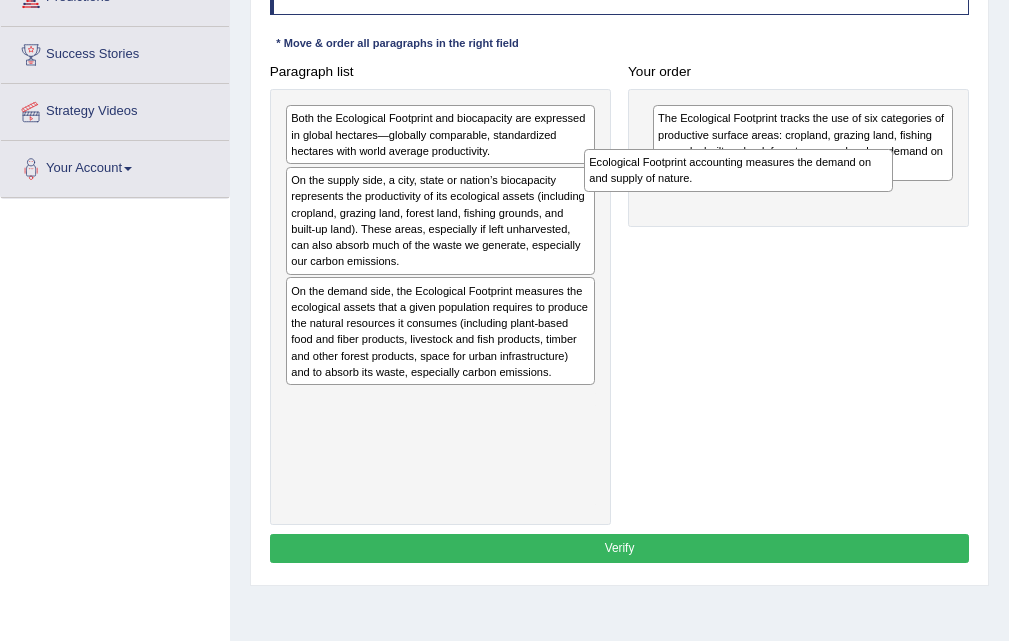 drag, startPoint x: 505, startPoint y: 127, endPoint x: 888, endPoint y: 208, distance: 391.4716 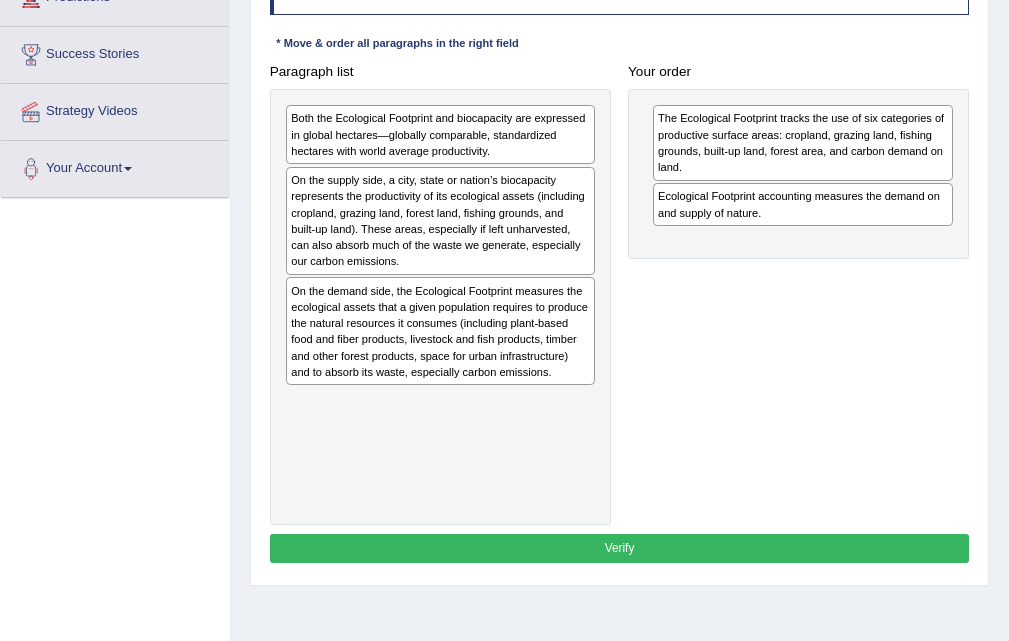 drag, startPoint x: 395, startPoint y: 226, endPoint x: 576, endPoint y: 223, distance: 181.02486 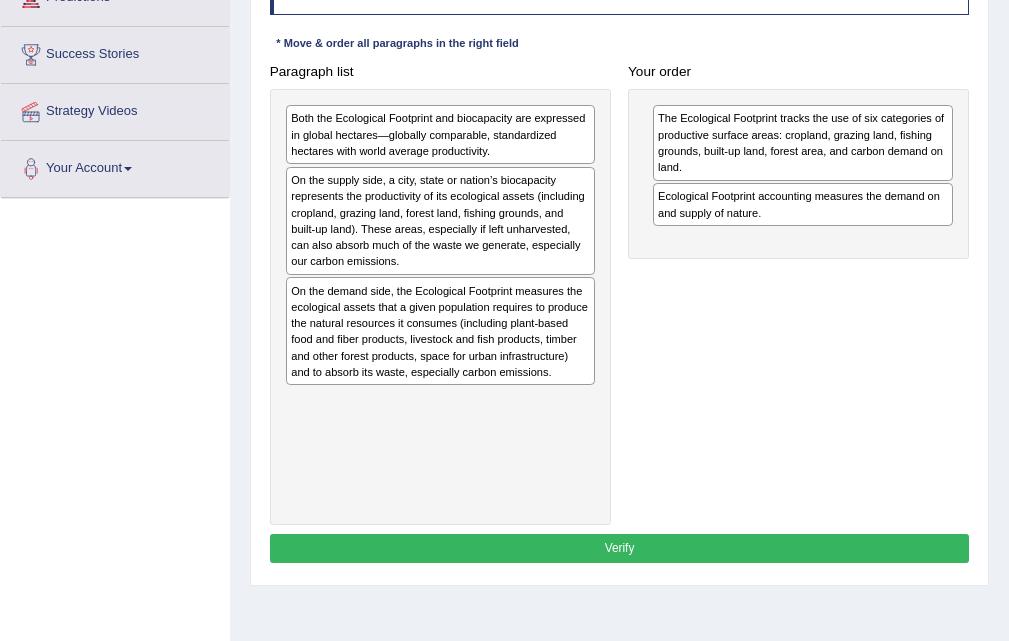 drag, startPoint x: 576, startPoint y: 223, endPoint x: 516, endPoint y: 222, distance: 60.00833 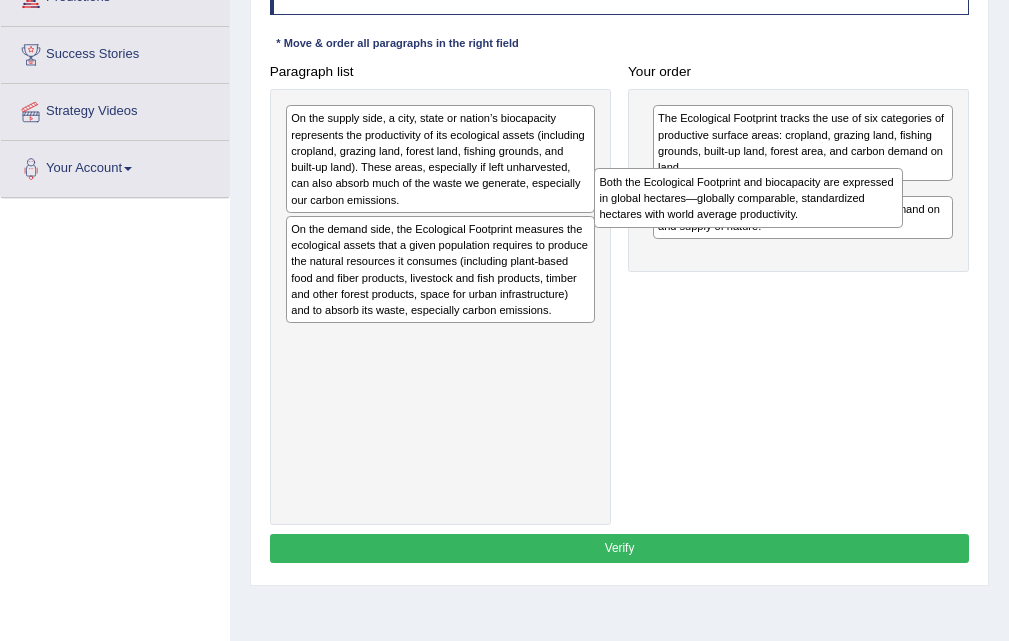 drag, startPoint x: 346, startPoint y: 134, endPoint x: 893, endPoint y: 332, distance: 581.7327 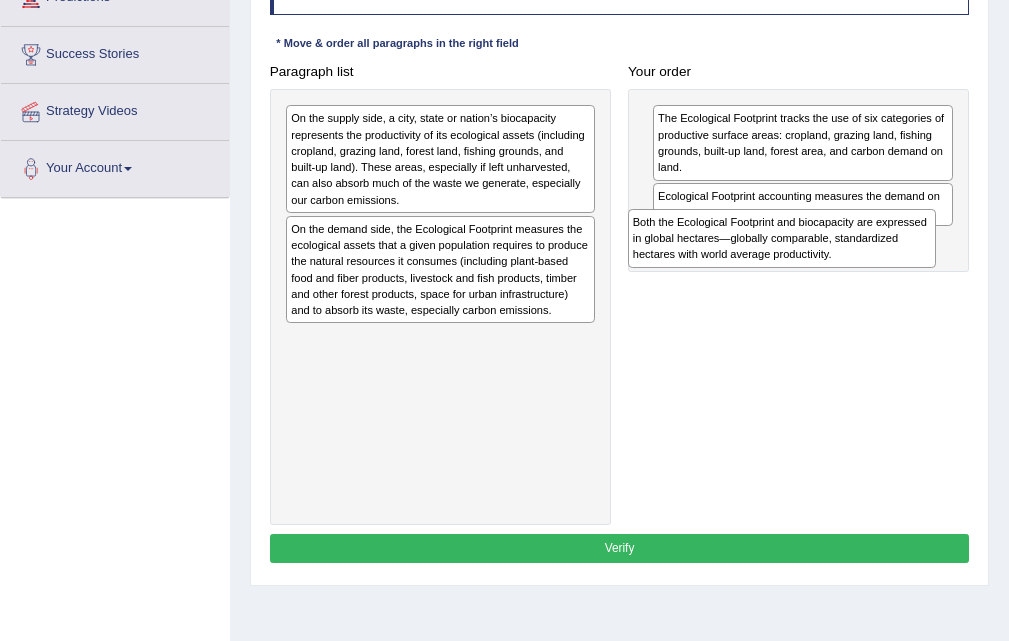 click on "Paragraph list
Both the Ecological Footprint and biocapacity are expressed in global hectares—globally comparable, standardized hectares with world average productivity. On the supply side, a city, state or nation’s biocapacity represents the productivity of its ecological assets (including cropland, grazing land, forest land, fishing grounds, and built-up land). These areas, especially if left unharvested, can also absorb much of the waste we generate, especially our carbon emissions. On the demand side, the Ecological Footprint measures the ecological assets that a given population requires to produce the natural resources it consumes (including plant-based food and fiber products, livestock and fish products, timber and other forest products, space for urban infrastructure) and to absorb its waste, especially carbon emissions.
Correct order
Ecological Footprint accounting measures the demand on and supply of nature.
Your order" at bounding box center (619, 291) 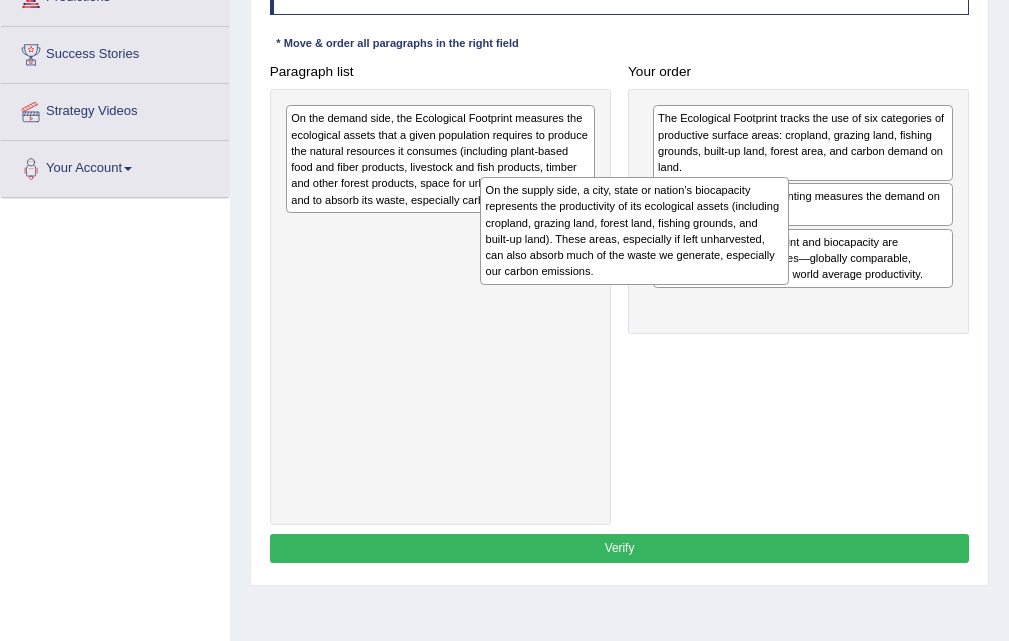 drag, startPoint x: 482, startPoint y: 184, endPoint x: 891, endPoint y: 398, distance: 461.60263 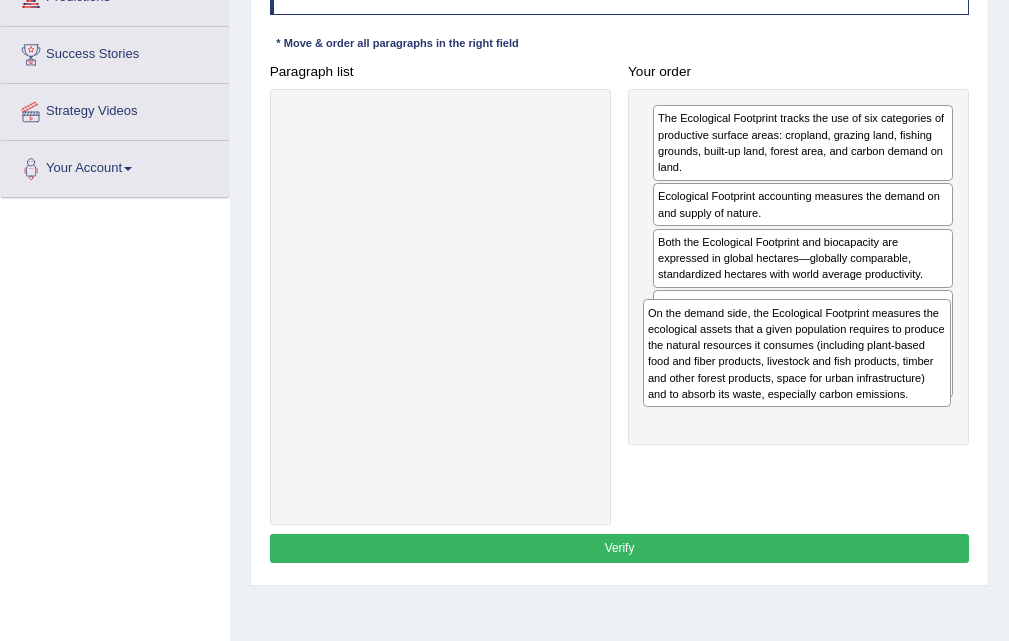 drag, startPoint x: 371, startPoint y: 174, endPoint x: 806, endPoint y: 444, distance: 511.98145 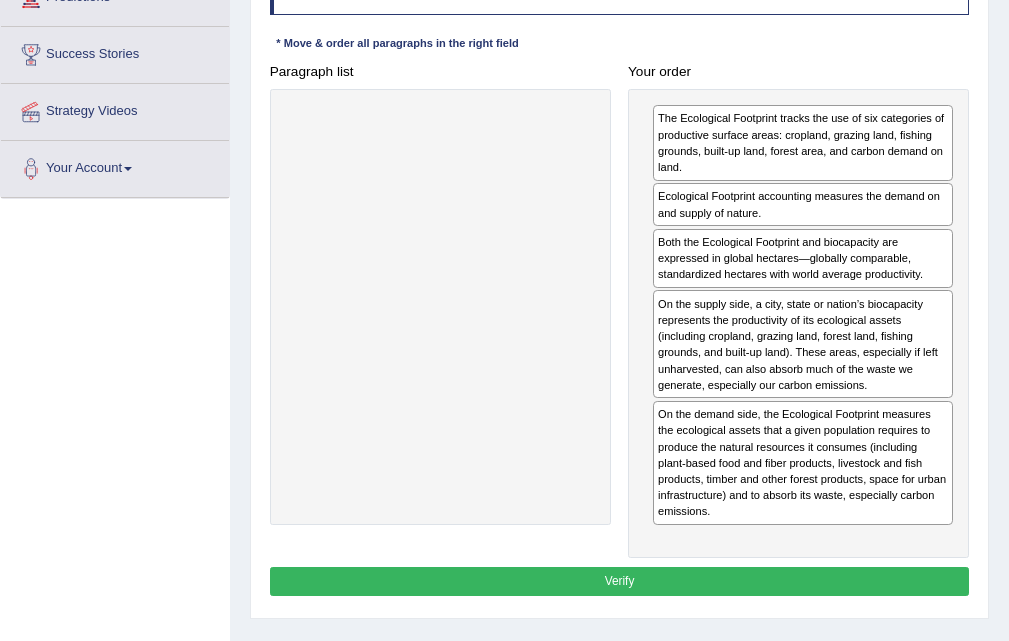 click on "Verify" at bounding box center (620, 581) 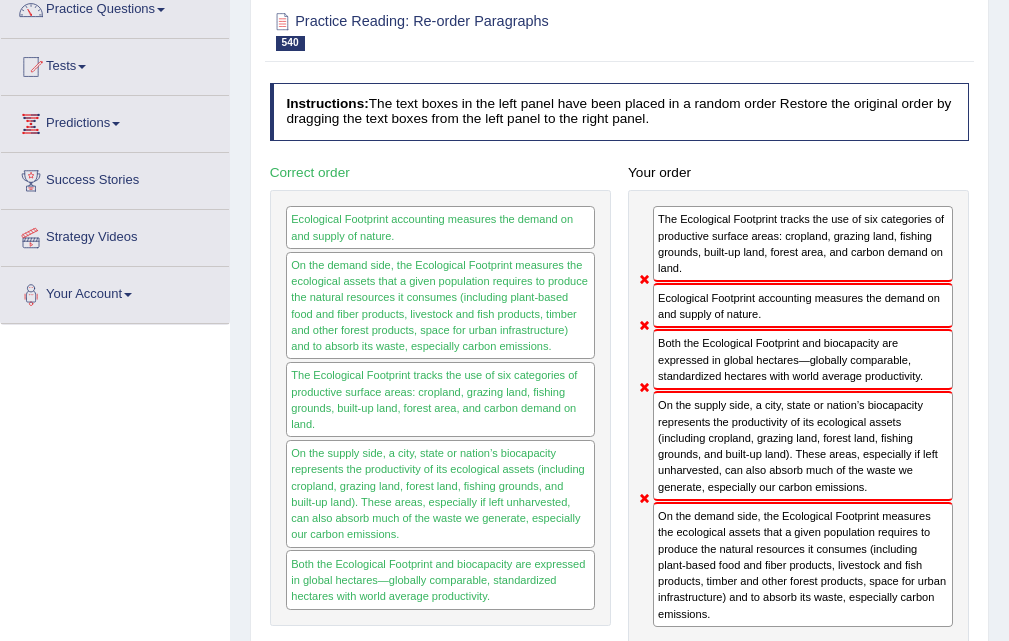 scroll, scrollTop: 0, scrollLeft: 0, axis: both 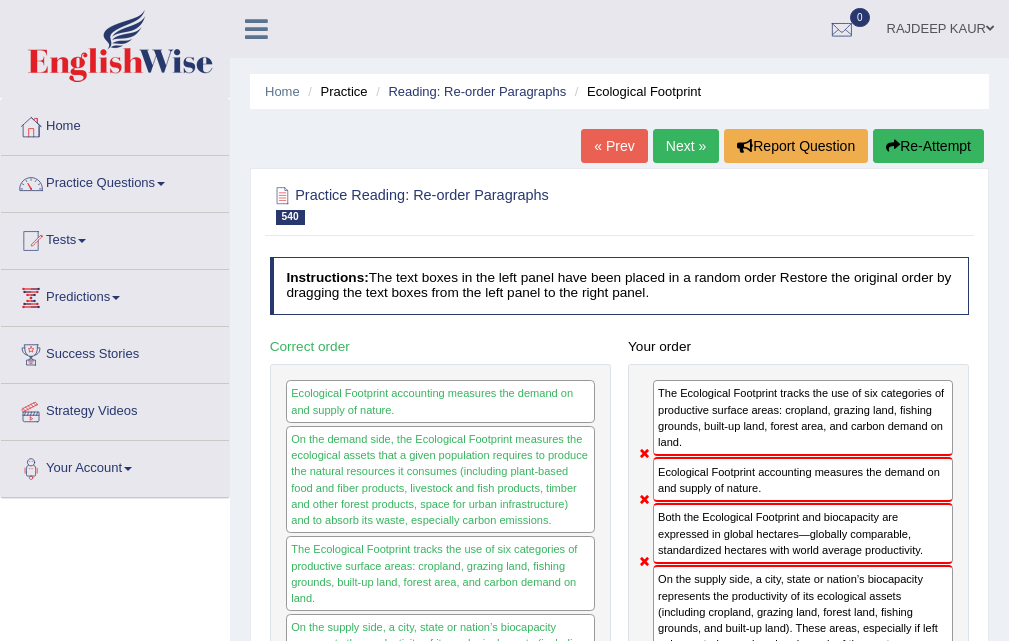 click on "Next »" at bounding box center (686, 146) 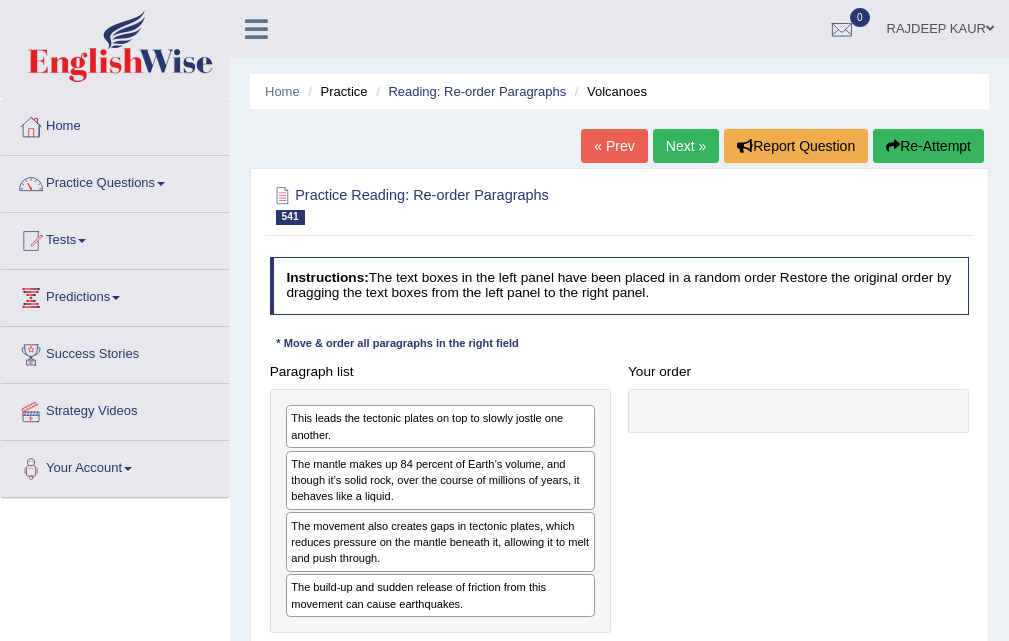 scroll, scrollTop: 200, scrollLeft: 0, axis: vertical 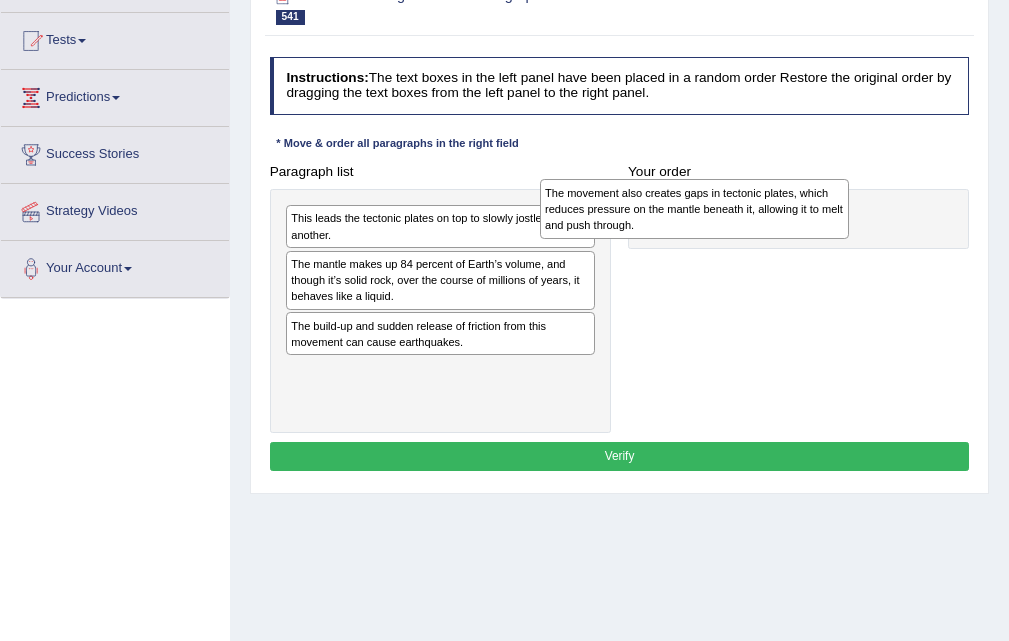 drag, startPoint x: 358, startPoint y: 350, endPoint x: 661, endPoint y: 221, distance: 329.31747 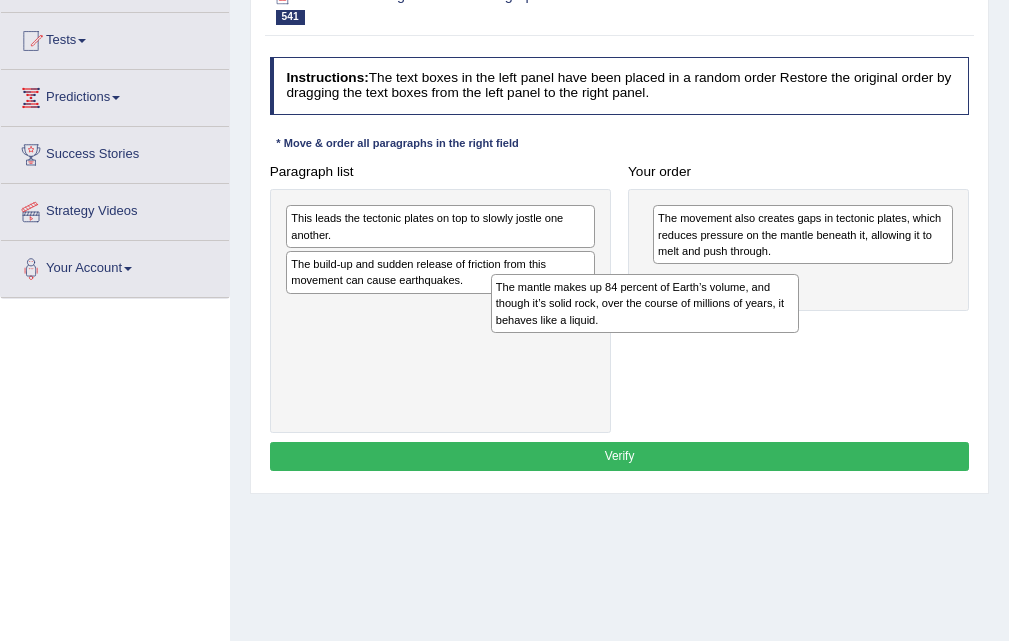 drag, startPoint x: 447, startPoint y: 283, endPoint x: 693, endPoint y: 327, distance: 249.90398 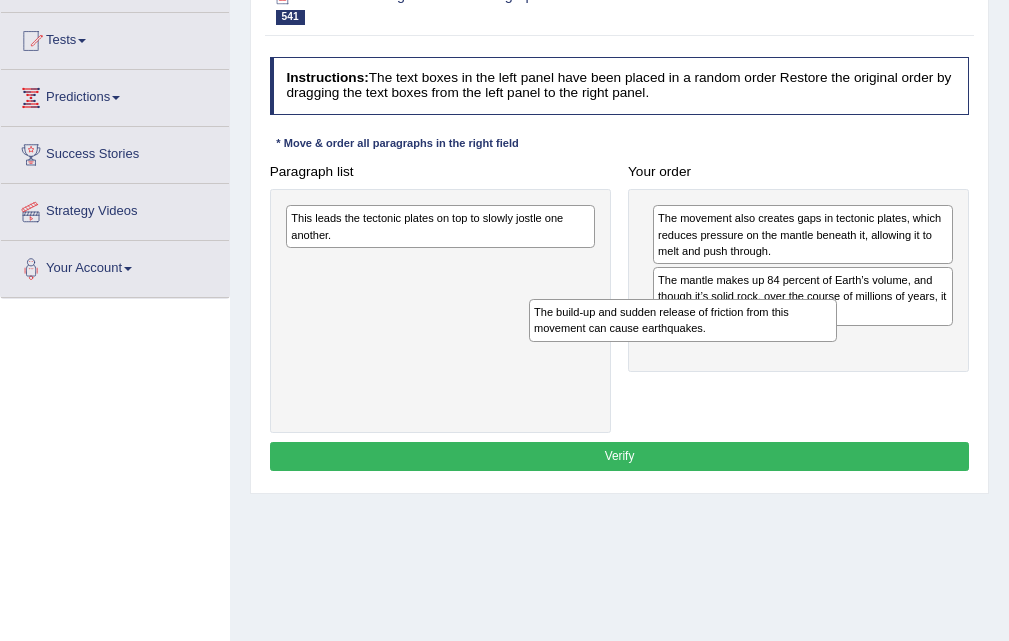 drag, startPoint x: 463, startPoint y: 278, endPoint x: 790, endPoint y: 414, distance: 354.15393 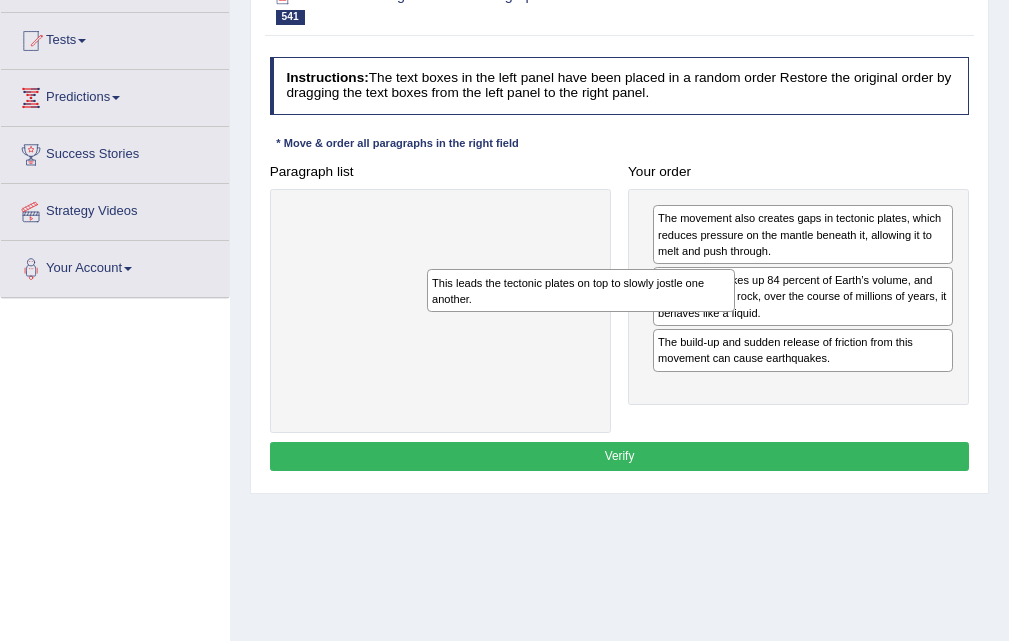 drag, startPoint x: 468, startPoint y: 229, endPoint x: 790, endPoint y: 404, distance: 366.48193 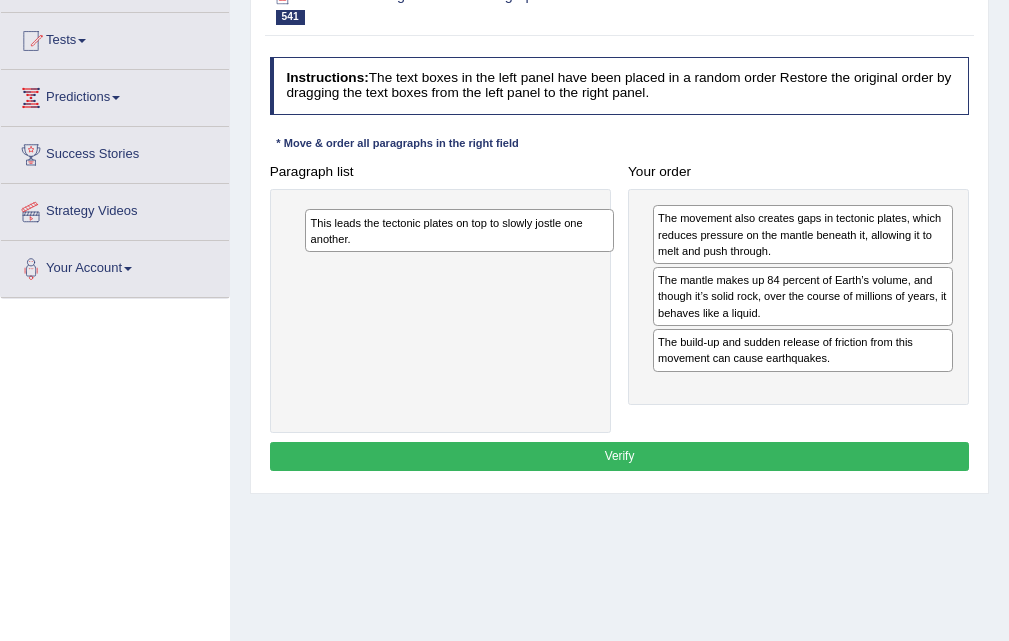 click on "Paragraph list
This leads the tectonic plates on top to slowly jostle one another.
Correct order
The mantle makes up 84 percent of Earth’s volume, and though it’s solid rock, over the course of millions of years, it behaves like a liquid. This leads the tectonic plates on top to slowly jostle one another. The build-up and sudden release of friction from this movement can cause earthquakes. The movement also creates gaps in tectonic plates, which reduces pressure on the mantle beneath it, allowing it to melt and push through.
Your order
The movement also creates gaps in tectonic plates, which reduces pressure on the mantle beneath it, allowing it to melt and push through. The mantle makes up 84 percent of Earth’s volume, and though it’s solid rock, over the course of millions of years, it behaves like a liquid. The build-up and sudden release of friction from this movement can cause earthquakes." at bounding box center (619, 295) 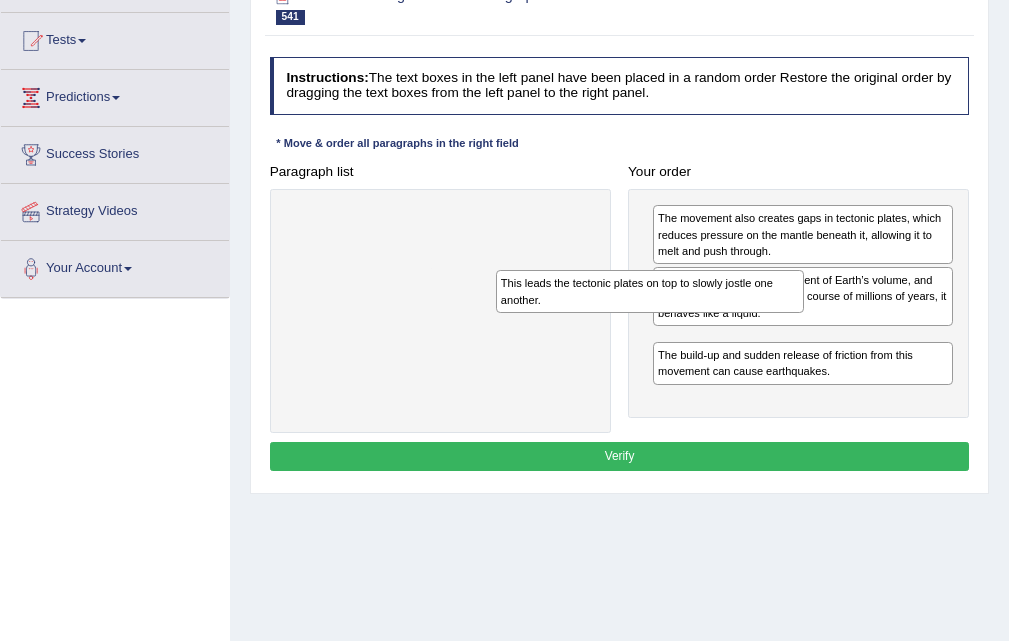 drag, startPoint x: 422, startPoint y: 222, endPoint x: 819, endPoint y: 436, distance: 451.00443 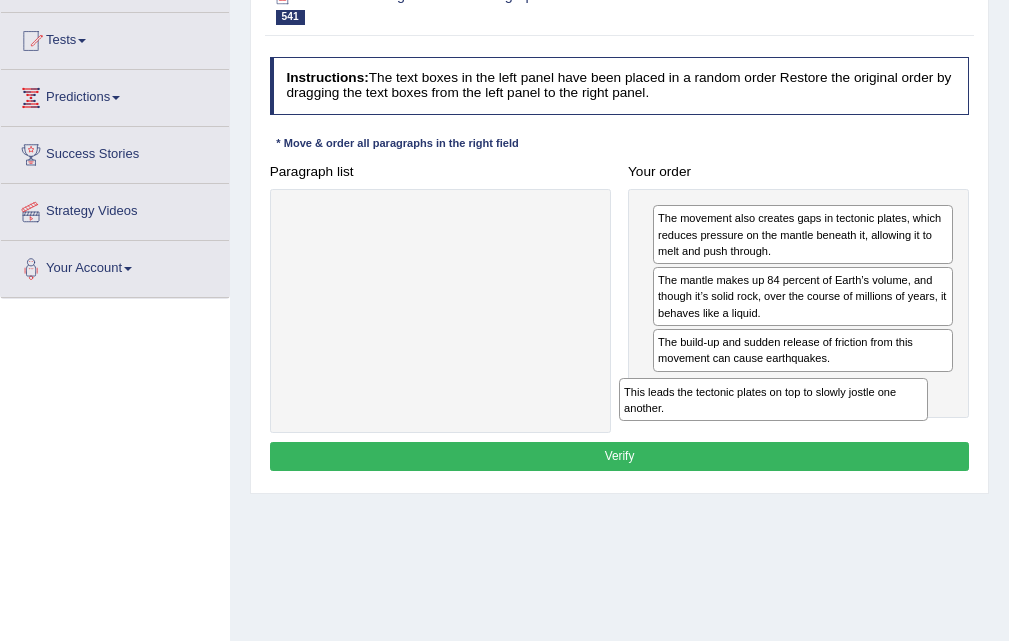 click on "Instructions:  The text boxes in the left panel have been placed in a random order Restore the original order by dragging the text boxes from the left panel to the right panel.
* Move & order all paragraphs in the right field
Paragraph list
This leads the tectonic plates on top to slowly jostle one another.
Correct order
The mantle makes up 84 percent of Earth’s volume, and though it’s solid rock, over the course of millions of years, it behaves like a liquid. This leads the tectonic plates on top to slowly jostle one another. The build-up and sudden release of friction from this movement can cause earthquakes. The movement also creates gaps in tectonic plates, which reduces pressure on the mantle beneath it, allowing it to melt and push through.
Your order
The movement also creates gaps in tectonic plates, which reduces pressure on the mantle beneath it, allowing it to melt and push through.
Result:  Verify" at bounding box center (619, 267) 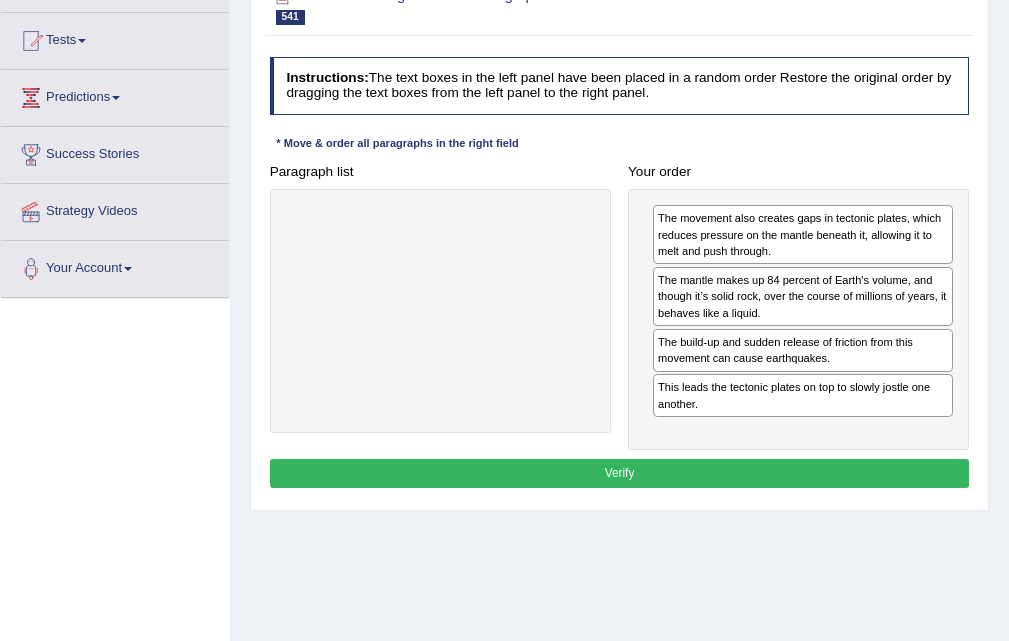 click on "Verify" at bounding box center (620, 473) 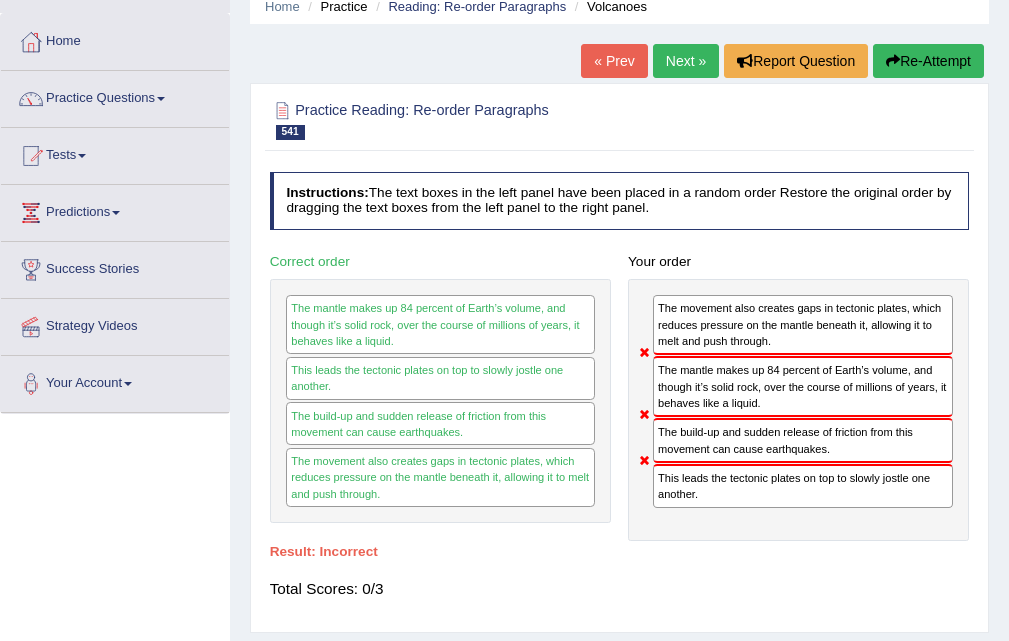 scroll, scrollTop: 0, scrollLeft: 0, axis: both 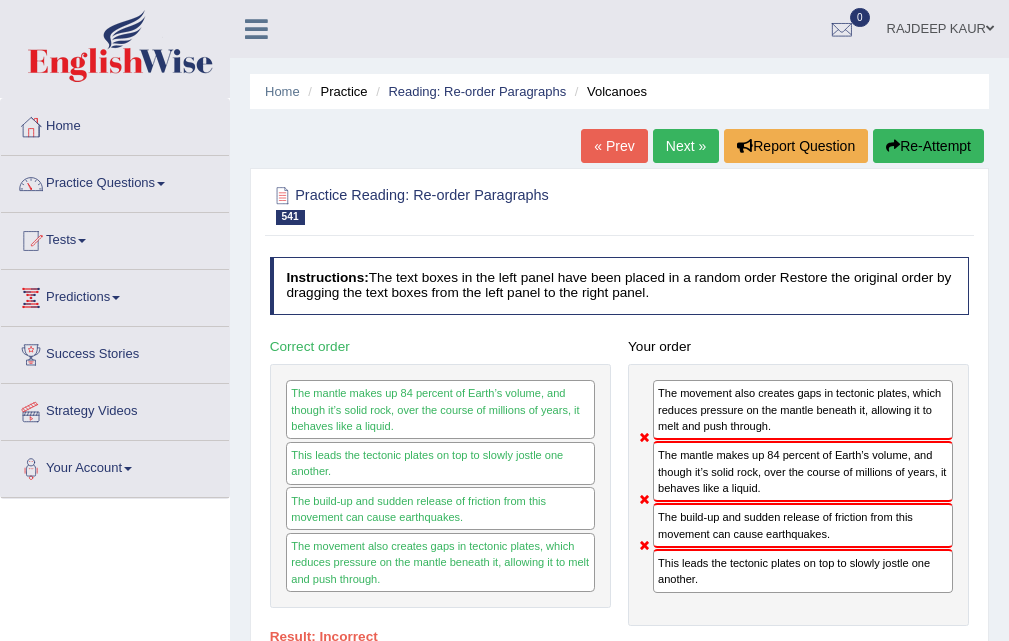 click on "Next »" at bounding box center (686, 146) 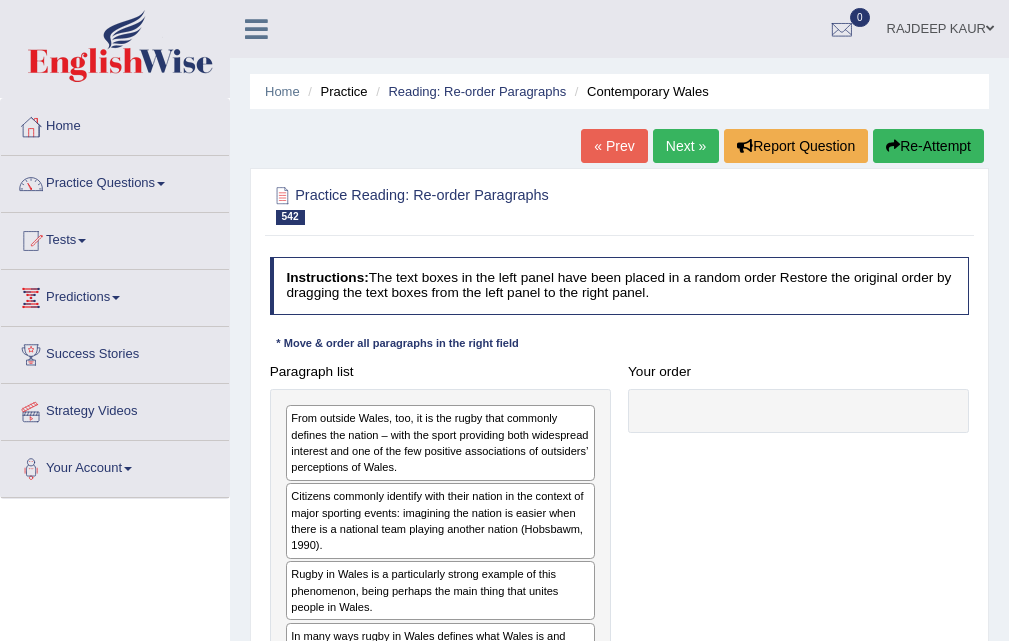 scroll, scrollTop: 200, scrollLeft: 0, axis: vertical 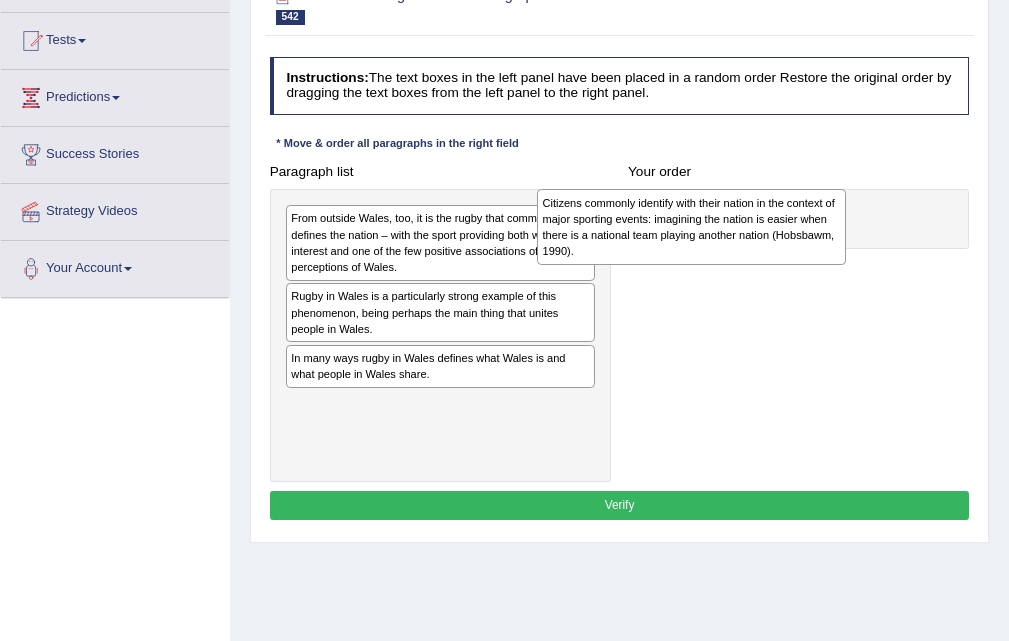 drag, startPoint x: 390, startPoint y: 330, endPoint x: 687, endPoint y: 243, distance: 309.48022 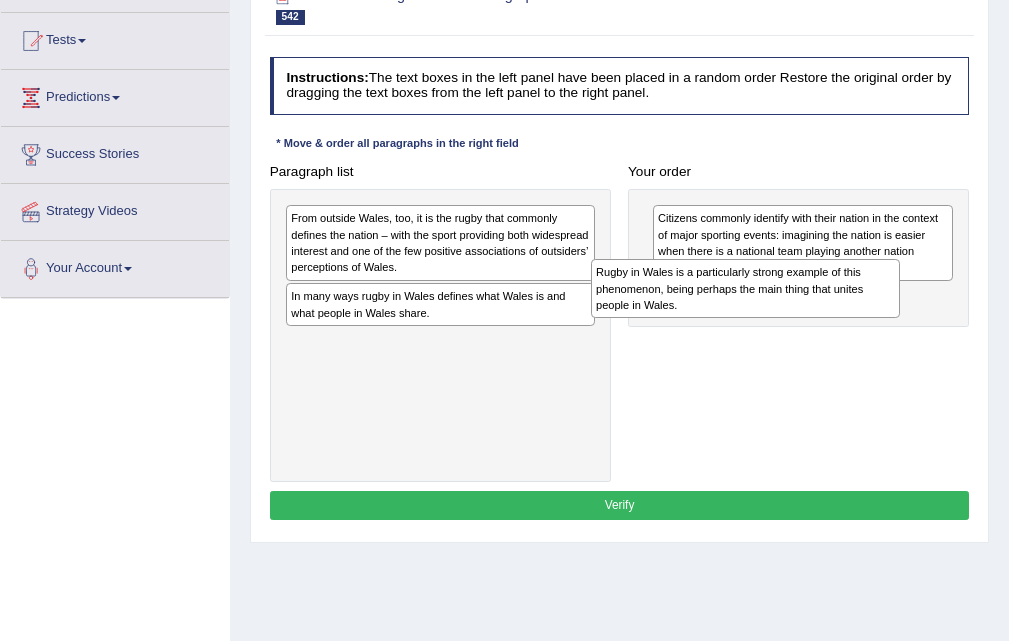 drag, startPoint x: 421, startPoint y: 319, endPoint x: 792, endPoint y: 314, distance: 371.0337 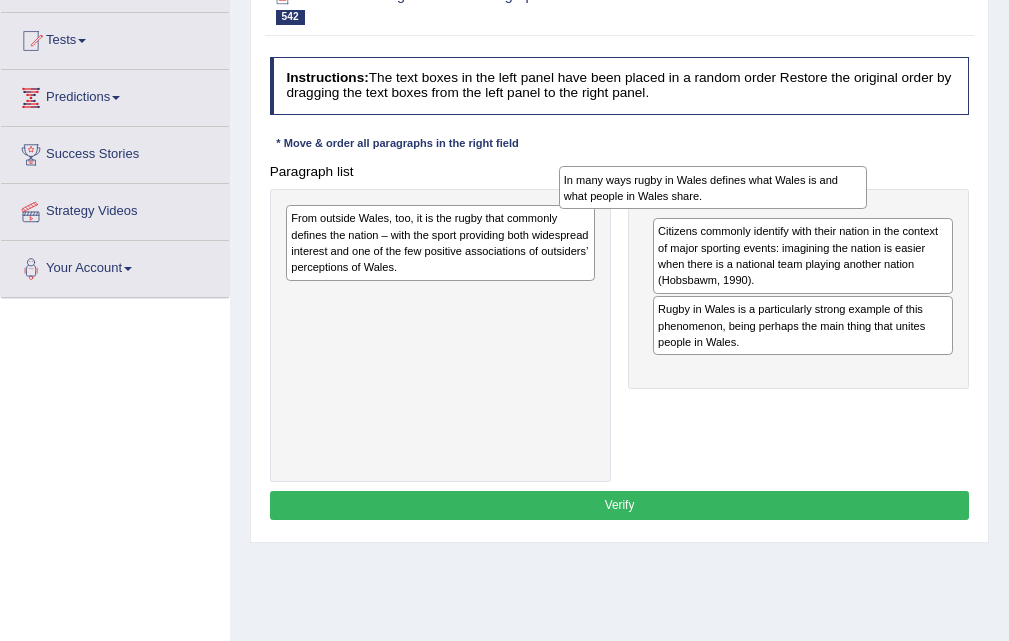 drag, startPoint x: 349, startPoint y: 314, endPoint x: 674, endPoint y: 199, distance: 344.74628 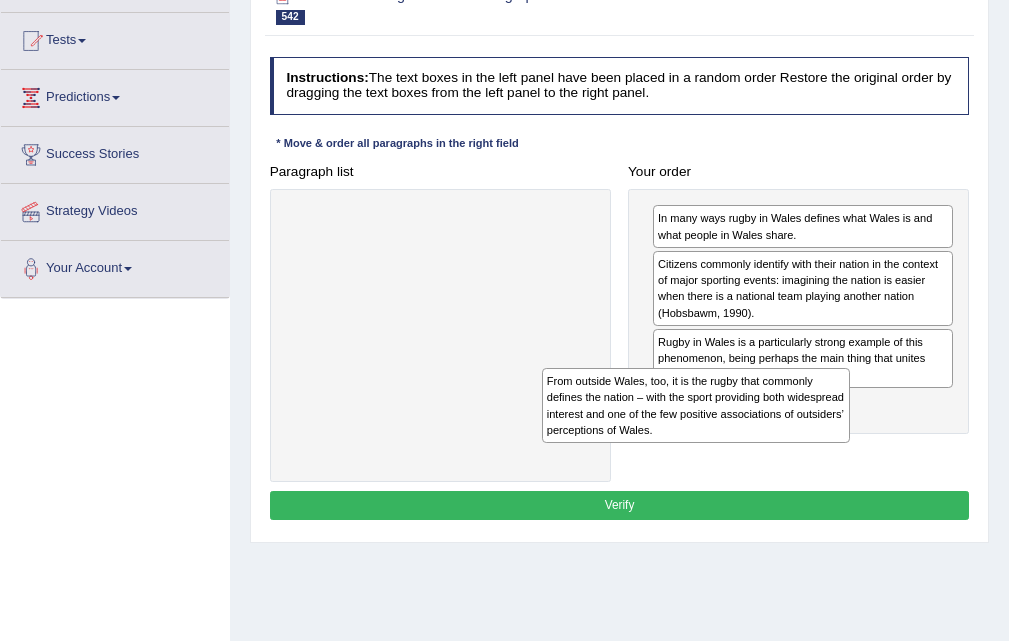 drag, startPoint x: 397, startPoint y: 240, endPoint x: 718, endPoint y: 455, distance: 386.34958 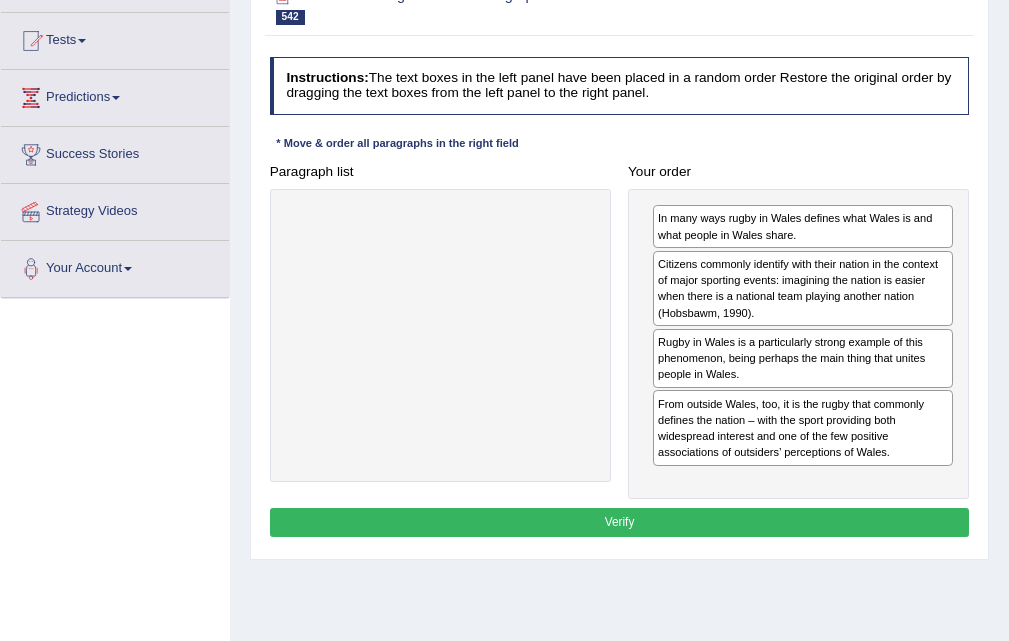 click on "Verify" at bounding box center [620, 522] 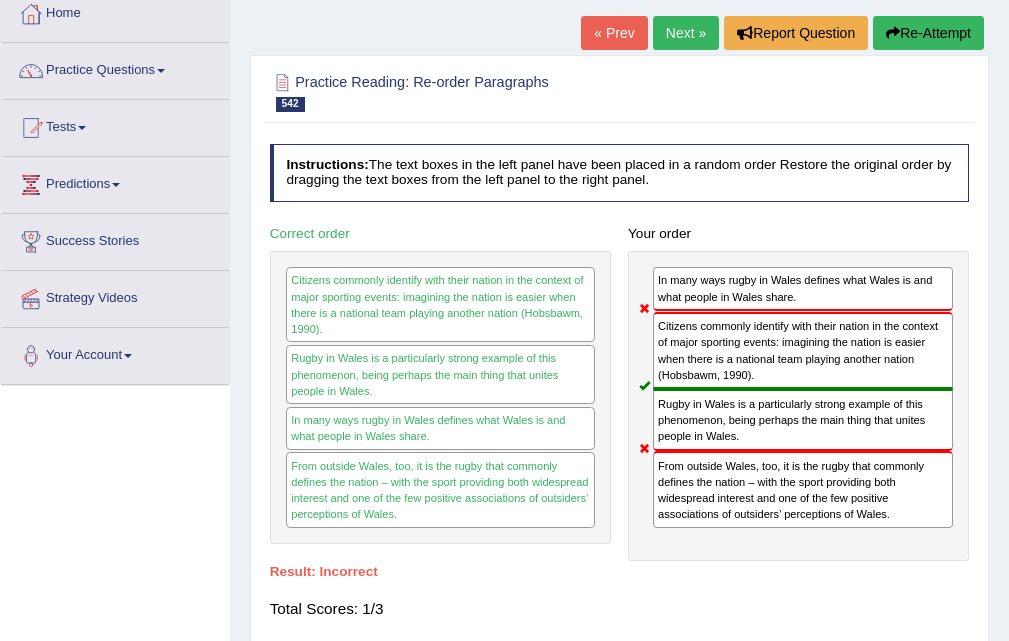 scroll, scrollTop: 0, scrollLeft: 0, axis: both 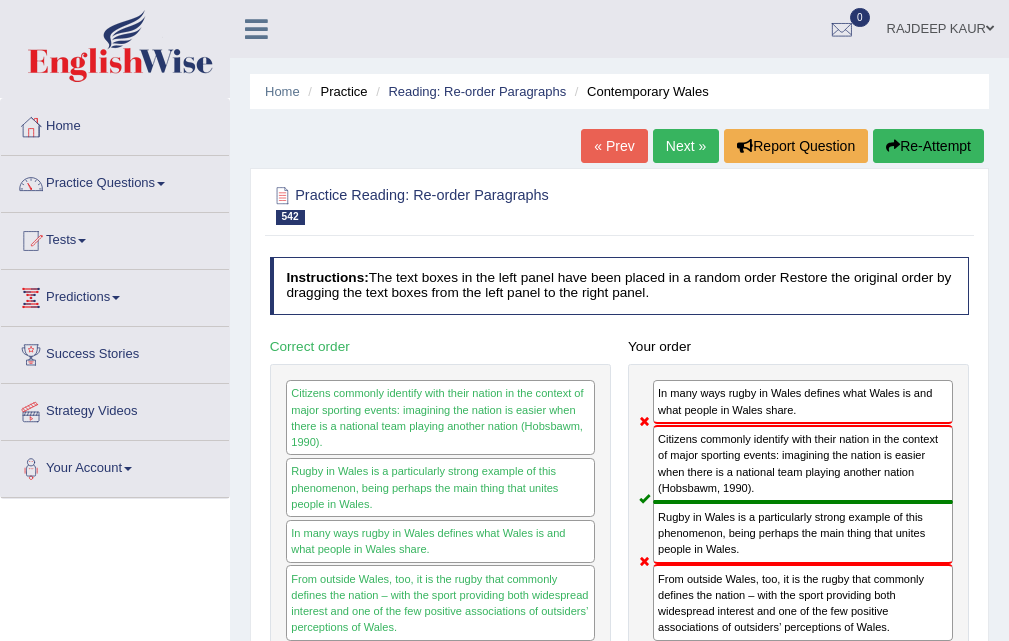 click on "Next »" at bounding box center (686, 146) 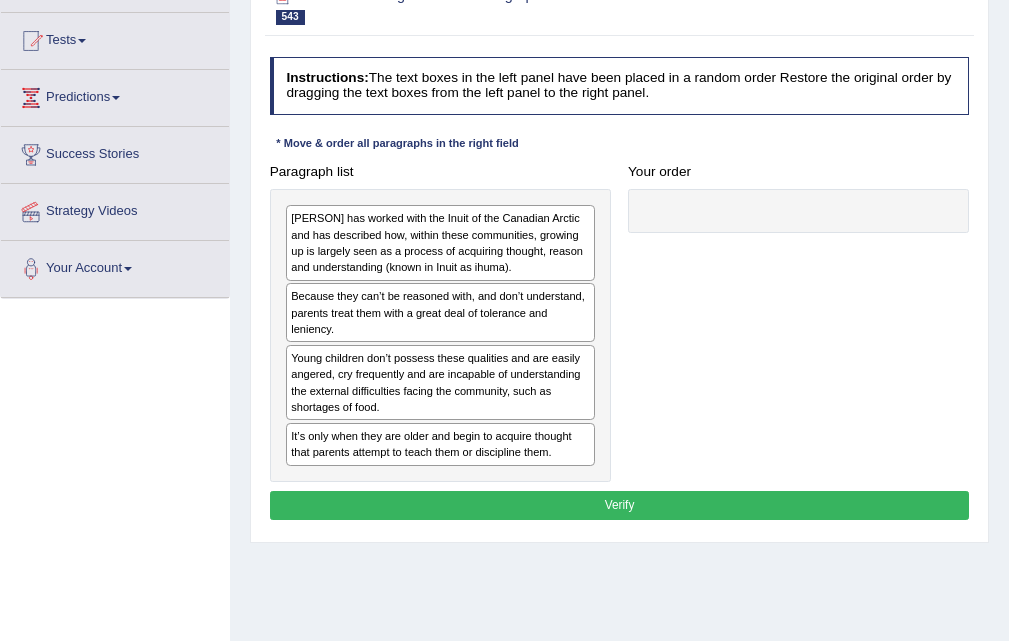 scroll, scrollTop: 200, scrollLeft: 0, axis: vertical 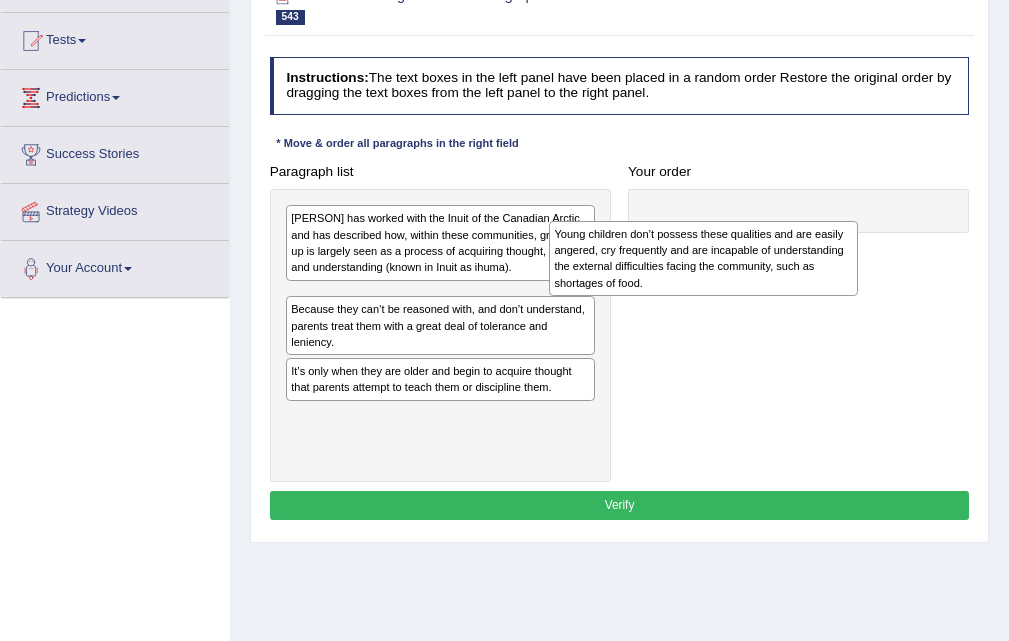 drag, startPoint x: 354, startPoint y: 413, endPoint x: 668, endPoint y: 300, distance: 333.71396 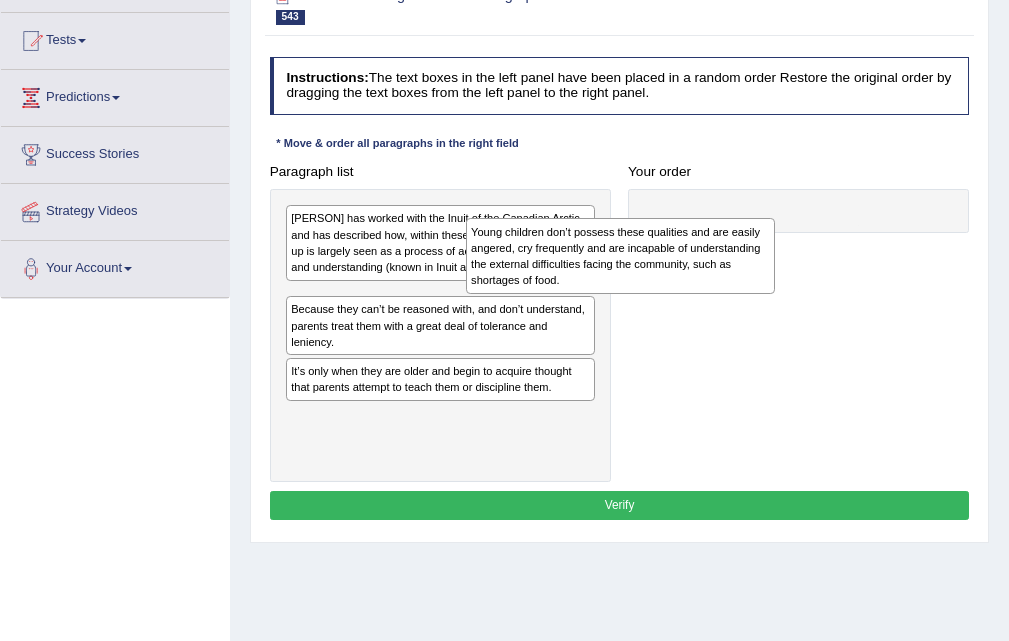 drag, startPoint x: 341, startPoint y: 331, endPoint x: 550, endPoint y: 277, distance: 215.86339 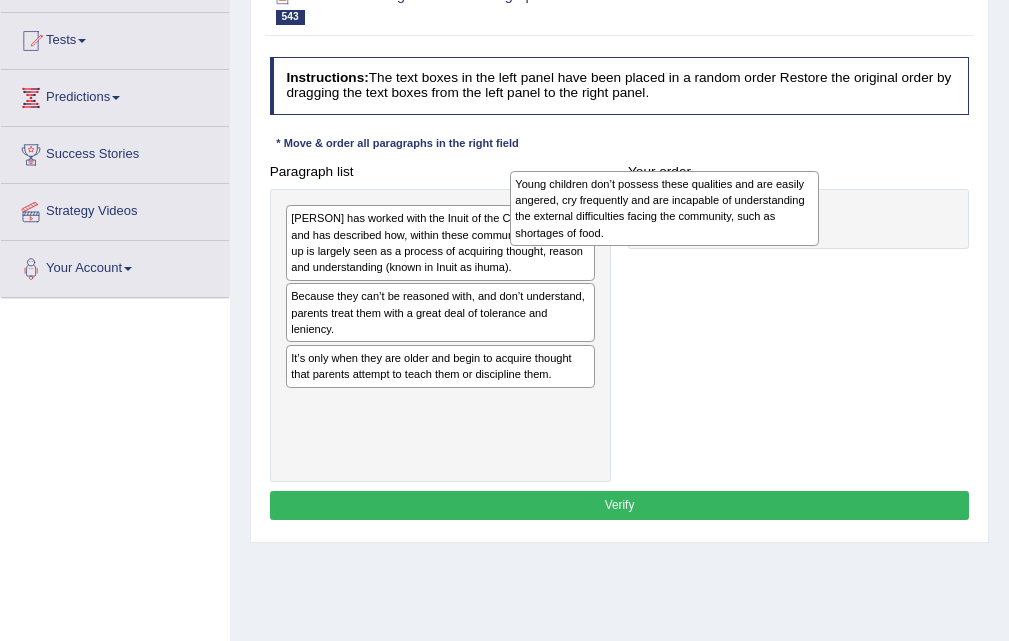 drag, startPoint x: 477, startPoint y: 317, endPoint x: 745, endPoint y: 207, distance: 289.69638 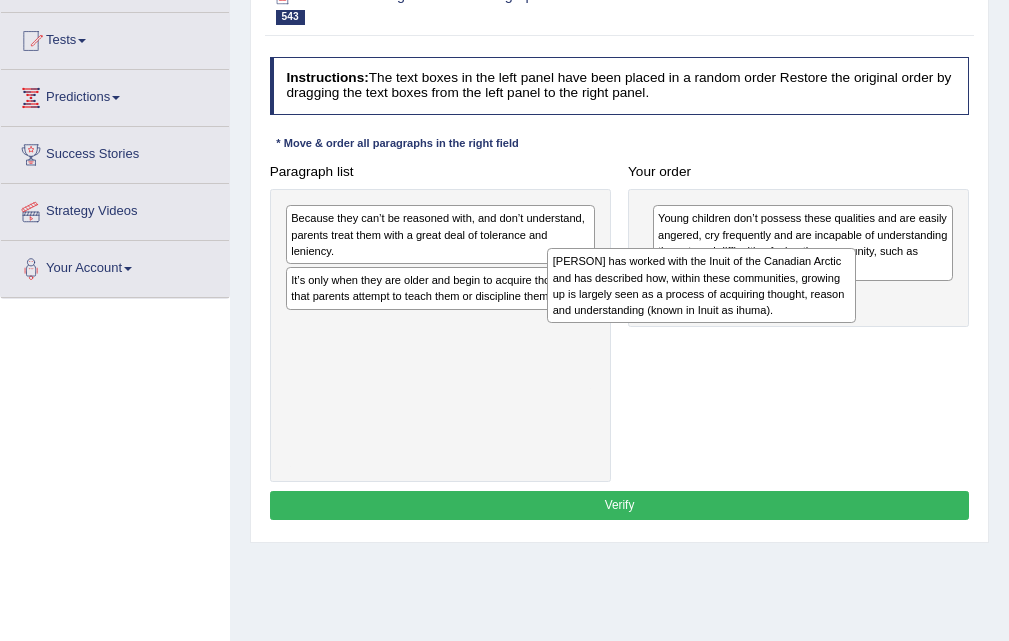 drag, startPoint x: 453, startPoint y: 244, endPoint x: 786, endPoint y: 310, distance: 339.47754 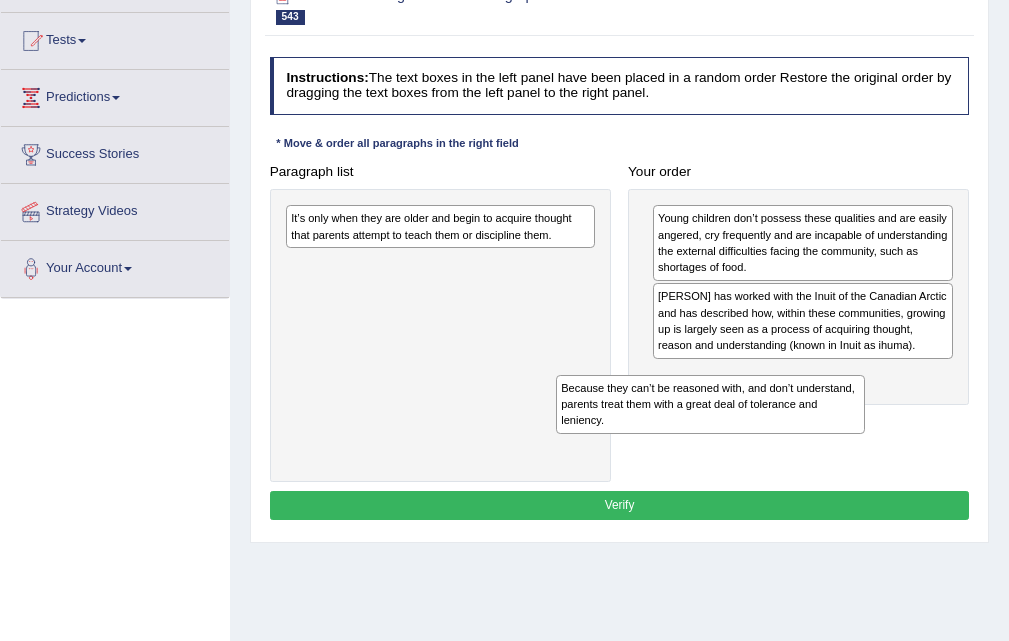 drag, startPoint x: 397, startPoint y: 252, endPoint x: 747, endPoint y: 468, distance: 411.2858 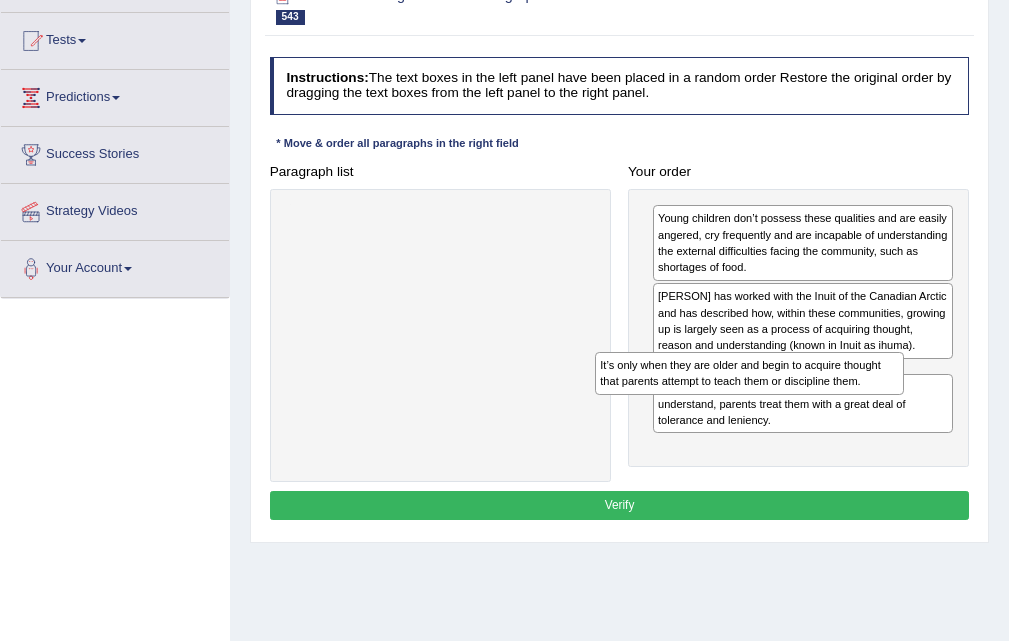 drag, startPoint x: 480, startPoint y: 228, endPoint x: 859, endPoint y: 416, distance: 423.0662 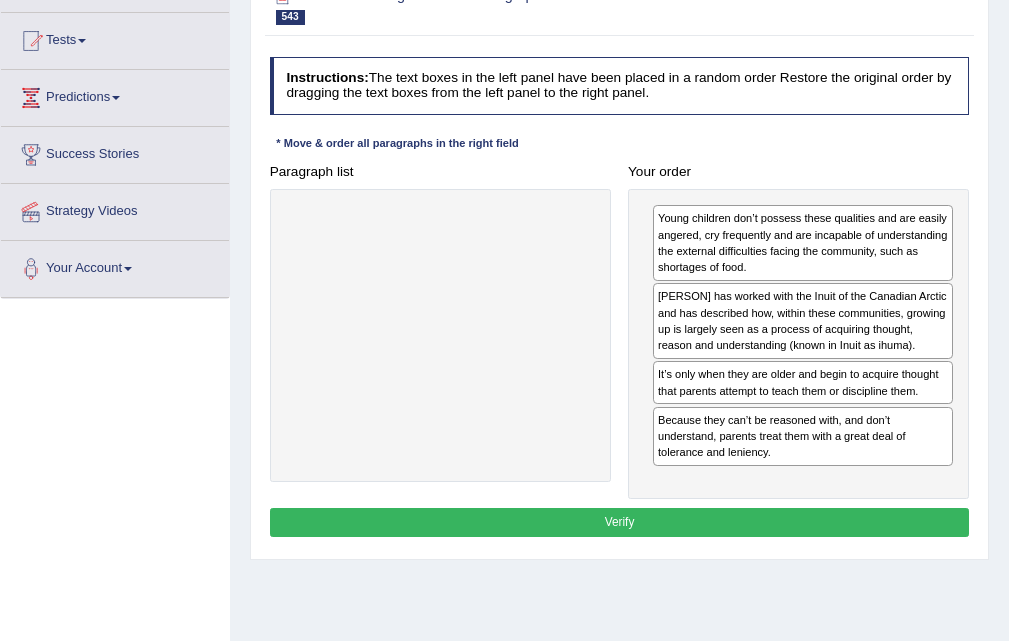 click on "Verify" at bounding box center [620, 522] 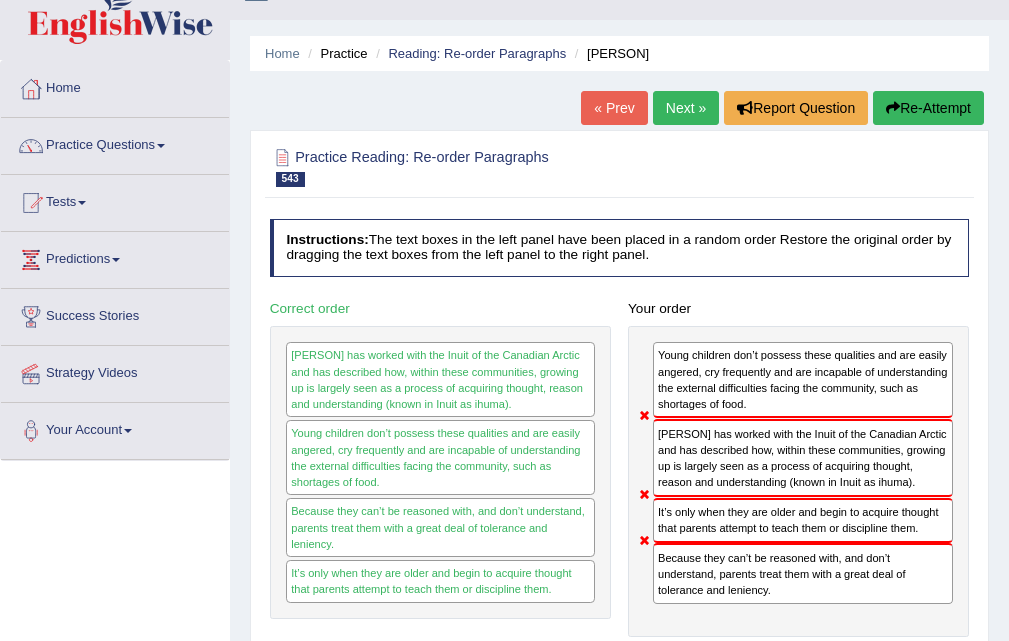 scroll, scrollTop: 0, scrollLeft: 0, axis: both 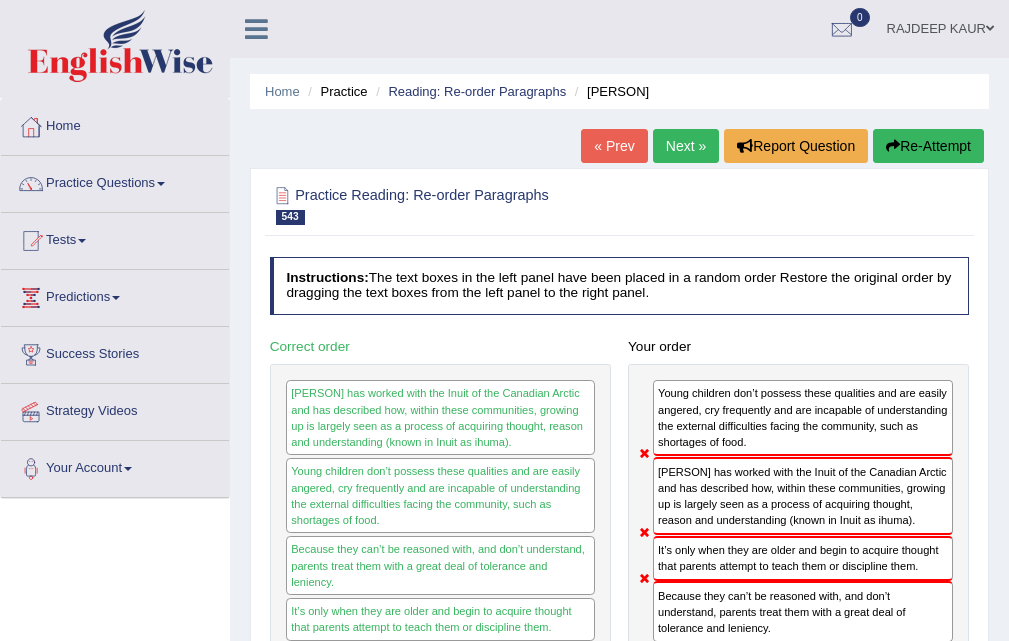 click on "Next »" at bounding box center [686, 146] 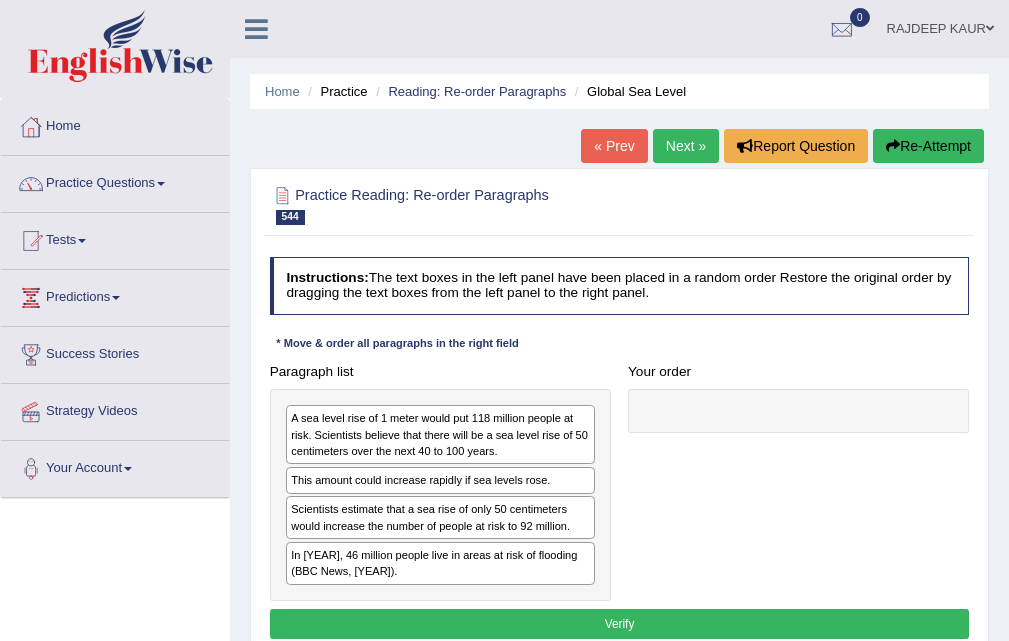 scroll, scrollTop: 100, scrollLeft: 0, axis: vertical 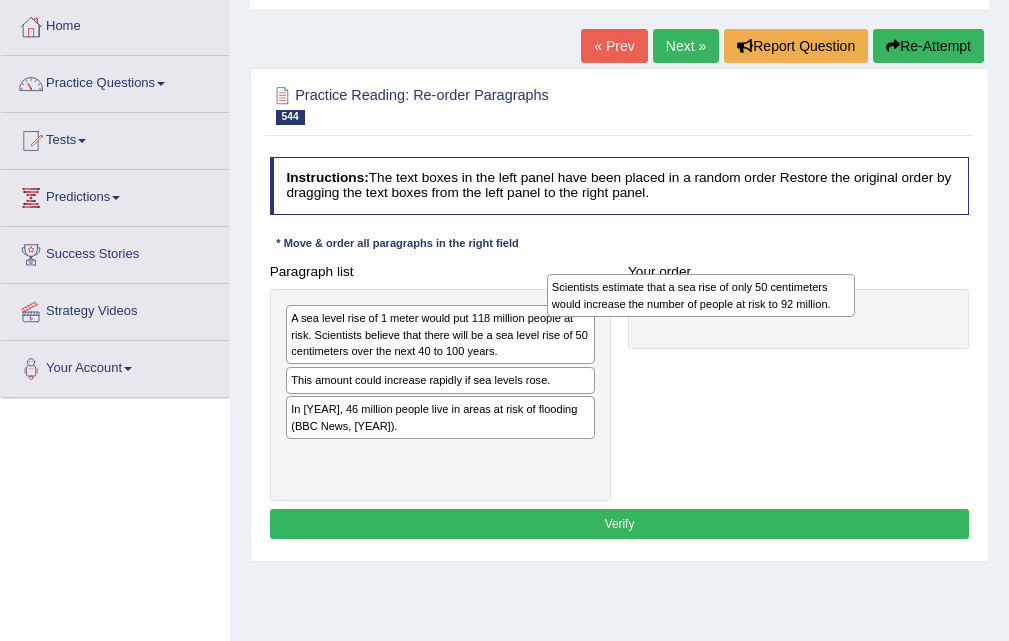 drag, startPoint x: 378, startPoint y: 425, endPoint x: 723, endPoint y: 323, distance: 359.76242 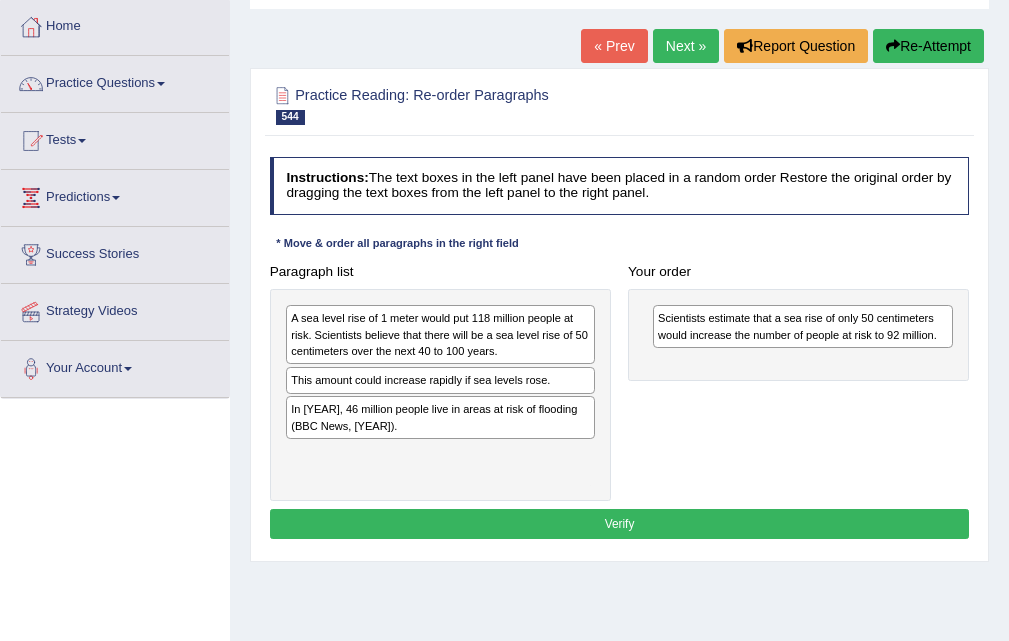 click on "Your order
Scientists estimate that a sea rise of only 50 centimeters would increase the number of people at risk to 92 million." at bounding box center (799, 319) 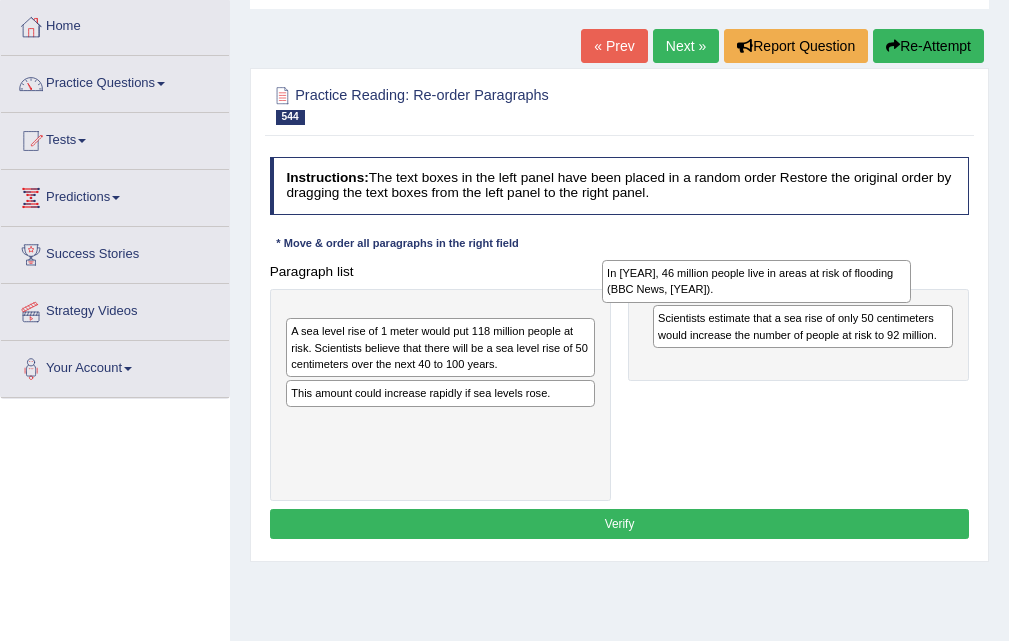 drag, startPoint x: 540, startPoint y: 419, endPoint x: 916, endPoint y: 283, distance: 399.83997 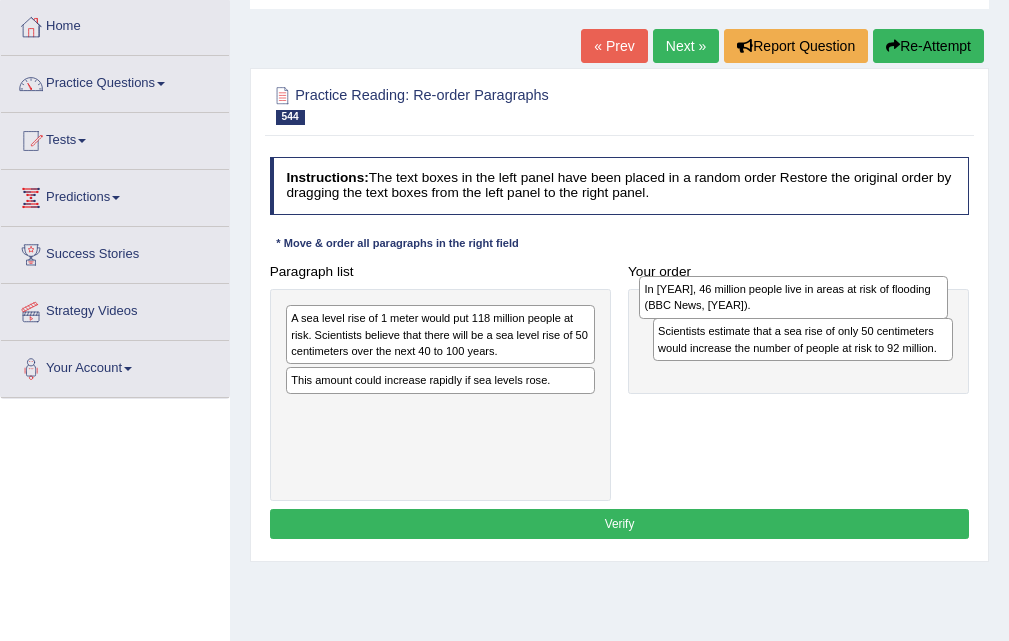 drag, startPoint x: 417, startPoint y: 337, endPoint x: 837, endPoint y: 311, distance: 420.804 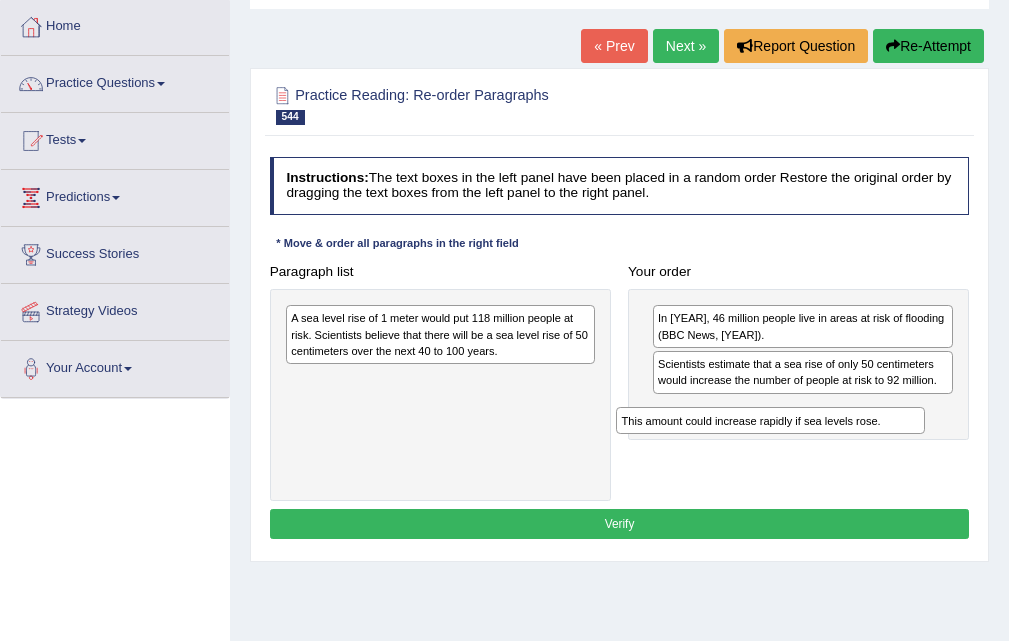 drag, startPoint x: 400, startPoint y: 390, endPoint x: 793, endPoint y: 457, distance: 398.6703 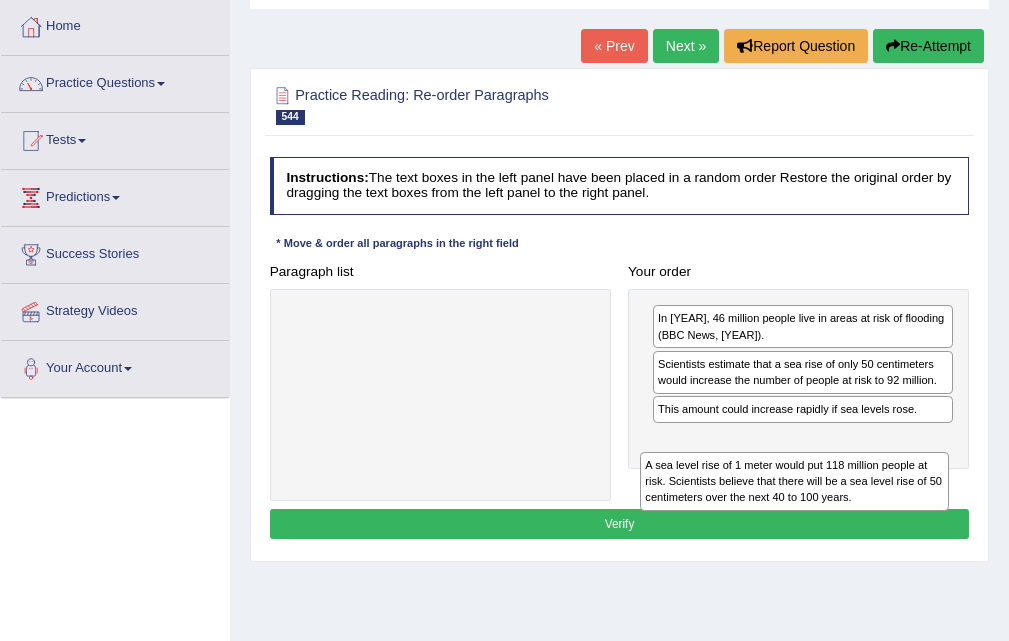 drag, startPoint x: 384, startPoint y: 331, endPoint x: 814, endPoint y: 519, distance: 469.3016 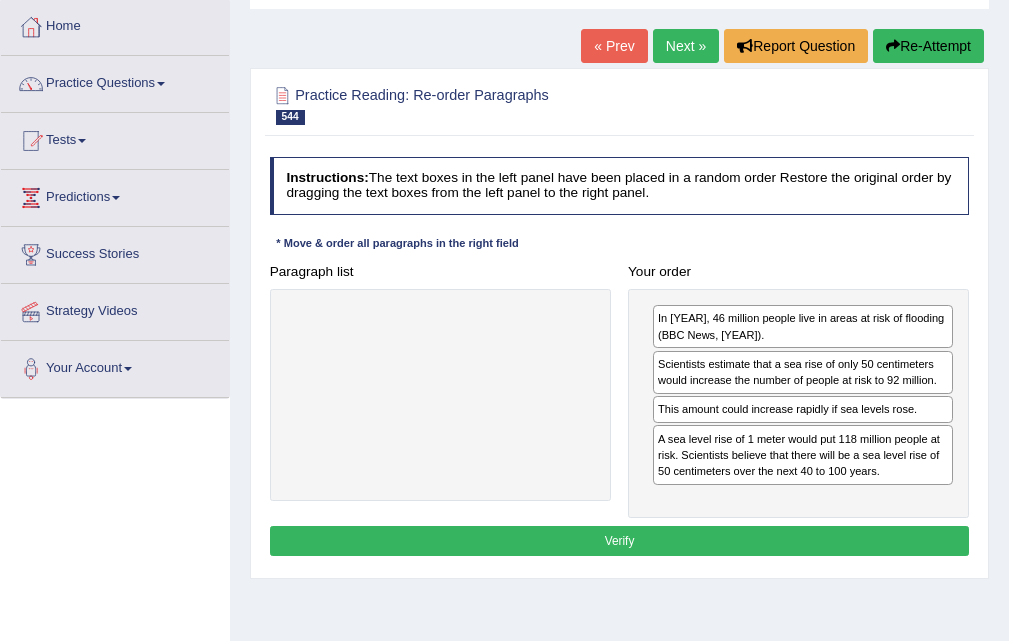 click on "Verify" at bounding box center (620, 540) 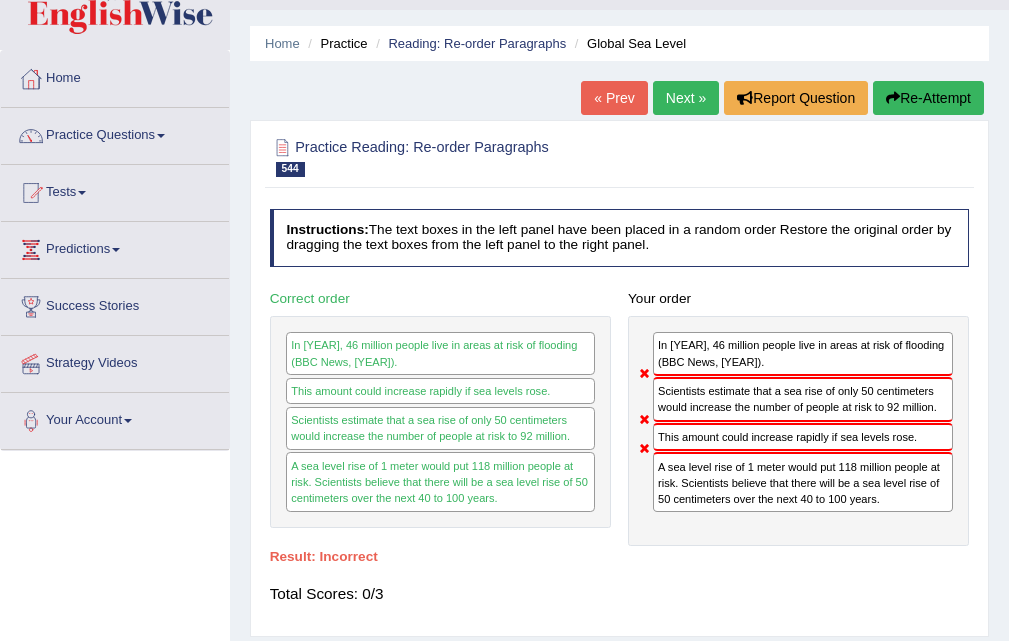 scroll, scrollTop: 0, scrollLeft: 0, axis: both 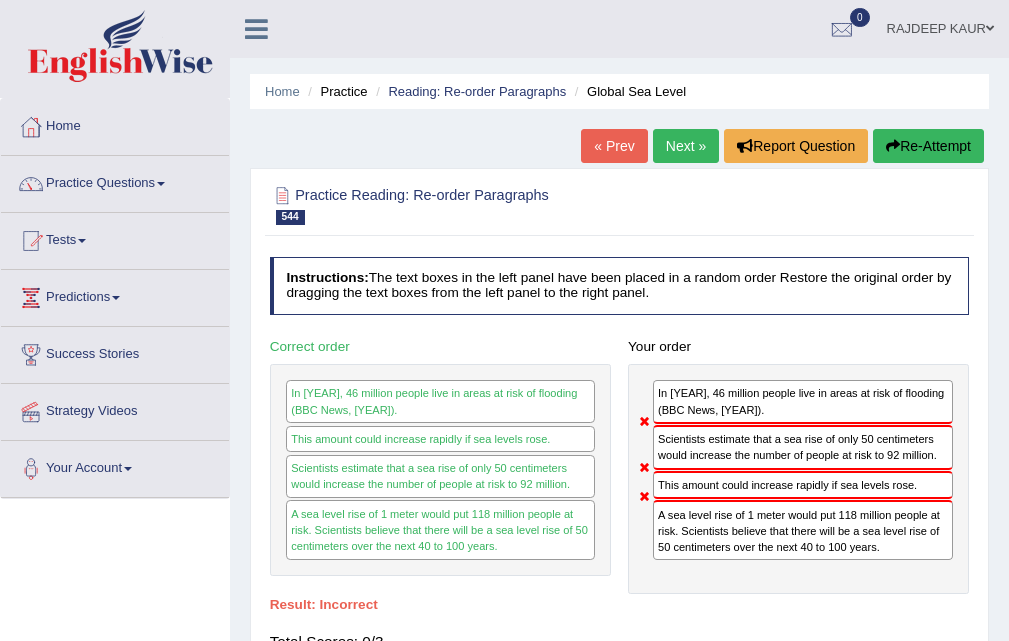 click on "Next »" at bounding box center [686, 146] 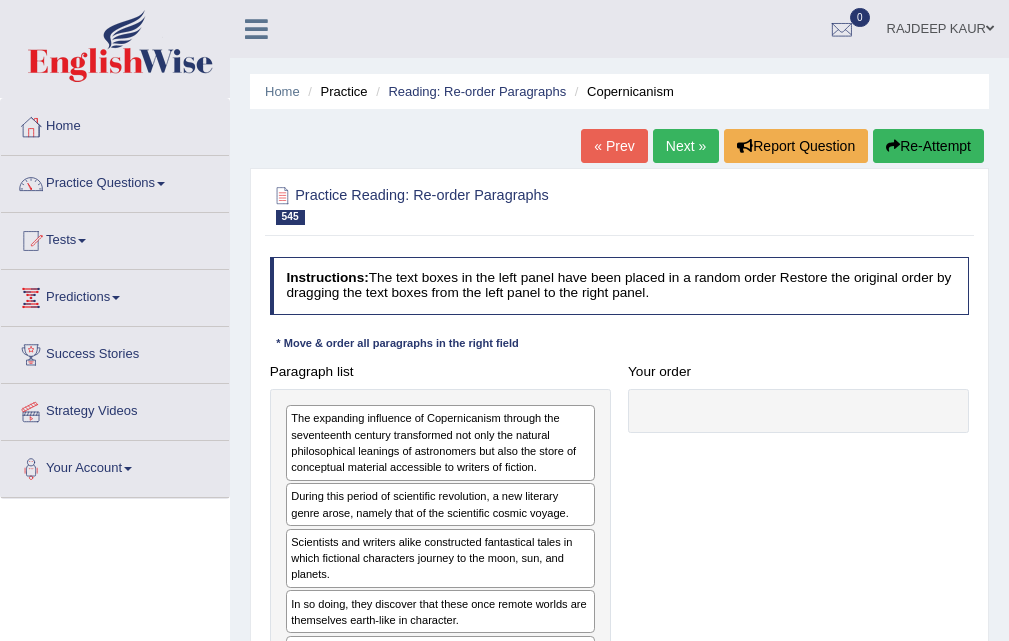 scroll, scrollTop: 200, scrollLeft: 0, axis: vertical 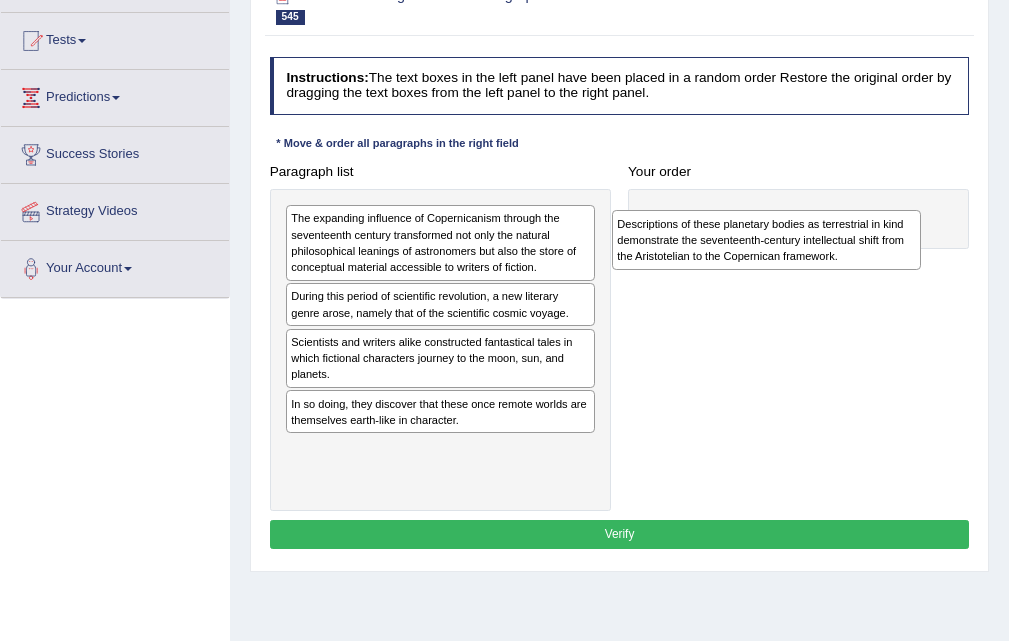 drag, startPoint x: 358, startPoint y: 476, endPoint x: 746, endPoint y: 260, distance: 444.07205 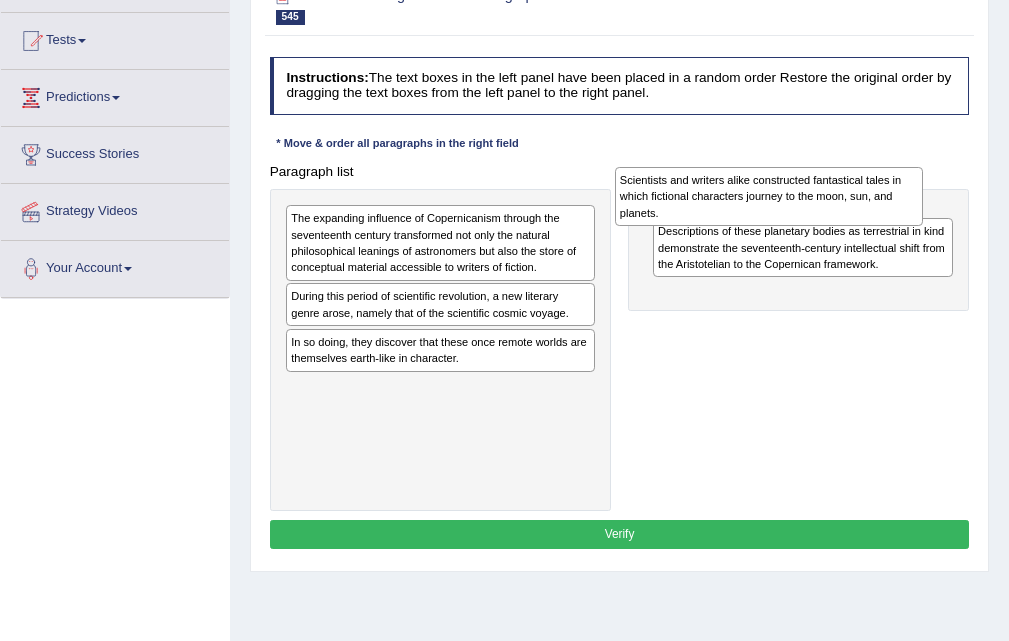 drag, startPoint x: 429, startPoint y: 368, endPoint x: 822, endPoint y: 211, distance: 423.1997 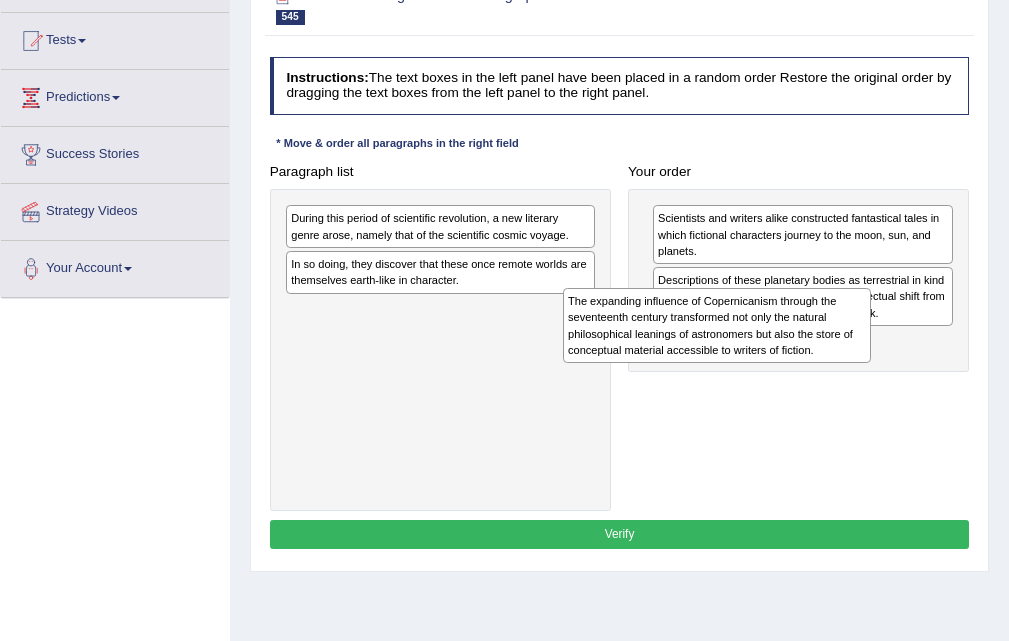 drag, startPoint x: 419, startPoint y: 263, endPoint x: 741, endPoint y: 371, distance: 339.6292 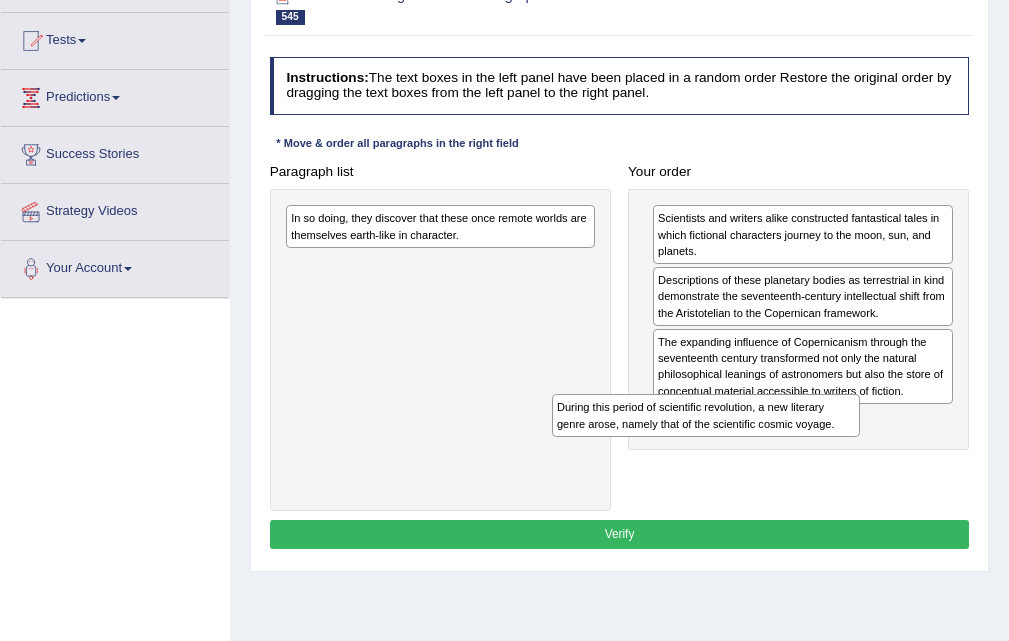 drag, startPoint x: 412, startPoint y: 245, endPoint x: 720, endPoint y: 469, distance: 380.8412 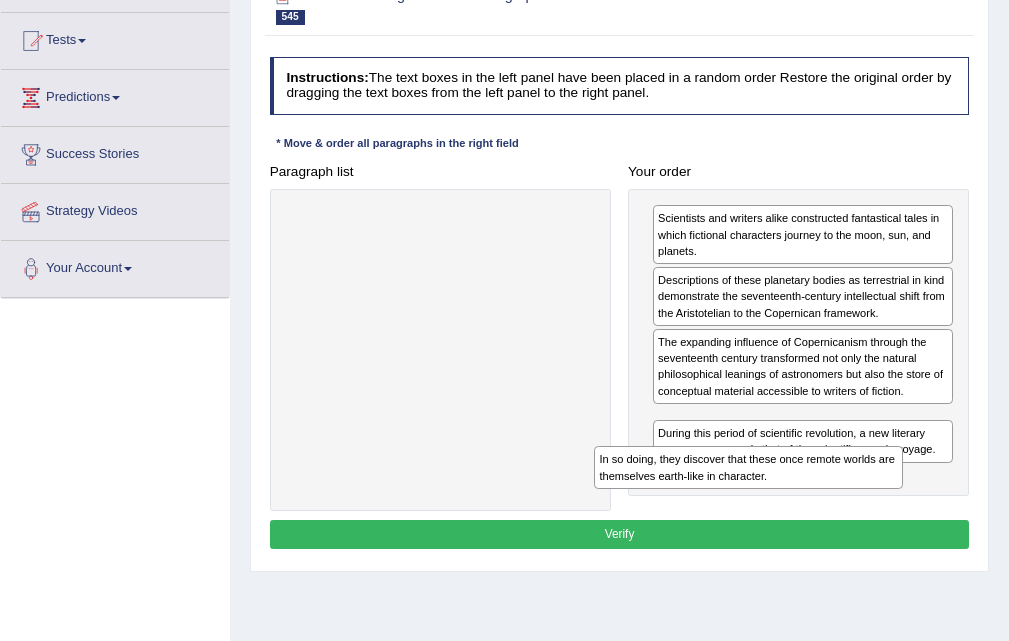 drag, startPoint x: 306, startPoint y: 225, endPoint x: 673, endPoint y: 517, distance: 468.9915 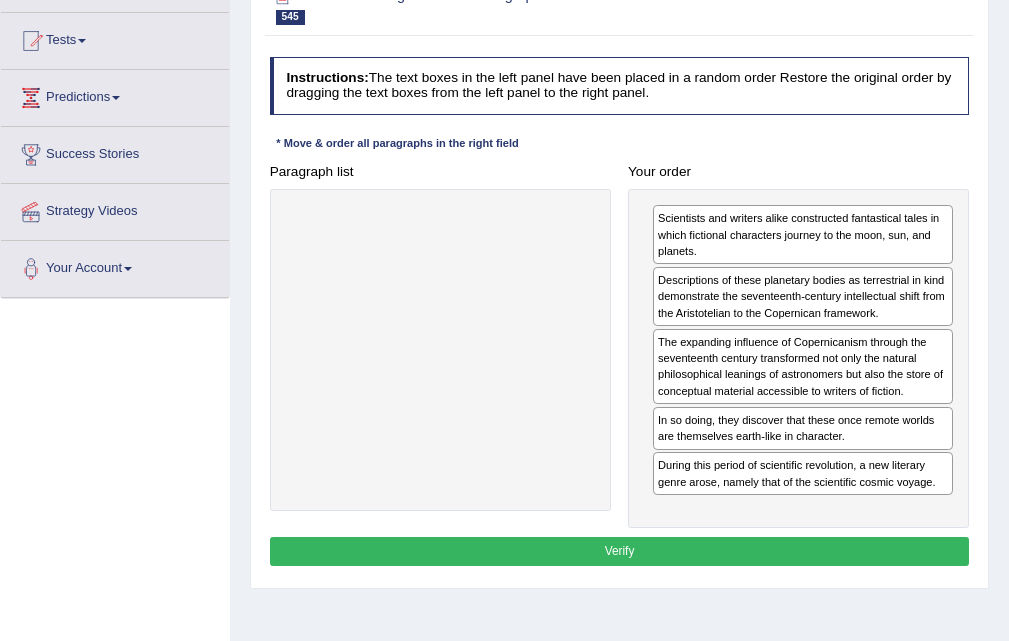 drag, startPoint x: 618, startPoint y: 546, endPoint x: 610, endPoint y: 495, distance: 51.62364 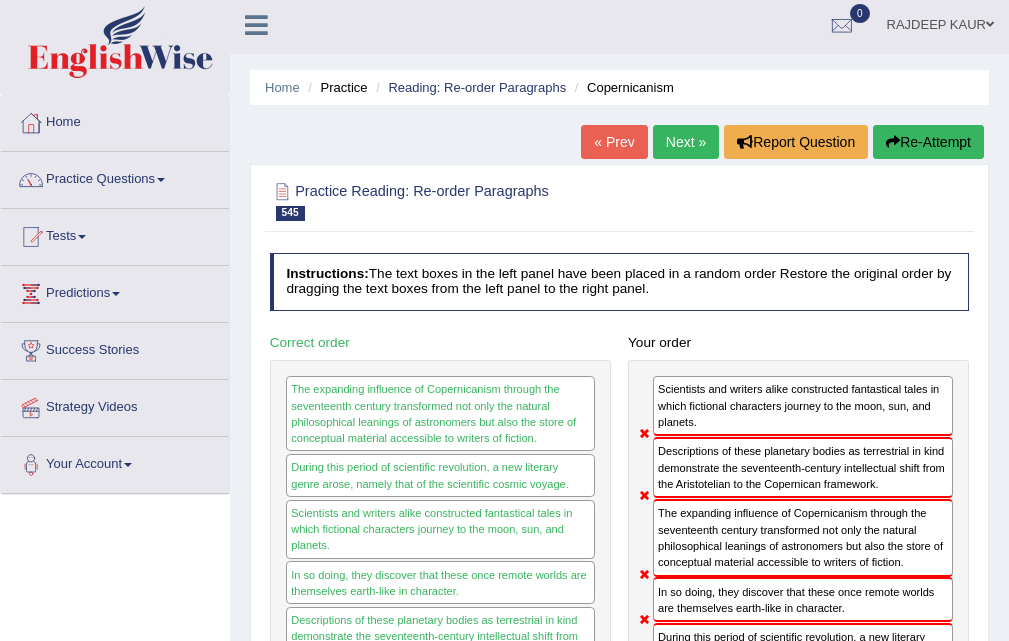scroll, scrollTop: 0, scrollLeft: 0, axis: both 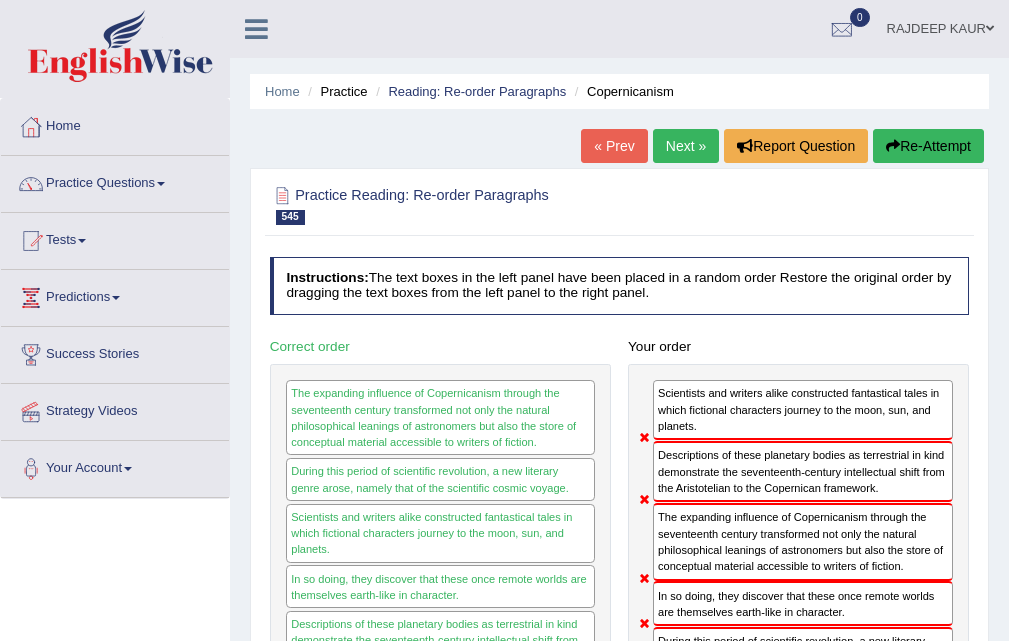 click on "Next »" at bounding box center (686, 146) 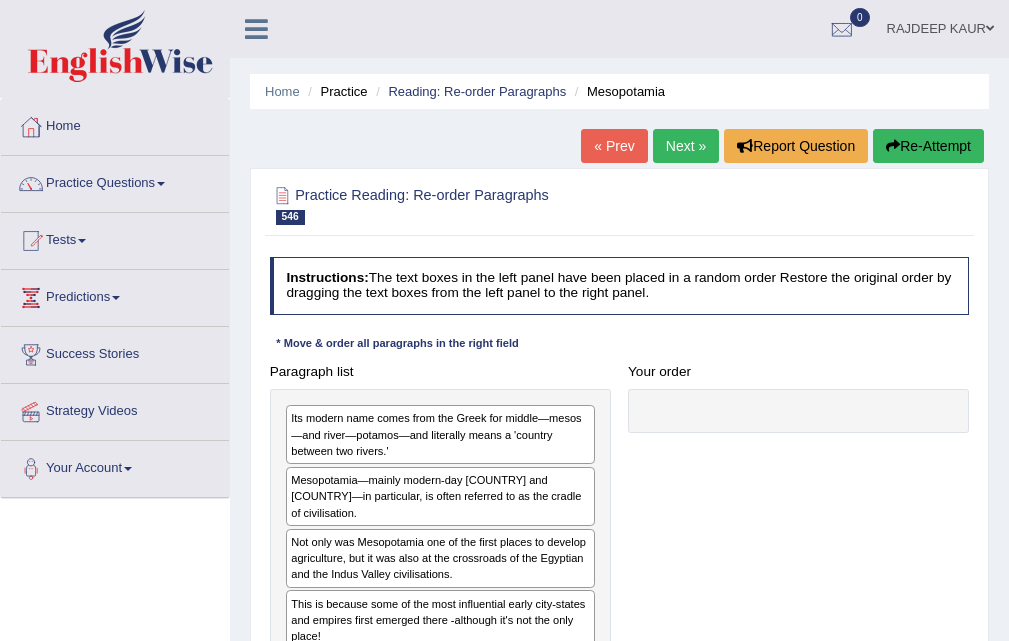 scroll, scrollTop: 200, scrollLeft: 0, axis: vertical 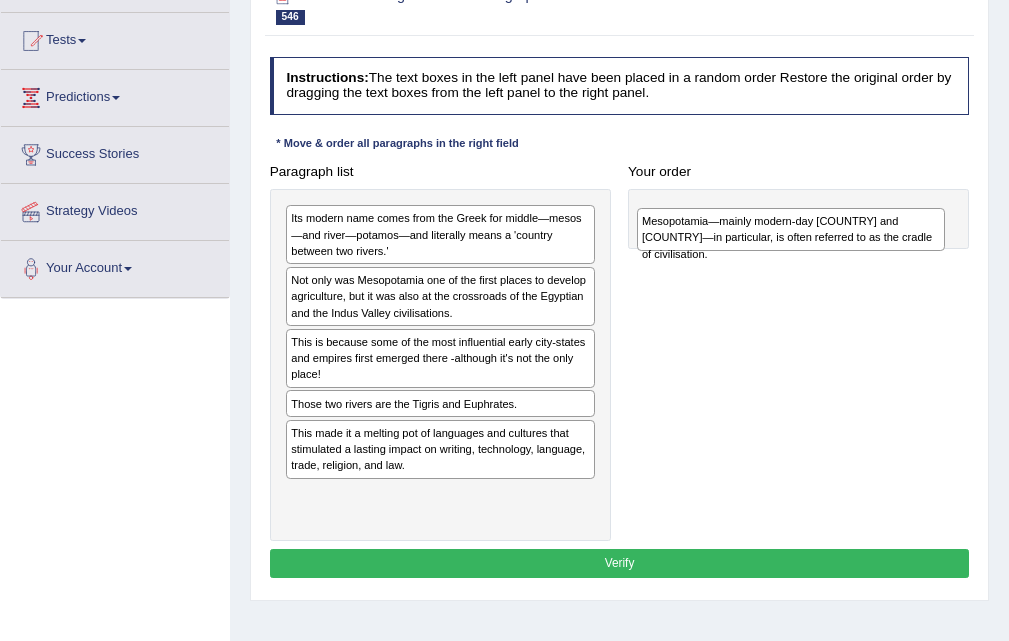 drag, startPoint x: 376, startPoint y: 293, endPoint x: 793, endPoint y: 243, distance: 419.9869 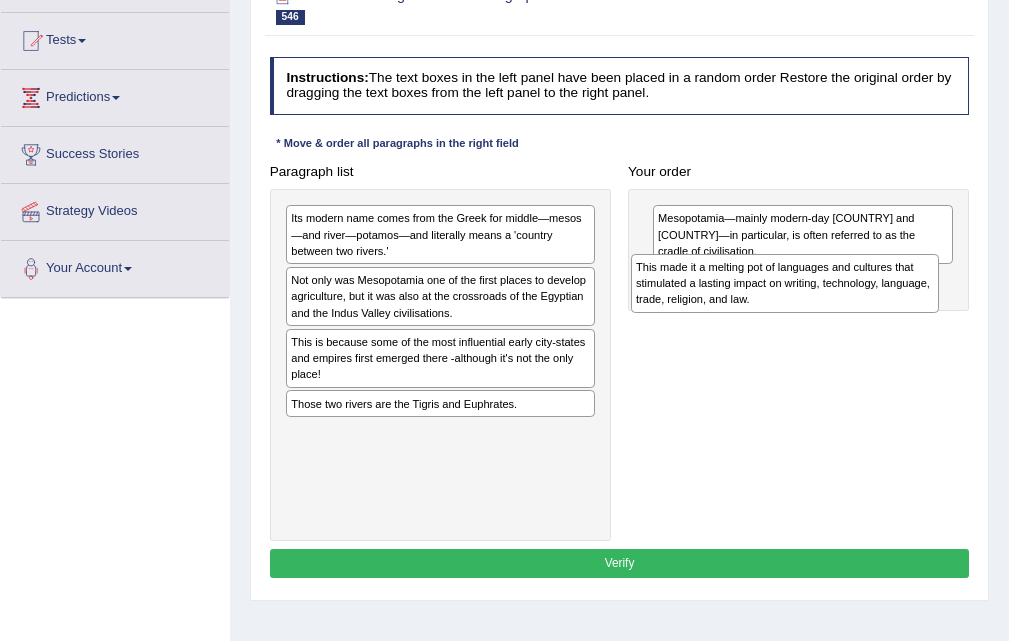 drag, startPoint x: 455, startPoint y: 466, endPoint x: 864, endPoint y: 318, distance: 434.954 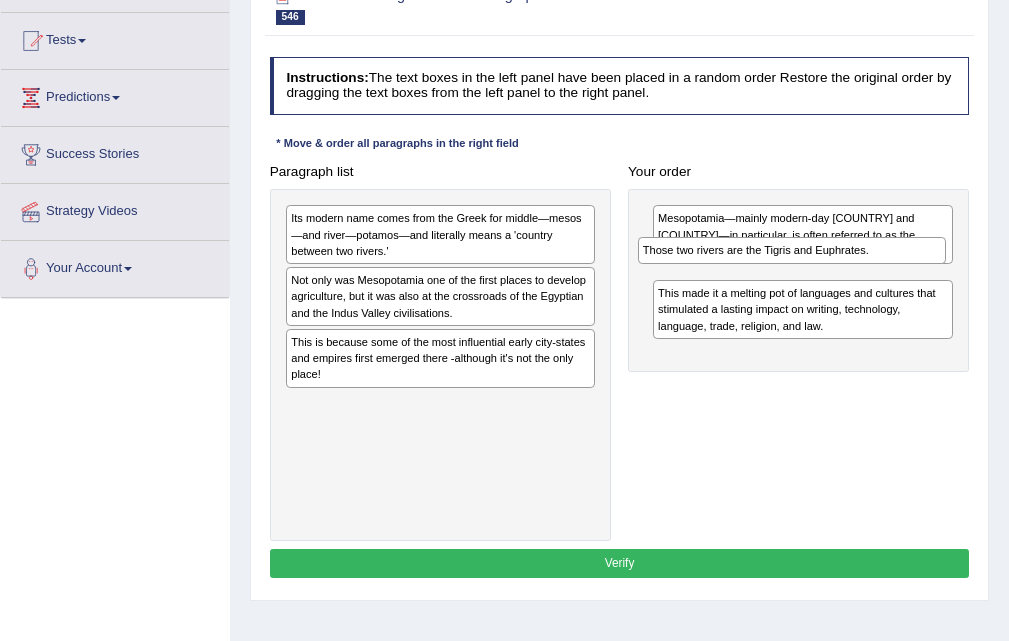 drag, startPoint x: 378, startPoint y: 407, endPoint x: 793, endPoint y: 276, distance: 435.18503 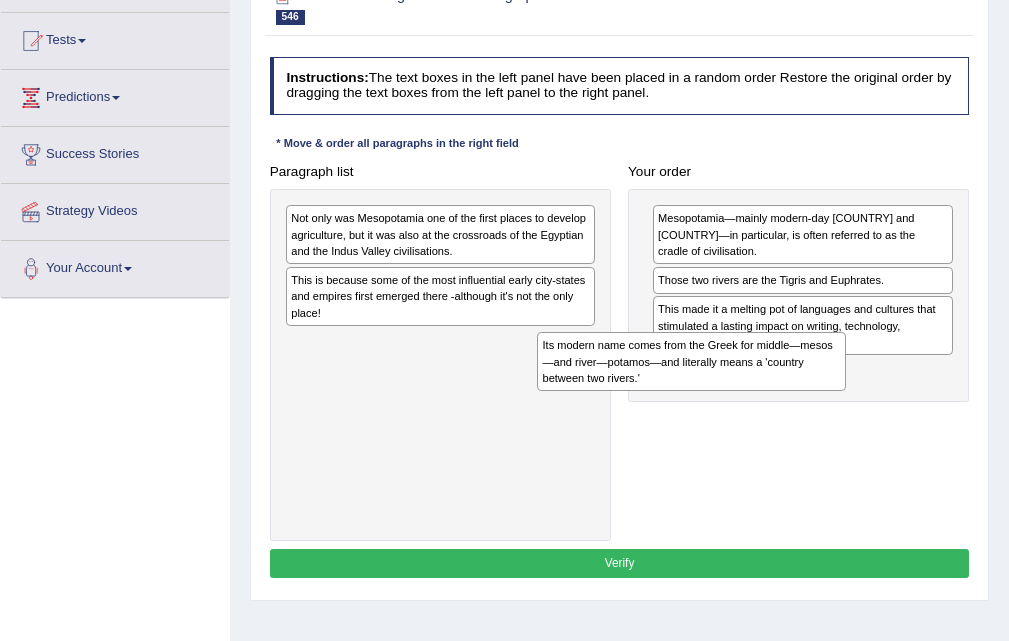 drag, startPoint x: 466, startPoint y: 234, endPoint x: 767, endPoint y: 392, distance: 339.94852 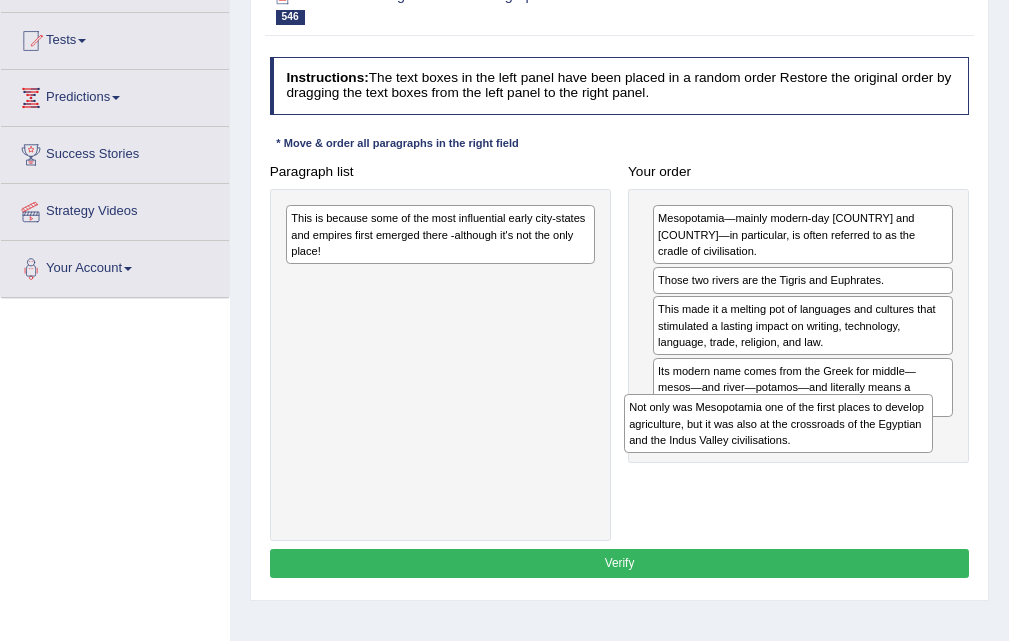 drag, startPoint x: 446, startPoint y: 227, endPoint x: 818, endPoint y: 448, distance: 432.69504 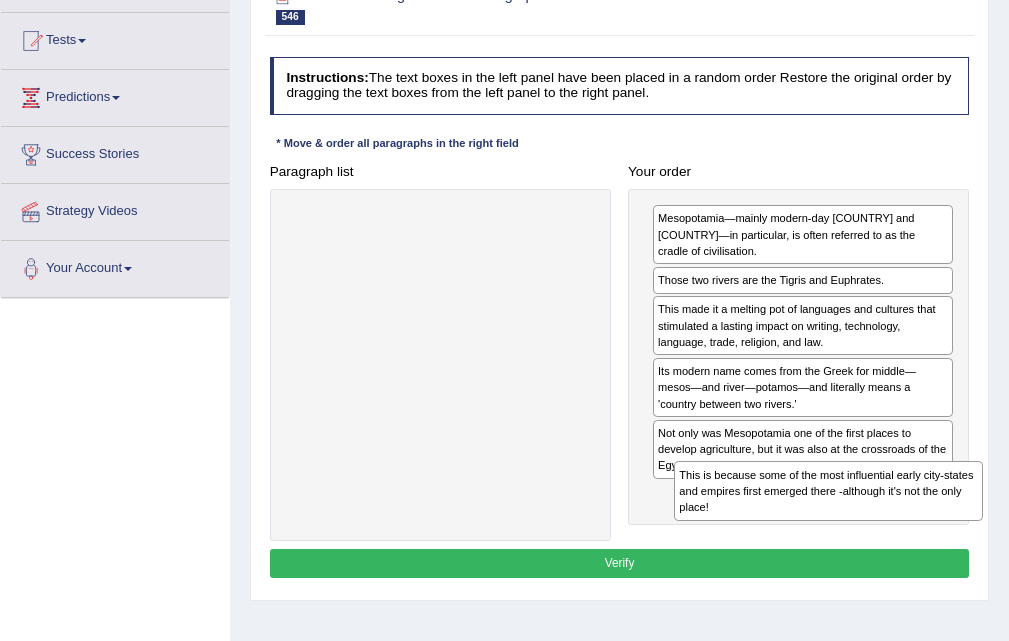 drag, startPoint x: 440, startPoint y: 251, endPoint x: 913, endPoint y: 577, distance: 574.46063 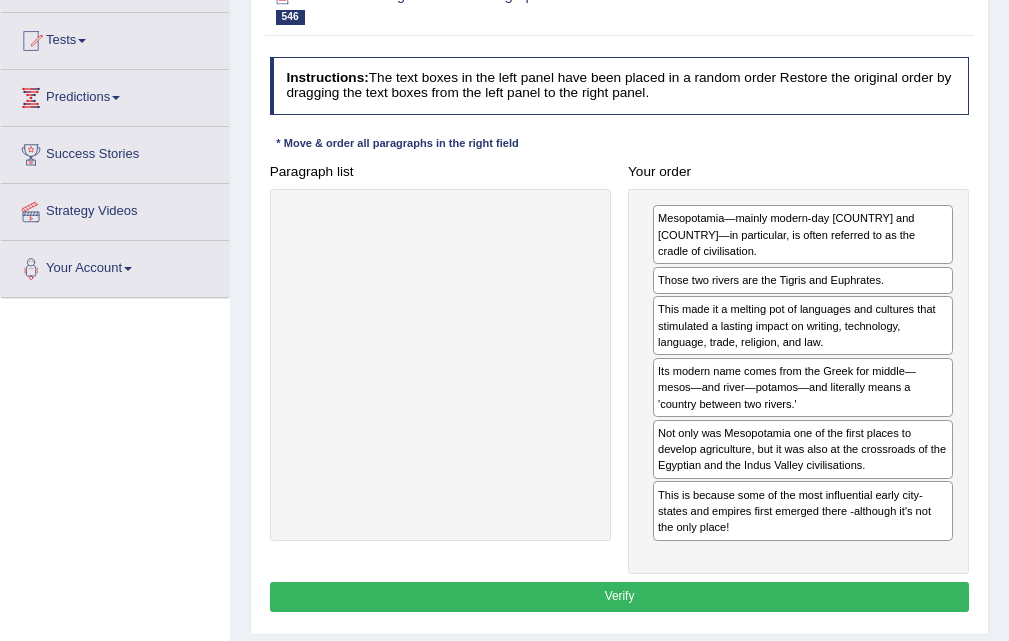 drag, startPoint x: 625, startPoint y: 578, endPoint x: 505, endPoint y: 252, distance: 347.38452 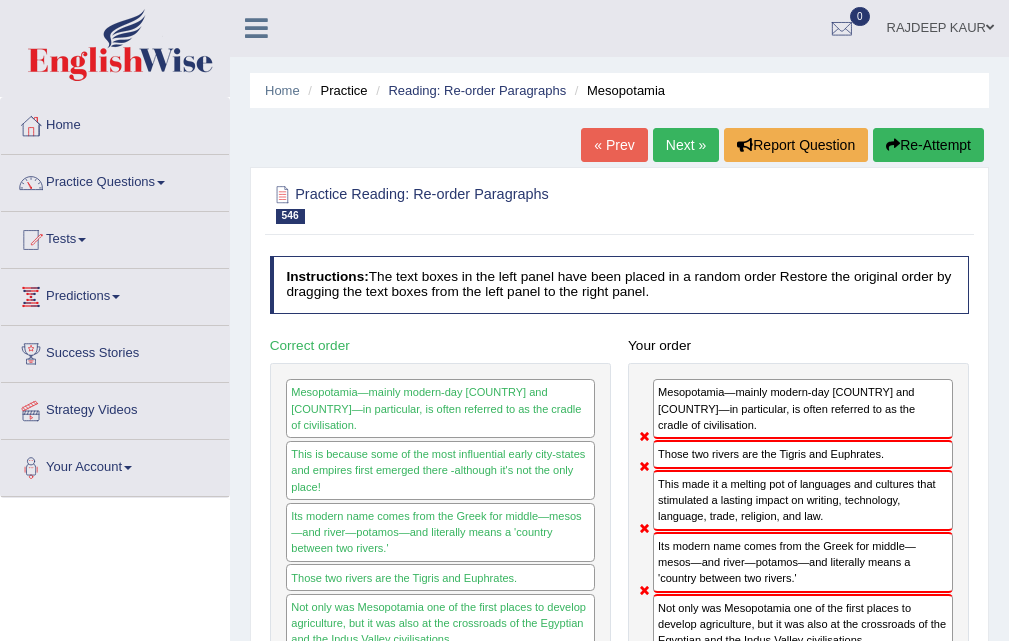 scroll, scrollTop: 0, scrollLeft: 0, axis: both 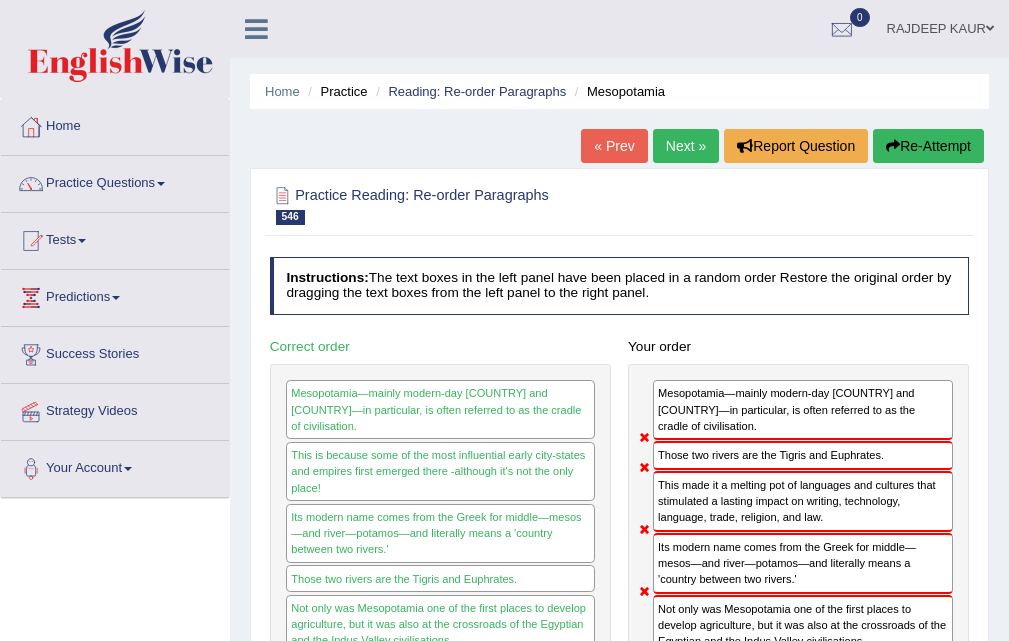 click on "Next »" at bounding box center [686, 146] 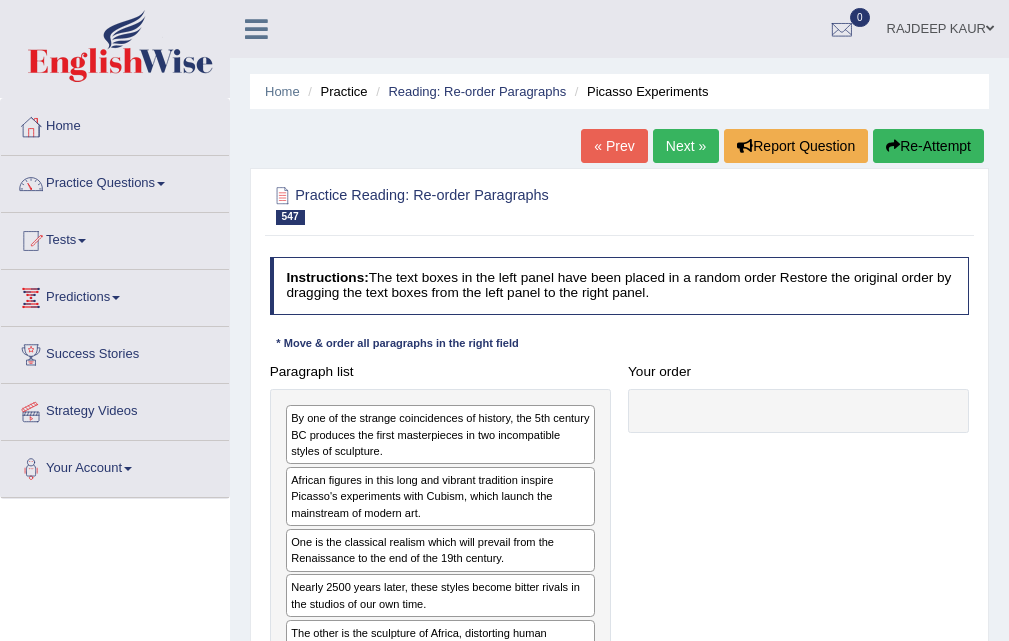 scroll, scrollTop: 200, scrollLeft: 0, axis: vertical 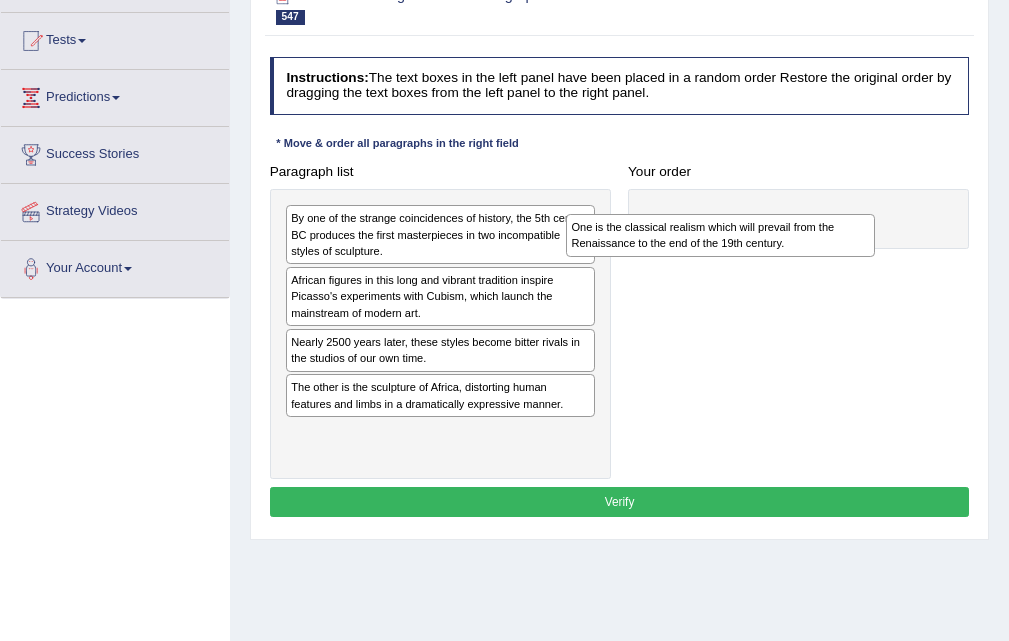 drag, startPoint x: 395, startPoint y: 361, endPoint x: 729, endPoint y: 256, distance: 350.1157 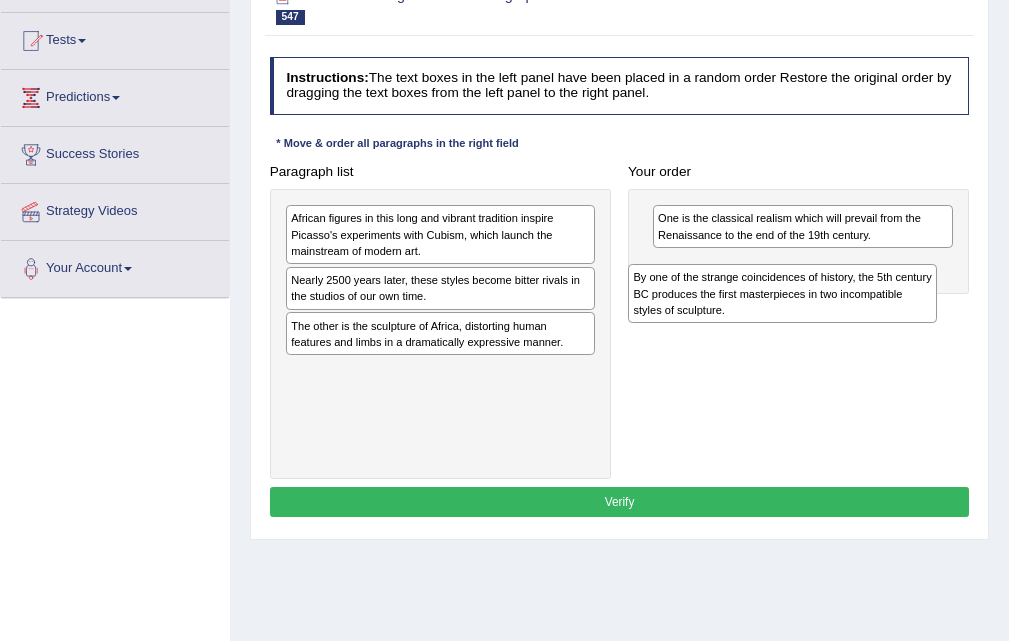 drag, startPoint x: 383, startPoint y: 244, endPoint x: 790, endPoint y: 322, distance: 414.4068 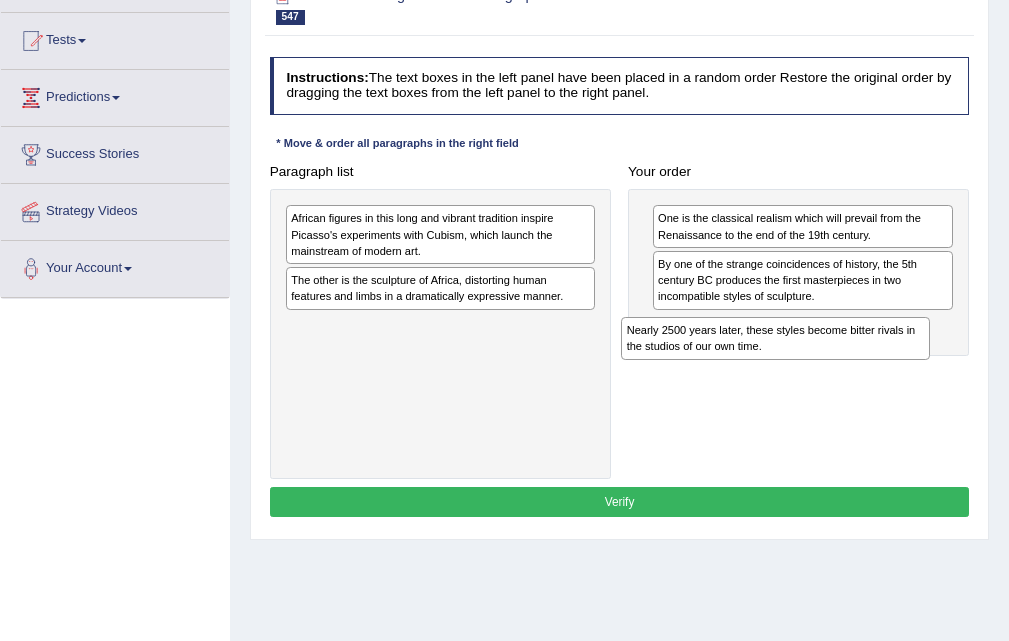 drag, startPoint x: 419, startPoint y: 283, endPoint x: 800, endPoint y: 387, distance: 394.93924 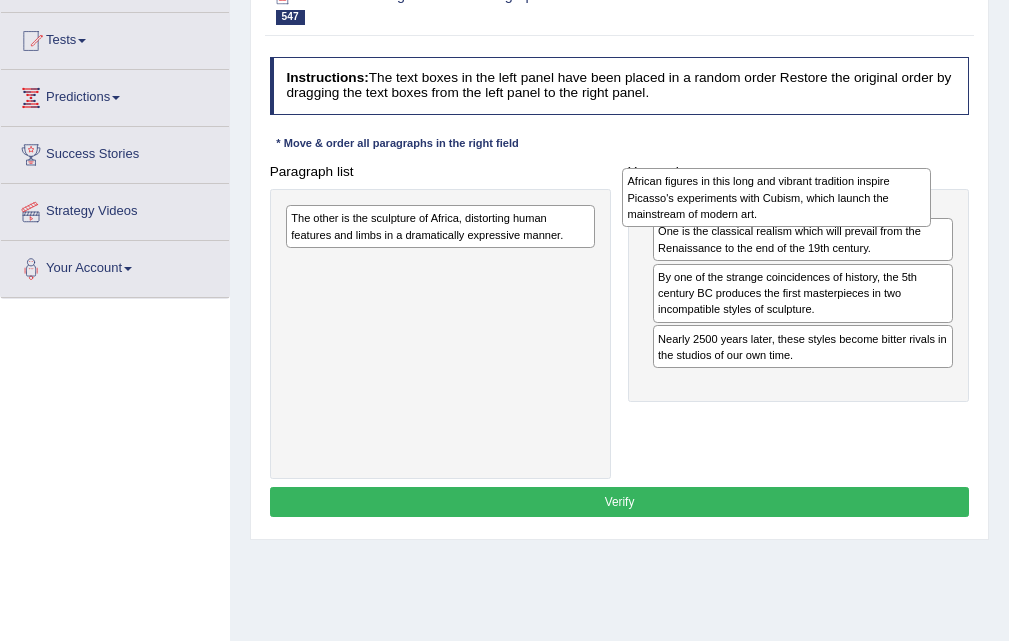 drag, startPoint x: 398, startPoint y: 226, endPoint x: 796, endPoint y: 189, distance: 399.71616 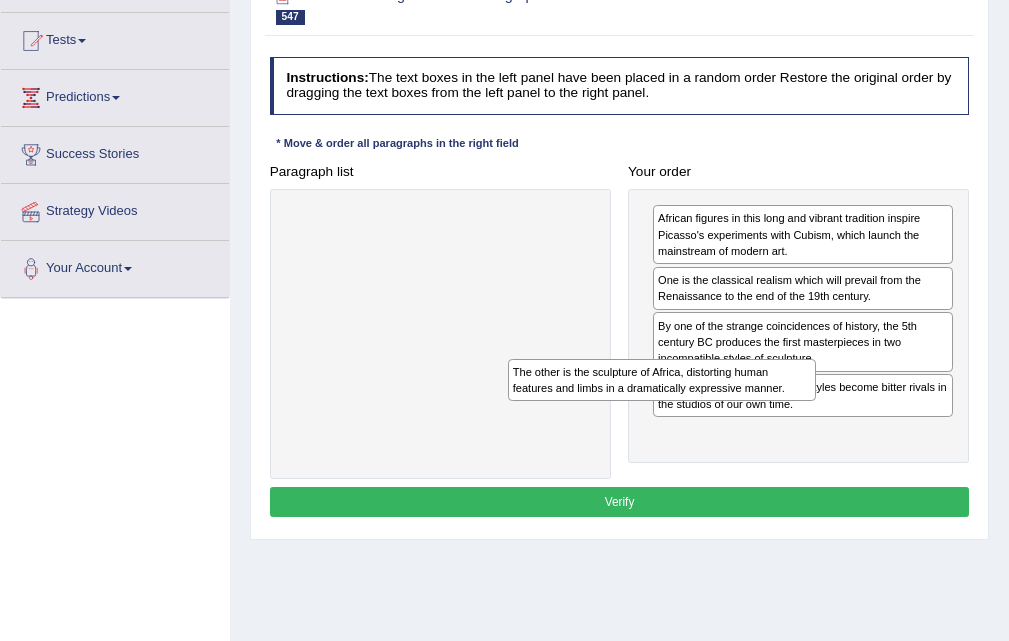 drag, startPoint x: 429, startPoint y: 240, endPoint x: 699, endPoint y: 463, distance: 350.18423 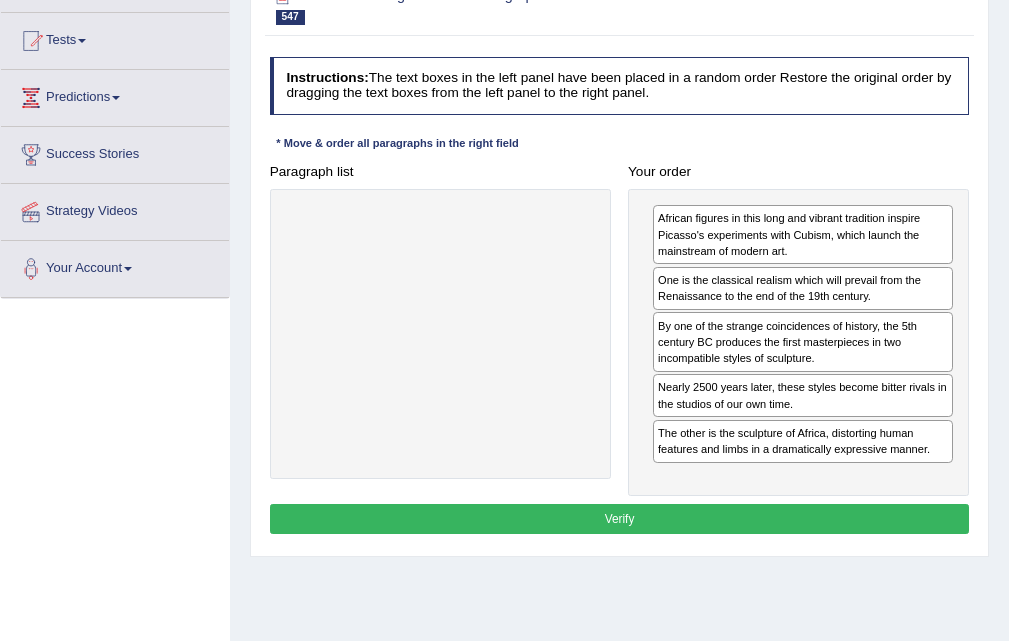 drag, startPoint x: 620, startPoint y: 512, endPoint x: 619, endPoint y: 485, distance: 27.018513 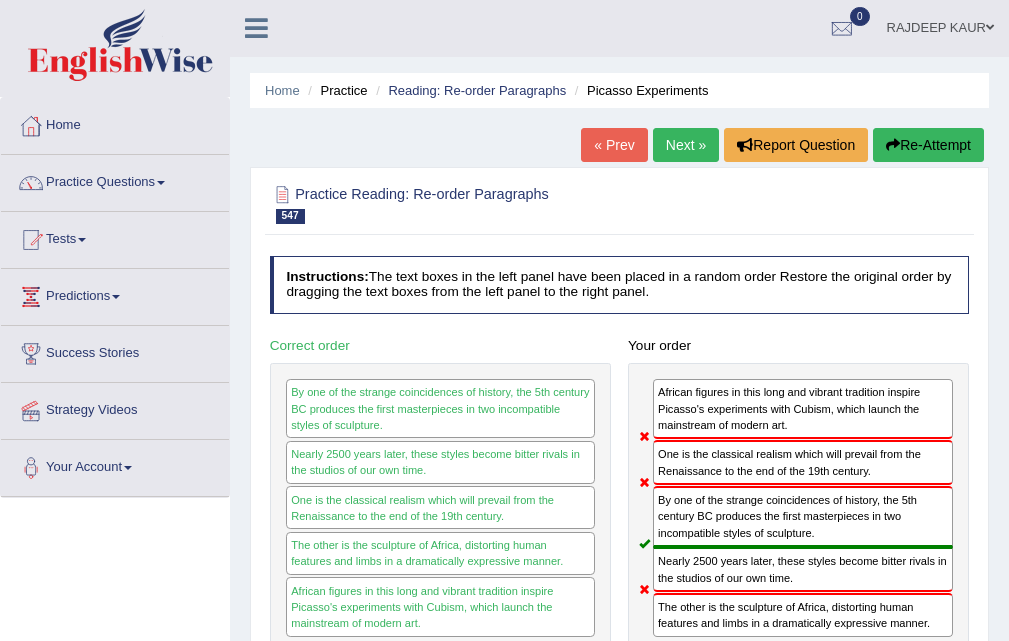 scroll, scrollTop: 0, scrollLeft: 0, axis: both 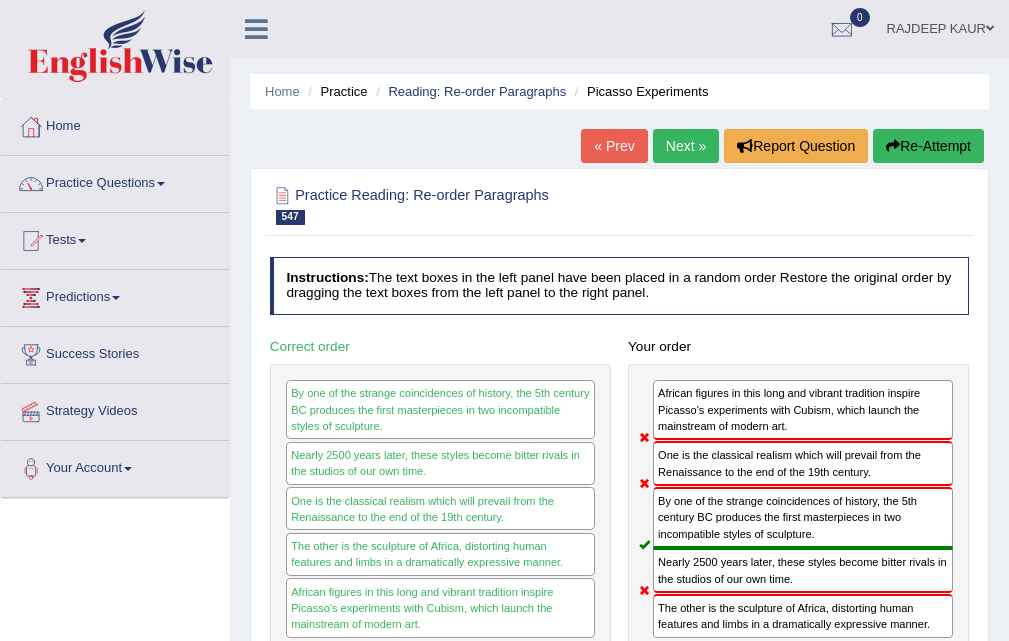 click on "Next »" at bounding box center (686, 146) 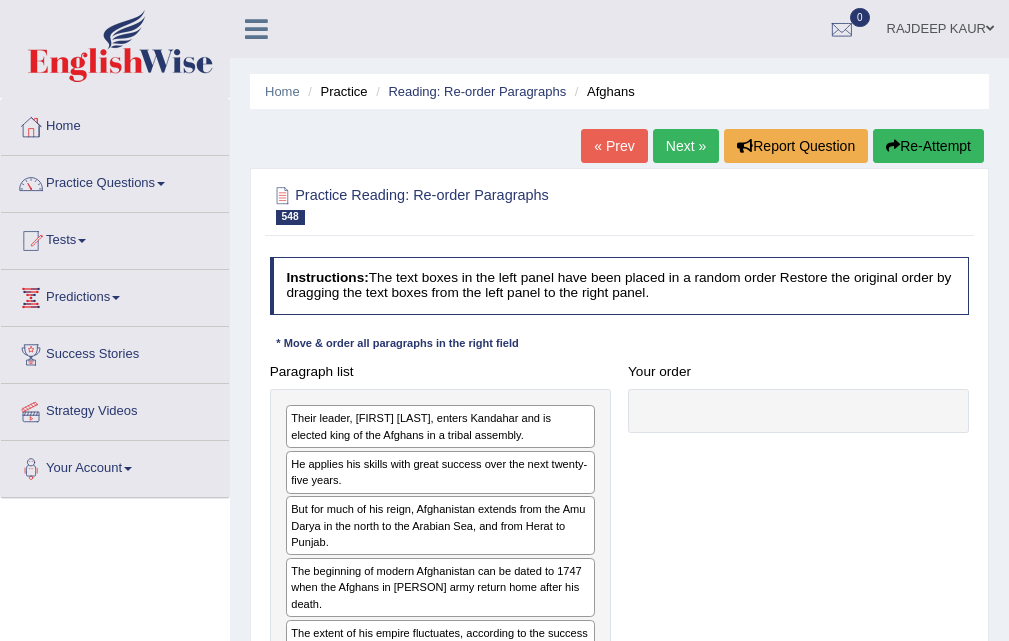 scroll, scrollTop: 257, scrollLeft: 0, axis: vertical 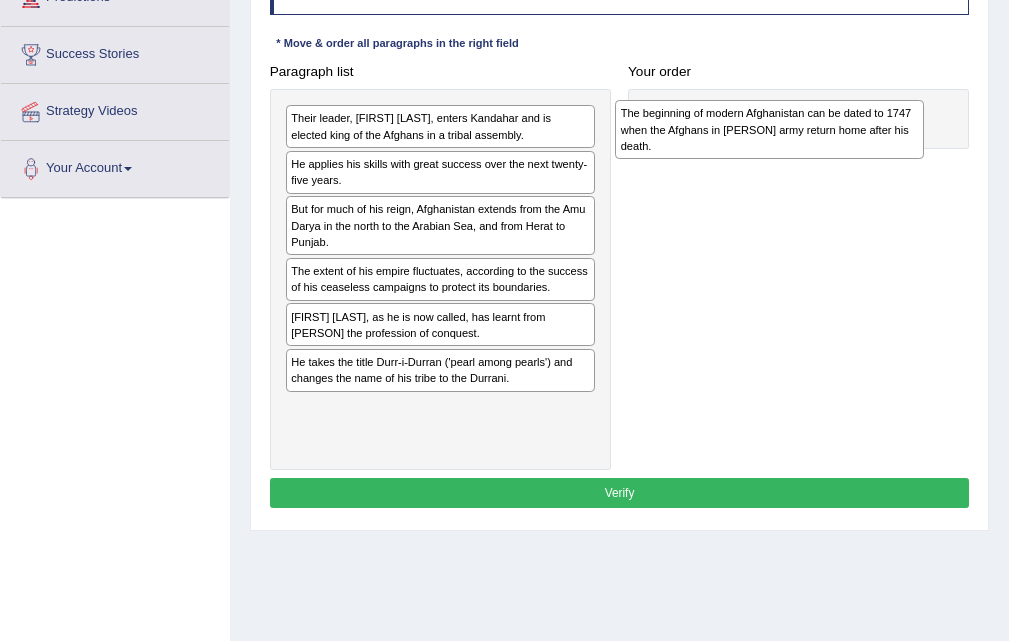 drag, startPoint x: 456, startPoint y: 284, endPoint x: 852, endPoint y: 135, distance: 423.104 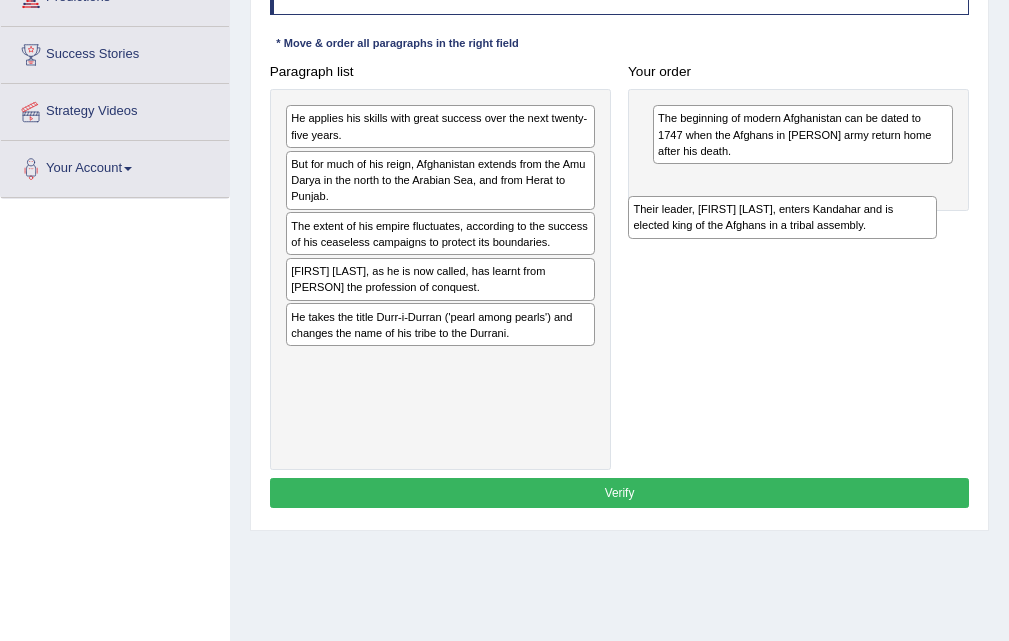 drag, startPoint x: 528, startPoint y: 139, endPoint x: 935, endPoint y: 254, distance: 422.935 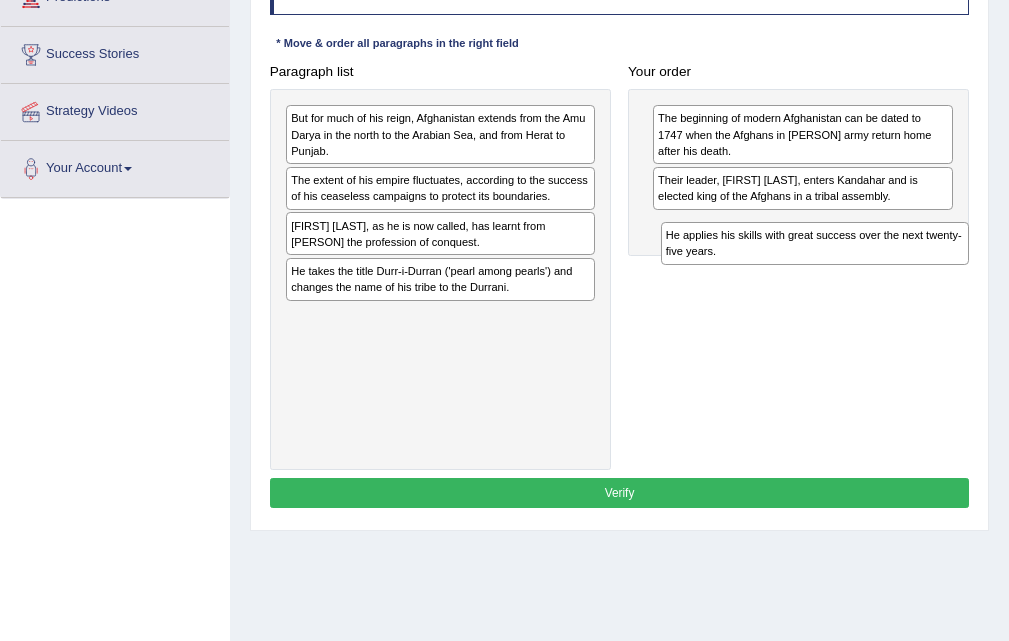drag, startPoint x: 496, startPoint y: 122, endPoint x: 880, endPoint y: 283, distance: 416.38565 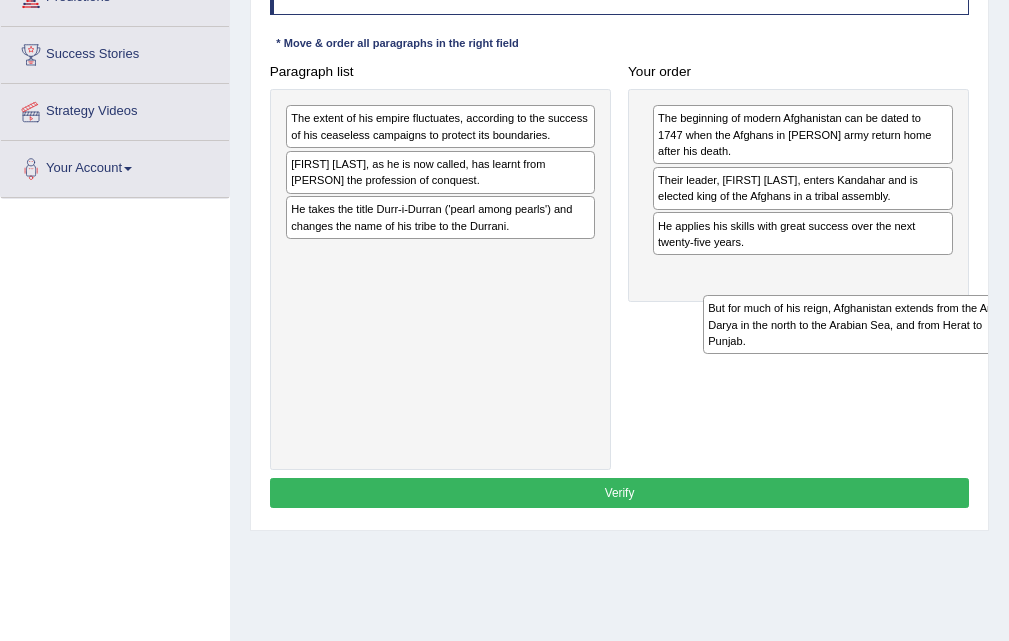 drag, startPoint x: 375, startPoint y: 132, endPoint x: 870, endPoint y: 364, distance: 546.67084 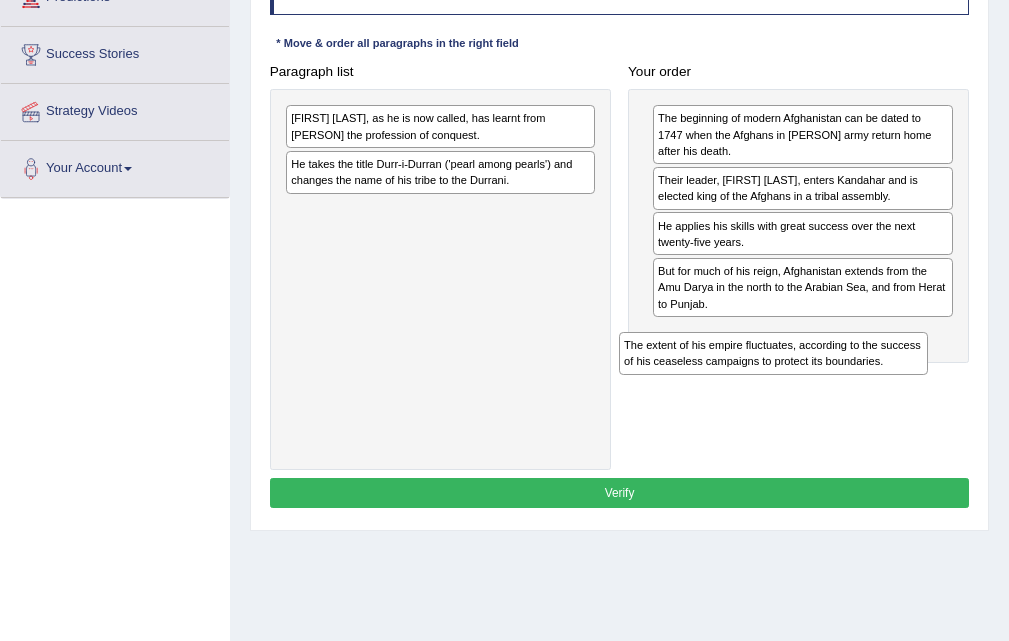 drag, startPoint x: 484, startPoint y: 134, endPoint x: 872, endPoint y: 407, distance: 474.41858 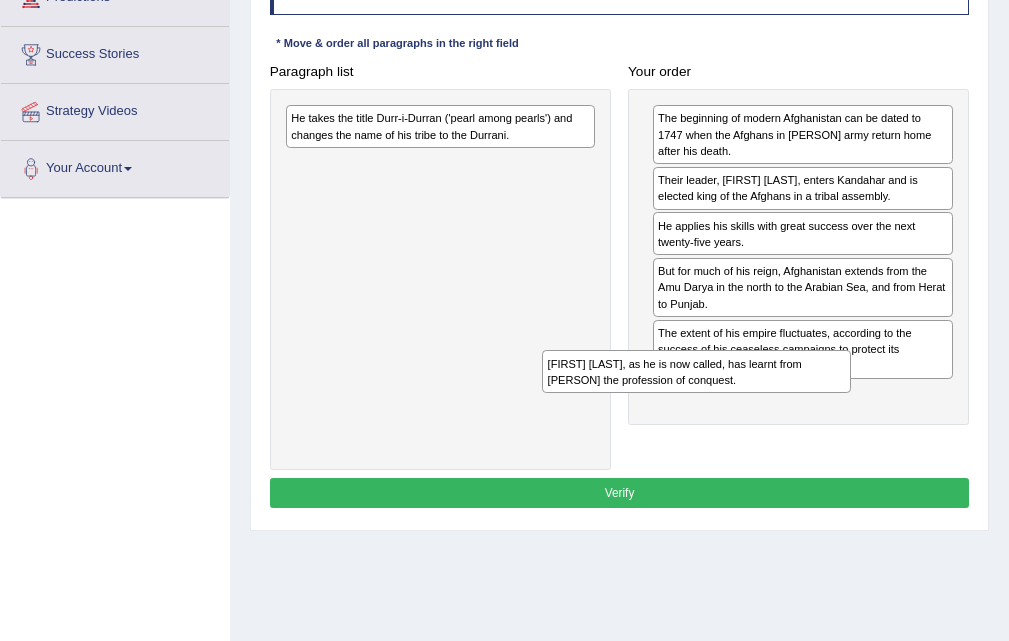 drag, startPoint x: 447, startPoint y: 134, endPoint x: 776, endPoint y: 469, distance: 469.5381 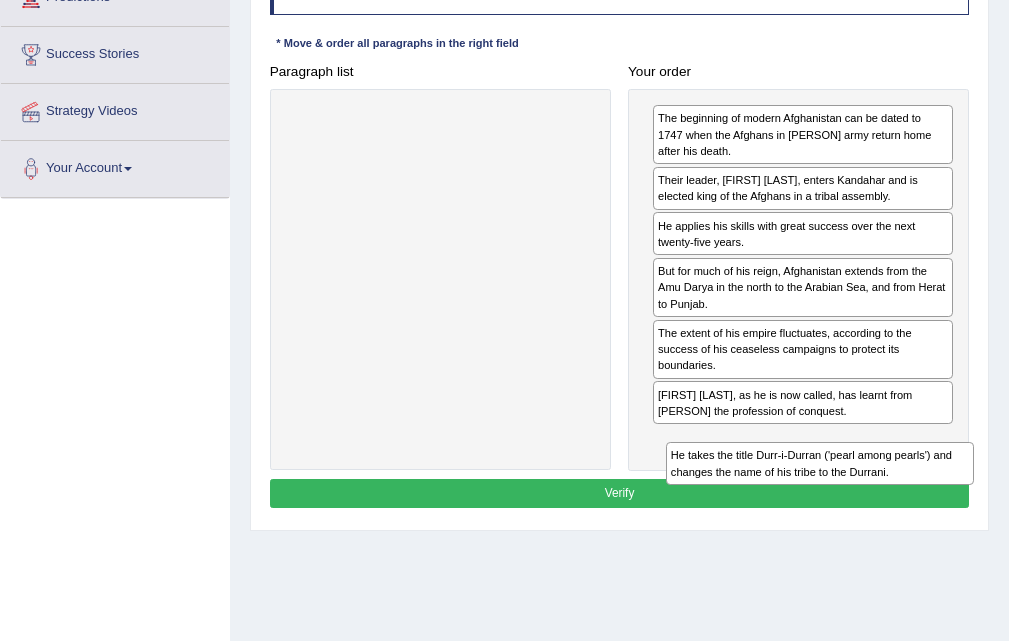 drag, startPoint x: 450, startPoint y: 129, endPoint x: 901, endPoint y: 535, distance: 606.8253 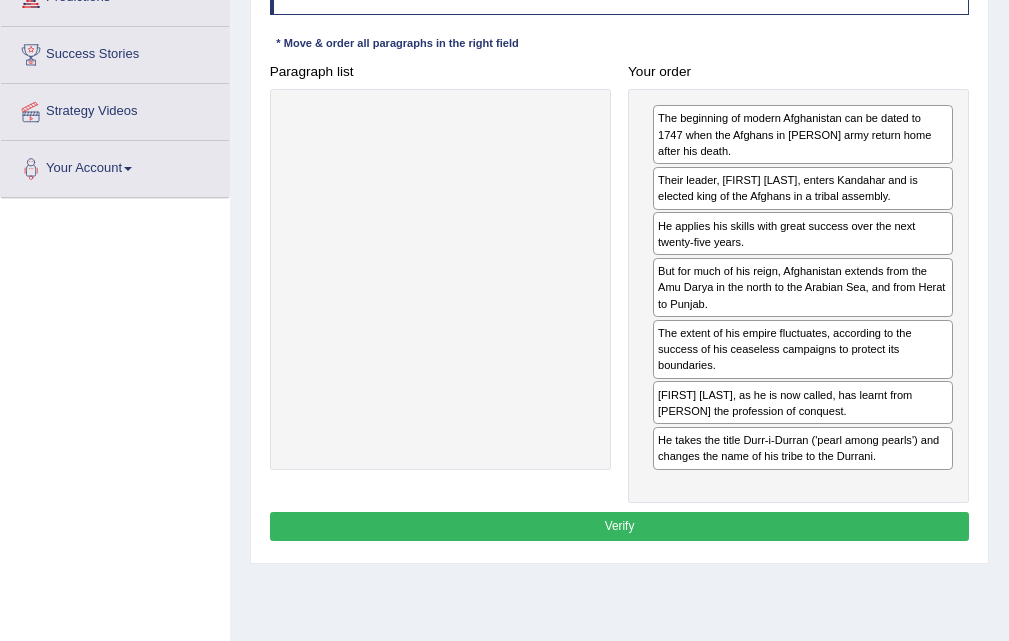 click on "Verify" at bounding box center [620, 526] 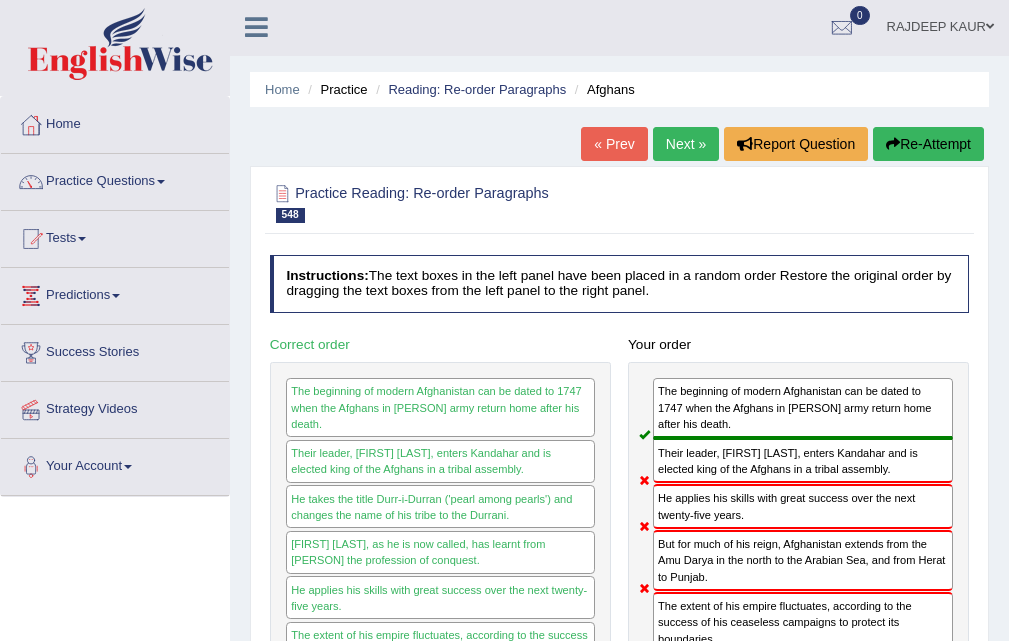 scroll, scrollTop: 0, scrollLeft: 0, axis: both 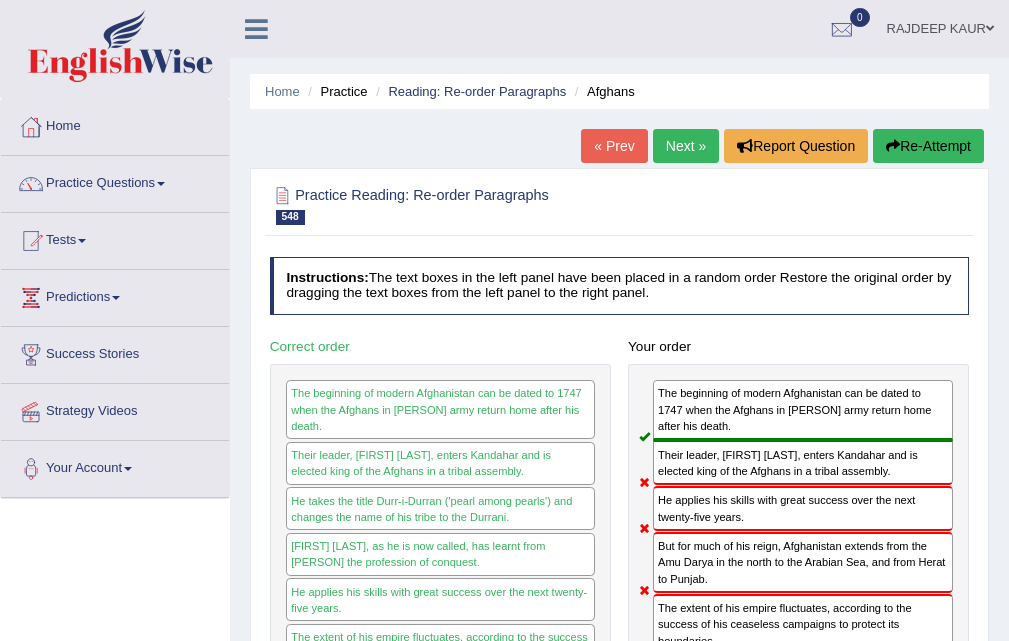 click on "Next »" at bounding box center [686, 146] 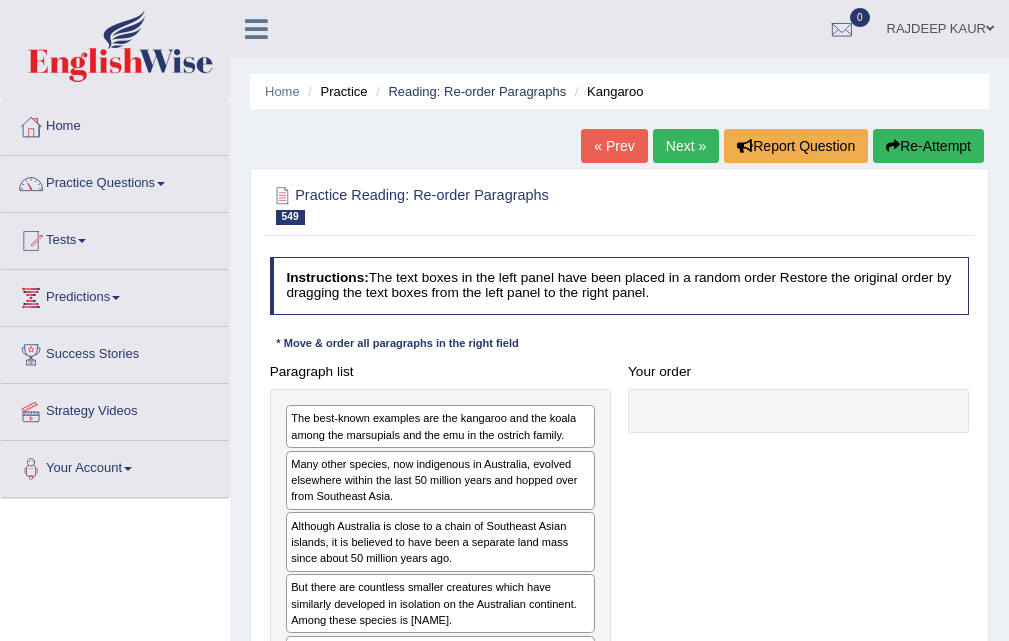 scroll, scrollTop: 200, scrollLeft: 0, axis: vertical 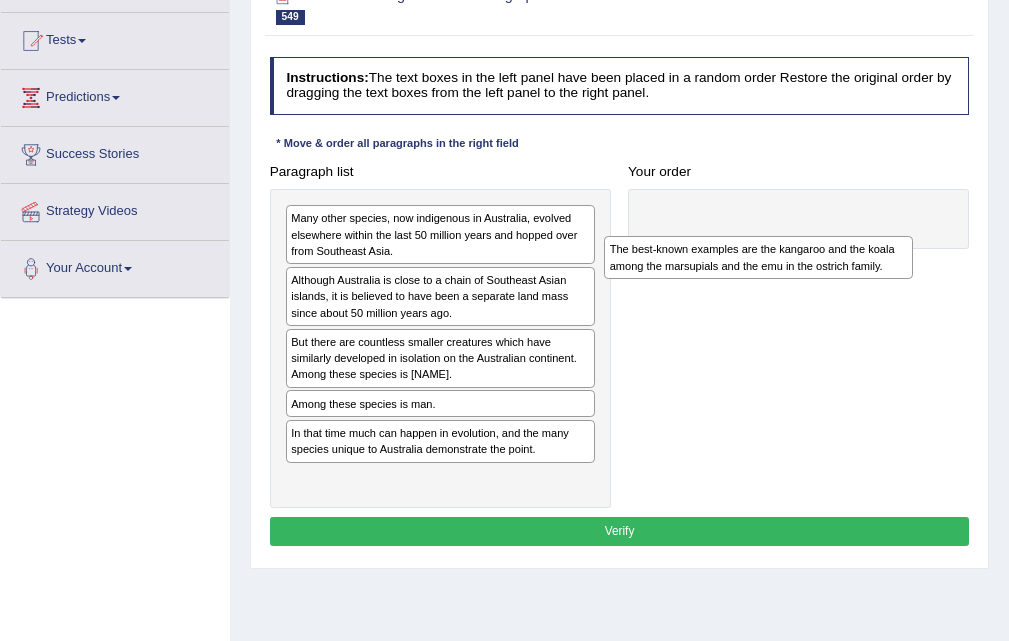 drag, startPoint x: 398, startPoint y: 243, endPoint x: 801, endPoint y: 312, distance: 408.8643 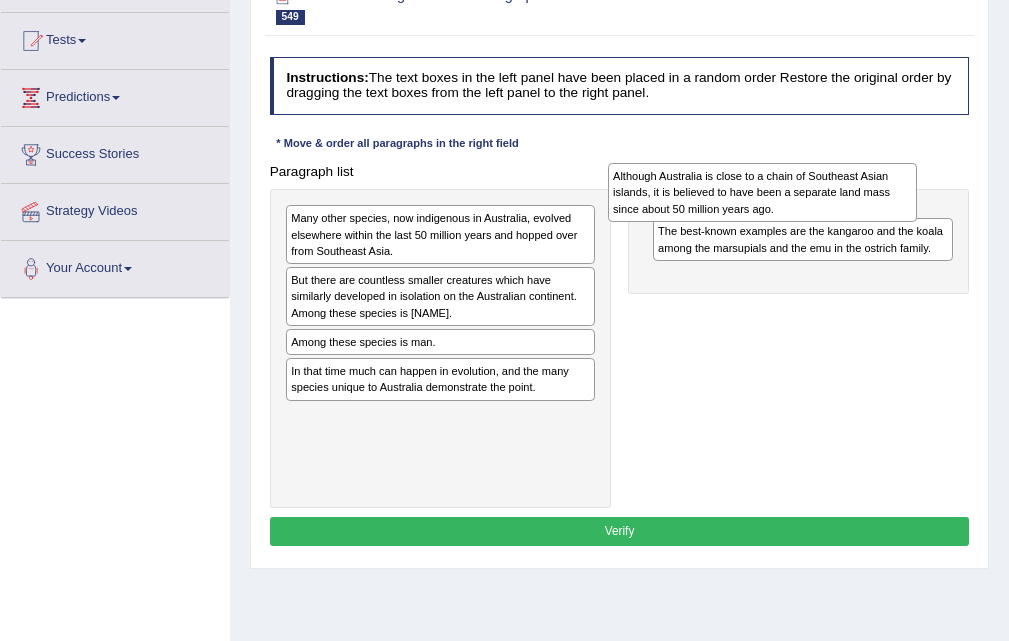 drag, startPoint x: 417, startPoint y: 313, endPoint x: 804, endPoint y: 214, distance: 399.46213 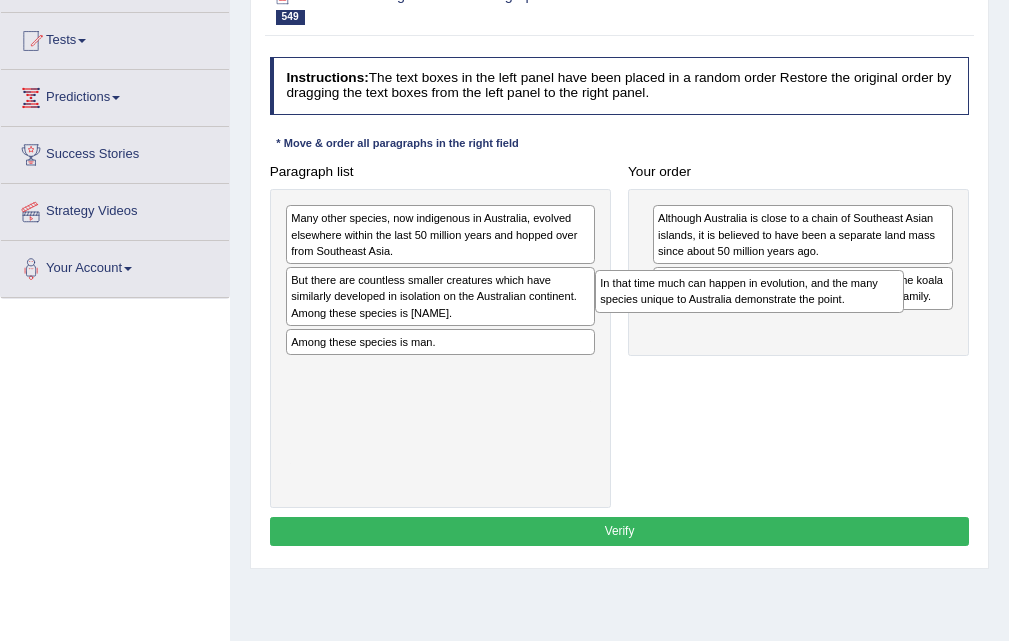 drag, startPoint x: 504, startPoint y: 383, endPoint x: 885, endPoint y: 352, distance: 382.25906 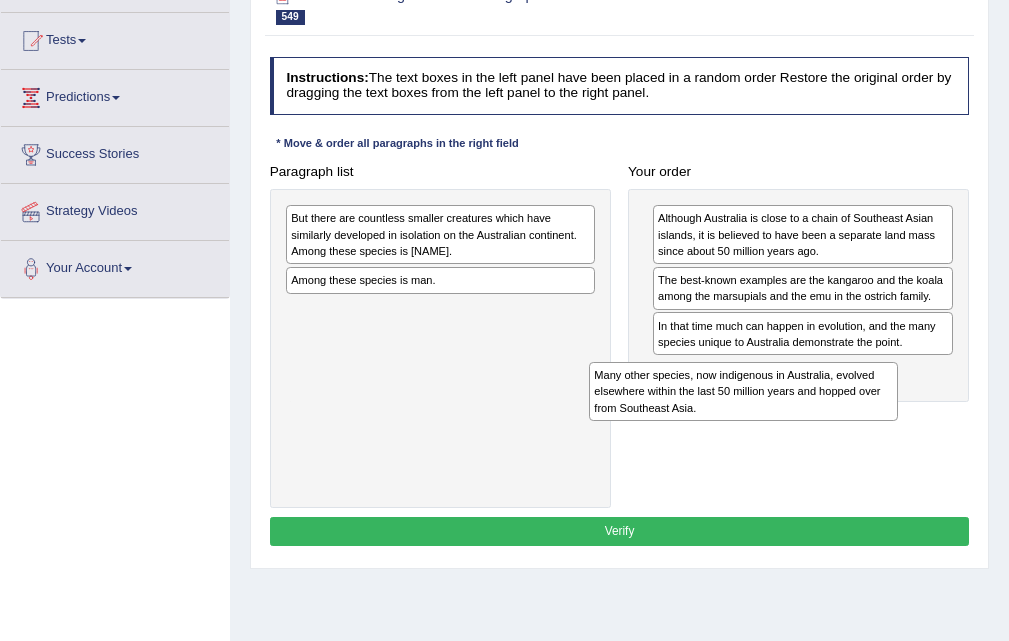 drag, startPoint x: 405, startPoint y: 230, endPoint x: 766, endPoint y: 425, distance: 410.2999 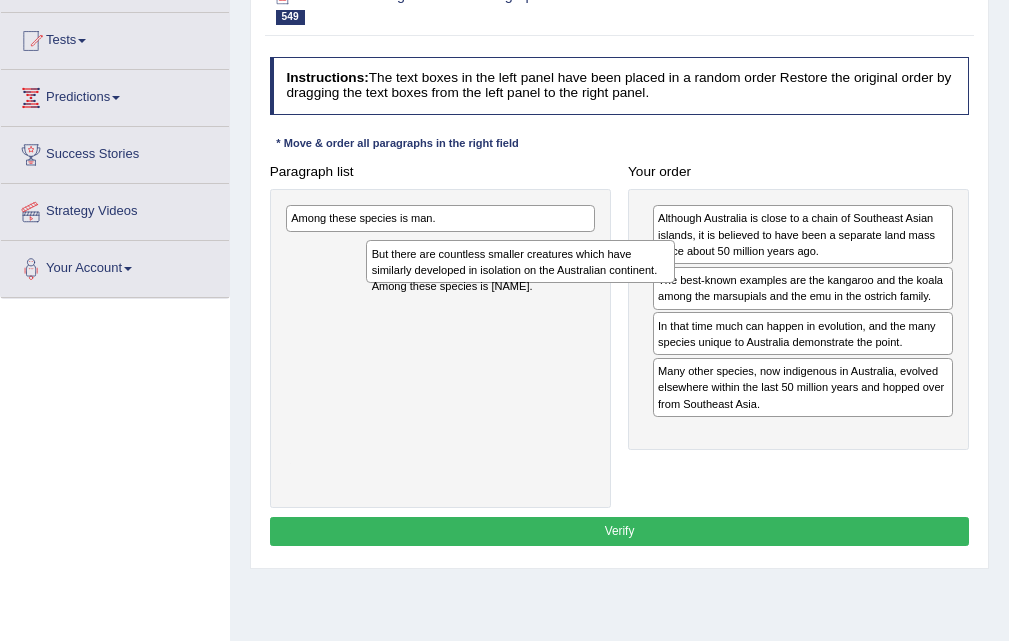 drag, startPoint x: 376, startPoint y: 230, endPoint x: 524, endPoint y: 309, distance: 167.76471 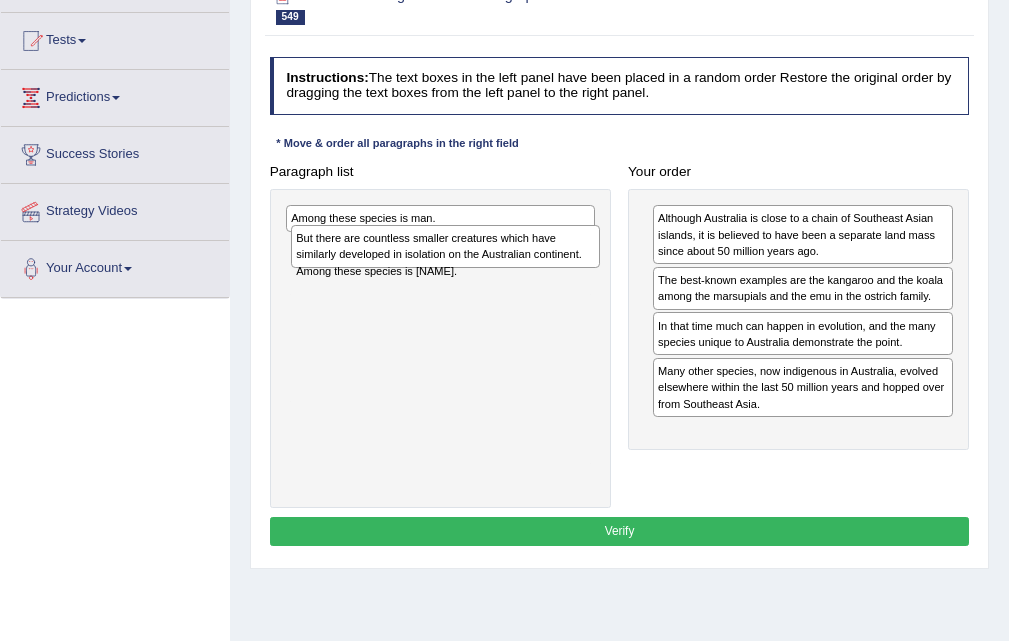 drag, startPoint x: 524, startPoint y: 309, endPoint x: 703, endPoint y: 441, distance: 222.40729 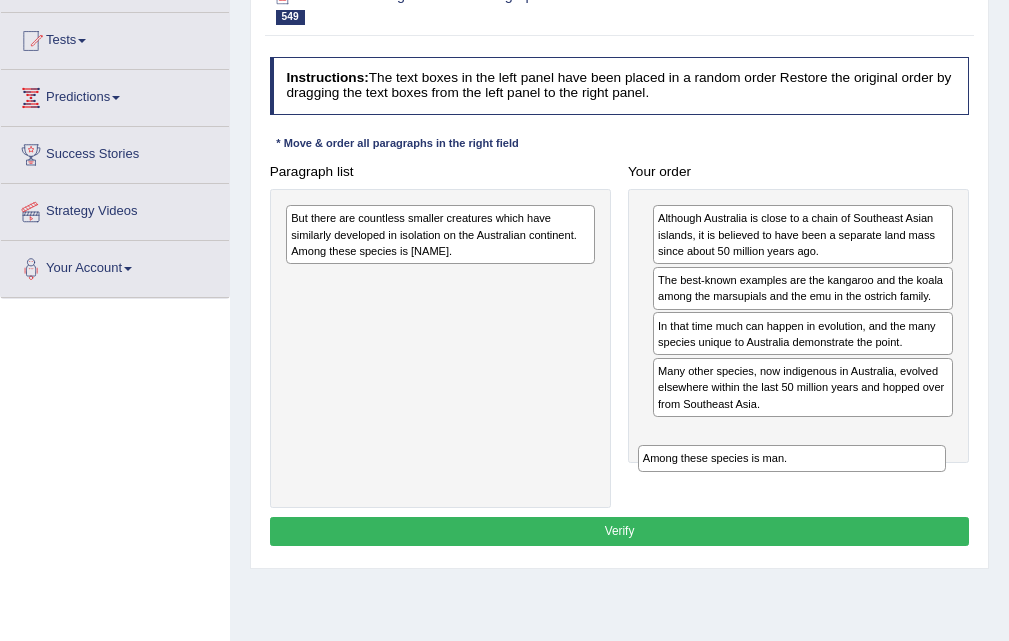 drag, startPoint x: 437, startPoint y: 213, endPoint x: 857, endPoint y: 507, distance: 512.67535 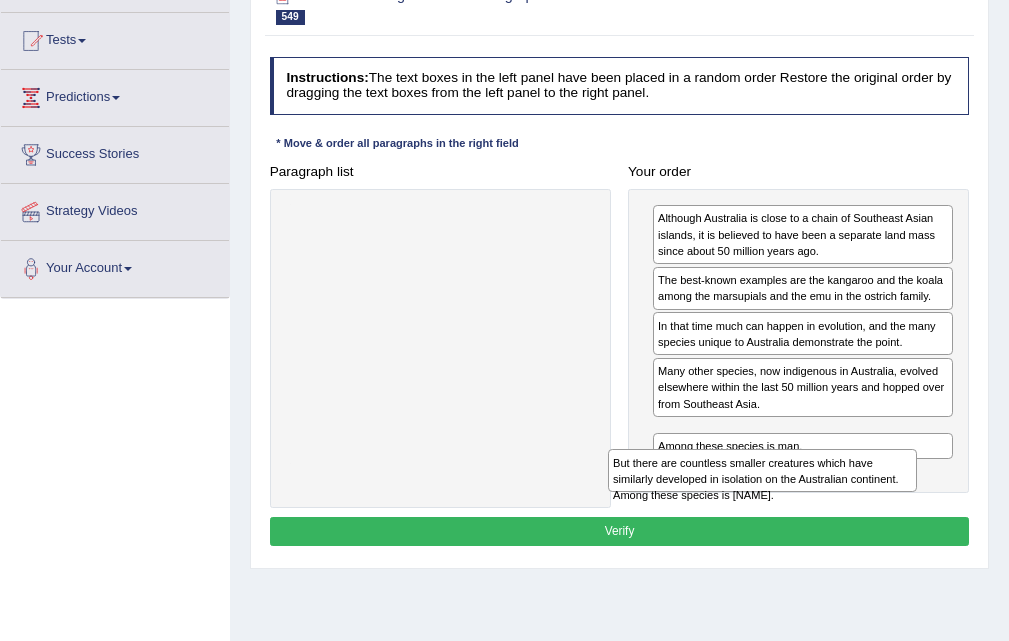 drag, startPoint x: 440, startPoint y: 269, endPoint x: 785, endPoint y: 522, distance: 427.82474 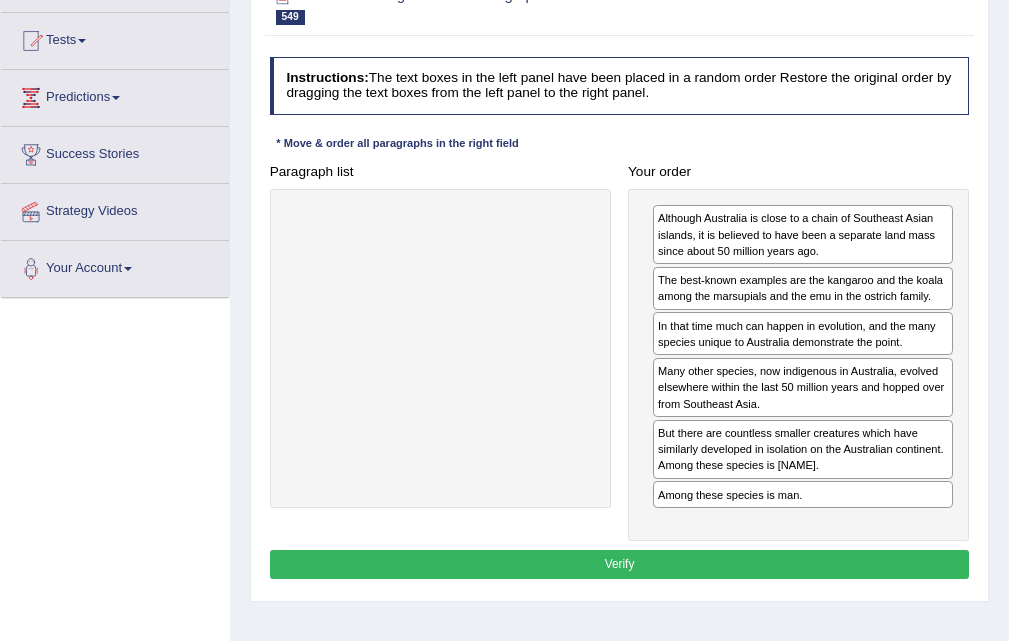 click on "Verify" at bounding box center (620, 564) 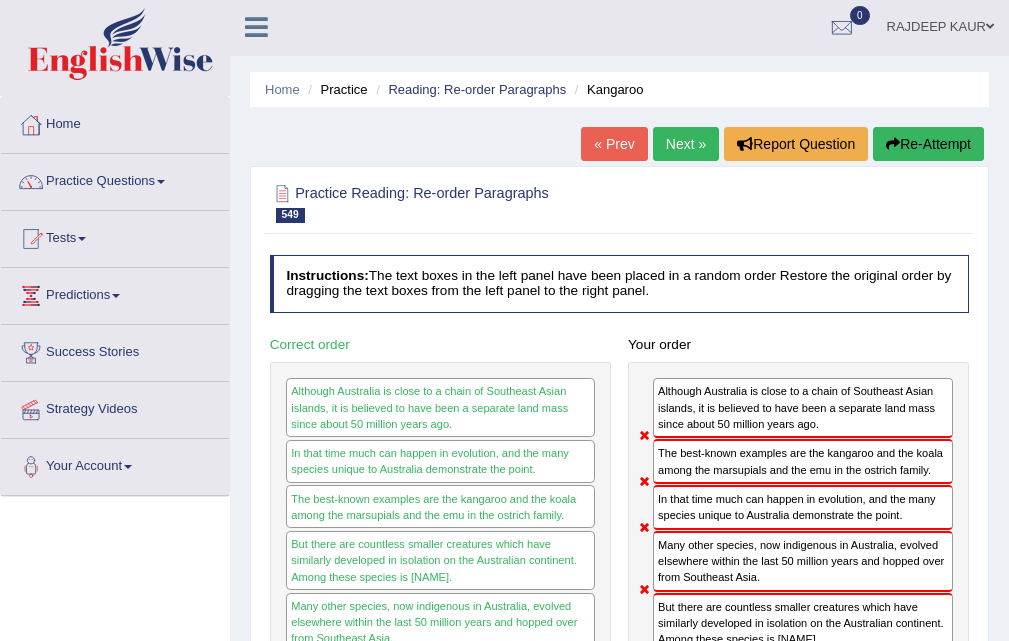 scroll, scrollTop: 0, scrollLeft: 0, axis: both 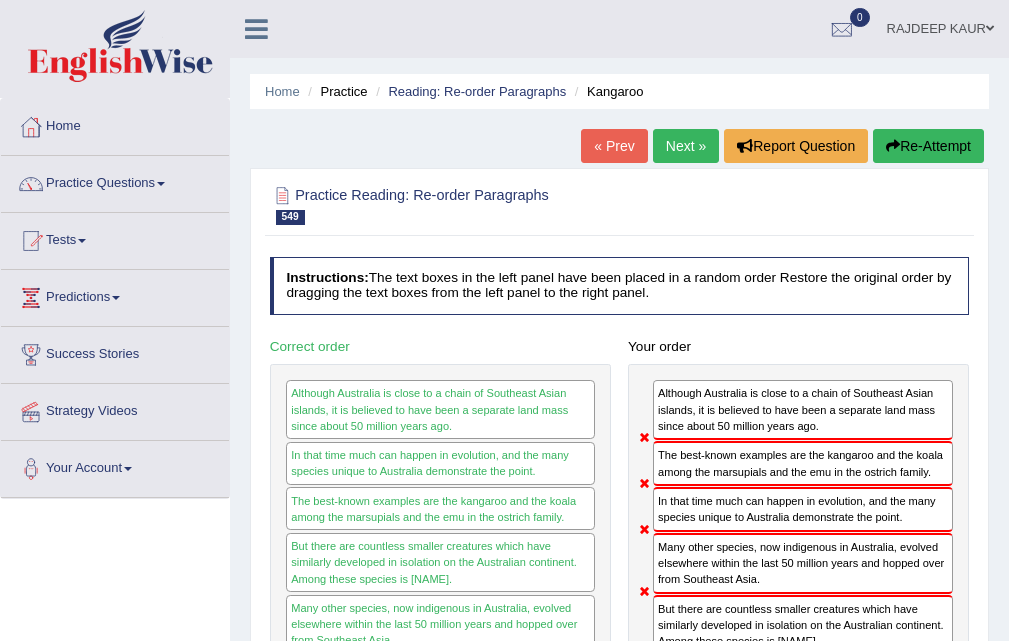 click on "Next »" at bounding box center (686, 146) 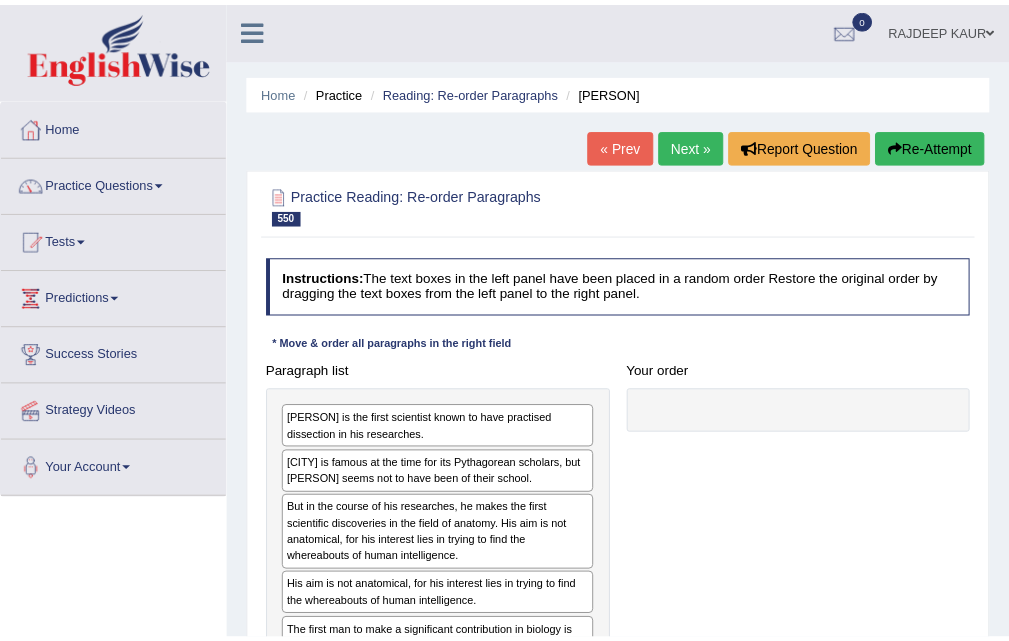 scroll, scrollTop: 100, scrollLeft: 0, axis: vertical 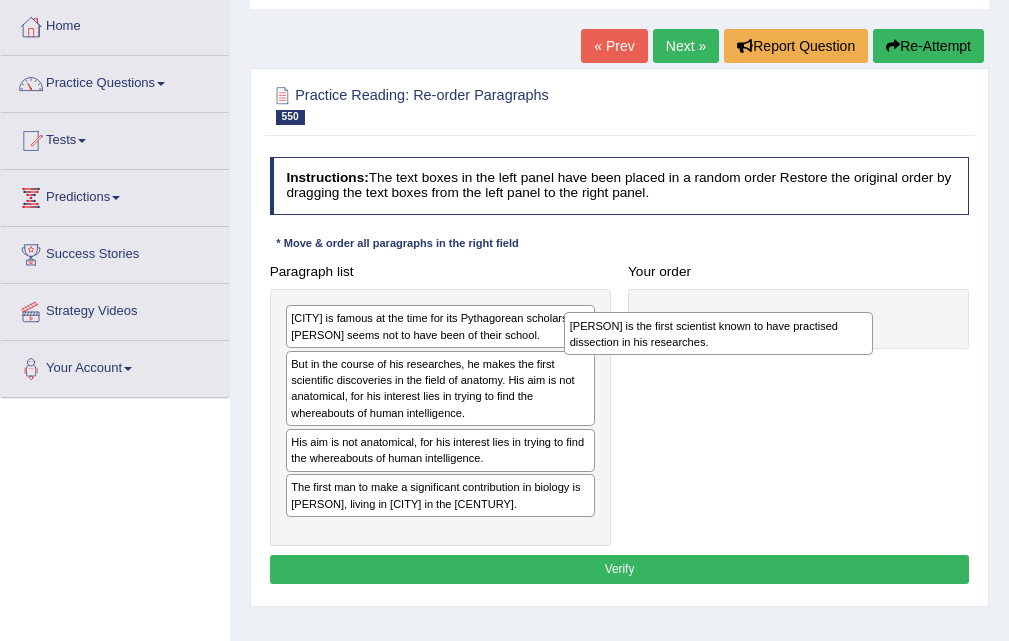 drag, startPoint x: 381, startPoint y: 341, endPoint x: 745, endPoint y: 337, distance: 364.02197 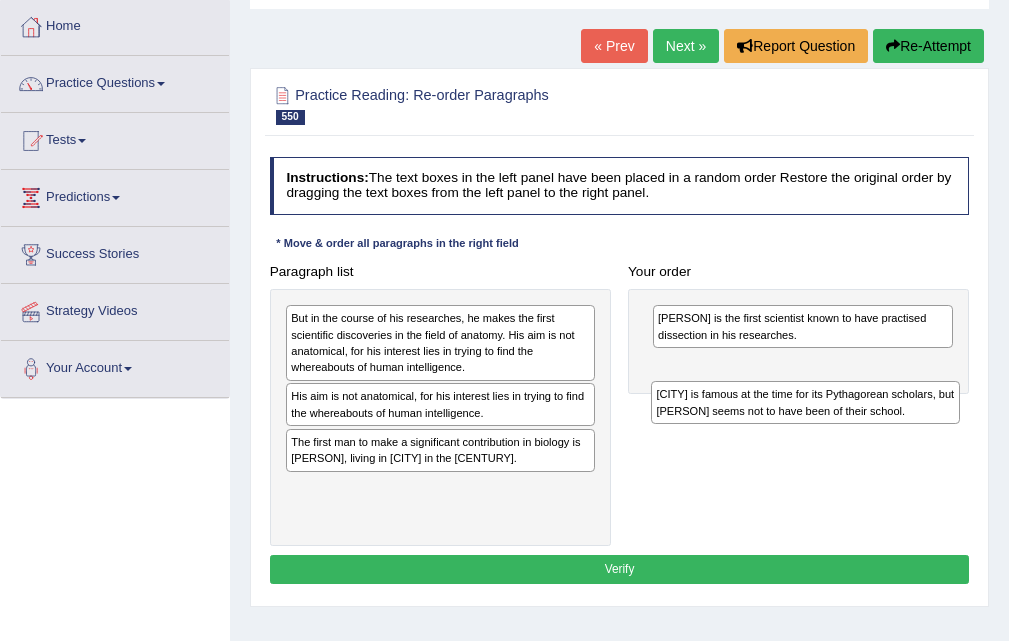 drag, startPoint x: 383, startPoint y: 333, endPoint x: 792, endPoint y: 436, distance: 421.77008 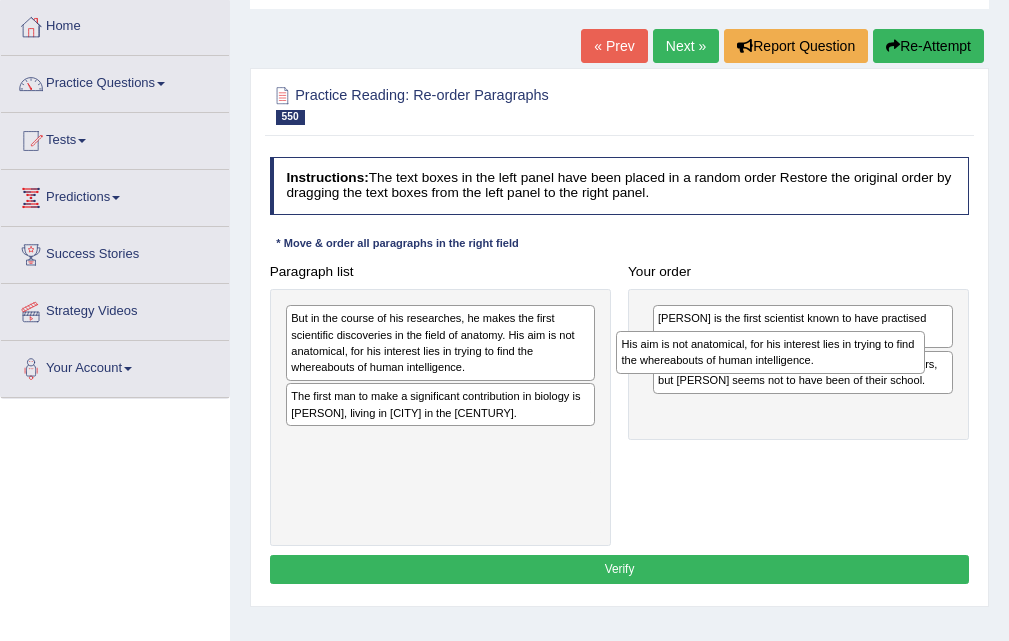 drag, startPoint x: 345, startPoint y: 390, endPoint x: 736, endPoint y: 386, distance: 391.02045 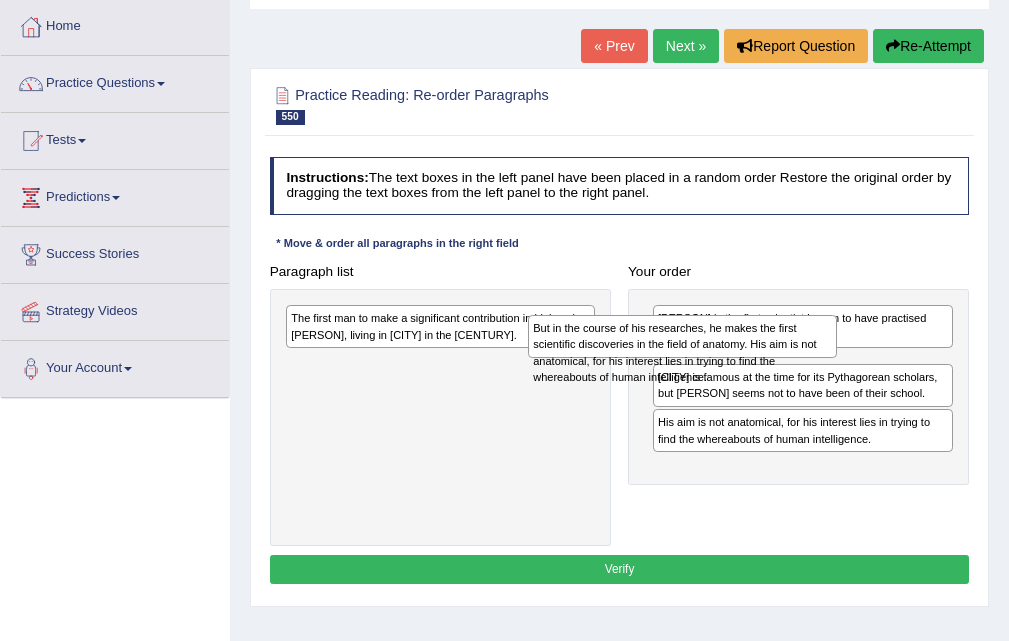 drag, startPoint x: 380, startPoint y: 330, endPoint x: 679, endPoint y: 365, distance: 301.04153 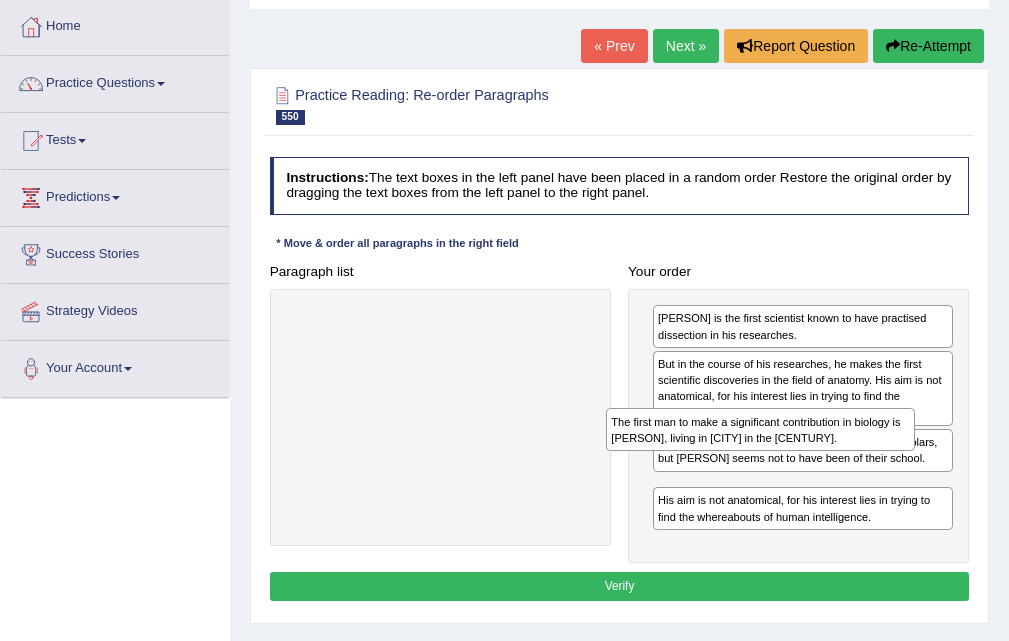 drag, startPoint x: 357, startPoint y: 327, endPoint x: 742, endPoint y: 463, distance: 408.31482 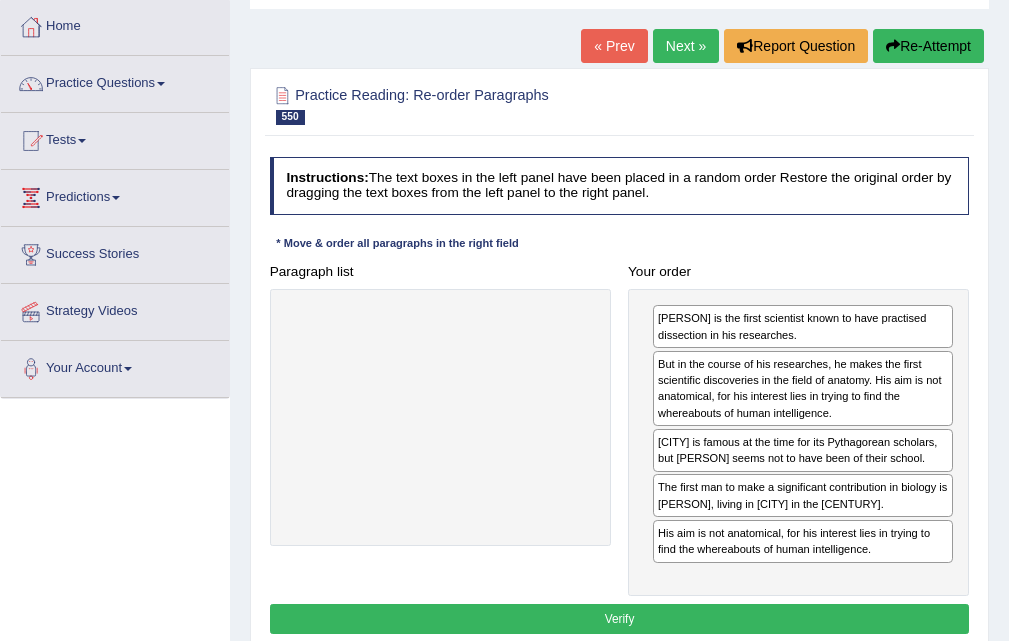 click on "Verify" at bounding box center (620, 618) 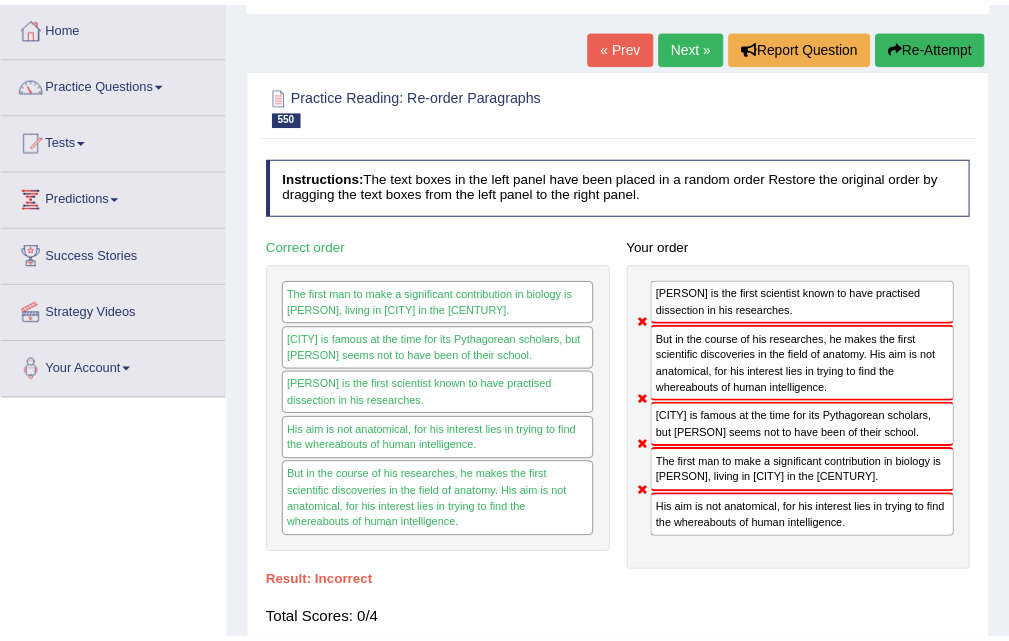 scroll, scrollTop: 0, scrollLeft: 0, axis: both 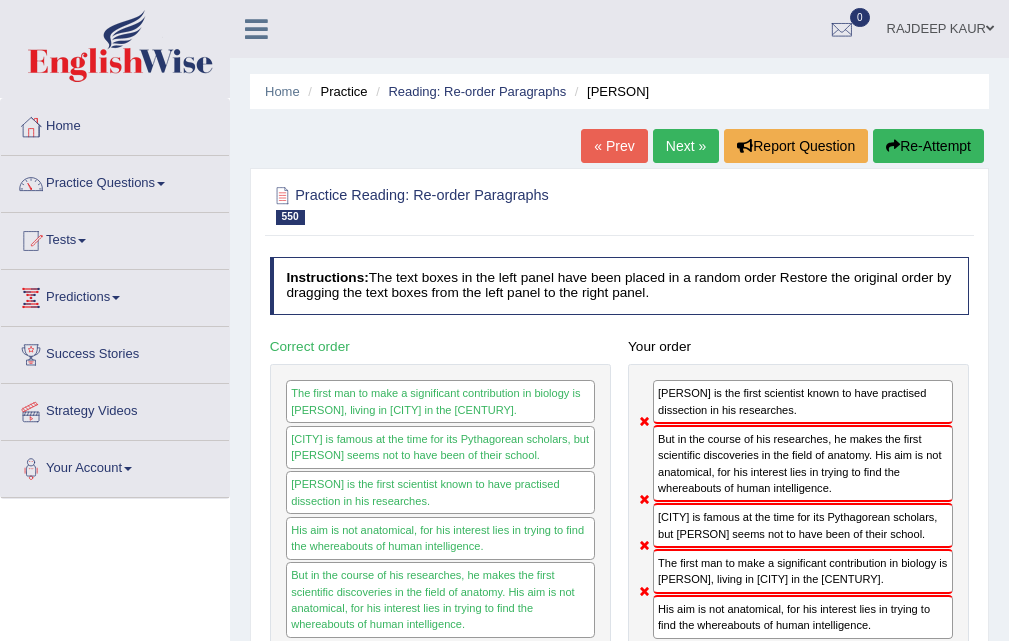 click on "Next »" at bounding box center (686, 146) 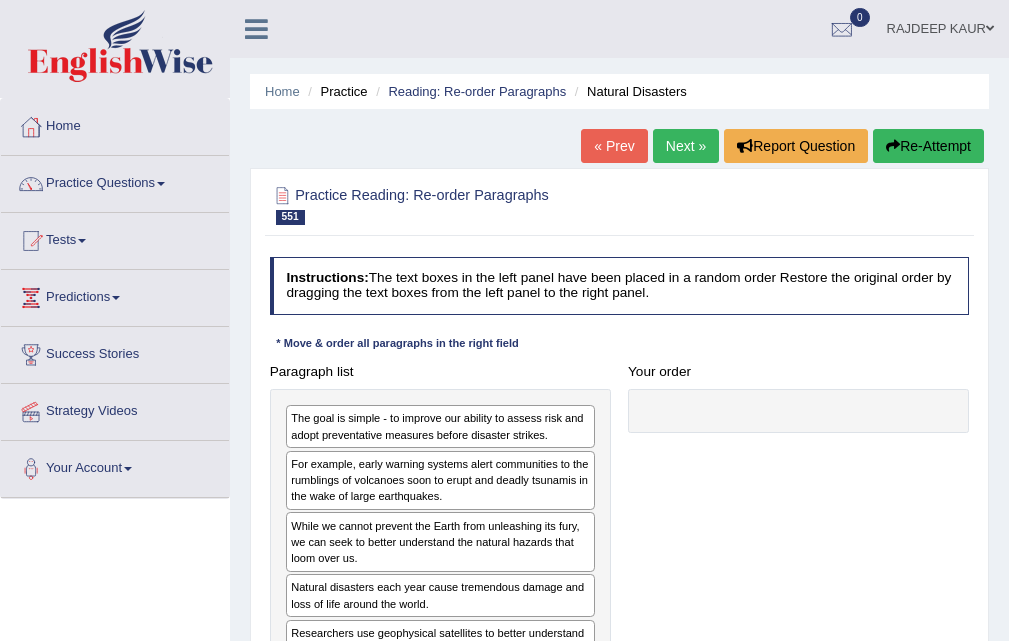 scroll, scrollTop: 200, scrollLeft: 0, axis: vertical 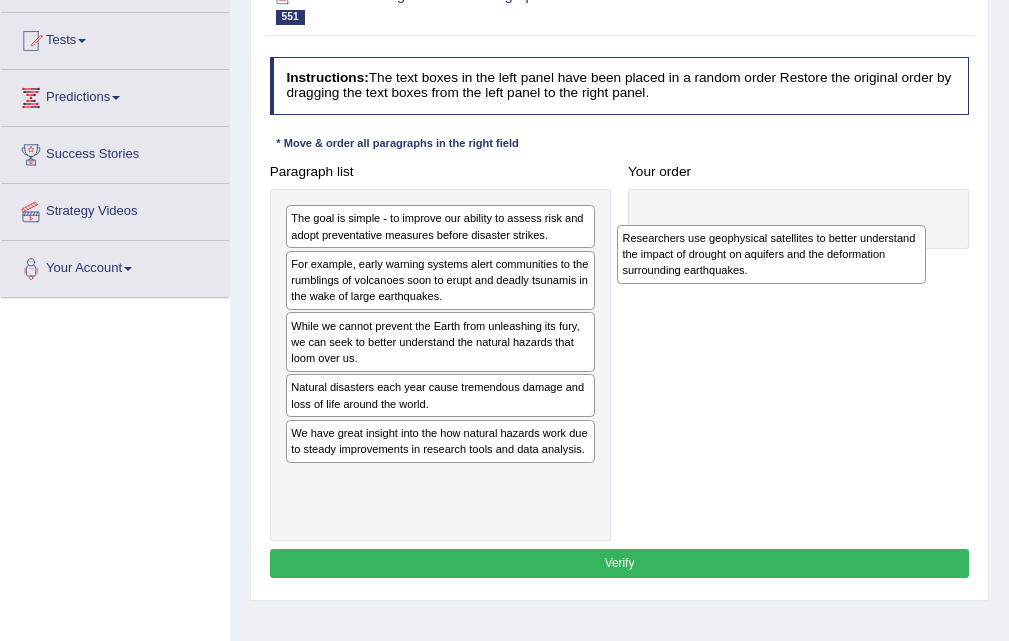 drag, startPoint x: 347, startPoint y: 452, endPoint x: 744, endPoint y: 272, distance: 435.9002 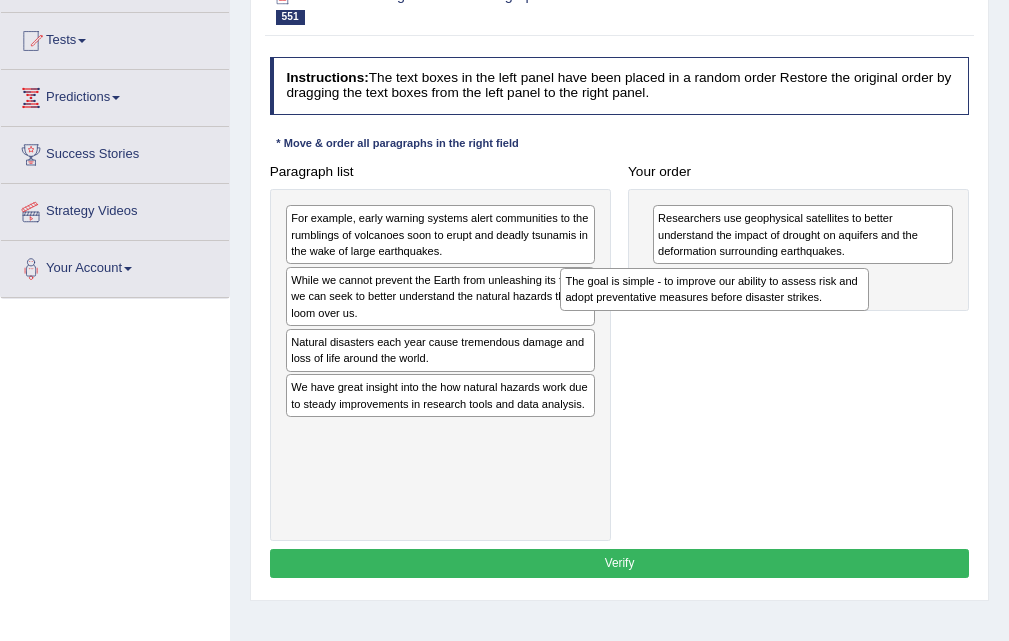 drag, startPoint x: 510, startPoint y: 236, endPoint x: 835, endPoint y: 324, distance: 336.70312 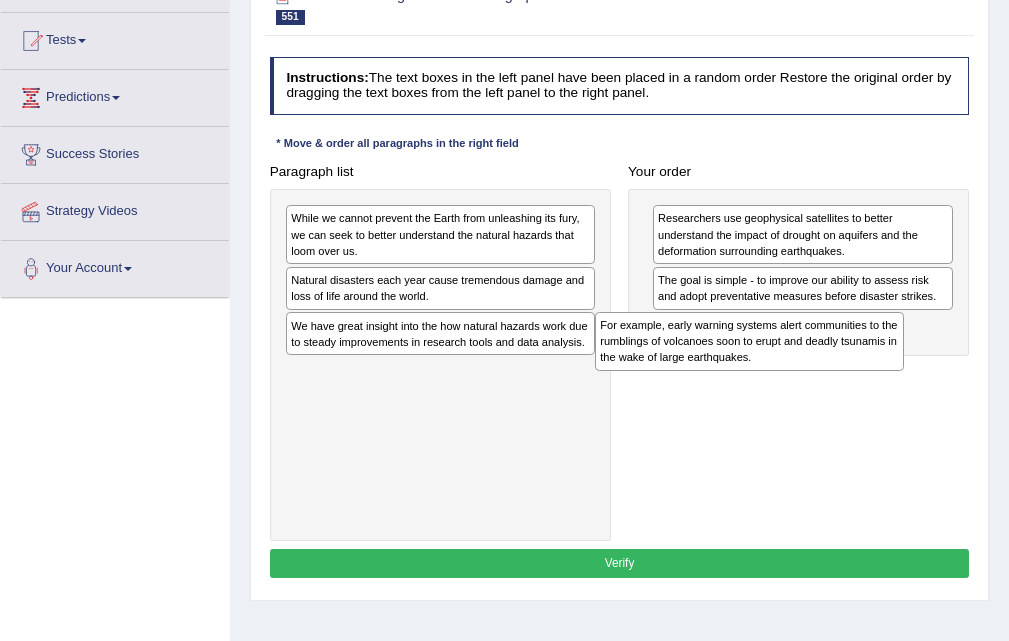 drag, startPoint x: 506, startPoint y: 240, endPoint x: 874, endPoint y: 374, distance: 391.63757 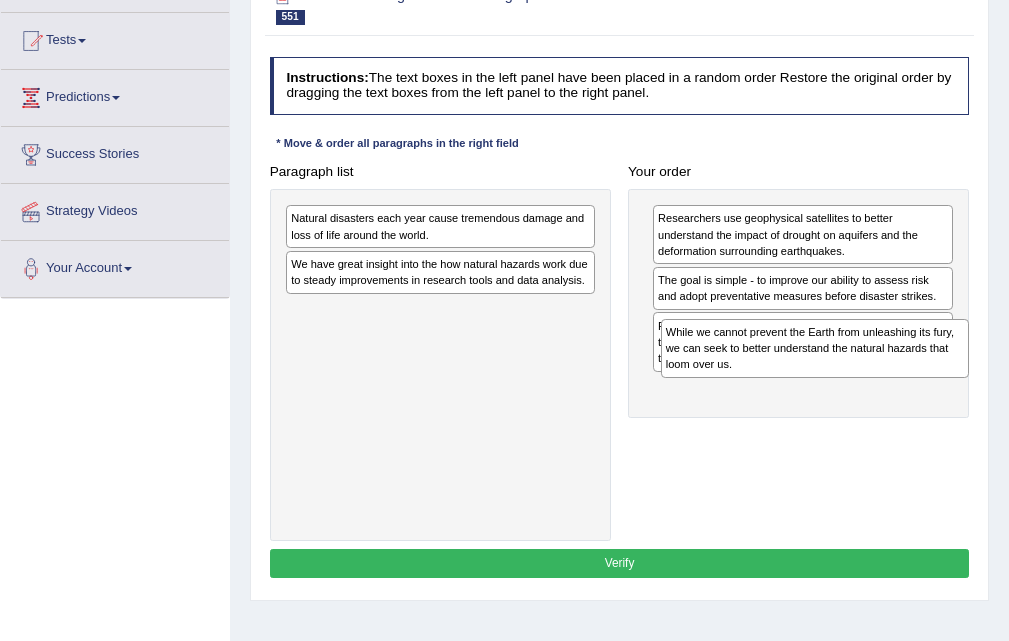drag, startPoint x: 341, startPoint y: 242, endPoint x: 845, endPoint y: 414, distance: 532.5411 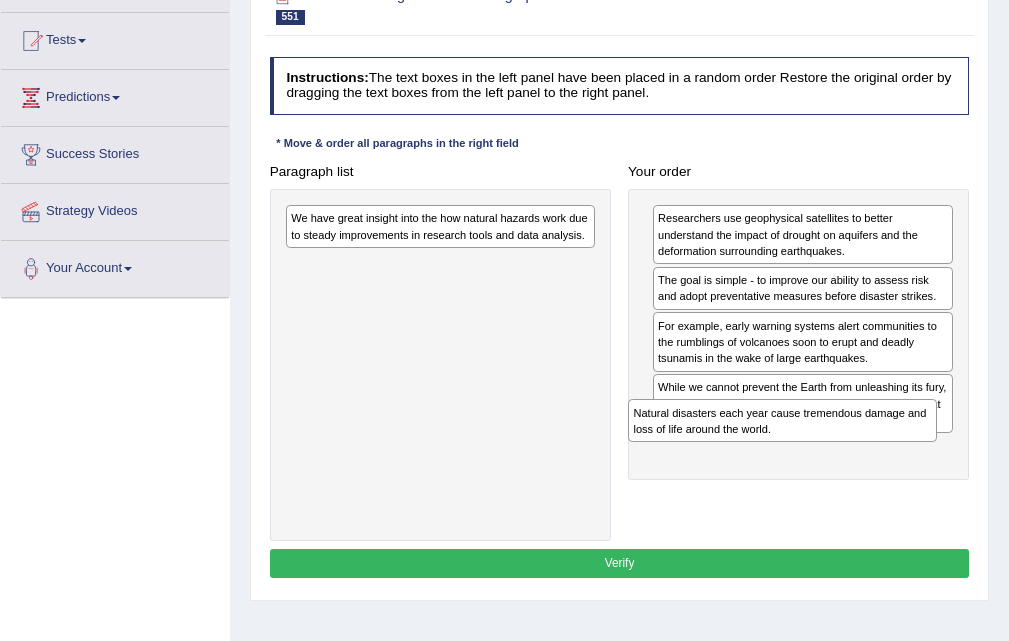 drag, startPoint x: 407, startPoint y: 227, endPoint x: 817, endPoint y: 519, distance: 503.35275 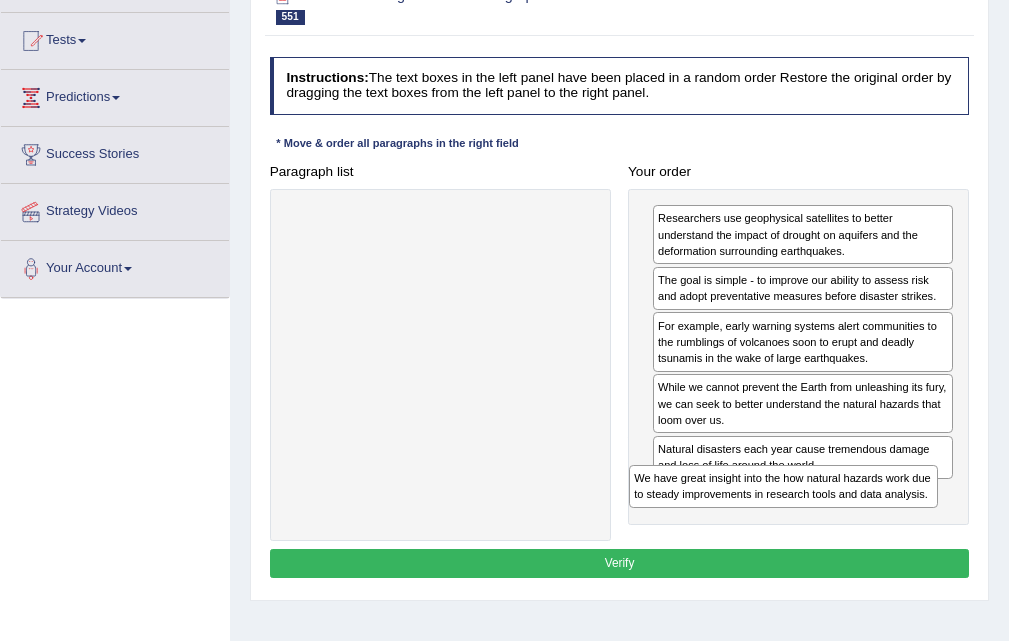 drag, startPoint x: 340, startPoint y: 224, endPoint x: 748, endPoint y: 549, distance: 521.6215 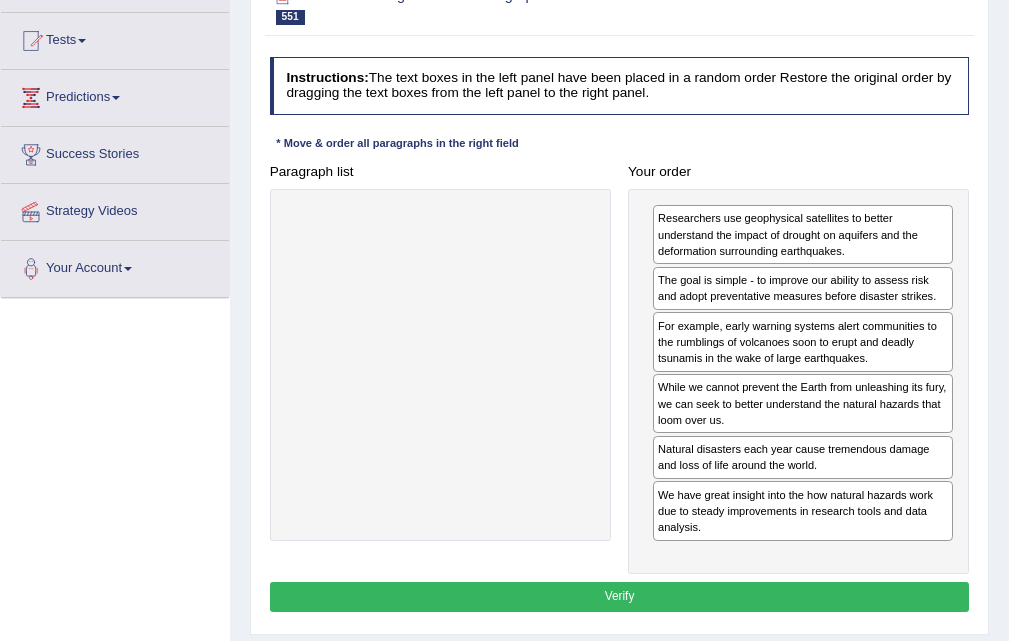 click on "Verify" at bounding box center (620, 596) 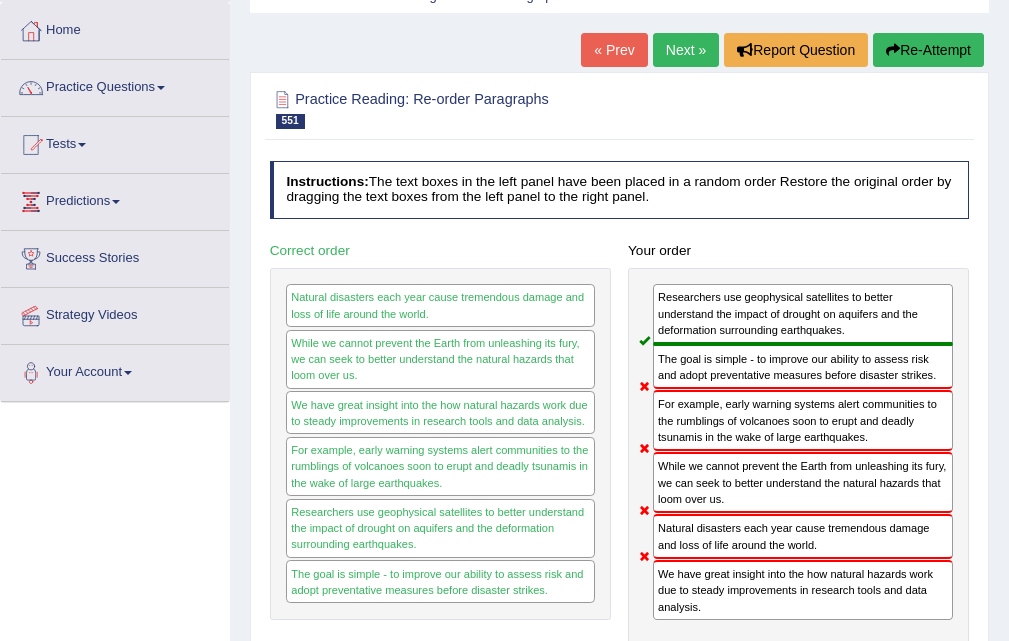 scroll, scrollTop: 0, scrollLeft: 0, axis: both 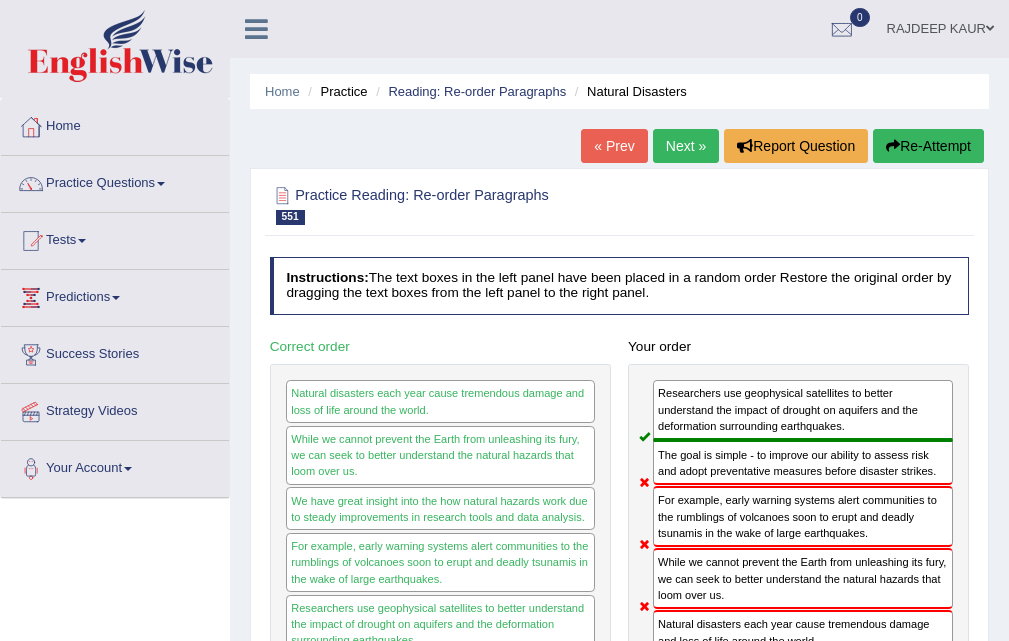 click on "Next »" at bounding box center (686, 146) 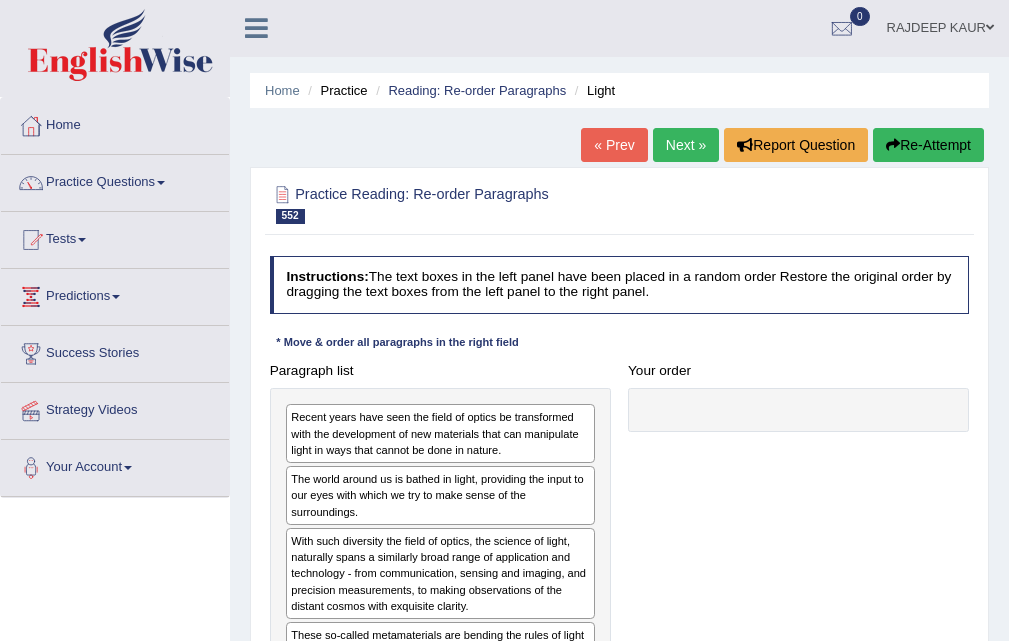 scroll, scrollTop: 0, scrollLeft: 0, axis: both 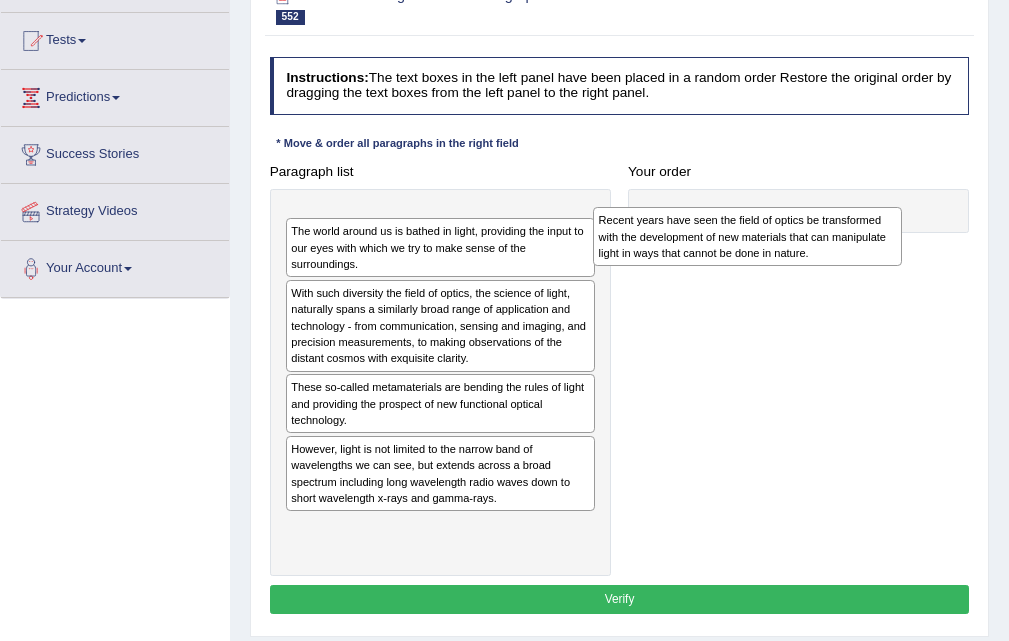 drag, startPoint x: 347, startPoint y: 257, endPoint x: 713, endPoint y: 268, distance: 366.16525 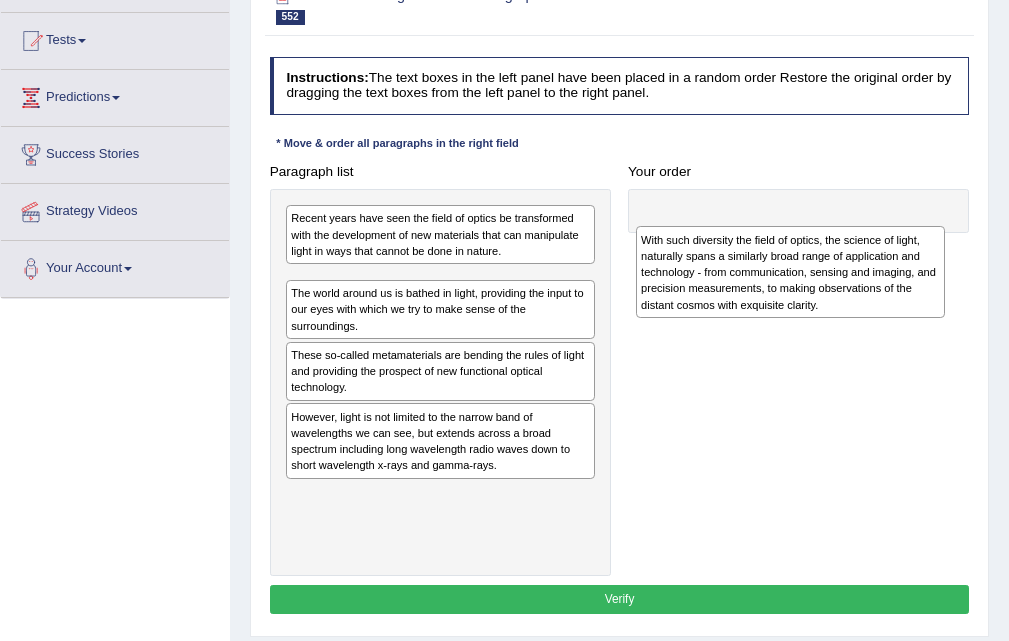 drag, startPoint x: 352, startPoint y: 412, endPoint x: 769, endPoint y: 324, distance: 426.18423 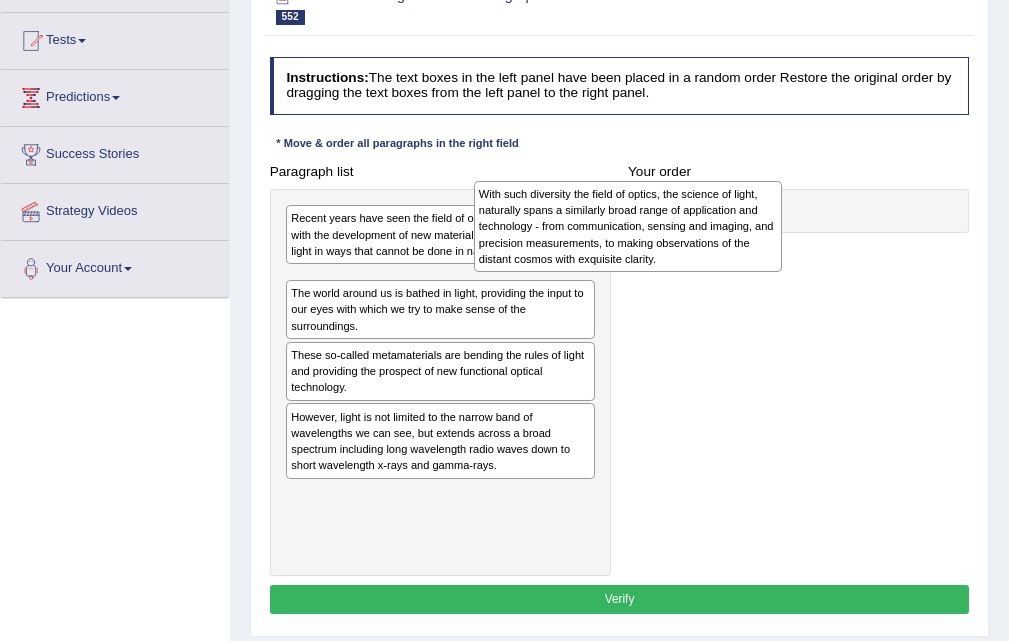 drag, startPoint x: 490, startPoint y: 282, endPoint x: 714, endPoint y: 304, distance: 225.07776 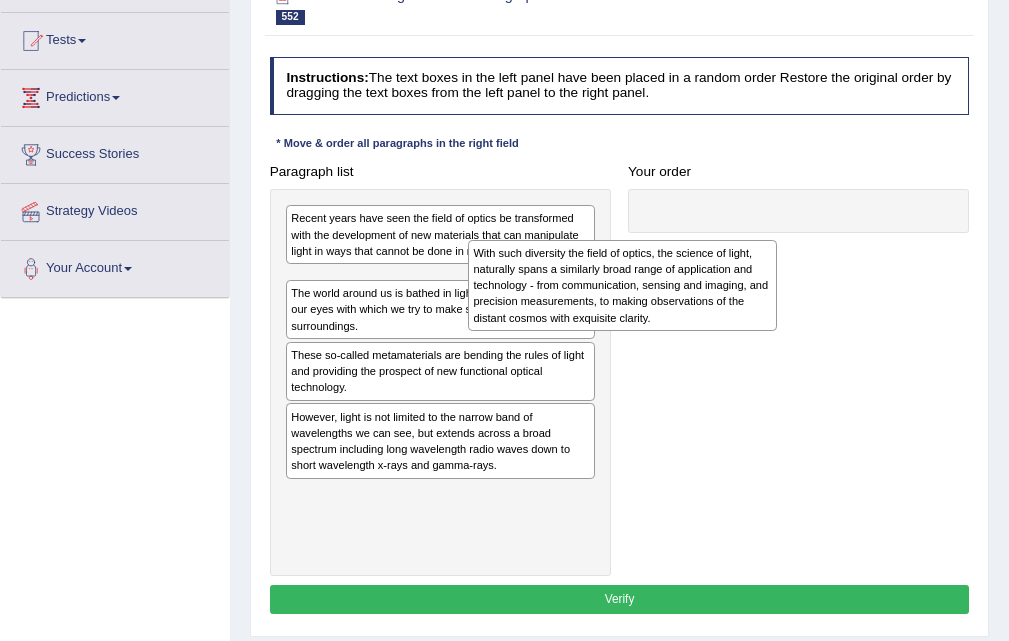 drag, startPoint x: 714, startPoint y: 304, endPoint x: 717, endPoint y: 242, distance: 62.072536 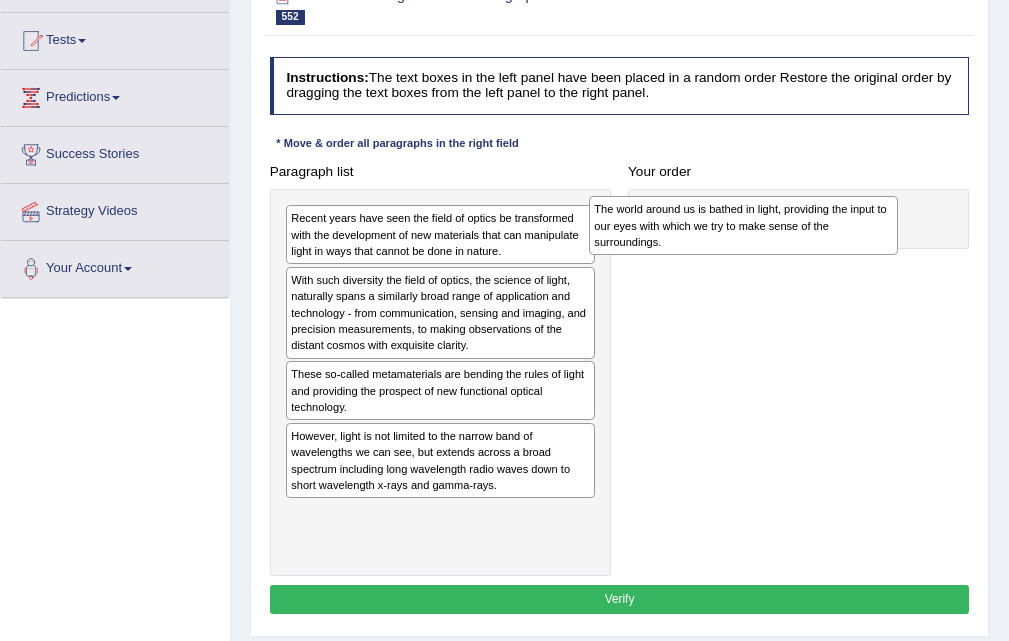drag, startPoint x: 411, startPoint y: 363, endPoint x: 772, endPoint y: 205, distance: 394.06216 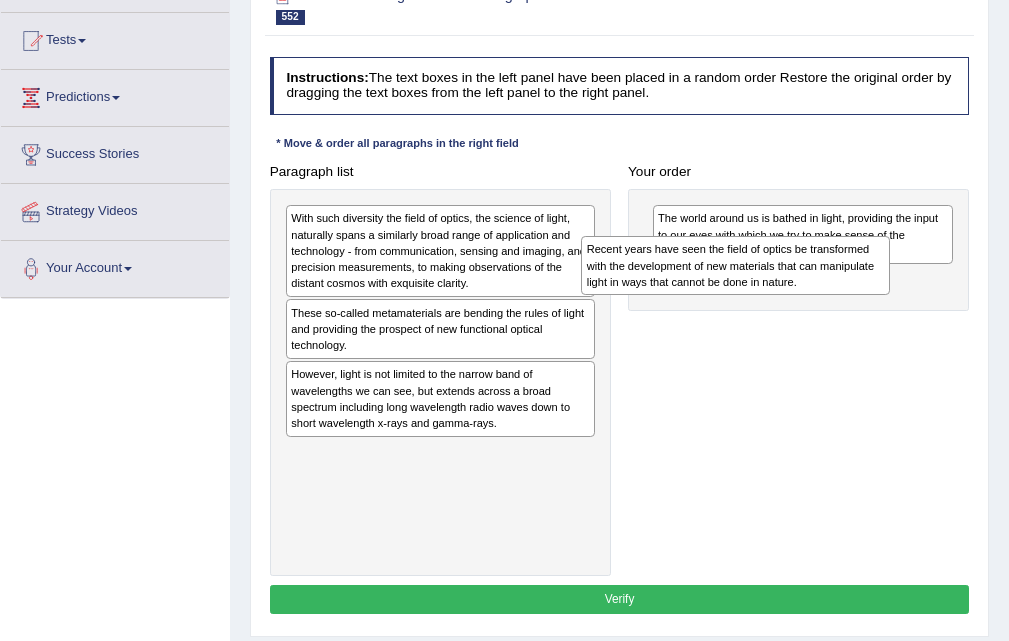 drag, startPoint x: 456, startPoint y: 228, endPoint x: 808, endPoint y: 273, distance: 354.86478 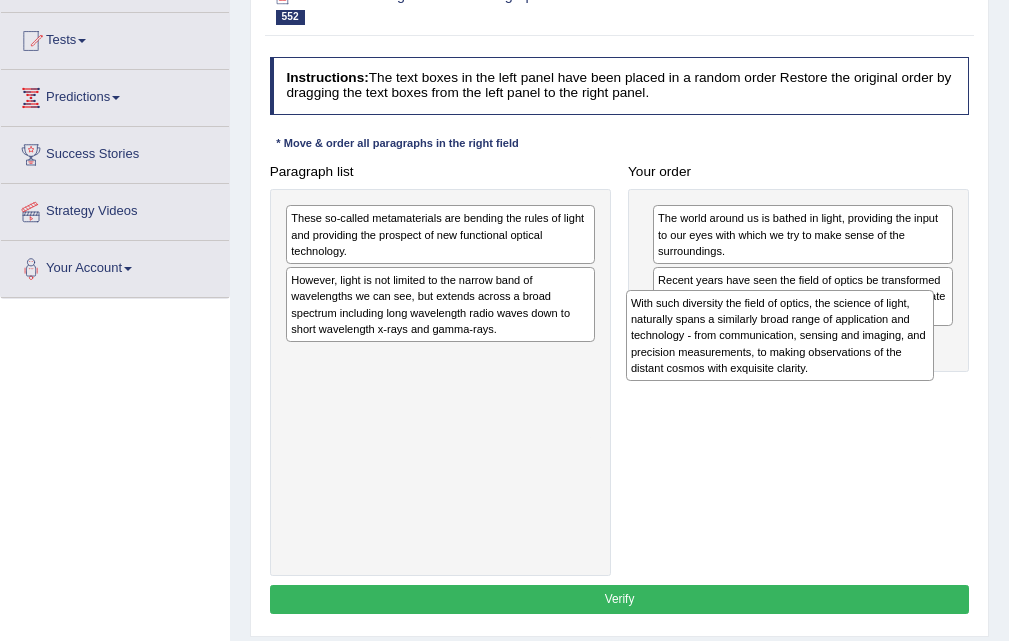 drag, startPoint x: 469, startPoint y: 275, endPoint x: 878, endPoint y: 387, distance: 424.05777 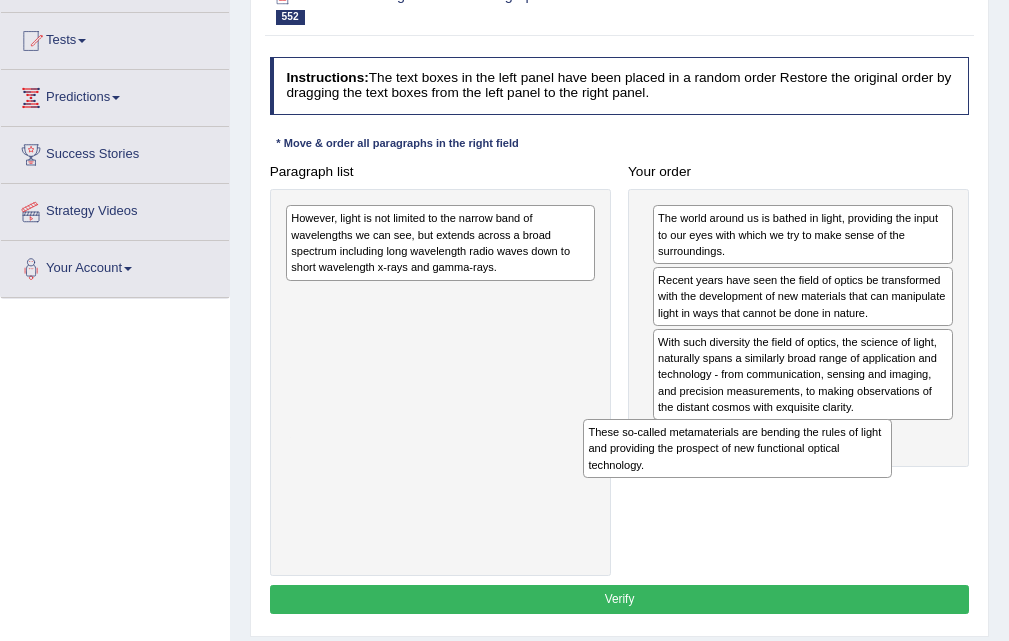 drag, startPoint x: 288, startPoint y: 245, endPoint x: 642, endPoint y: 505, distance: 439.22205 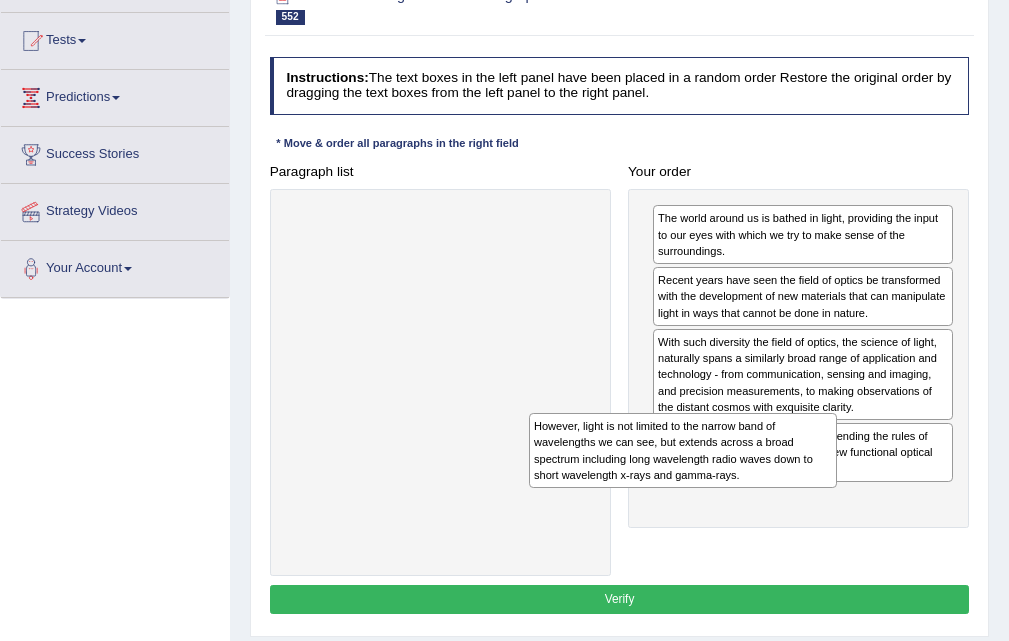 drag, startPoint x: 480, startPoint y: 257, endPoint x: 789, endPoint y: 521, distance: 406.41974 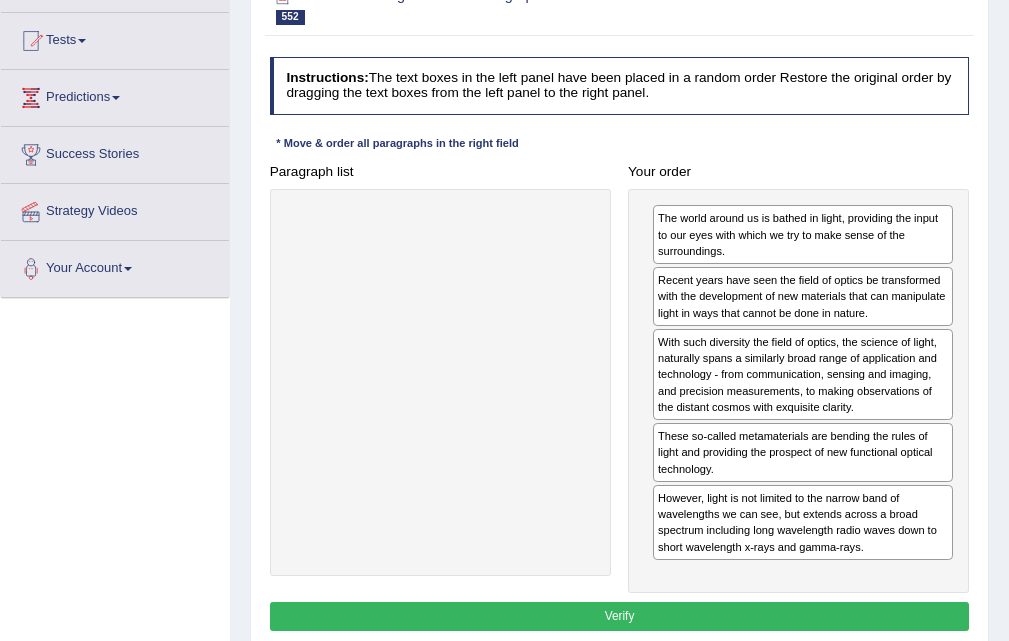 click on "Verify" at bounding box center [620, 616] 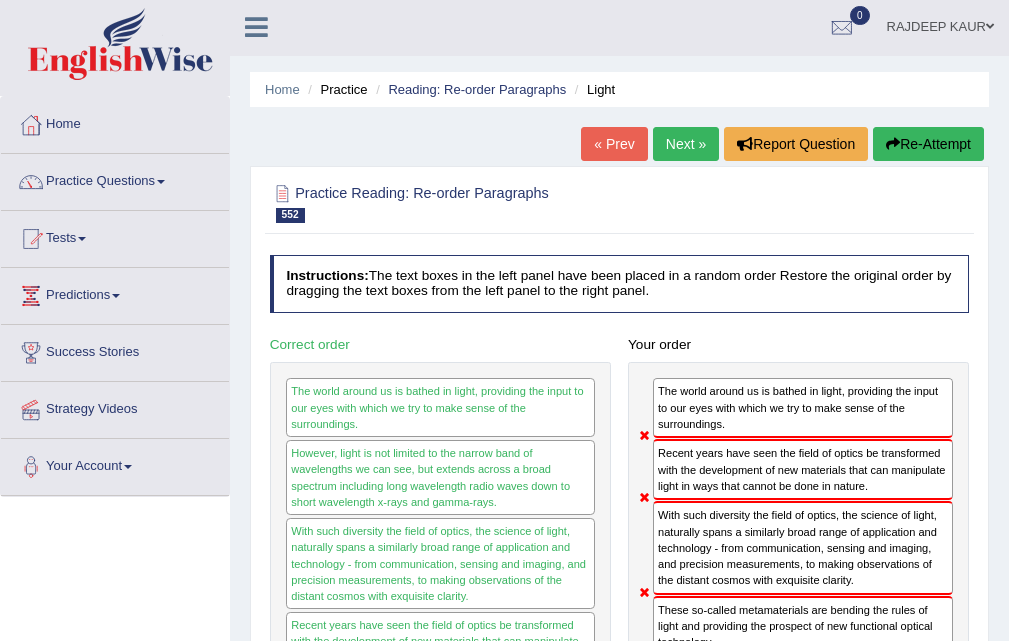 scroll, scrollTop: 0, scrollLeft: 0, axis: both 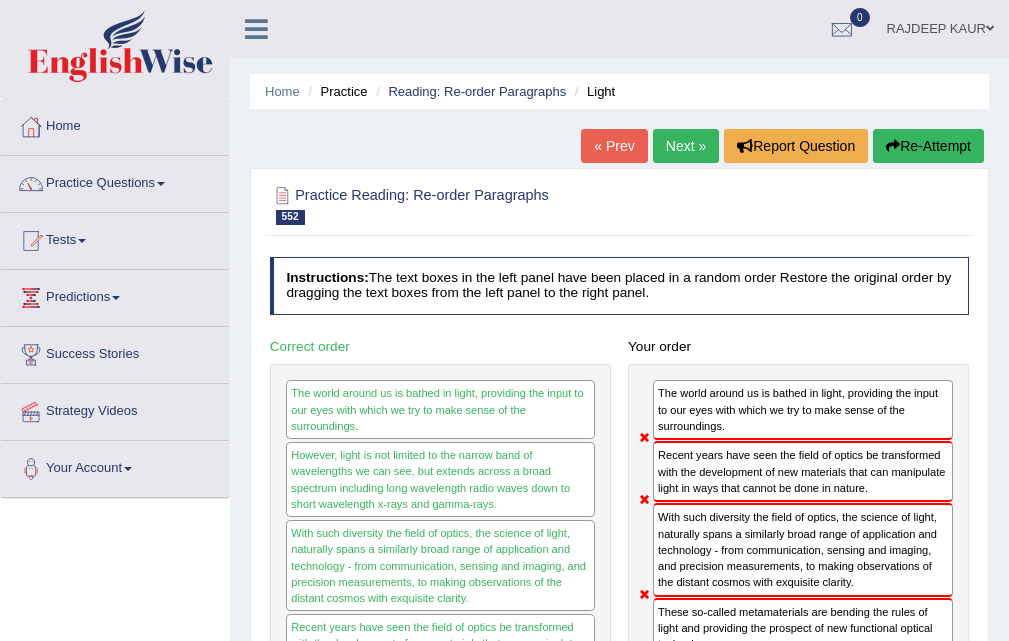 click on "Next »" at bounding box center [686, 146] 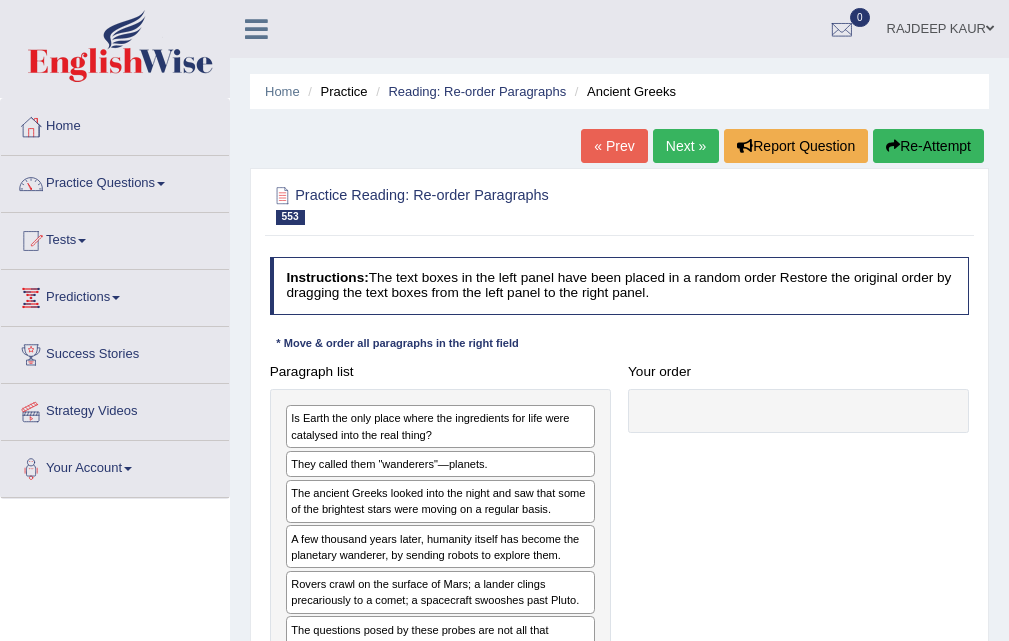 scroll, scrollTop: 200, scrollLeft: 0, axis: vertical 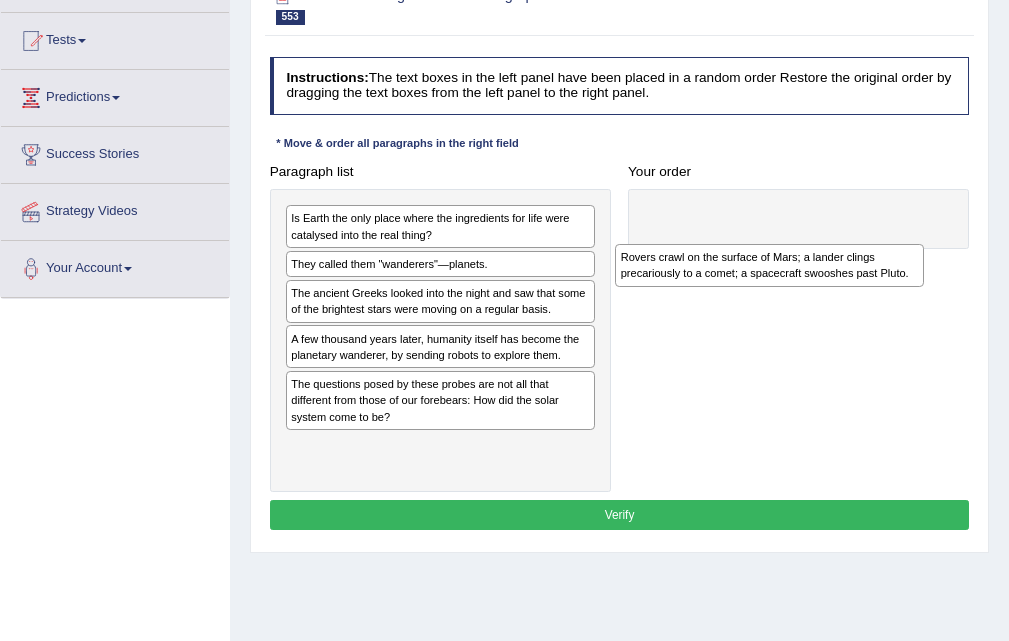 drag, startPoint x: 362, startPoint y: 403, endPoint x: 756, endPoint y: 293, distance: 409.06723 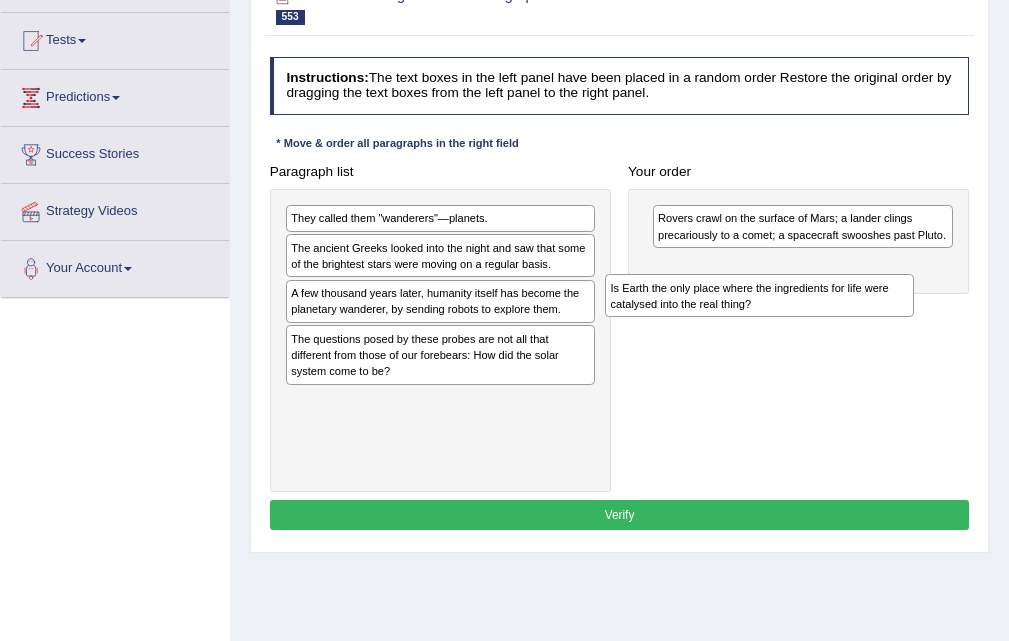 drag, startPoint x: 437, startPoint y: 243, endPoint x: 829, endPoint y: 337, distance: 403.11288 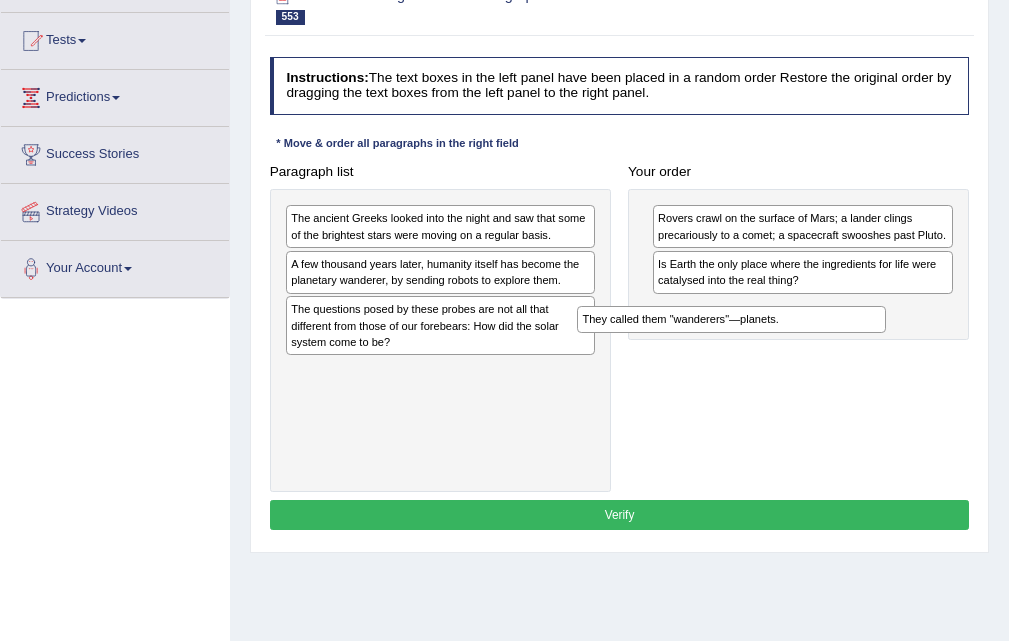 drag, startPoint x: 428, startPoint y: 226, endPoint x: 779, endPoint y: 353, distance: 373.26935 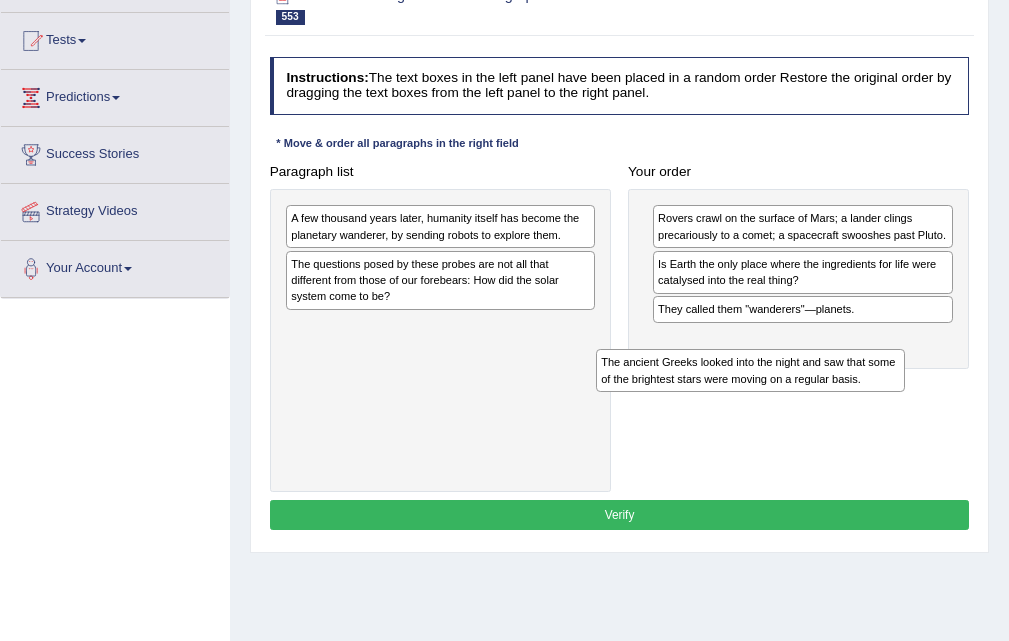 drag, startPoint x: 466, startPoint y: 235, endPoint x: 809, endPoint y: 418, distance: 388.7647 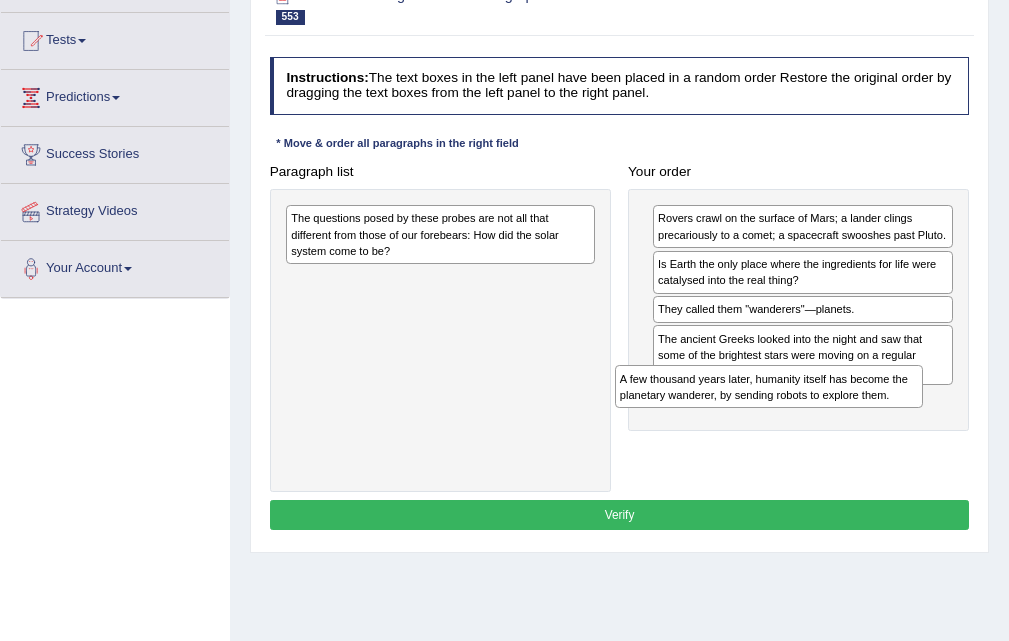 drag, startPoint x: 404, startPoint y: 241, endPoint x: 802, endPoint y: 446, distance: 447.69296 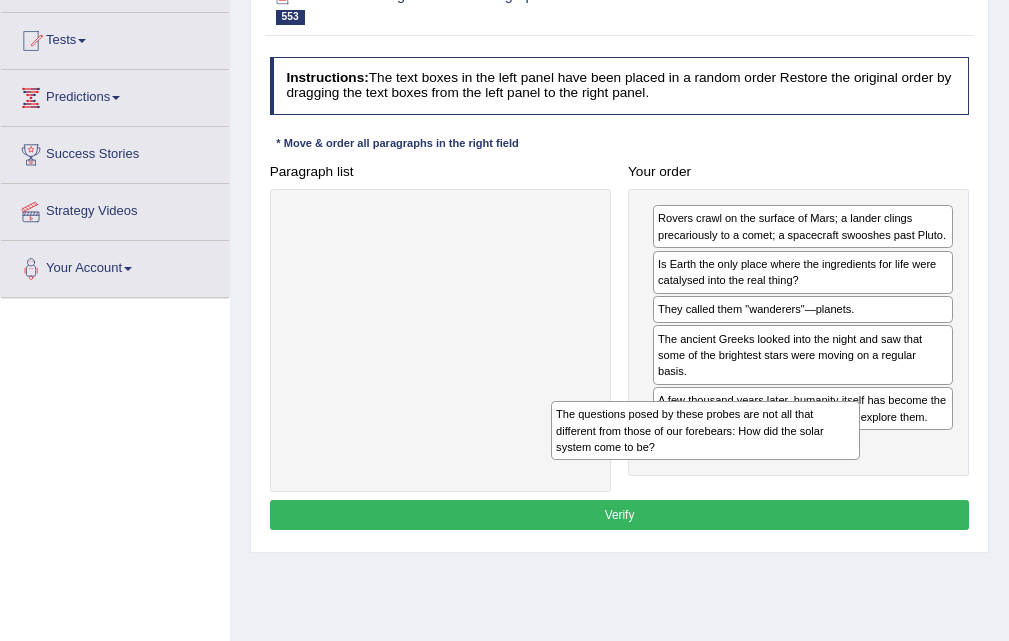 drag, startPoint x: 421, startPoint y: 248, endPoint x: 723, endPoint y: 479, distance: 380.21704 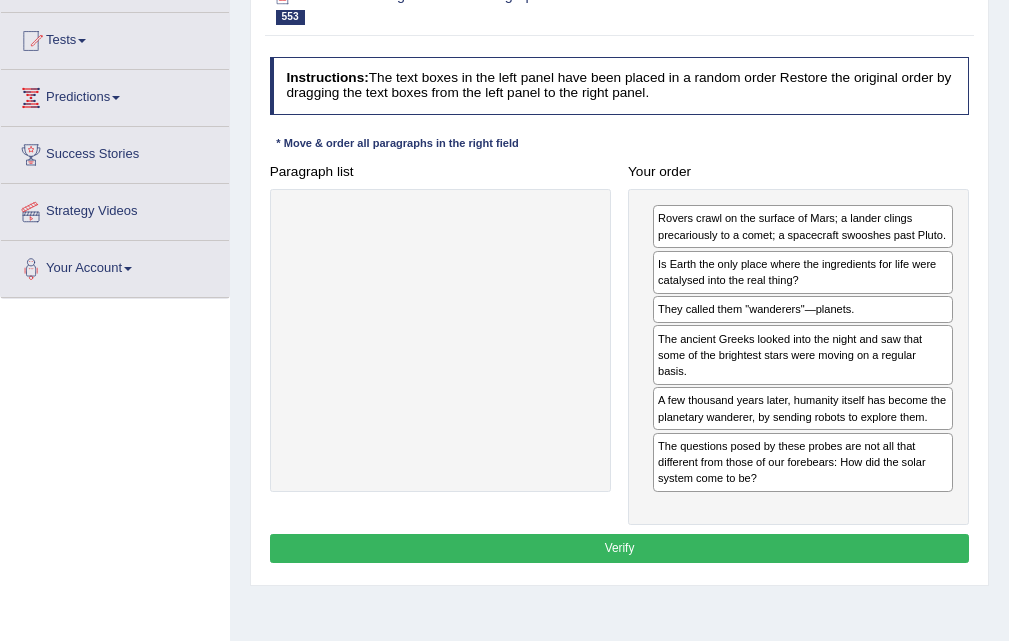 click on "Verify" at bounding box center (620, 548) 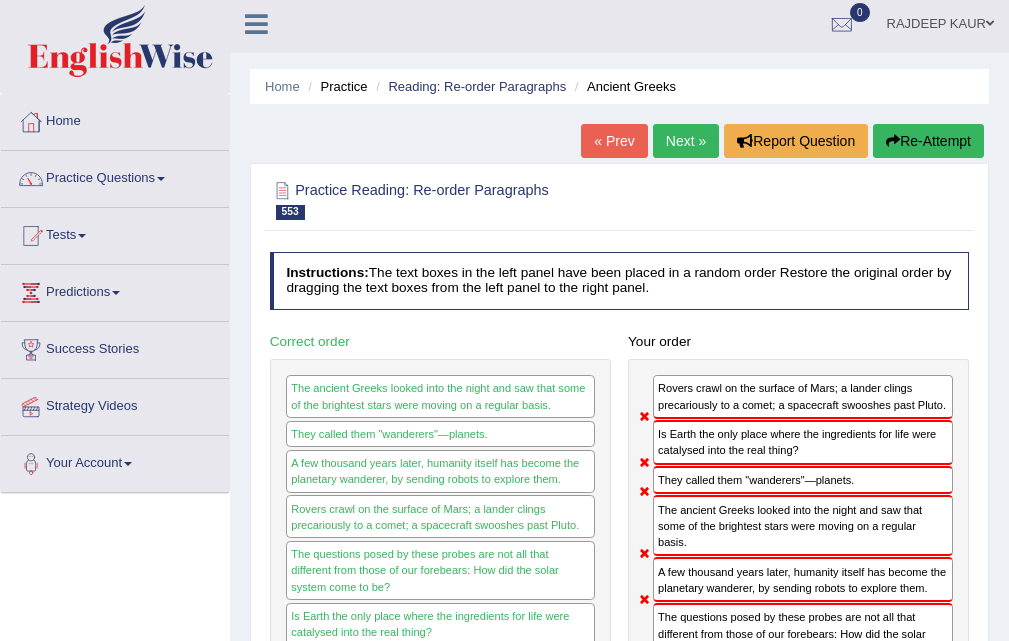 scroll, scrollTop: 0, scrollLeft: 0, axis: both 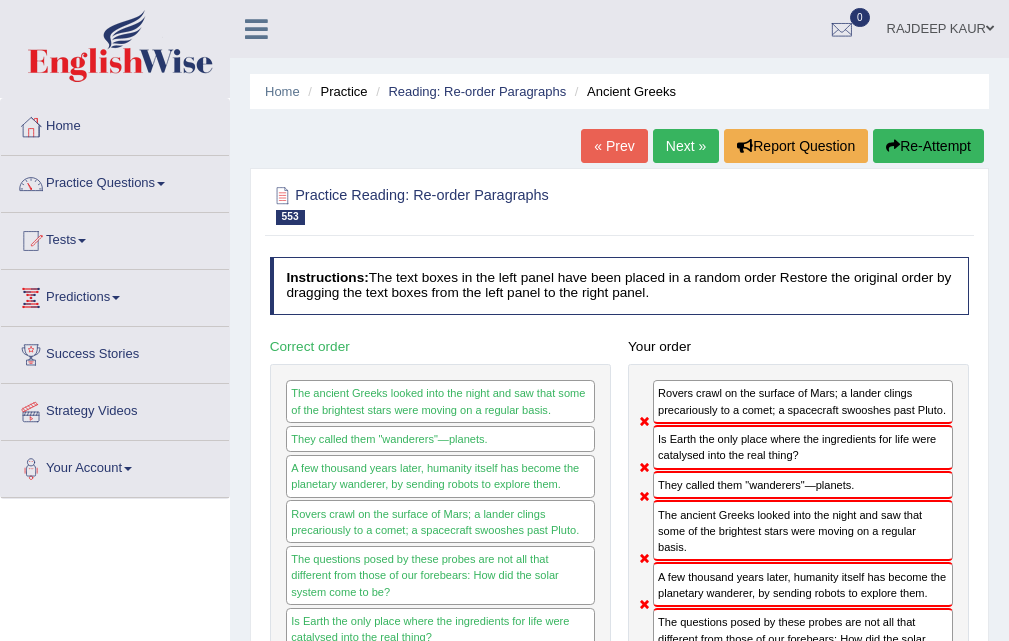 click on "Next »" at bounding box center [686, 146] 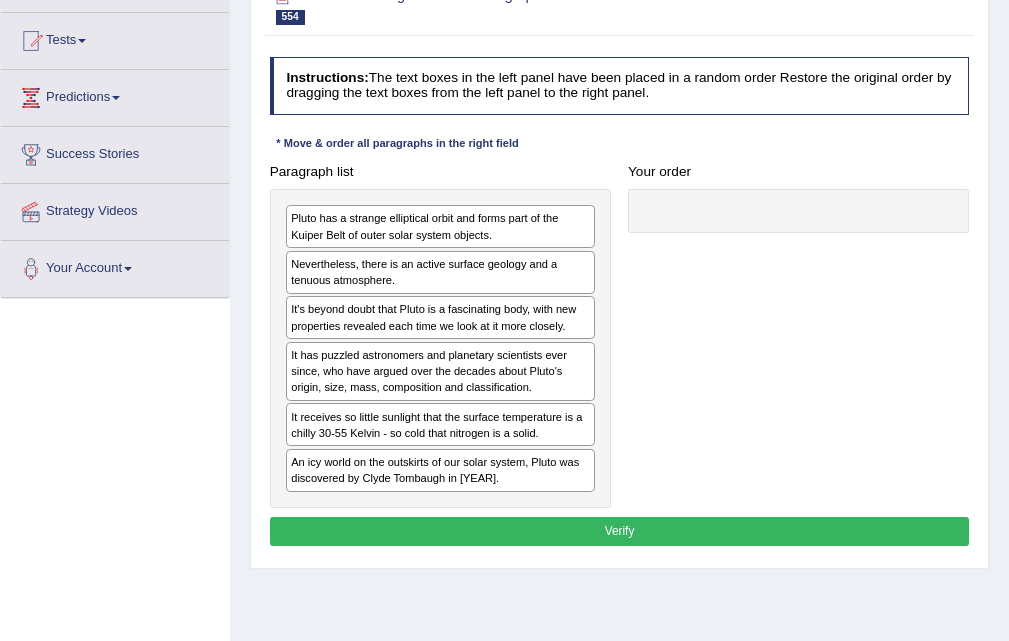 scroll, scrollTop: 200, scrollLeft: 0, axis: vertical 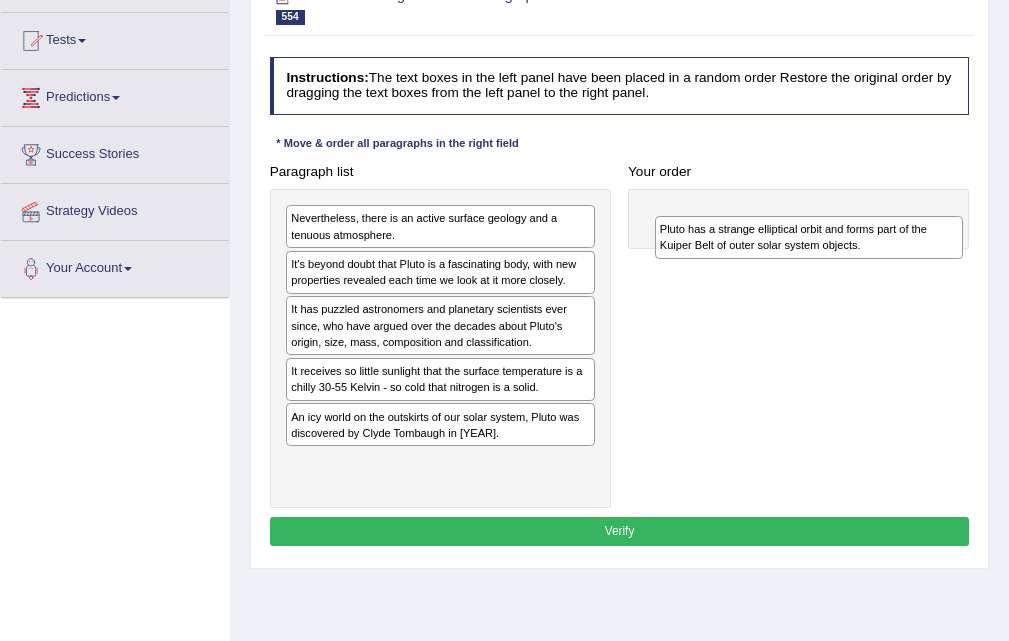 drag, startPoint x: 446, startPoint y: 225, endPoint x: 824, endPoint y: 246, distance: 378.5829 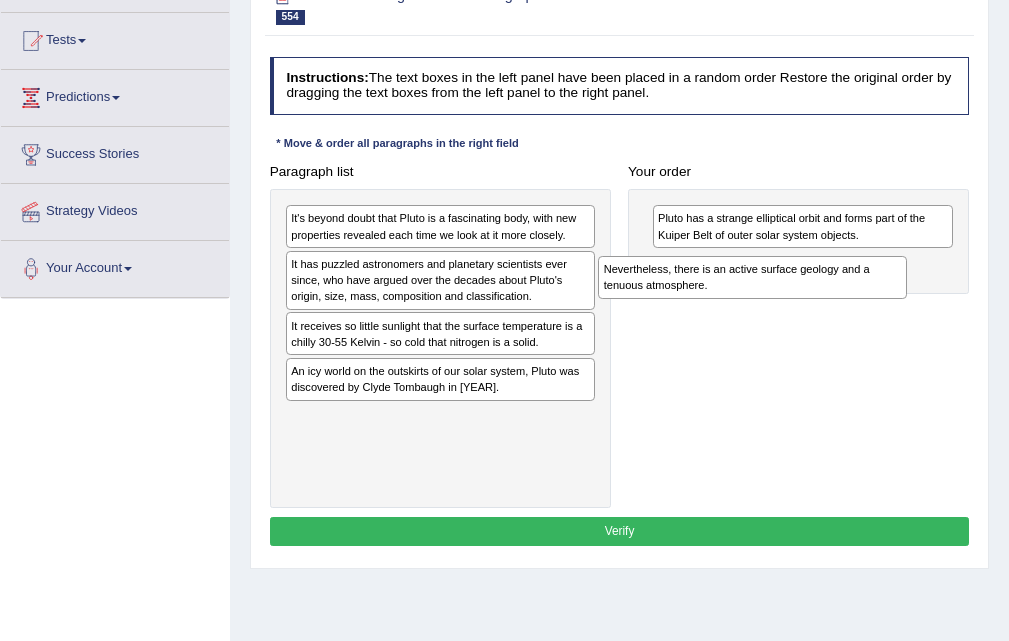 drag, startPoint x: 506, startPoint y: 239, endPoint x: 878, endPoint y: 309, distance: 378.52872 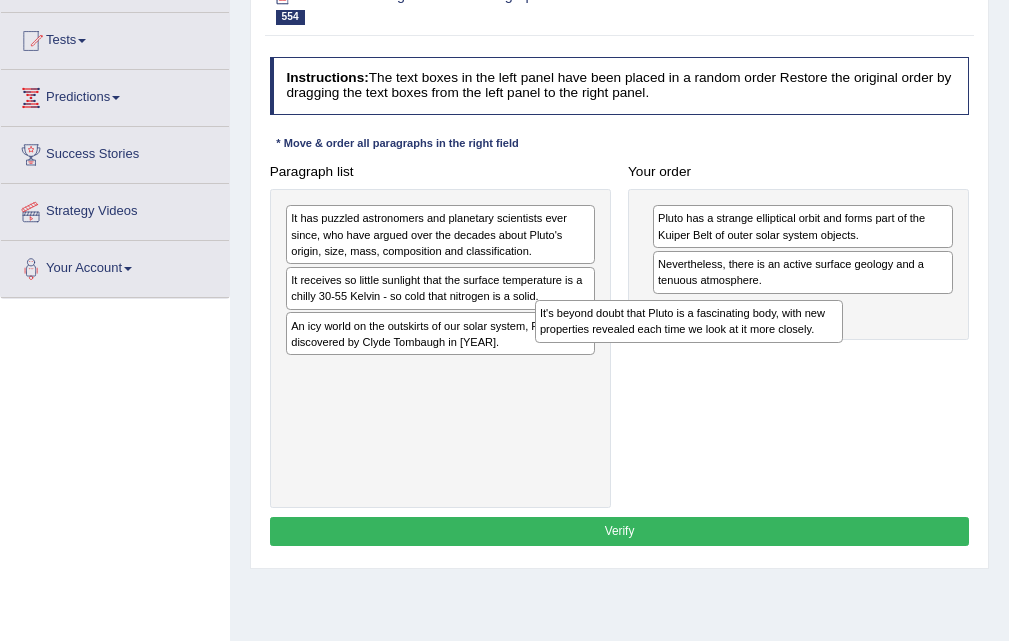 drag, startPoint x: 520, startPoint y: 231, endPoint x: 824, endPoint y: 357, distance: 329.07748 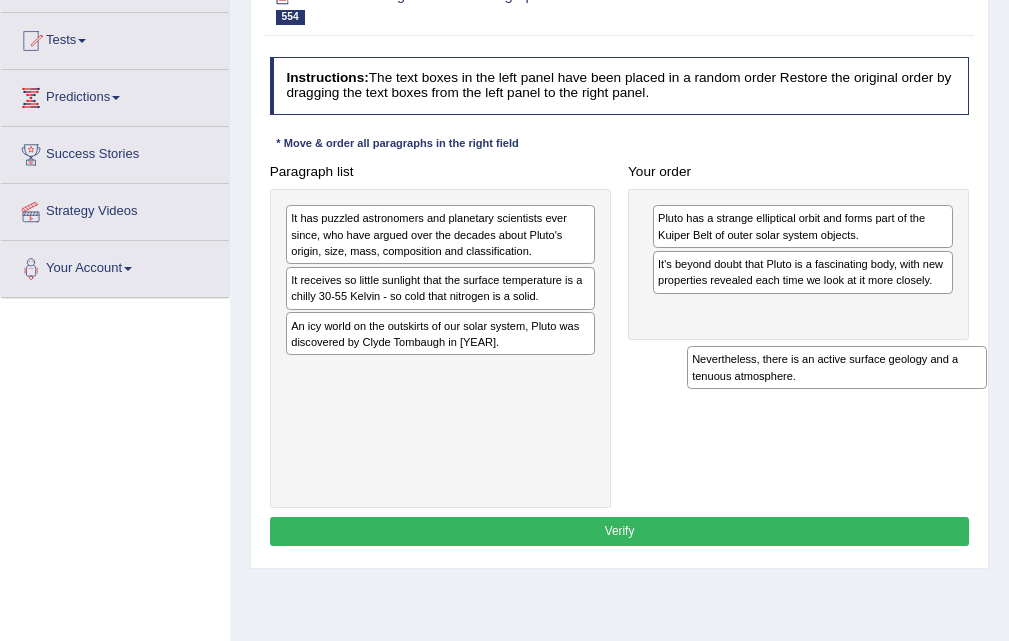 drag, startPoint x: 756, startPoint y: 269, endPoint x: 802, endPoint y: 398, distance: 136.95619 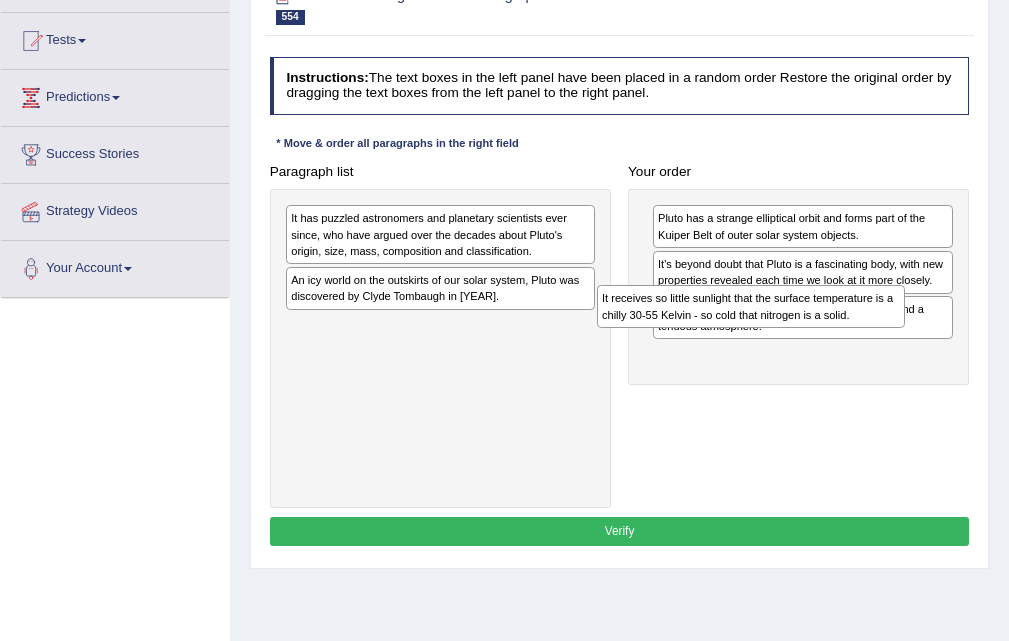 drag, startPoint x: 352, startPoint y: 302, endPoint x: 723, endPoint y: 344, distance: 373.36978 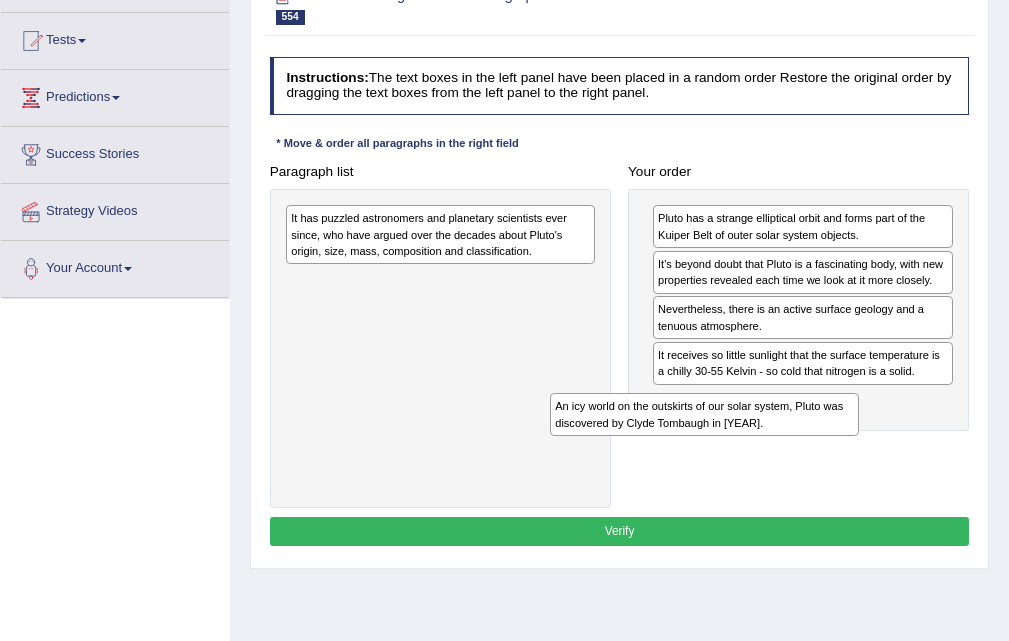 drag, startPoint x: 499, startPoint y: 301, endPoint x: 814, endPoint y: 469, distance: 357 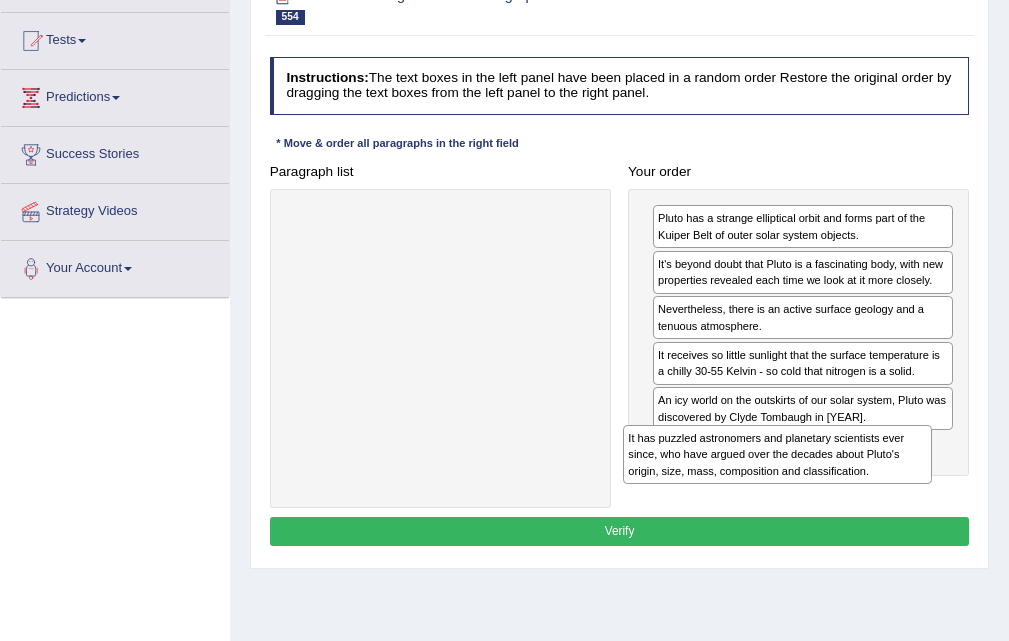 drag, startPoint x: 478, startPoint y: 241, endPoint x: 888, endPoint y: 522, distance: 497.0523 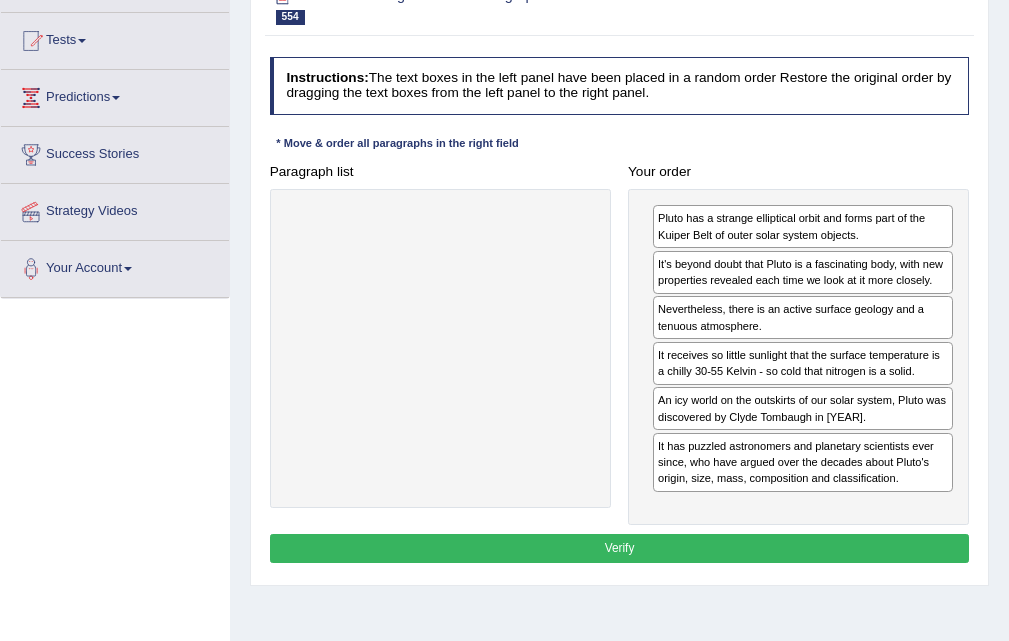 click on "Verify" at bounding box center (620, 548) 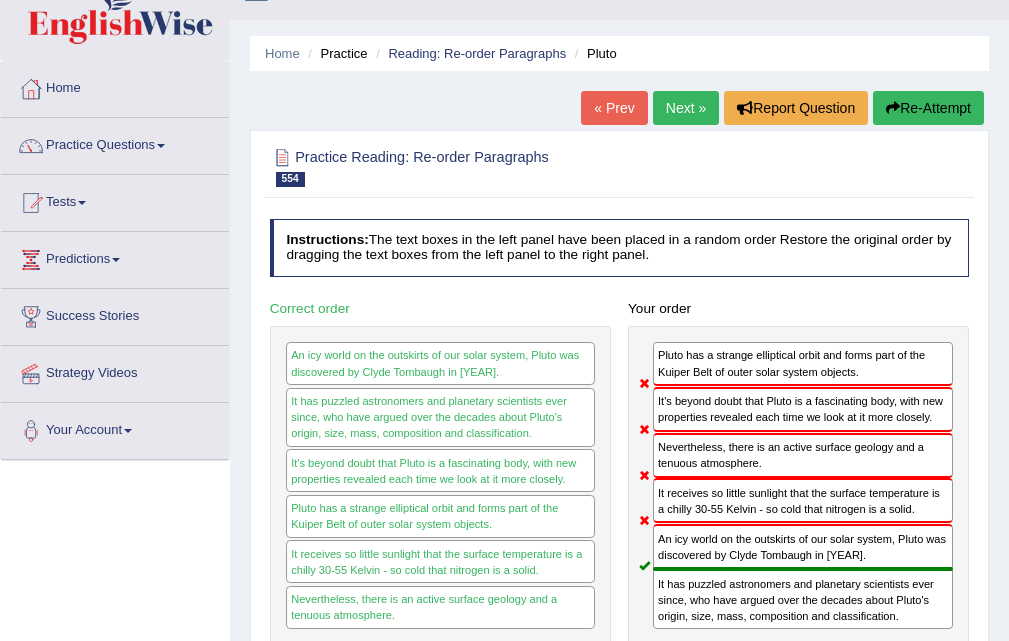 scroll, scrollTop: 0, scrollLeft: 0, axis: both 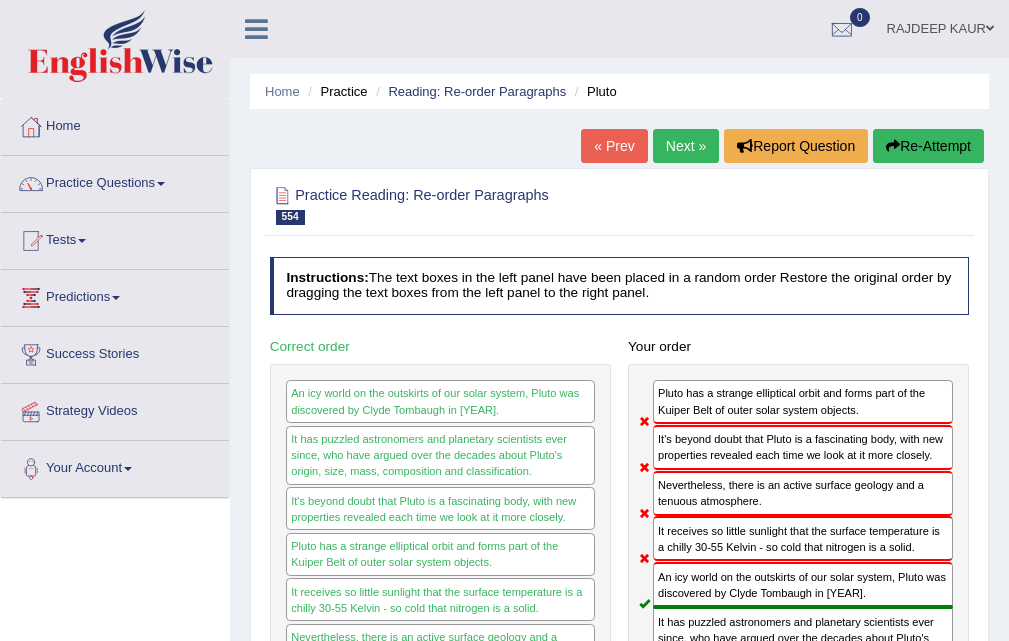 click on "Next »" at bounding box center [686, 146] 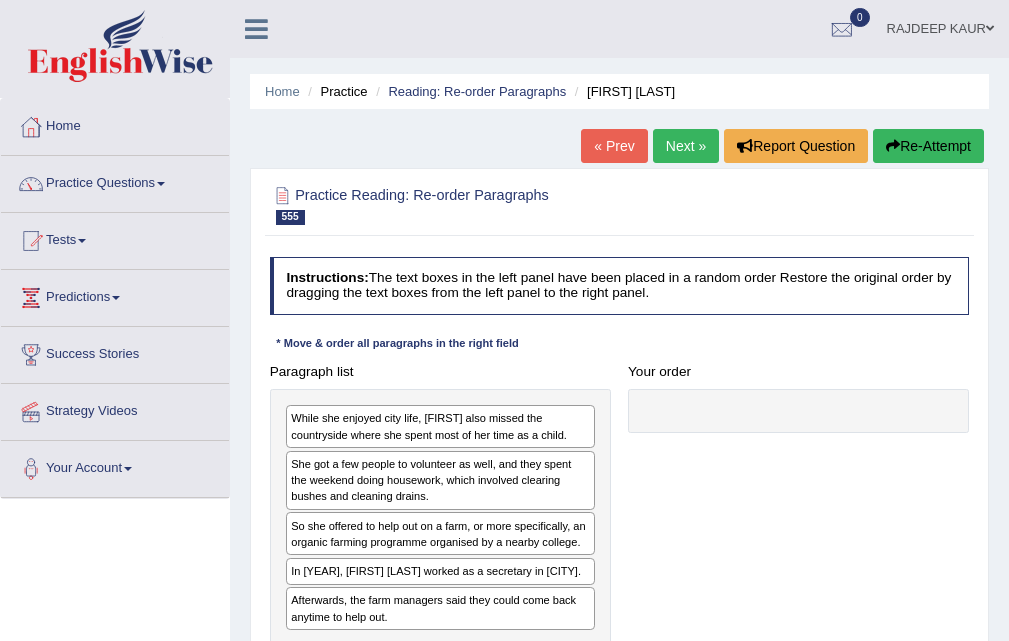 scroll, scrollTop: 100, scrollLeft: 0, axis: vertical 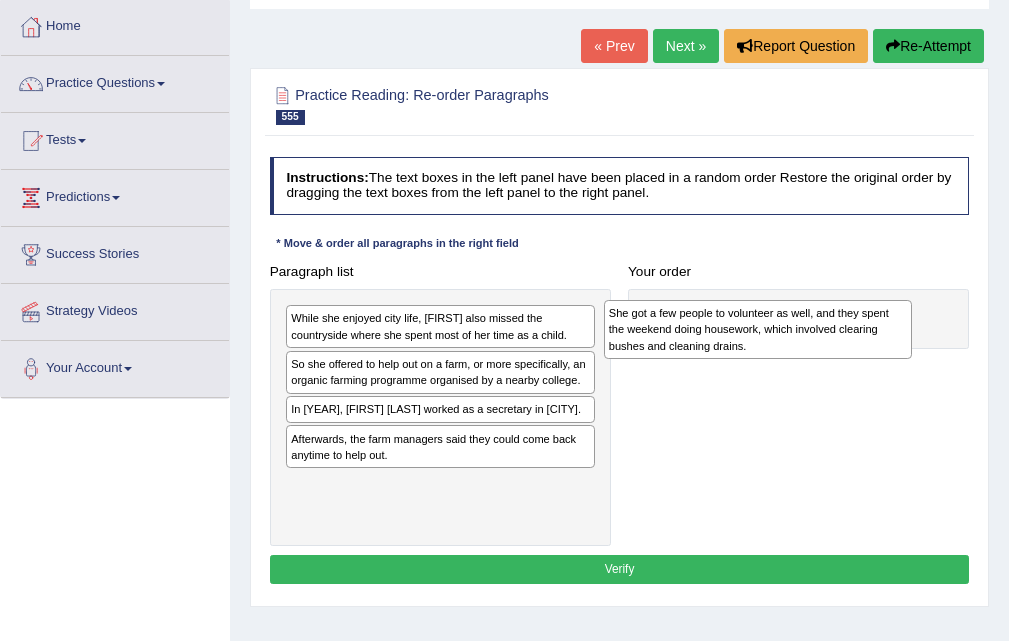 drag, startPoint x: 398, startPoint y: 380, endPoint x: 784, endPoint y: 346, distance: 387.4945 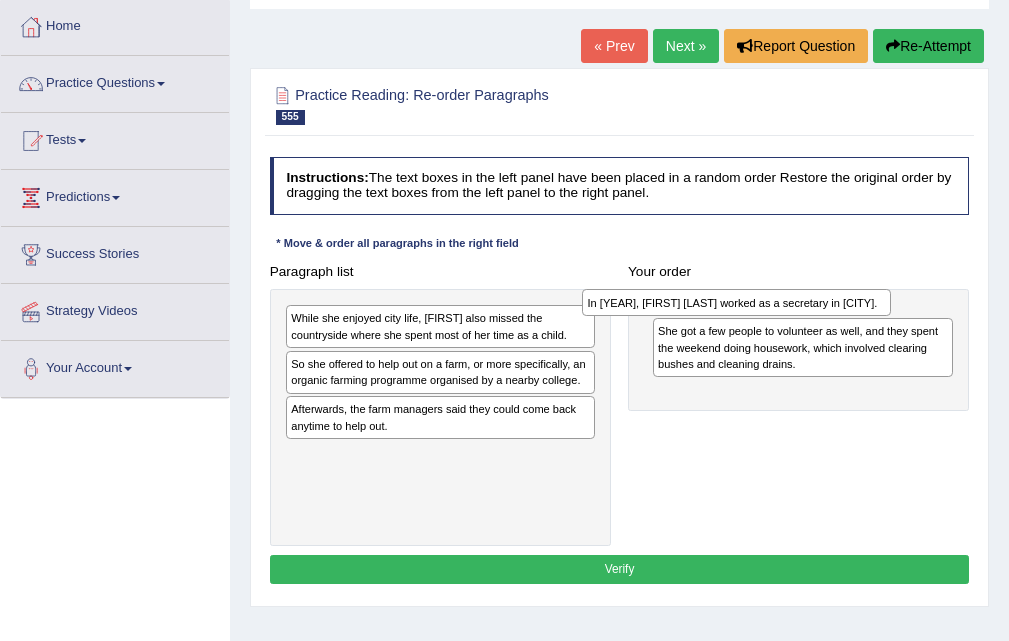 drag, startPoint x: 520, startPoint y: 414, endPoint x: 873, endPoint y: 313, distance: 367.16483 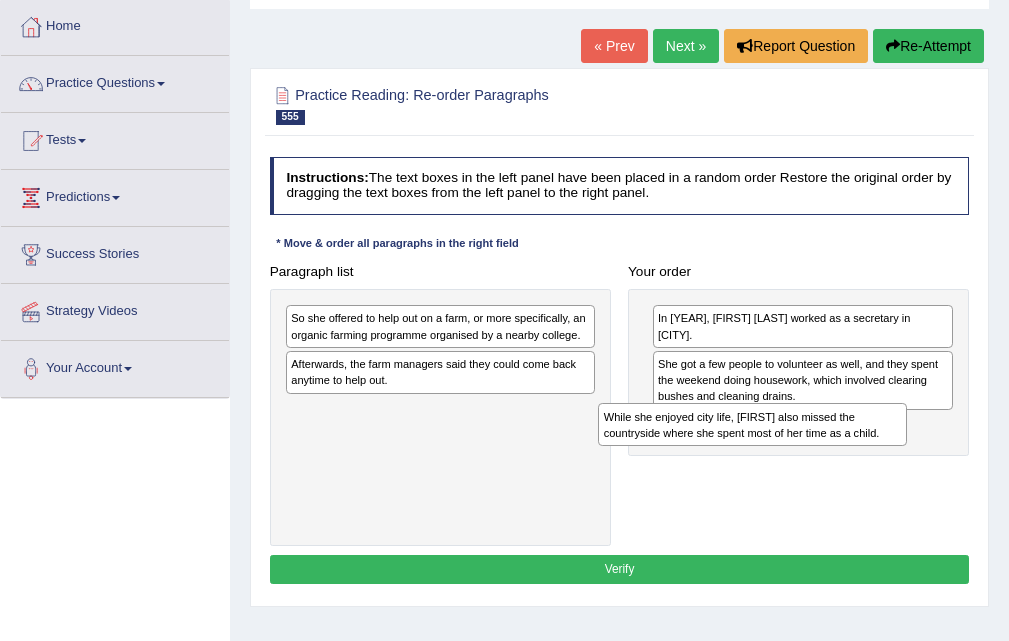drag, startPoint x: 427, startPoint y: 348, endPoint x: 799, endPoint y: 472, distance: 392.12244 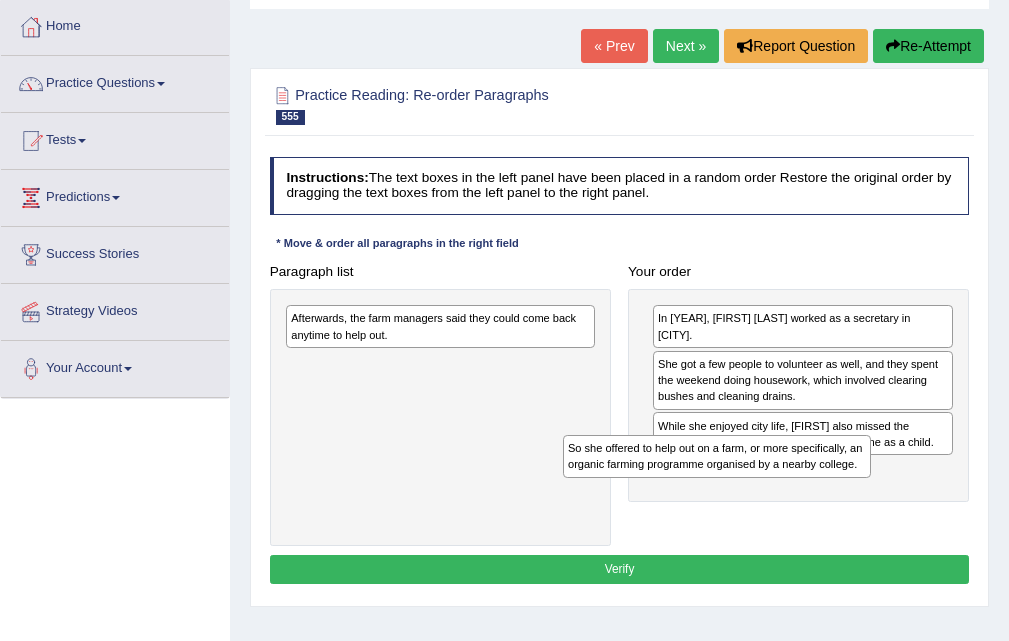 drag, startPoint x: 437, startPoint y: 328, endPoint x: 767, endPoint y: 489, distance: 367.17978 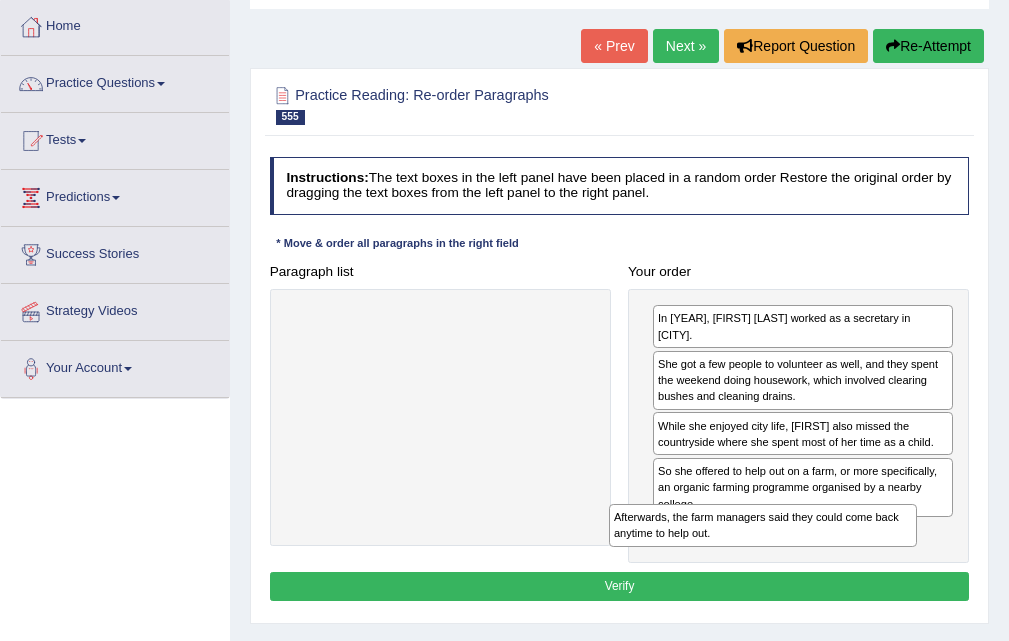 drag, startPoint x: 444, startPoint y: 330, endPoint x: 829, endPoint y: 573, distance: 455.27353 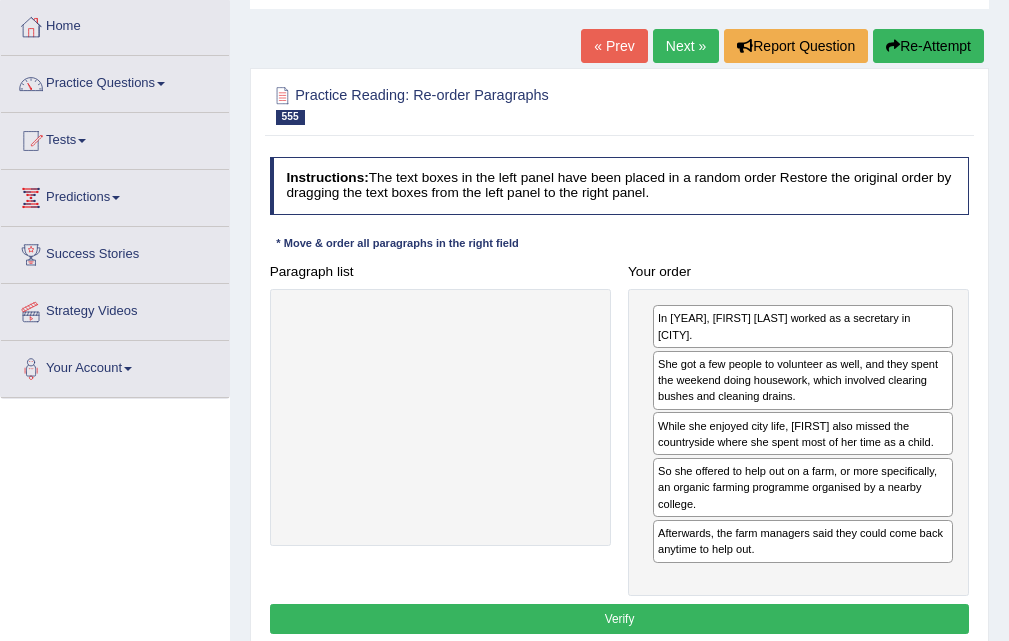 click on "Verify" at bounding box center [620, 618] 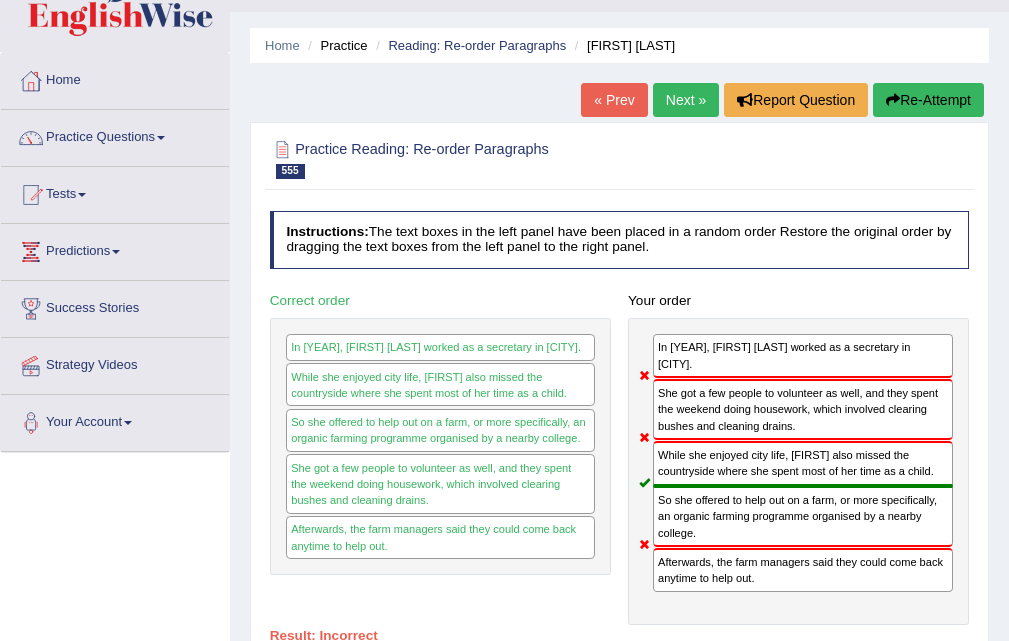 scroll, scrollTop: 0, scrollLeft: 0, axis: both 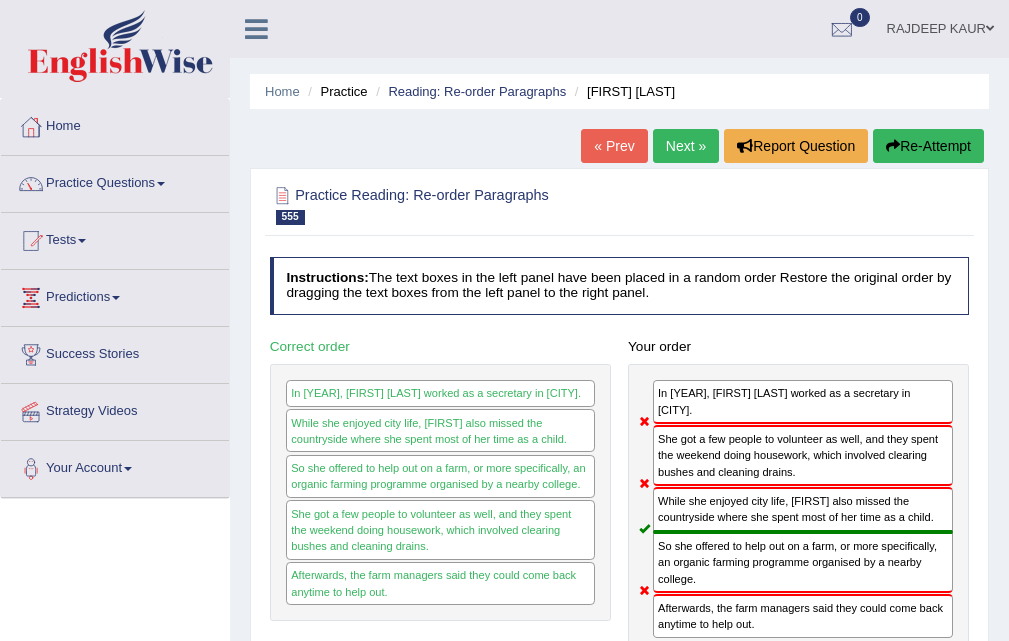 click on "Next »" at bounding box center (686, 146) 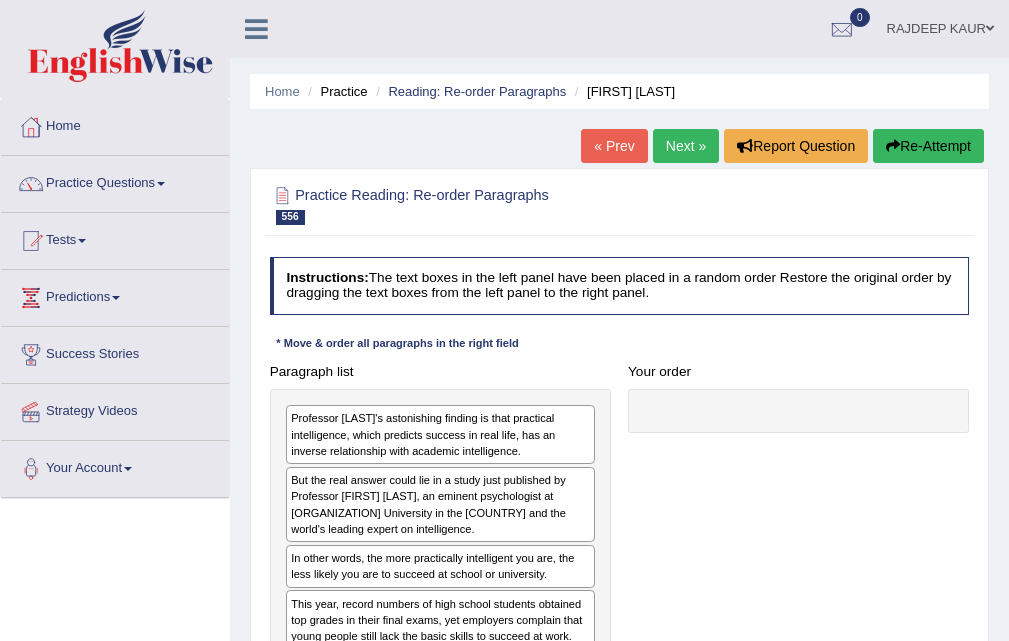scroll, scrollTop: 0, scrollLeft: 0, axis: both 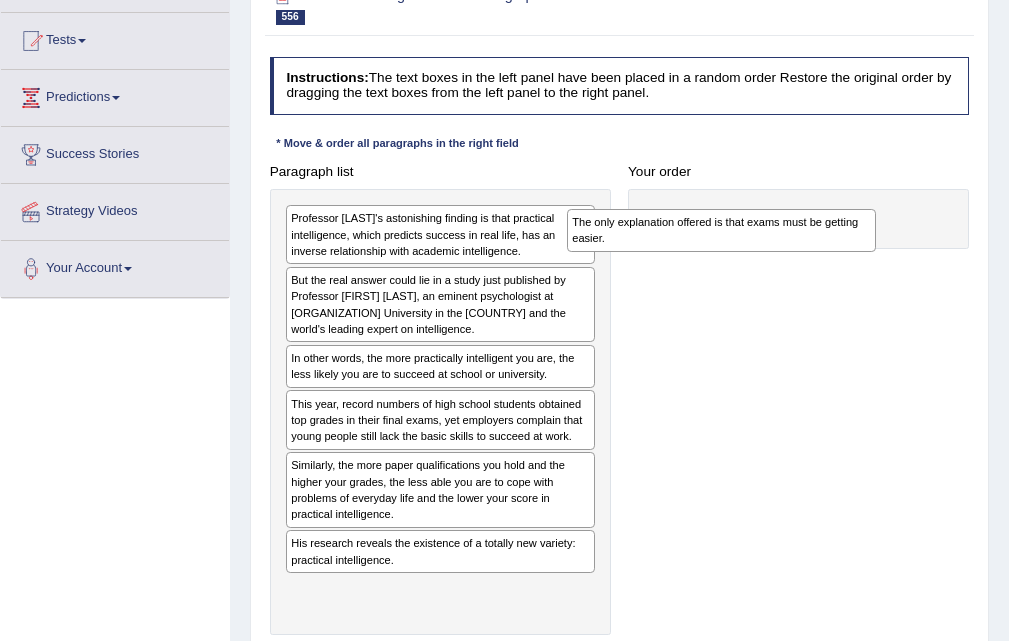 drag, startPoint x: 425, startPoint y: 569, endPoint x: 758, endPoint y: 258, distance: 455.6424 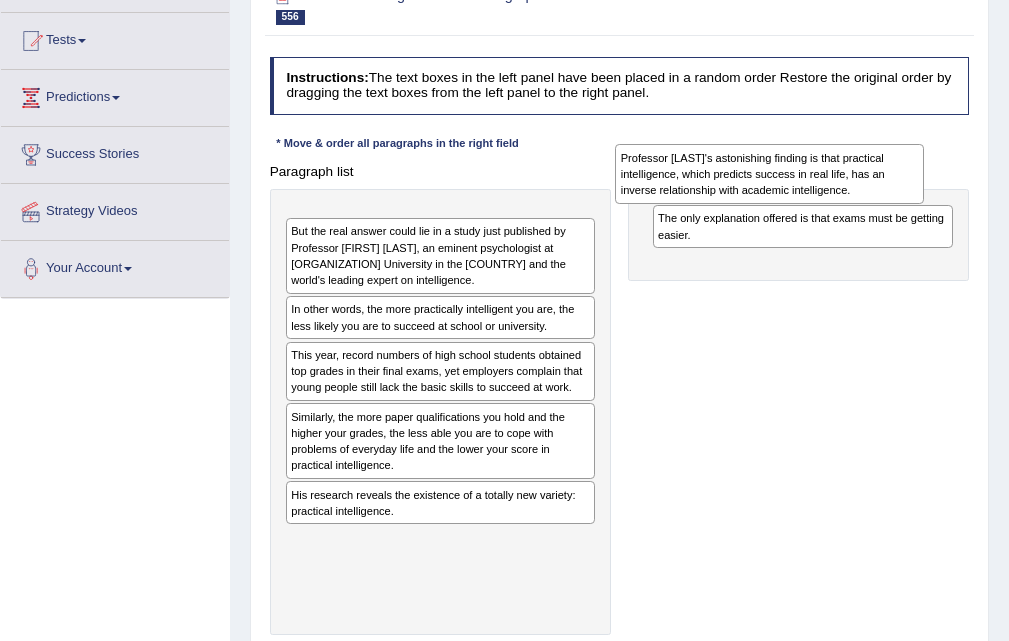 drag, startPoint x: 439, startPoint y: 239, endPoint x: 839, endPoint y: 177, distance: 404.7765 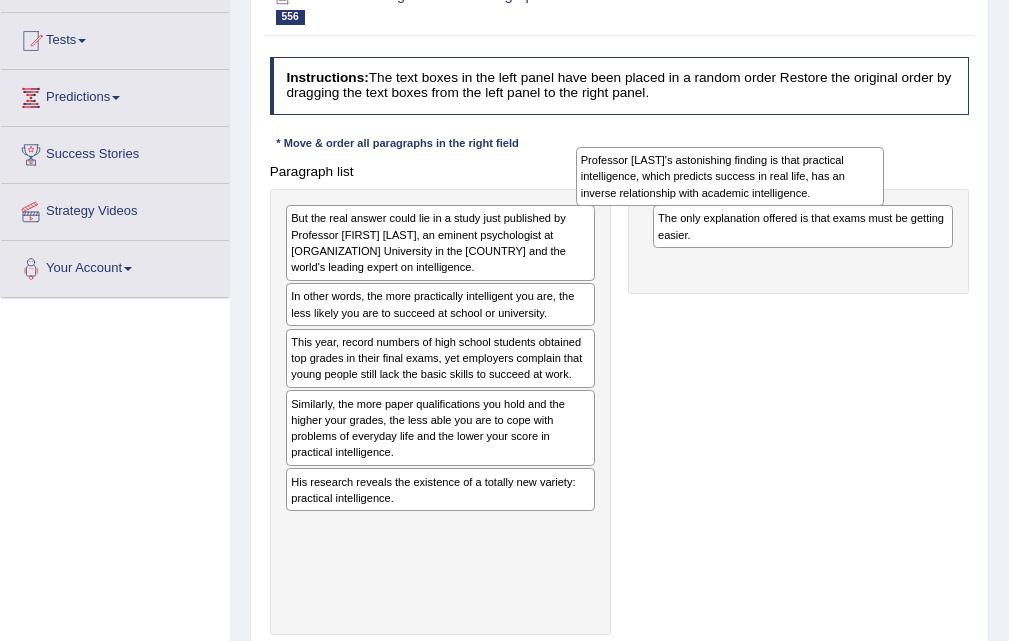drag, startPoint x: 464, startPoint y: 233, endPoint x: 809, endPoint y: 173, distance: 350.17853 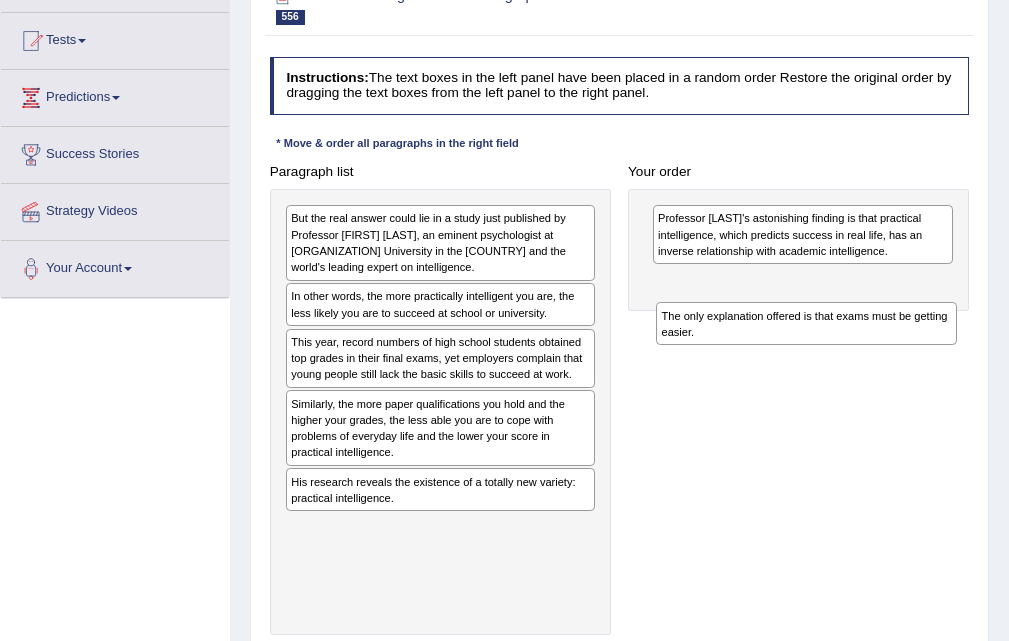 drag, startPoint x: 806, startPoint y: 265, endPoint x: 807, endPoint y: 353, distance: 88.005684 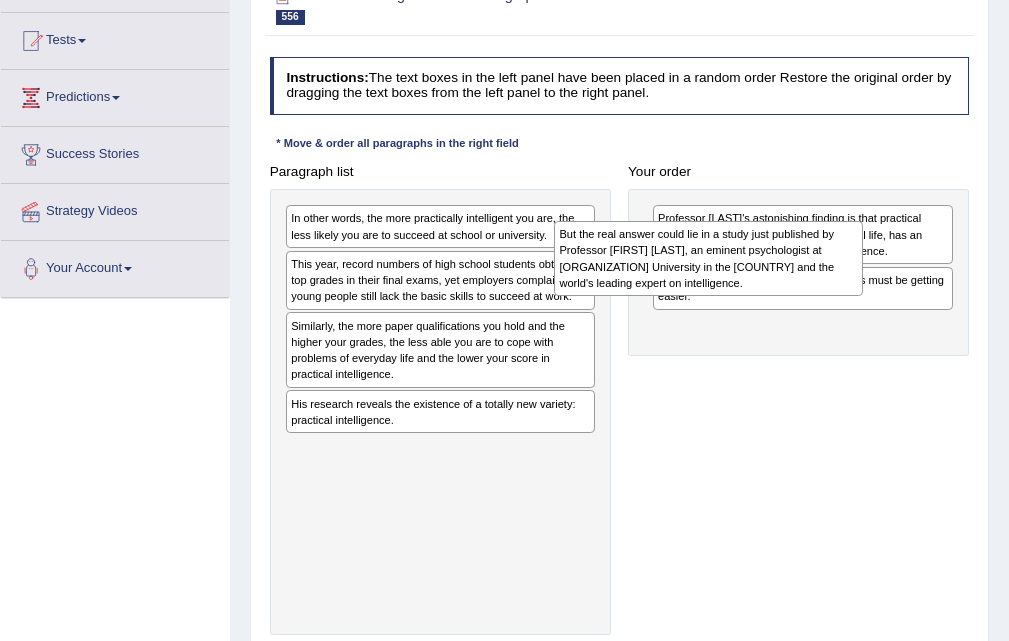 drag, startPoint x: 412, startPoint y: 264, endPoint x: 789, endPoint y: 285, distance: 377.58444 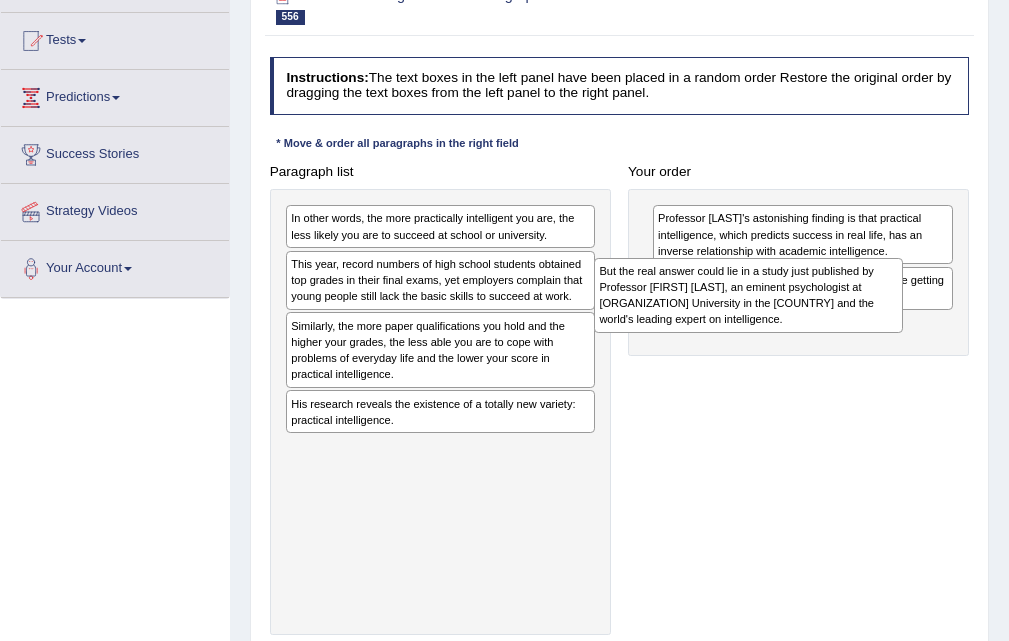 drag, startPoint x: 789, startPoint y: 285, endPoint x: 798, endPoint y: 266, distance: 21.023796 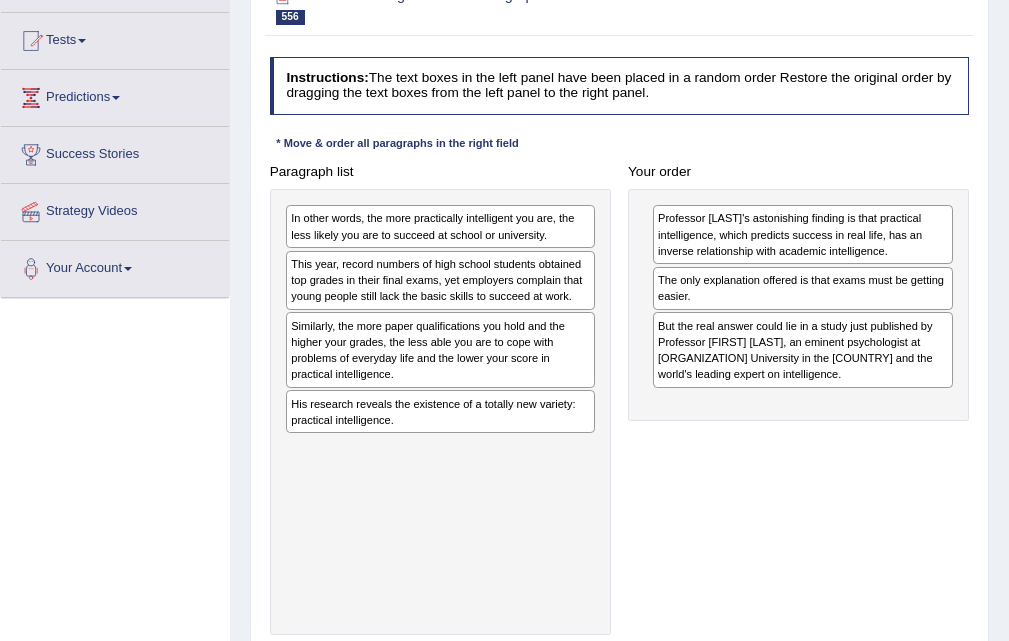 drag, startPoint x: 798, startPoint y: 266, endPoint x: 799, endPoint y: 287, distance: 21.023796 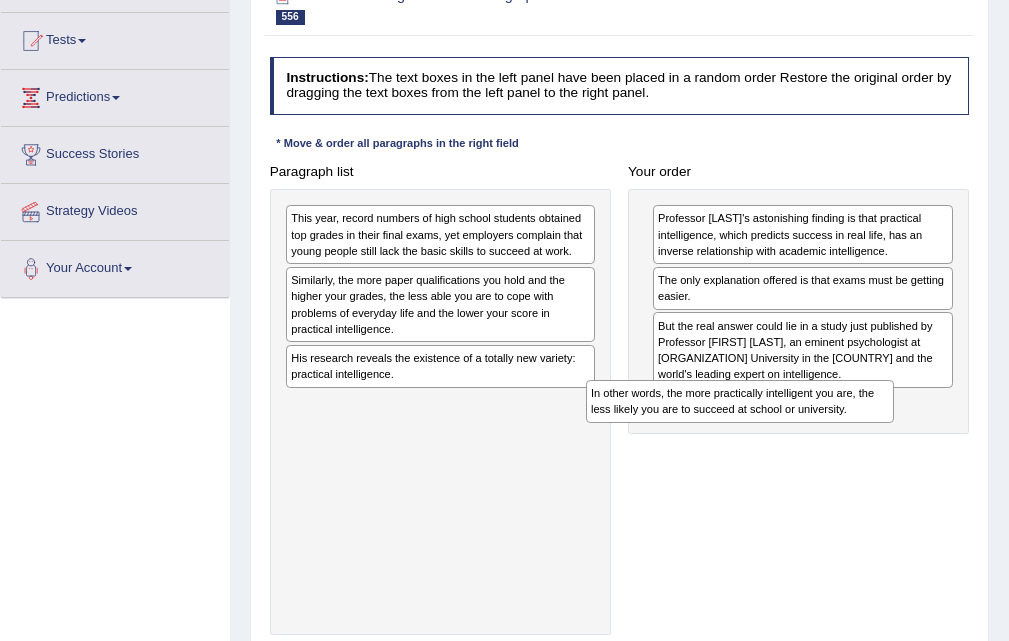 drag, startPoint x: 443, startPoint y: 238, endPoint x: 800, endPoint y: 452, distance: 416.2271 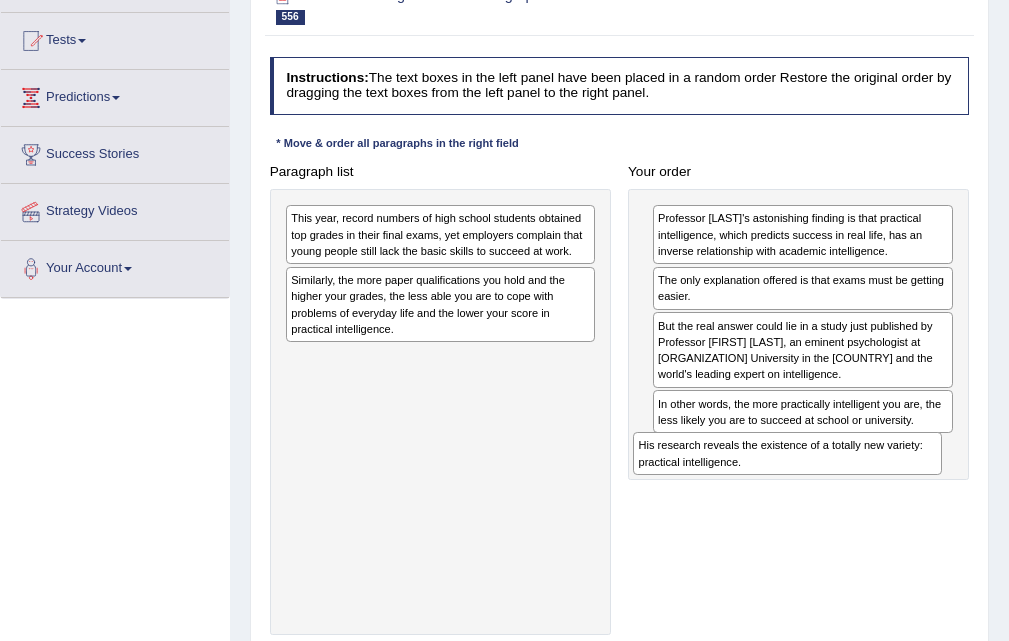 drag, startPoint x: 327, startPoint y: 371, endPoint x: 740, endPoint y: 505, distance: 434.19467 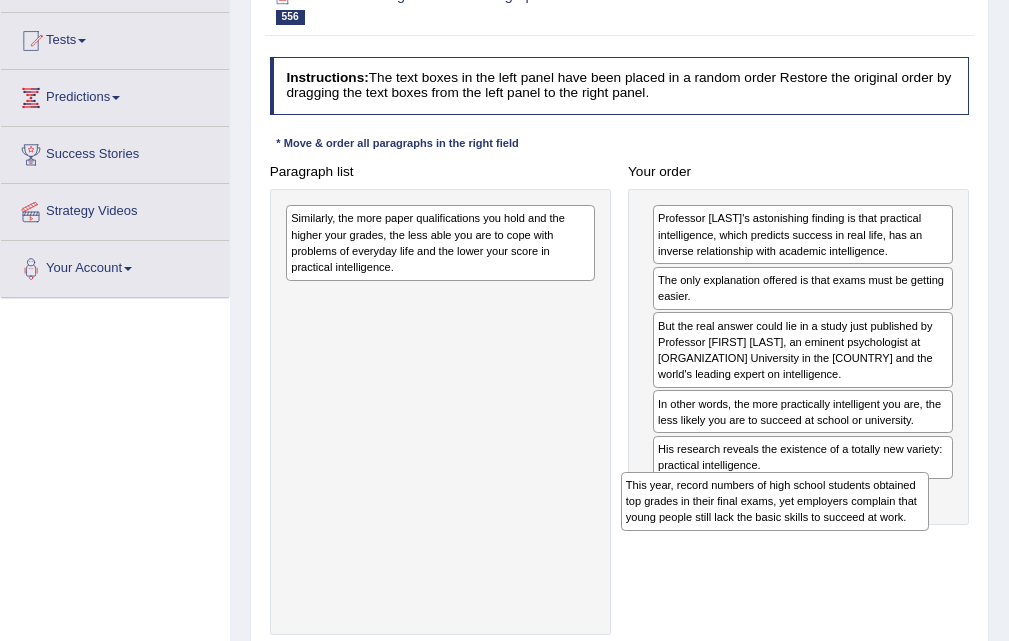 drag, startPoint x: 361, startPoint y: 251, endPoint x: 760, endPoint y: 578, distance: 515.87787 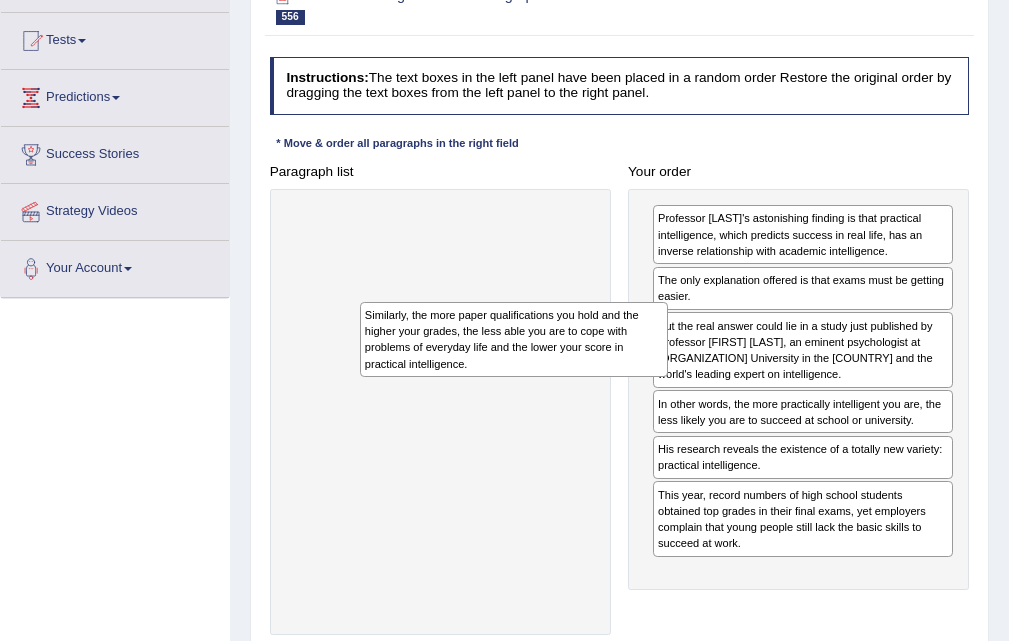 drag, startPoint x: 439, startPoint y: 240, endPoint x: 691, endPoint y: 544, distance: 394.86707 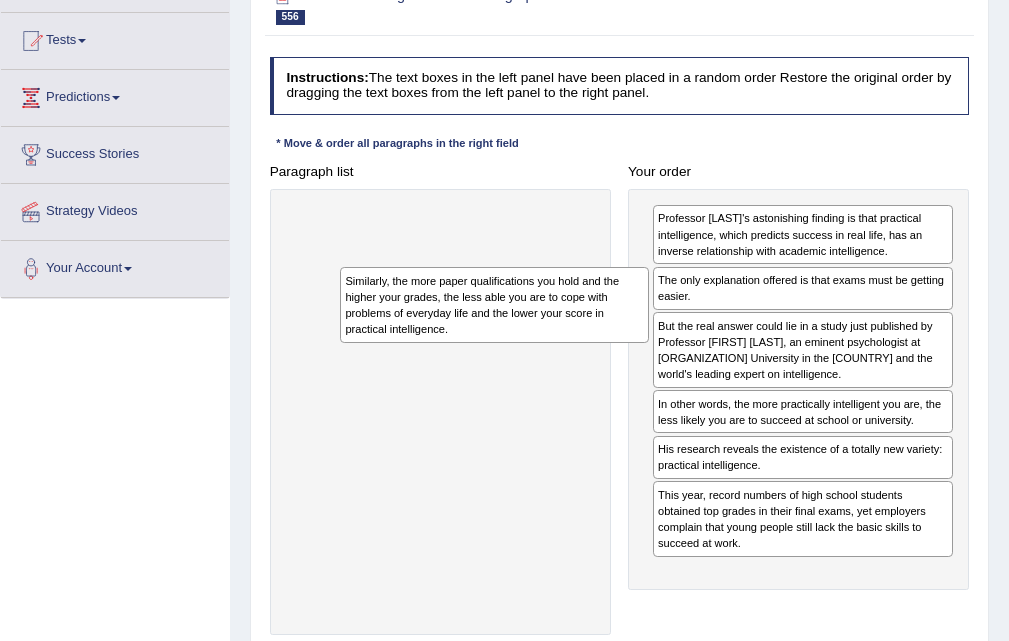 drag, startPoint x: 691, startPoint y: 544, endPoint x: 731, endPoint y: 598, distance: 67.20119 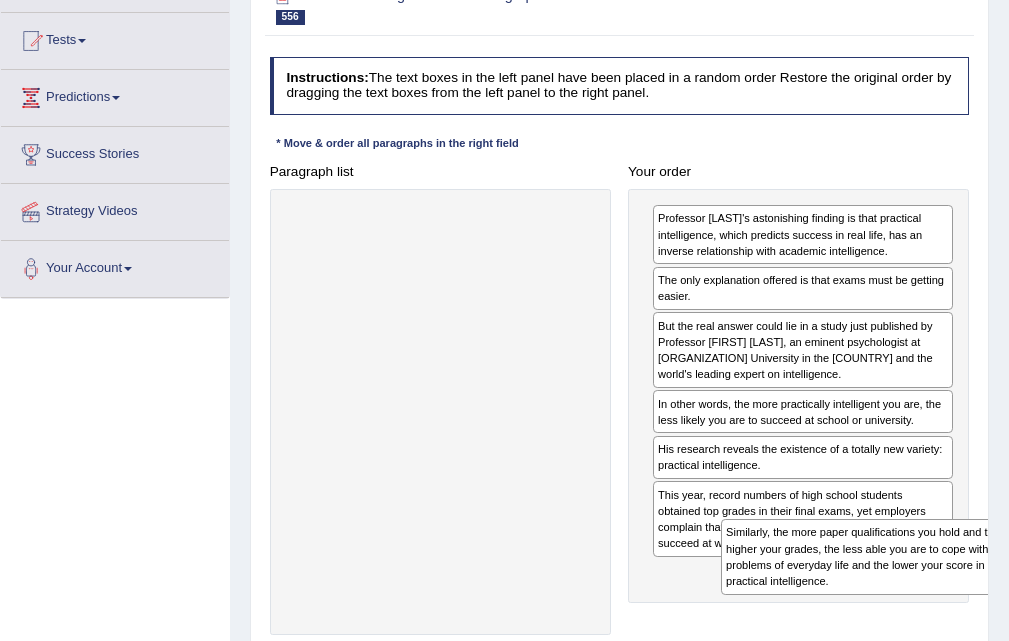 drag, startPoint x: 441, startPoint y: 259, endPoint x: 957, endPoint y: 640, distance: 641.41797 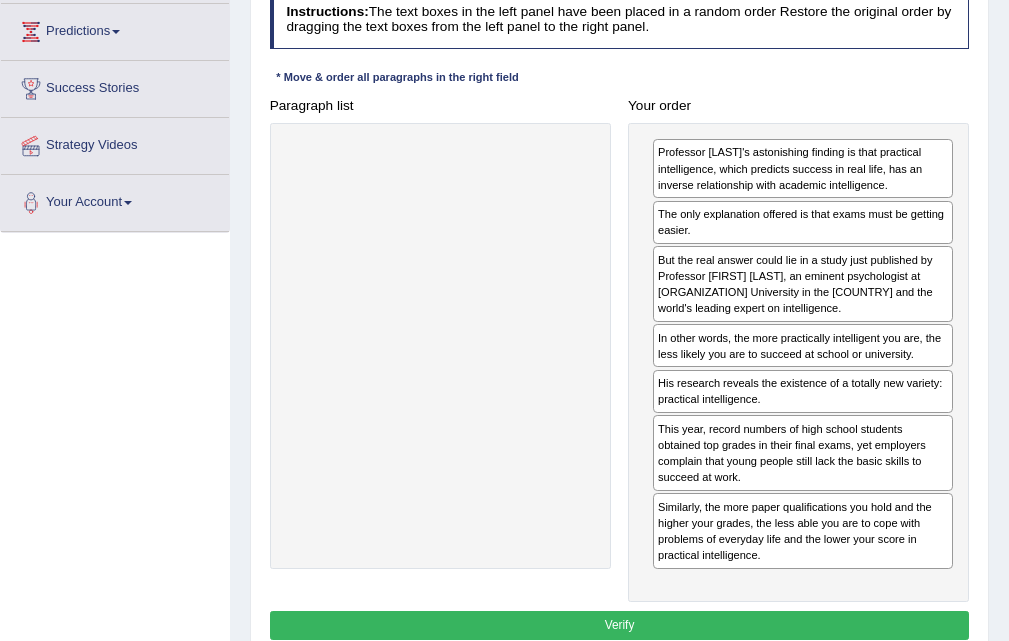 scroll, scrollTop: 300, scrollLeft: 0, axis: vertical 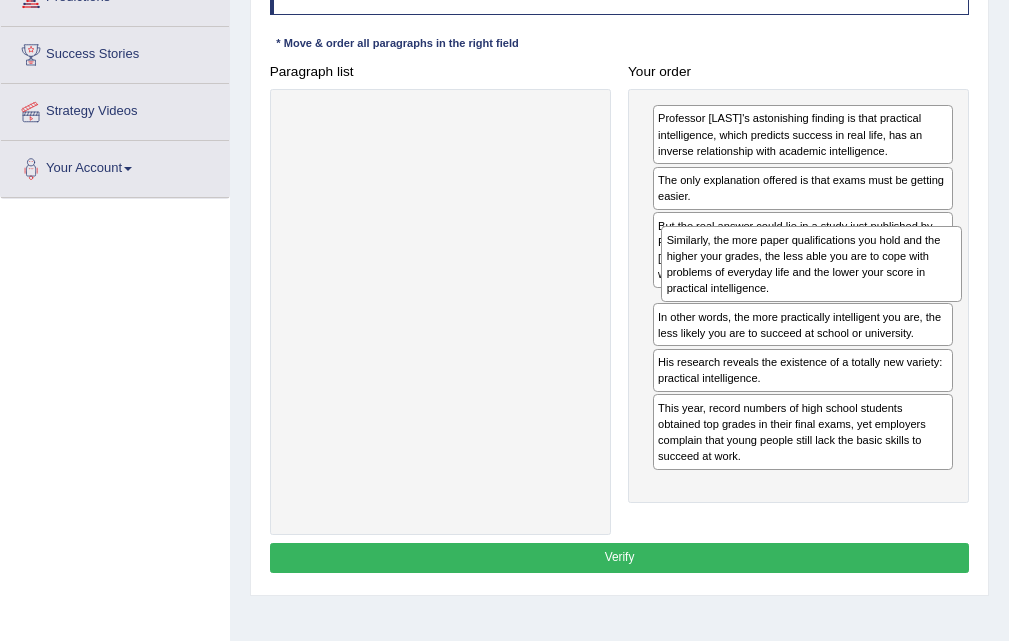 drag, startPoint x: 785, startPoint y: 505, endPoint x: 801, endPoint y: 316, distance: 189.67604 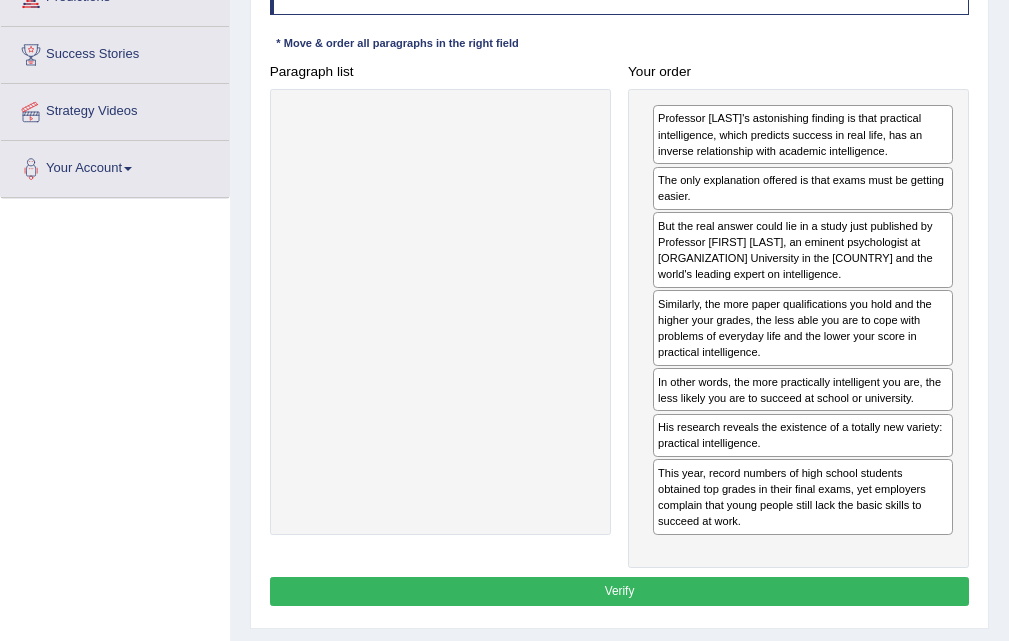 click on "Verify" at bounding box center (620, 591) 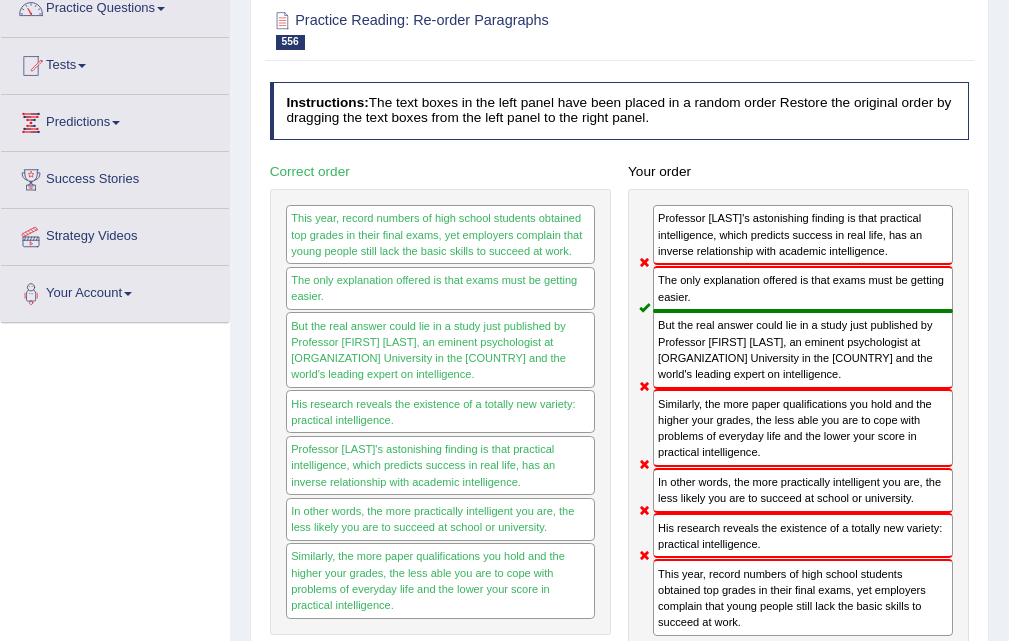 scroll, scrollTop: 0, scrollLeft: 0, axis: both 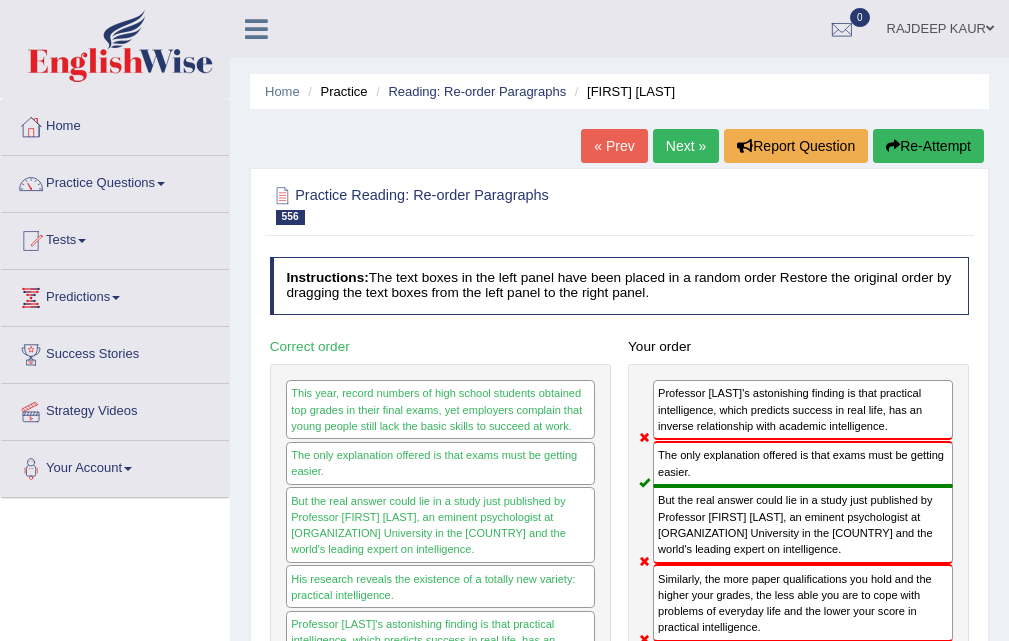 click on "Next »" at bounding box center [686, 146] 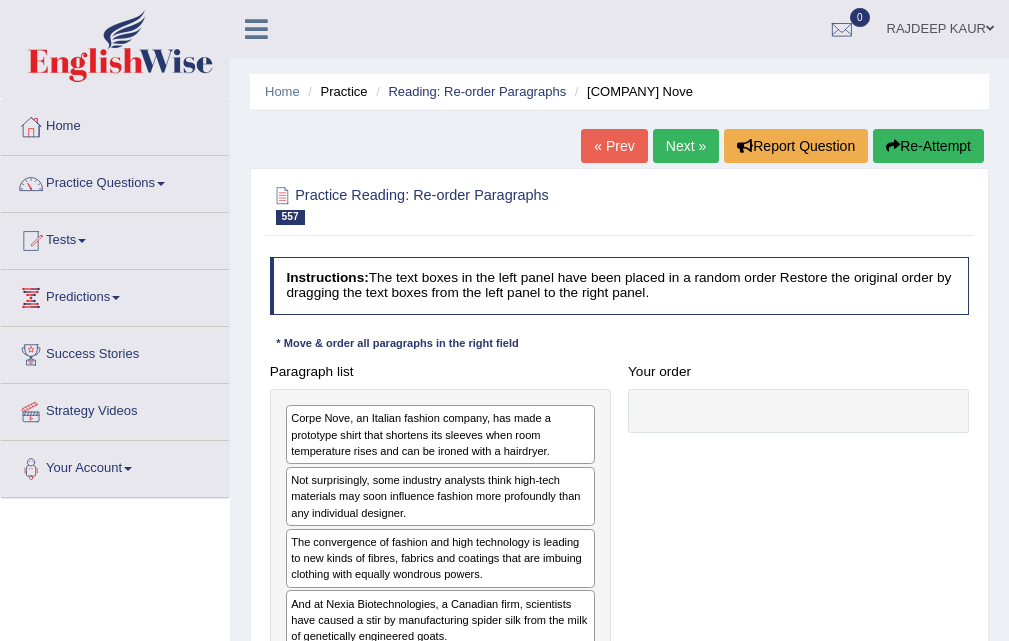 scroll, scrollTop: 300, scrollLeft: 0, axis: vertical 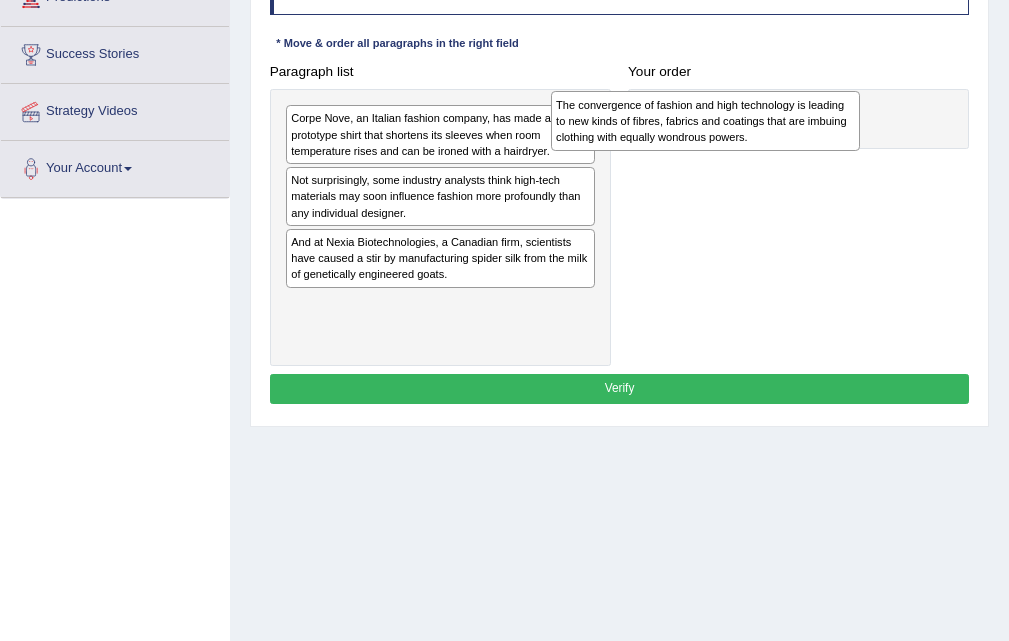 drag, startPoint x: 397, startPoint y: 277, endPoint x: 711, endPoint y: 163, distance: 334.0539 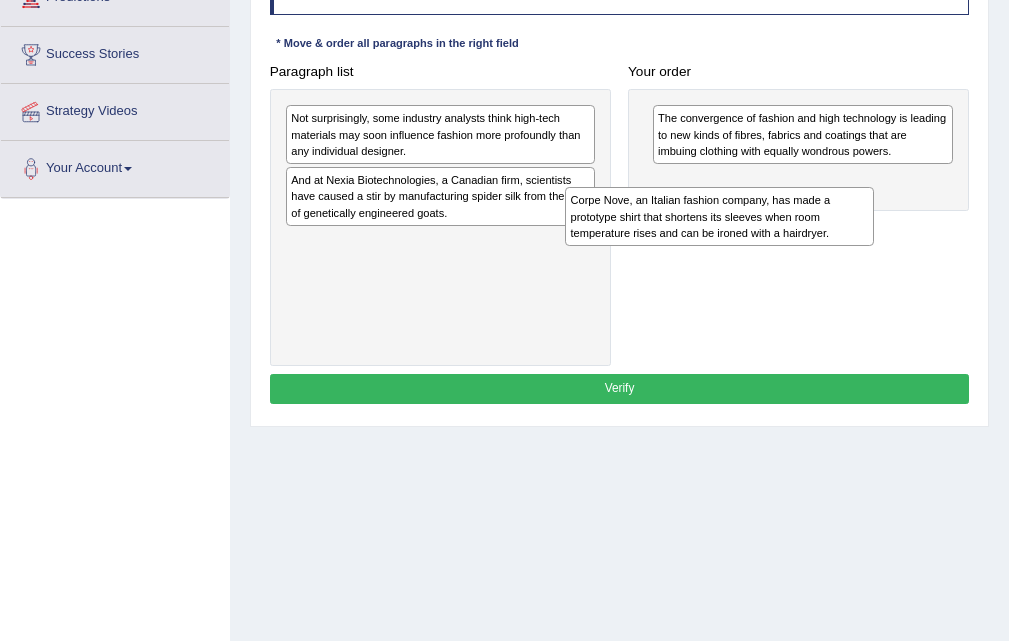 drag, startPoint x: 457, startPoint y: 143, endPoint x: 832, endPoint y: 255, distance: 391.3681 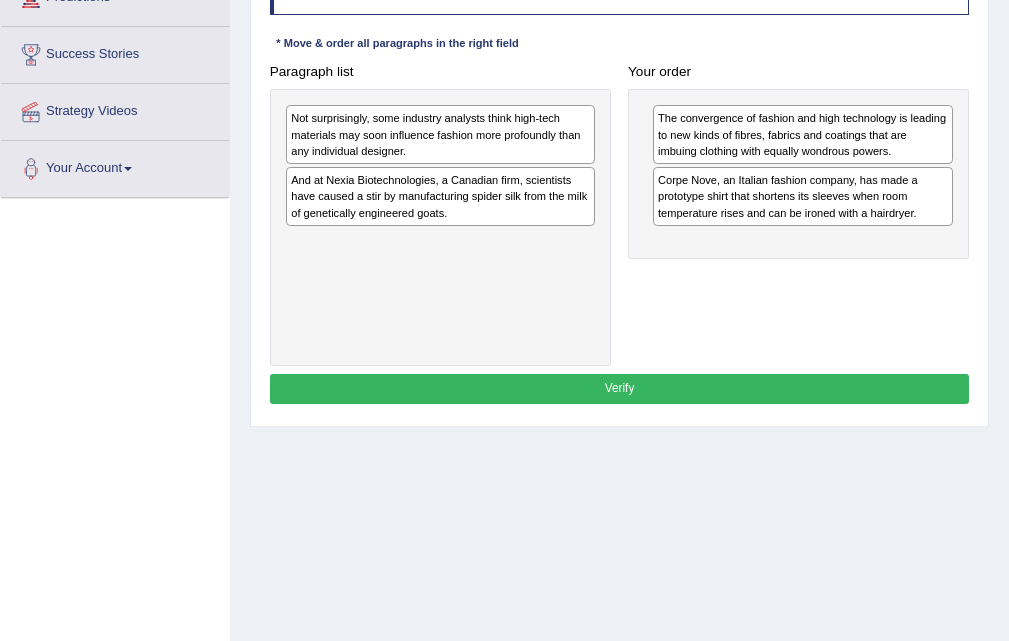 drag, startPoint x: 832, startPoint y: 255, endPoint x: 848, endPoint y: 238, distance: 23.345236 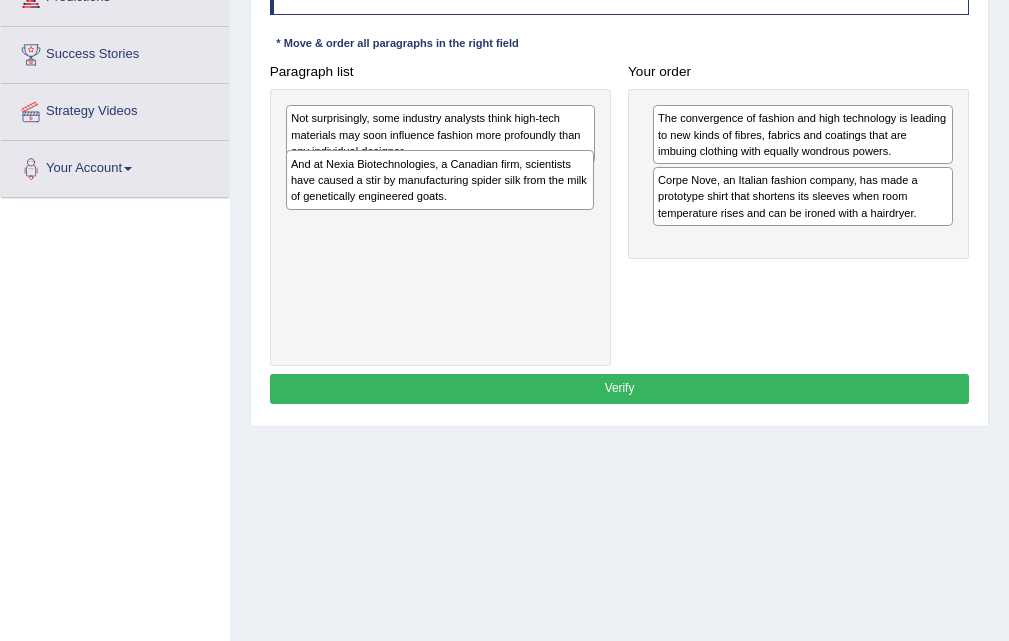 drag, startPoint x: 438, startPoint y: 204, endPoint x: 665, endPoint y: 229, distance: 228.3725 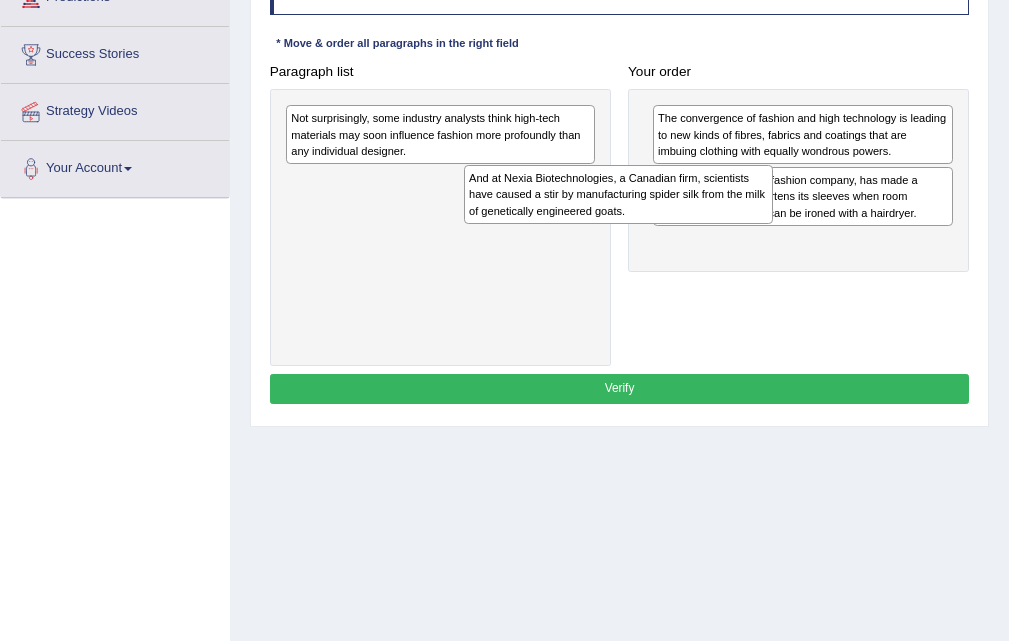 click on "Paragraph list
Not surprisingly, some industry analysts think high-tech materials may soon influence fashion more profoundly than any individual designer. And at [COMPANY] Biotechnologies, a [NATIONALITY] firm, scientists have caused a stir by manufacturing spider silk from the milk of genetically engineered goats.
Correct order
The convergence of fashion and high technology is leading to new kinds of fibres, fabrics and coatings that are imbuing clothing with equally wondrous powers. [COMPANY] Nove, an [NATIONALITY] fashion company, has made a prototype shirt that shortens its sleeves when room temperature rises and can be ironed with a hairdryer. And at [COMPANY] Biotechnologies, a [NATIONALITY] firm, scientists have caused a stir by manufacturing spider silk from the milk of genetically engineered goats. Not surprisingly, some industry analysts think high-tech materials may soon influence fashion more profoundly than any individual designer.
Your order" at bounding box center [619, 211] 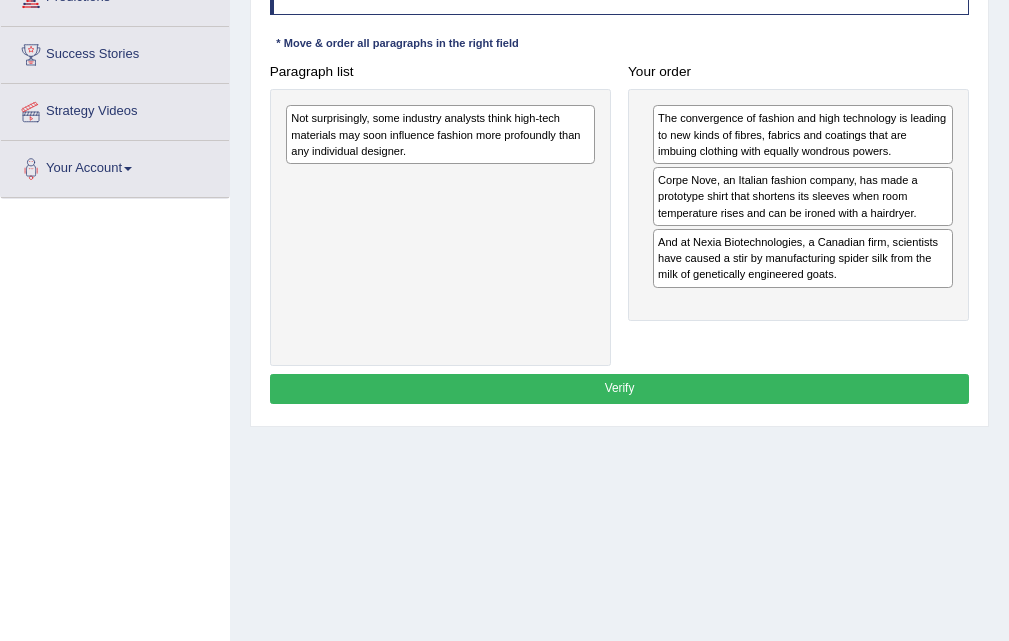 drag, startPoint x: 771, startPoint y: 280, endPoint x: 800, endPoint y: 320, distance: 49.40648 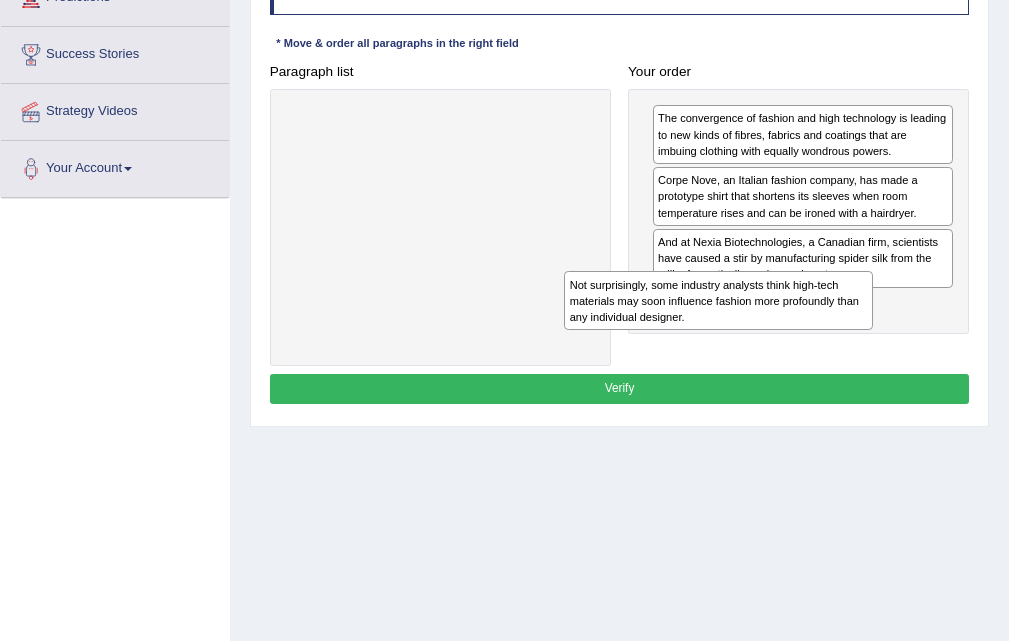 drag, startPoint x: 401, startPoint y: 152, endPoint x: 733, endPoint y: 356, distance: 389.66653 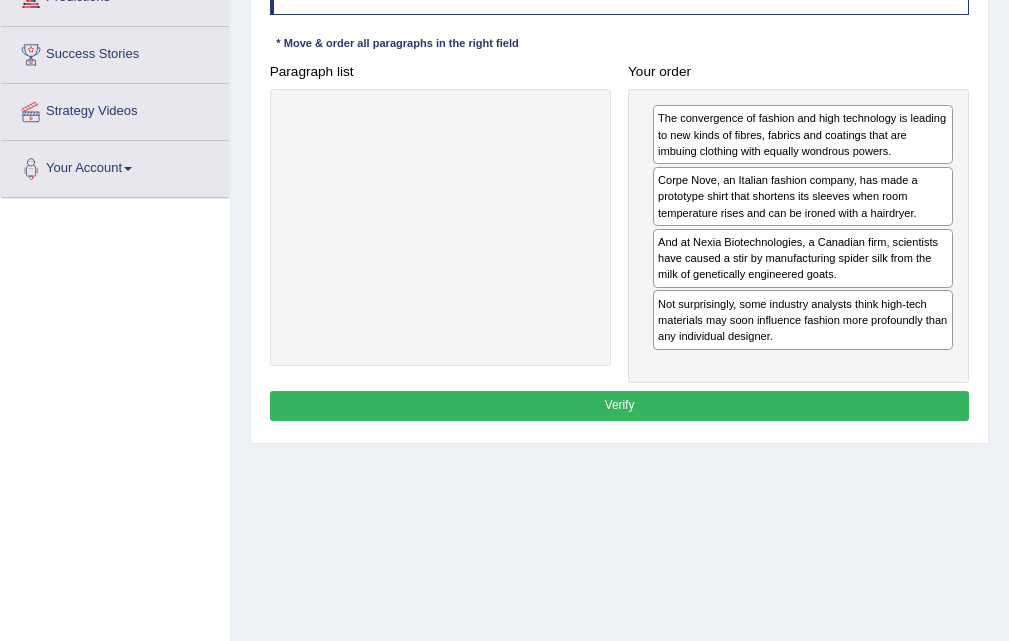 click on "Verify" at bounding box center [620, 405] 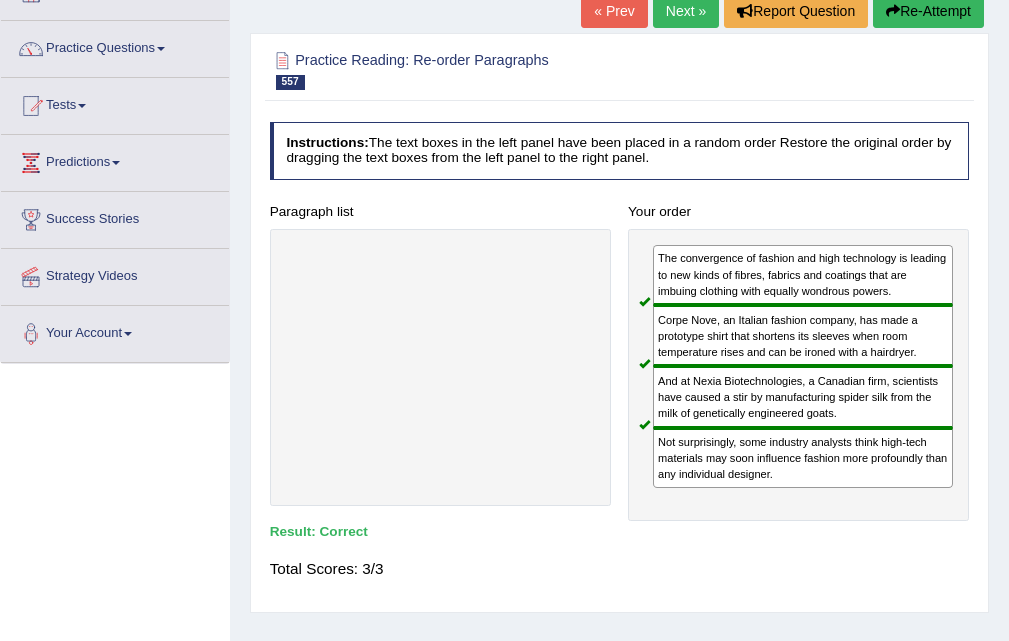 scroll, scrollTop: 100, scrollLeft: 0, axis: vertical 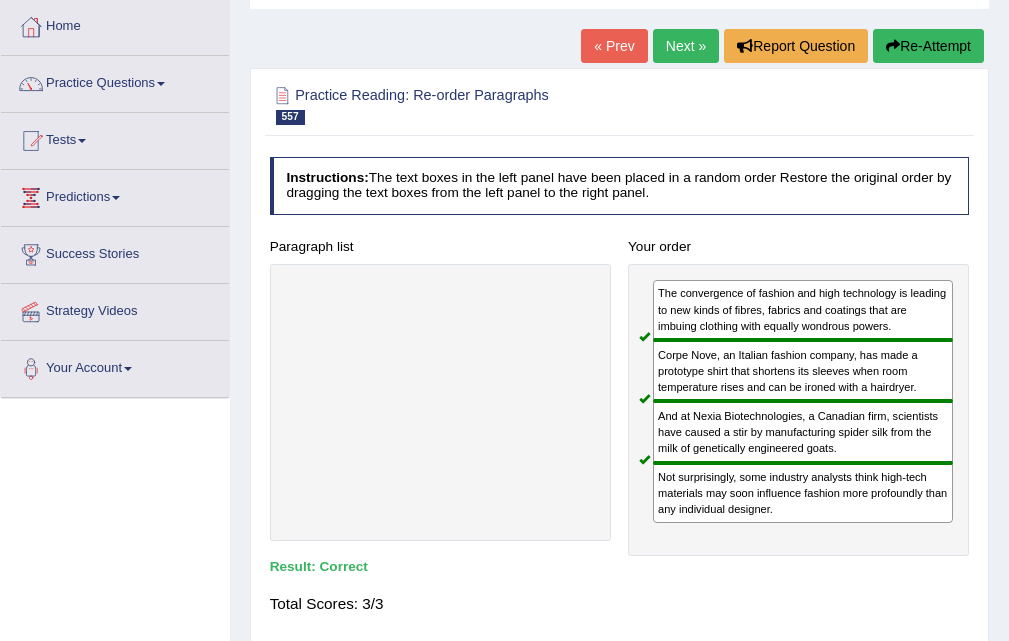 click on "Next »" at bounding box center (686, 46) 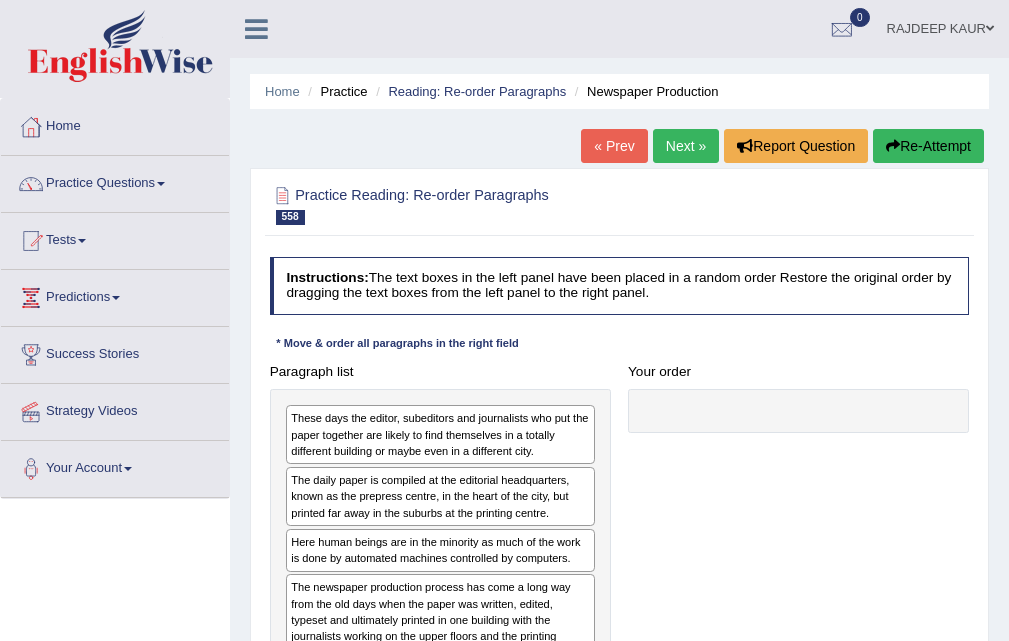 scroll, scrollTop: 200, scrollLeft: 0, axis: vertical 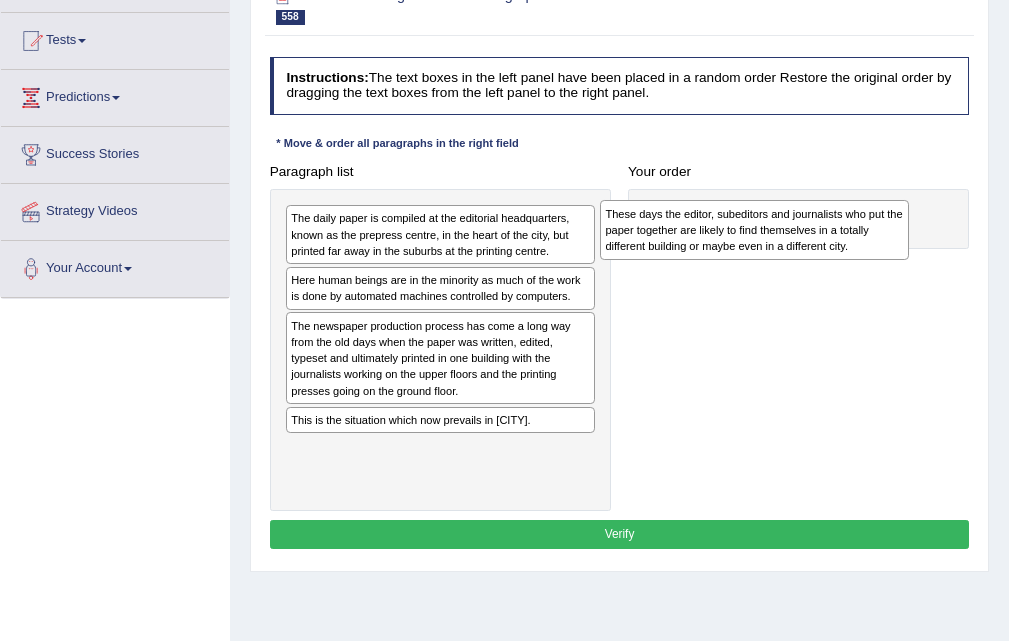 drag, startPoint x: 440, startPoint y: 231, endPoint x: 792, endPoint y: 251, distance: 352.56772 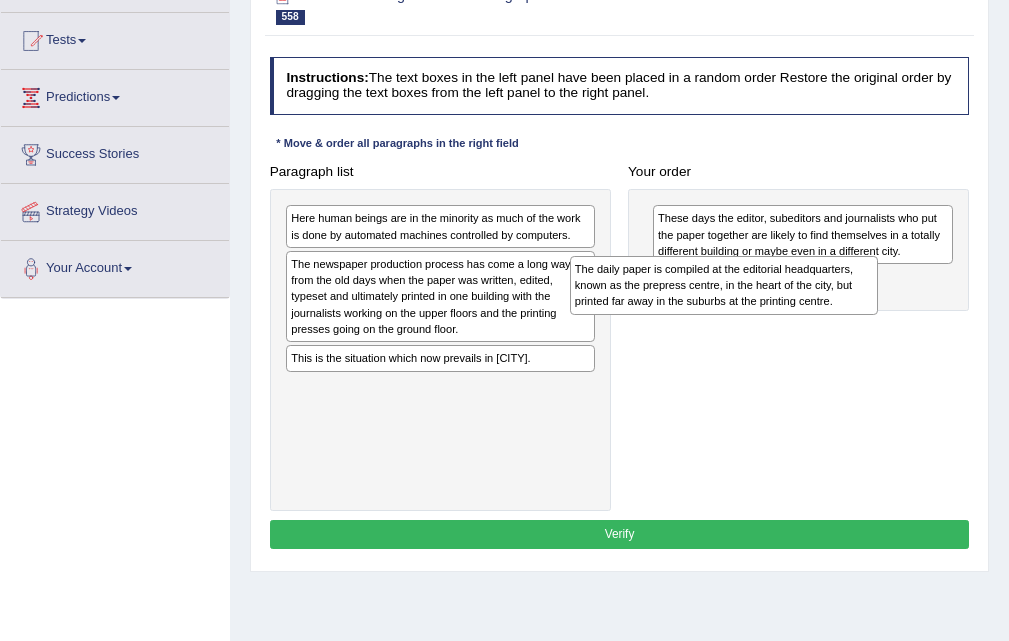drag, startPoint x: 419, startPoint y: 231, endPoint x: 757, endPoint y: 299, distance: 344.7724 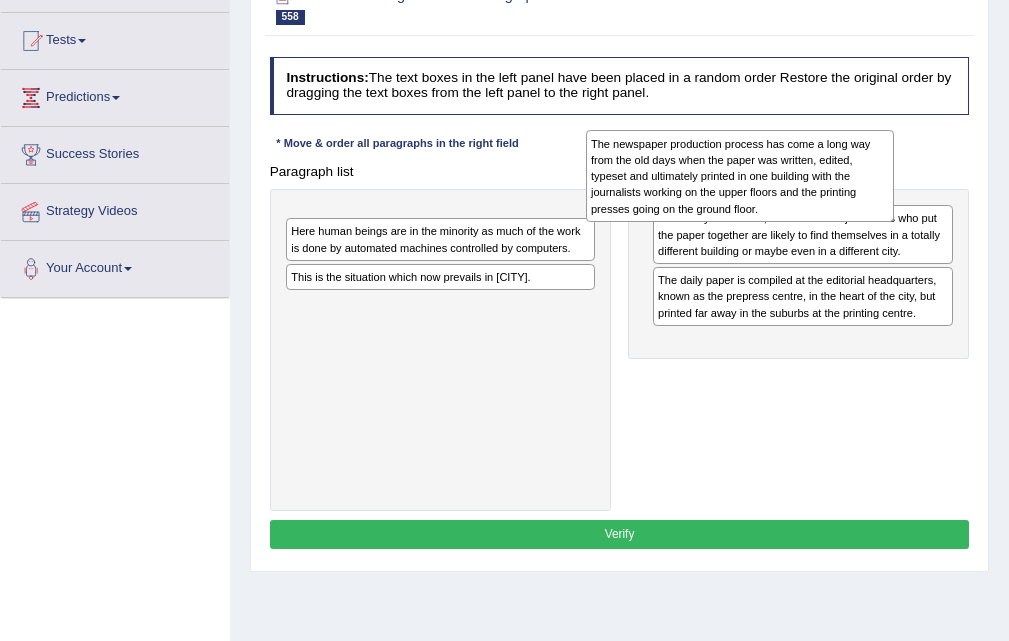 drag, startPoint x: 433, startPoint y: 302, endPoint x: 790, endPoint y: 177, distance: 378.25125 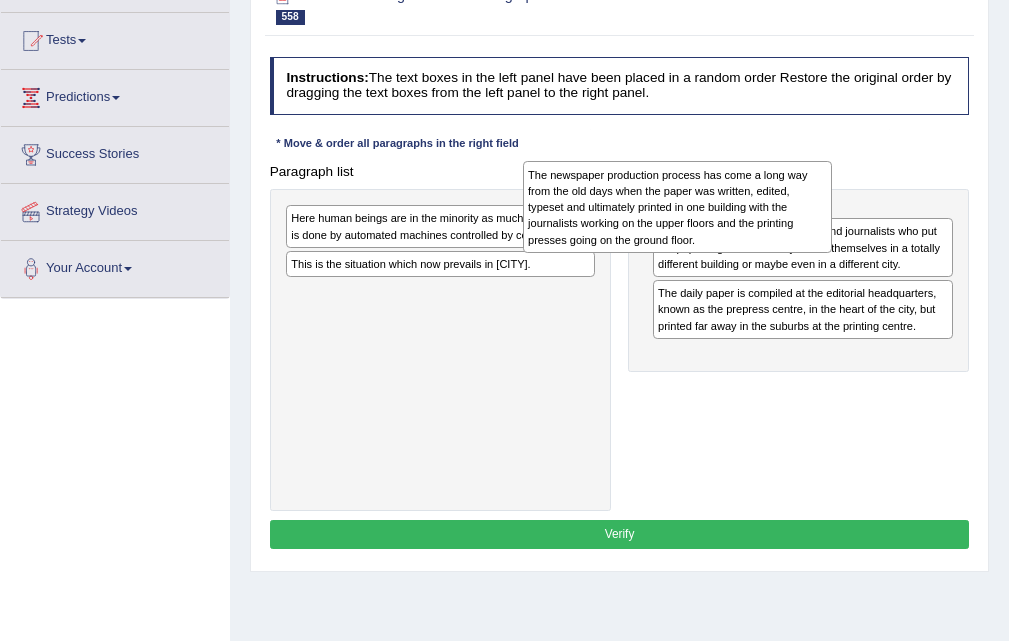 drag, startPoint x: 512, startPoint y: 251, endPoint x: 801, endPoint y: 195, distance: 294.3756 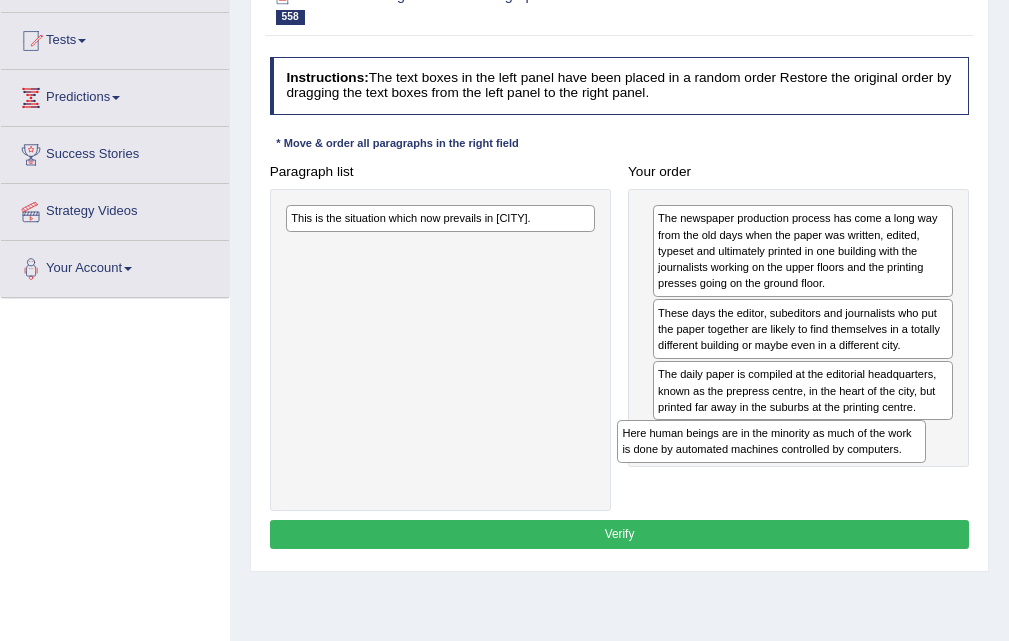 drag, startPoint x: 332, startPoint y: 235, endPoint x: 726, endPoint y: 496, distance: 472.6066 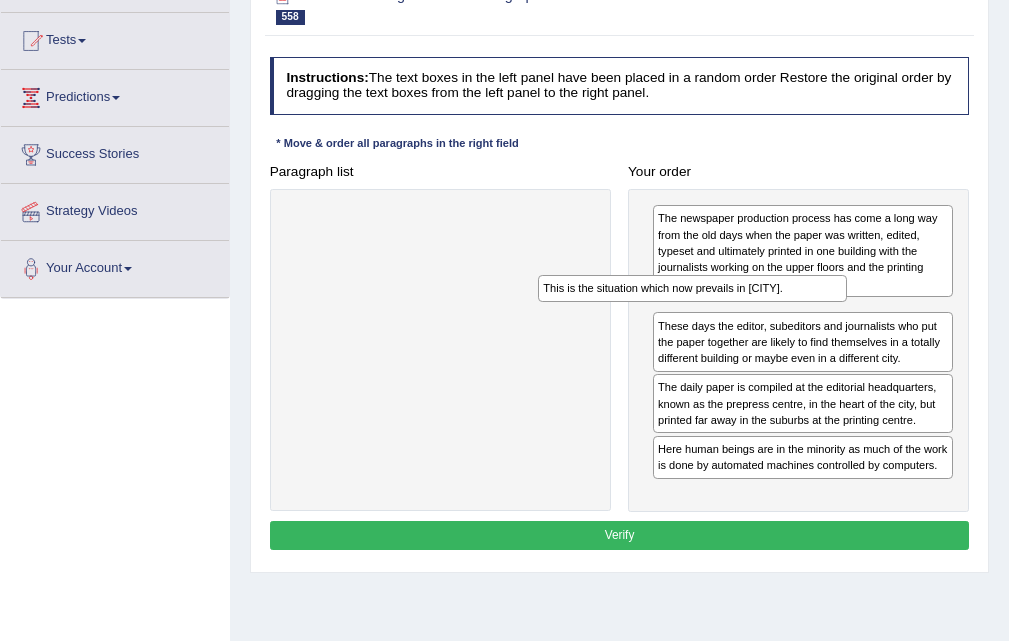 drag, startPoint x: 386, startPoint y: 227, endPoint x: 687, endPoint y: 318, distance: 314.45508 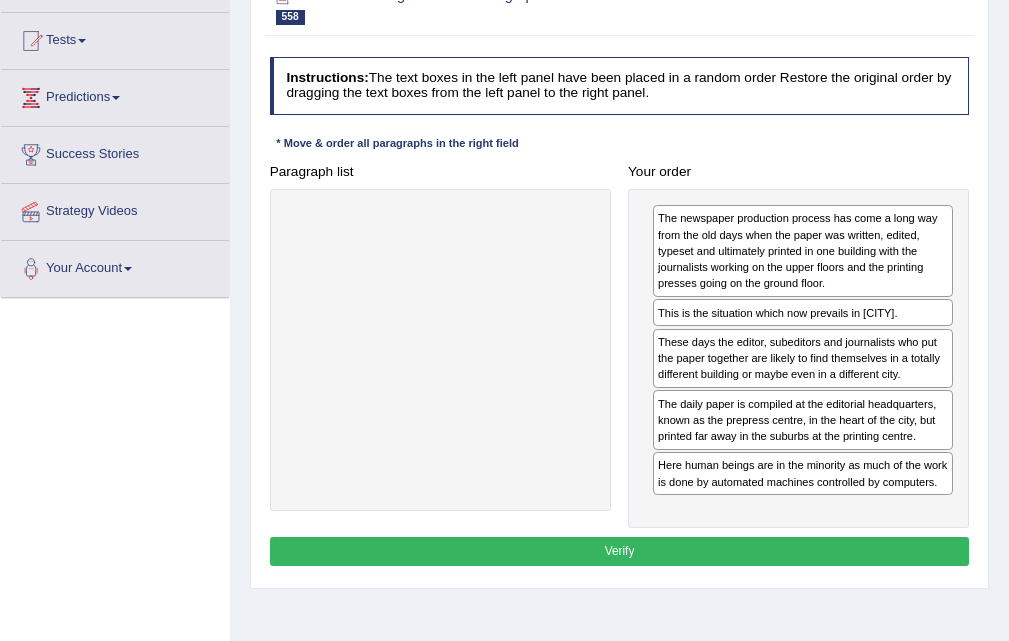 click on "Verify" at bounding box center (620, 551) 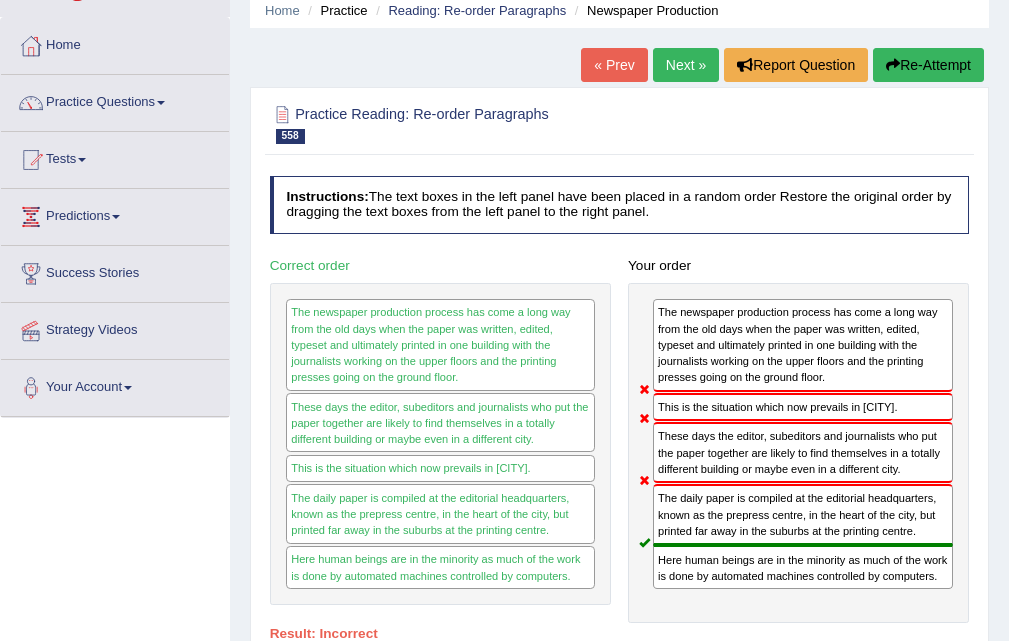 scroll, scrollTop: 0, scrollLeft: 0, axis: both 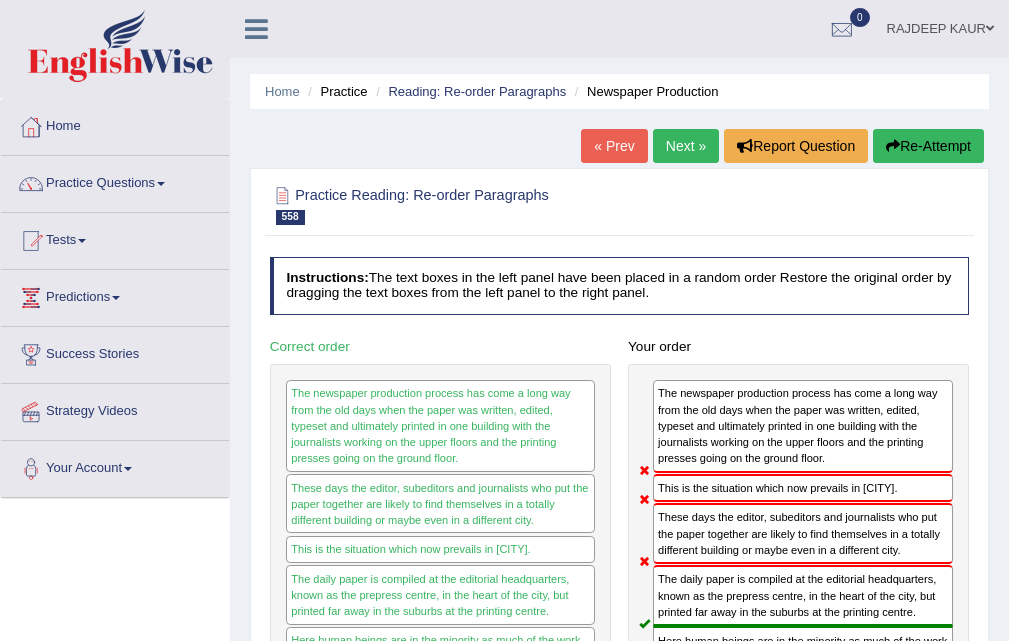 click on "Next »" at bounding box center (686, 146) 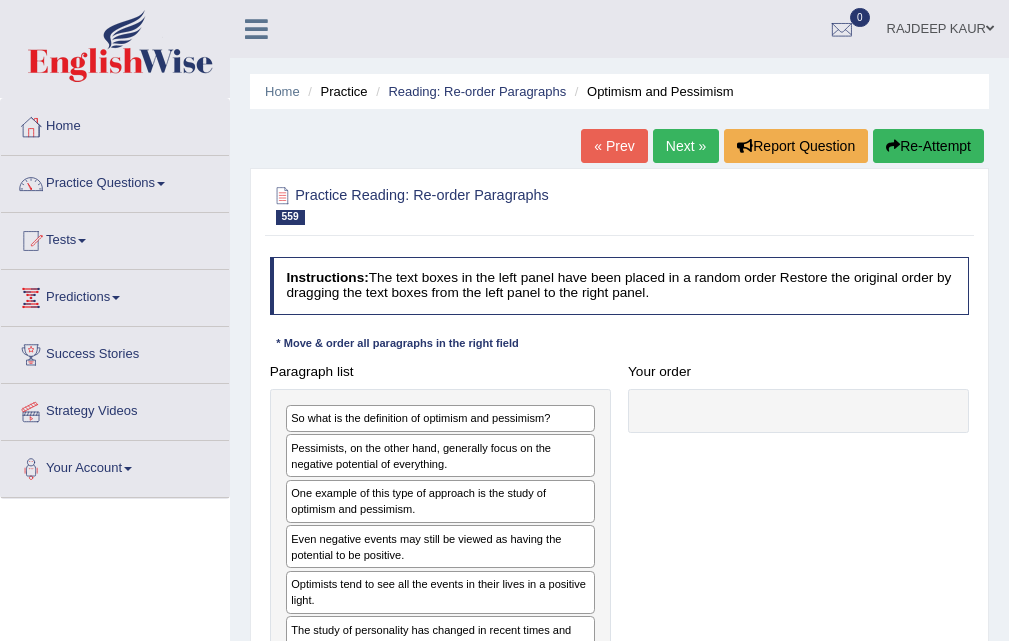scroll, scrollTop: 200, scrollLeft: 0, axis: vertical 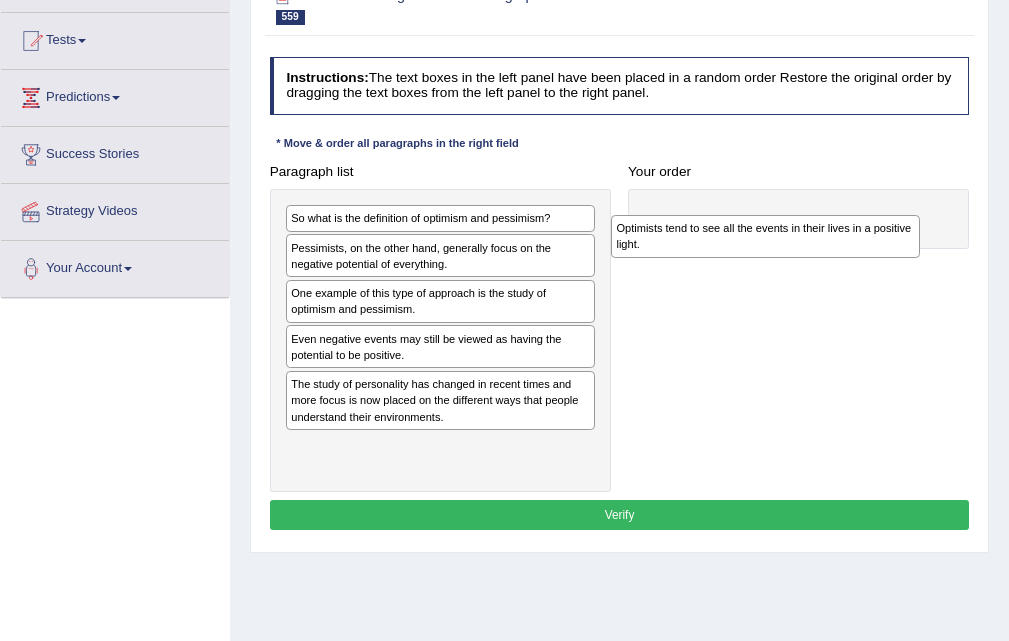 drag, startPoint x: 349, startPoint y: 392, endPoint x: 737, endPoint y: 248, distance: 413.8599 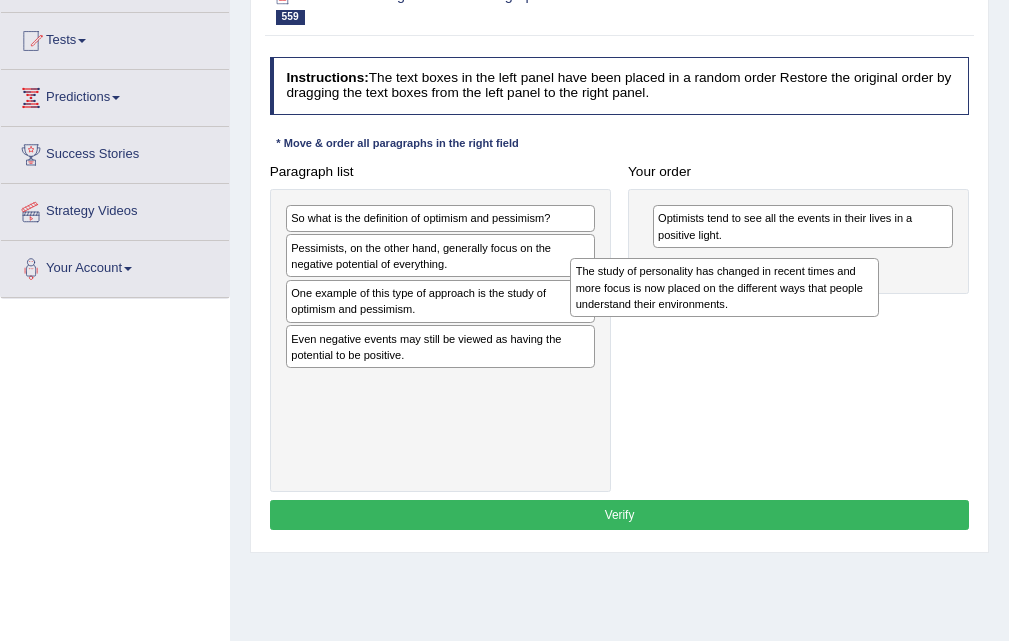 drag, startPoint x: 380, startPoint y: 410, endPoint x: 719, endPoint y: 315, distance: 352.05966 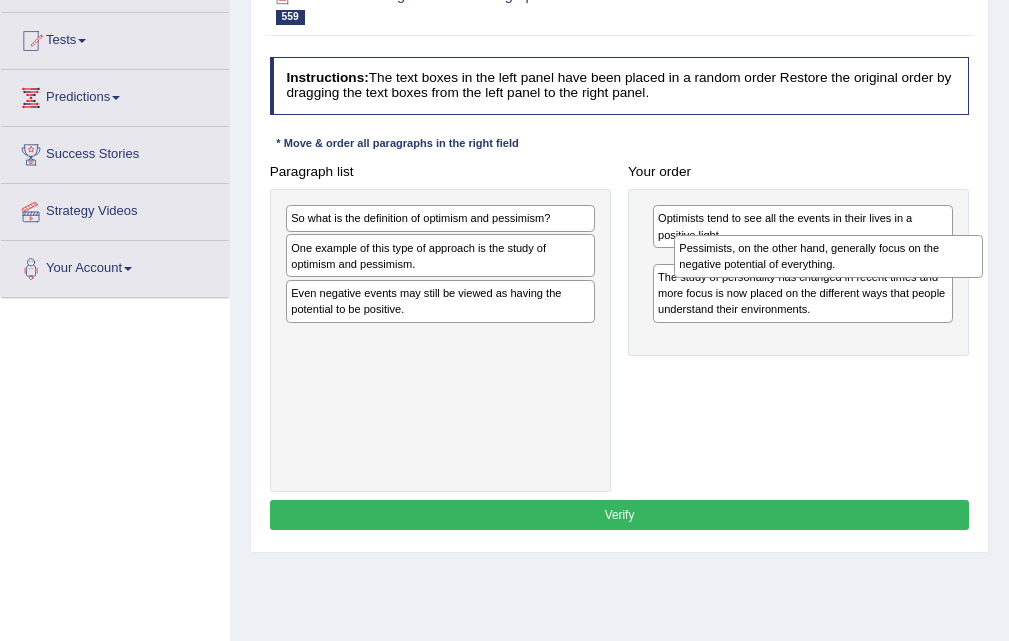 drag, startPoint x: 381, startPoint y: 267, endPoint x: 842, endPoint y: 281, distance: 461.21252 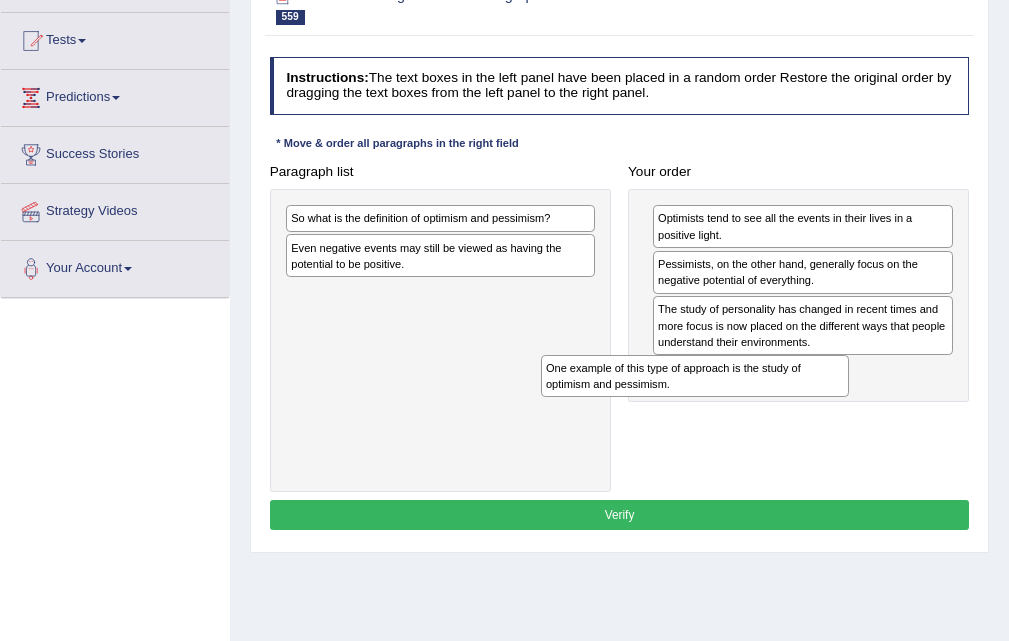 drag, startPoint x: 504, startPoint y: 296, endPoint x: 714, endPoint y: 391, distance: 230.48862 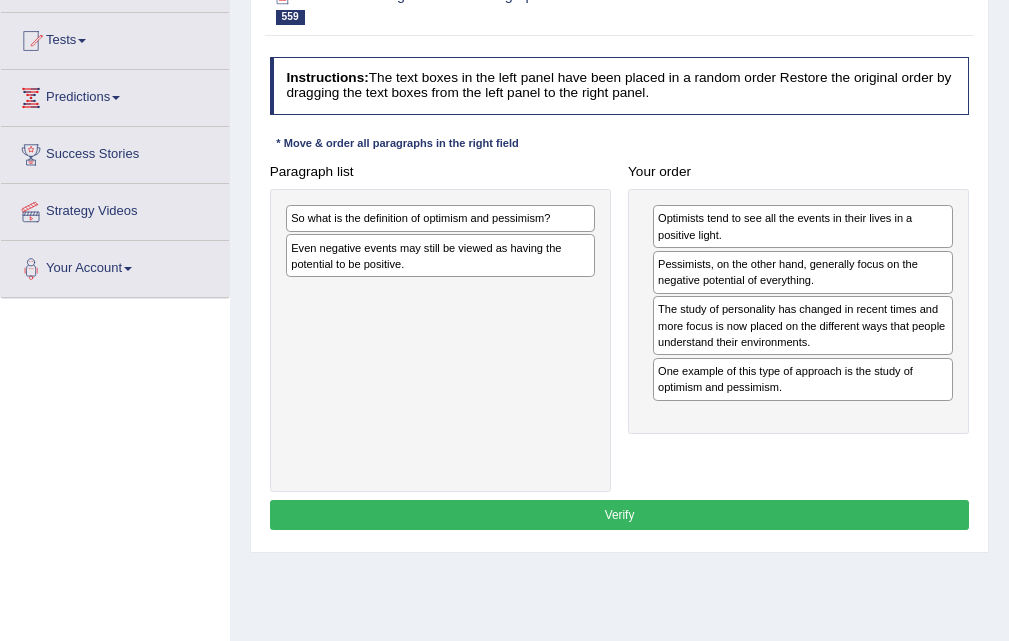 drag, startPoint x: 320, startPoint y: 202, endPoint x: 338, endPoint y: 214, distance: 21.633308 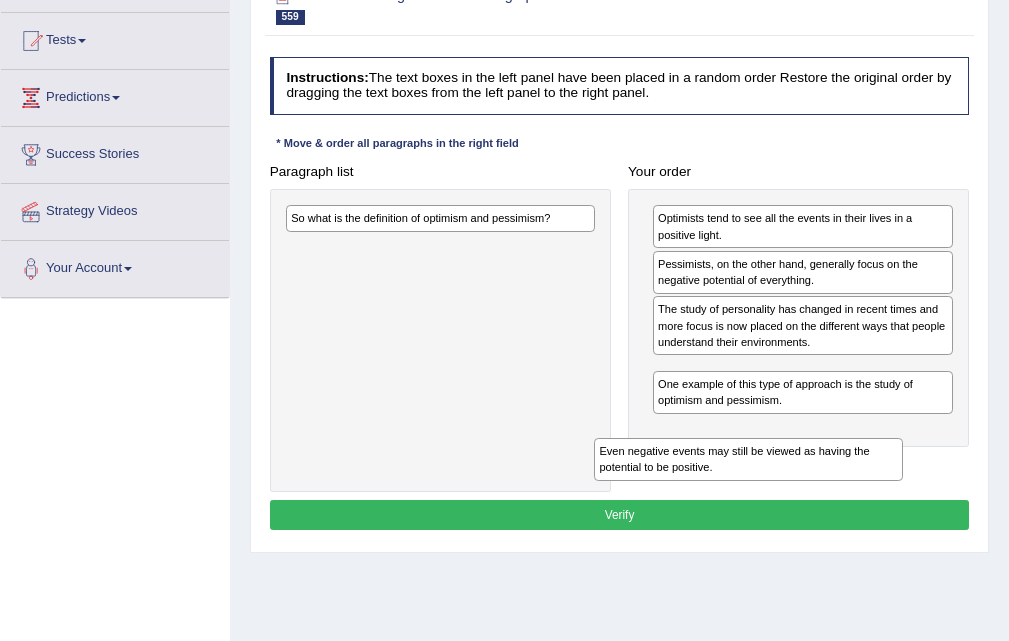 drag, startPoint x: 320, startPoint y: 254, endPoint x: 687, endPoint y: 507, distance: 445.75552 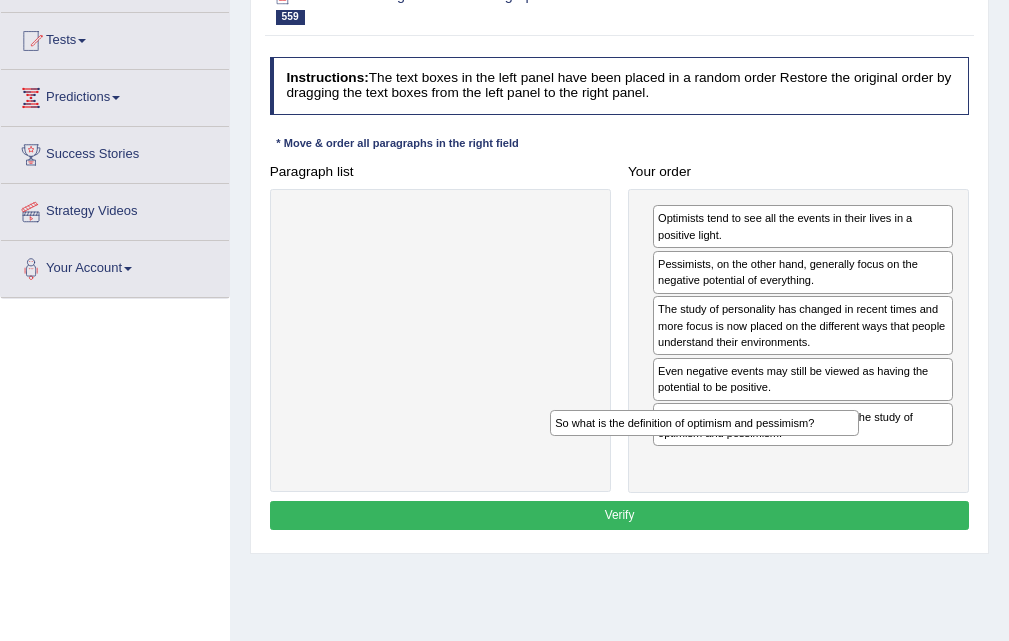 drag, startPoint x: 390, startPoint y: 211, endPoint x: 708, endPoint y: 463, distance: 405.74377 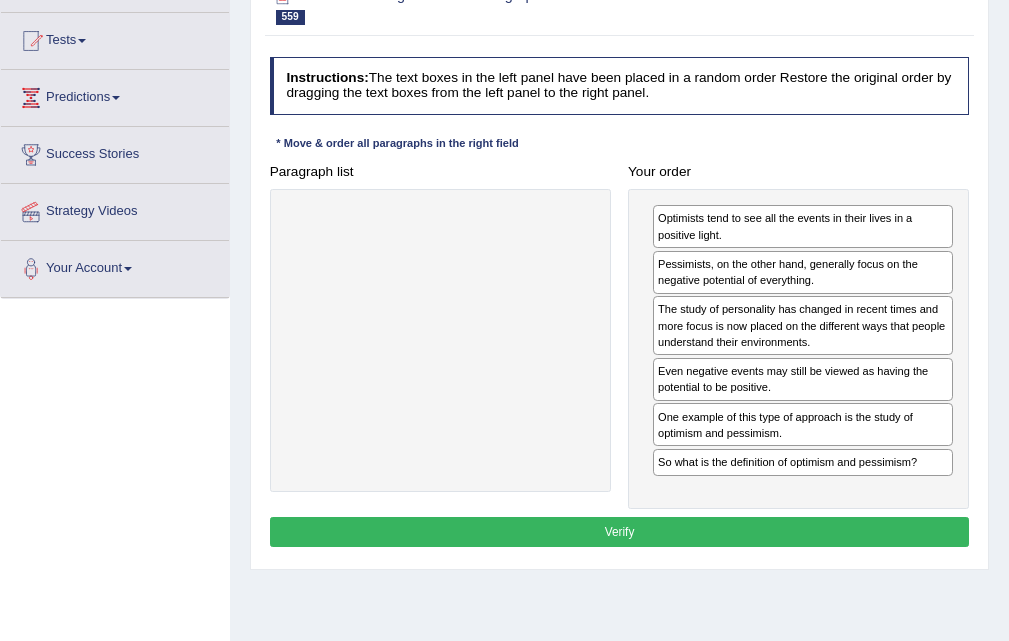 click on "Verify" at bounding box center [620, 531] 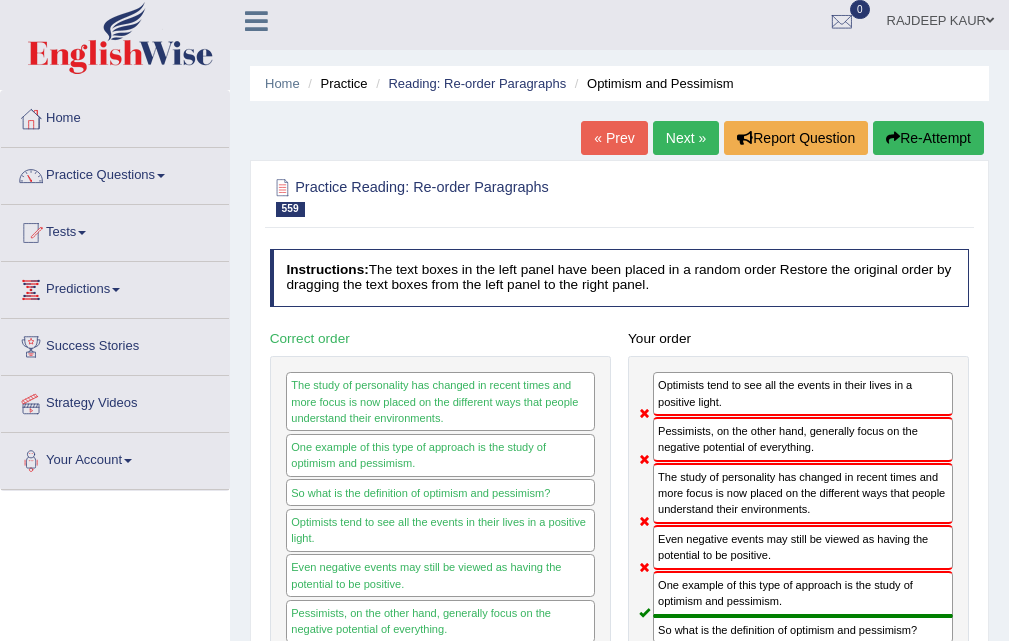 scroll, scrollTop: 0, scrollLeft: 0, axis: both 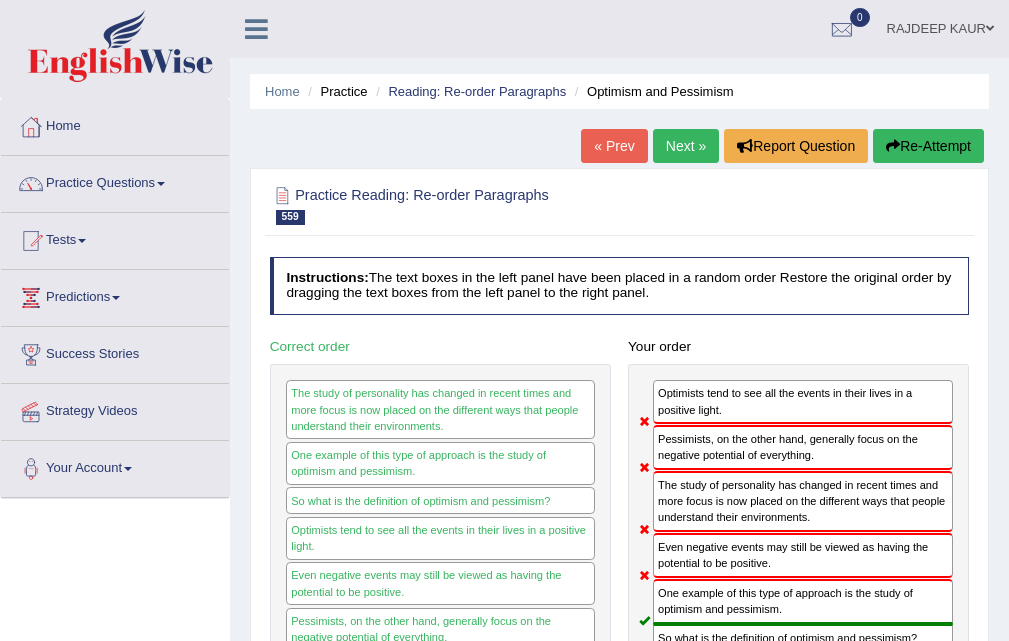 click on "Next »" at bounding box center (686, 146) 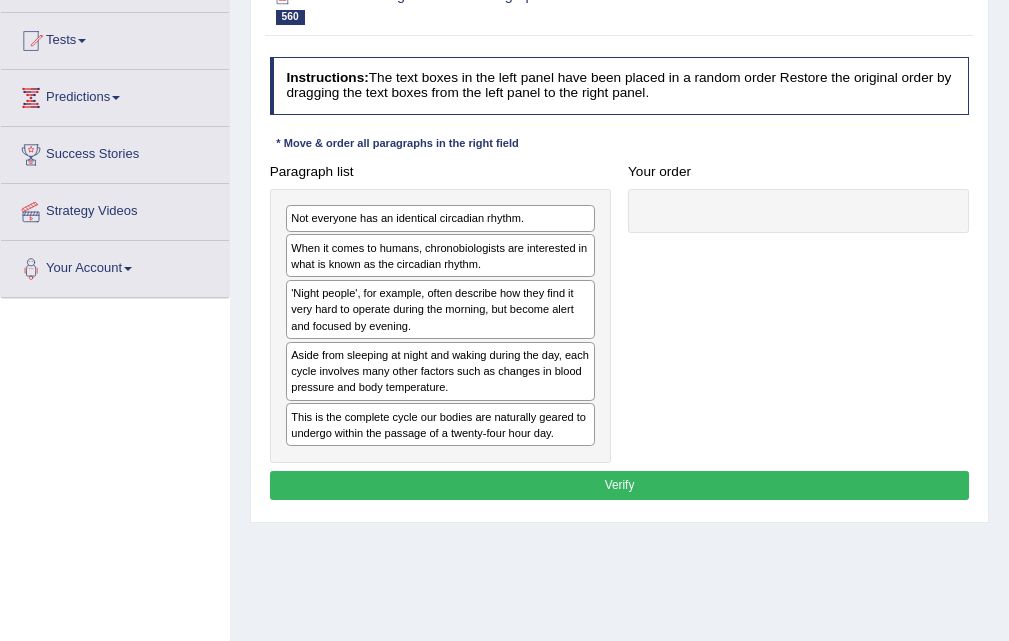 scroll, scrollTop: 0, scrollLeft: 0, axis: both 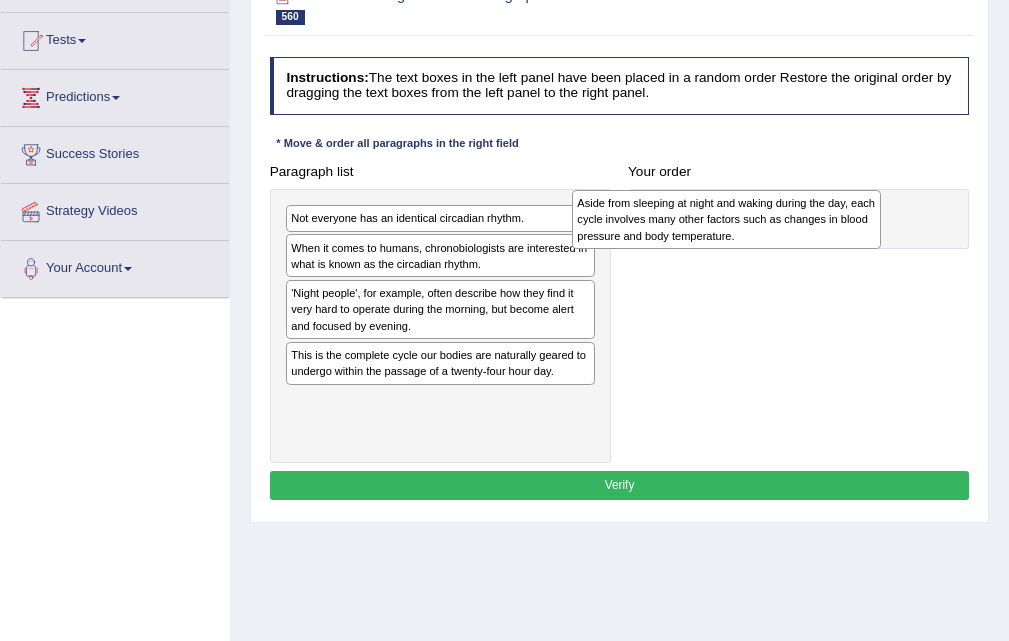 drag, startPoint x: 375, startPoint y: 379, endPoint x: 717, endPoint y: 247, distance: 366.5897 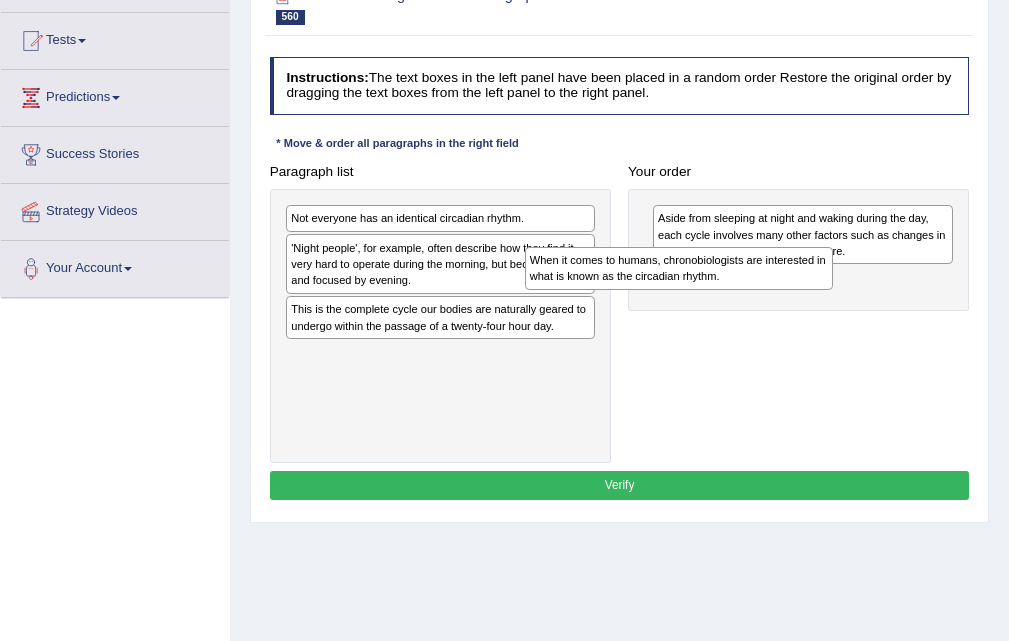 drag, startPoint x: 465, startPoint y: 254, endPoint x: 767, endPoint y: 291, distance: 304.25812 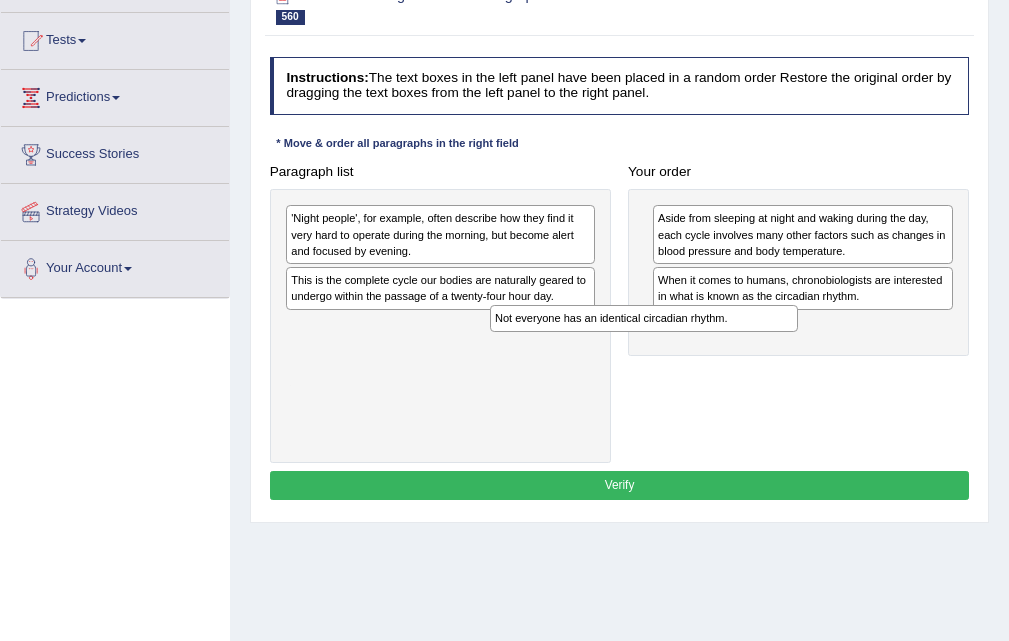 drag, startPoint x: 484, startPoint y: 218, endPoint x: 672, endPoint y: 292, distance: 202.0396 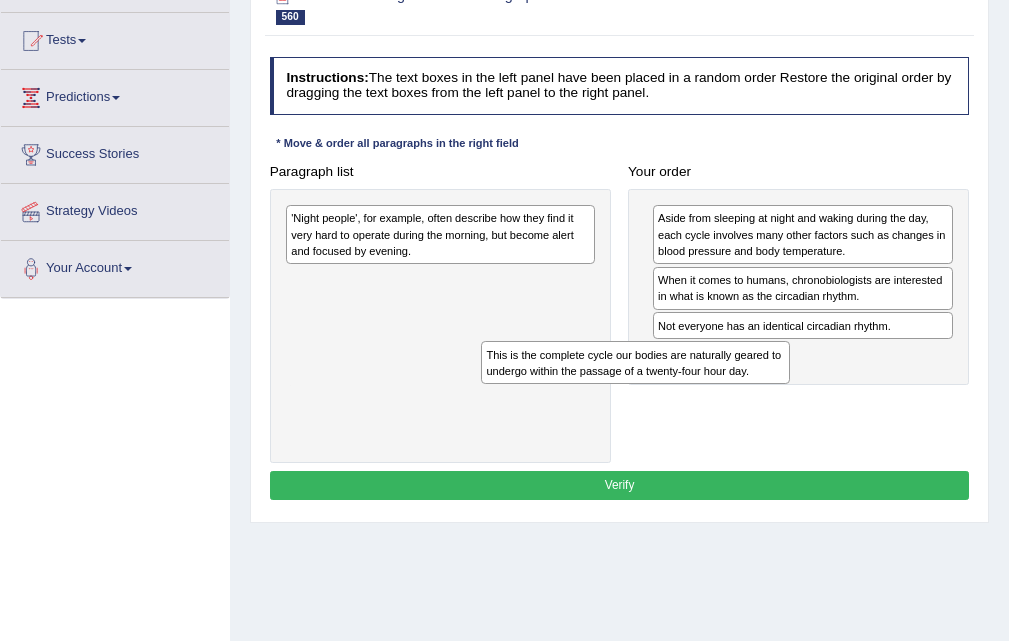 drag, startPoint x: 383, startPoint y: 293, endPoint x: 646, endPoint y: 413, distance: 289.08304 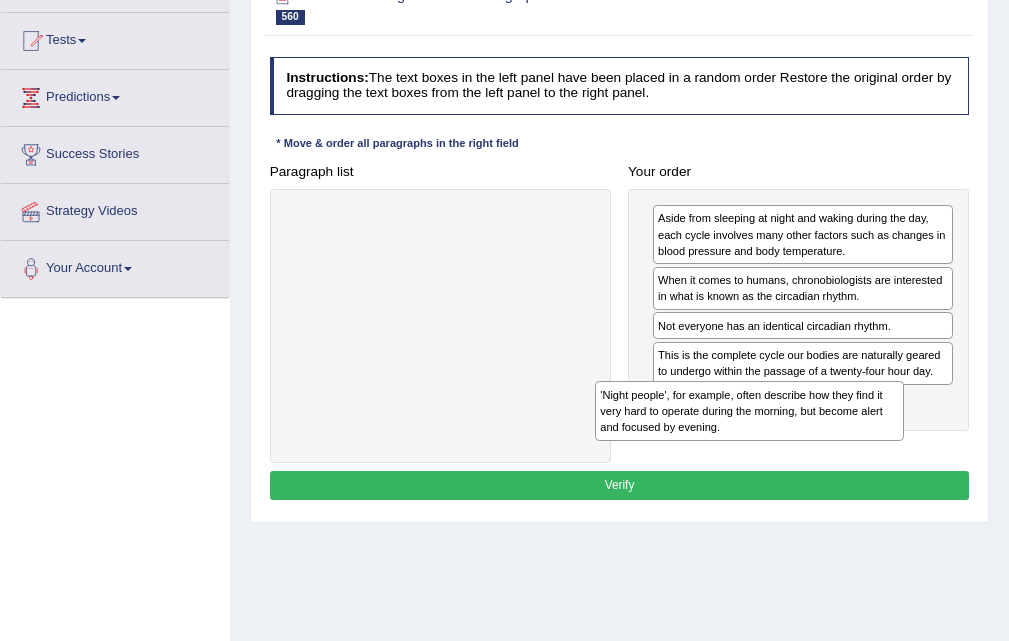 drag, startPoint x: 486, startPoint y: 258, endPoint x: 855, endPoint y: 475, distance: 428.0771 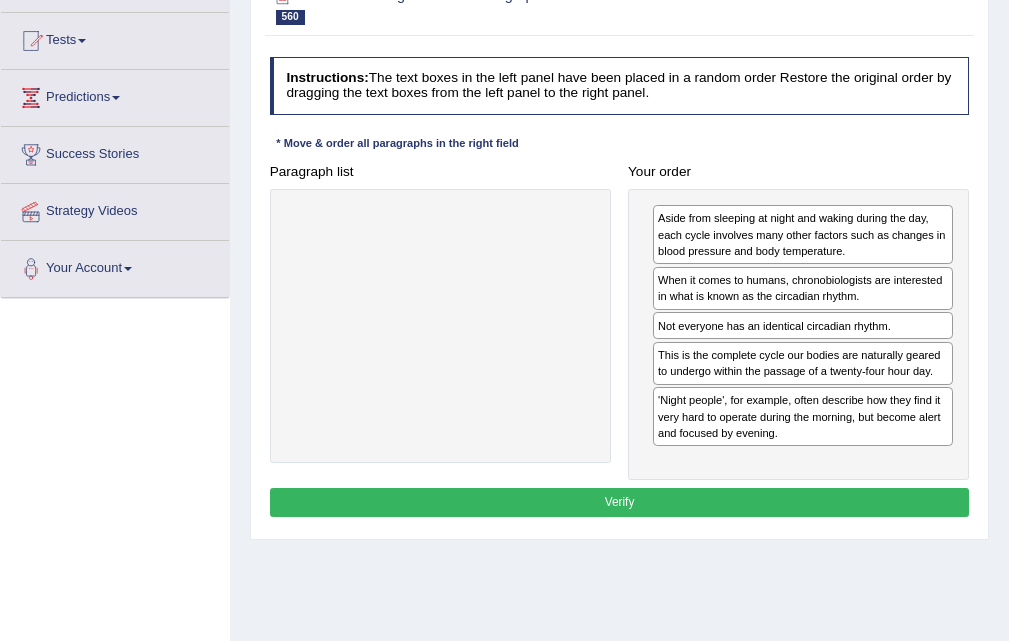 click on "Verify" at bounding box center [620, 502] 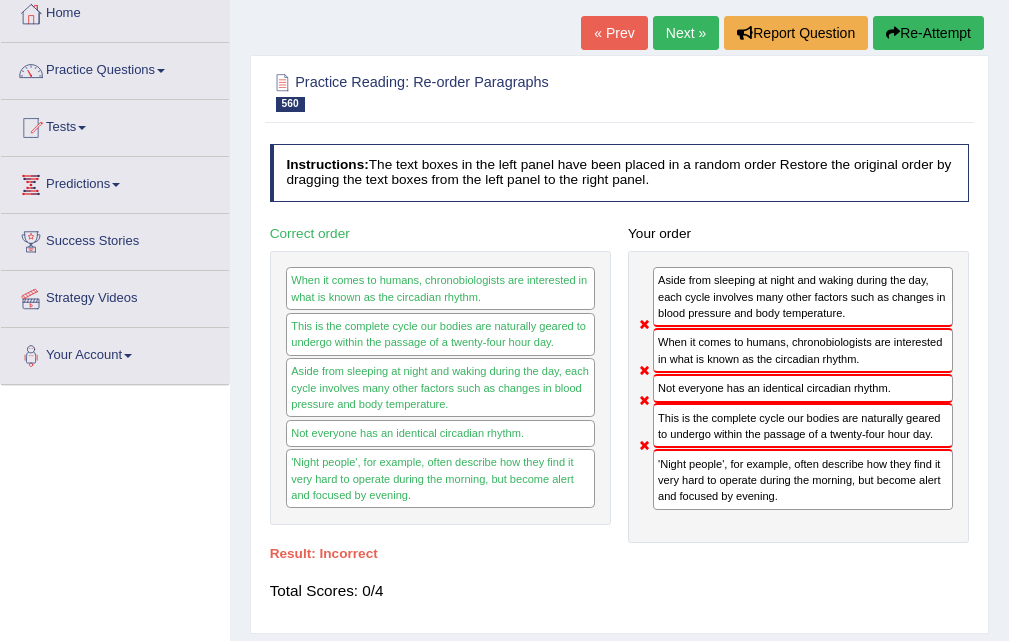 scroll, scrollTop: 0, scrollLeft: 0, axis: both 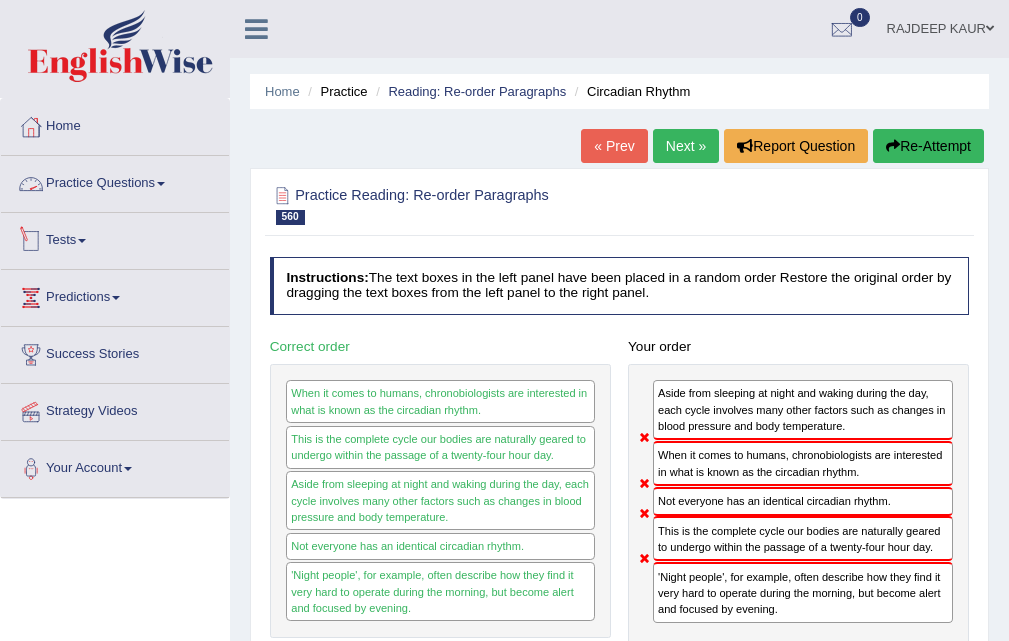 click on "Practice Questions" at bounding box center [115, 181] 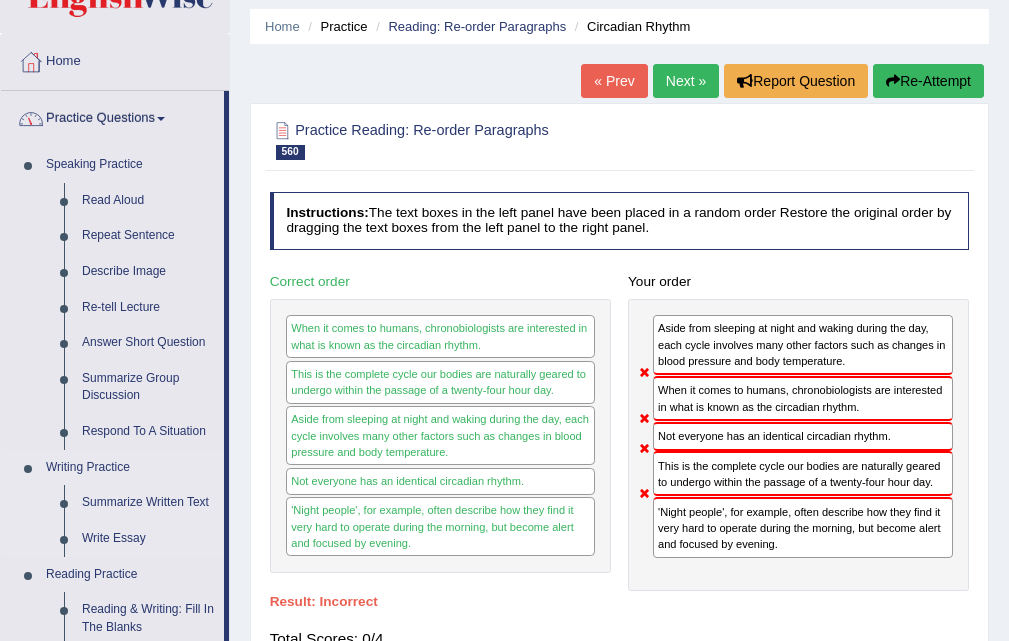 scroll, scrollTop: 100, scrollLeft: 0, axis: vertical 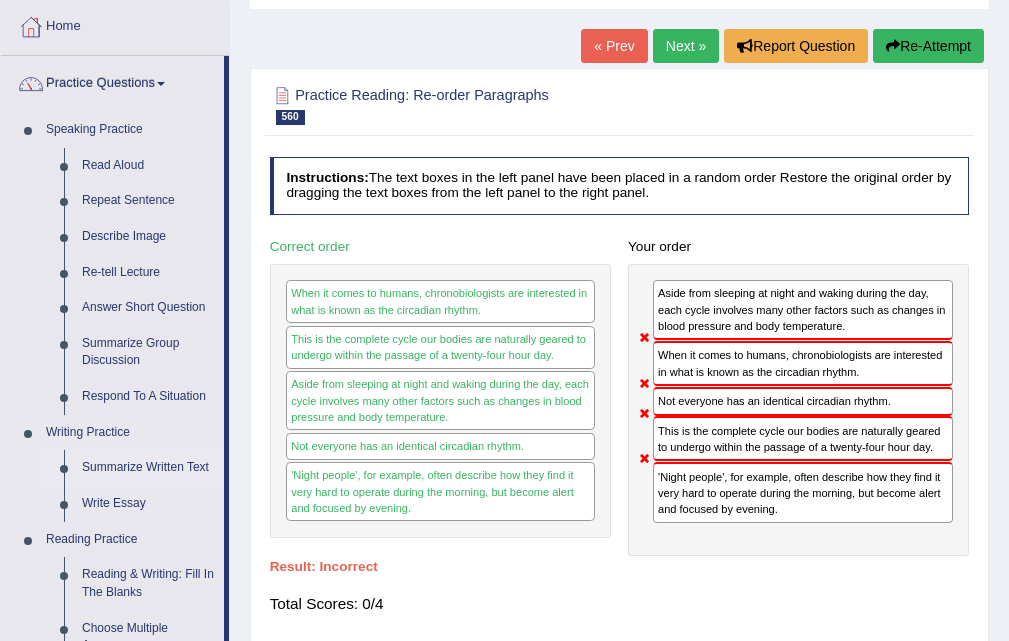 click on "Summarize Written Text" at bounding box center (148, 468) 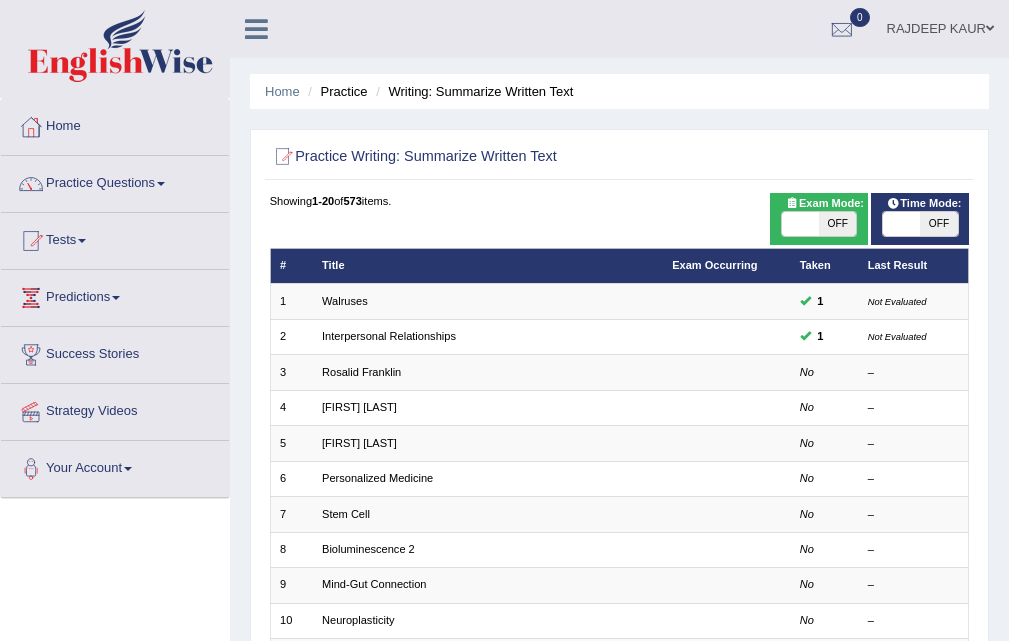 scroll, scrollTop: 400, scrollLeft: 0, axis: vertical 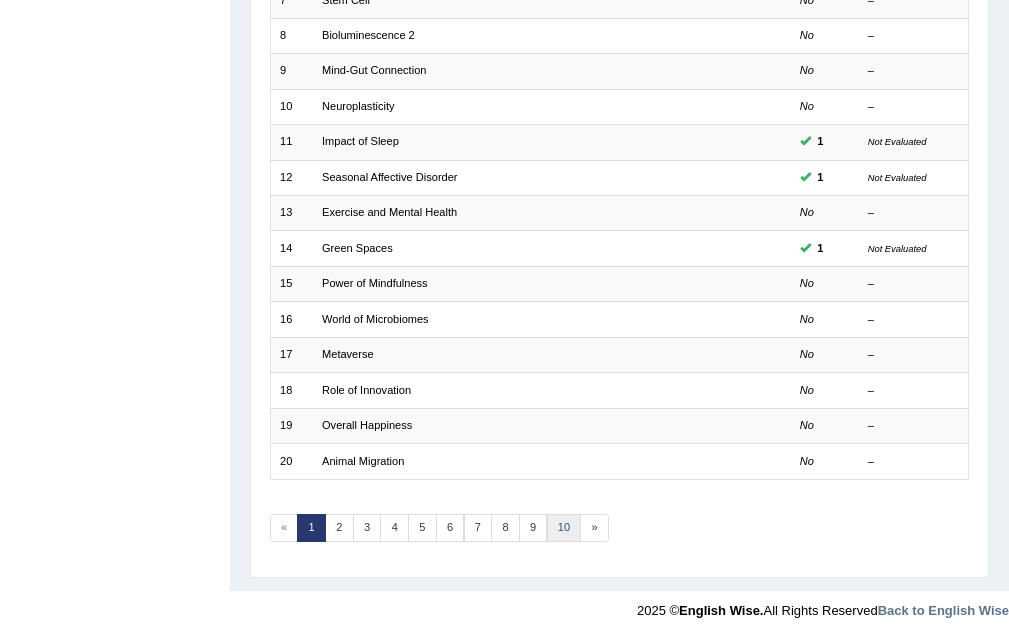 click on "10" at bounding box center (564, 528) 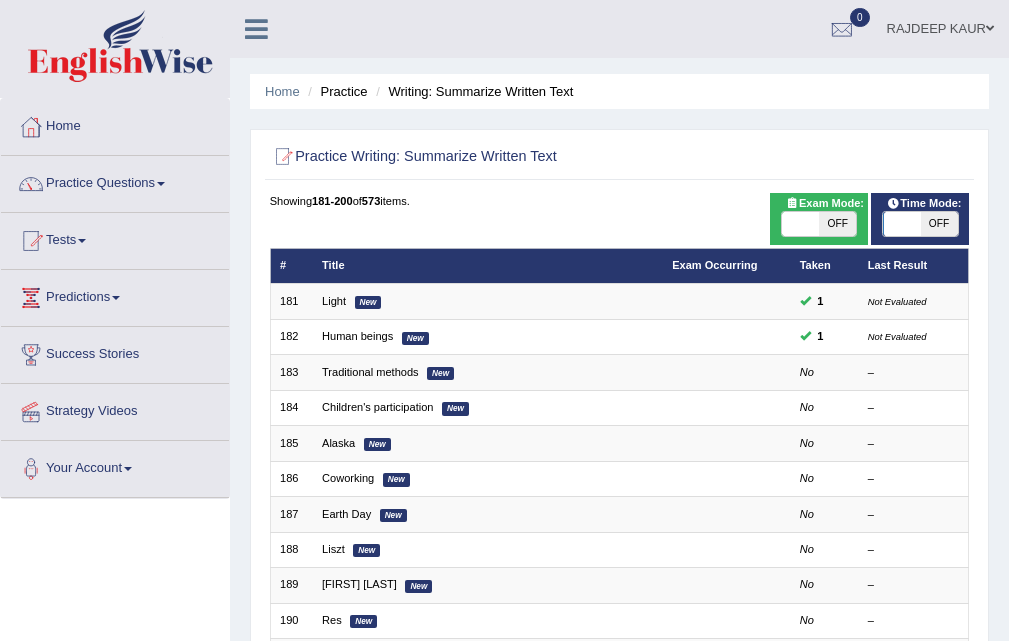 scroll, scrollTop: 300, scrollLeft: 0, axis: vertical 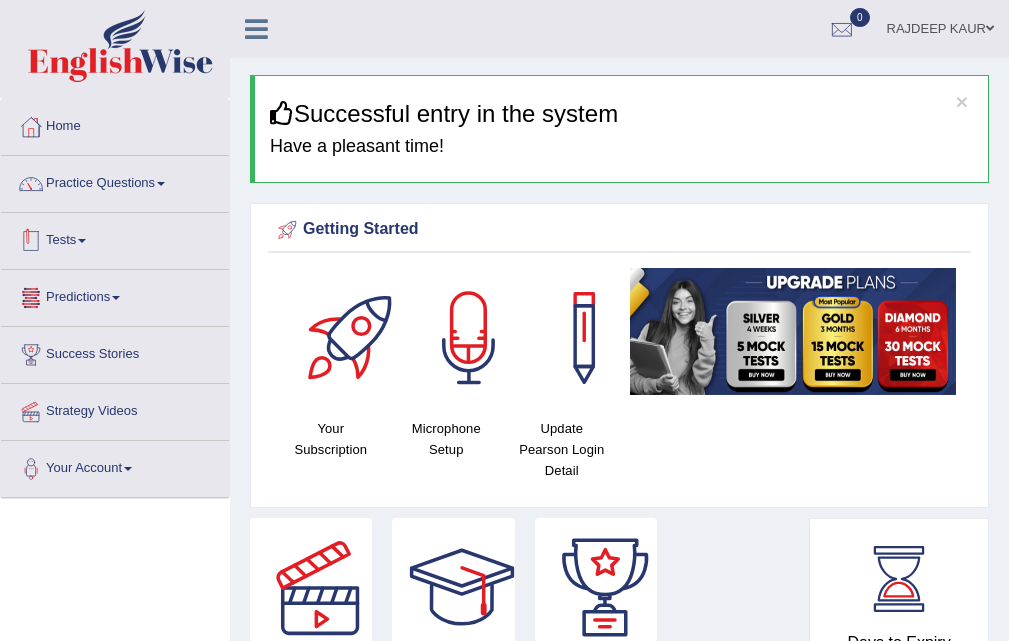 click on "Tests" at bounding box center (115, 238) 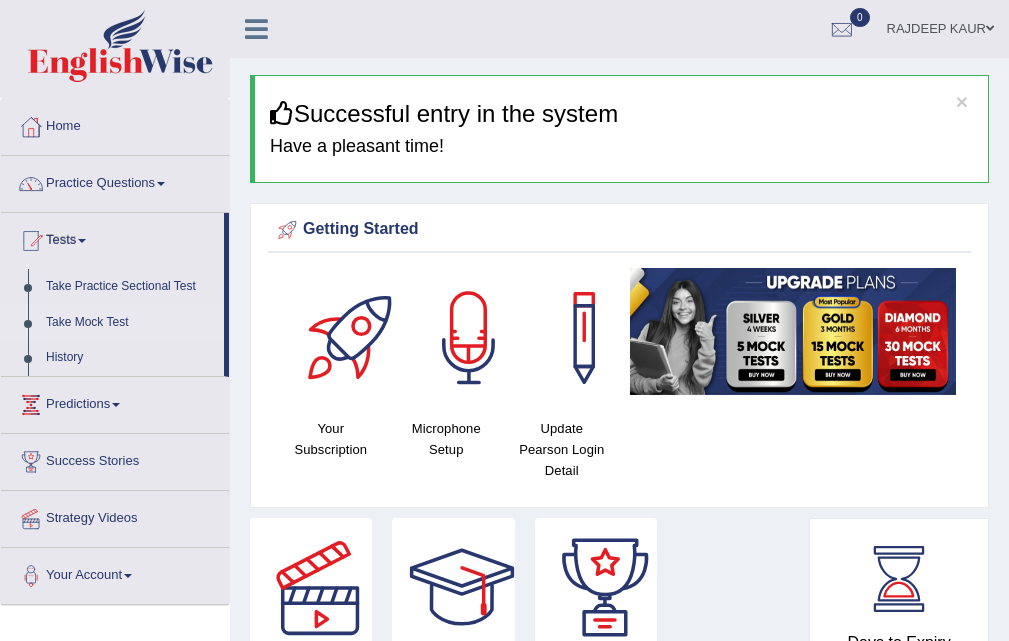 click on "Take Mock Test" at bounding box center (130, 323) 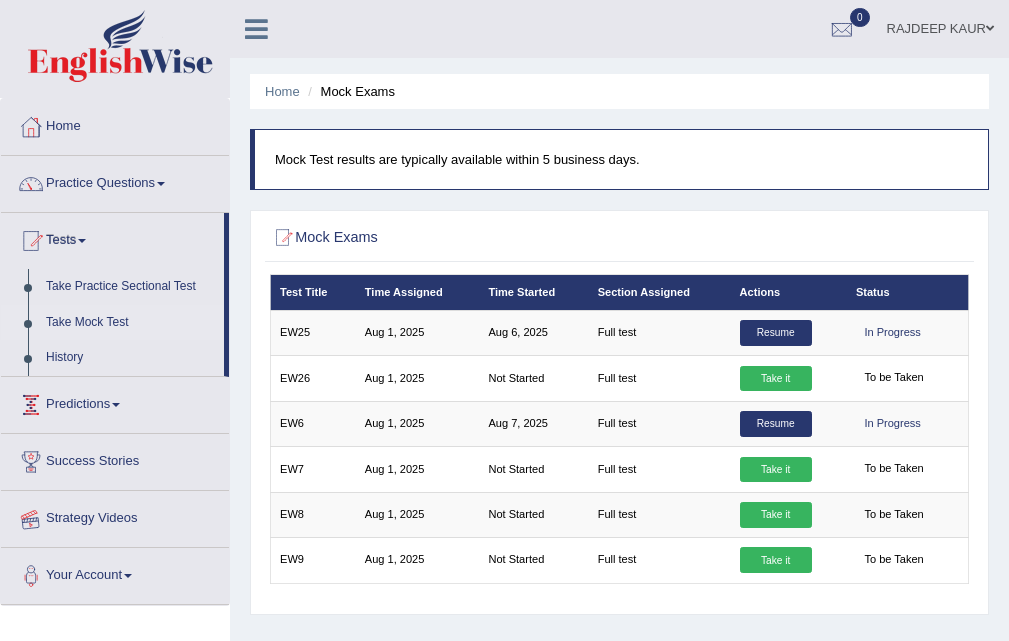scroll, scrollTop: 0, scrollLeft: 0, axis: both 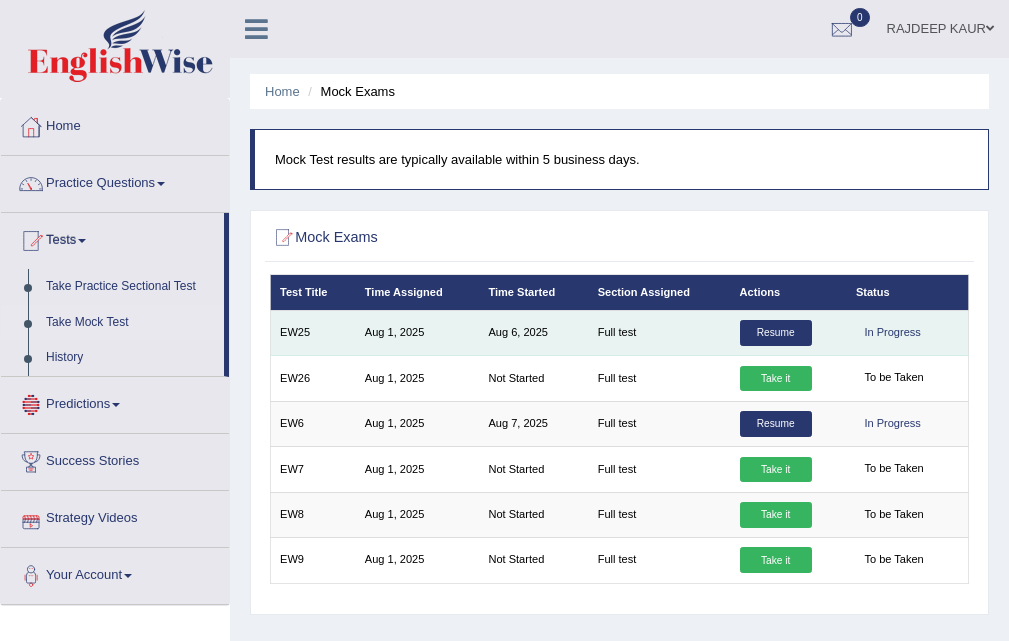 click on "Resume" at bounding box center (776, 333) 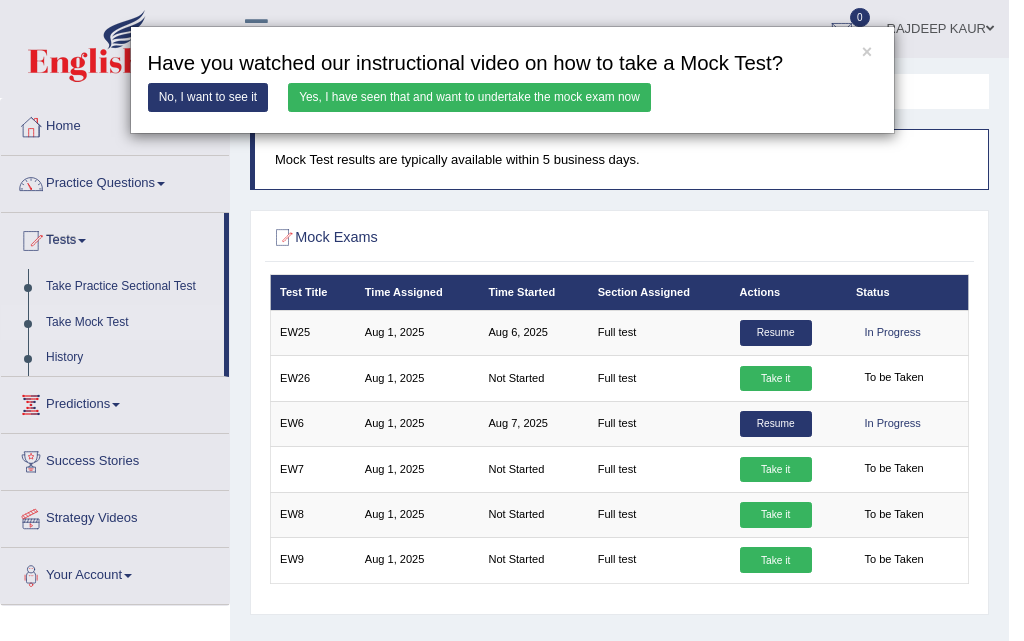 click on "Yes, I have seen that and want to undertake the mock exam now" at bounding box center (469, 97) 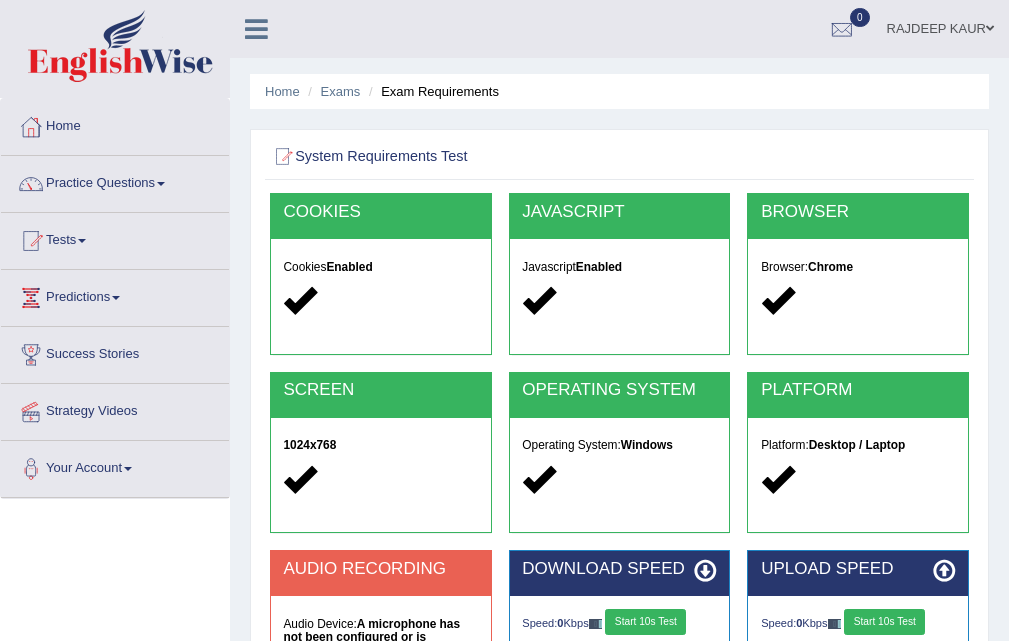 scroll, scrollTop: 400, scrollLeft: 0, axis: vertical 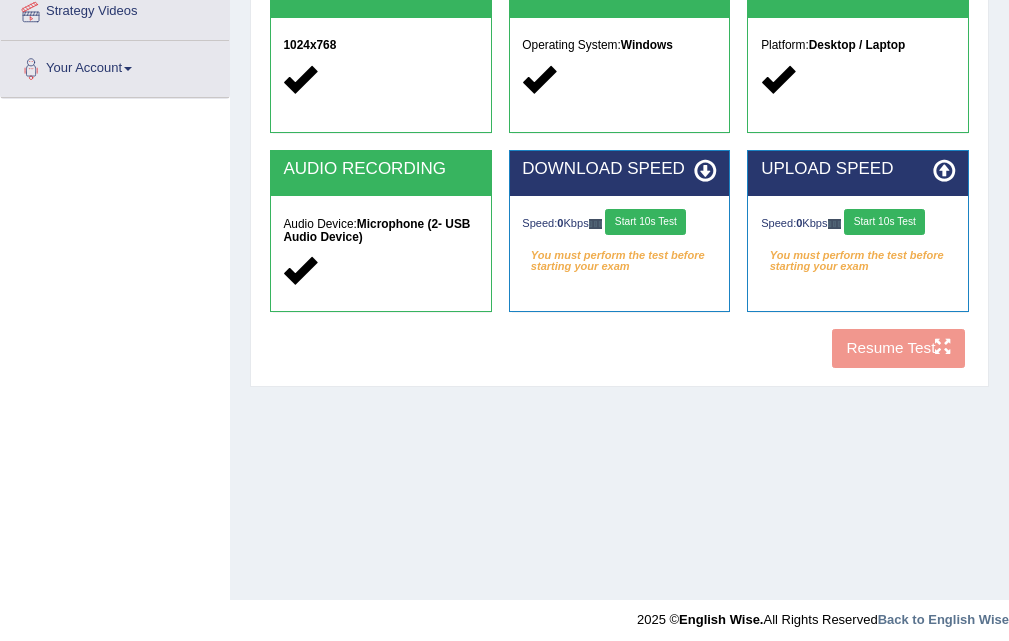 click on "Start 10s Test" at bounding box center (645, 222) 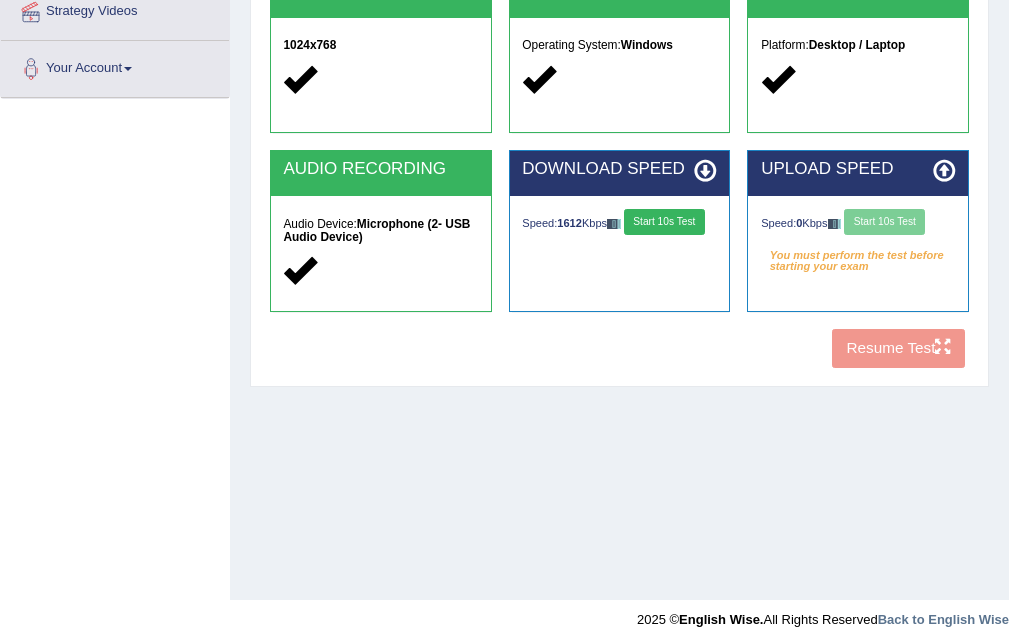 click on "Speed:  0  Kbps    Start 10s Test" at bounding box center (858, 224) 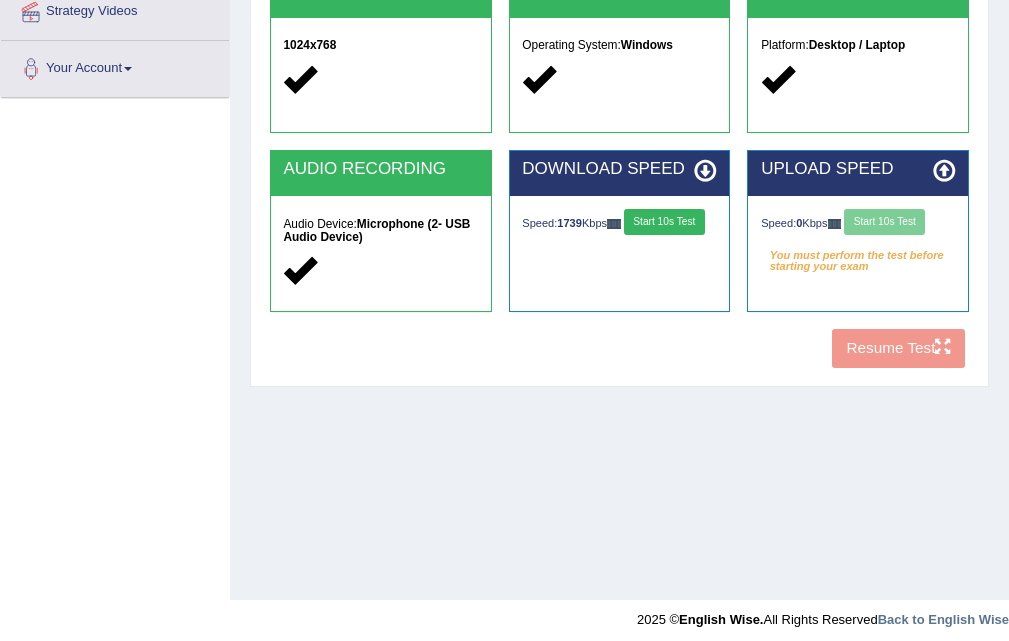 click on "Speed:  0  Kbps    Start 10s Test" at bounding box center [858, 224] 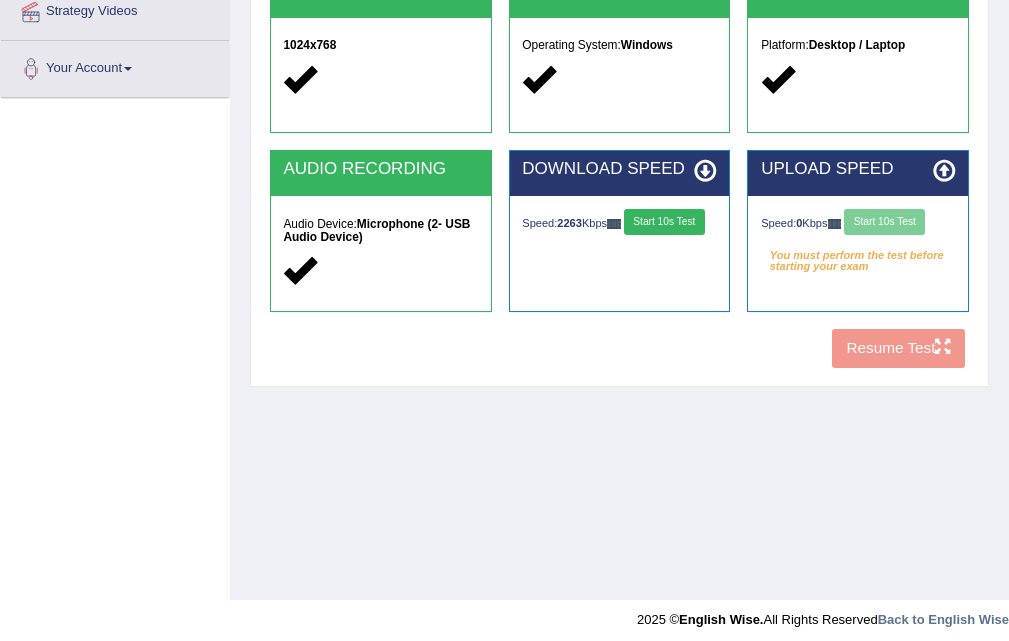 click on "Start 10s Test" at bounding box center [664, 222] 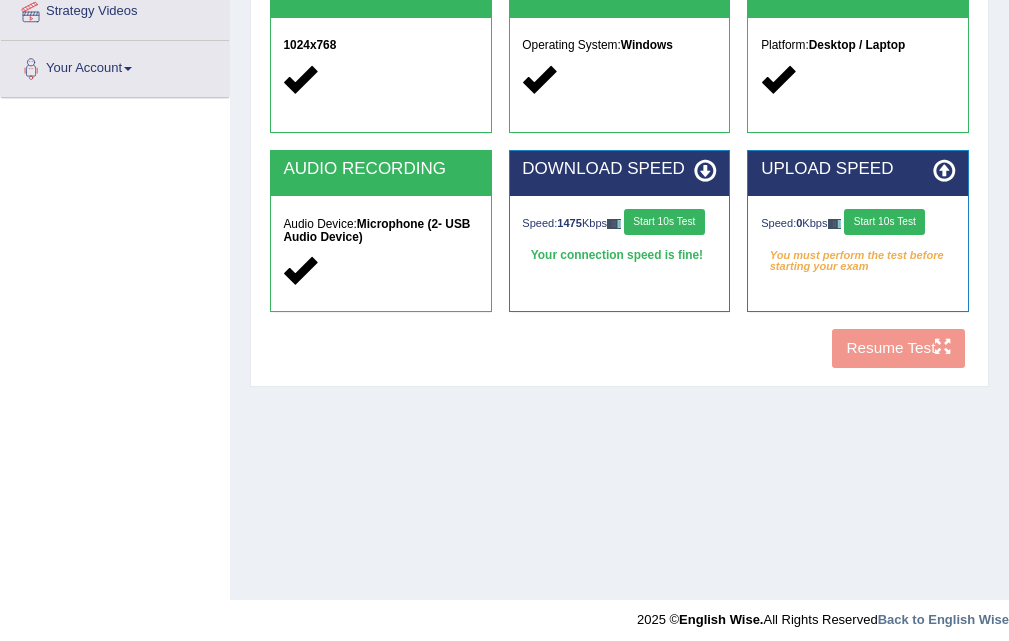 click on "Start 10s Test" at bounding box center [884, 222] 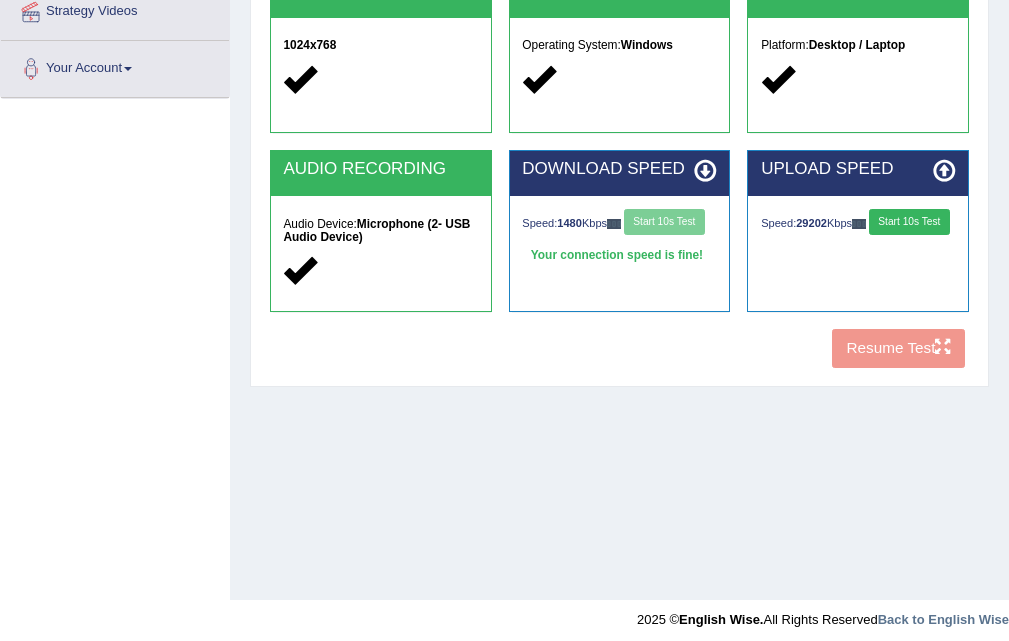 click on "Speed:  29202  Kbps    Start 10s Test" at bounding box center (858, 224) 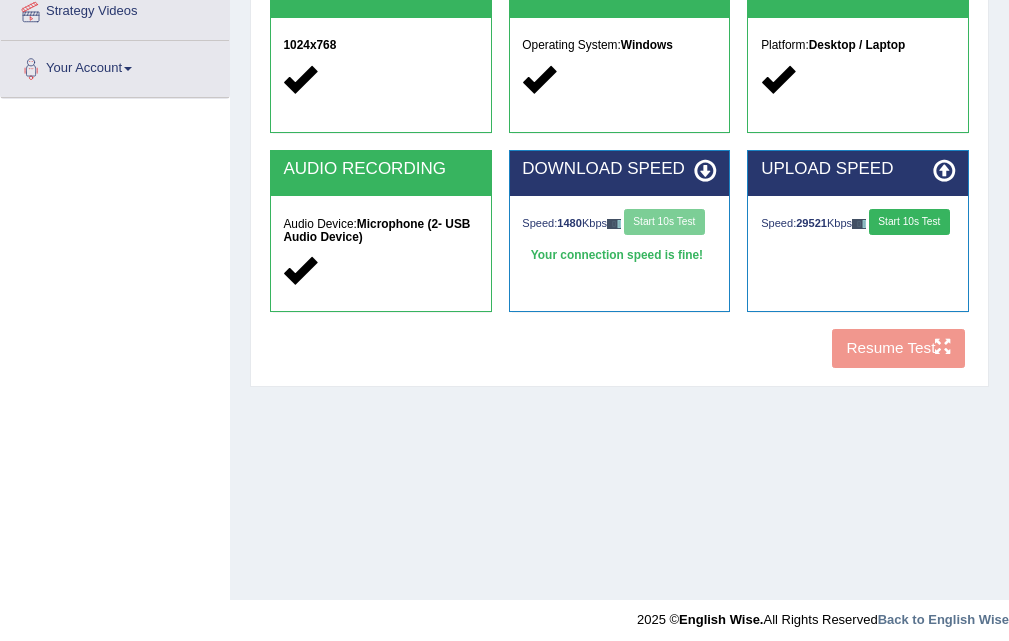 click on "Start 10s Test" at bounding box center (909, 222) 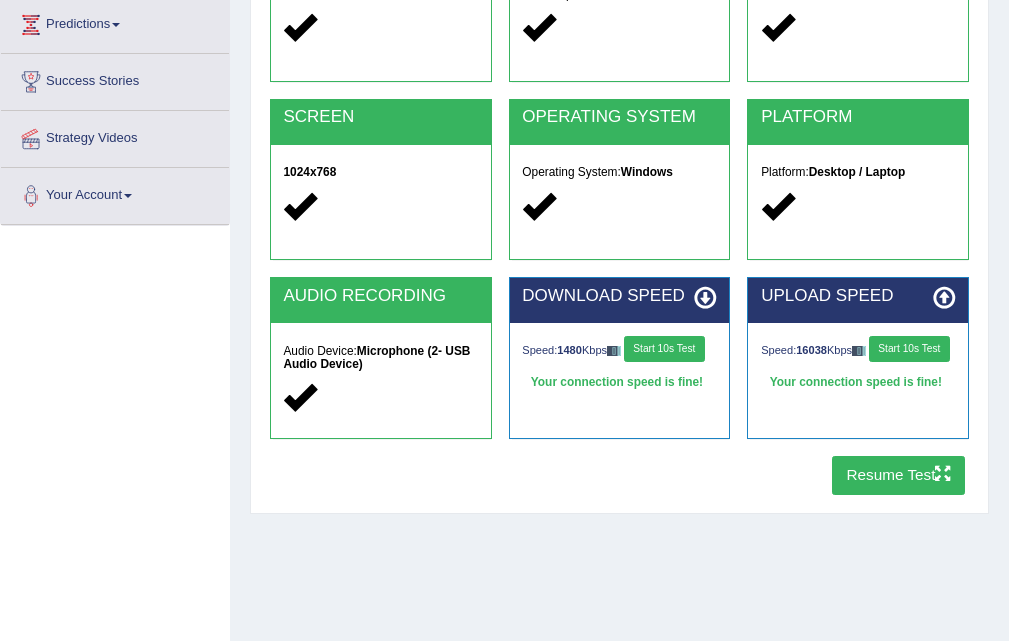 scroll, scrollTop: 0, scrollLeft: 0, axis: both 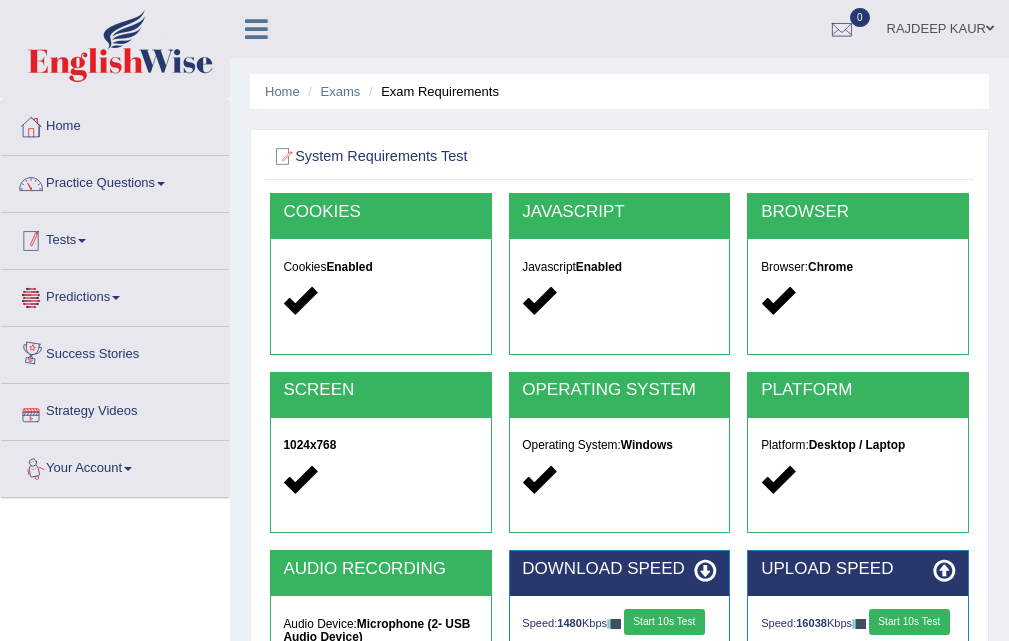 click on "Tests" at bounding box center (115, 238) 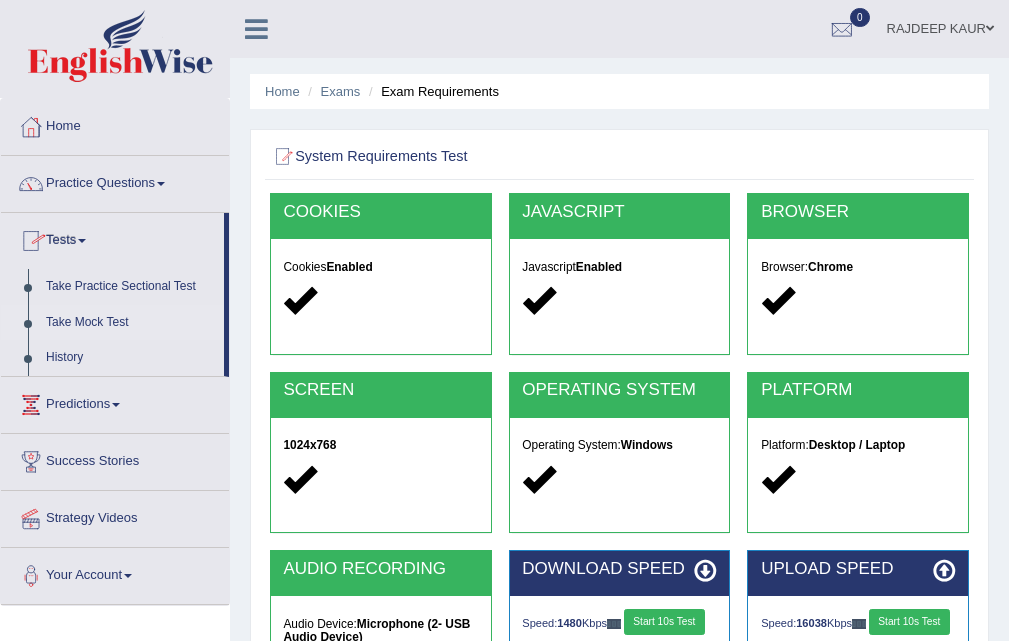 click on "Take Mock Test" at bounding box center [130, 323] 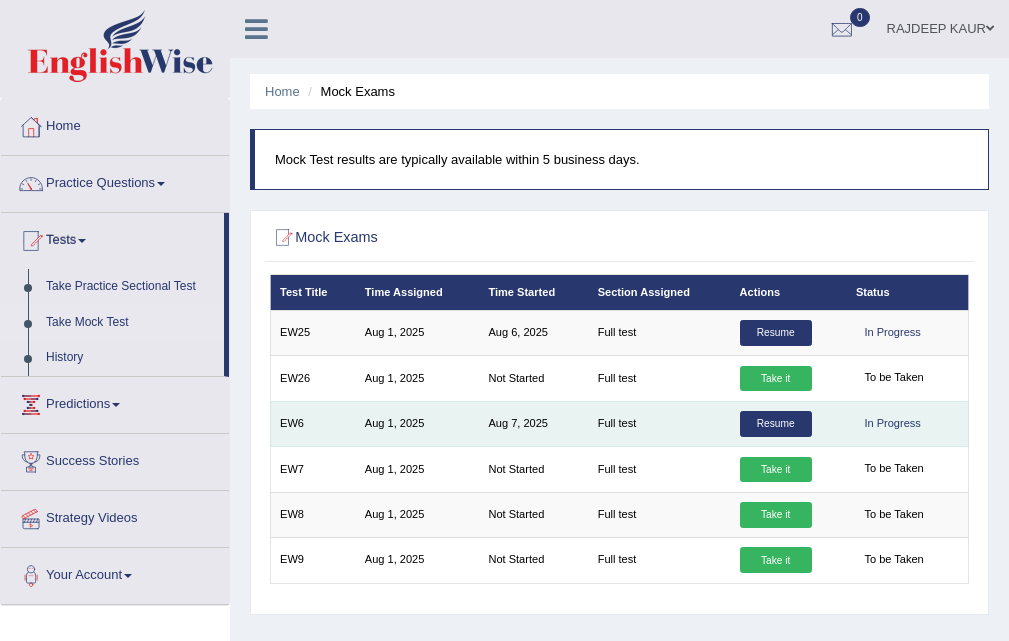 scroll, scrollTop: 0, scrollLeft: 0, axis: both 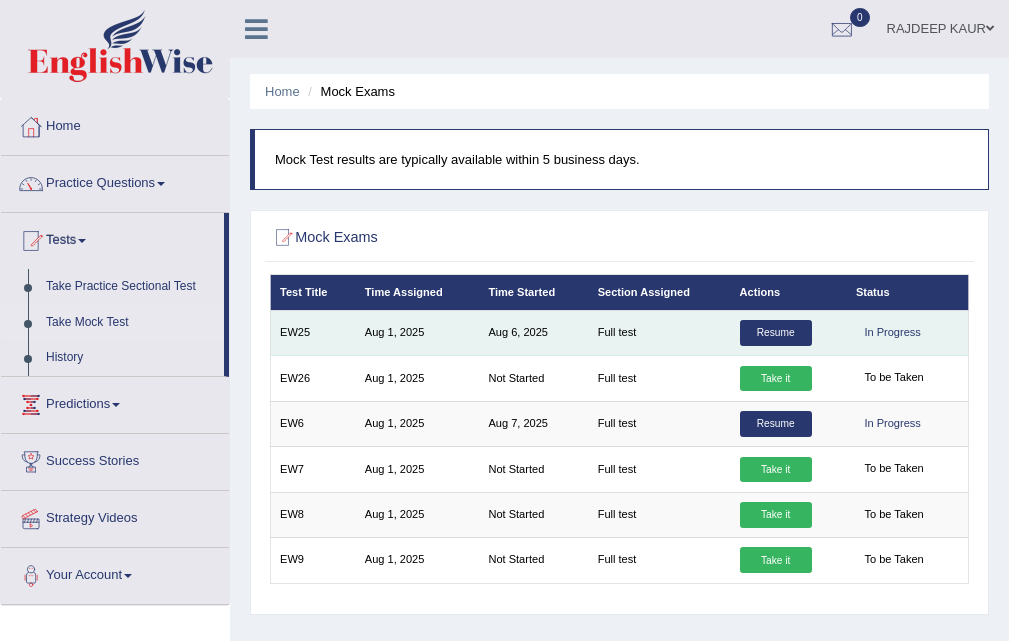 click on "Resume" at bounding box center (776, 333) 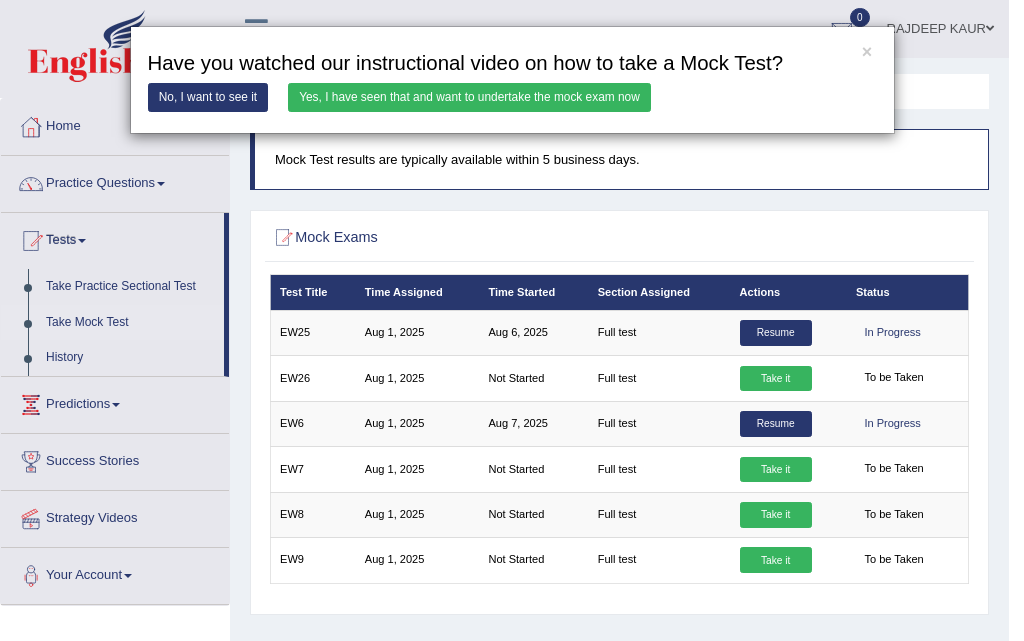 click on "×
Have you watched our instructional video on how to take a Mock Test?
No, I want to see it
Yes, I have seen that and want to undertake the mock exam now" at bounding box center [512, 320] 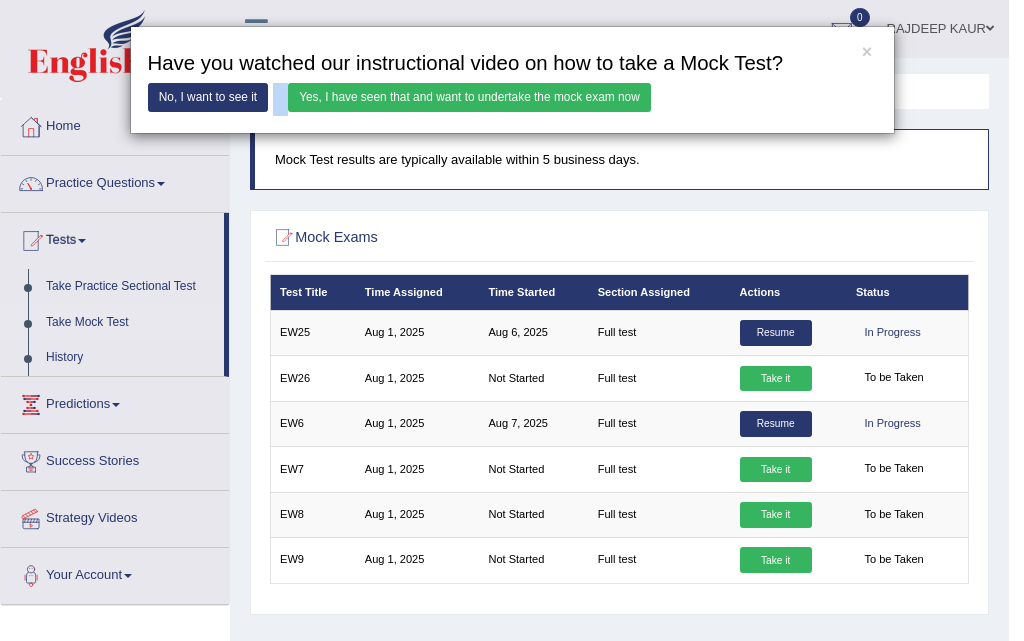 click on "×
Have you watched our instructional video on how to take a Mock Test?
No, I want to see it
Yes, I have seen that and want to undertake the mock exam now" at bounding box center [512, 320] 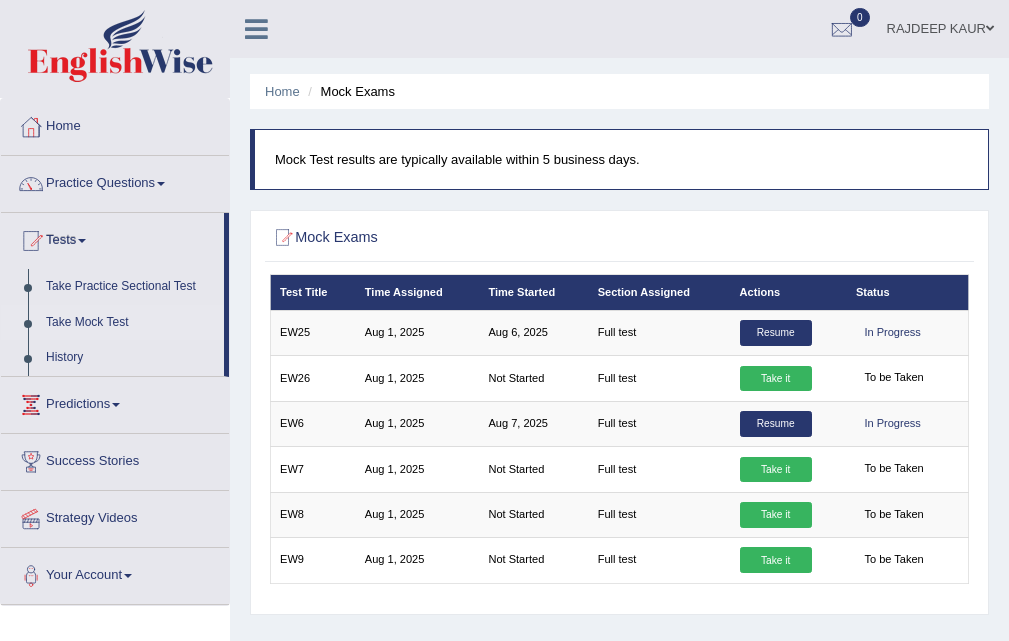 click on "Take Mock Test" at bounding box center [130, 323] 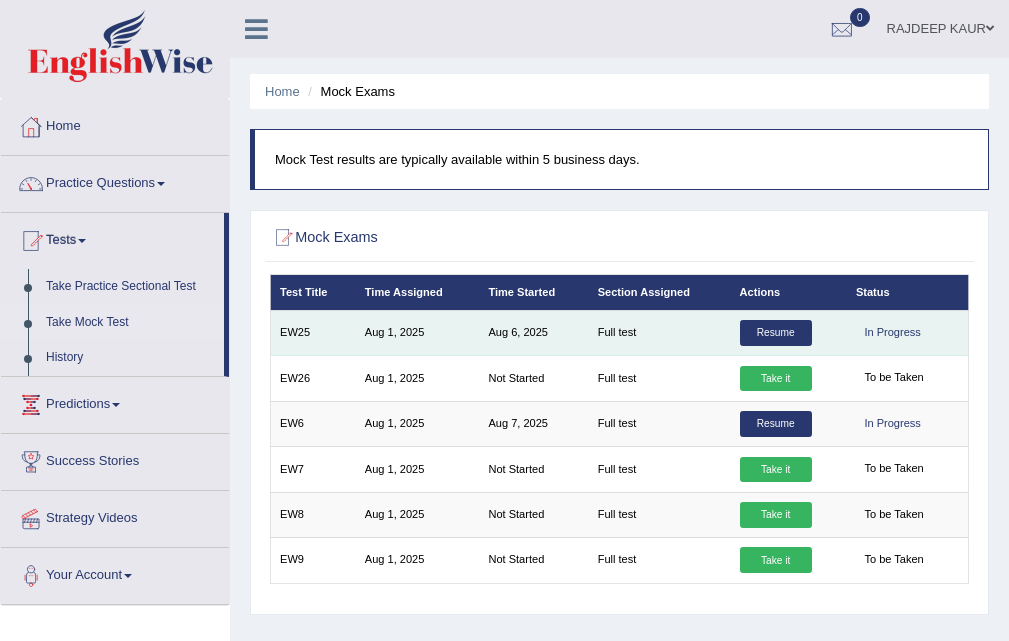 scroll, scrollTop: 0, scrollLeft: 0, axis: both 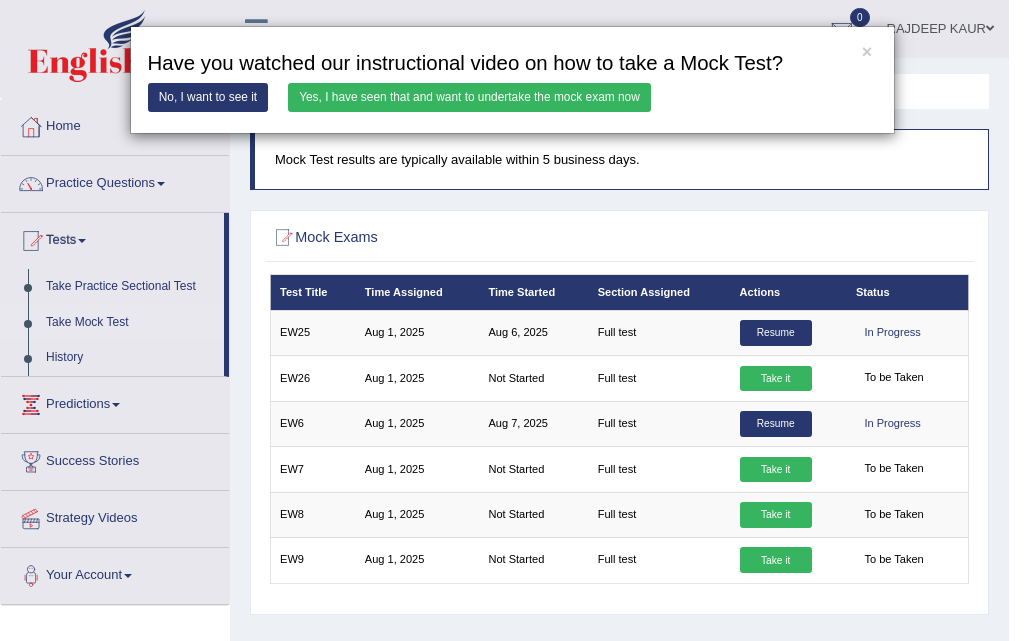 click on "Yes, I have seen that and want to undertake the mock exam now" at bounding box center (469, 97) 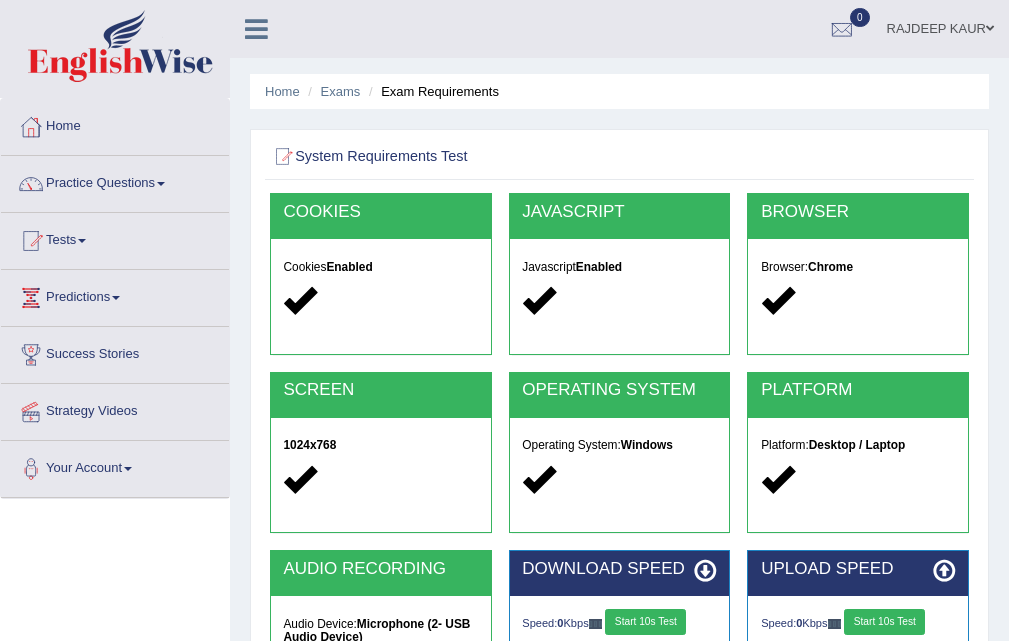 scroll, scrollTop: 71, scrollLeft: 0, axis: vertical 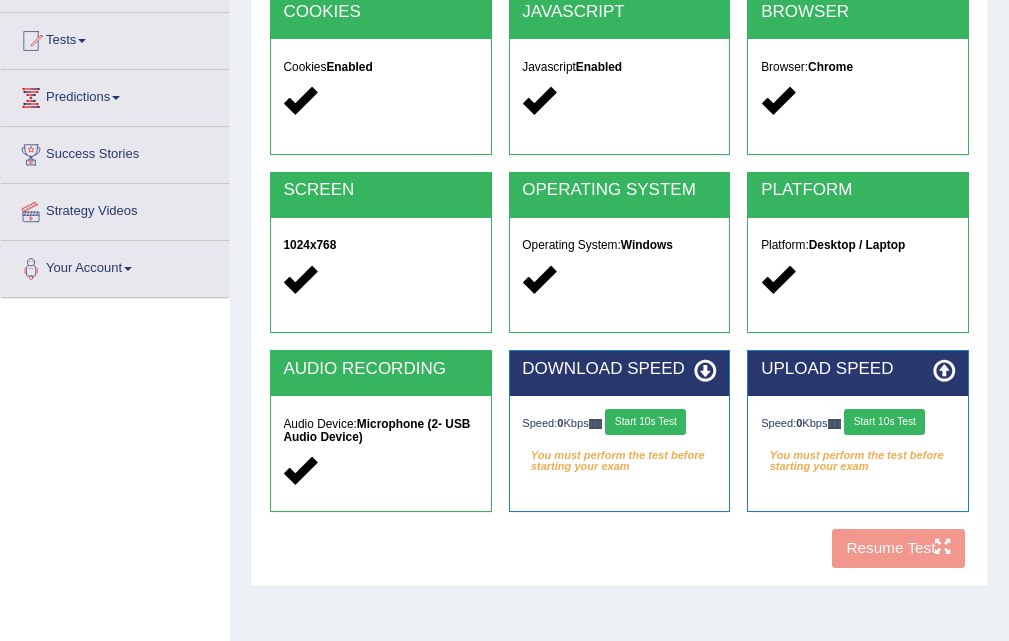 click on "Start 10s Test" at bounding box center [645, 422] 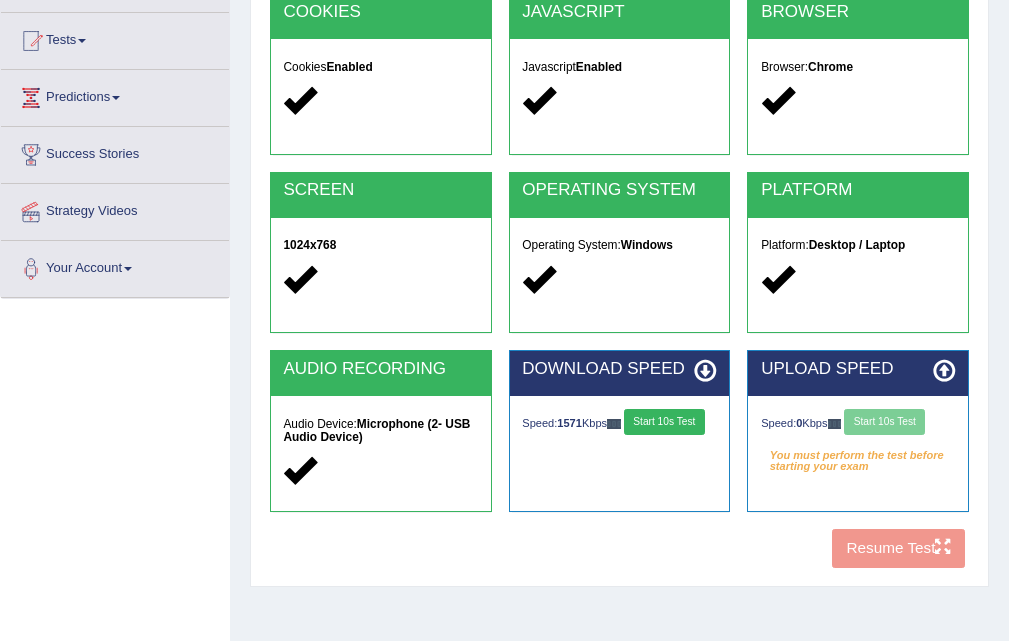 click on "Speed:  0  Kbps    Start 10s Test" at bounding box center (858, 424) 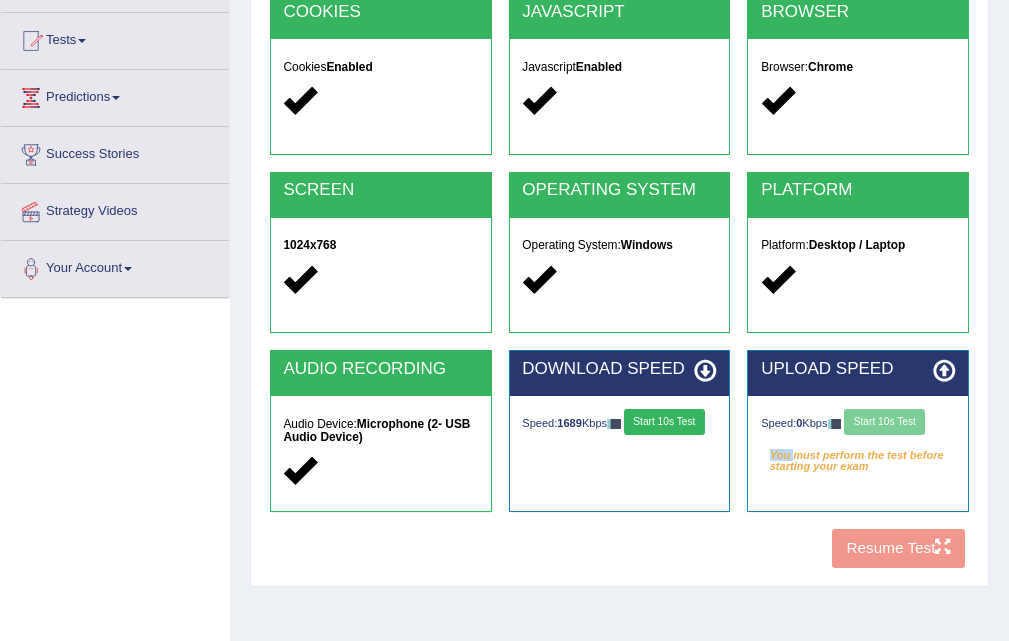 click on "Speed:  0  Kbps    Start 10s Test" at bounding box center [858, 424] 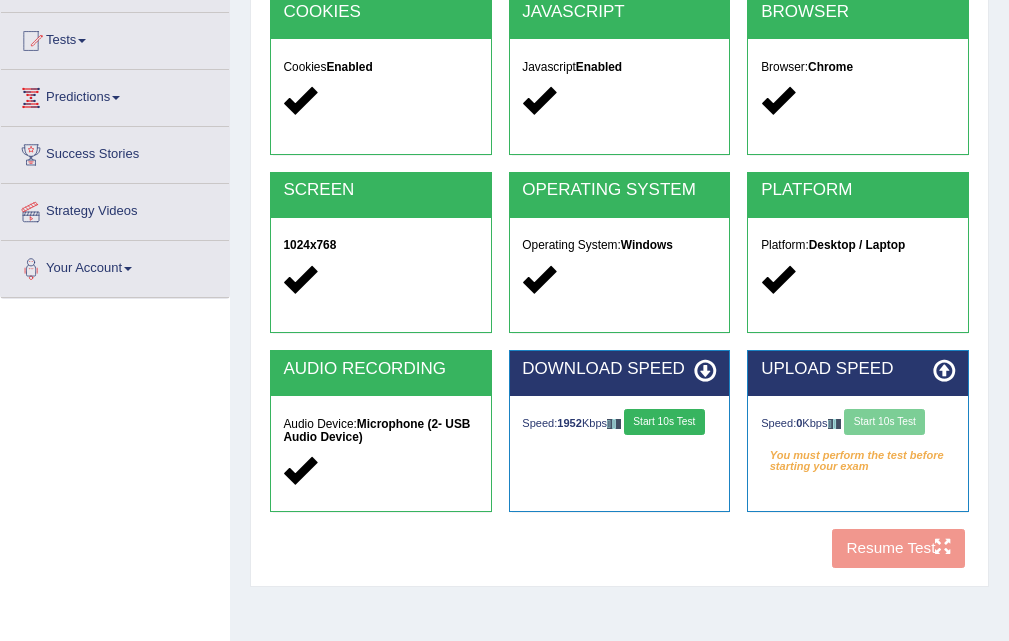 click on "Speed:  0  Kbps    Start 10s Test" at bounding box center [858, 424] 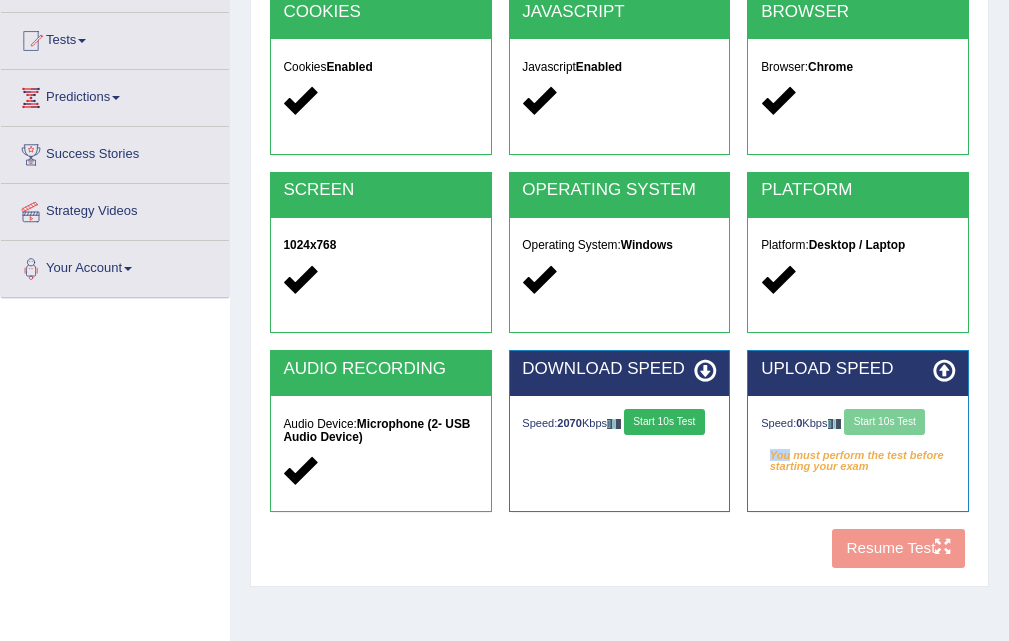 click on "Speed:  0  Kbps    Start 10s Test" at bounding box center [858, 424] 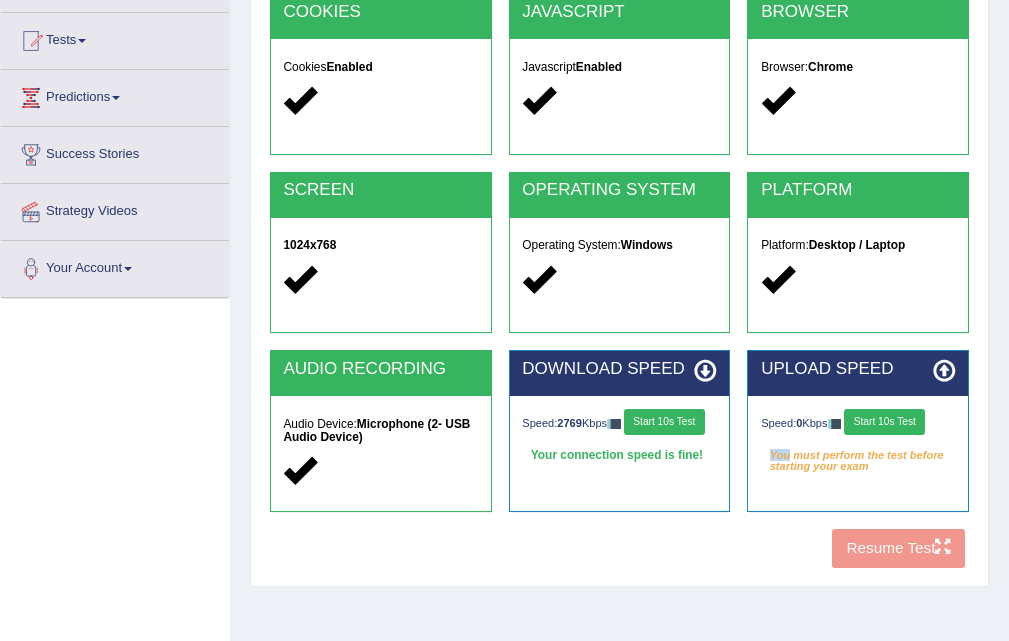 click on "Start 10s Test" at bounding box center (664, 422) 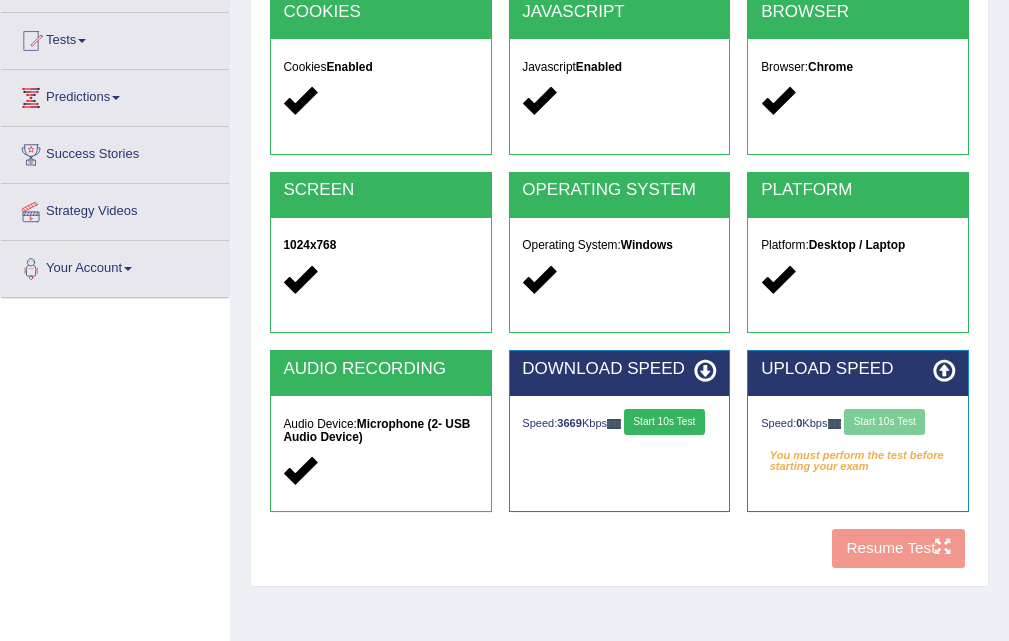 click on "Speed:  0  Kbps    Start 10s Test" at bounding box center (858, 424) 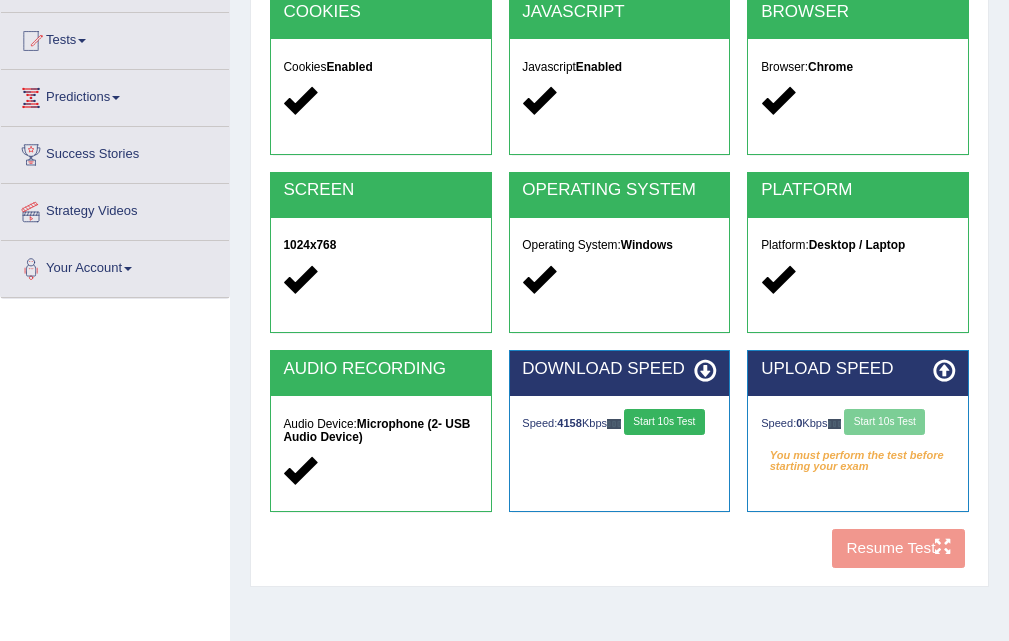 click on "Speed:  0  Kbps    Start 10s Test" at bounding box center [858, 424] 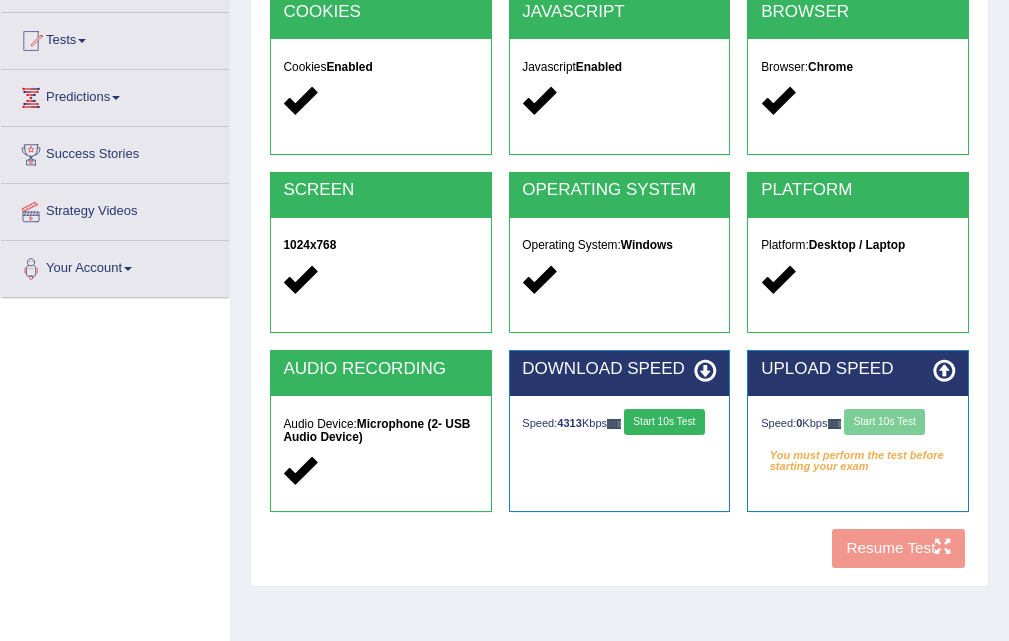 click on "Speed:  0  Kbps    Start 10s Test" at bounding box center (858, 424) 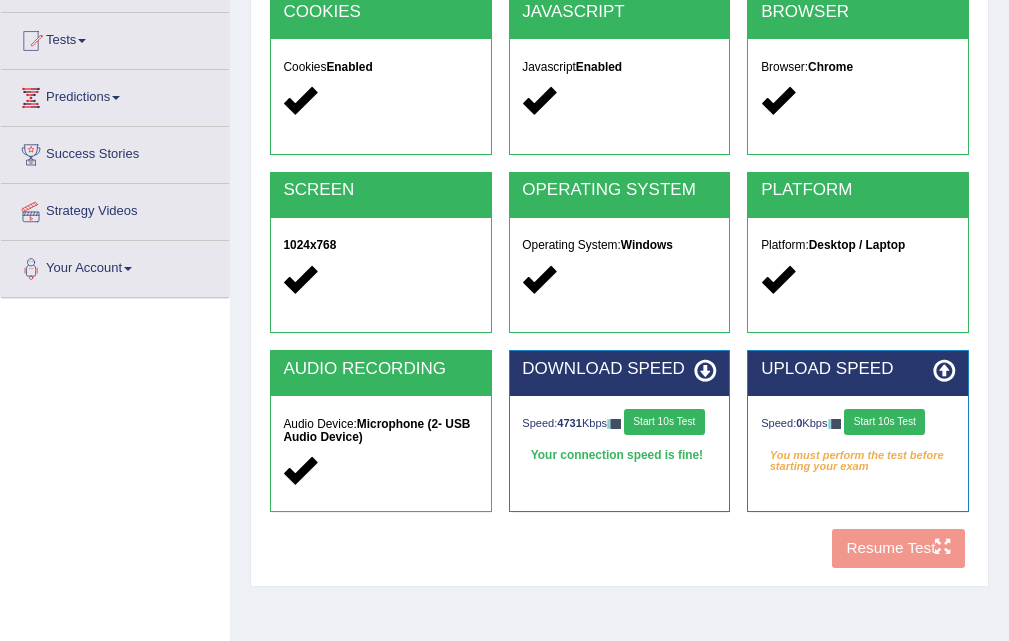 click on "Start 10s Test" at bounding box center (664, 422) 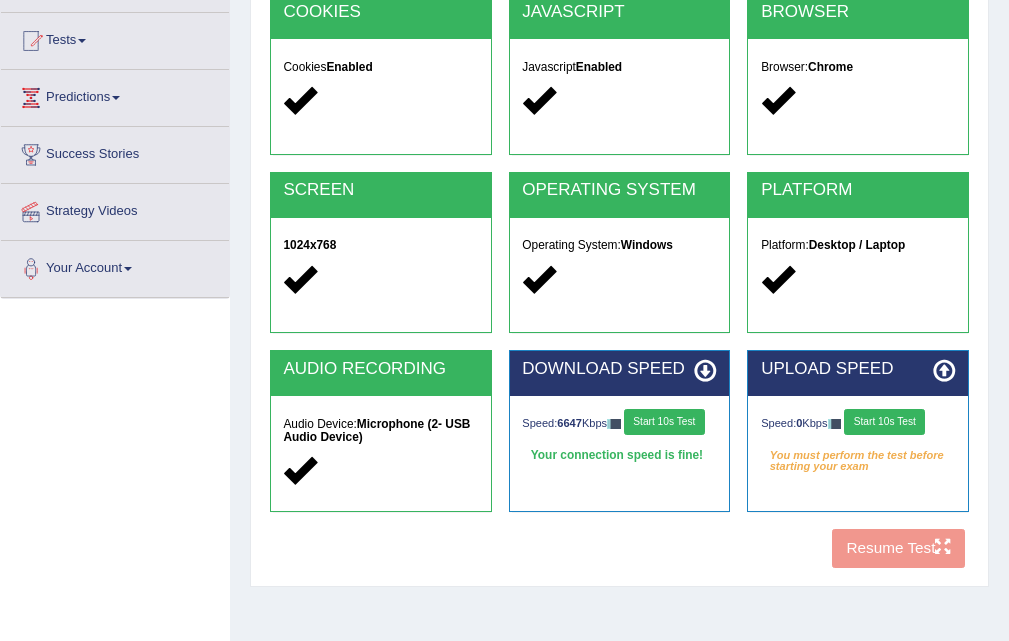 click on "Start 10s Test" at bounding box center [884, 422] 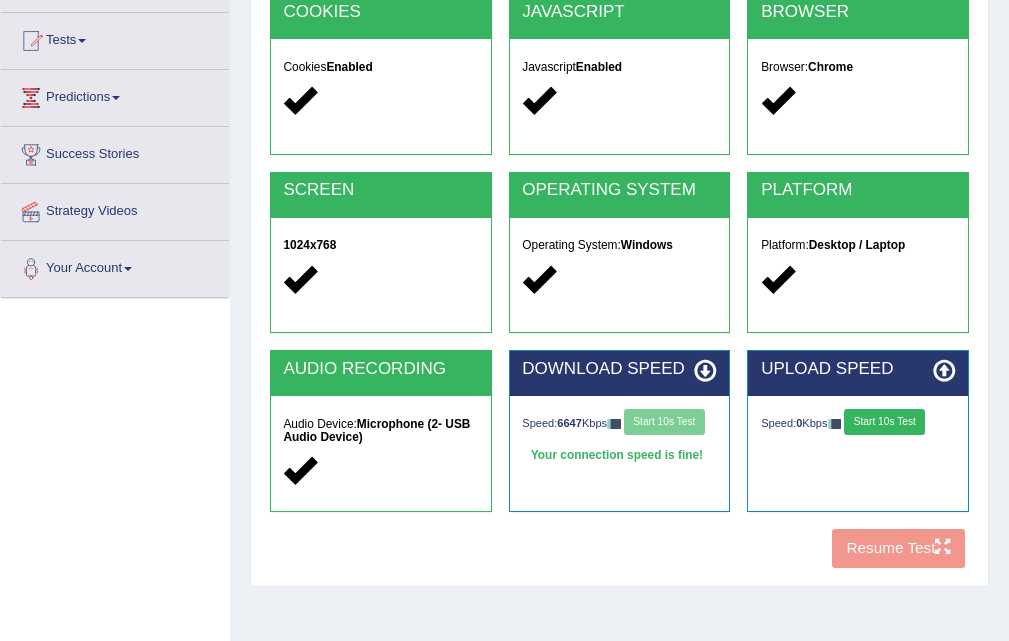 click on "Speed:  0  Kbps    Start 10s Test" at bounding box center (858, 424) 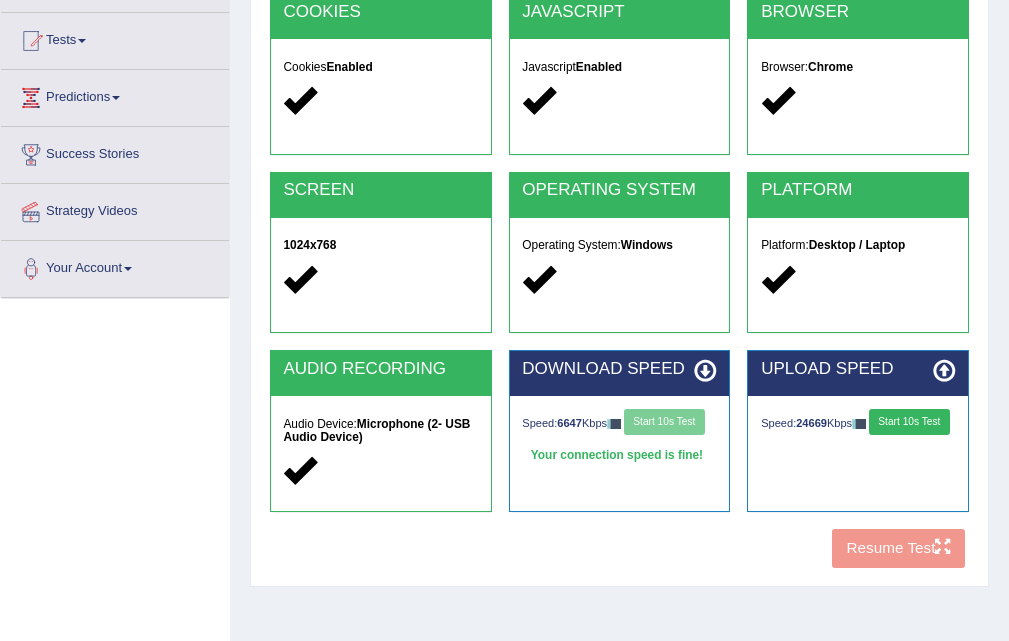 click on "Start 10s Test" at bounding box center (909, 422) 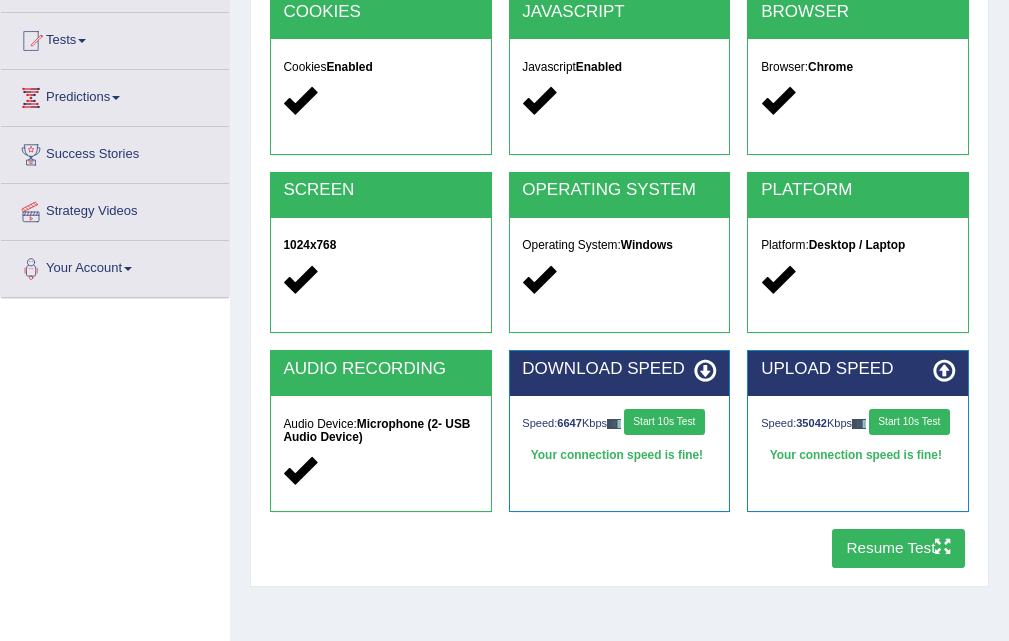 click on "Resume Test" at bounding box center (898, 548) 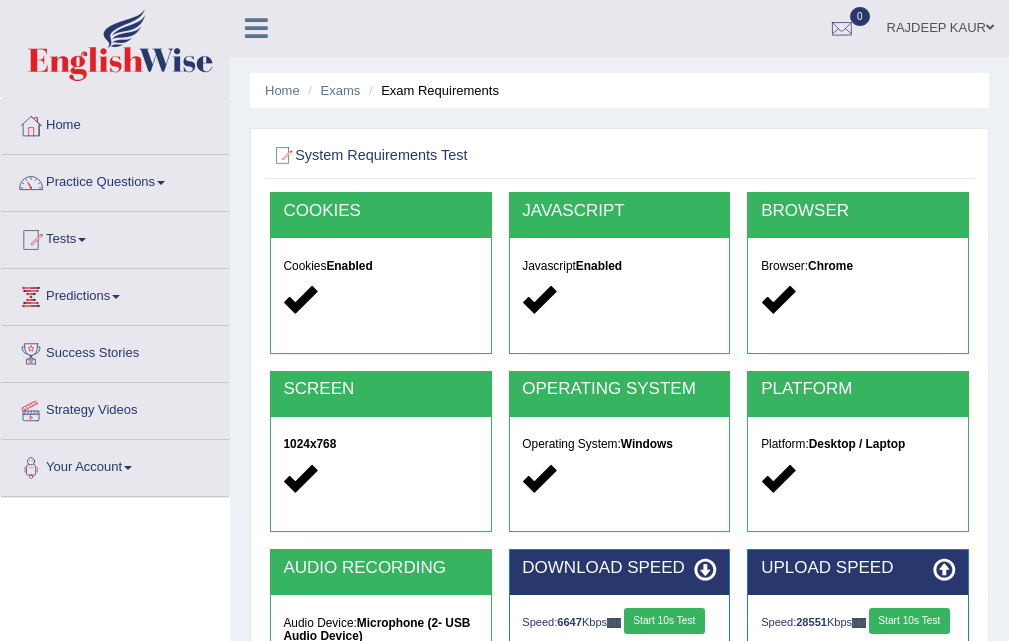 scroll, scrollTop: 0, scrollLeft: 0, axis: both 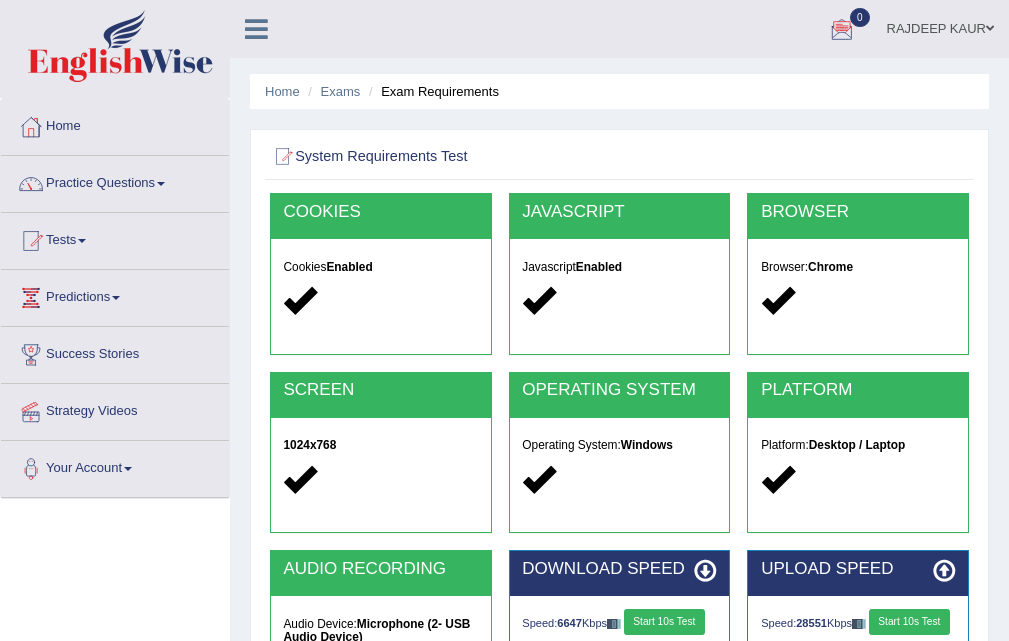 click on "Practice Questions" at bounding box center [115, 181] 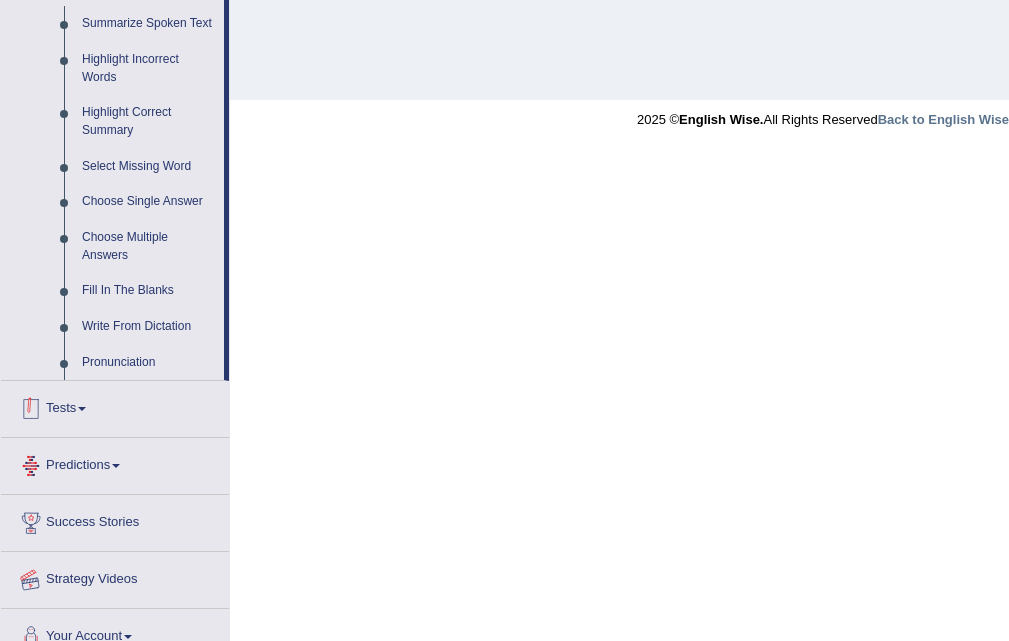 scroll, scrollTop: 926, scrollLeft: 0, axis: vertical 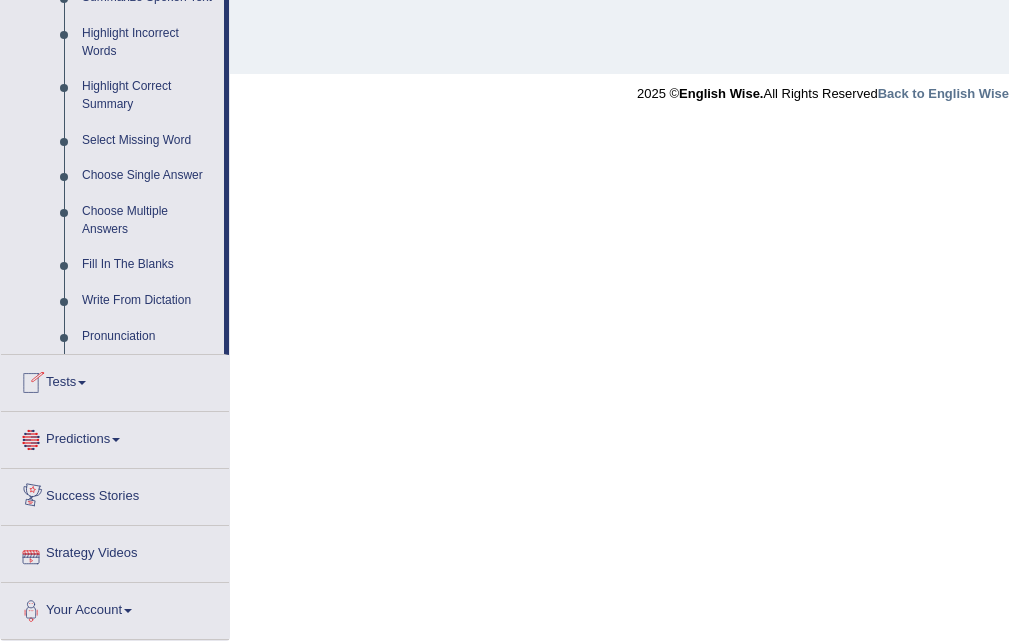 click on "Tests" at bounding box center (115, 380) 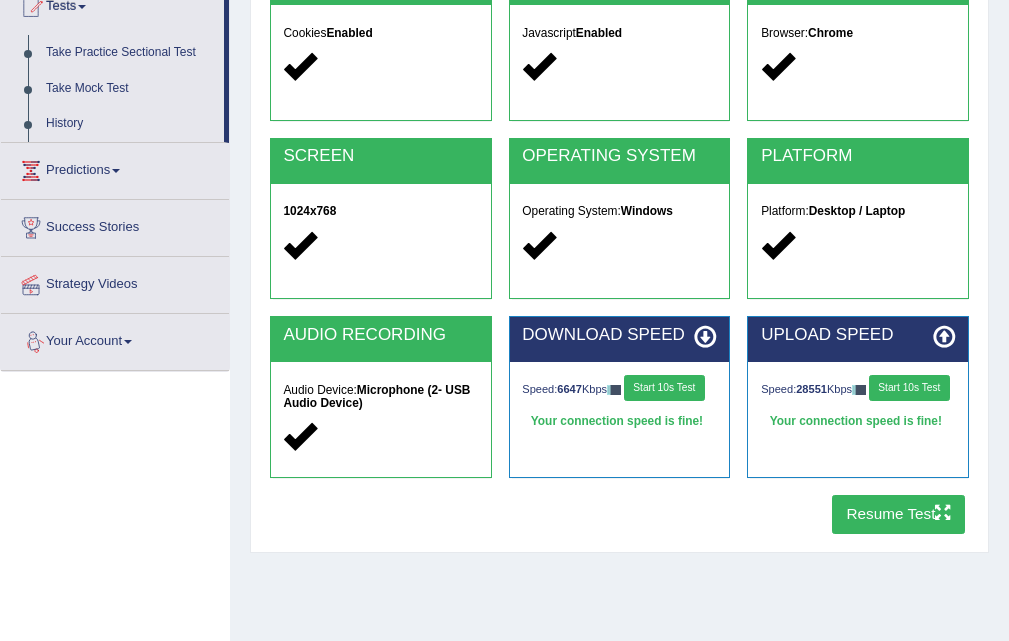 scroll, scrollTop: 134, scrollLeft: 0, axis: vertical 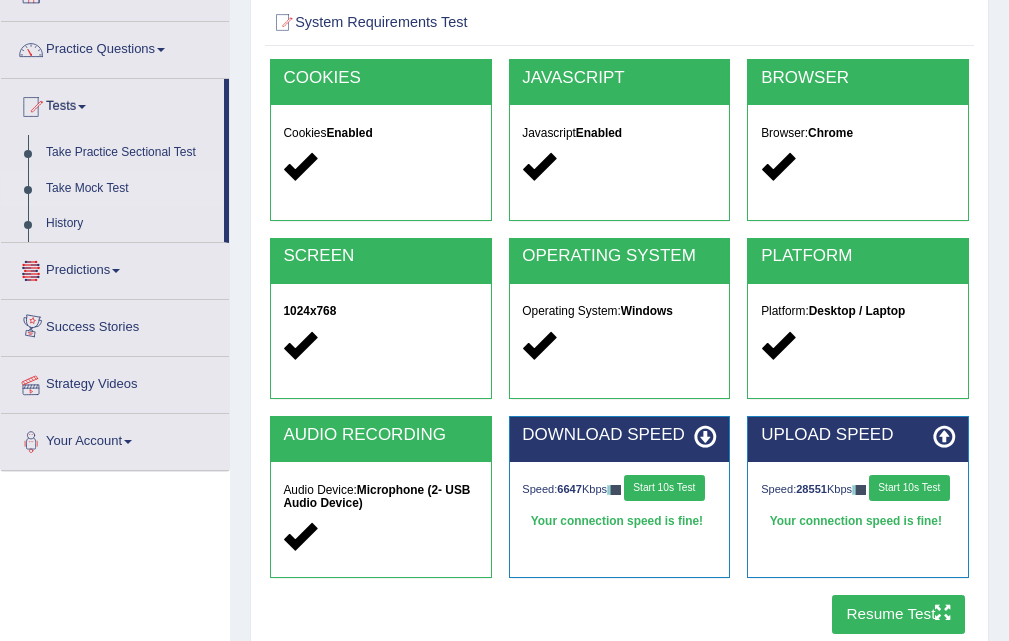 click on "Take Mock Test" at bounding box center [130, 189] 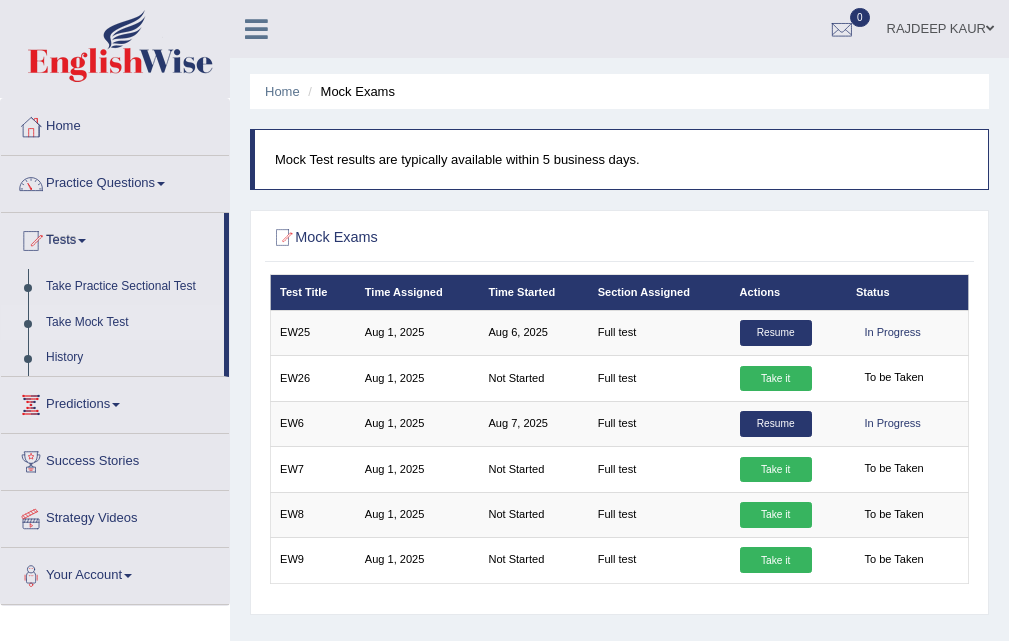 scroll, scrollTop: 100, scrollLeft: 0, axis: vertical 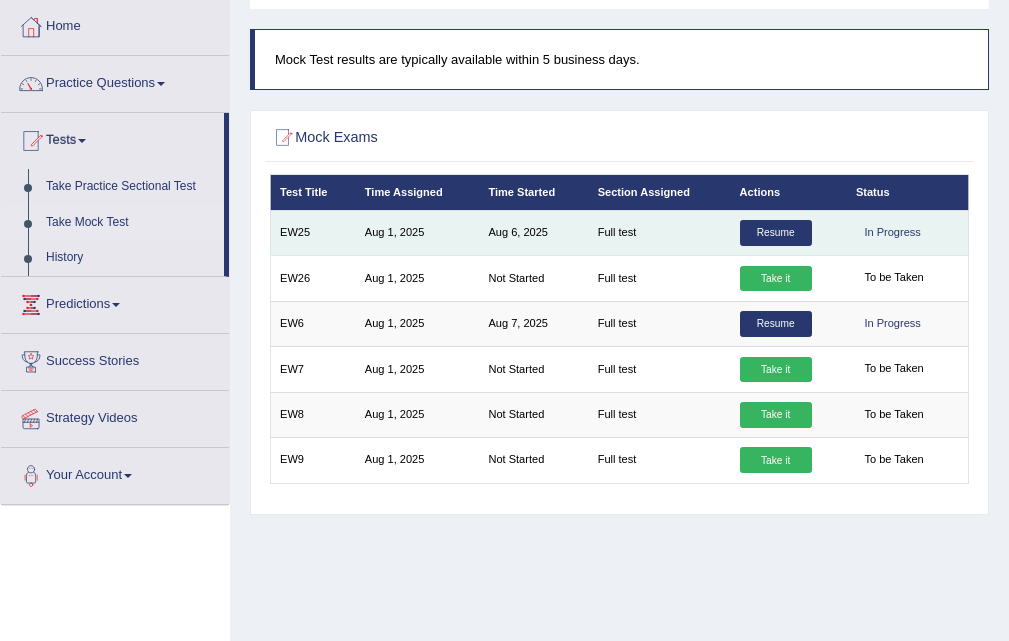 click on "Resume" at bounding box center (776, 233) 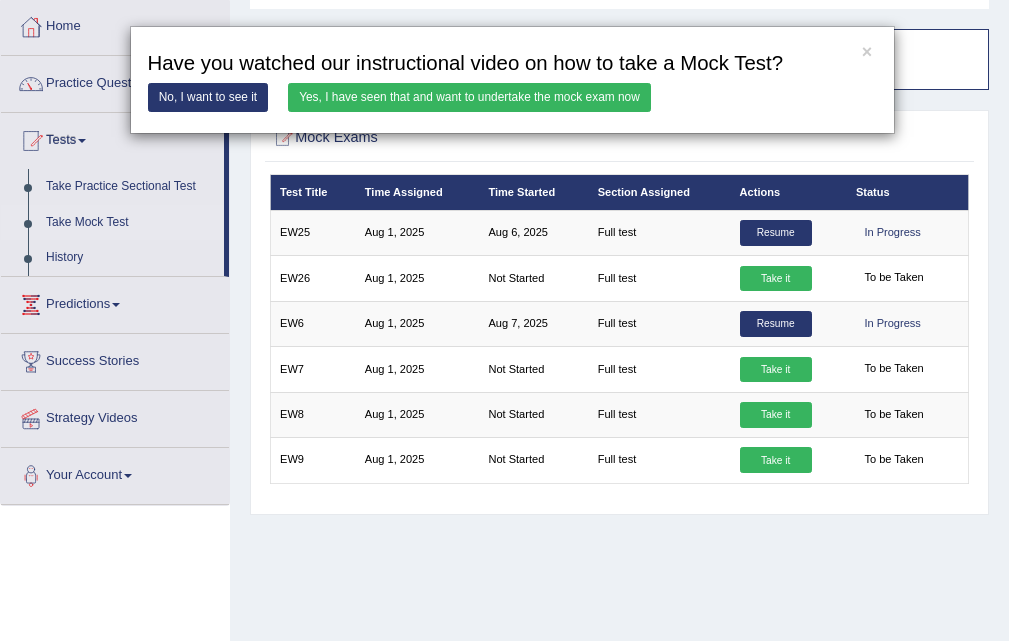 click on "Yes, I have seen that and want to undertake the mock exam now" at bounding box center [469, 97] 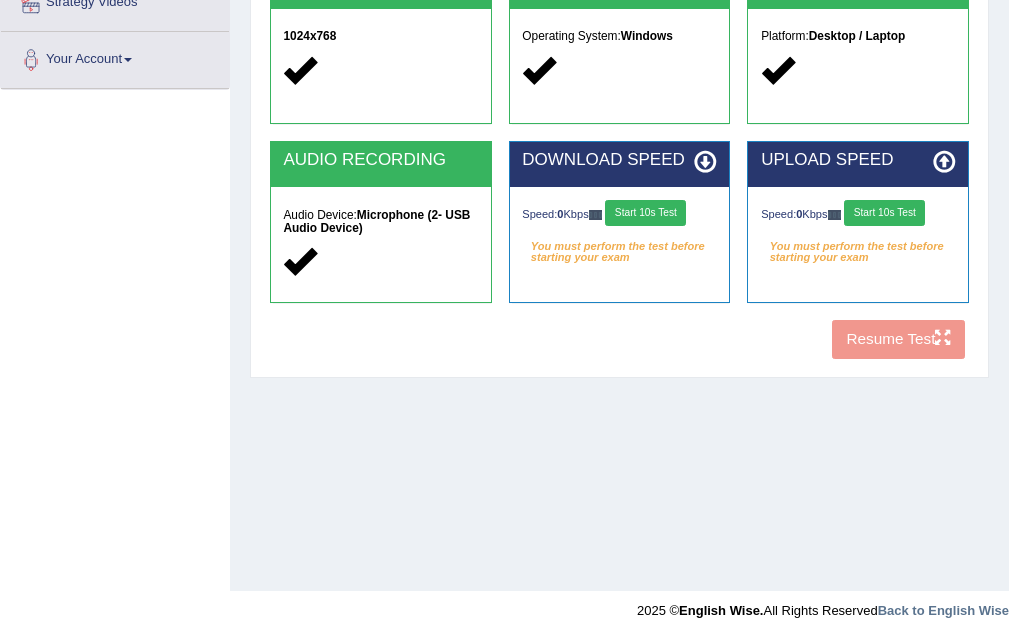 scroll, scrollTop: 0, scrollLeft: 0, axis: both 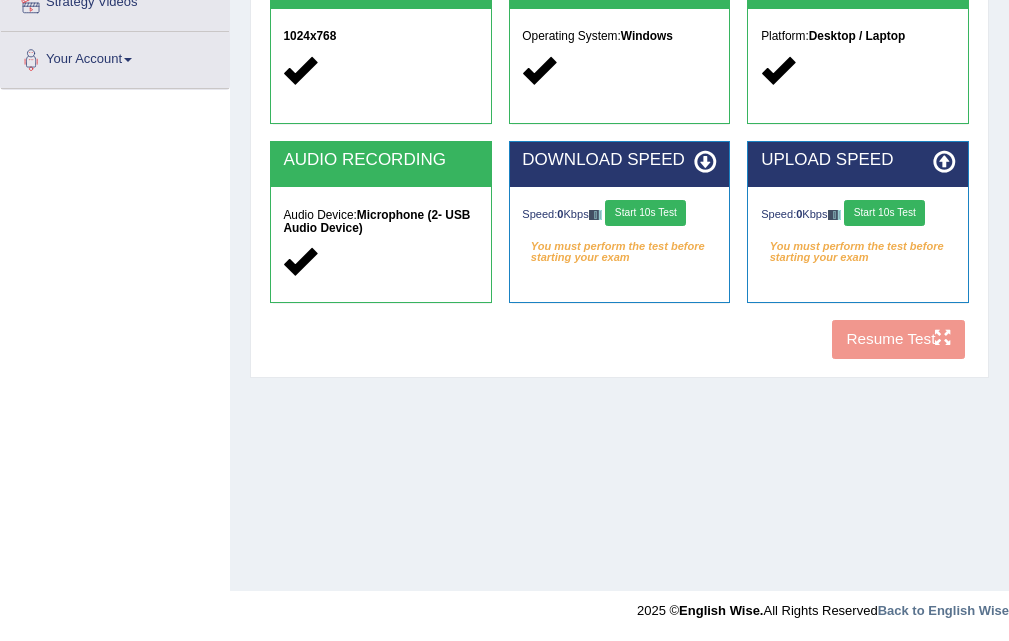 click on "Start 10s Test" at bounding box center (884, 213) 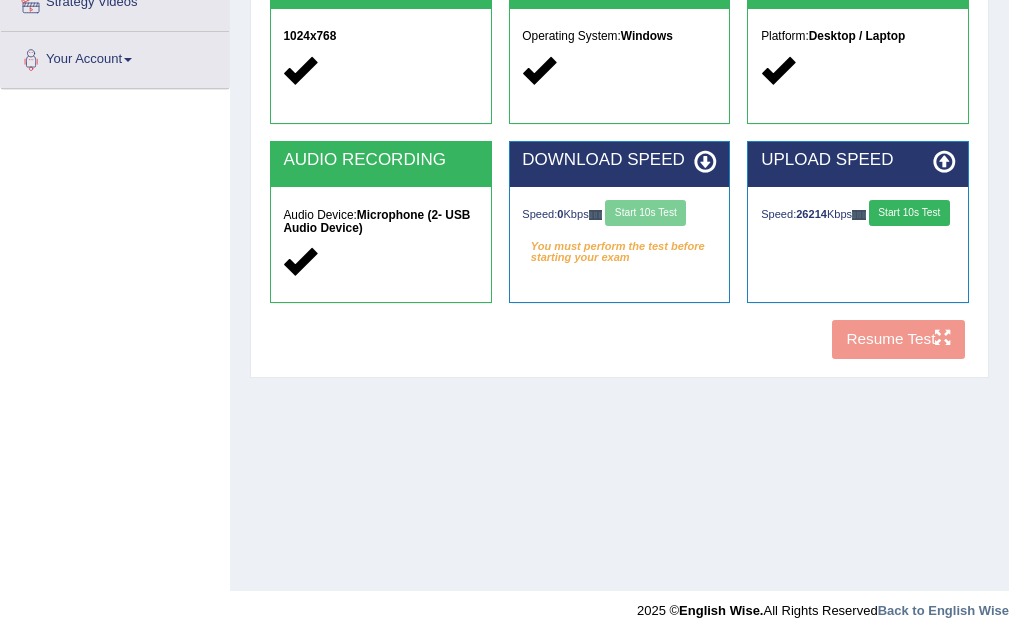 click on "Speed:  0  Kbps    Start 10s Test" at bounding box center [619, 215] 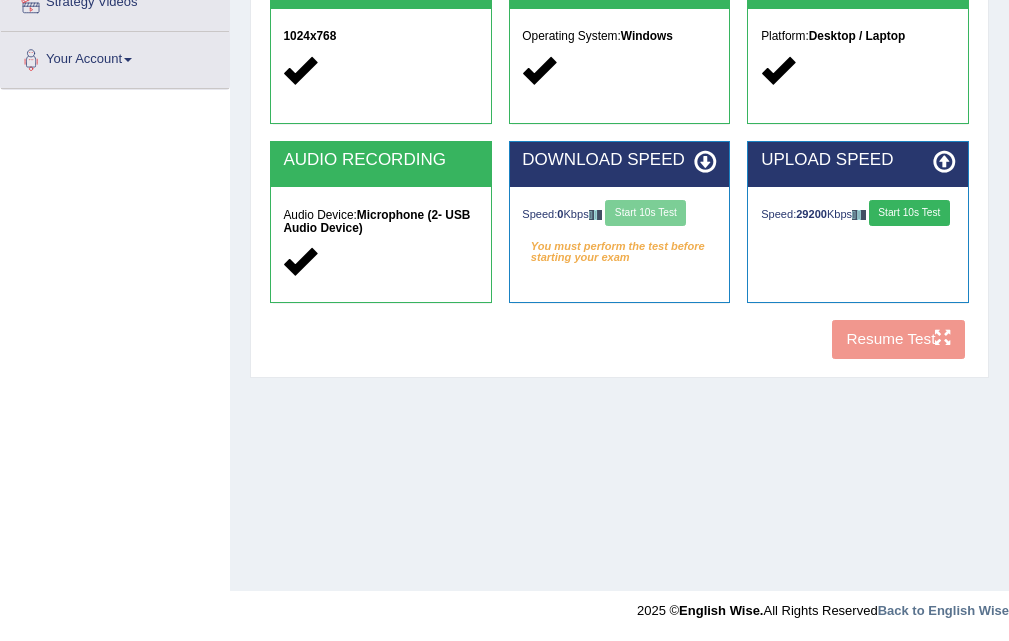 drag, startPoint x: 674, startPoint y: 220, endPoint x: 750, endPoint y: 221, distance: 76.00658 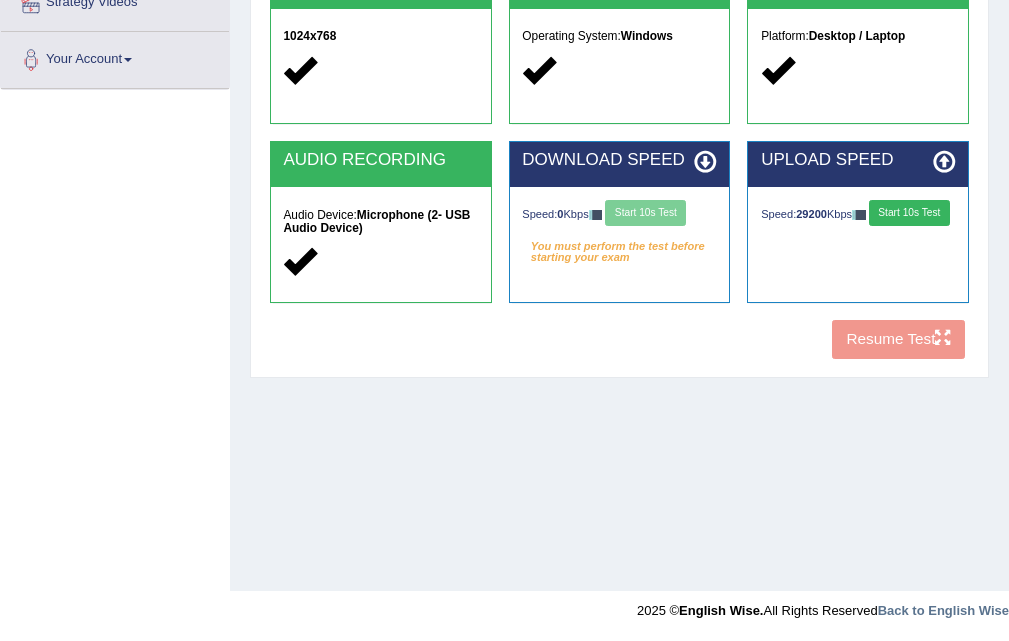 click on "Speed:  0  Kbps    Start 10s Test" at bounding box center (619, 215) 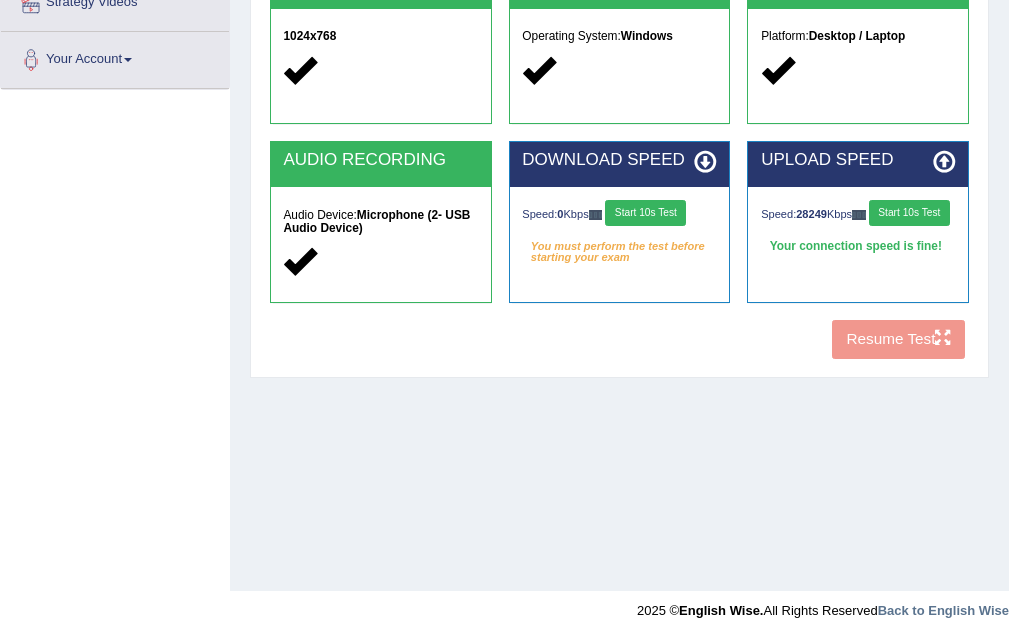 click on "Start 10s Test" at bounding box center [909, 213] 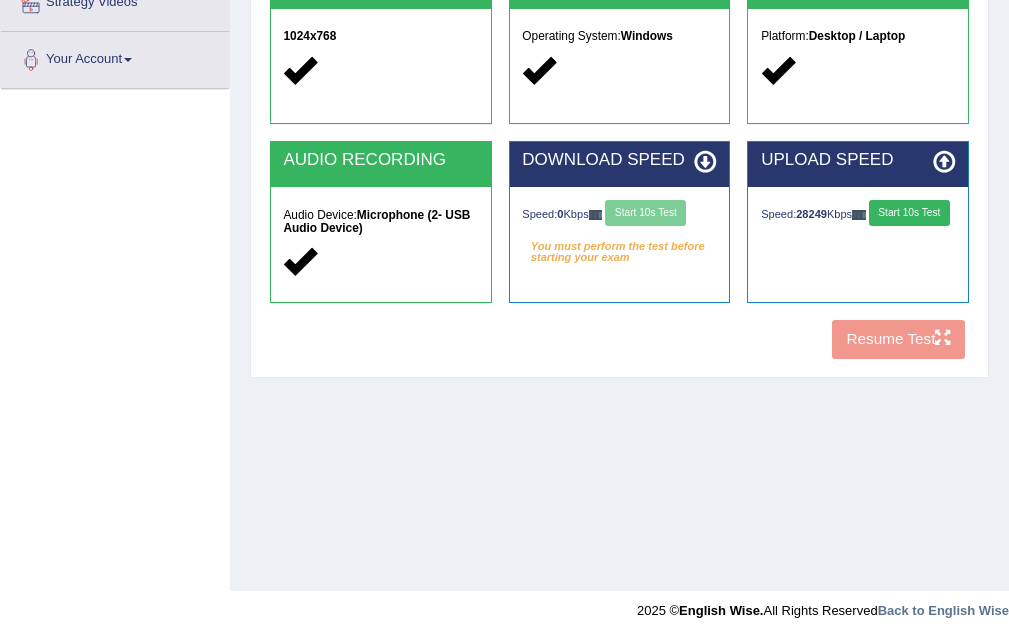 click on "Start 10s Test" at bounding box center [909, 213] 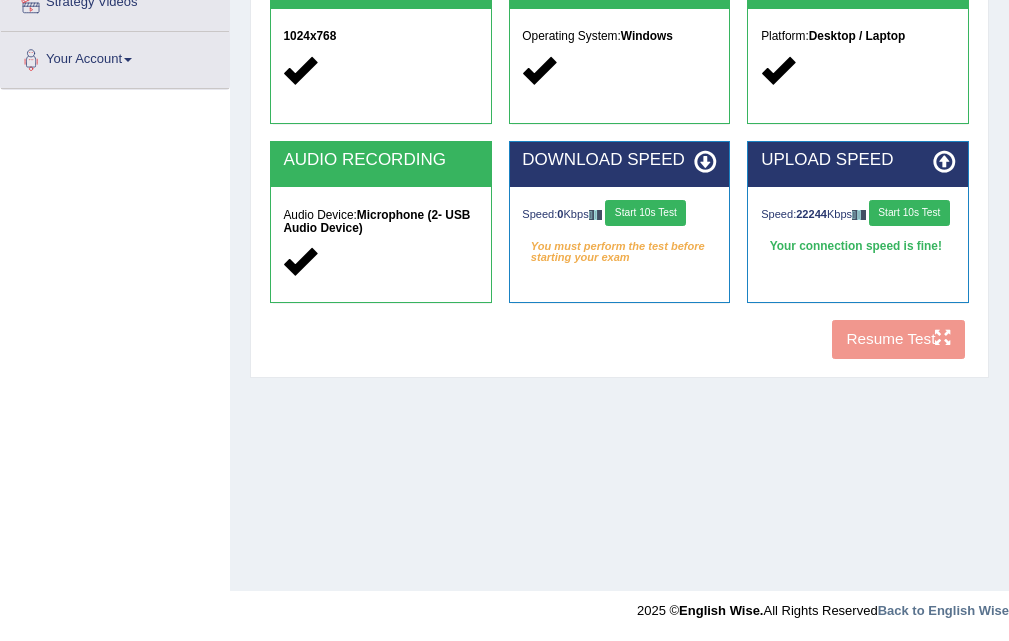 click on "Start 10s Test" at bounding box center (909, 213) 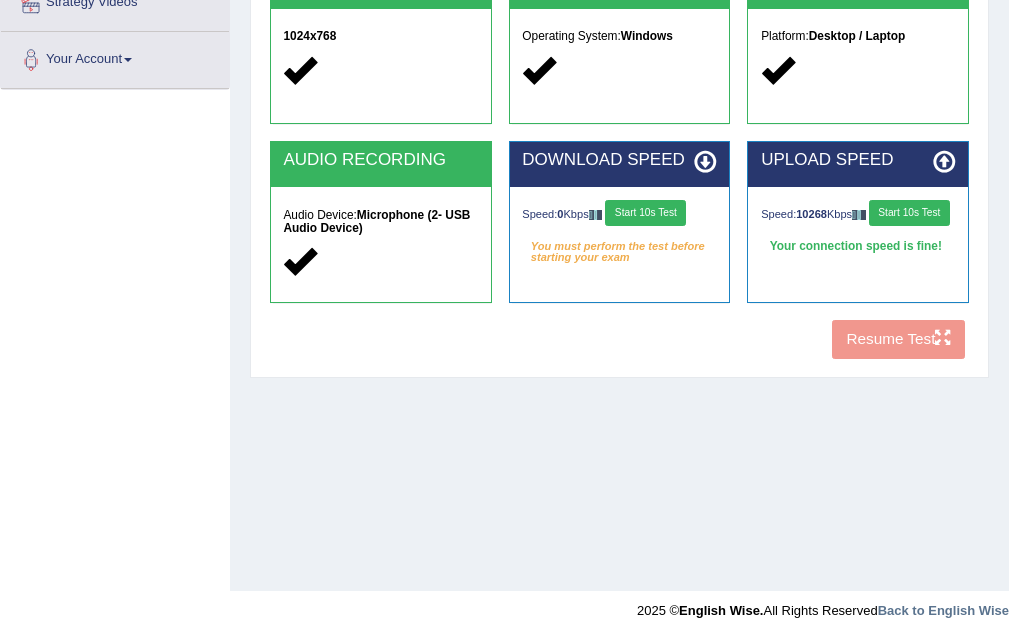 click on "Start 10s Test" at bounding box center [645, 213] 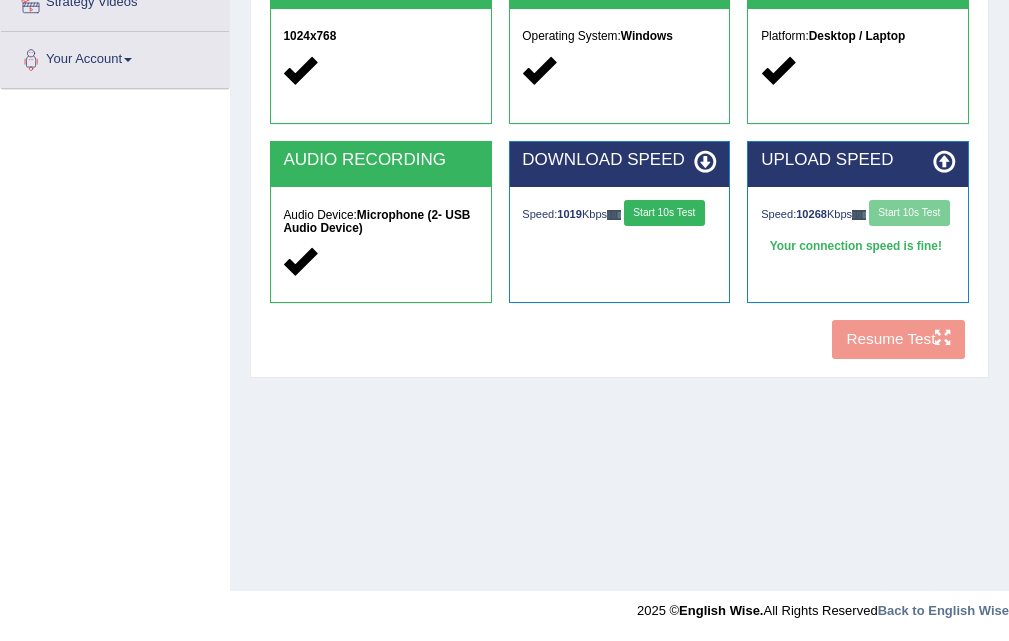 click on "Speed:  10268  Kbps    Start 10s Test" at bounding box center (858, 215) 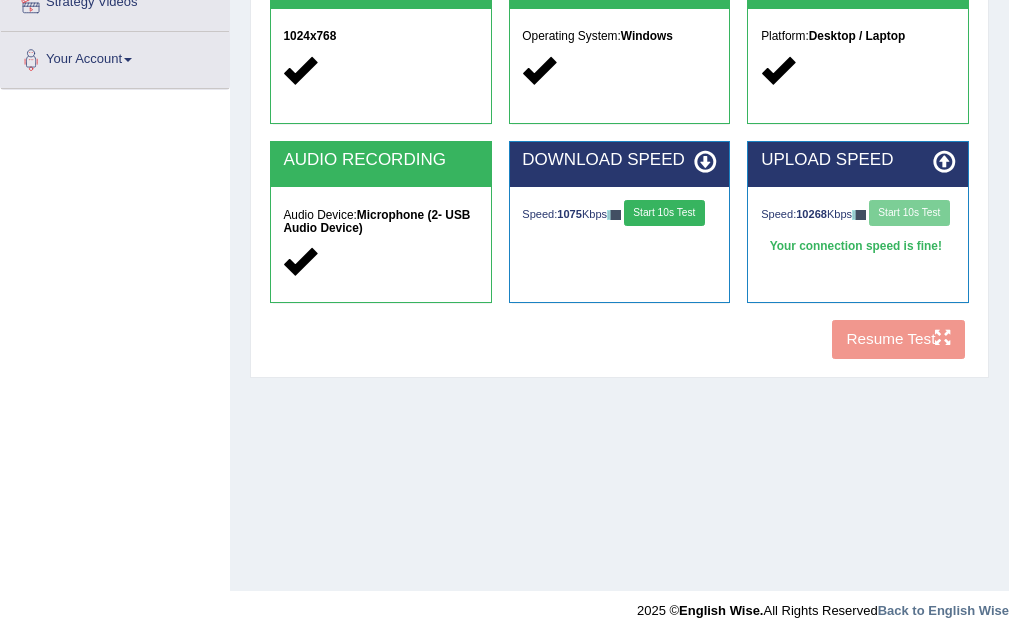 click on "Speed:  10268  Kbps    Start 10s Test" at bounding box center [858, 215] 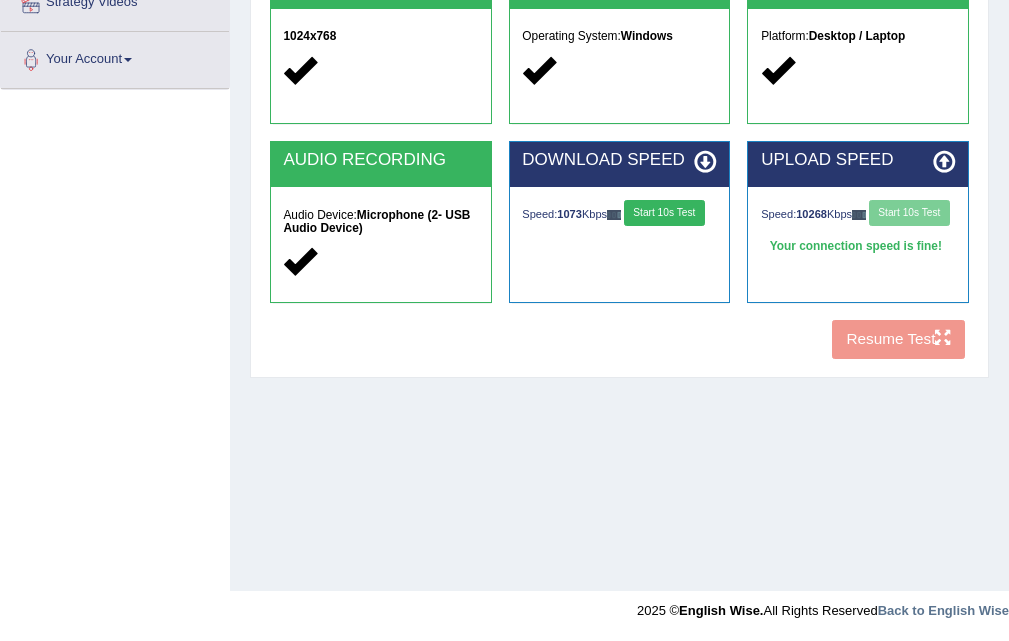 click on "Speed:  10268  Kbps    Start 10s Test" at bounding box center (858, 215) 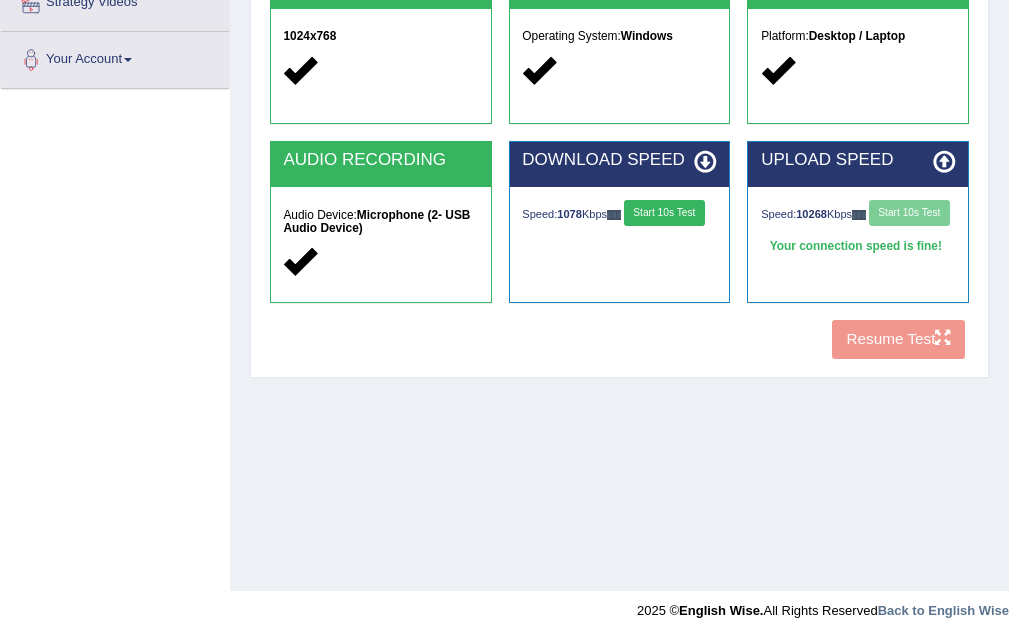 click on "10268" at bounding box center [811, 214] 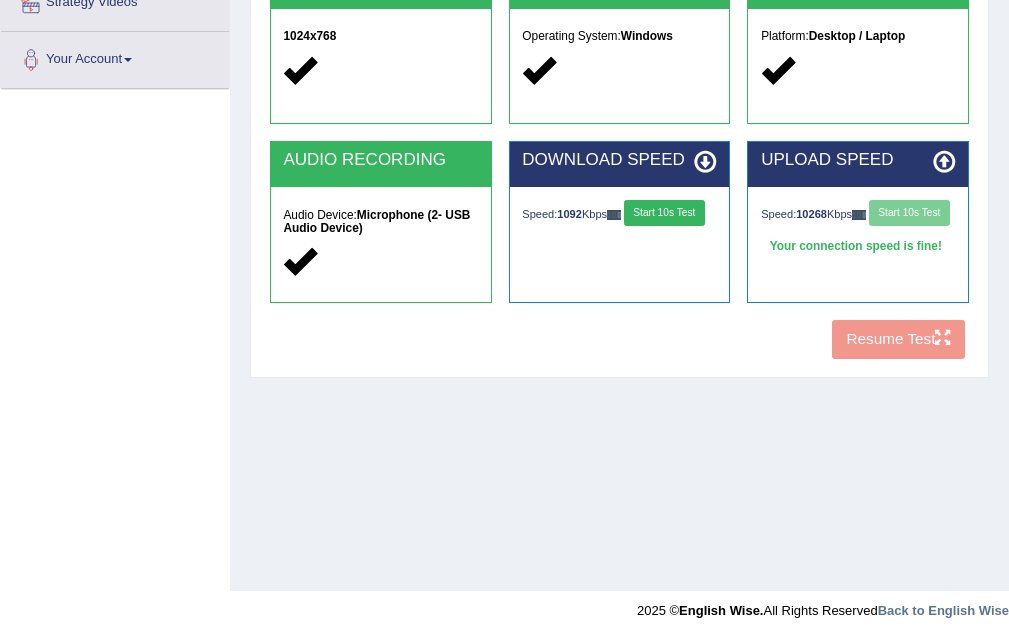 click on "Speed:  10268  Kbps    Start 10s Test" at bounding box center [858, 215] 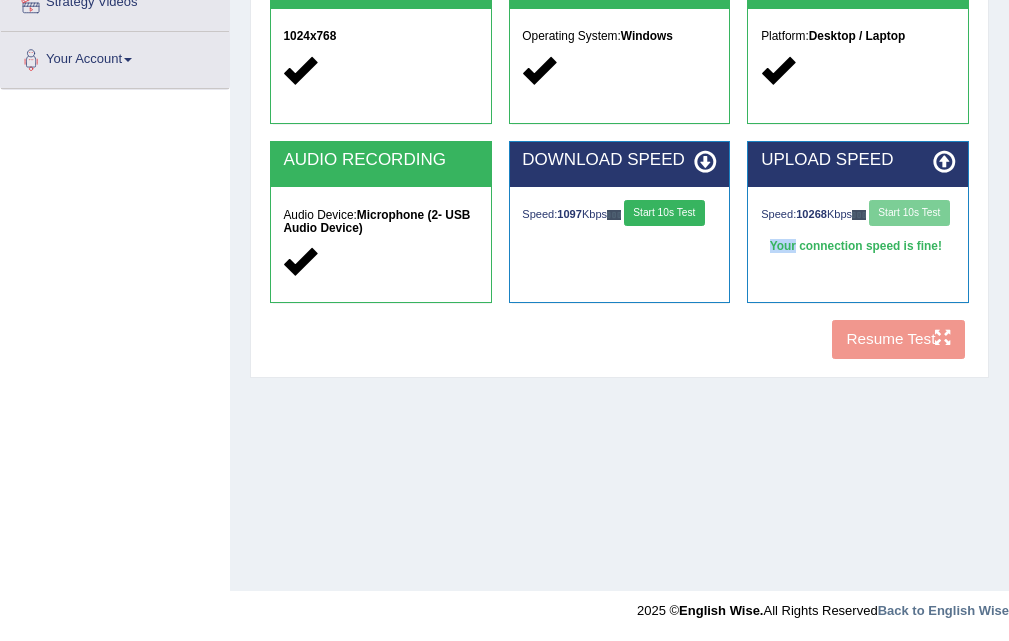 click on "Speed:  10268  Kbps    Start 10s Test" at bounding box center [858, 215] 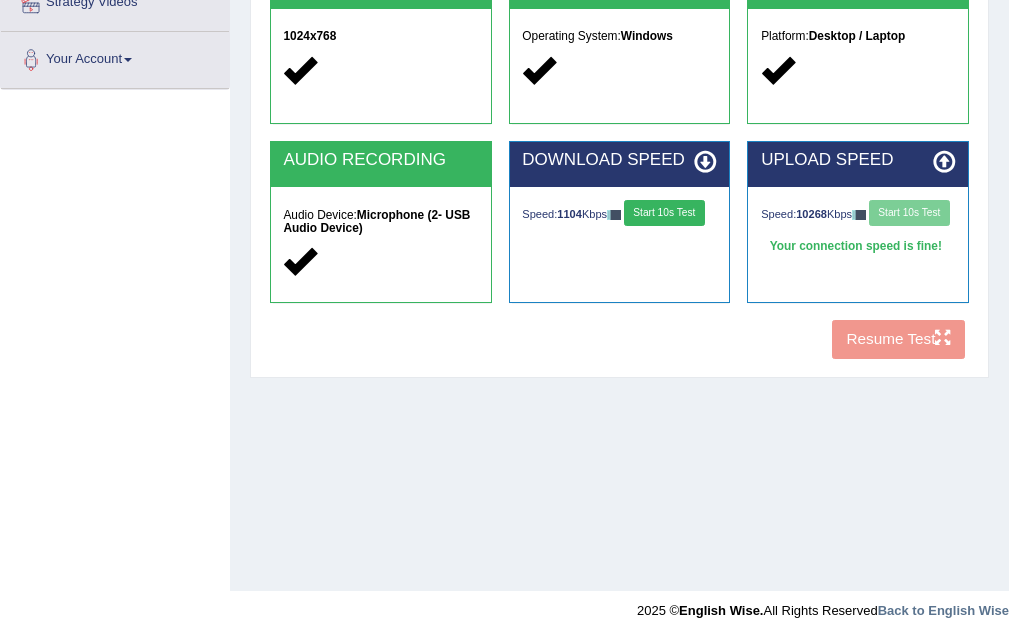 click on "COOKIES
Cookies  Enabled
JAVASCRIPT
Javascript  Enabled
BROWSER
Browser:  Chrome
SCREEN
1024x768
OPERATING SYSTEM
Operating System:  Windows
PLATFORM
Platform:  Desktop / Laptop
AUDIO RECORDING
Audio Device:  Microphone (2- USB Audio Device)
DOWNLOAD SPEED
Speed:  1104  Kbps    Start 10s Test
Select Audio Quality
UPLOAD SPEED
Speed:  10268  Kbps    Start 10s Test
Your connection speed is fine!
Resume Test" at bounding box center [619, 76] 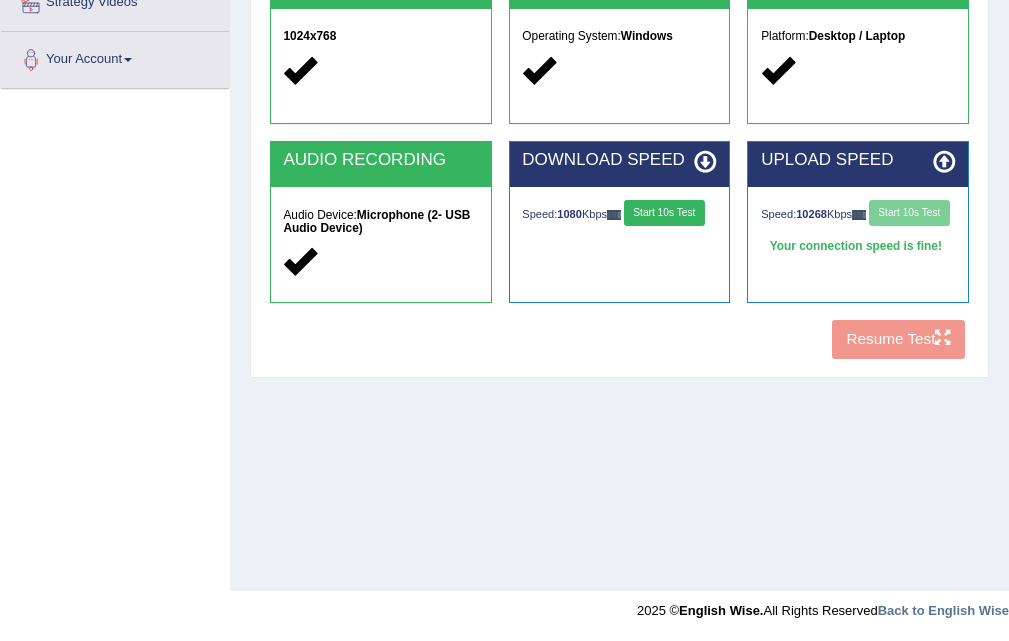 click on "Speed:  10268  Kbps    Start 10s Test" at bounding box center [858, 215] 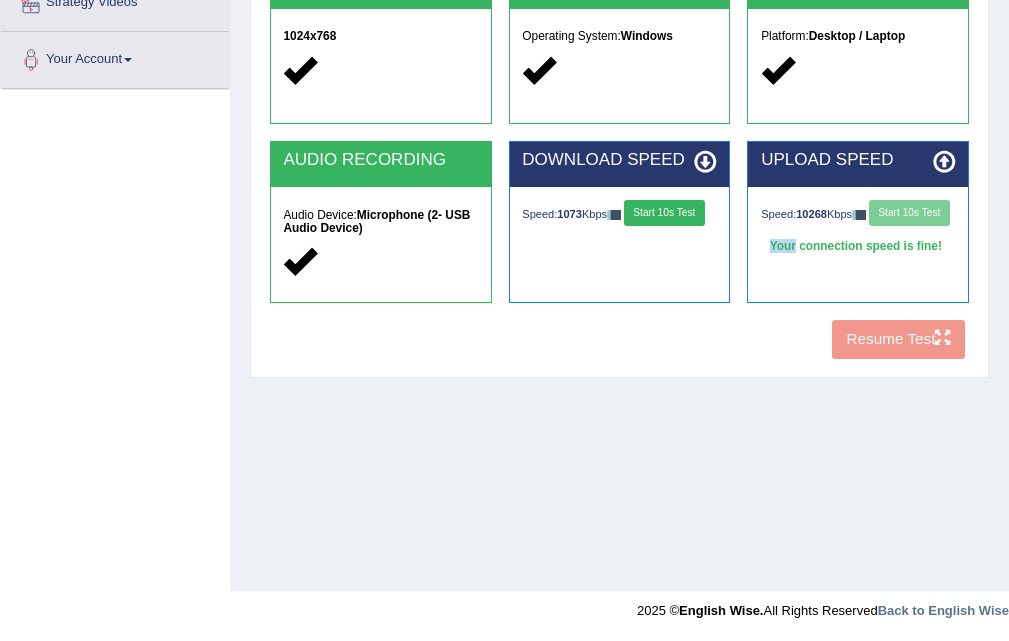 click on "Speed:  10268  Kbps    Start 10s Test" at bounding box center (858, 215) 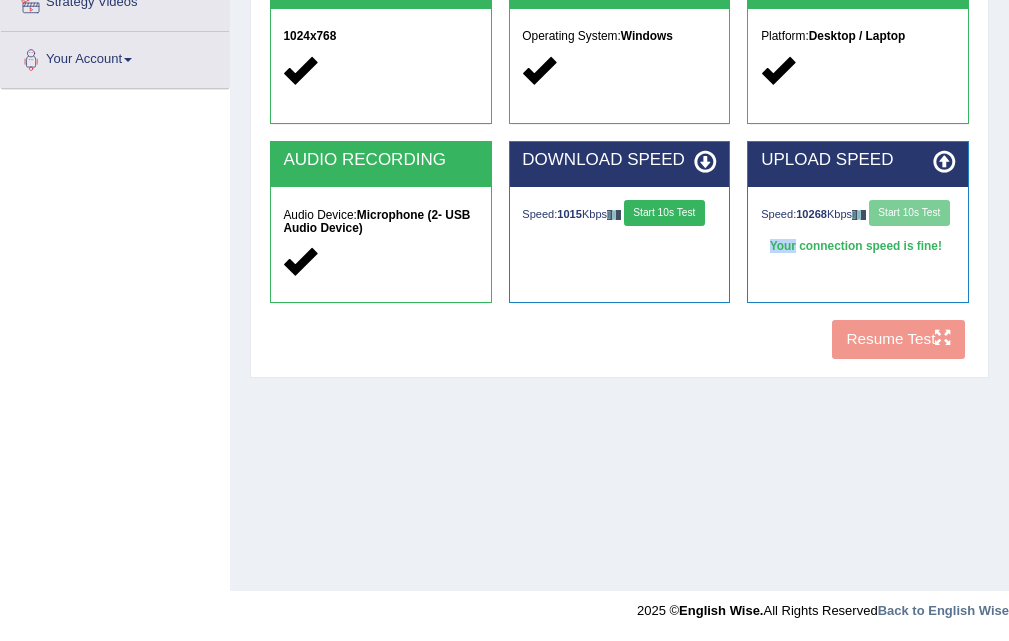 click on "Start 10s Test" at bounding box center (664, 213) 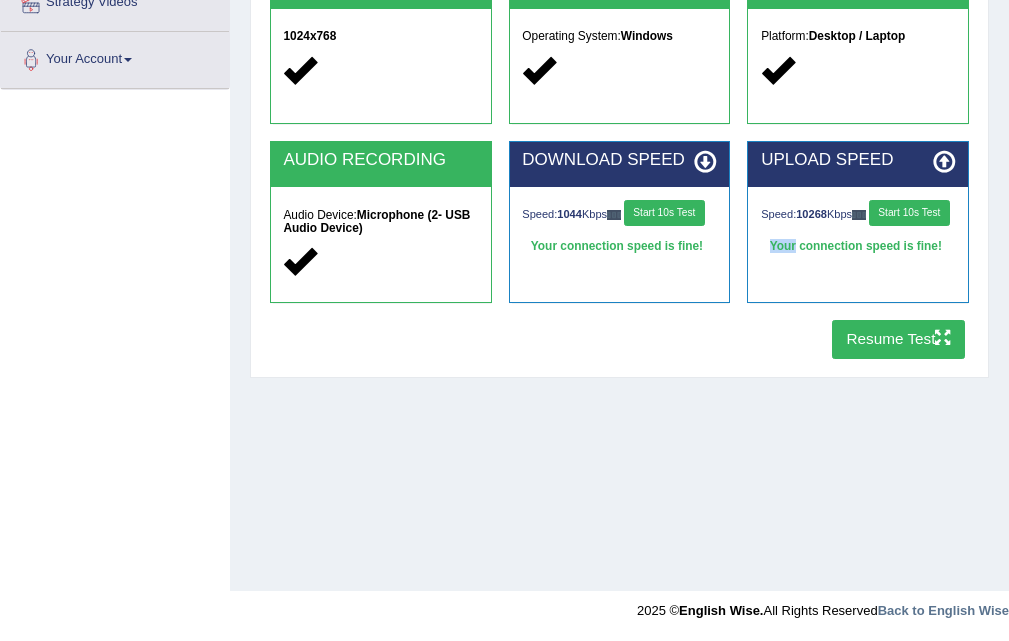 click on "Start 10s Test" at bounding box center [909, 213] 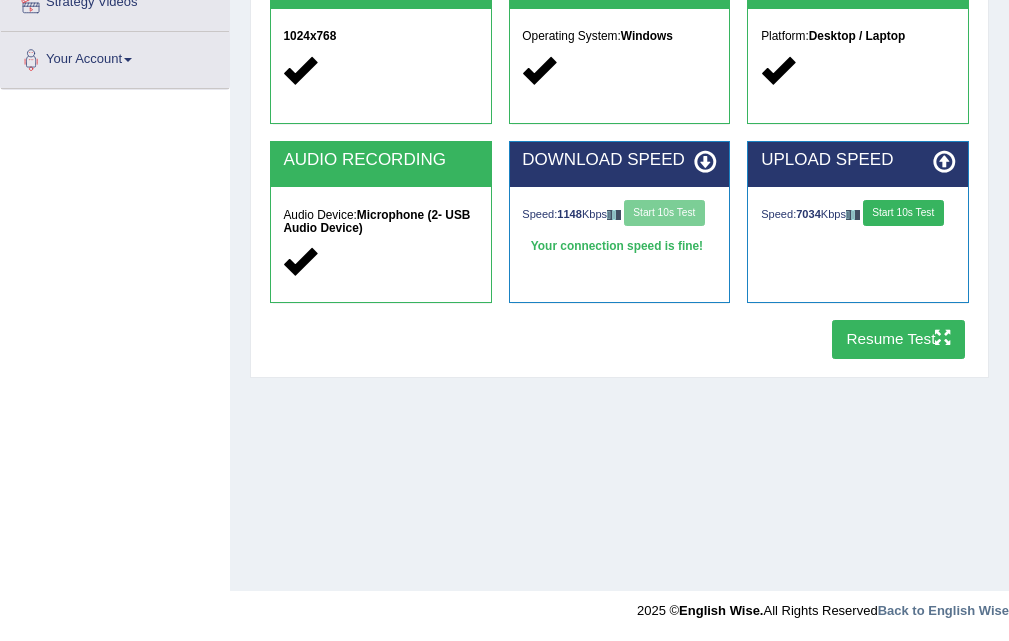 click on "Resume Test" at bounding box center (898, 339) 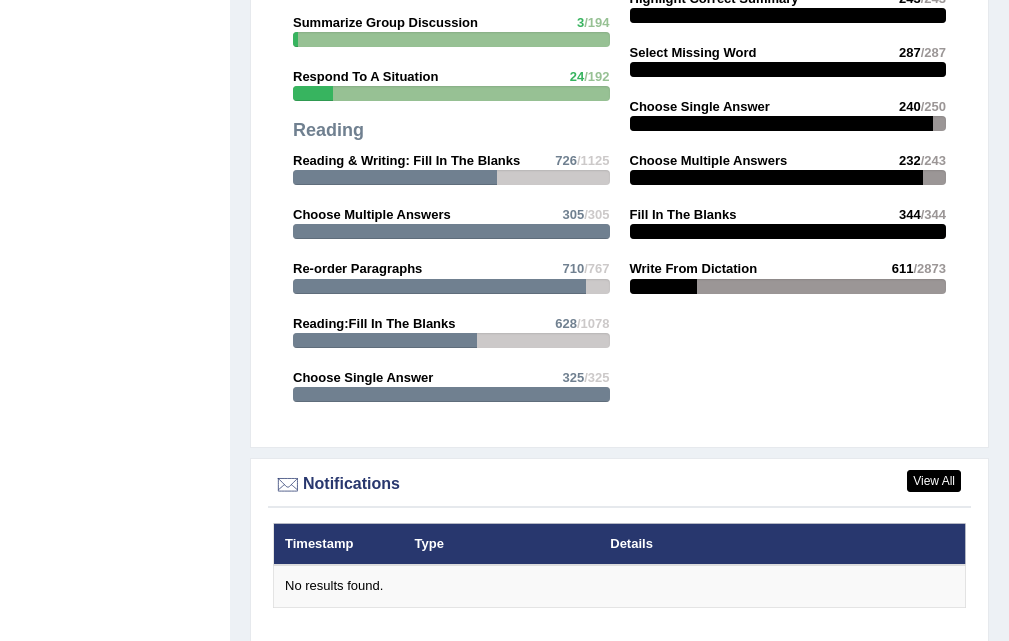 scroll, scrollTop: 0, scrollLeft: 0, axis: both 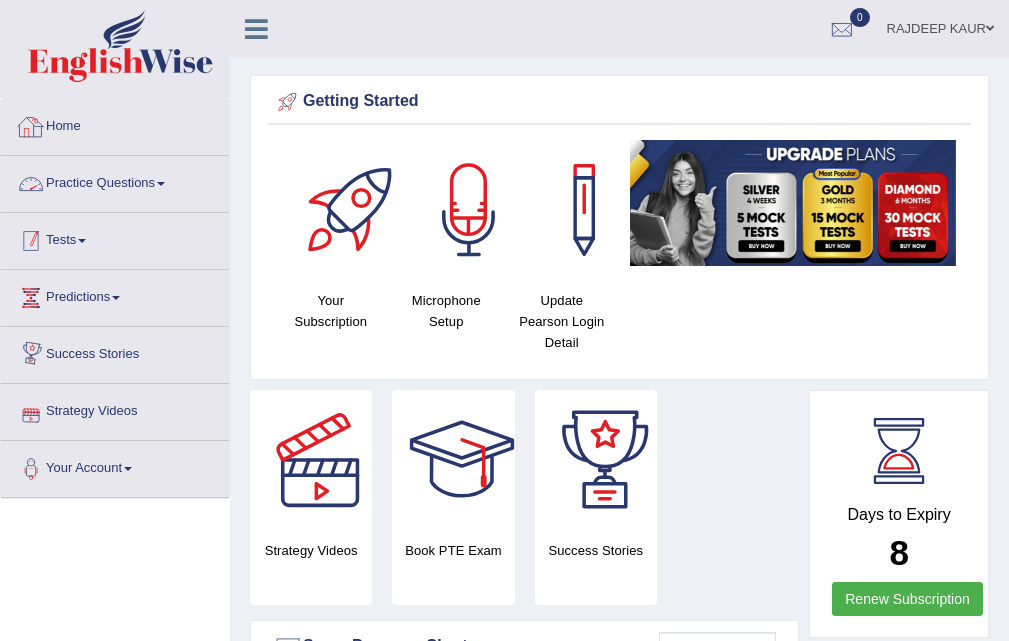 click on "Tests" at bounding box center (115, 238) 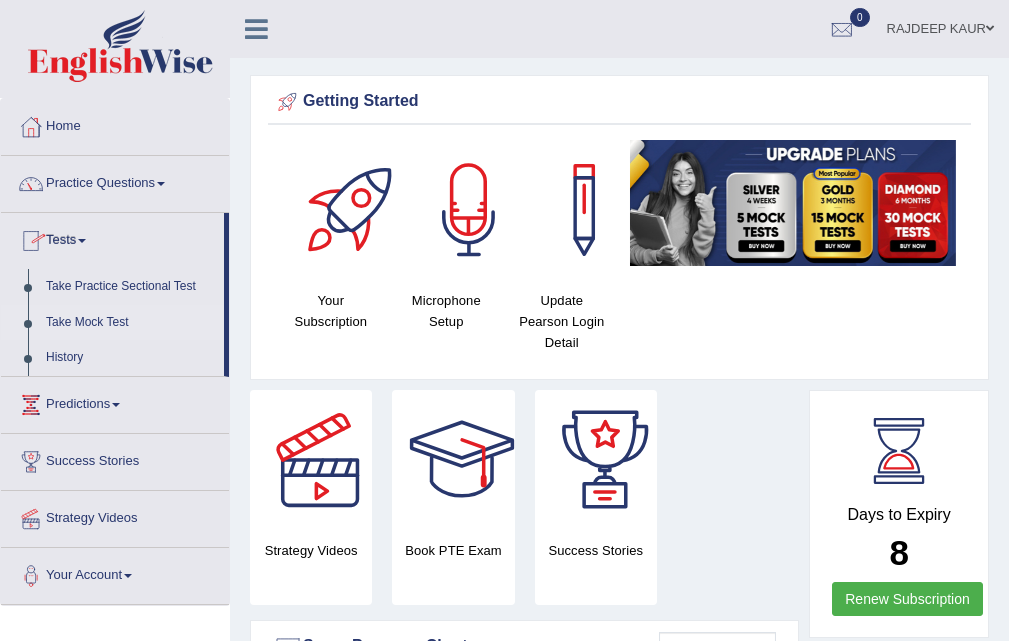 click on "Take Mock Test" at bounding box center (130, 323) 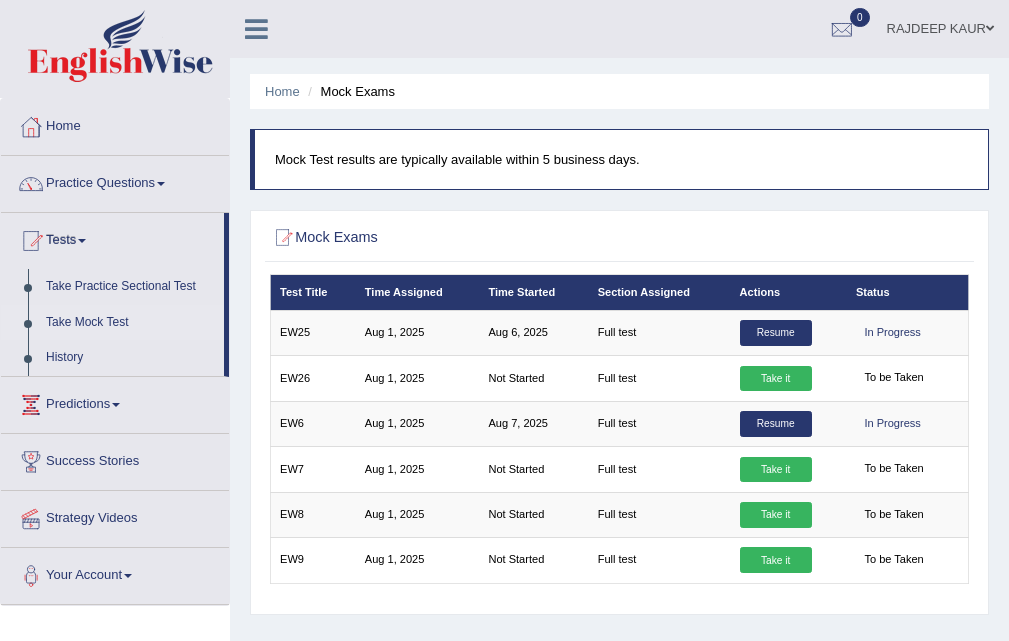 scroll, scrollTop: 0, scrollLeft: 0, axis: both 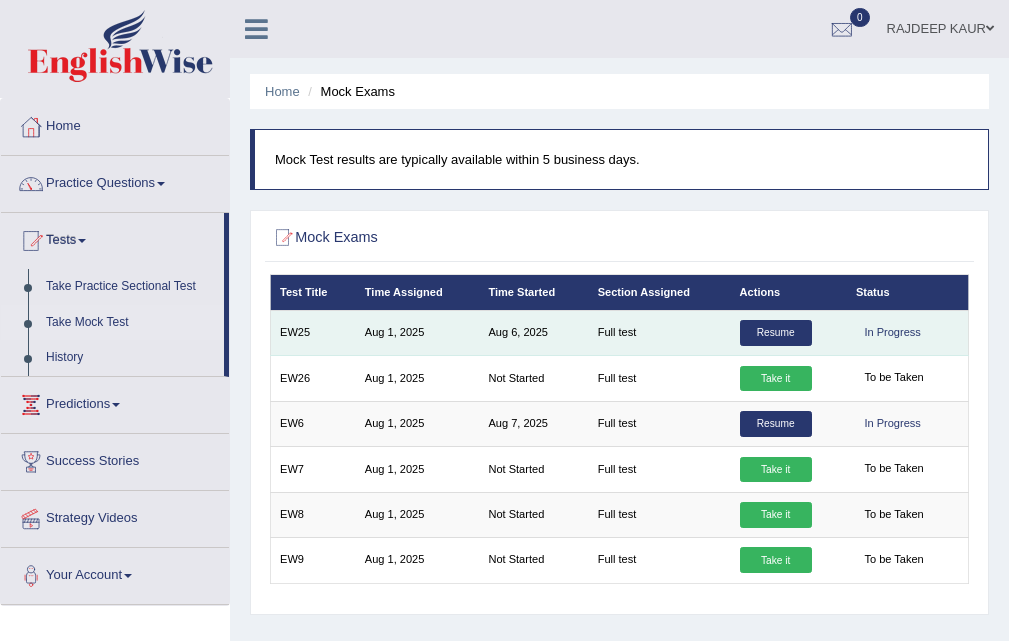 click on "Resume" at bounding box center [776, 333] 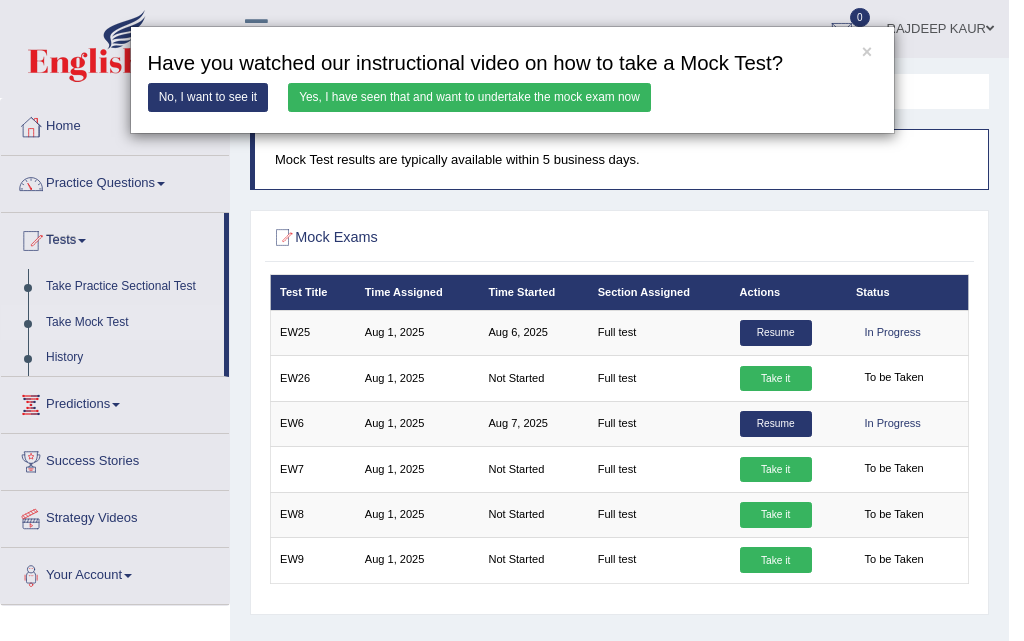 click on "Yes, I have seen that and want to undertake the mock exam now" at bounding box center (469, 97) 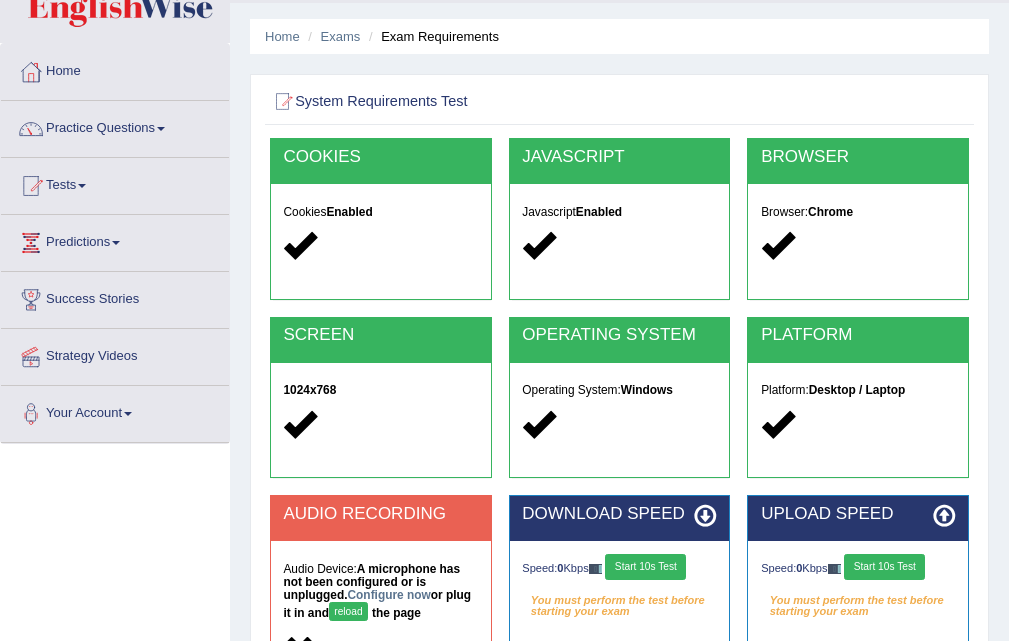 scroll, scrollTop: 200, scrollLeft: 0, axis: vertical 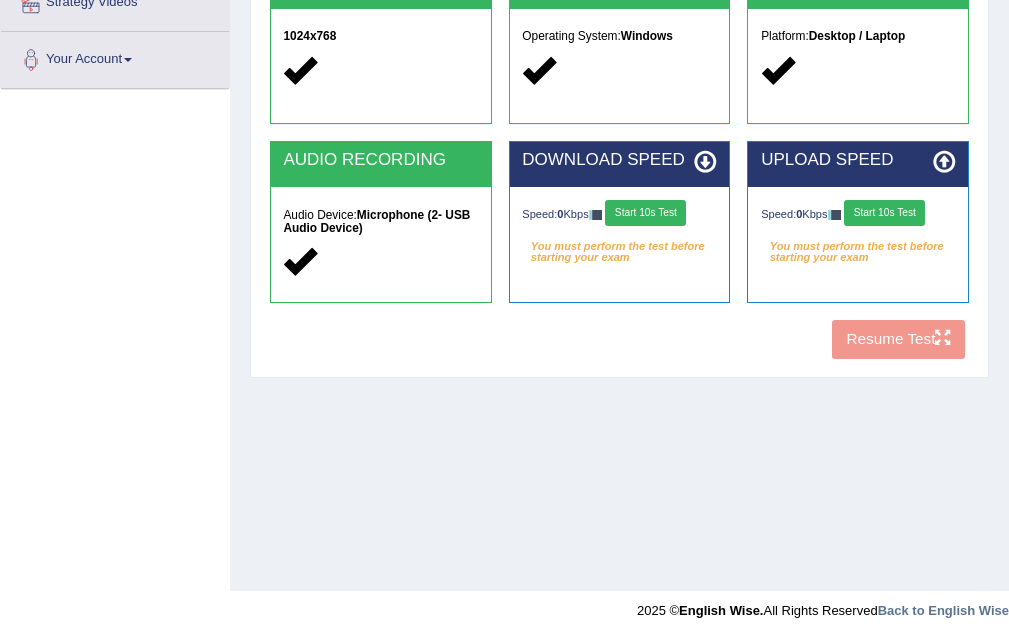 click on "Speed:  0  Kbps    Start 10s Test
You must perform the test before starting your exam
Select Audio Quality" at bounding box center [620, 229] 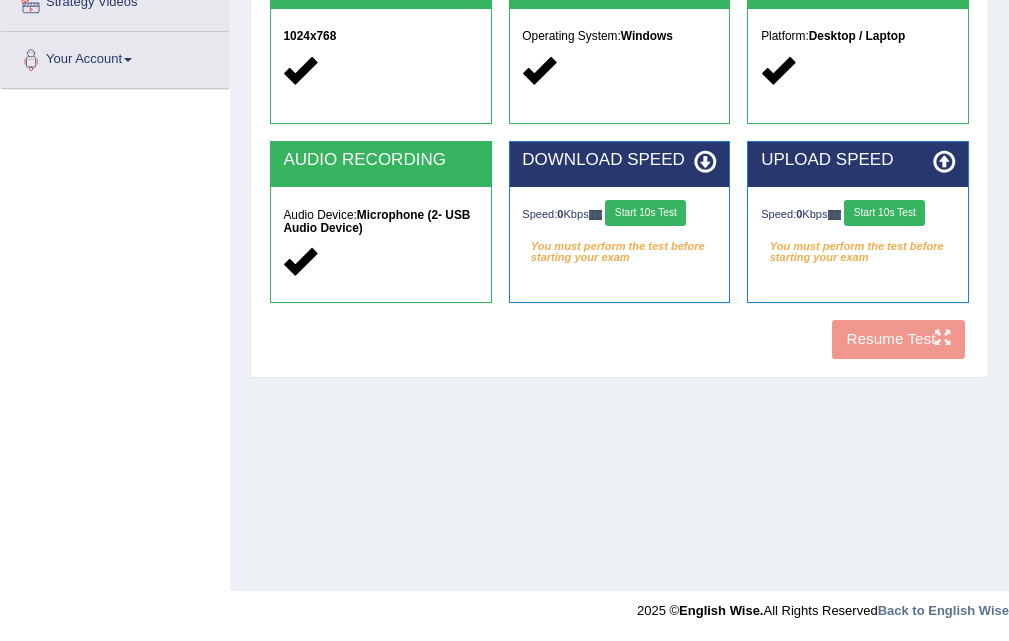 click on "Start 10s Test" at bounding box center (645, 213) 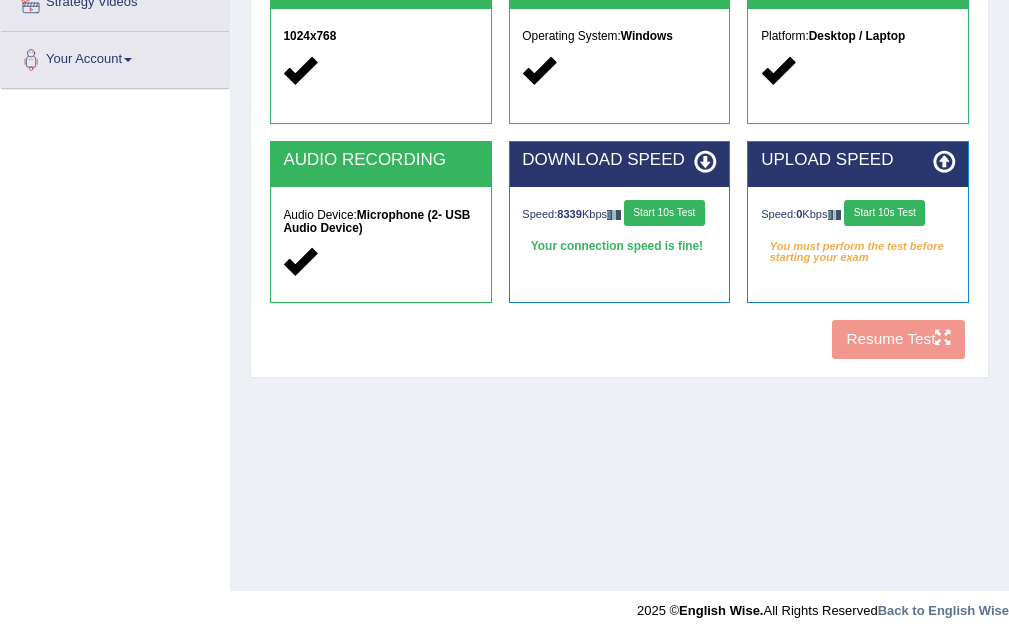 drag, startPoint x: 887, startPoint y: 213, endPoint x: 874, endPoint y: 198, distance: 19.849434 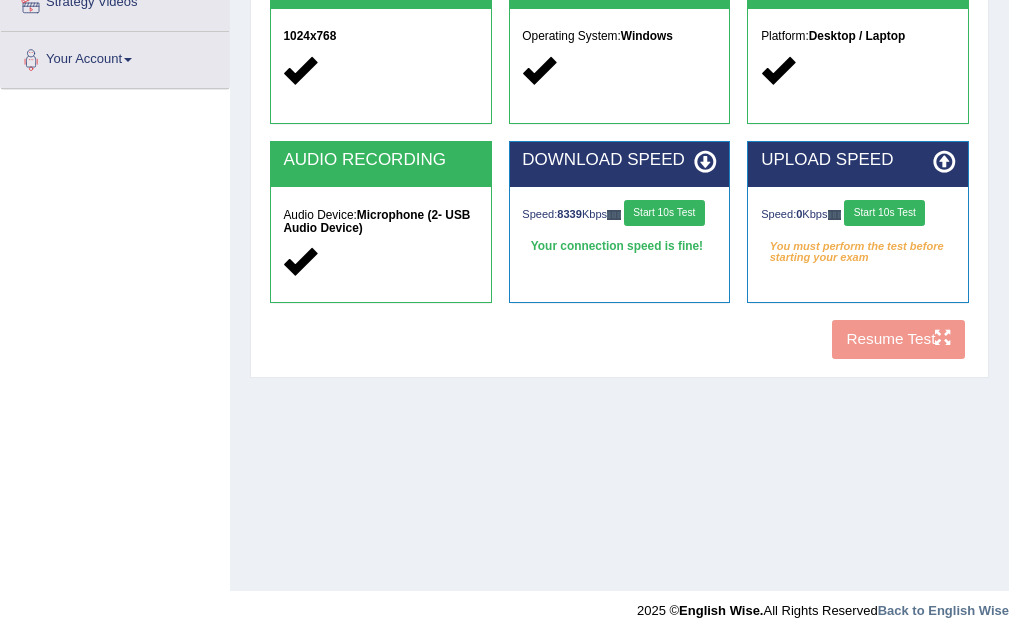 click on "Start 10s Test" at bounding box center [884, 213] 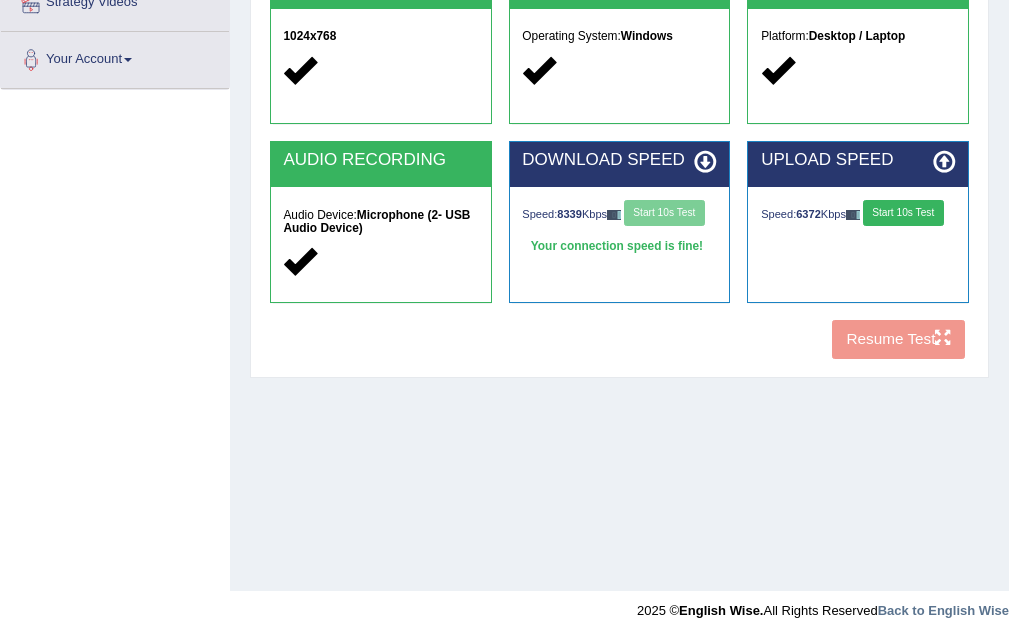 click on "Speed:  6372  Kbps    Start 10s Test" at bounding box center (858, 217) 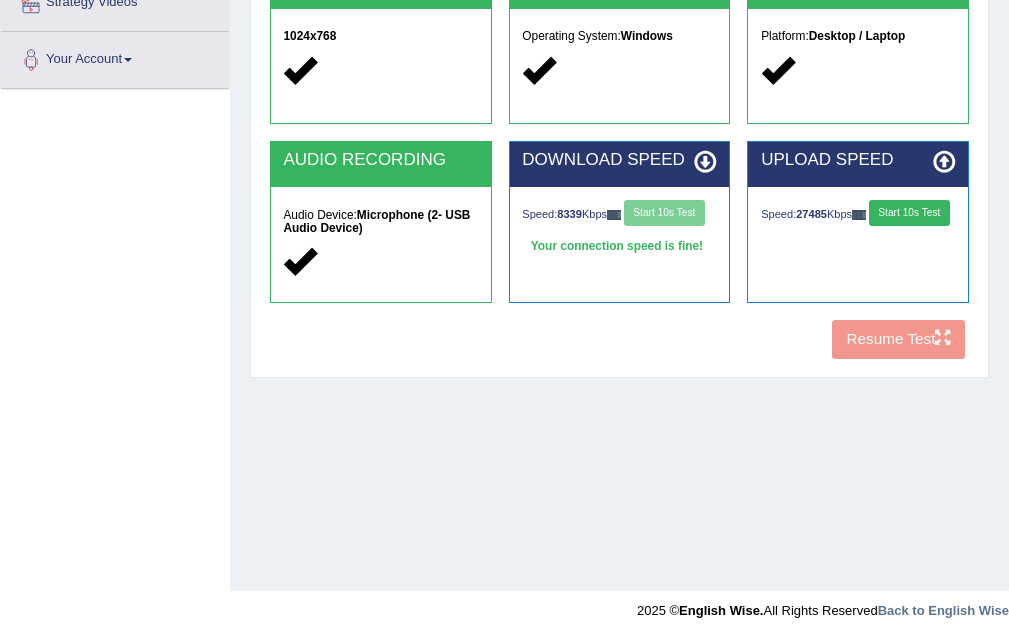 click on "Start 10s Test" at bounding box center [909, 213] 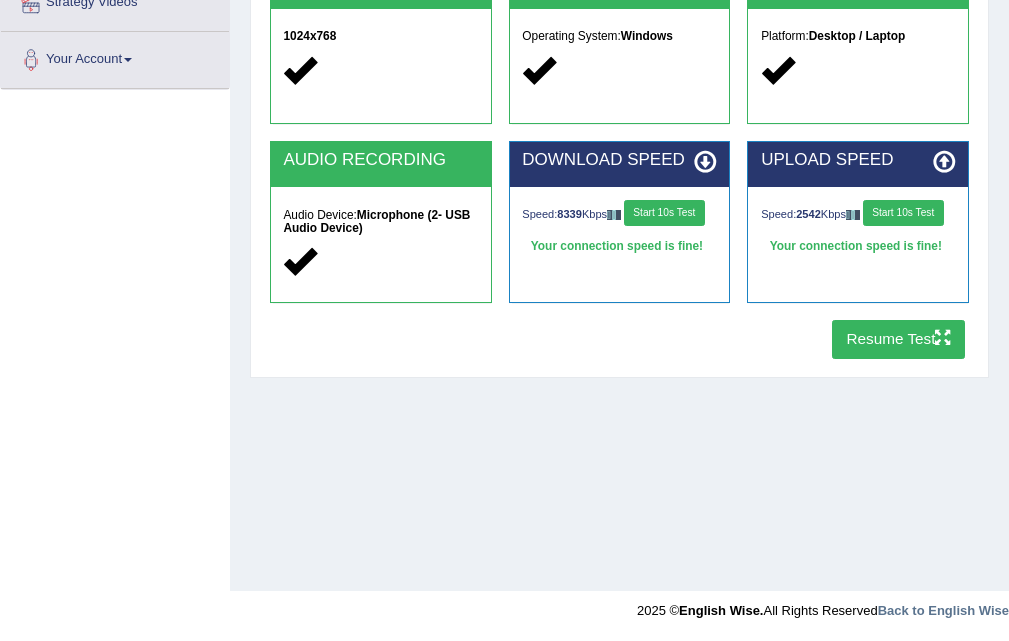 click on "Start 10s Test" at bounding box center (903, 213) 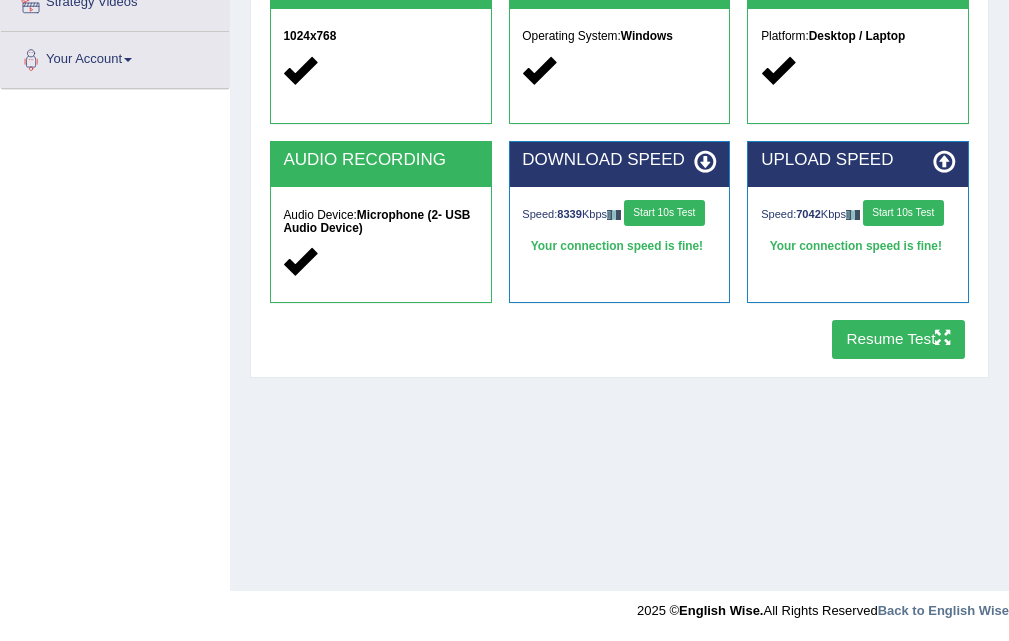 click on "Resume Test" at bounding box center (898, 339) 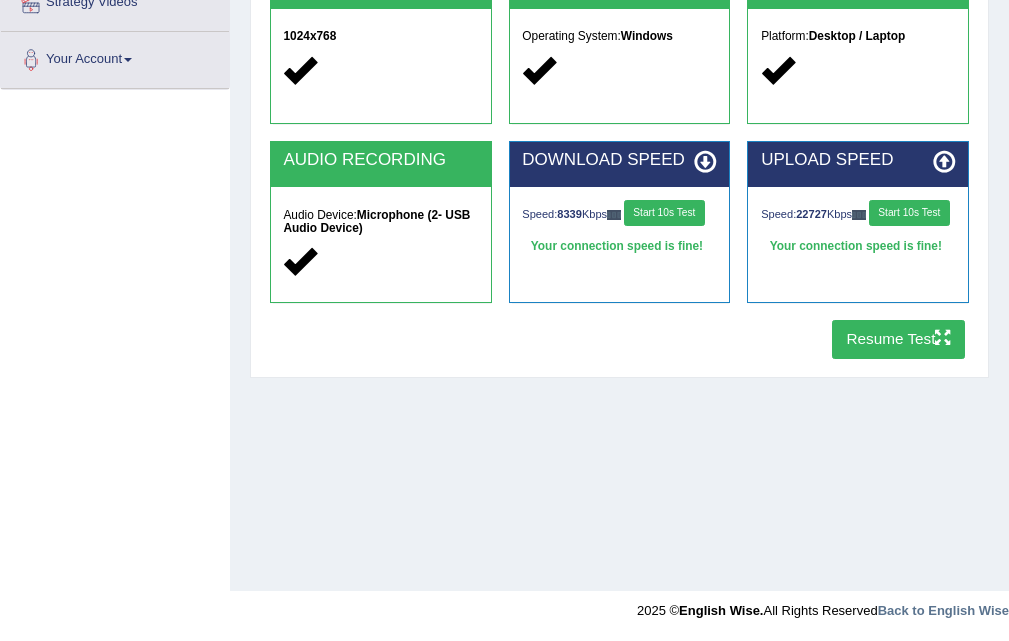 click on "Resume Test" at bounding box center [898, 339] 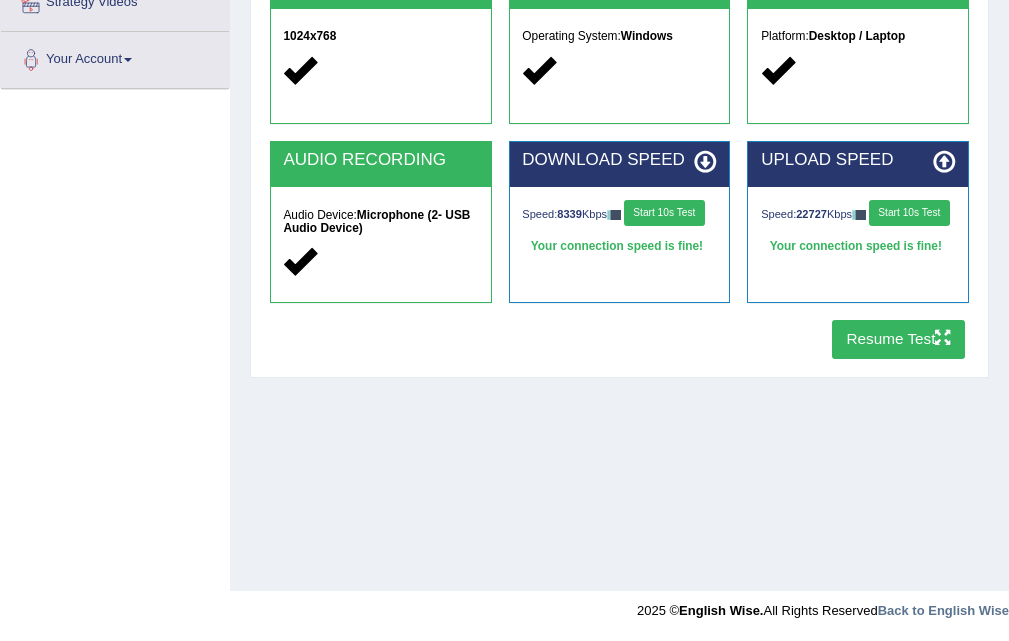click on "UPLOAD SPEED
Speed:  22727  Kbps    Start 10s Test
Your connection speed is fine!" at bounding box center [858, 230] 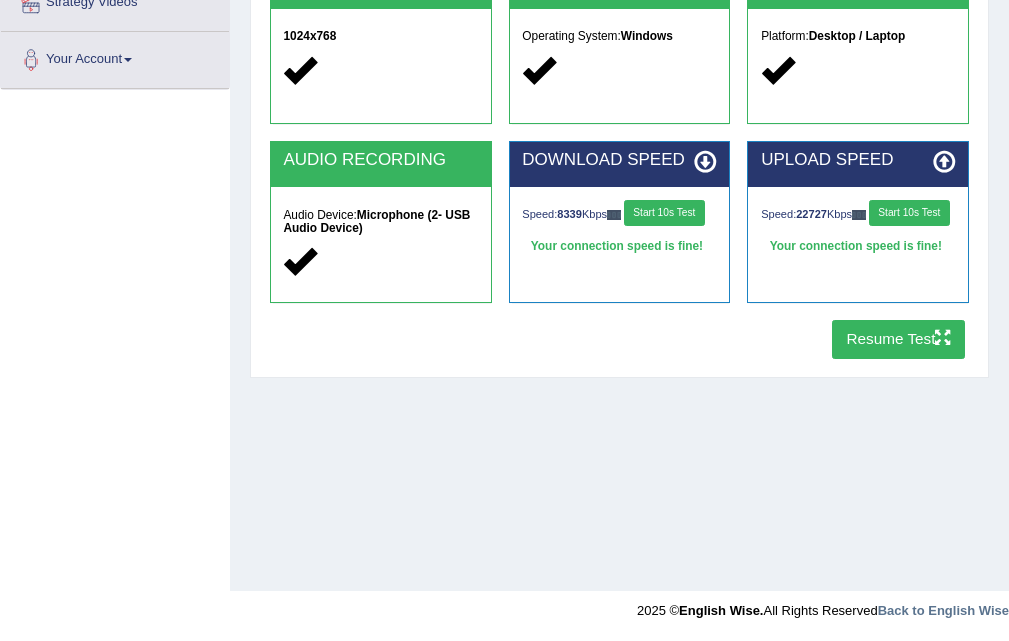 click on "Resume Test" at bounding box center (898, 339) 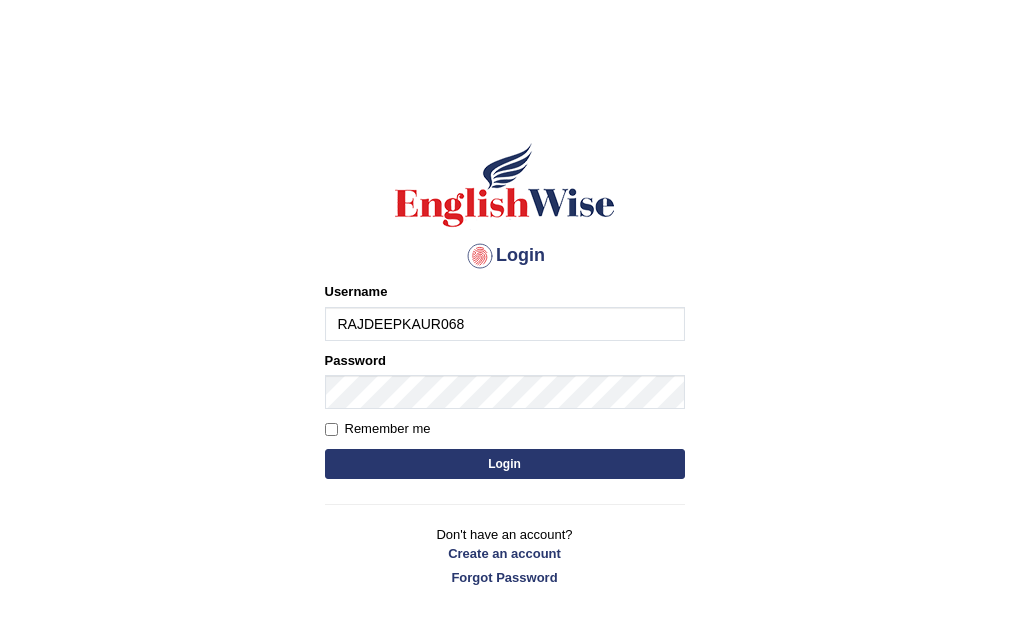 scroll, scrollTop: 0, scrollLeft: 0, axis: both 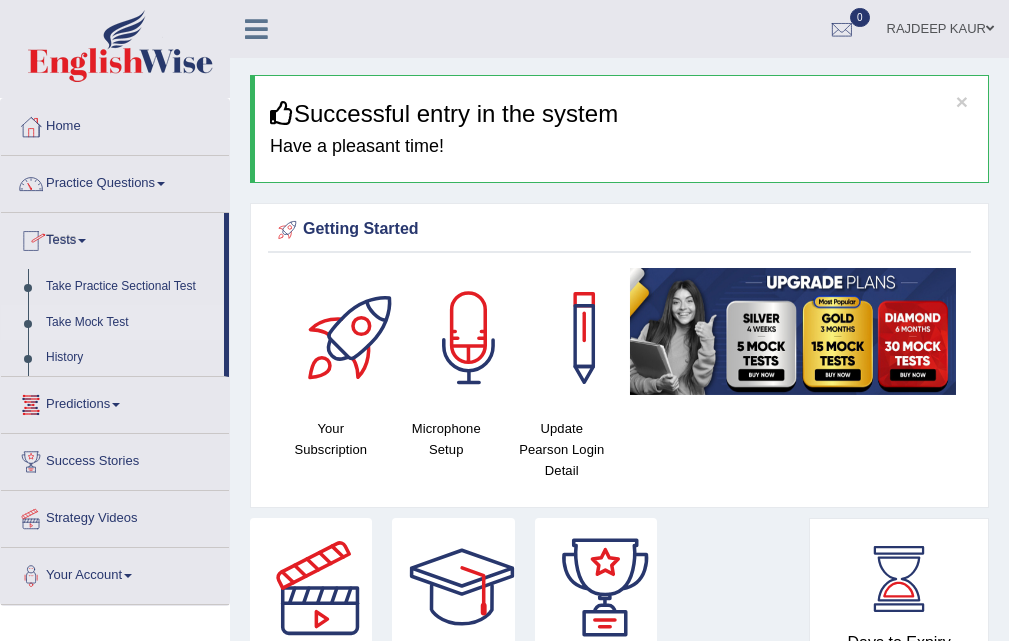 click on "Take Mock Test" at bounding box center [130, 323] 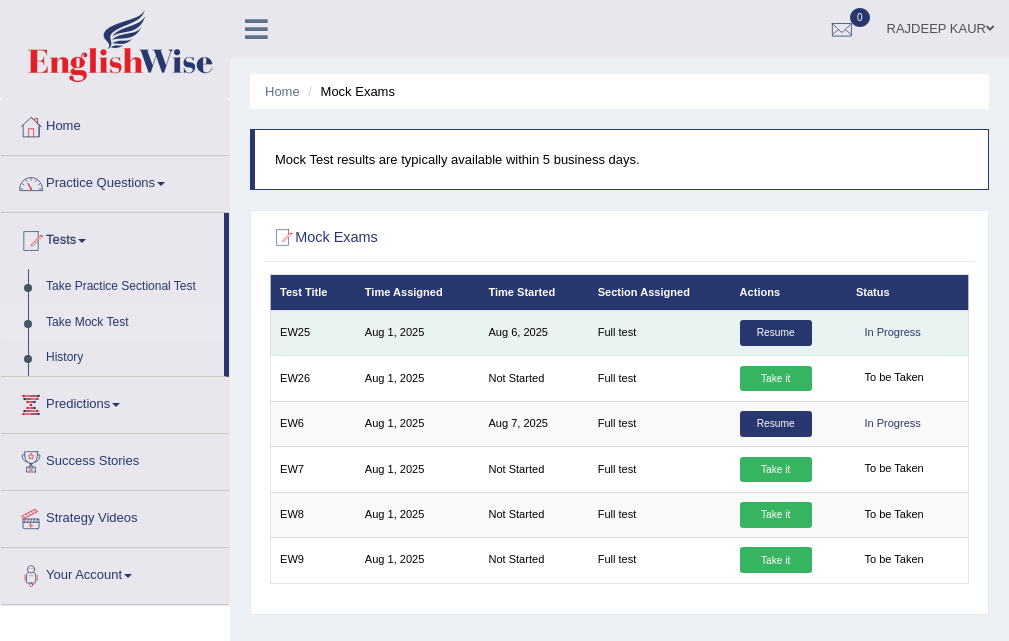 scroll, scrollTop: 100, scrollLeft: 0, axis: vertical 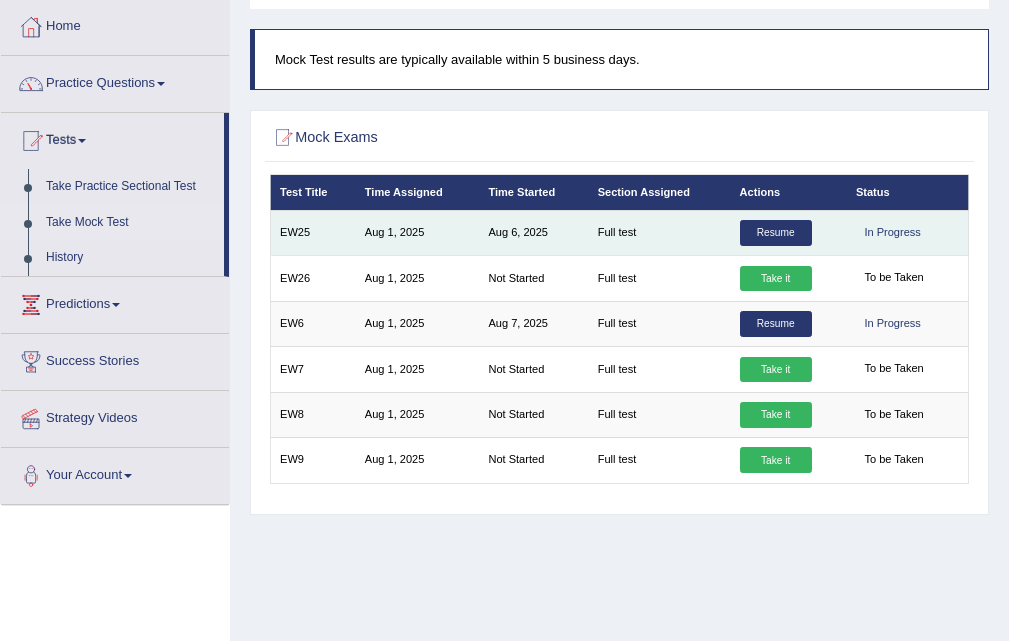 click on "Resume" at bounding box center [776, 233] 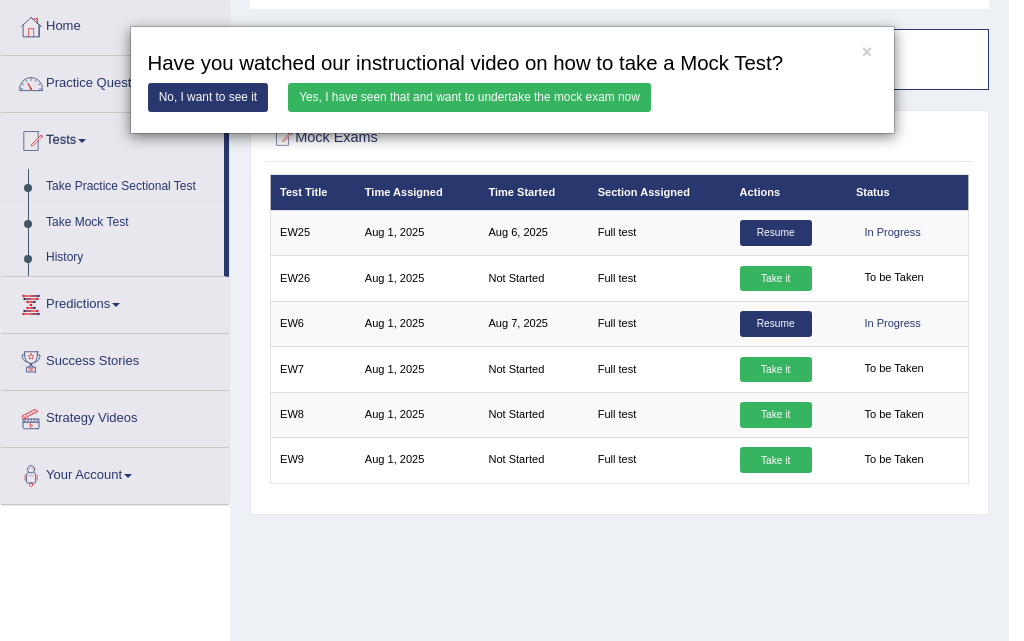 click on "Yes, I have seen that and want to undertake the mock exam now" at bounding box center (469, 97) 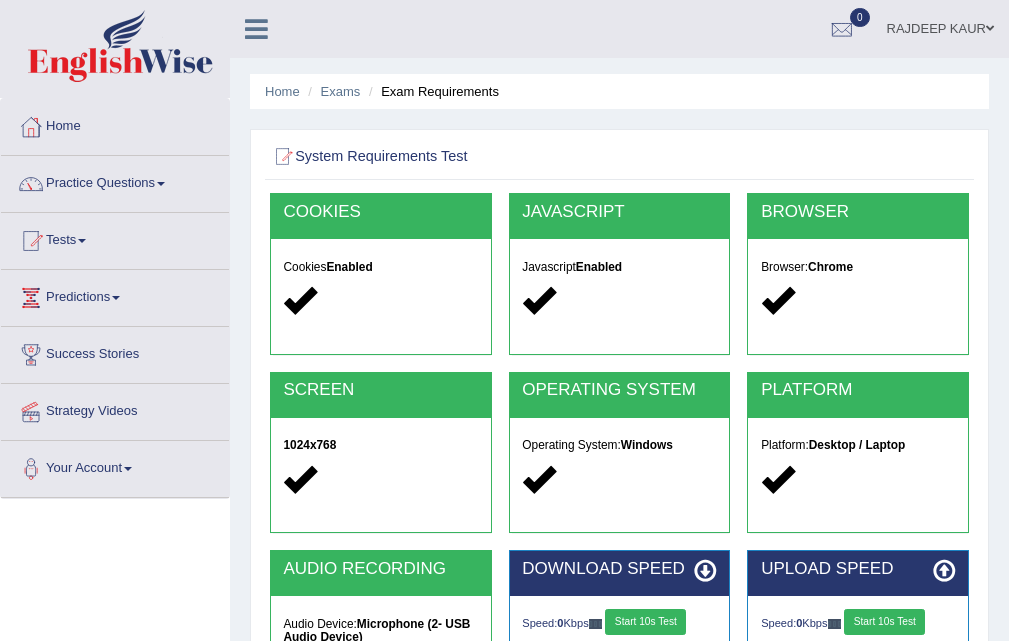 scroll, scrollTop: 409, scrollLeft: 0, axis: vertical 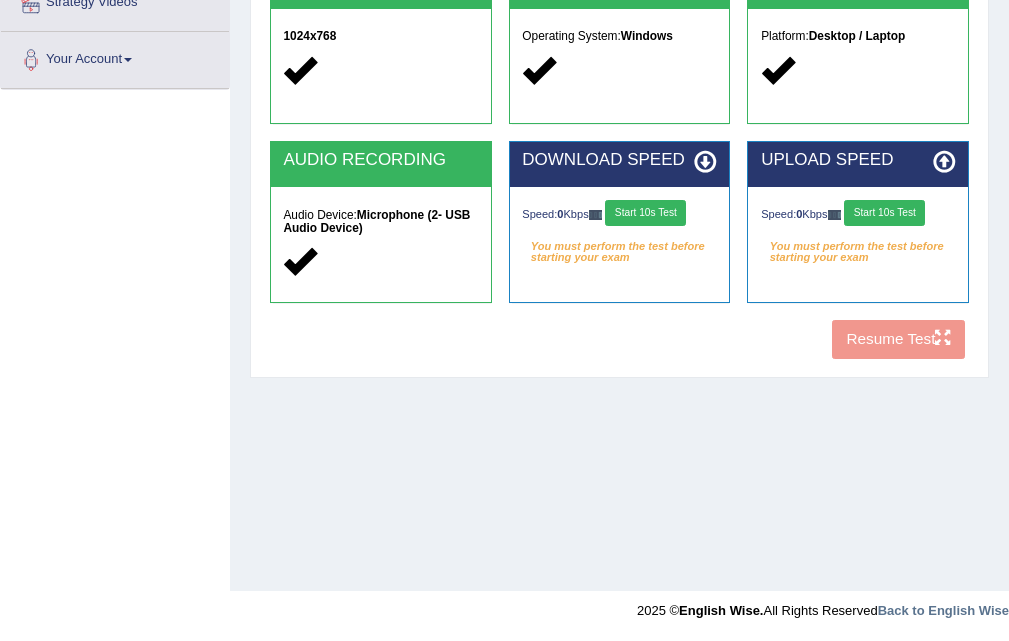 click on "Start 10s Test" at bounding box center (645, 213) 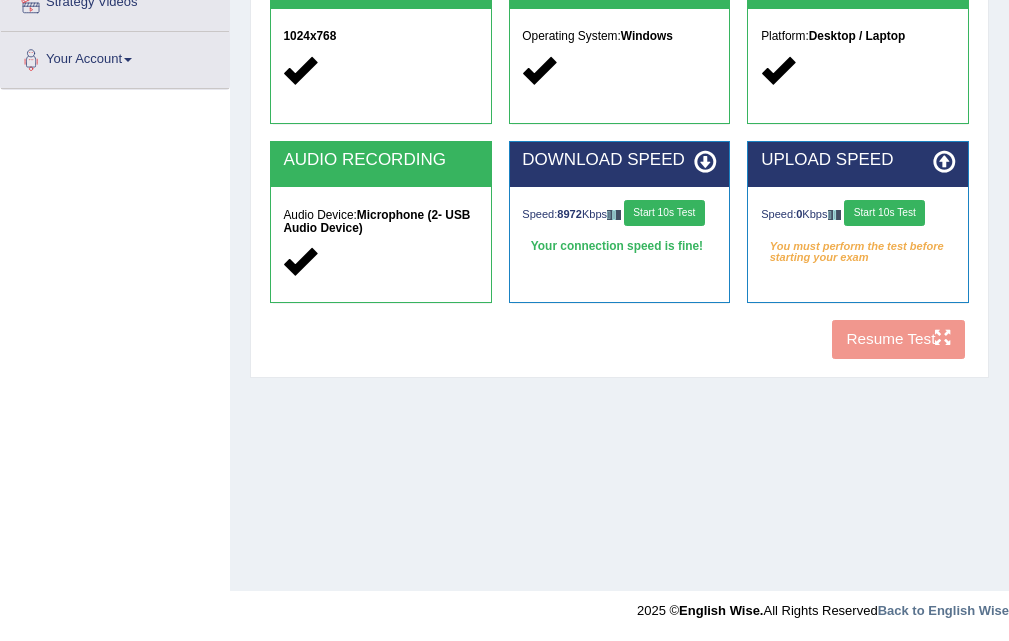click on "Start 10s Test" at bounding box center (884, 213) 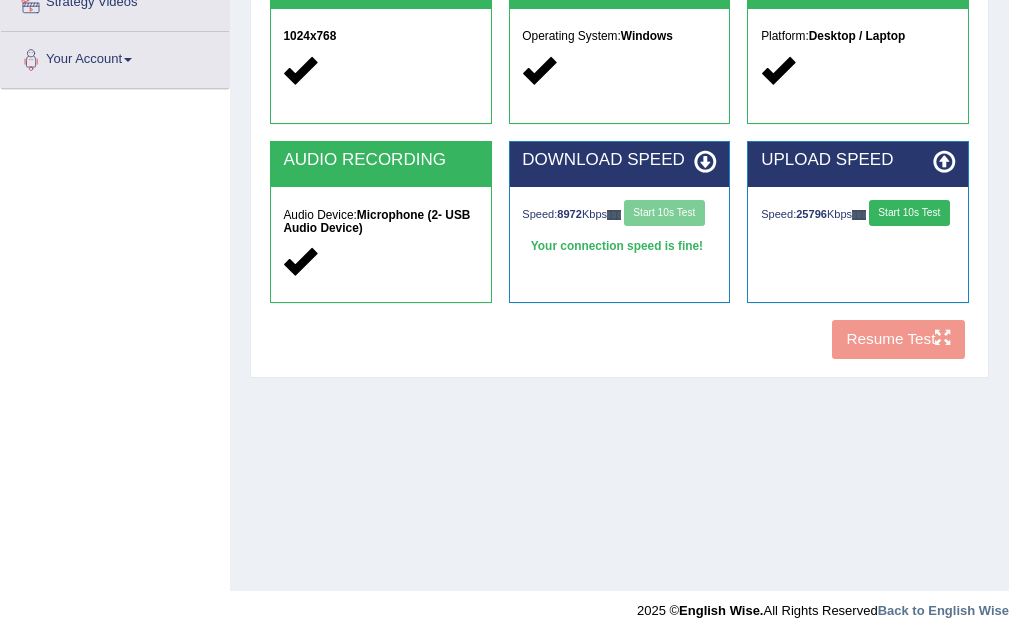 click on "Start 10s Test" at bounding box center [909, 213] 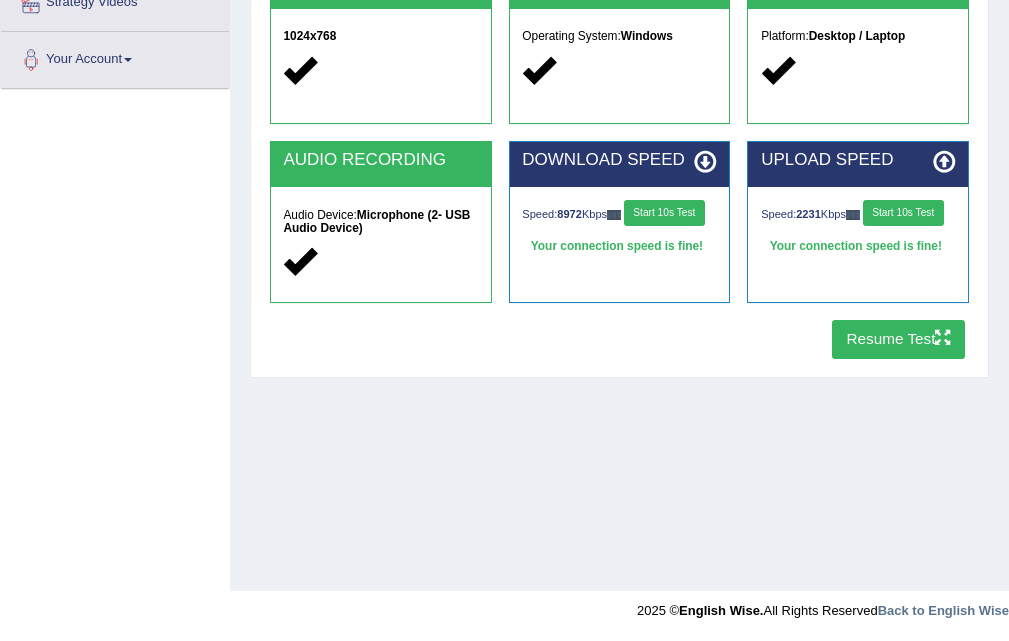 click on "Resume Test" at bounding box center [898, 339] 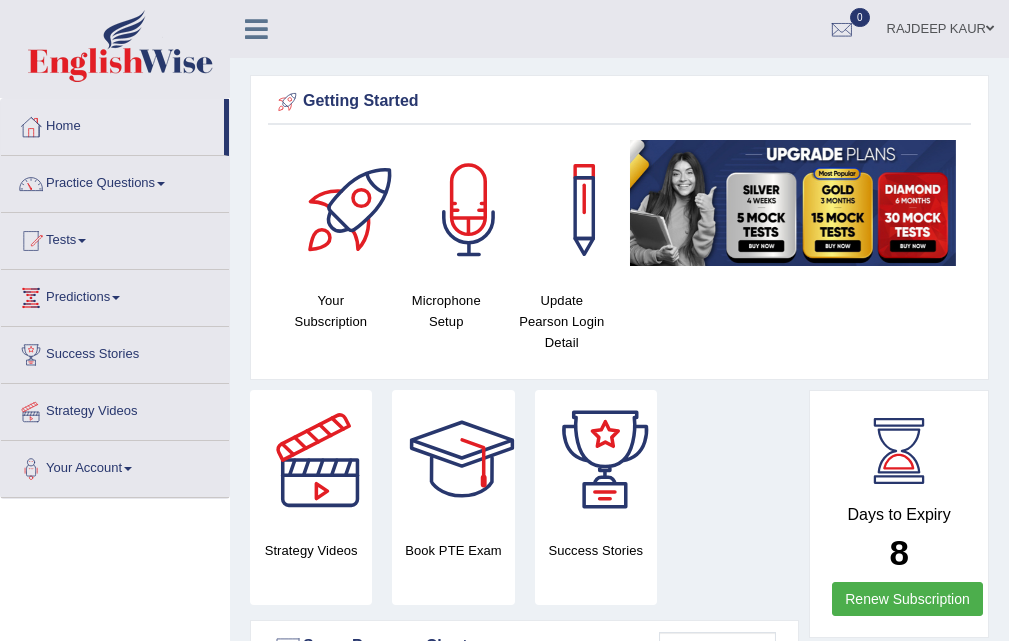 scroll, scrollTop: 0, scrollLeft: 0, axis: both 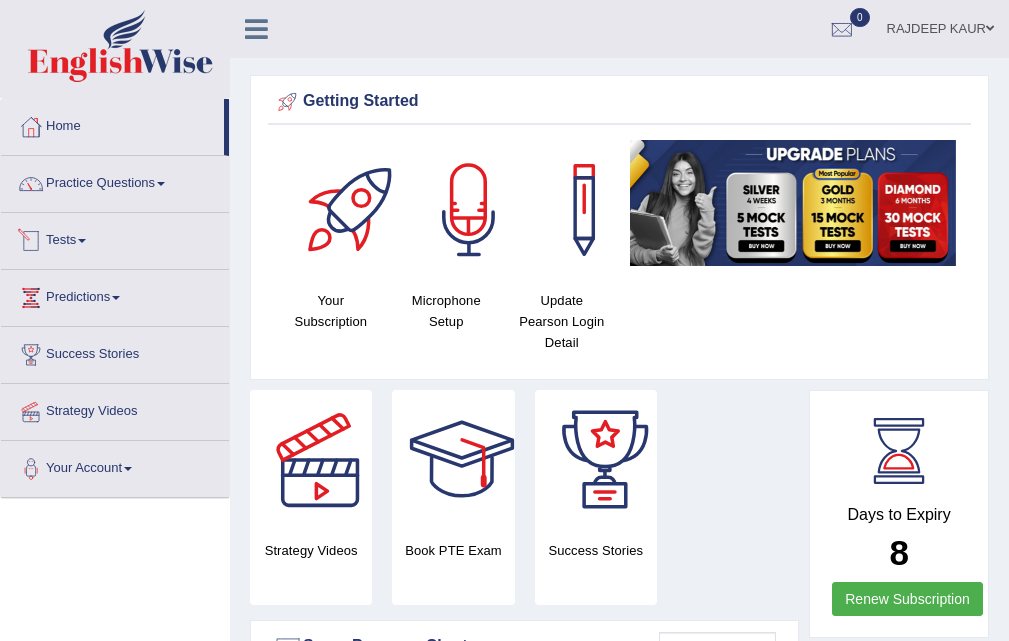 click on "Tests" at bounding box center [115, 238] 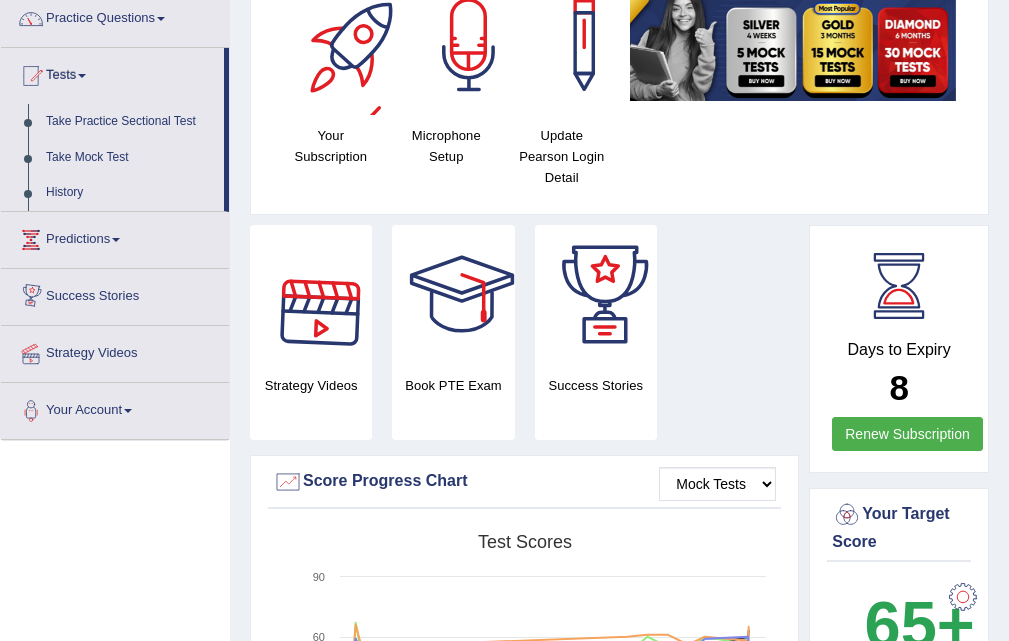 scroll, scrollTop: 0, scrollLeft: 0, axis: both 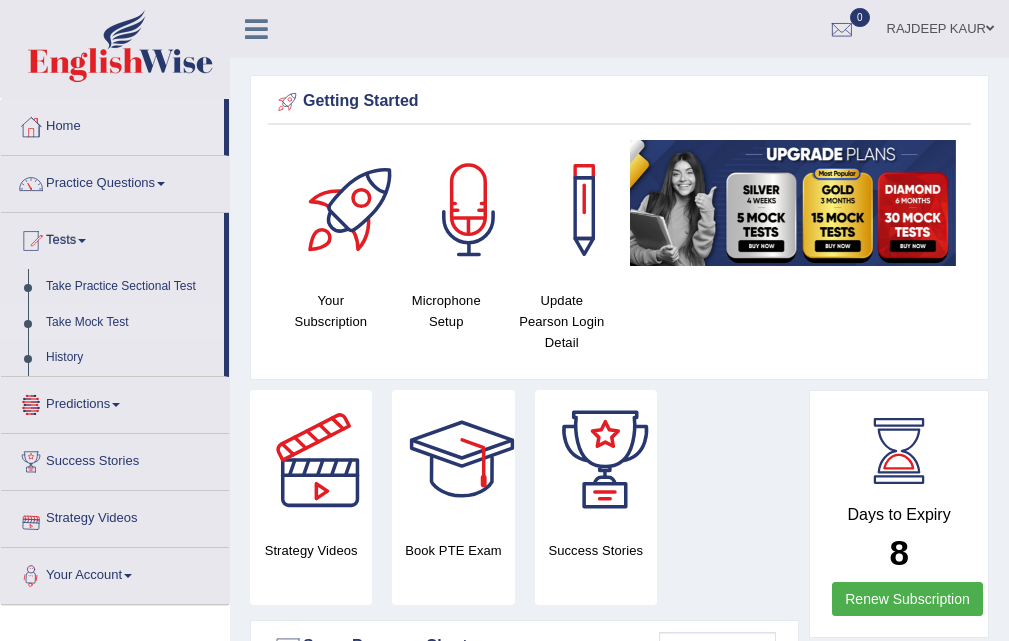 click on "Take Mock Test" at bounding box center [130, 323] 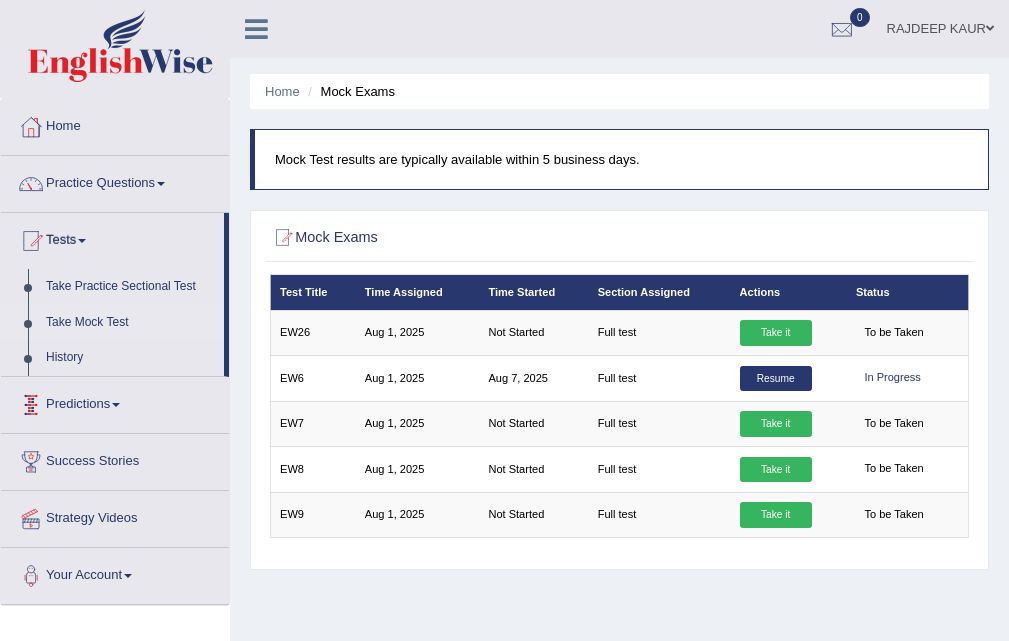scroll, scrollTop: 0, scrollLeft: 0, axis: both 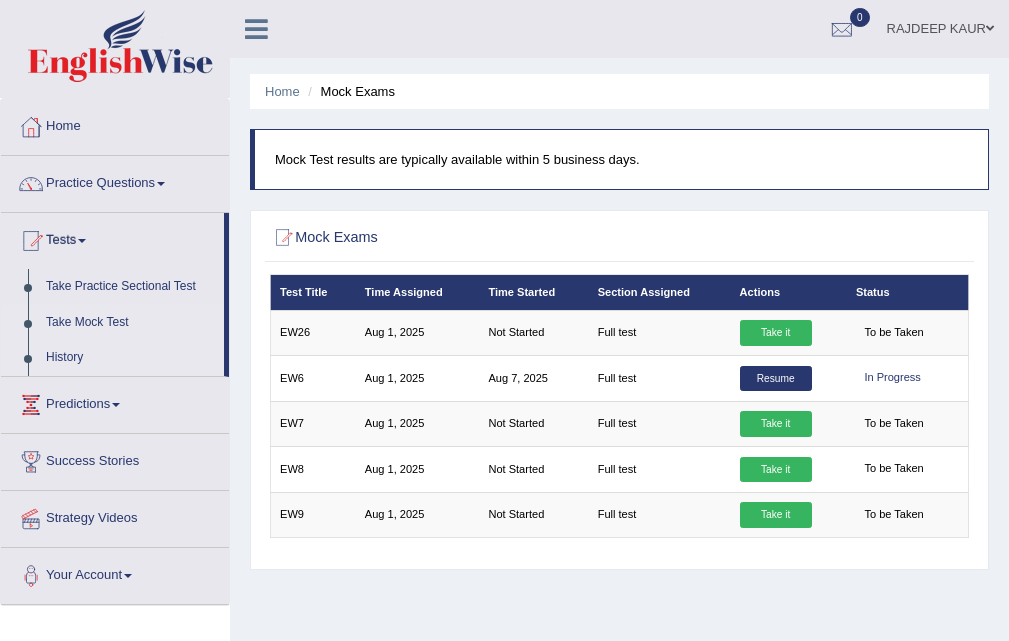 click on "History" at bounding box center [130, 358] 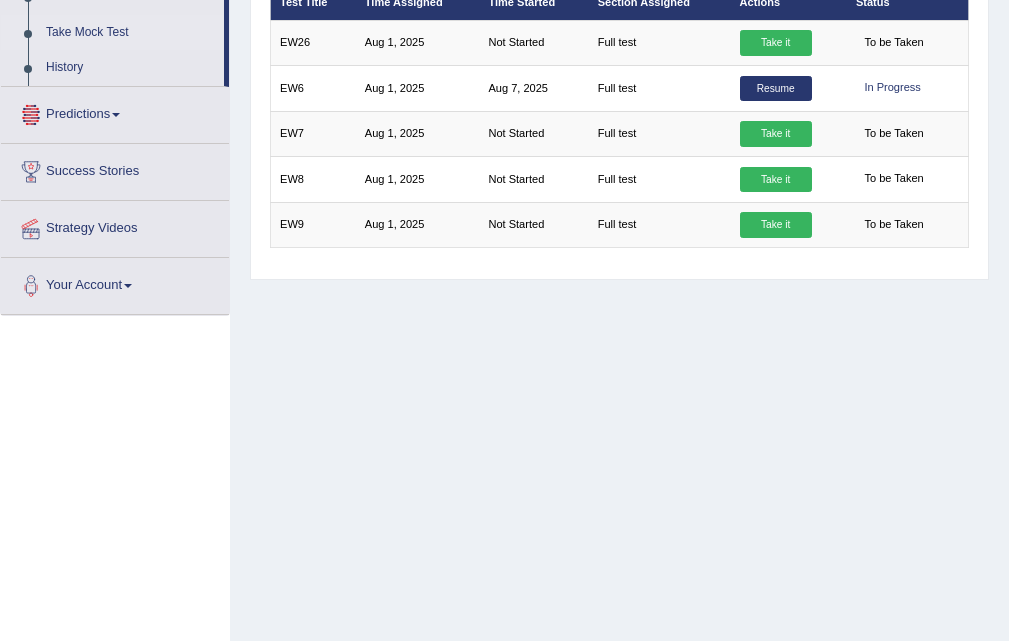 scroll, scrollTop: 51, scrollLeft: 0, axis: vertical 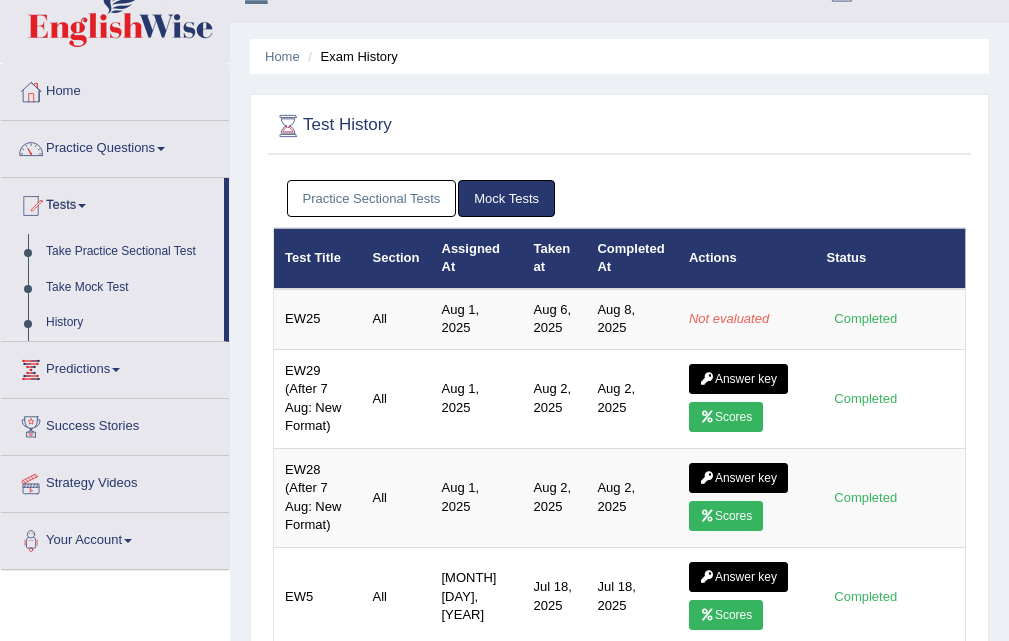 click on "Take Mock Test" at bounding box center (130, 288) 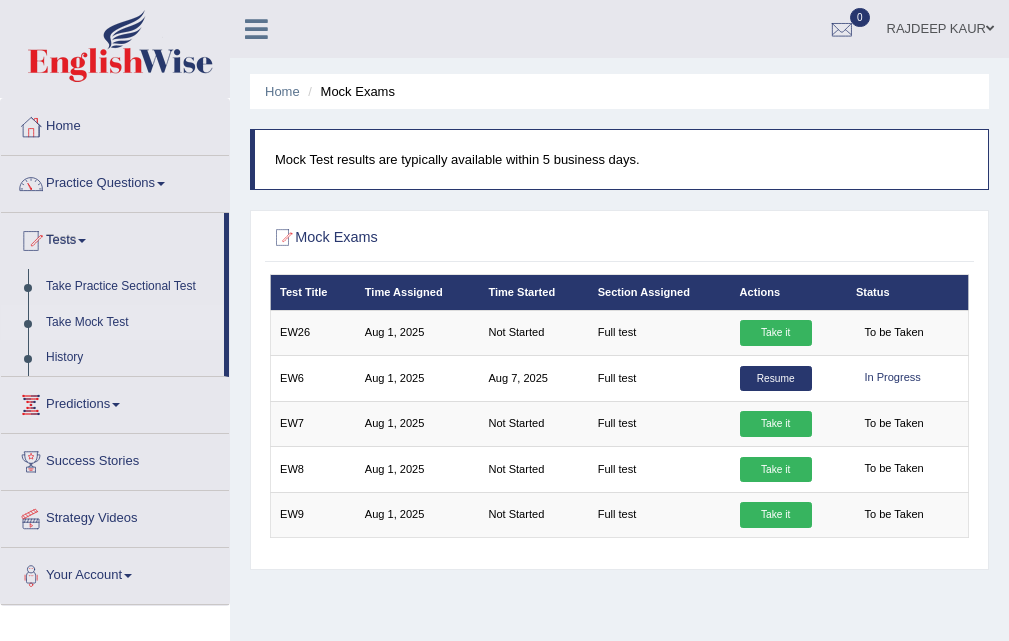 scroll, scrollTop: 0, scrollLeft: 0, axis: both 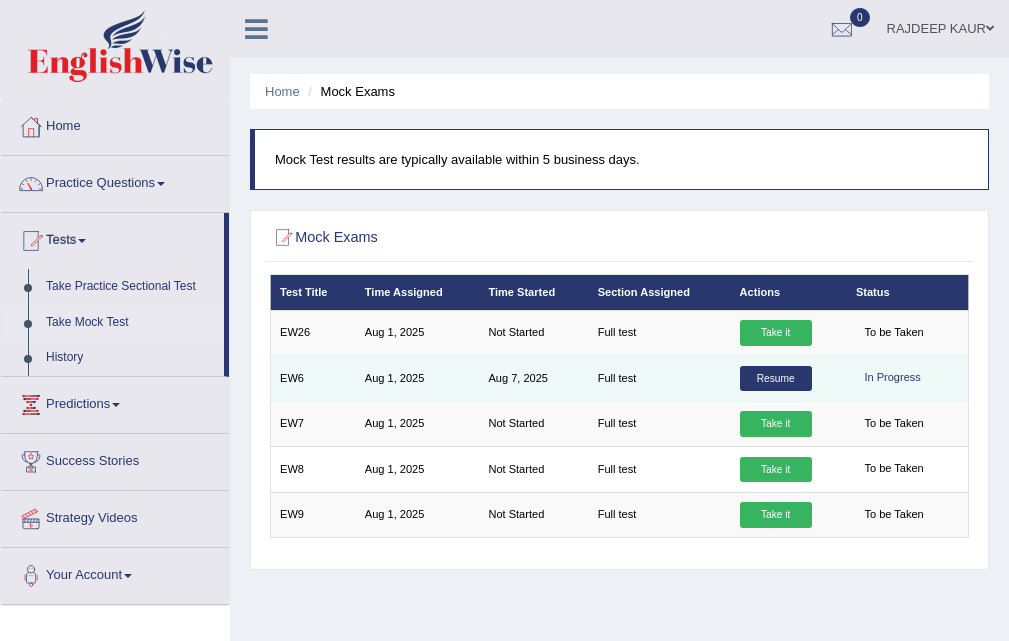 drag, startPoint x: 0, startPoint y: 0, endPoint x: 773, endPoint y: 378, distance: 860.47253 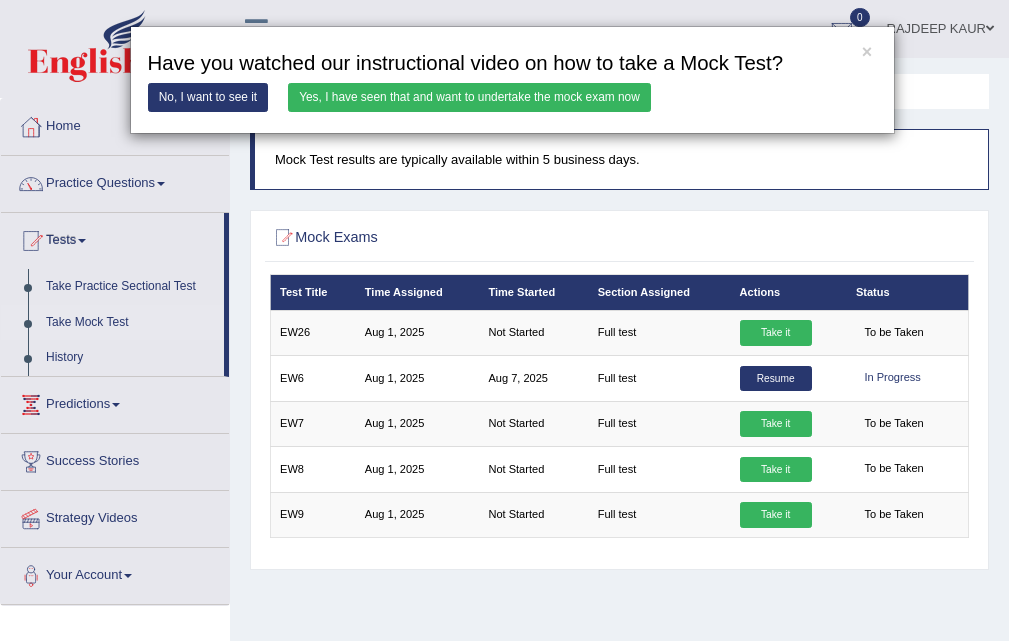 drag, startPoint x: 773, startPoint y: 378, endPoint x: 650, endPoint y: 294, distance: 148.9463 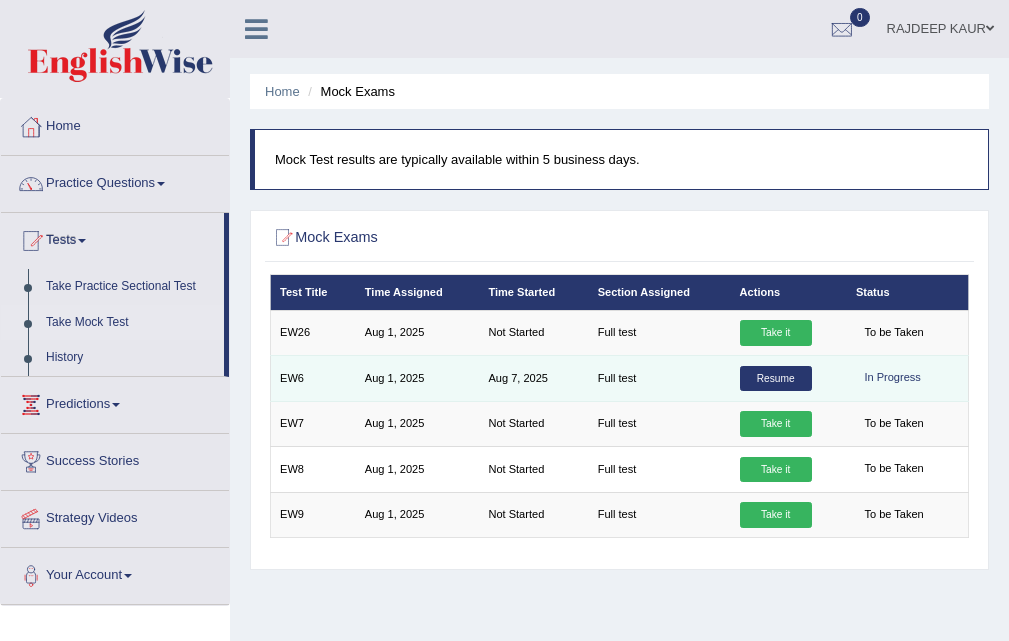 click on "Resume" at bounding box center (776, 379) 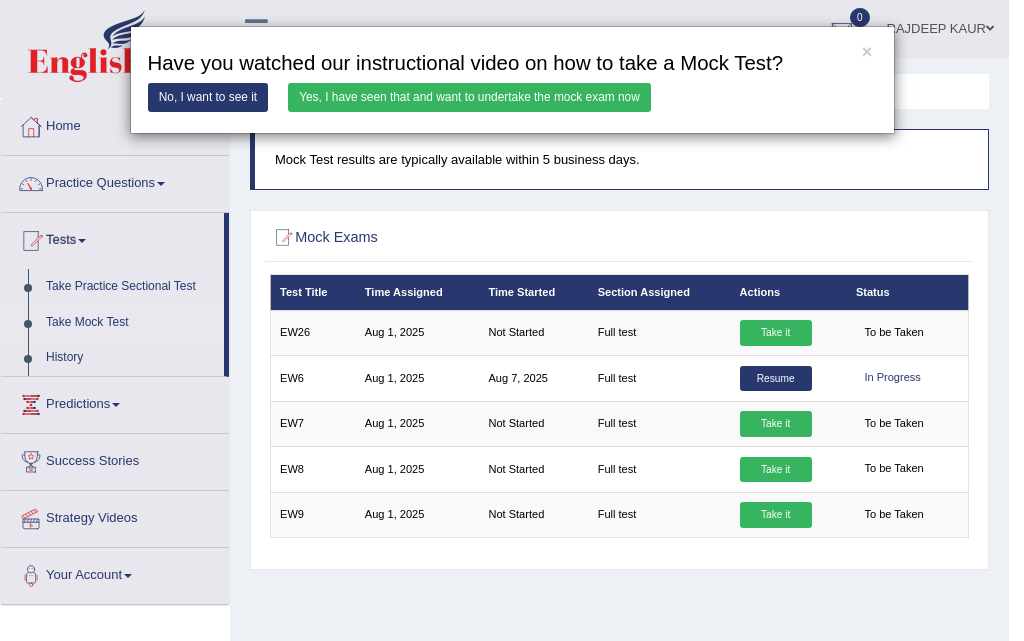 click on "Yes, I have seen that and want to undertake the mock exam now" at bounding box center (469, 97) 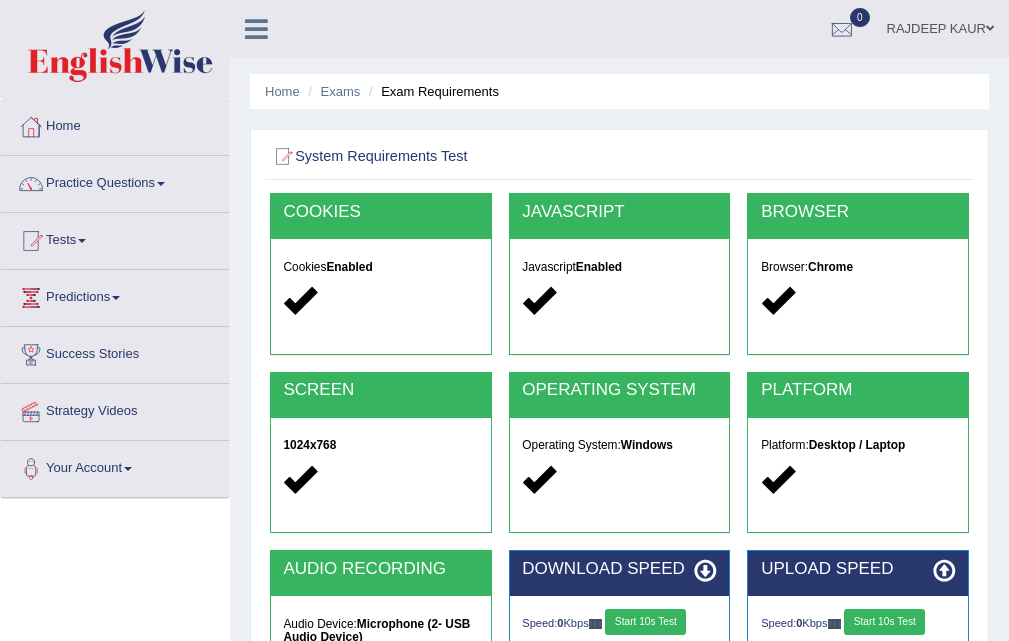 scroll, scrollTop: 300, scrollLeft: 0, axis: vertical 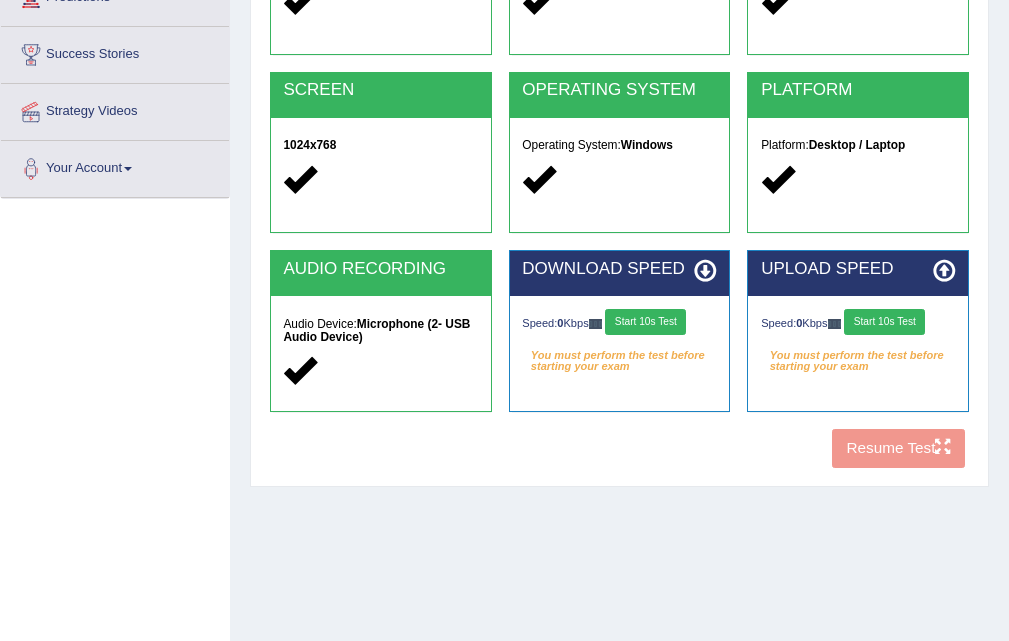 click on "Start 10s Test" at bounding box center (645, 322) 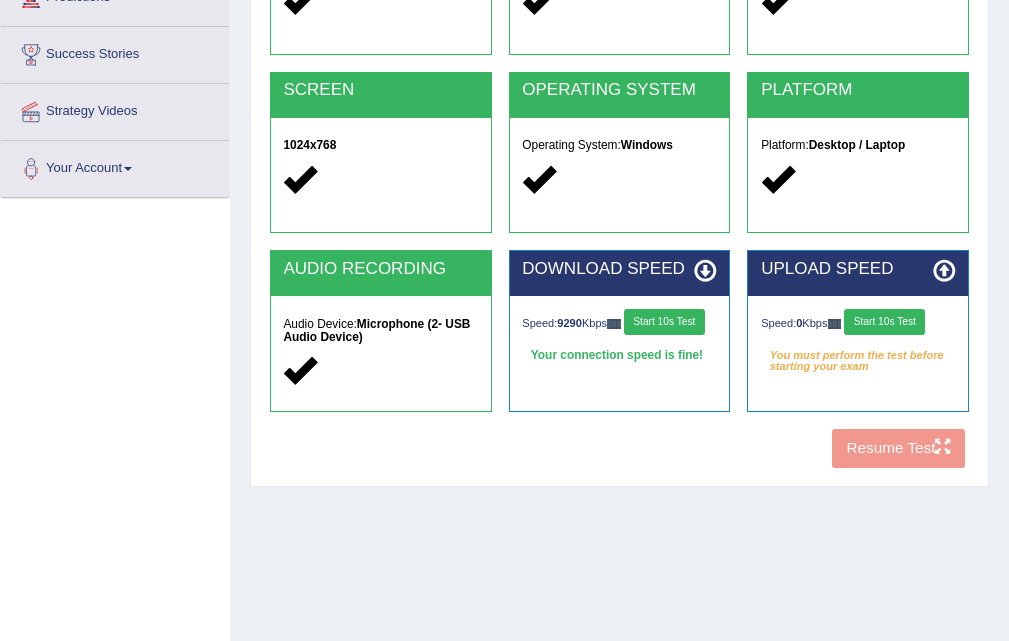 click on "Start 10s Test" at bounding box center [884, 322] 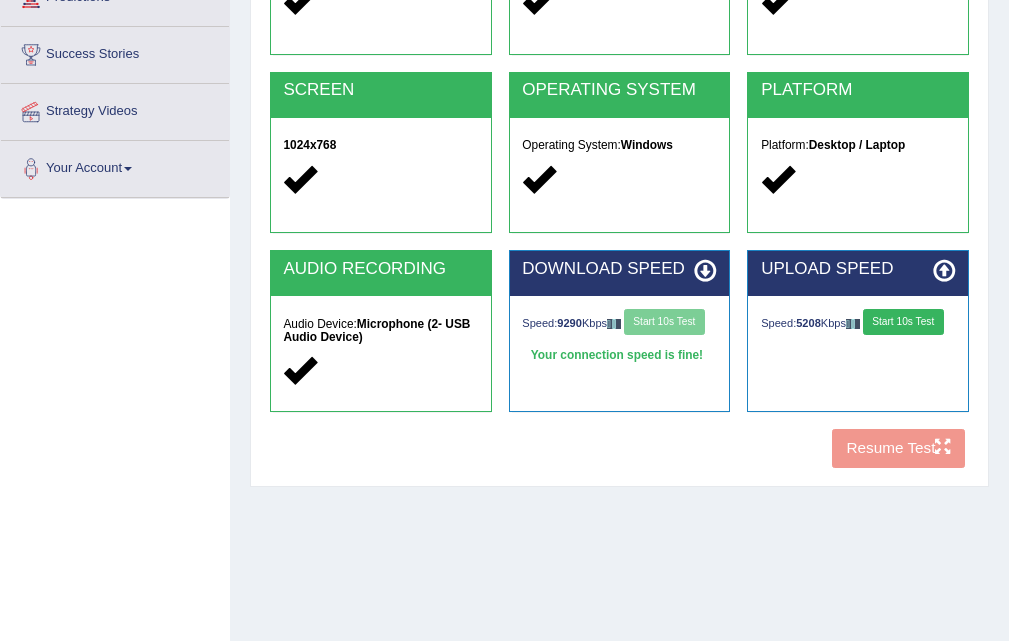 click on "Speed:  5208  Kbps    Start 10s Test" at bounding box center (858, 324) 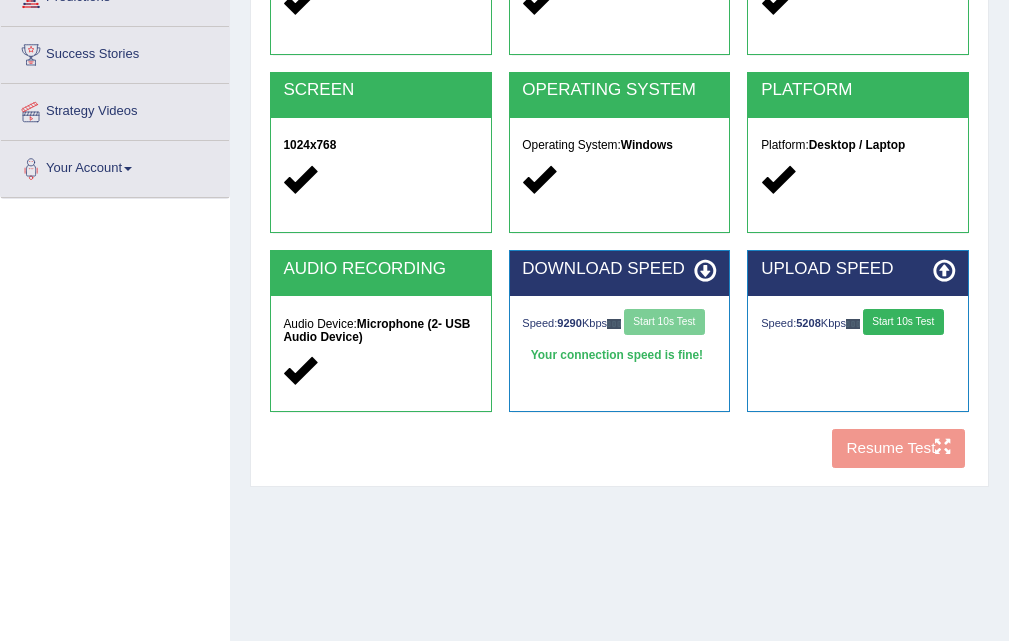 click on "Start 10s Test" at bounding box center [903, 322] 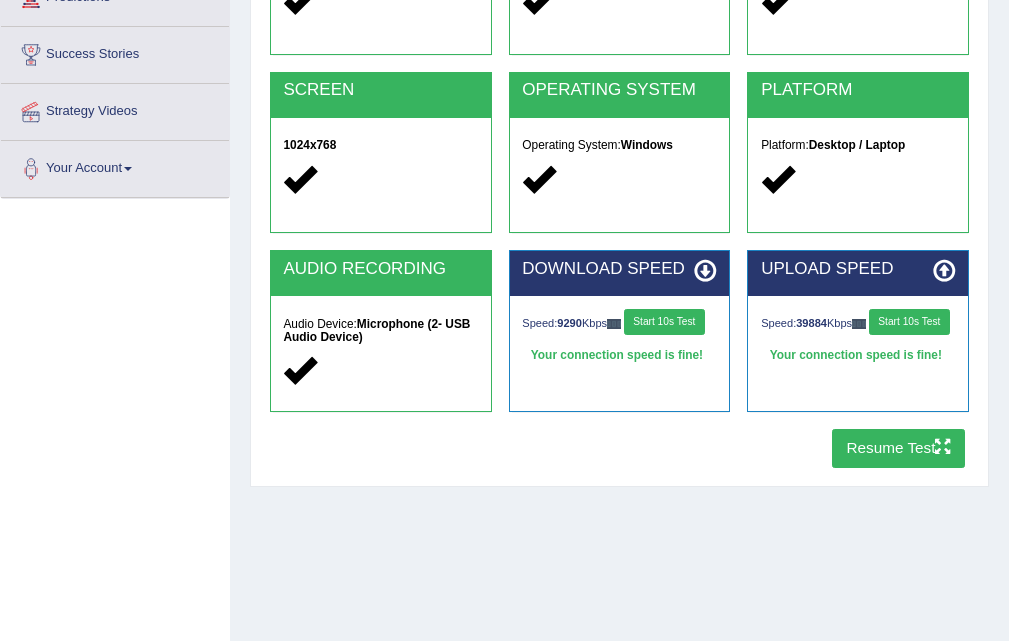 click on "Resume Test" at bounding box center (898, 448) 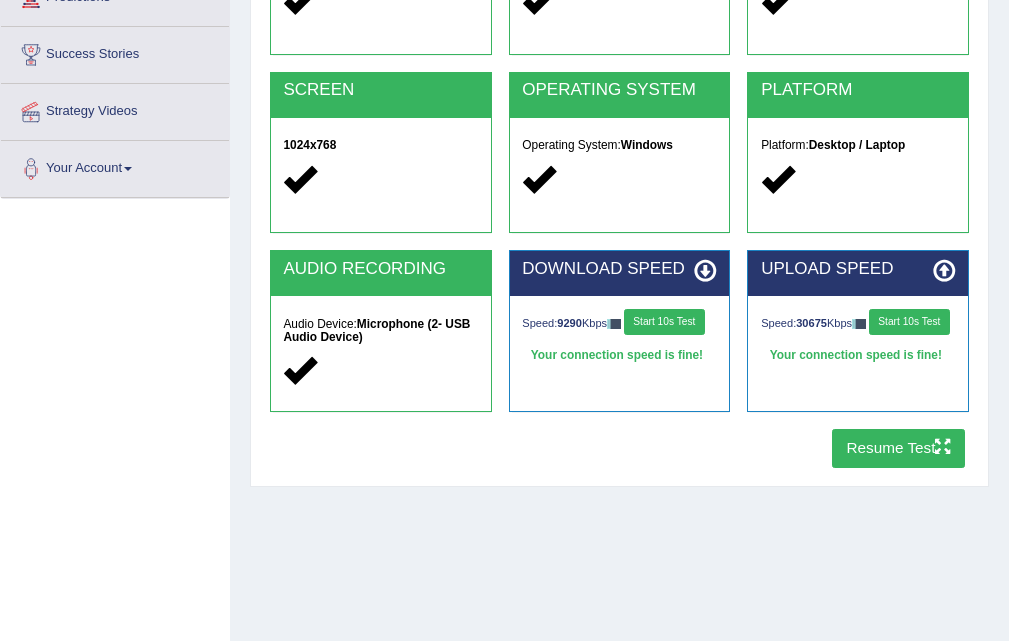 click on "Resume Test" at bounding box center [898, 448] 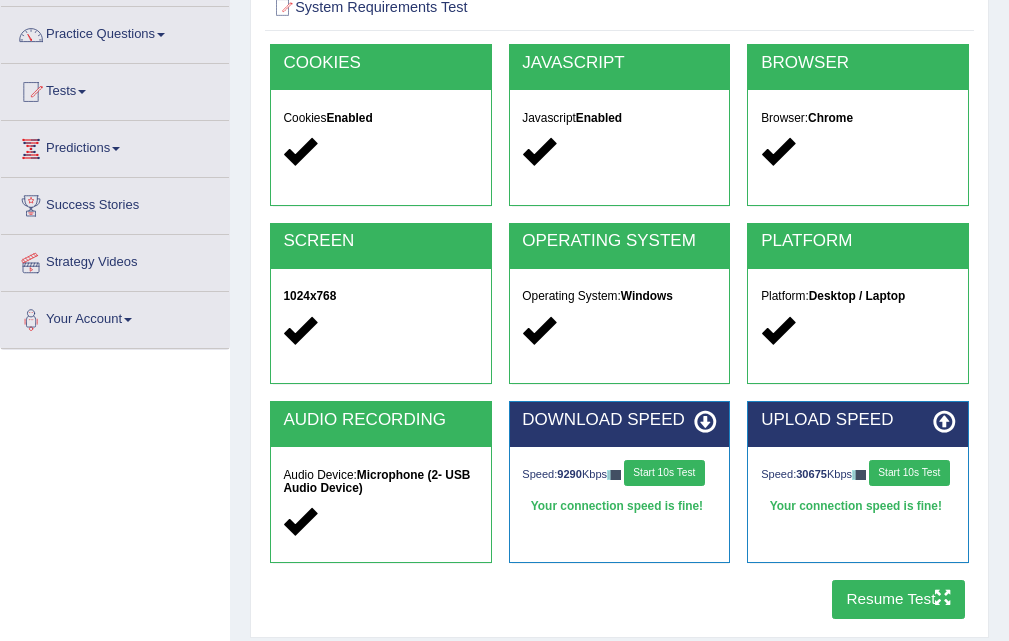 scroll, scrollTop: 0, scrollLeft: 0, axis: both 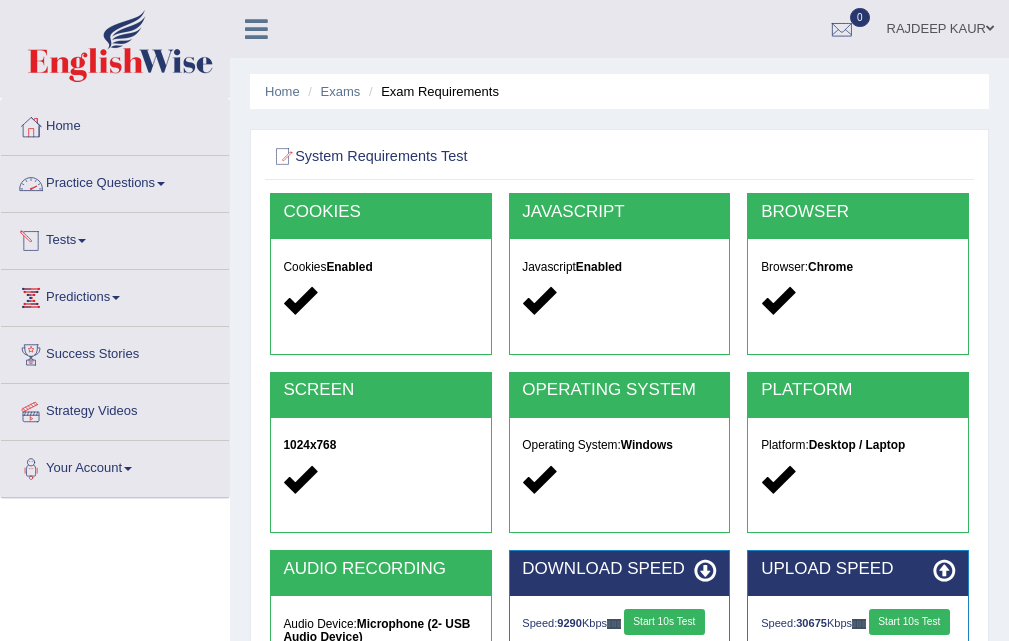 click on "Practice Questions" at bounding box center [115, 181] 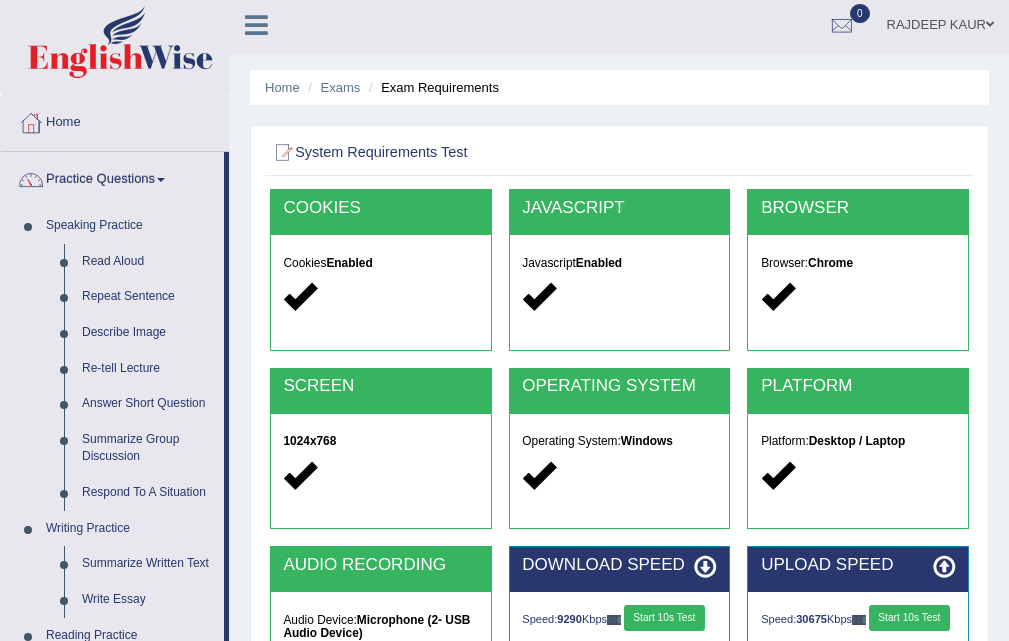 scroll, scrollTop: 0, scrollLeft: 0, axis: both 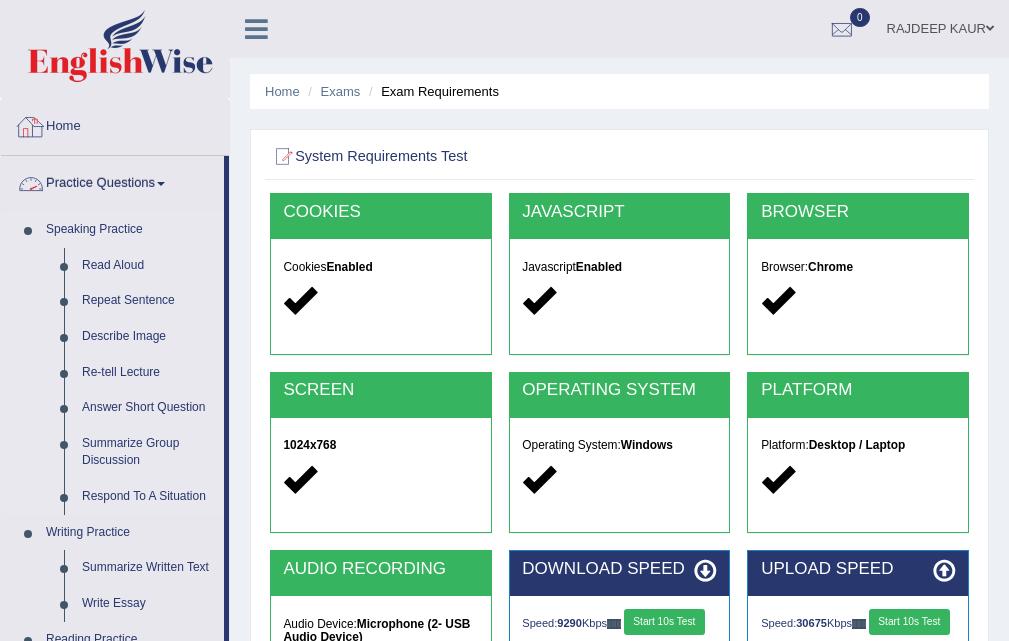 click on "Speaking Practice" at bounding box center [130, 230] 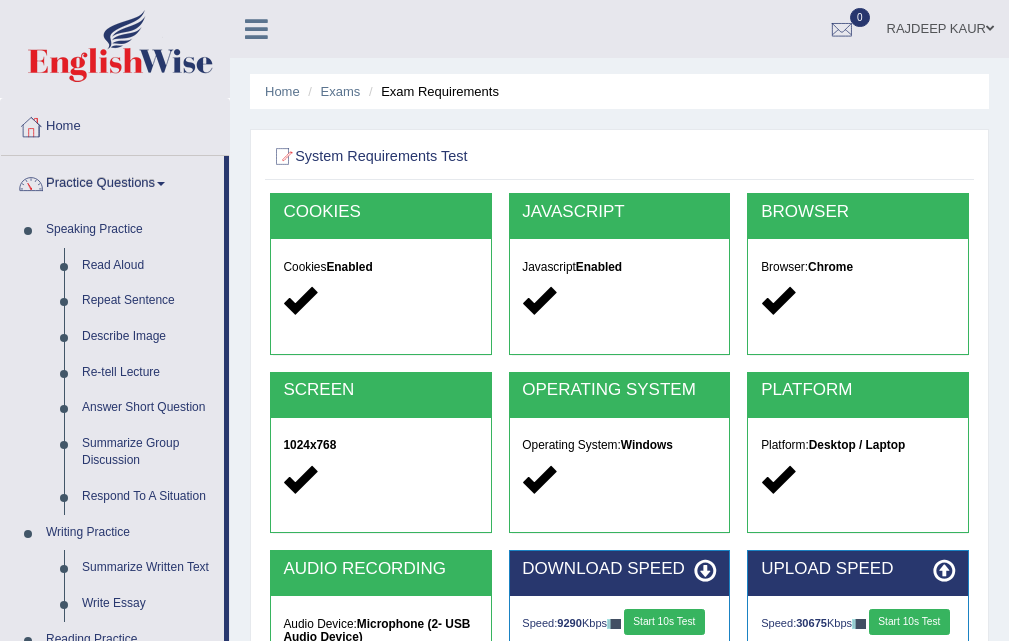 click on "Exams" at bounding box center [331, 91] 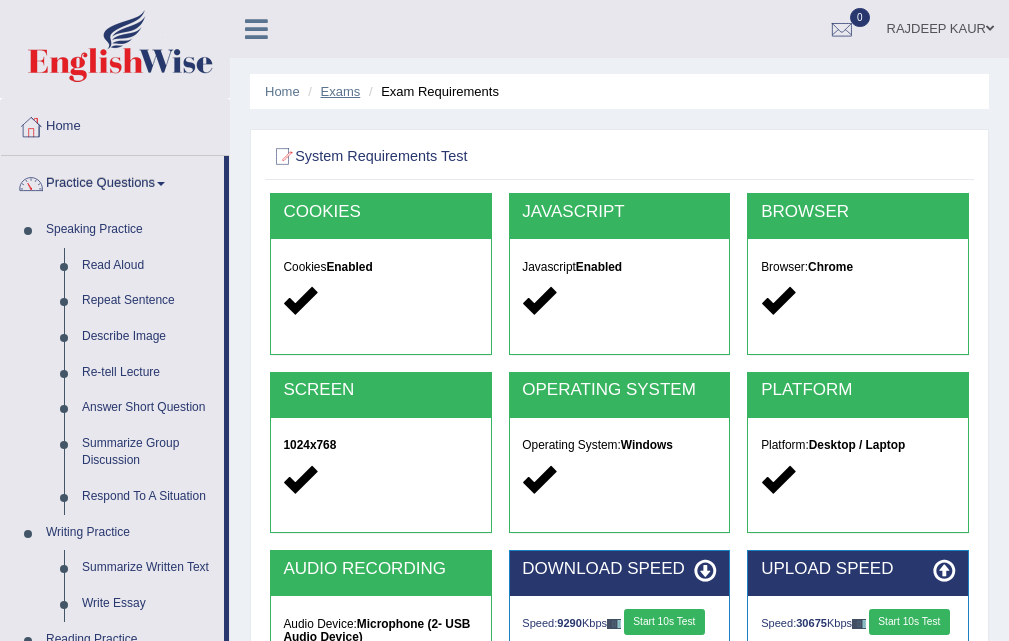 click on "Exams" at bounding box center [341, 91] 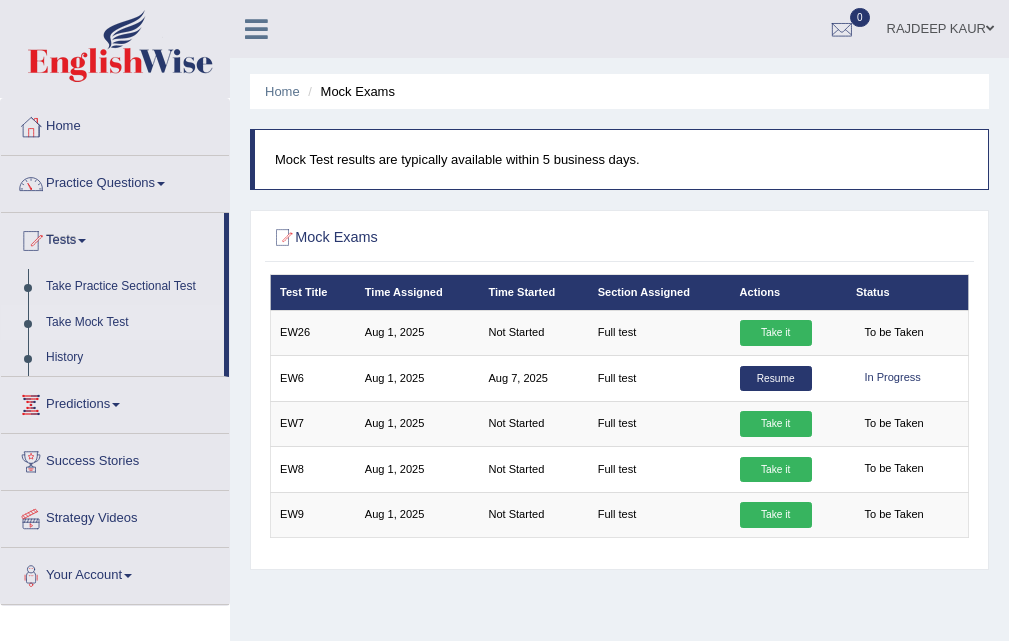 scroll, scrollTop: 0, scrollLeft: 0, axis: both 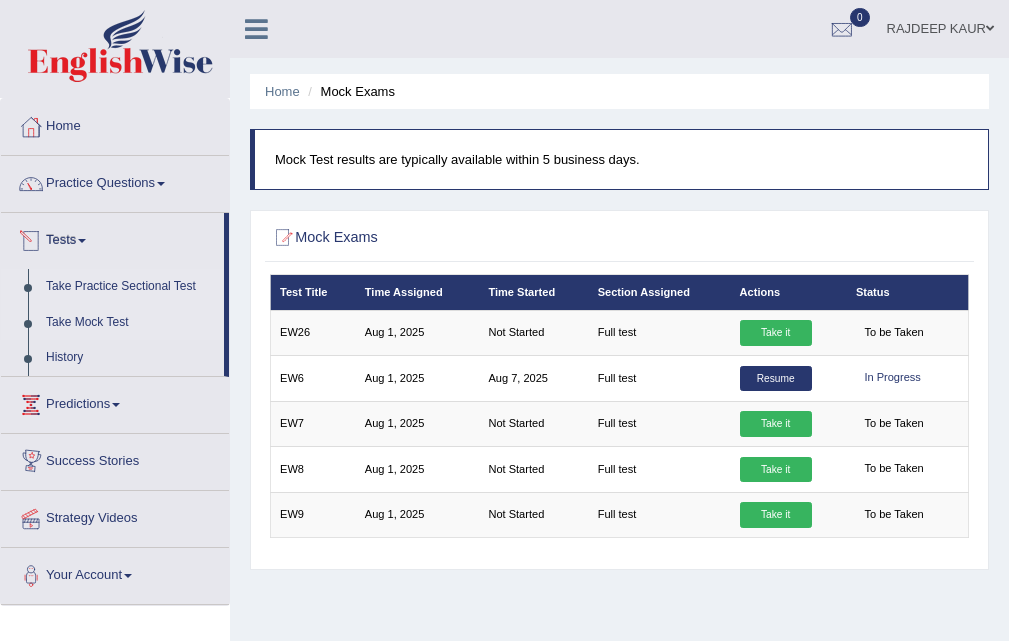 click on "Take Practice Sectional Test" at bounding box center (130, 287) 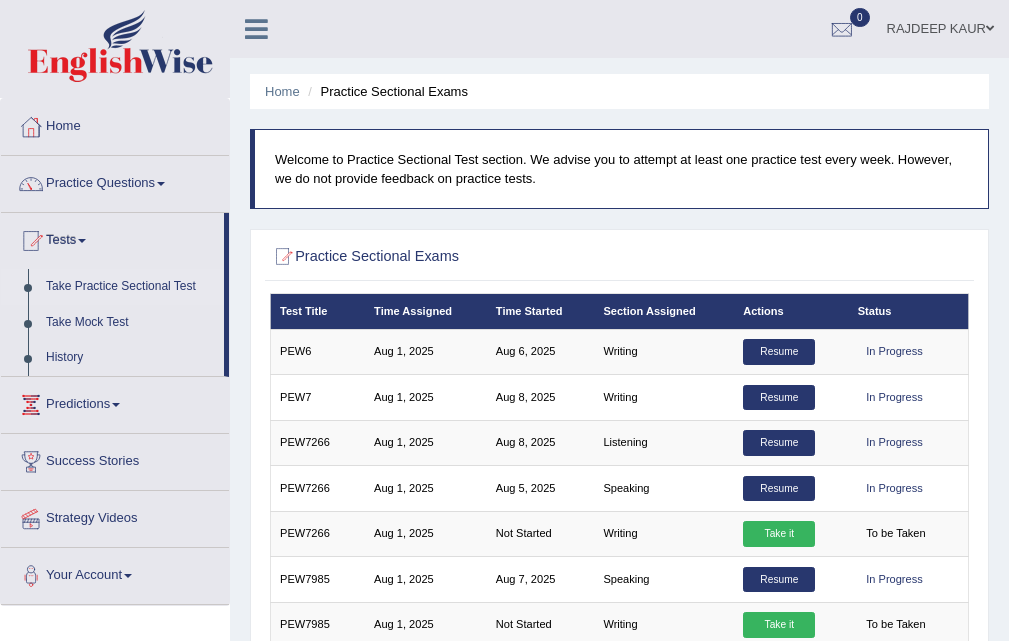 scroll, scrollTop: 0, scrollLeft: 0, axis: both 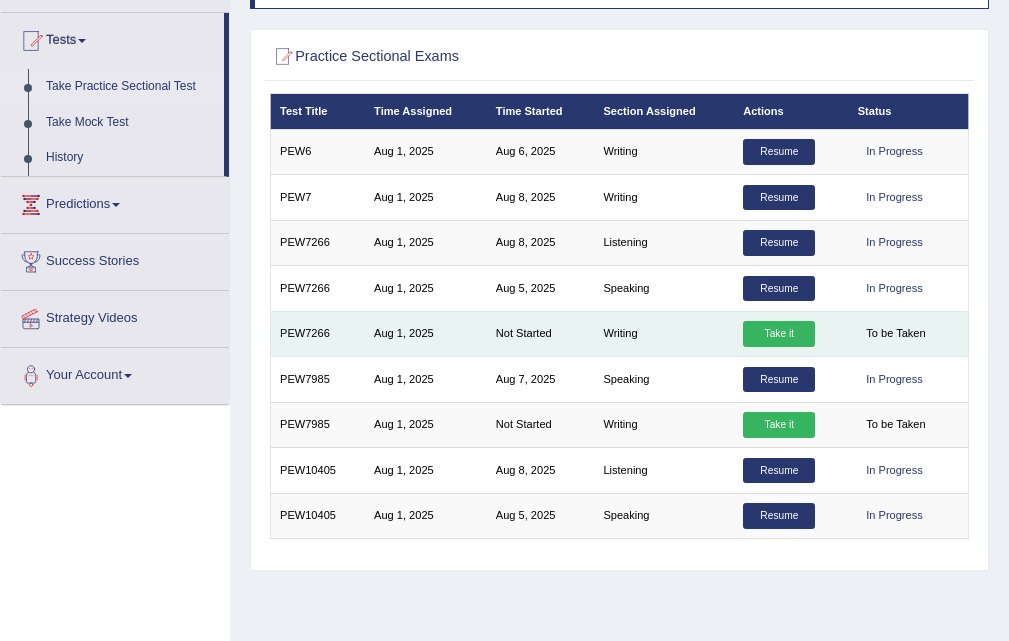 click on "Take it" at bounding box center (779, 334) 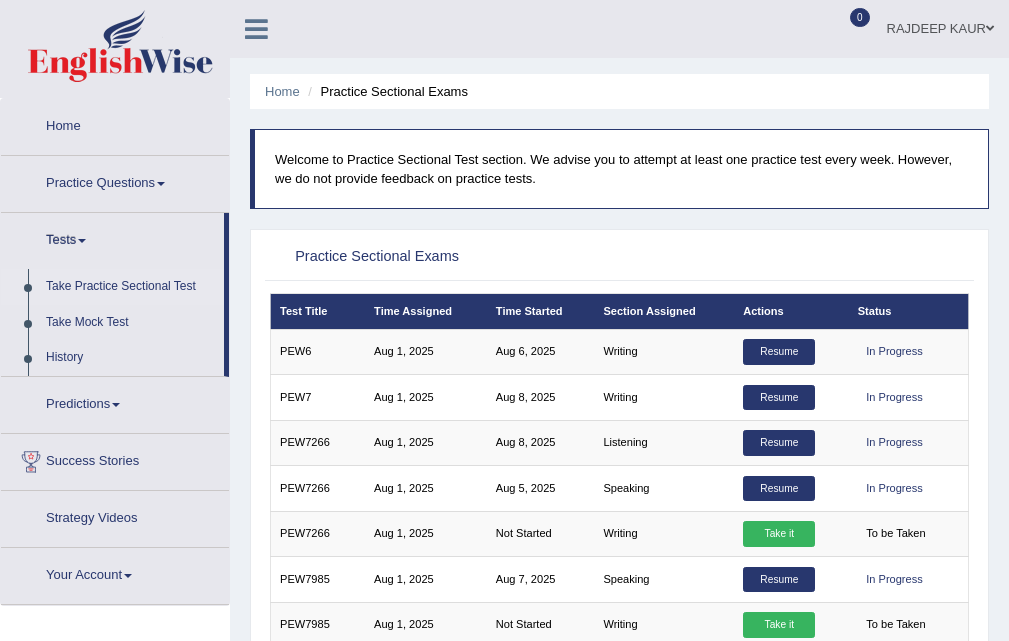 scroll, scrollTop: 0, scrollLeft: 0, axis: both 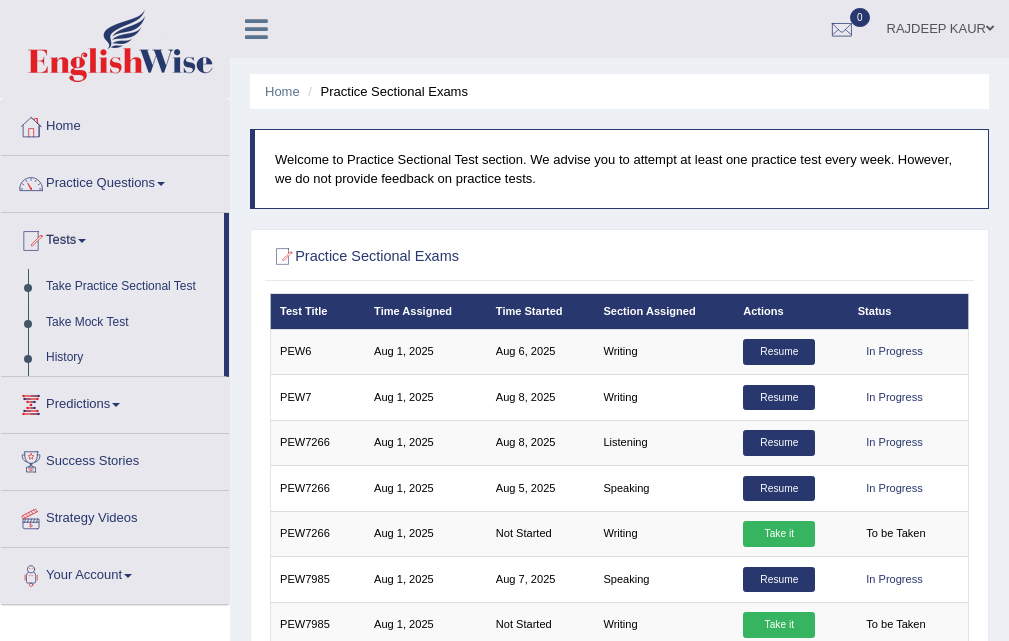 click on "Practice Sectional Exams
×
Have you watched our instructional video on how to take a Mock Test?writing
No, I want to see it
Yes, I have seen that and want to undertake the mock exam now
× × ×" at bounding box center [619, 499] 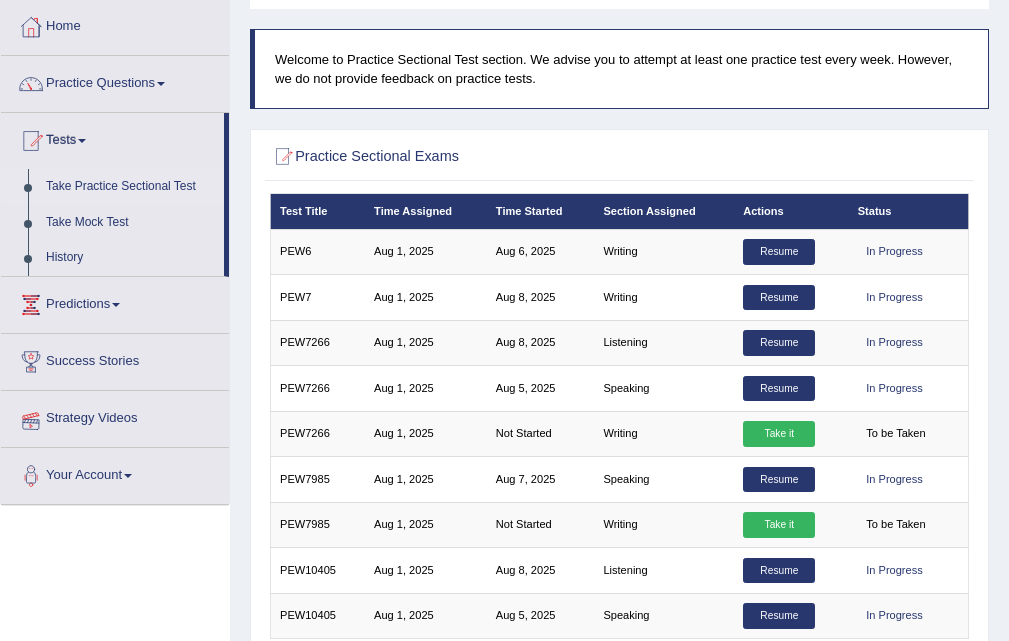 scroll, scrollTop: 0, scrollLeft: 0, axis: both 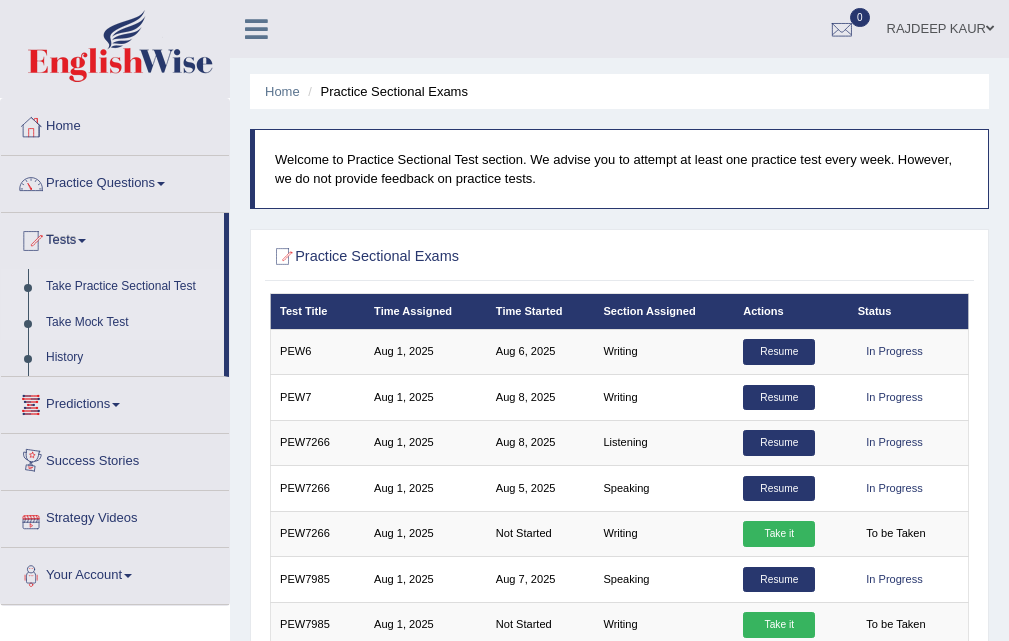 click on "Take Mock Test" at bounding box center [130, 323] 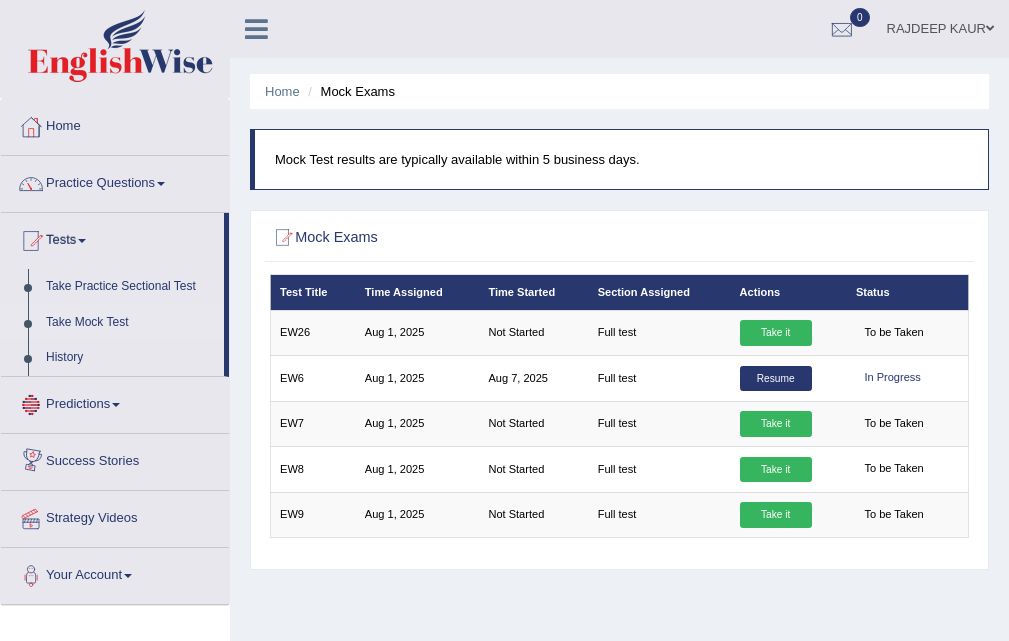 scroll, scrollTop: 0, scrollLeft: 0, axis: both 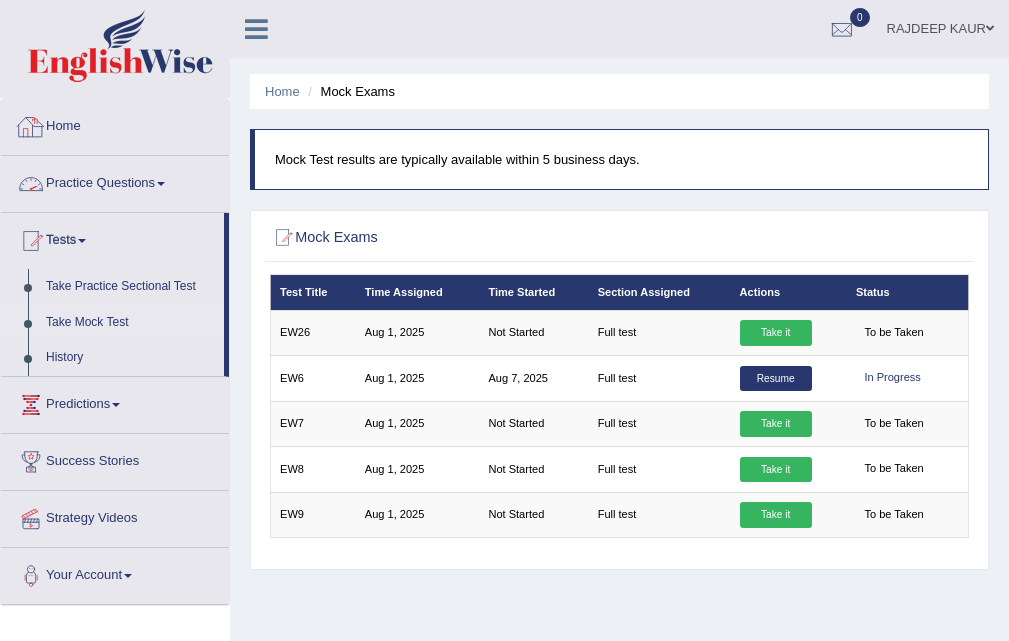 click on "Home" at bounding box center (115, 124) 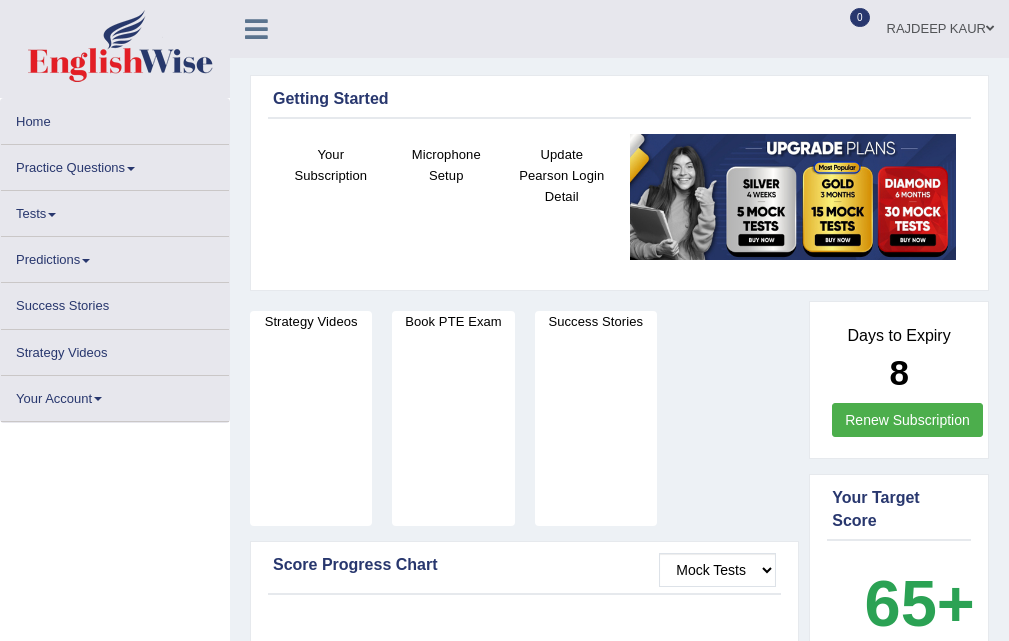scroll, scrollTop: 300, scrollLeft: 0, axis: vertical 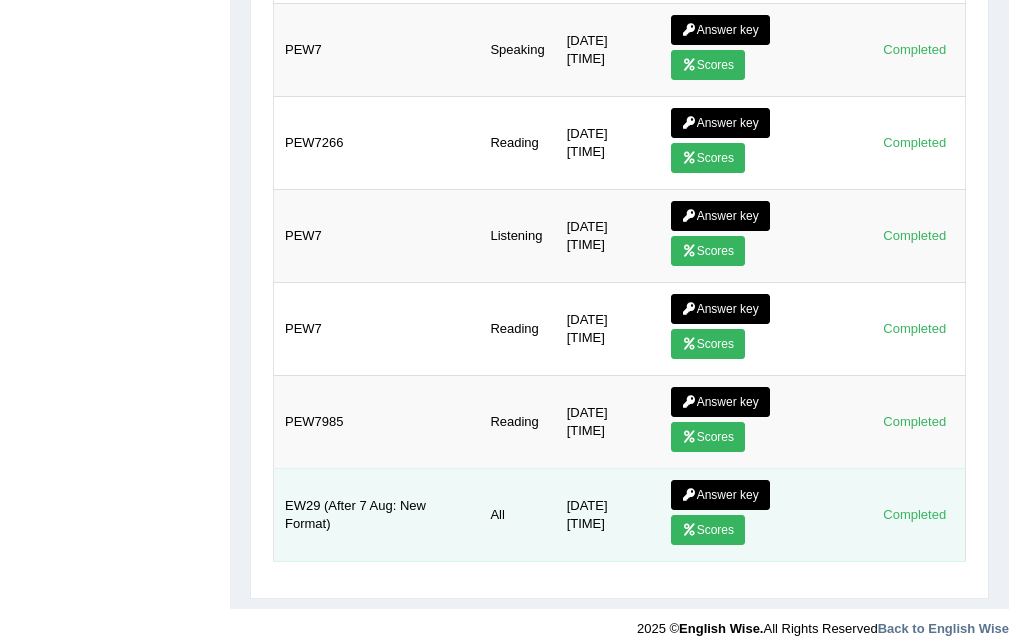 click at bounding box center [689, 530] 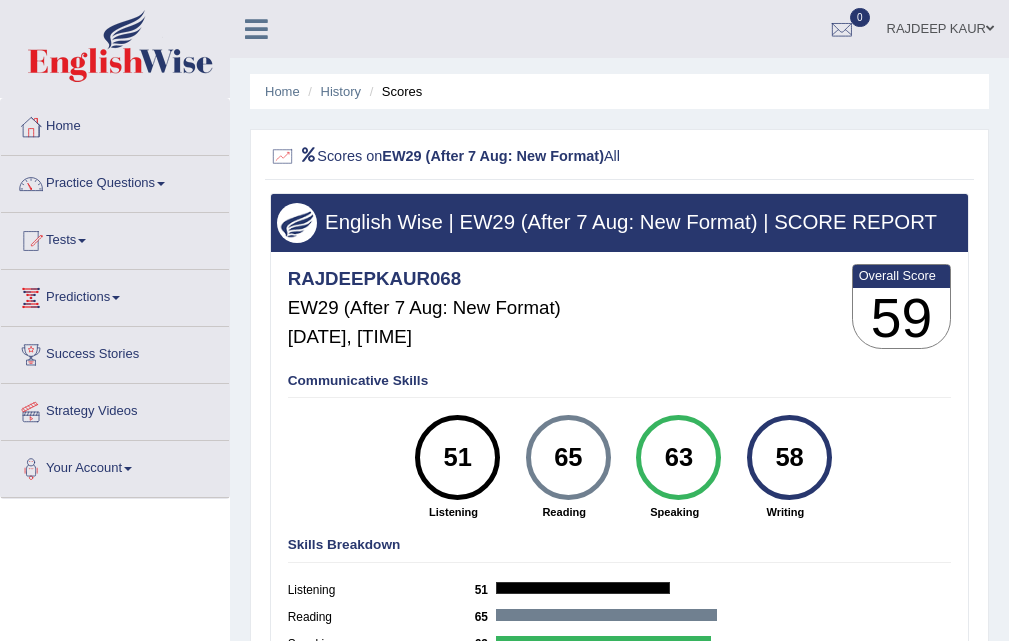 scroll, scrollTop: 0, scrollLeft: 0, axis: both 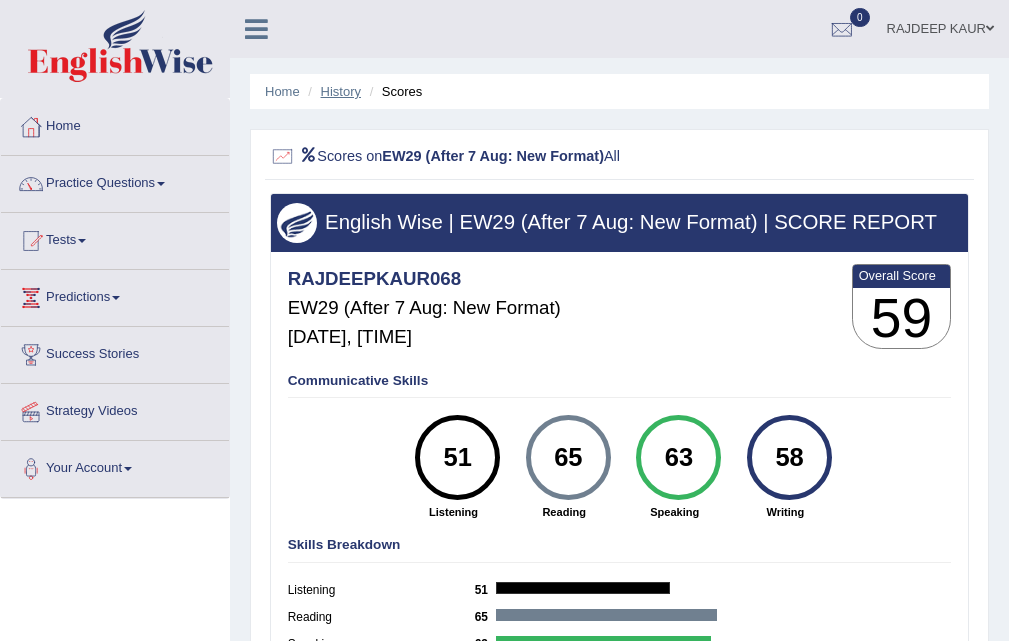 click on "History" at bounding box center (341, 91) 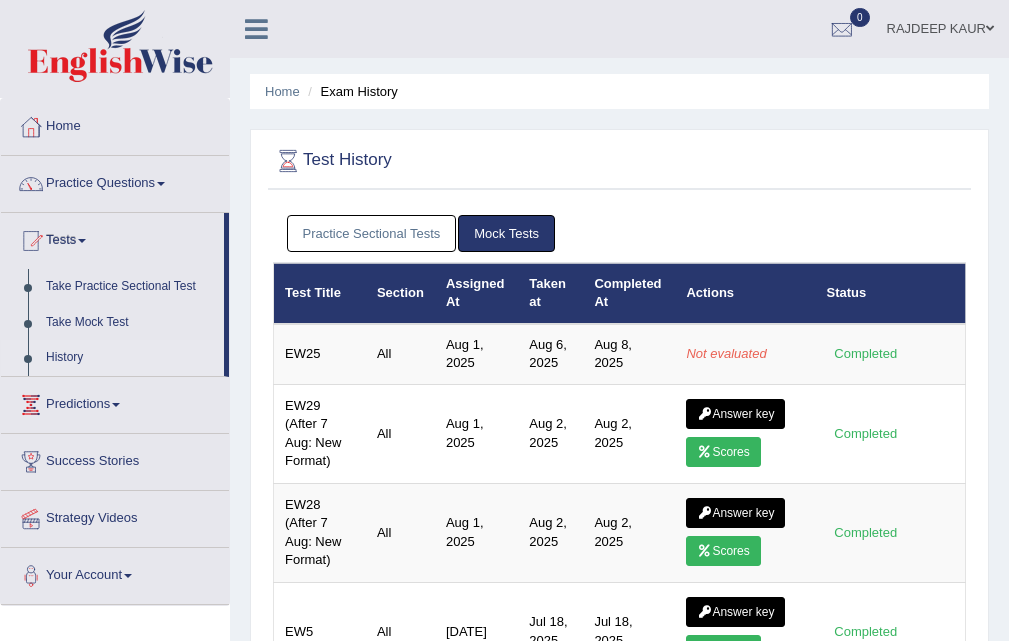 scroll, scrollTop: 0, scrollLeft: 0, axis: both 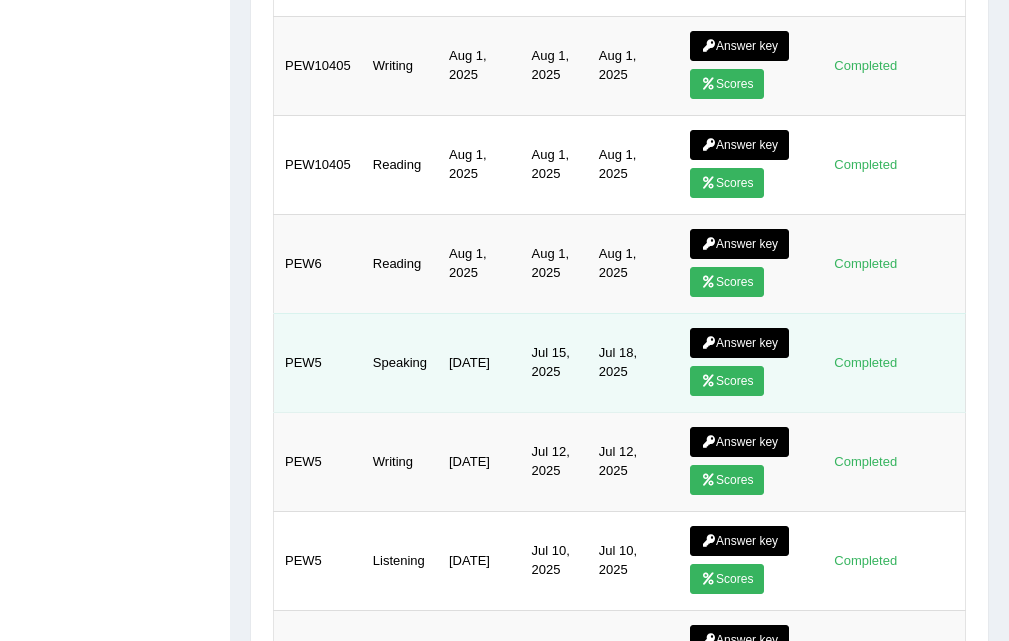 click at bounding box center (708, 381) 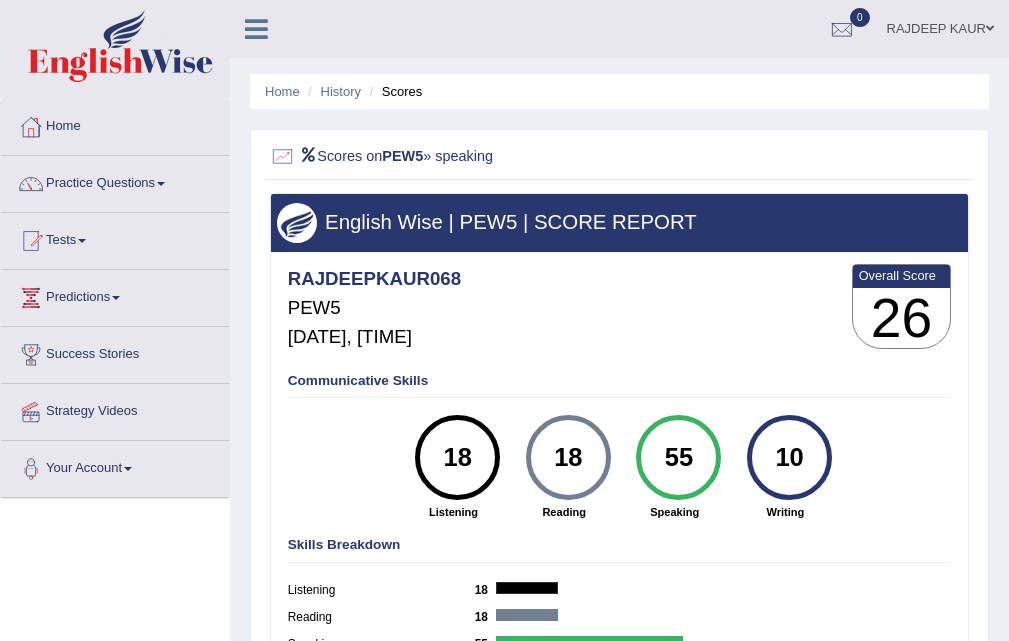 scroll, scrollTop: 0, scrollLeft: 0, axis: both 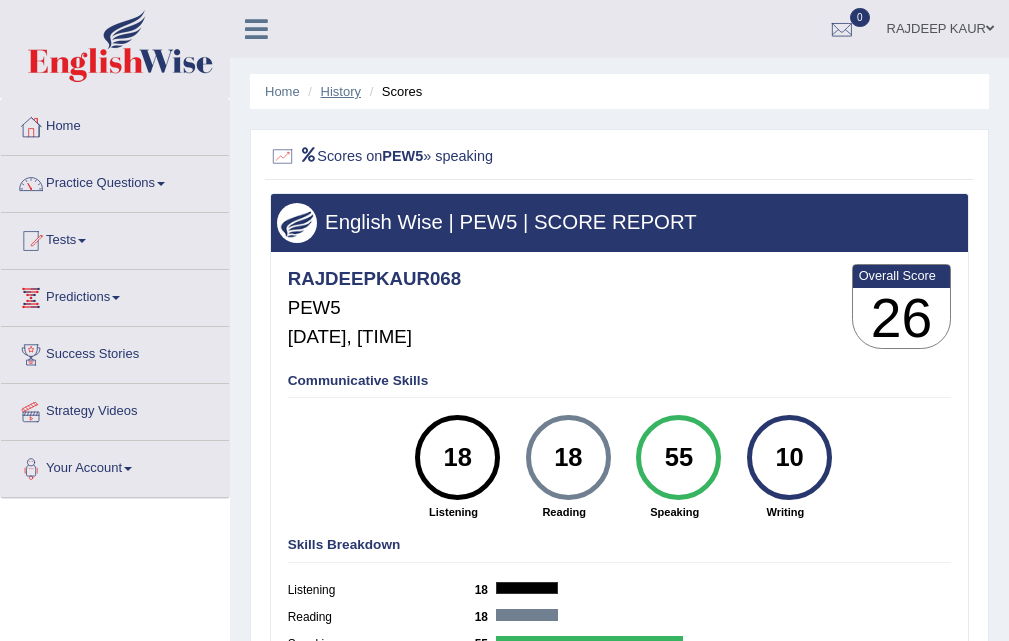 click on "History" at bounding box center (341, 91) 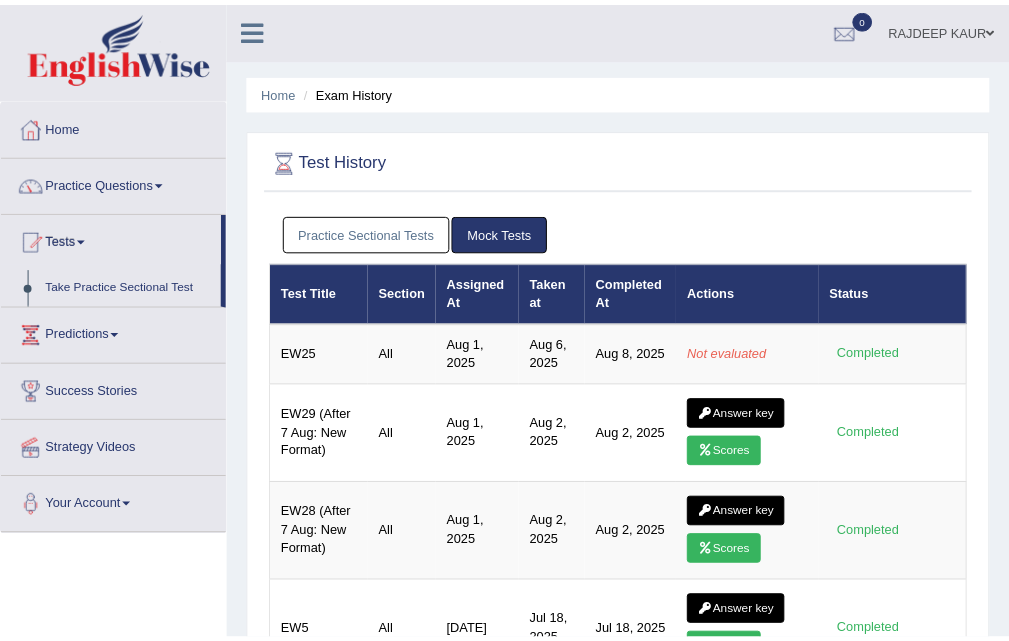 scroll, scrollTop: 0, scrollLeft: 0, axis: both 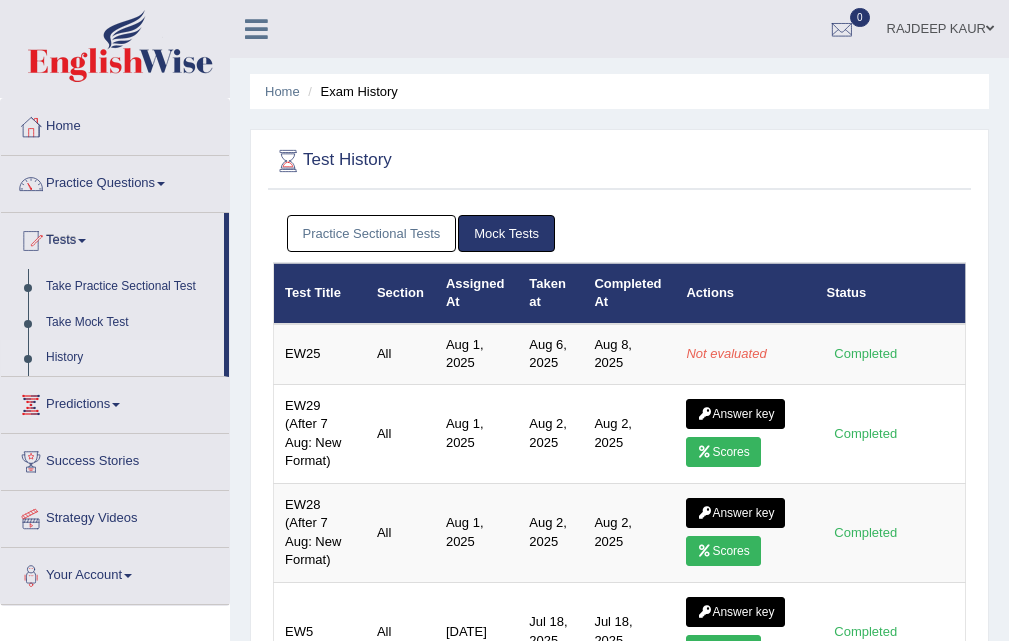 click on "Practice Sectional Tests" at bounding box center [372, 233] 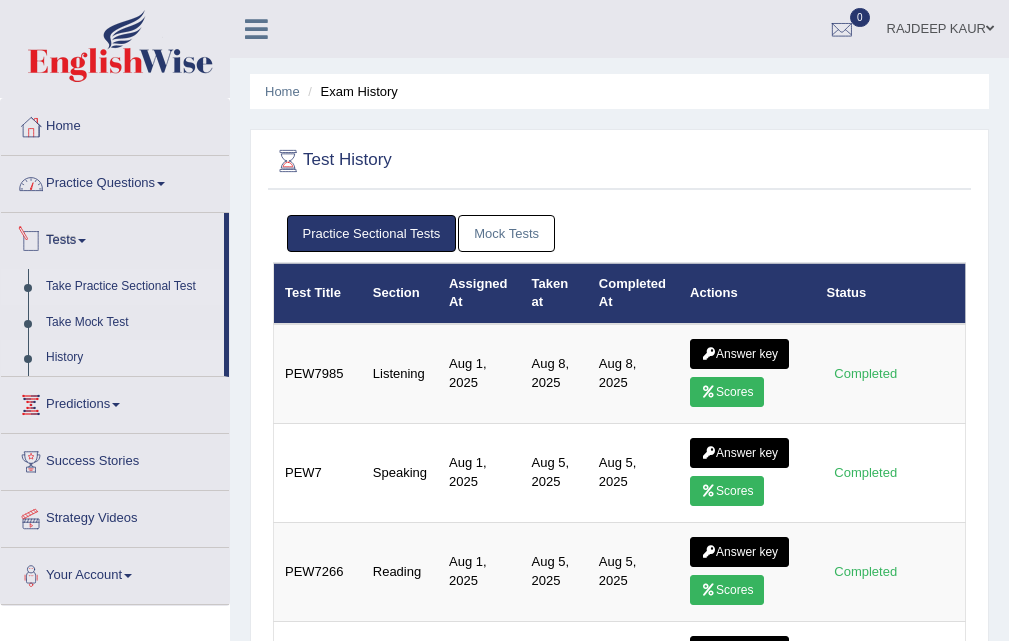 click on "Take Practice Sectional Test" at bounding box center [130, 287] 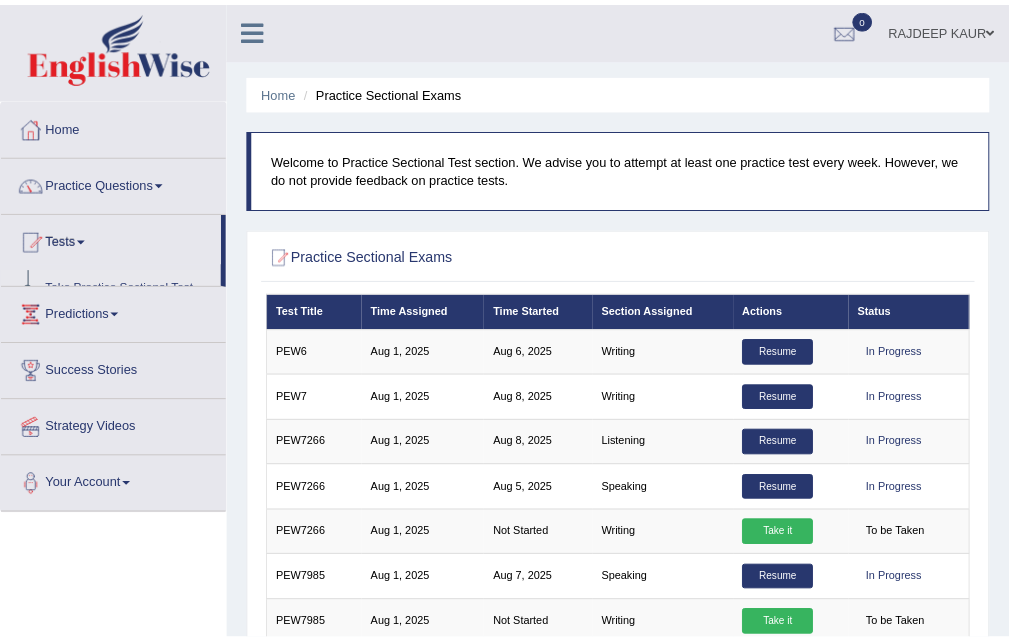 scroll, scrollTop: 0, scrollLeft: 0, axis: both 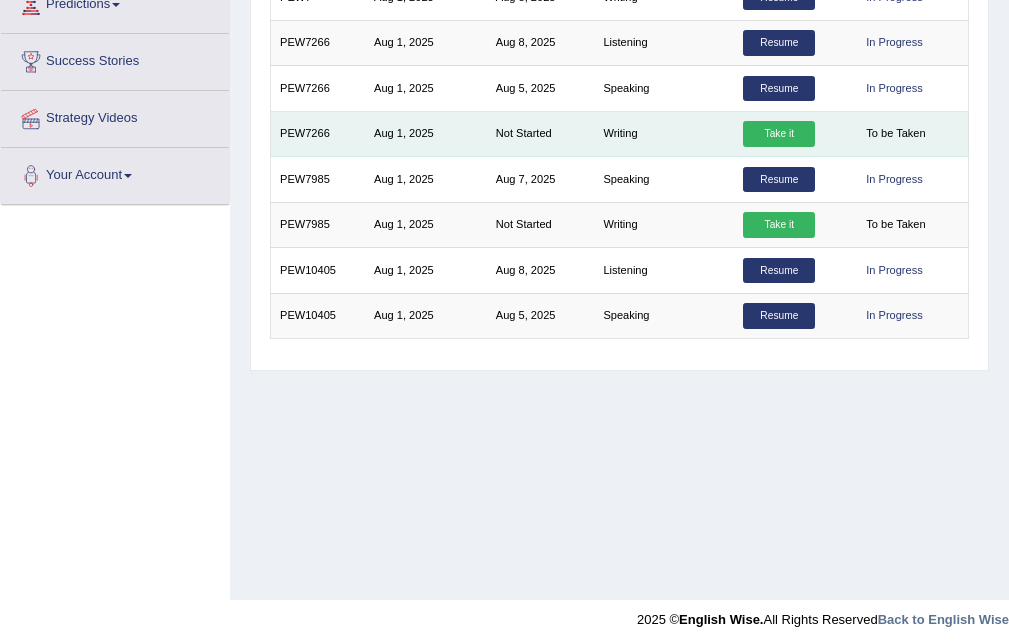 click on "Take it" at bounding box center (779, 134) 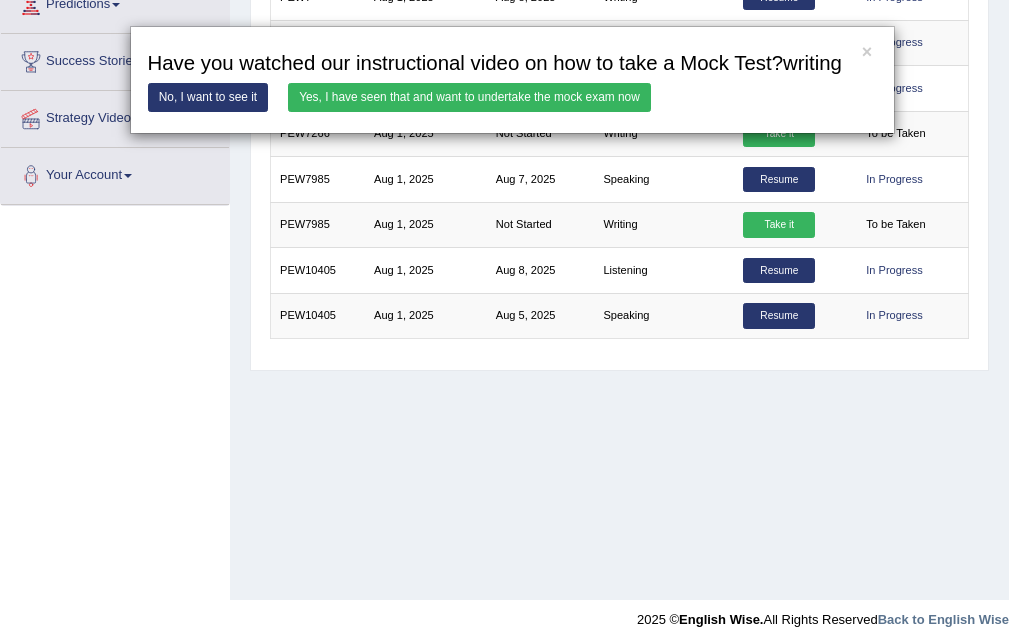 click on "Yes, I have seen that and want to undertake the mock exam now" at bounding box center [469, 97] 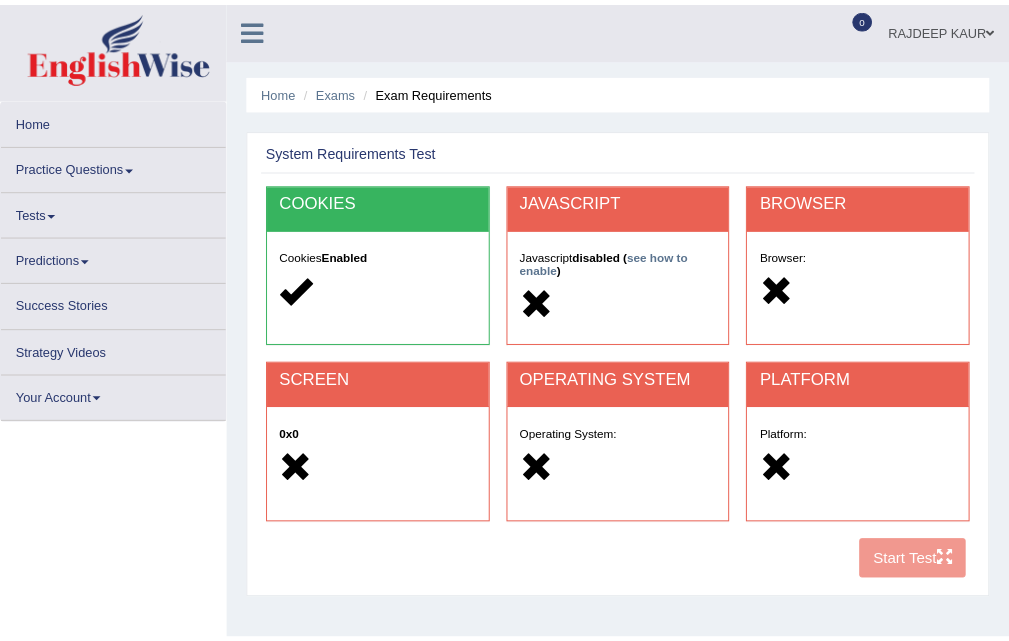 scroll, scrollTop: 0, scrollLeft: 0, axis: both 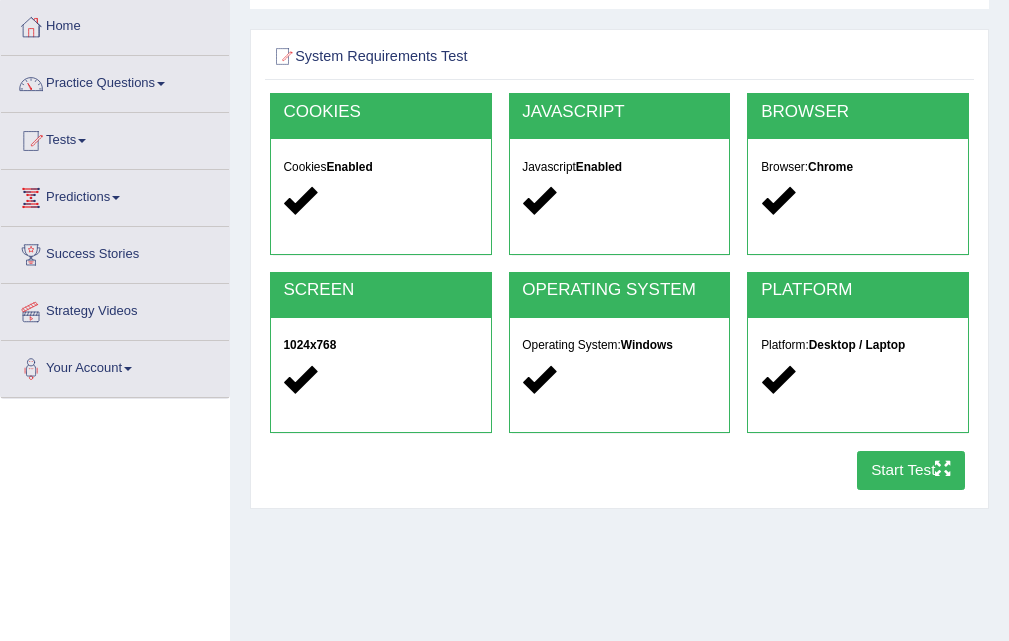 click on "Start Test" at bounding box center [911, 470] 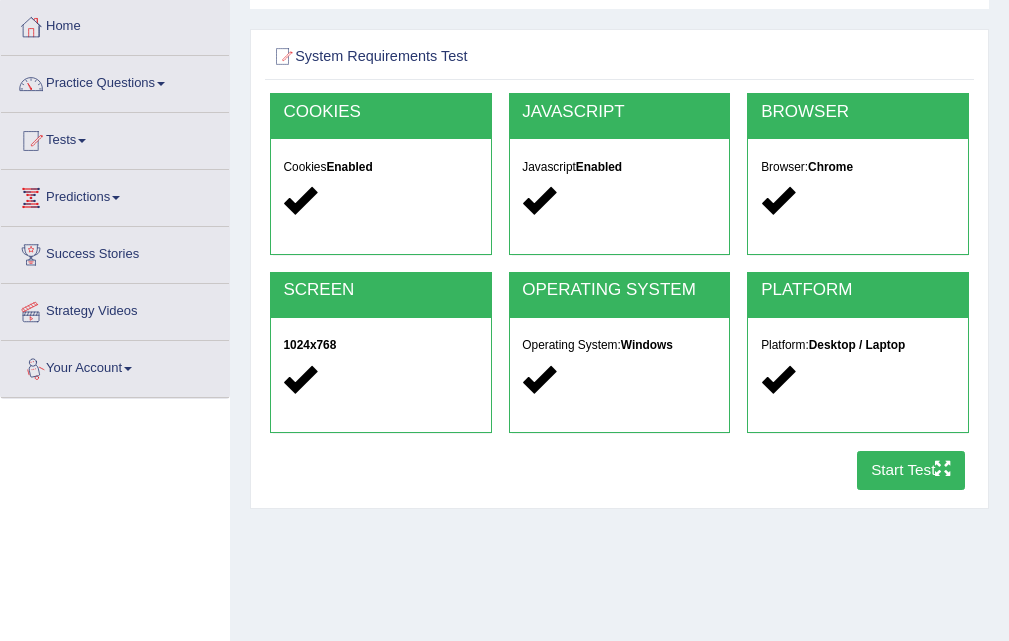 drag, startPoint x: 867, startPoint y: 479, endPoint x: 128, endPoint y: 604, distance: 749.4972 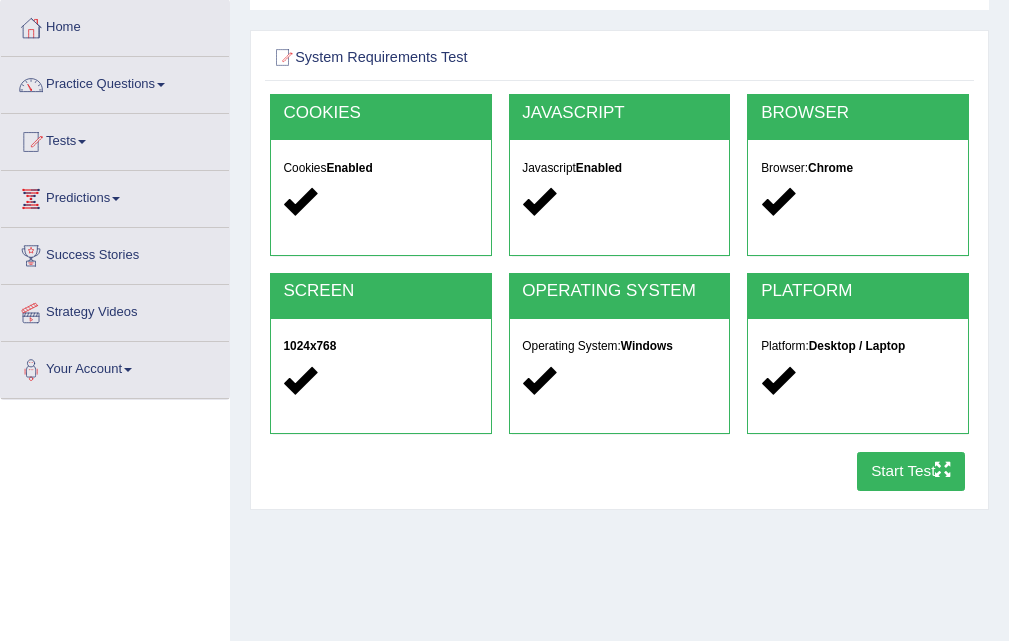 scroll, scrollTop: 0, scrollLeft: 0, axis: both 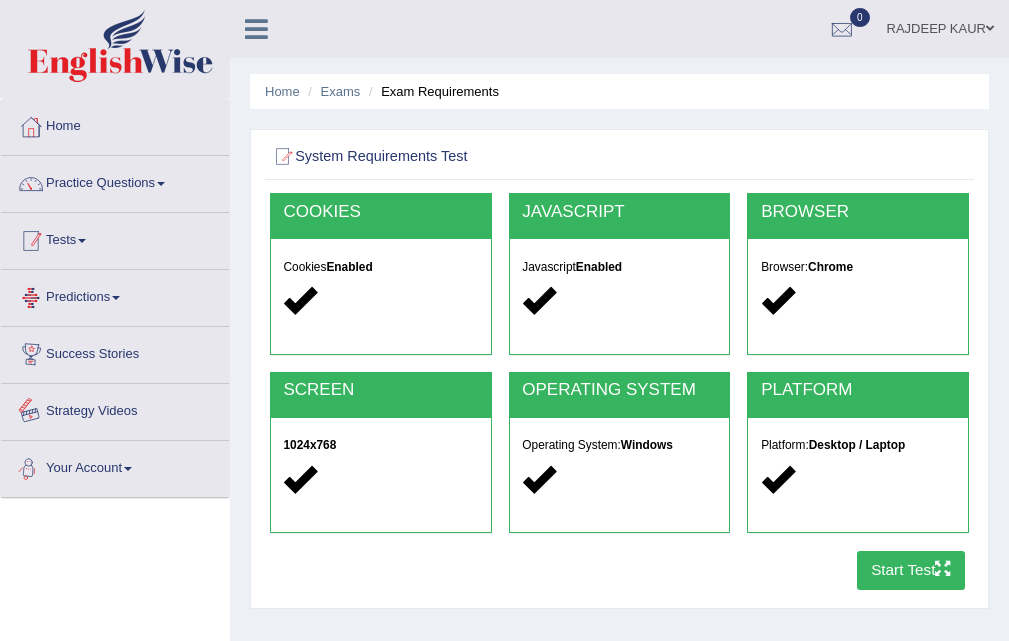 click on "Tests" at bounding box center [115, 238] 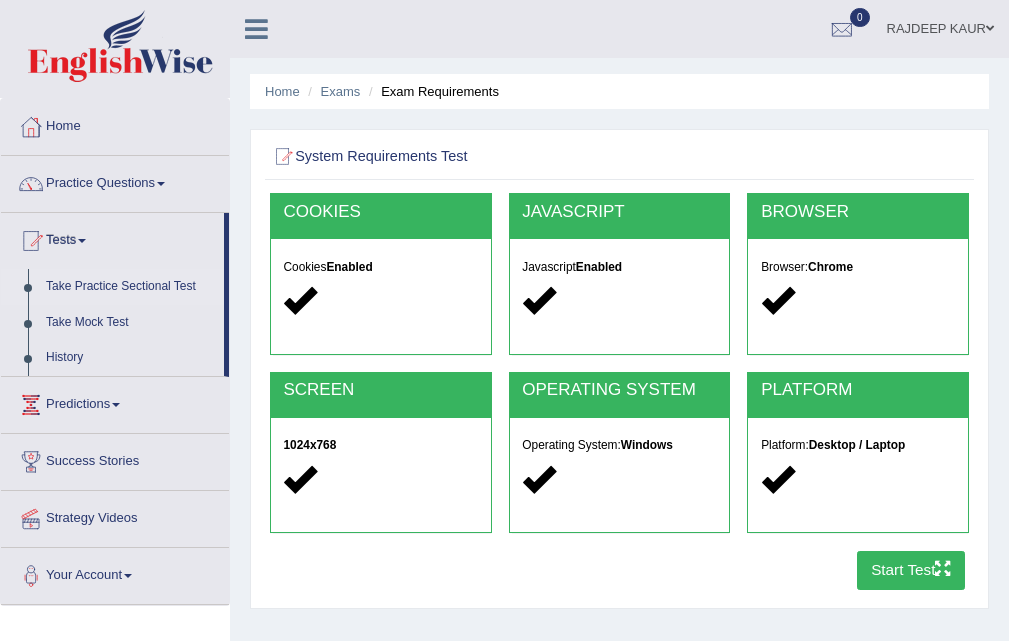 click on "Take Practice Sectional Test" at bounding box center [130, 287] 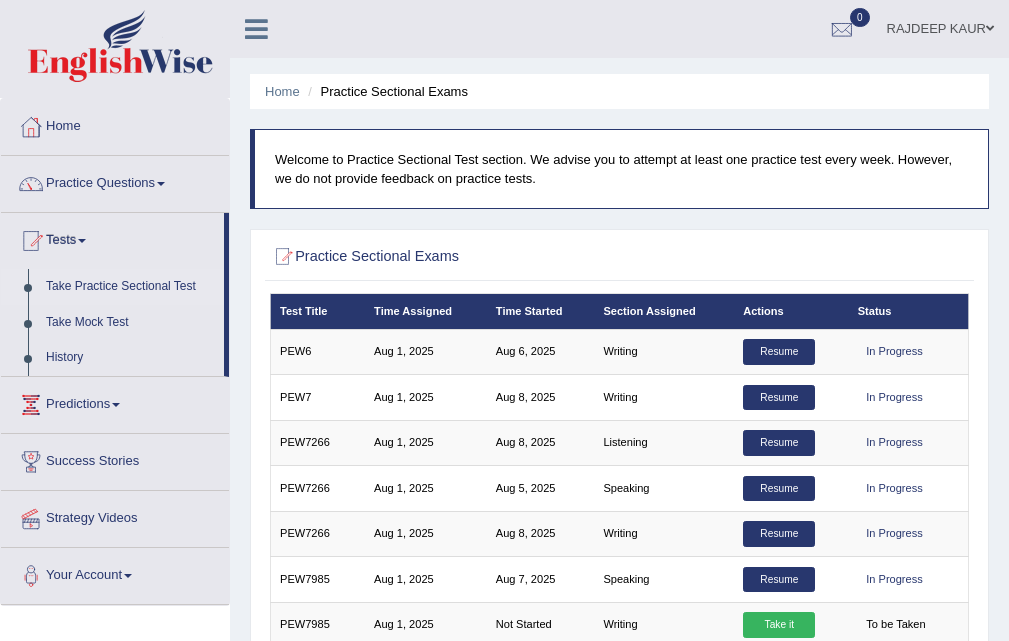 scroll, scrollTop: 100, scrollLeft: 0, axis: vertical 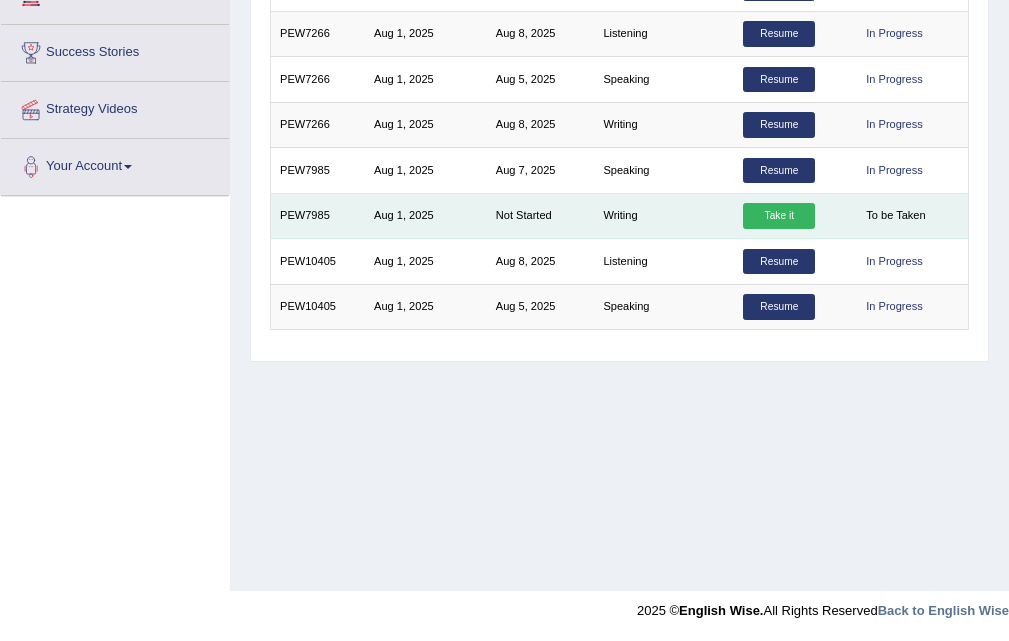 click on "Take it" at bounding box center (779, 216) 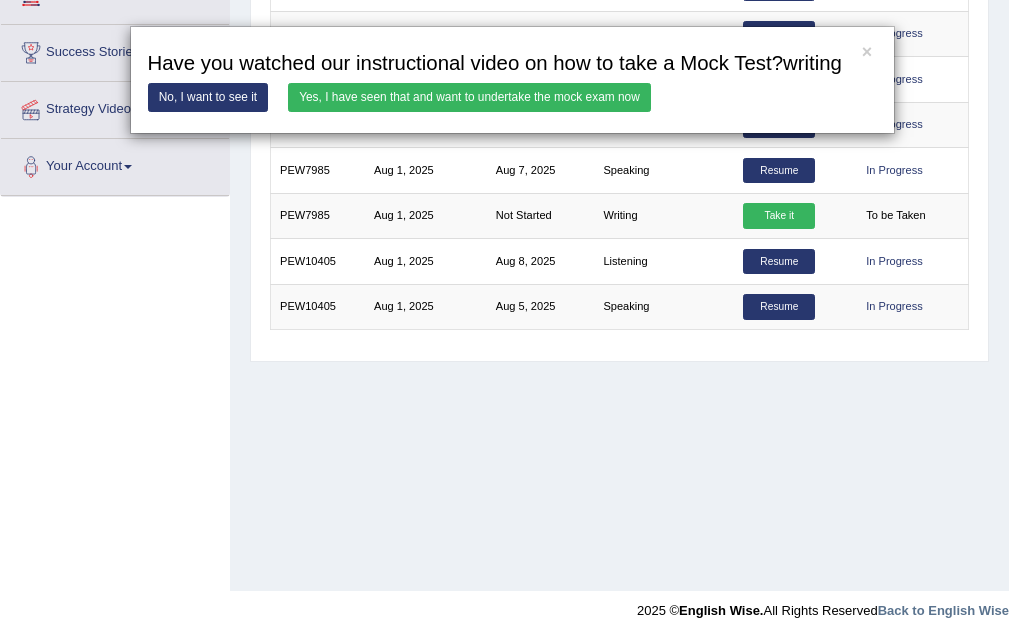 click on "Yes, I have seen that and want to undertake the mock exam now" at bounding box center (469, 97) 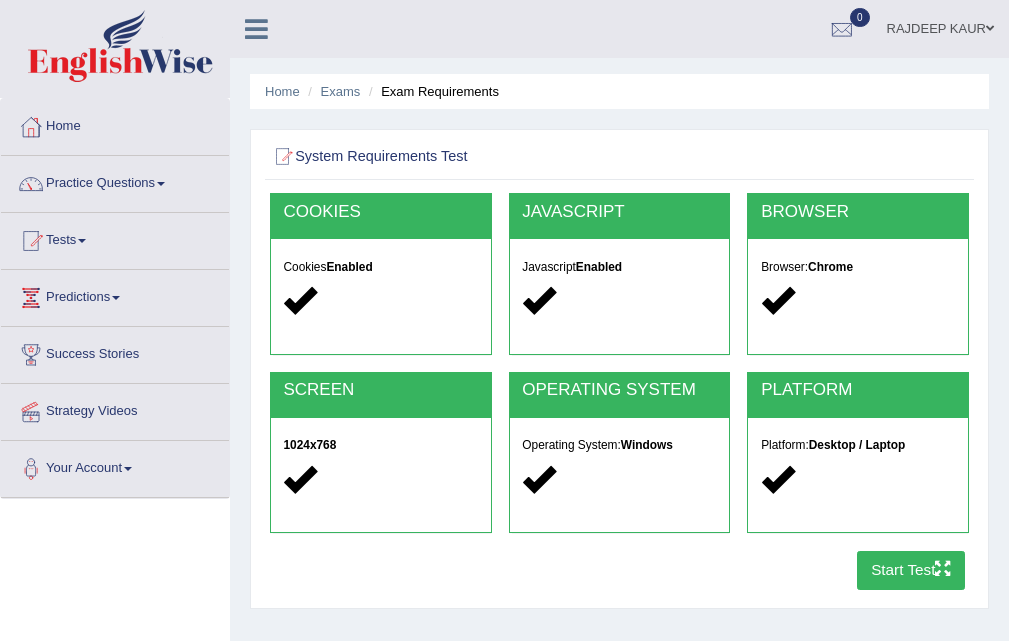 scroll, scrollTop: 0, scrollLeft: 0, axis: both 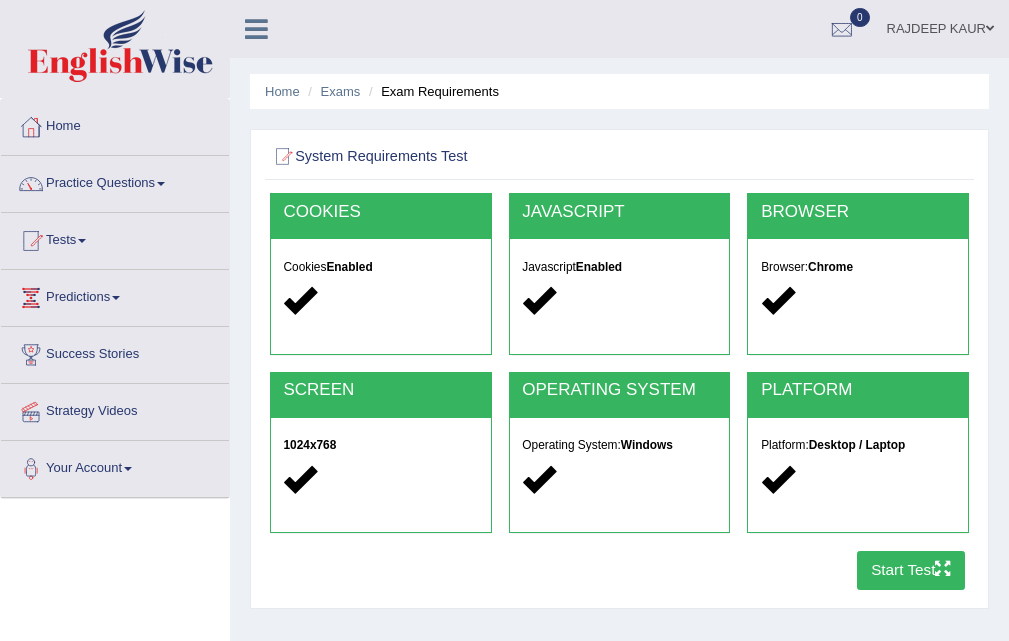 click on "Exam Requirements" at bounding box center (431, 91) 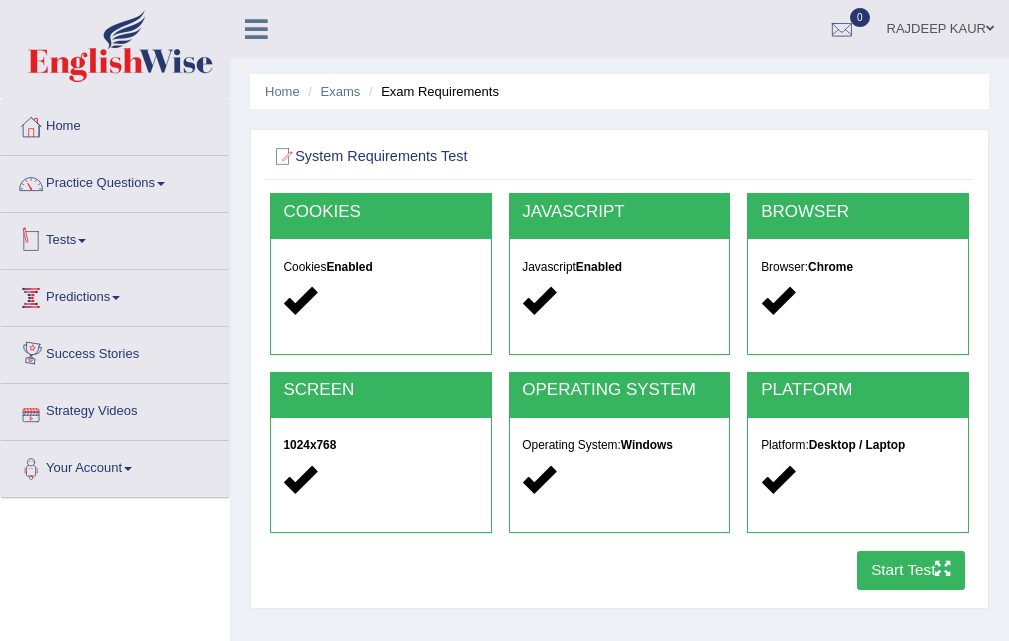 click on "Tests" at bounding box center [115, 238] 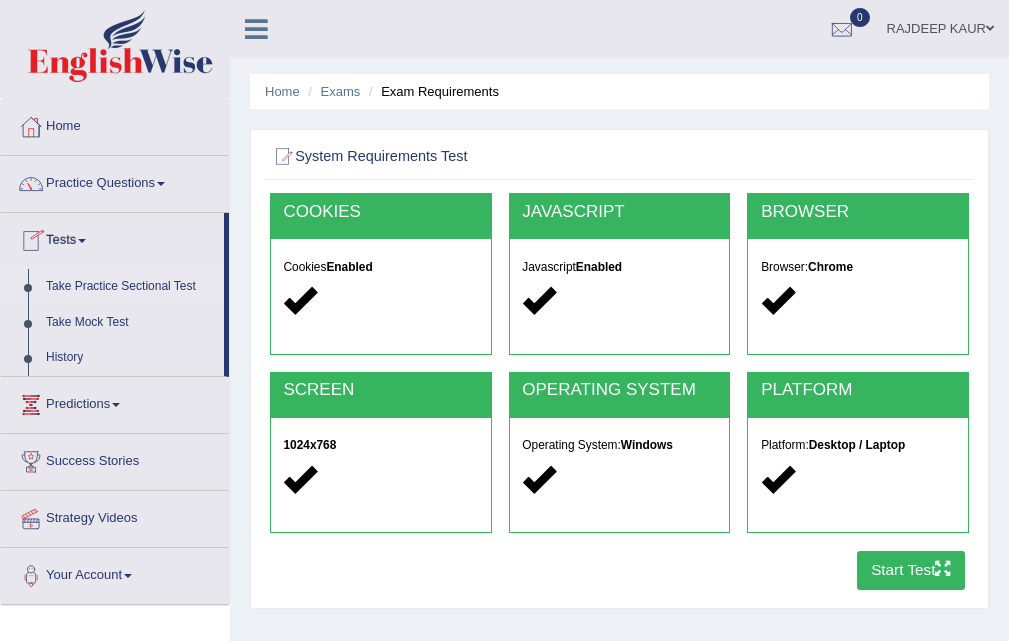 click on "Take Practice Sectional Test" at bounding box center [130, 287] 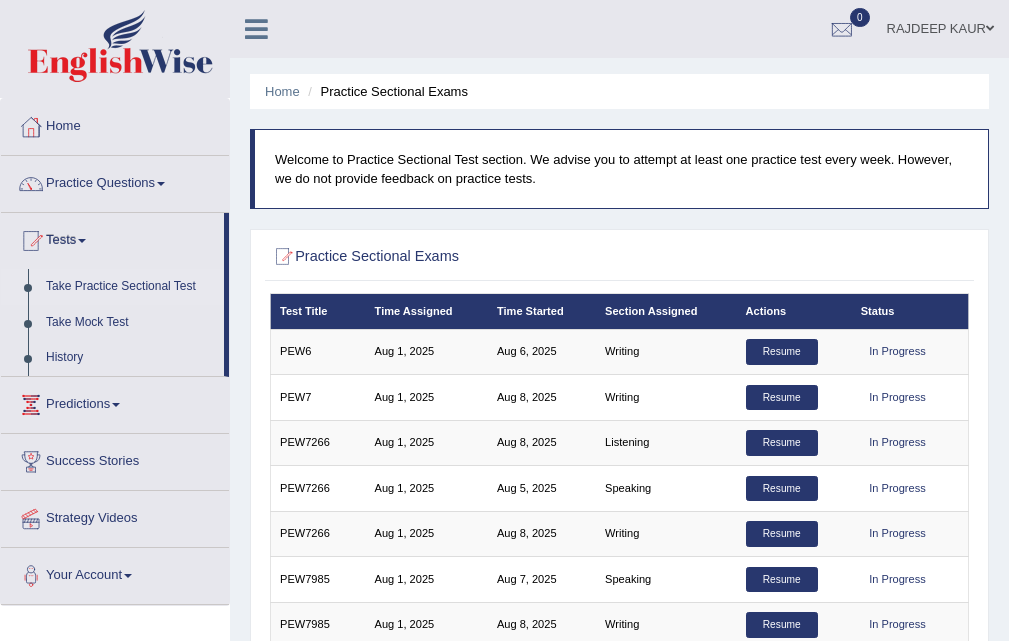 scroll, scrollTop: 300, scrollLeft: 0, axis: vertical 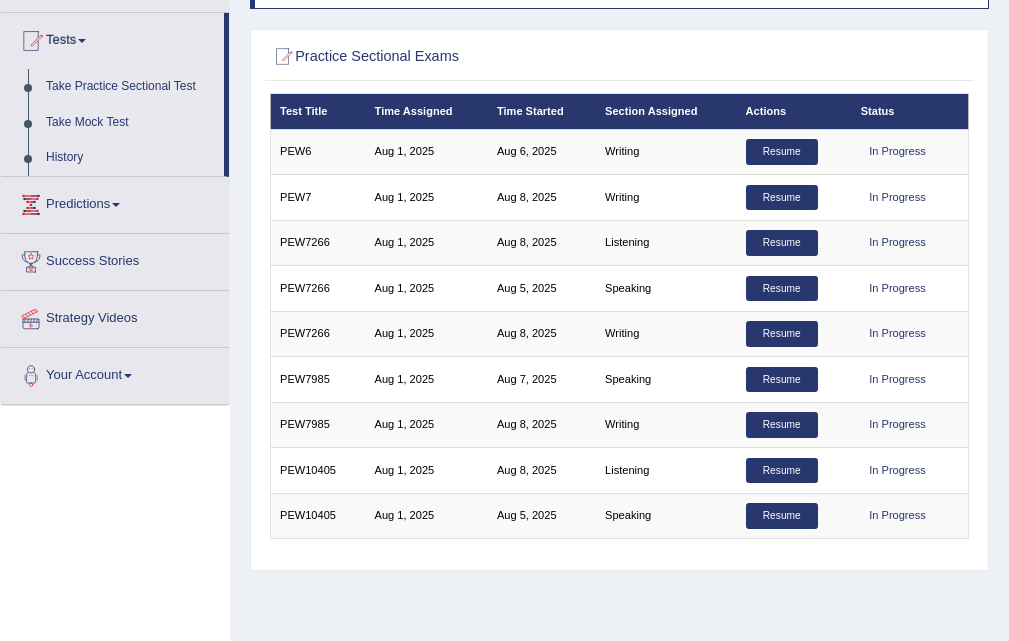click on "Take Mock Test" at bounding box center (130, 123) 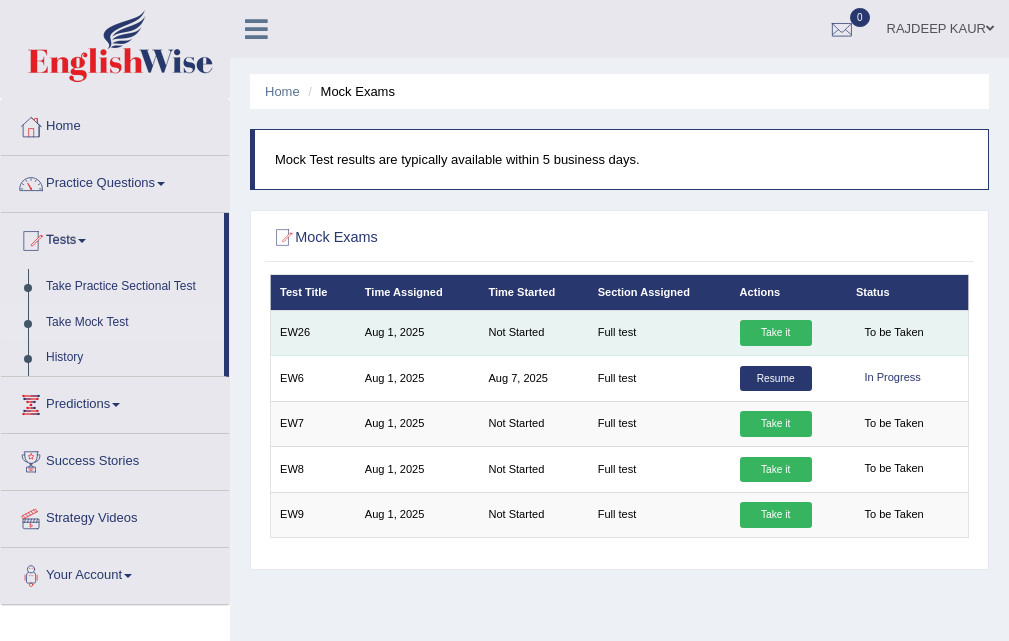 scroll, scrollTop: 0, scrollLeft: 0, axis: both 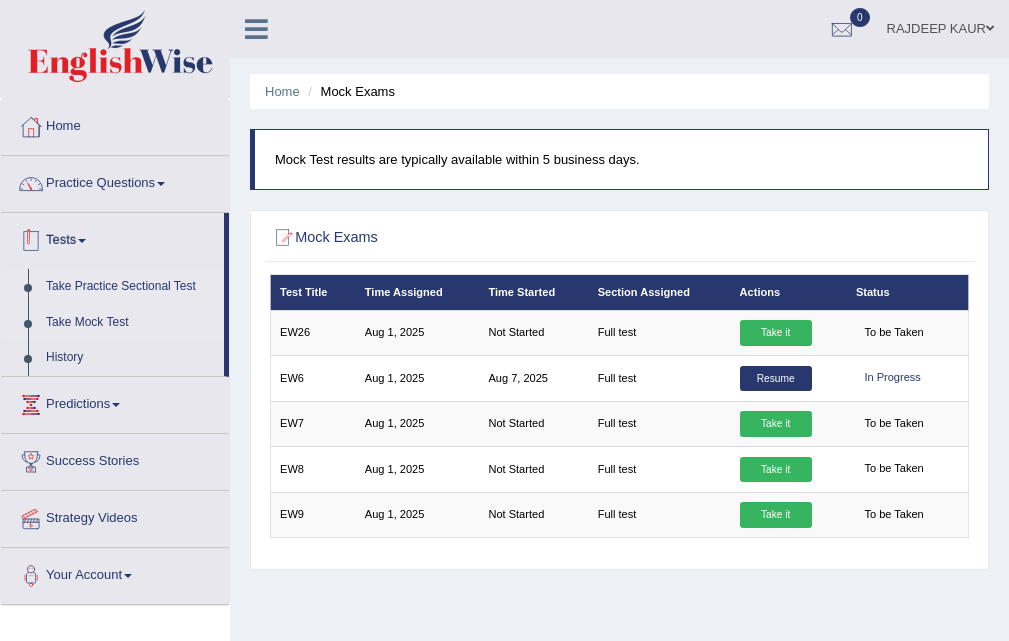 click on "Take Practice Sectional Test" at bounding box center [130, 287] 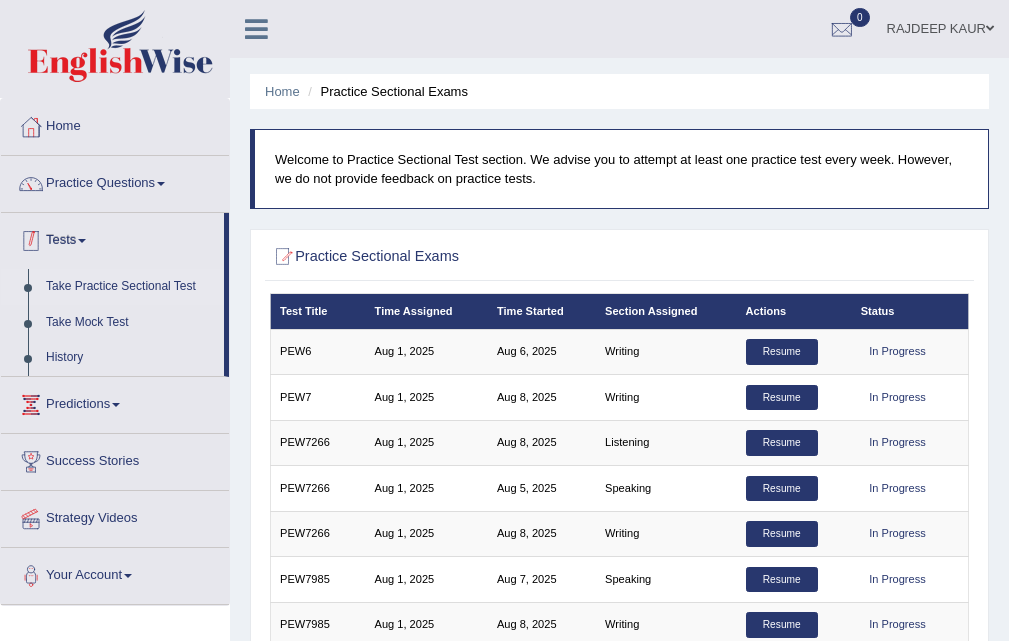 scroll, scrollTop: 0, scrollLeft: 0, axis: both 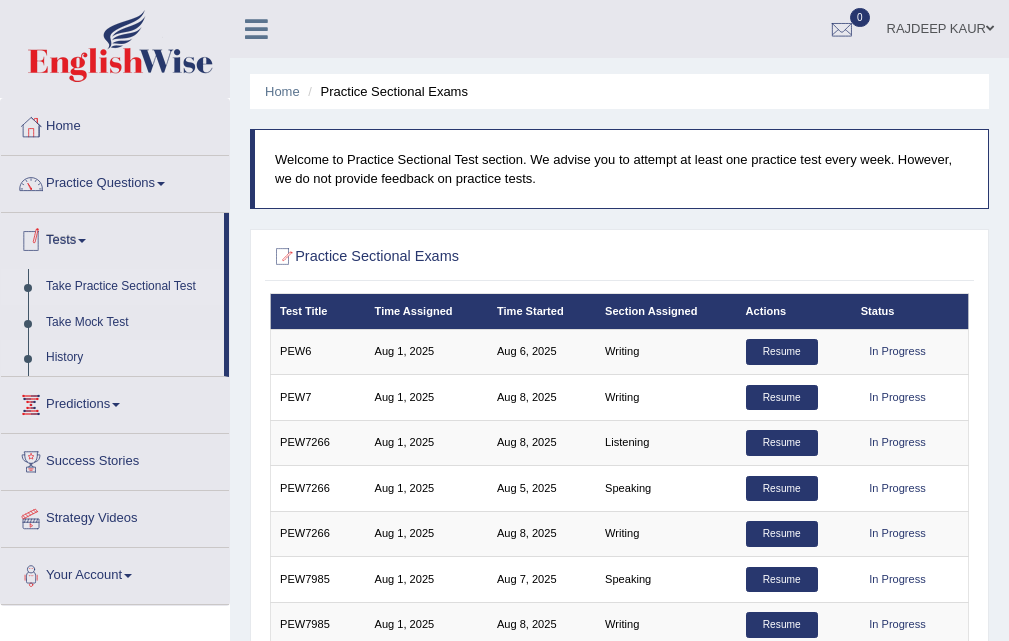 click on "History" at bounding box center [130, 358] 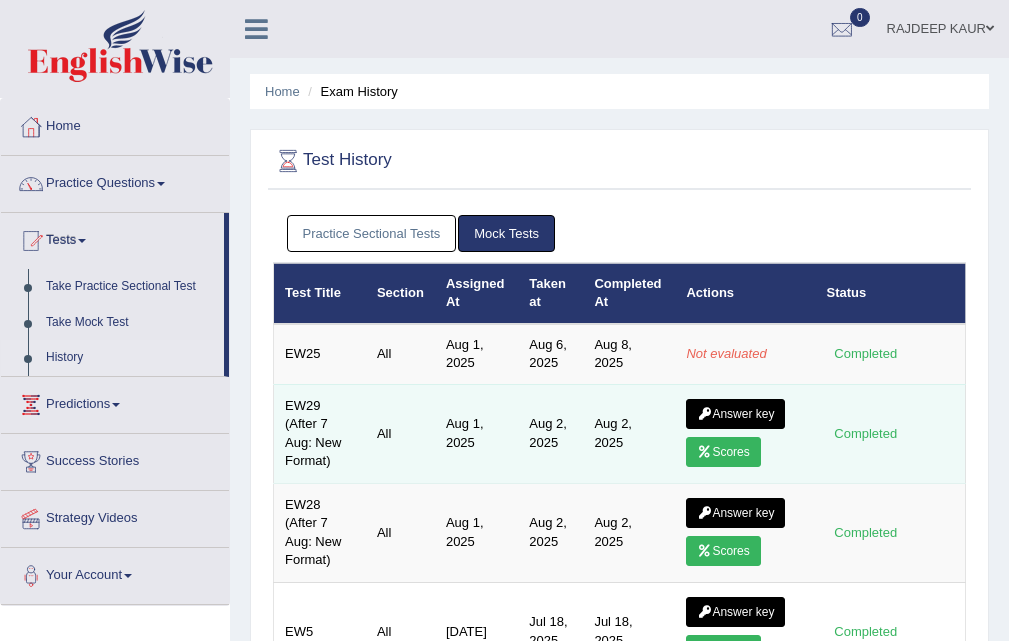 scroll, scrollTop: 0, scrollLeft: 0, axis: both 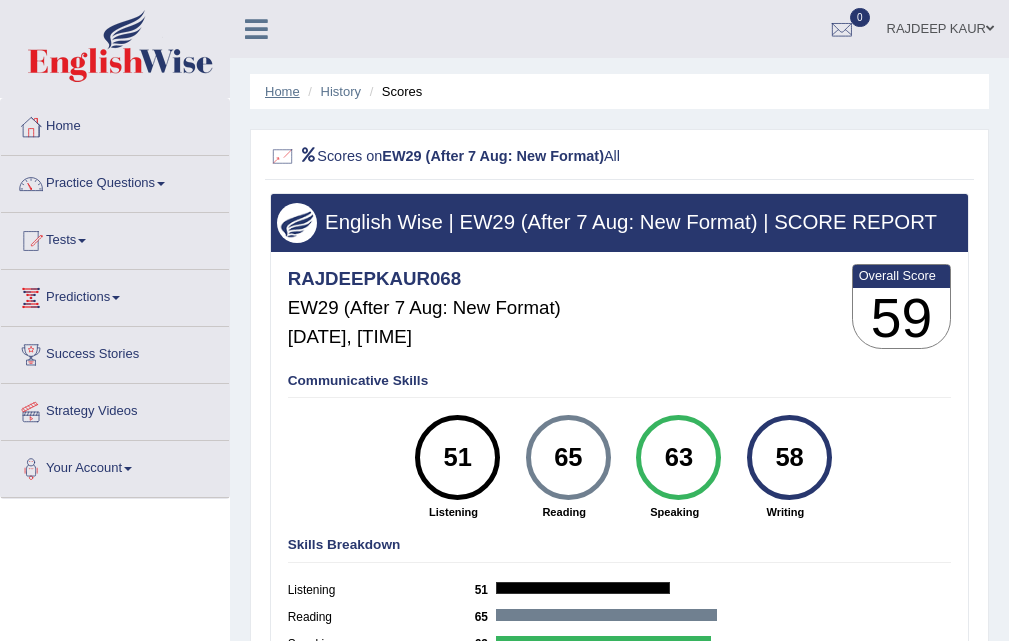click on "Home" at bounding box center (282, 91) 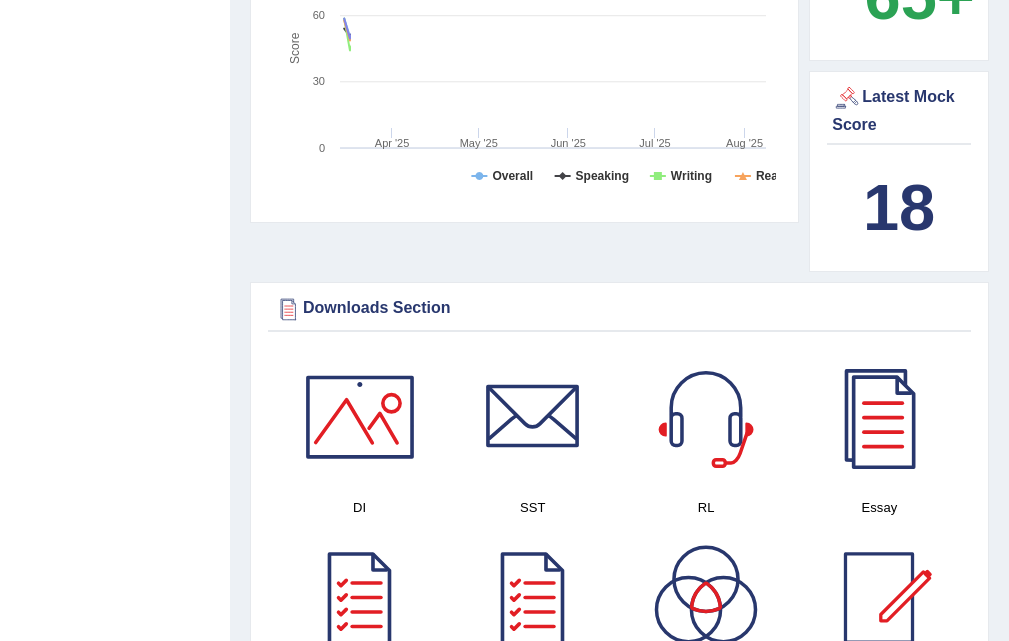 scroll, scrollTop: 1292, scrollLeft: 0, axis: vertical 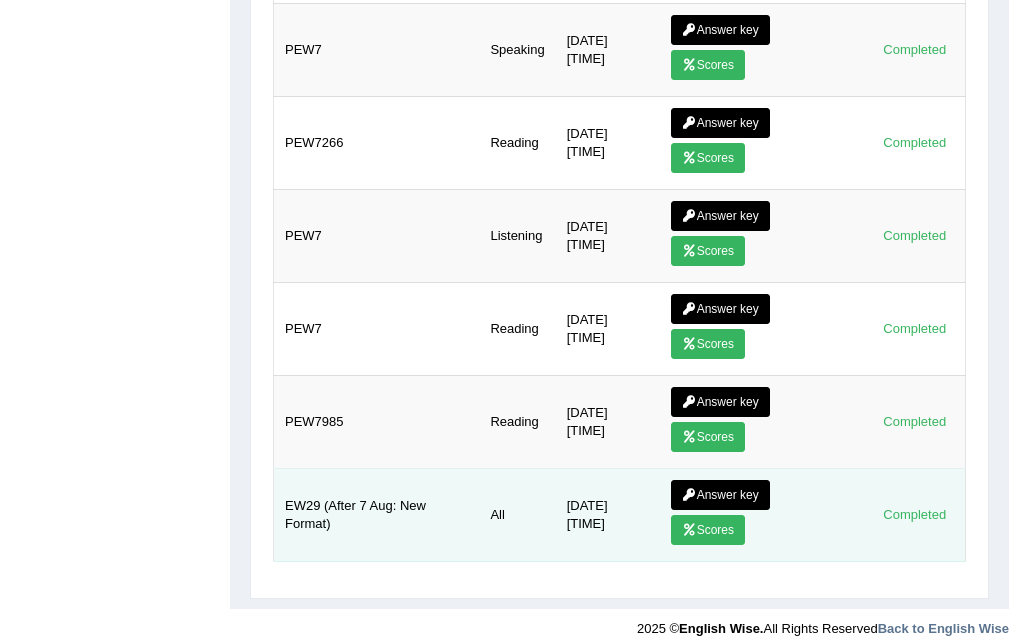 click on "Scores" at bounding box center [708, 530] 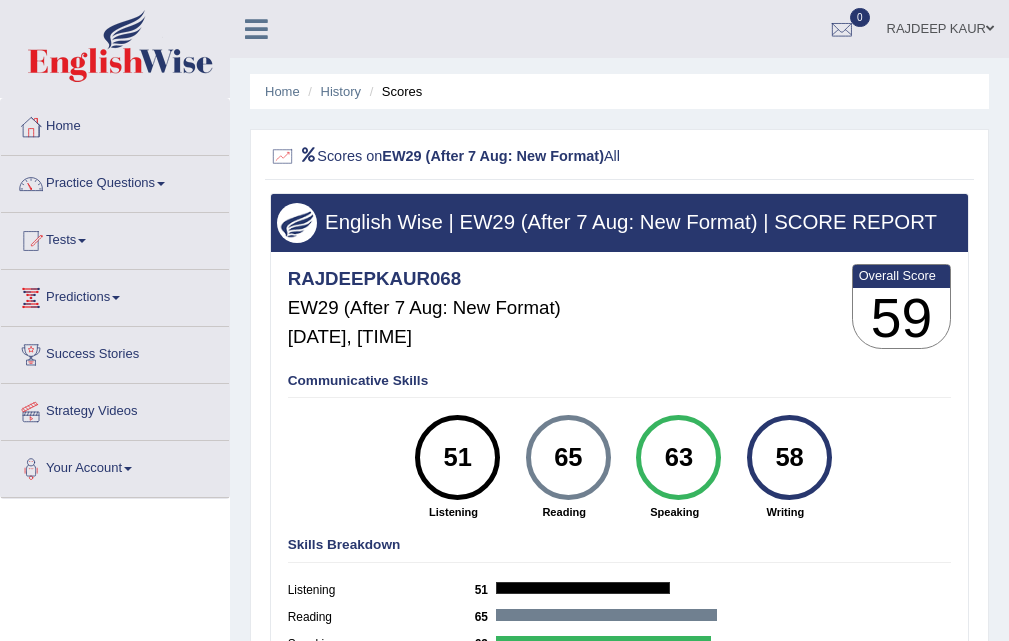 scroll, scrollTop: 0, scrollLeft: 0, axis: both 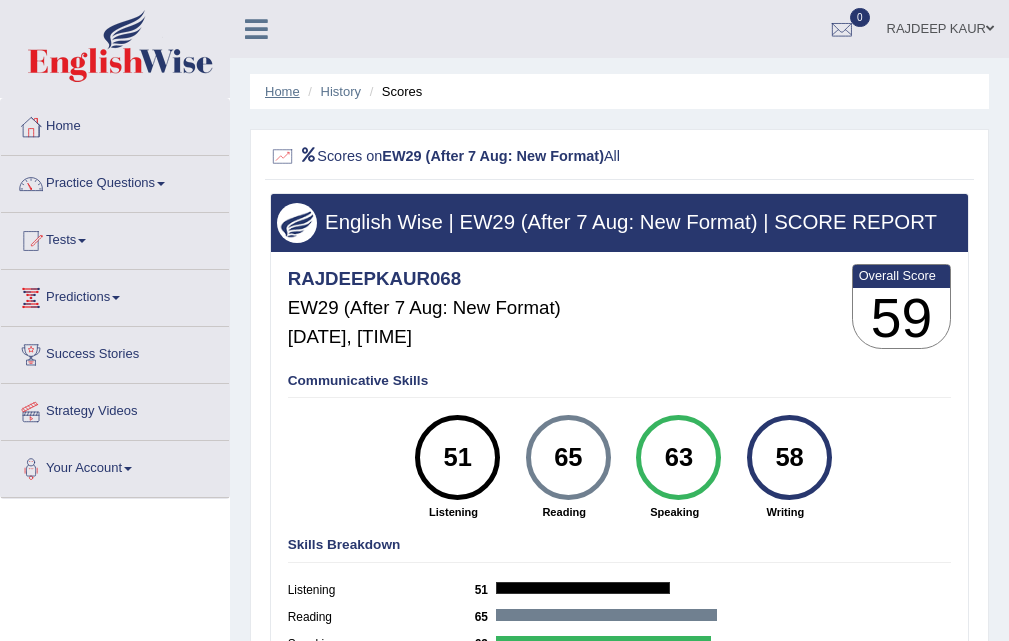 click on "Home" at bounding box center (282, 91) 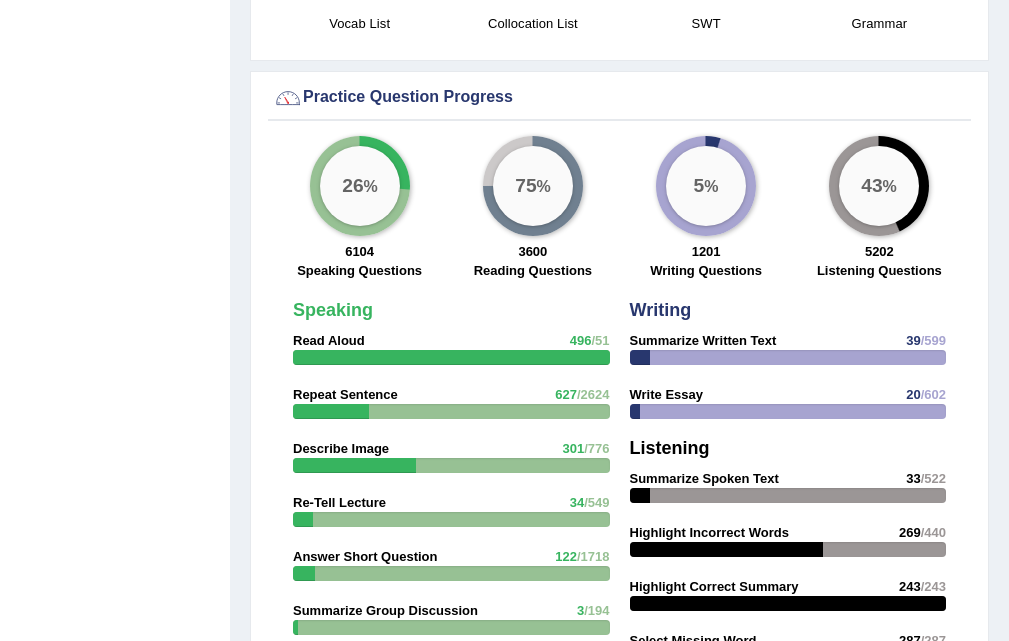 scroll, scrollTop: 0, scrollLeft: 0, axis: both 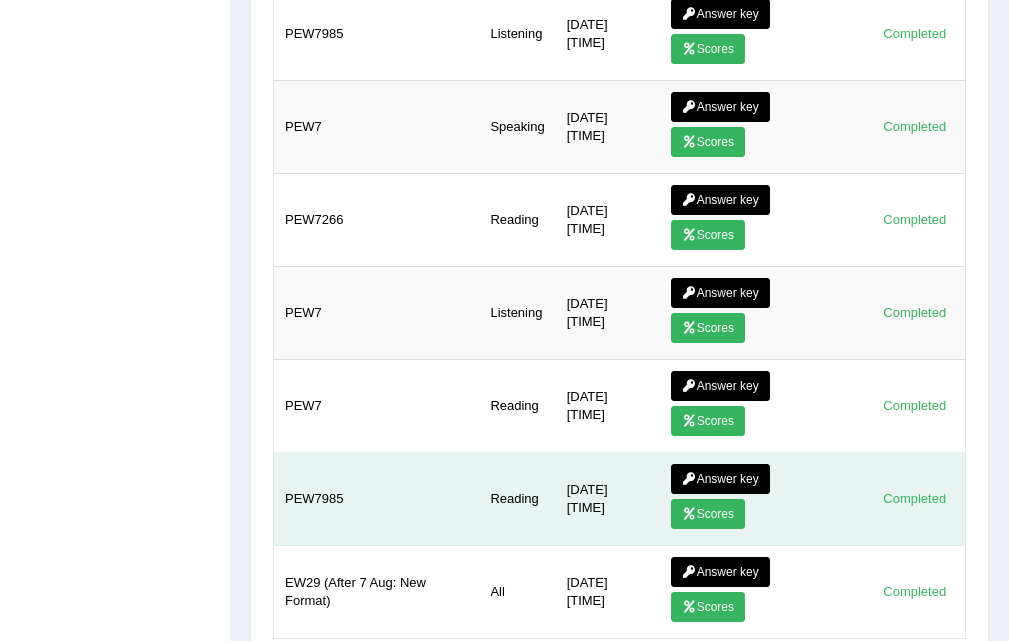 click at bounding box center [689, 514] 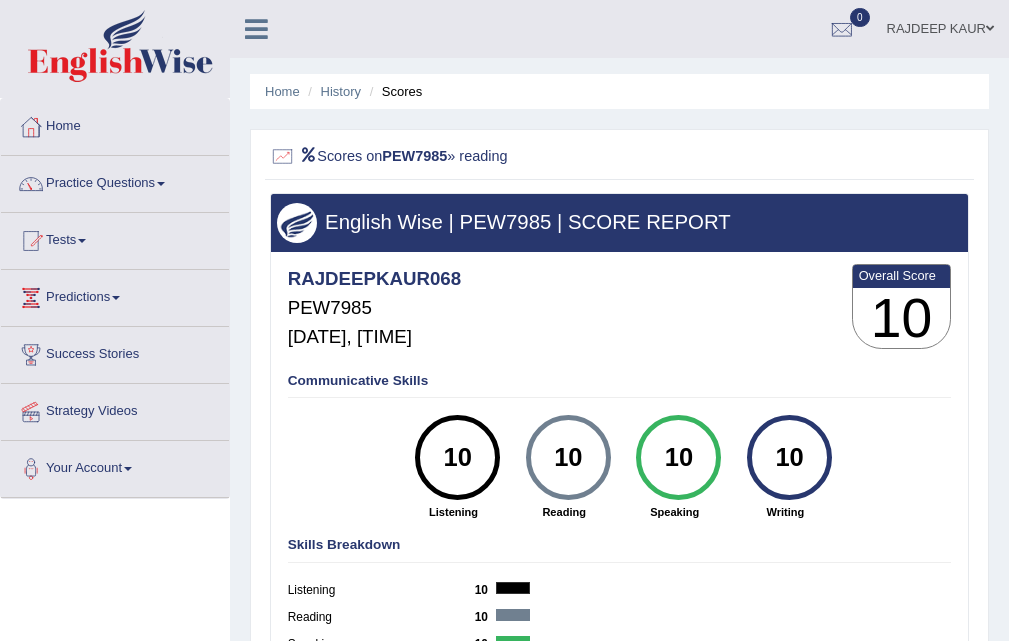 scroll, scrollTop: 0, scrollLeft: 0, axis: both 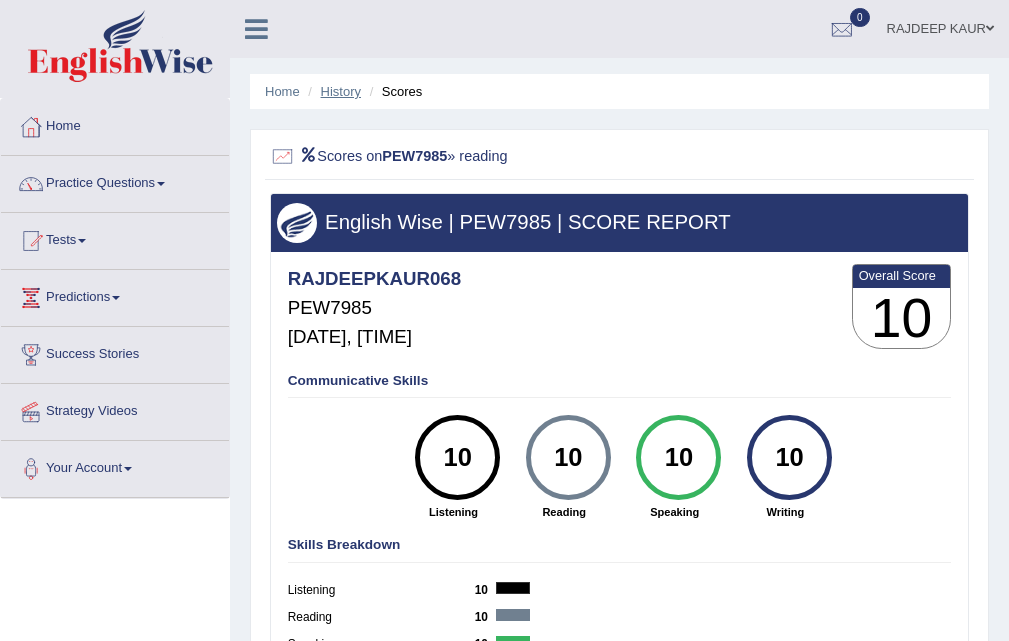 click on "History" at bounding box center (341, 91) 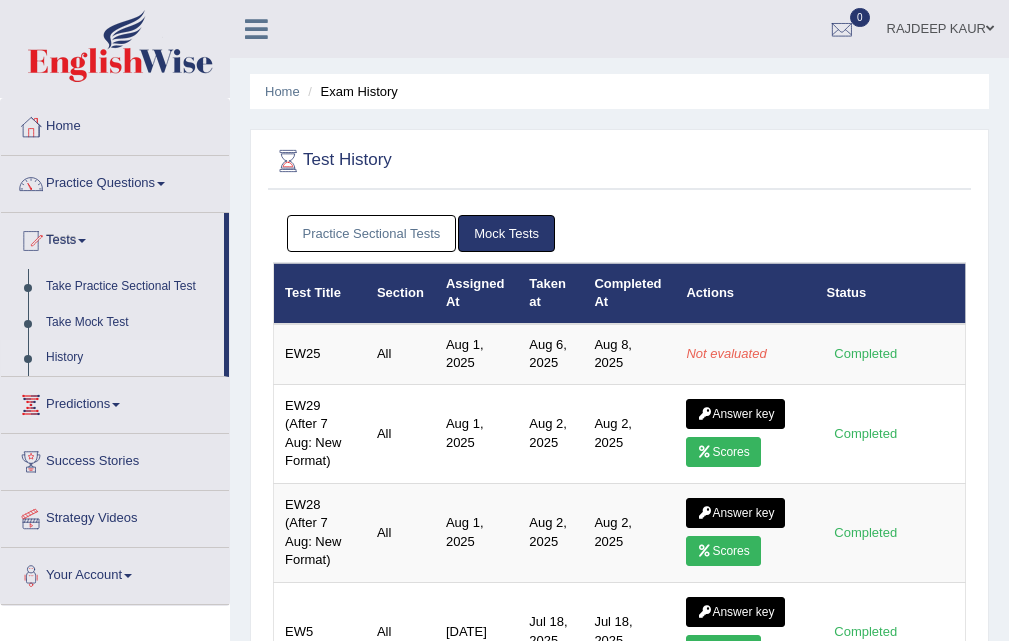 scroll, scrollTop: 0, scrollLeft: 0, axis: both 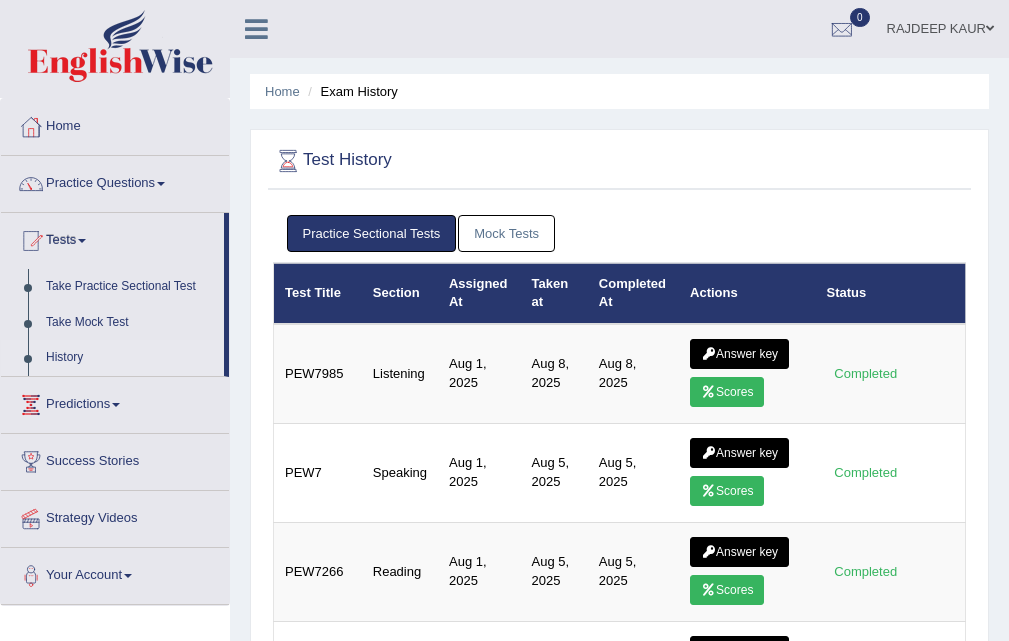 click on "Practice Sectional Tests
Mock Tests" at bounding box center [619, 234] 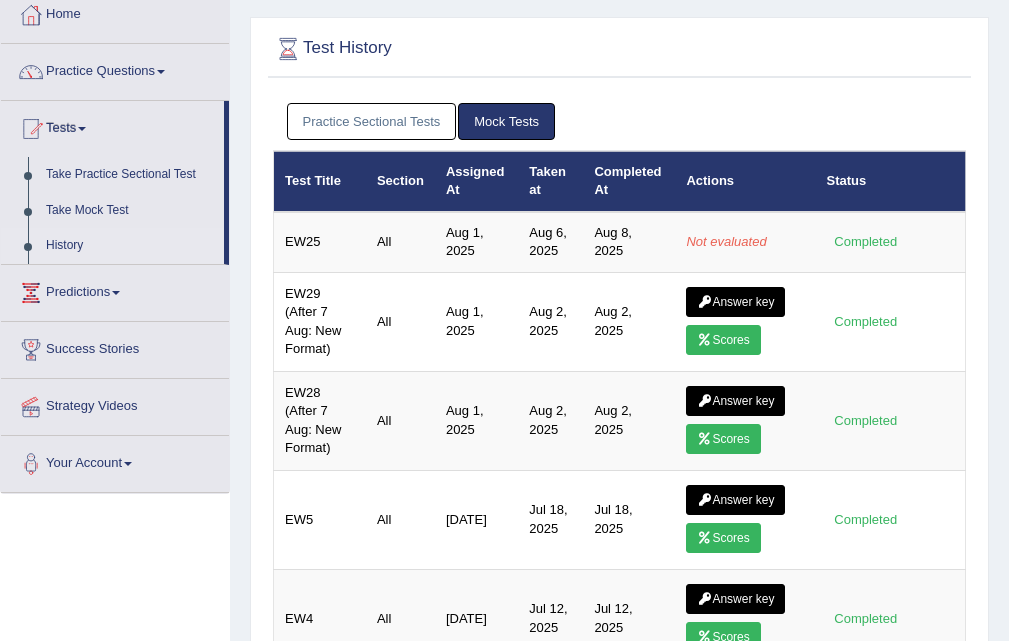 scroll, scrollTop: 500, scrollLeft: 0, axis: vertical 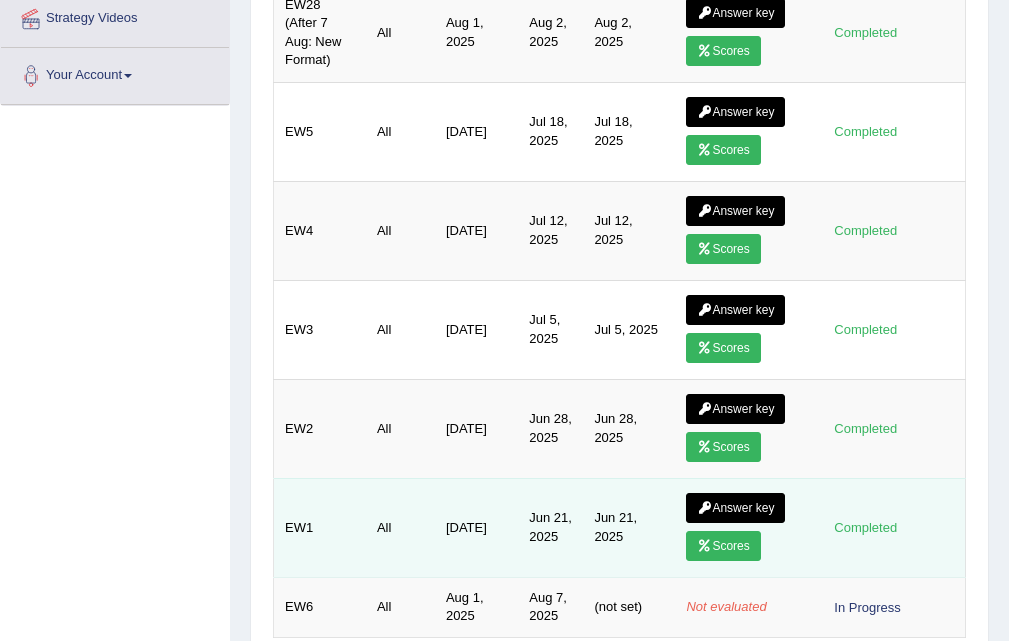 click on "Answer key    Scores" at bounding box center (745, 527) 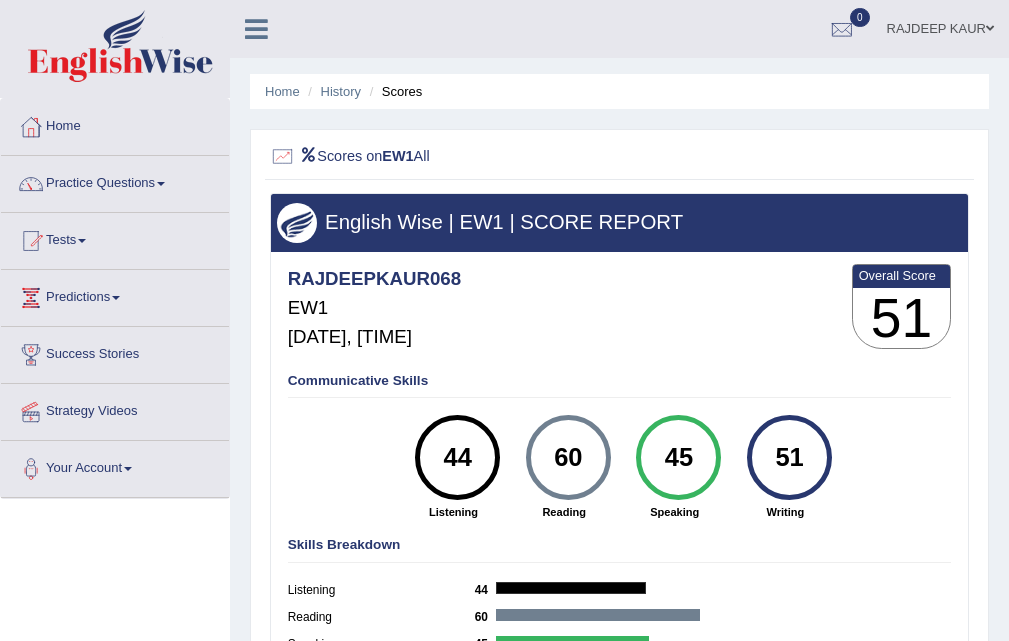scroll, scrollTop: 0, scrollLeft: 0, axis: both 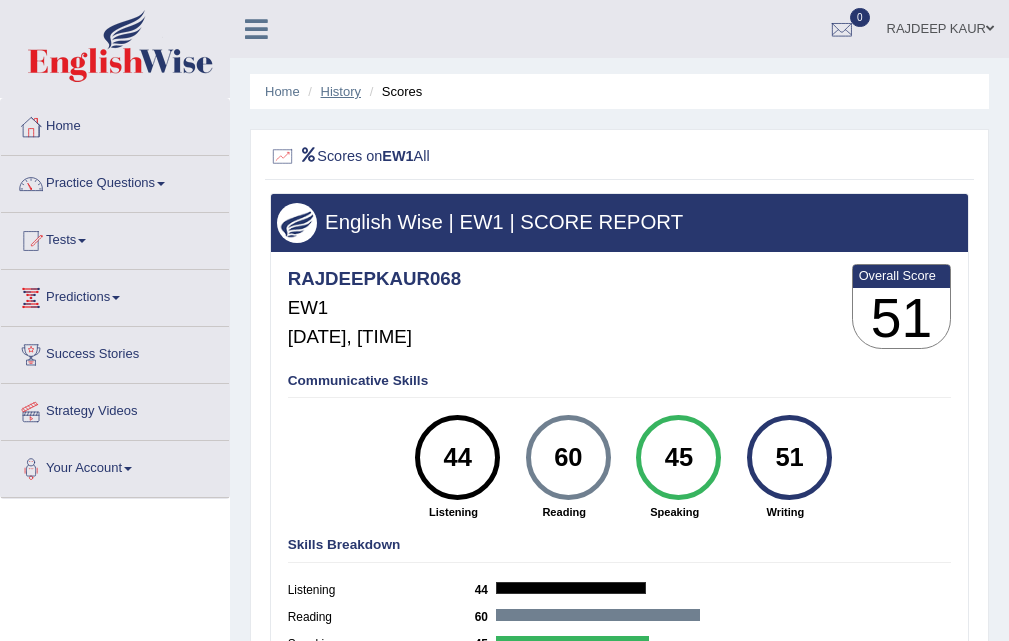 click on "History" at bounding box center [341, 91] 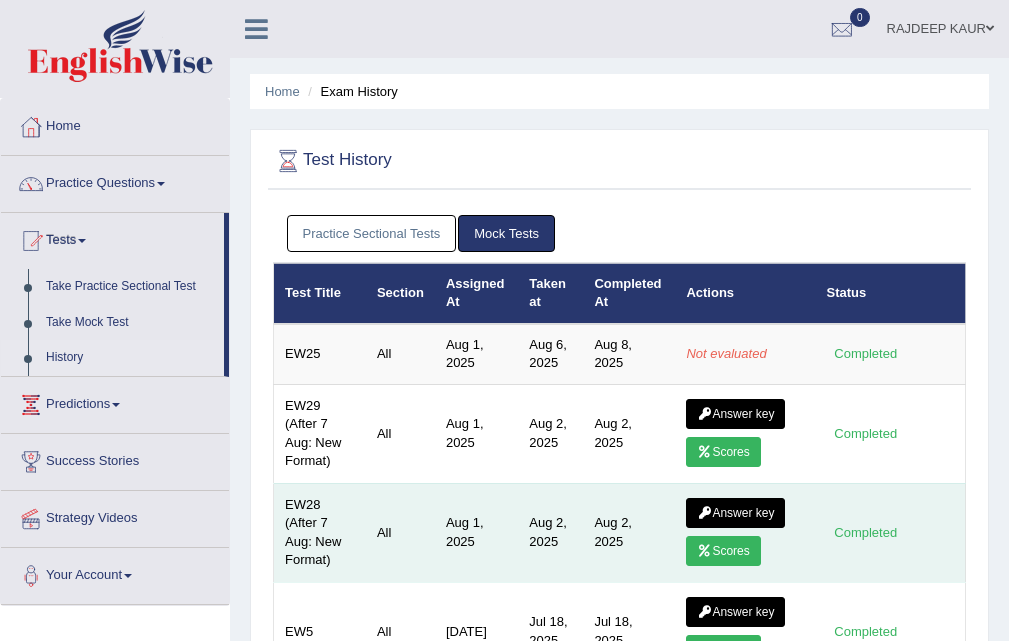 scroll, scrollTop: 0, scrollLeft: 0, axis: both 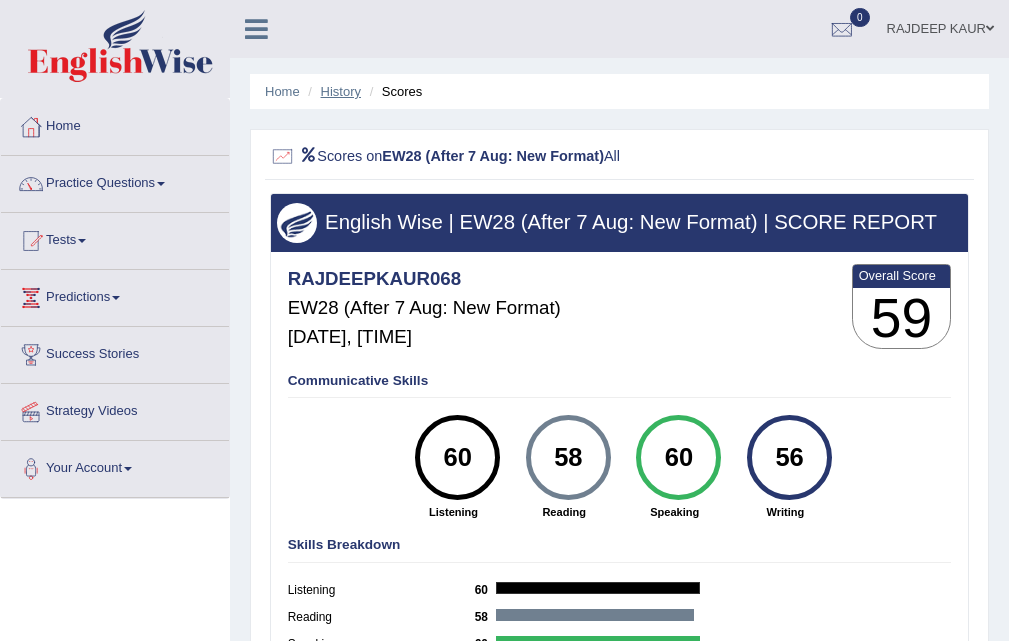 click on "History" at bounding box center [341, 91] 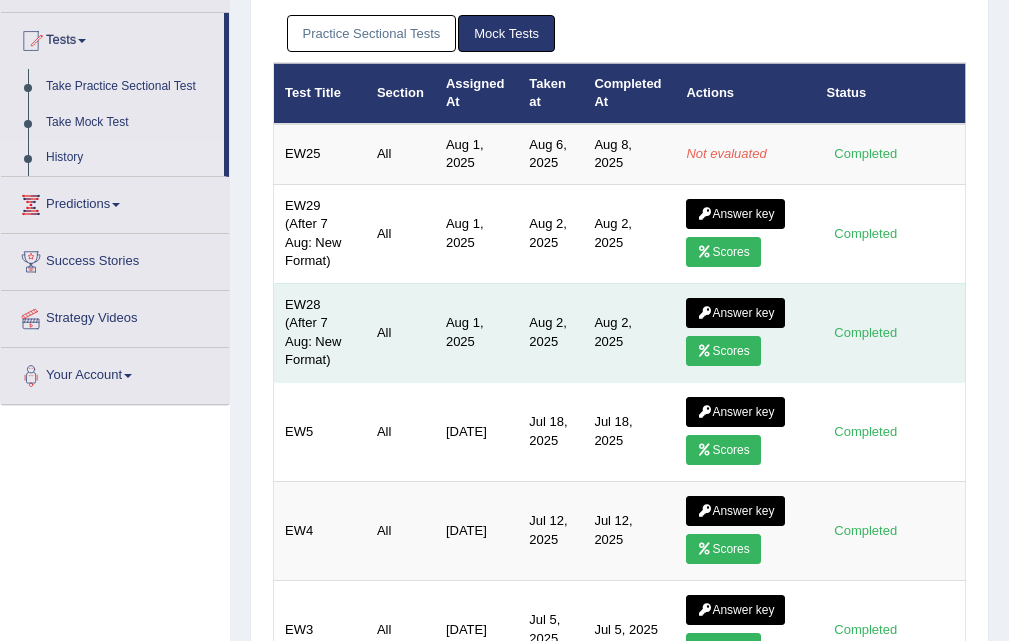 scroll, scrollTop: 200, scrollLeft: 0, axis: vertical 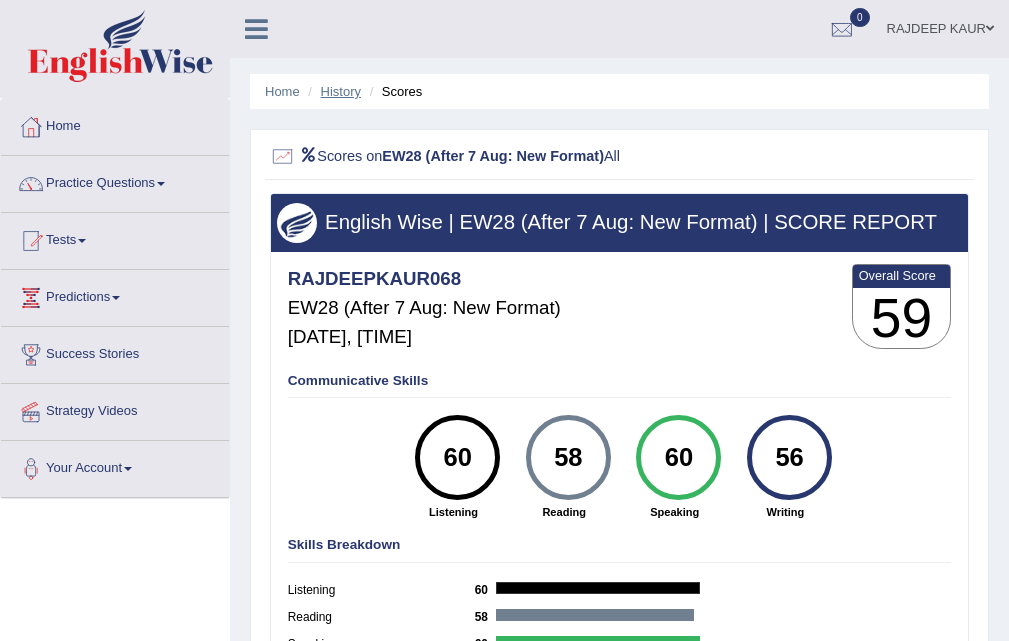 click on "History" at bounding box center (341, 91) 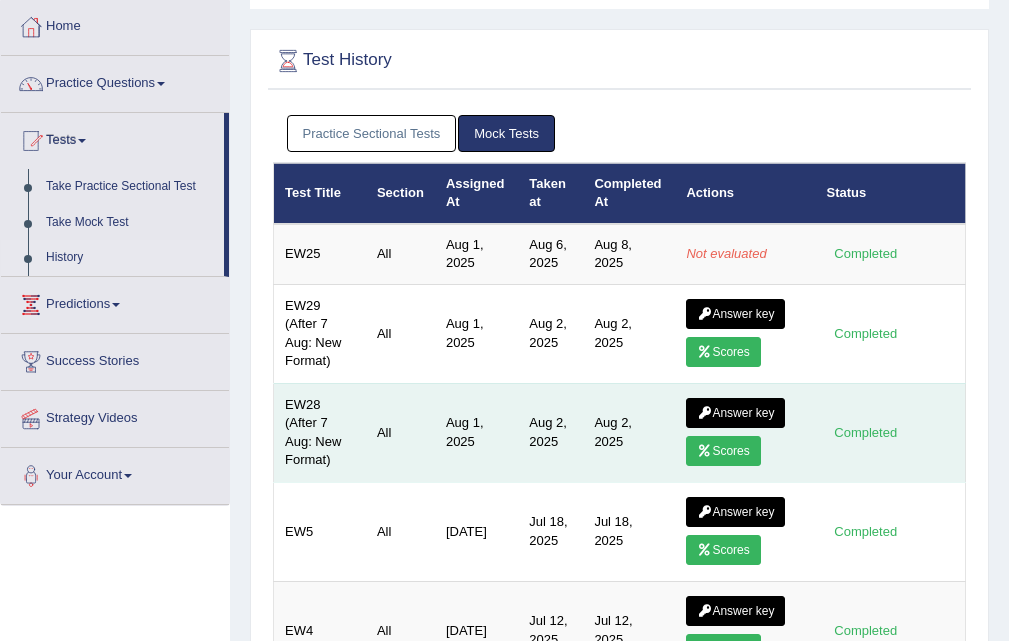 scroll, scrollTop: 100, scrollLeft: 0, axis: vertical 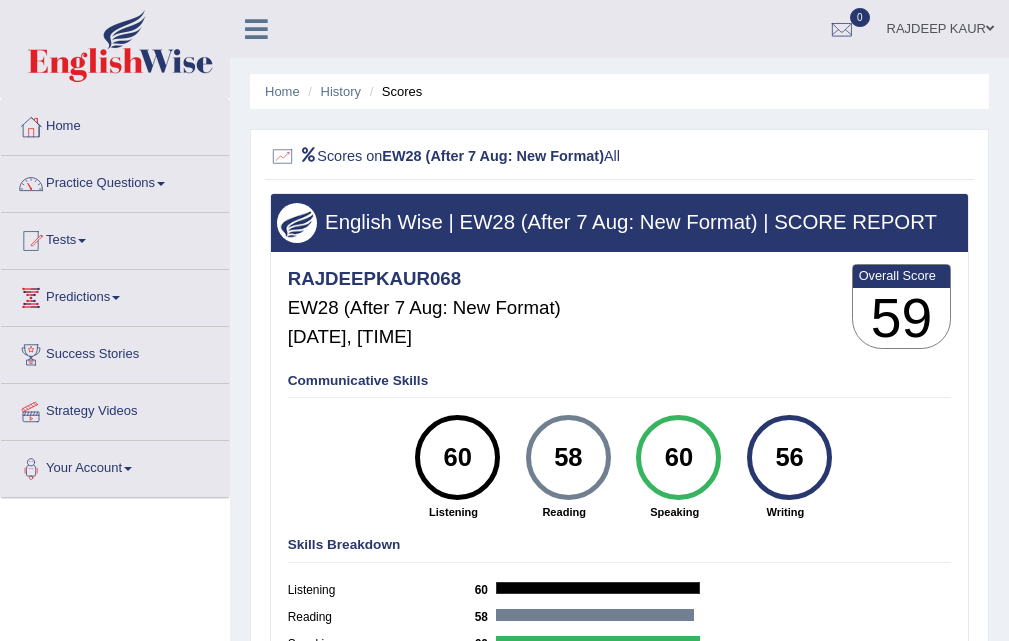 click on "History" at bounding box center [332, 91] 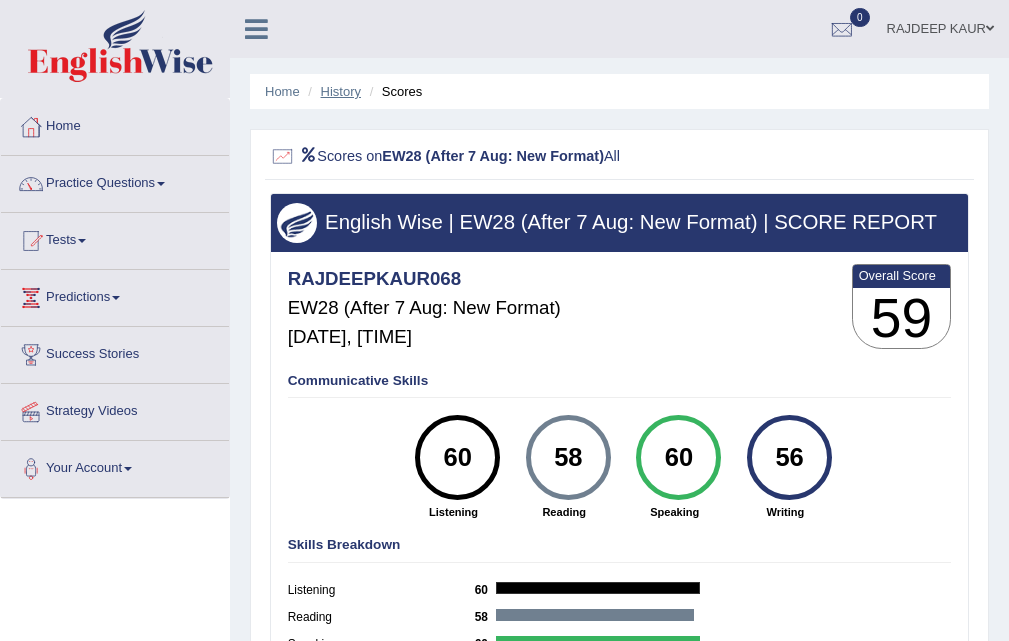 click on "History" at bounding box center [341, 91] 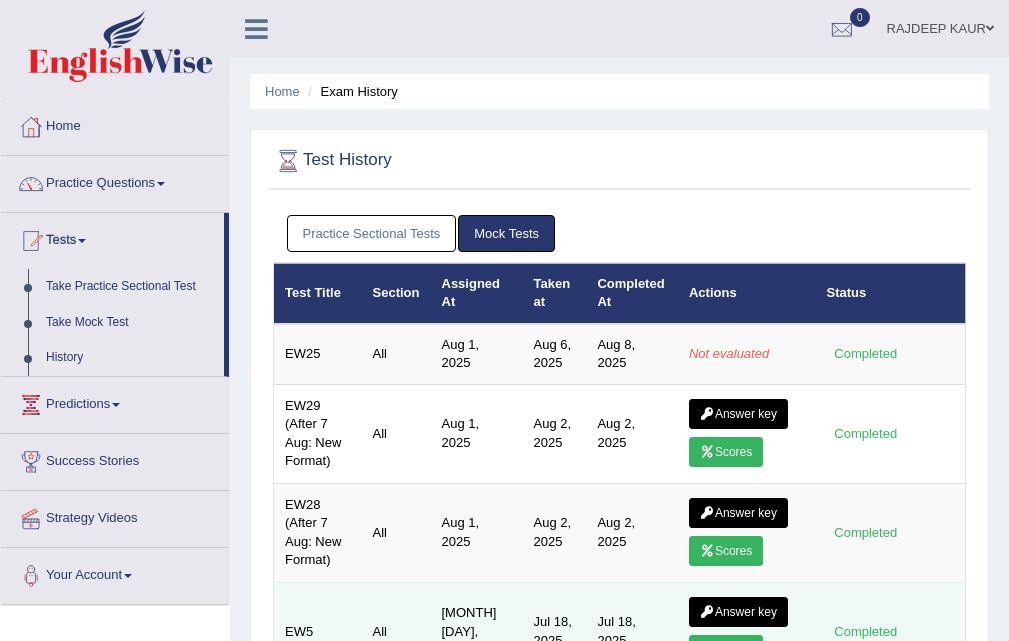 scroll, scrollTop: 0, scrollLeft: 0, axis: both 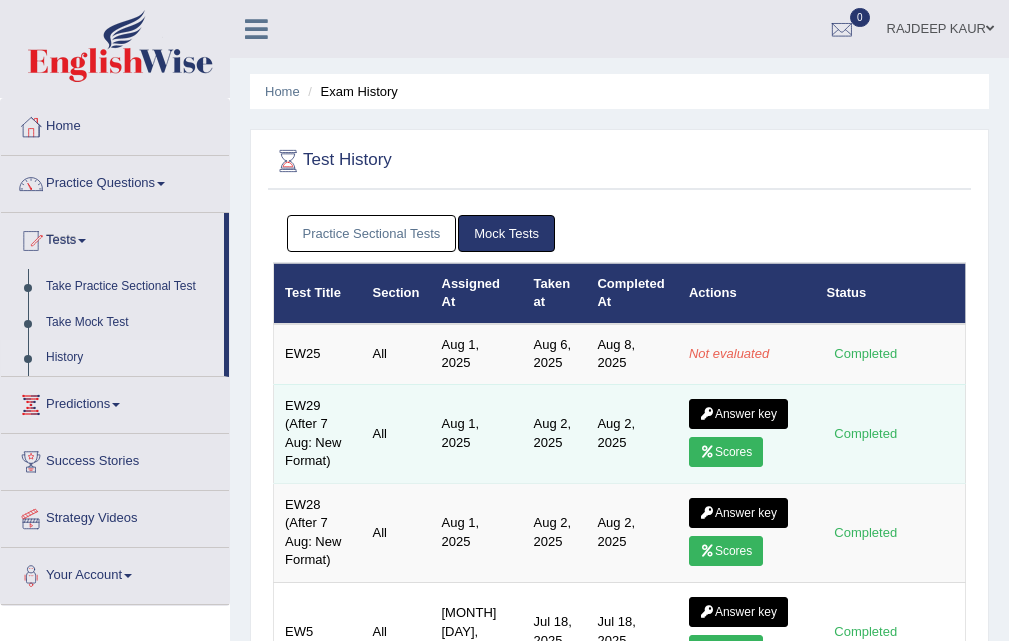 click on "Scores" at bounding box center (726, 452) 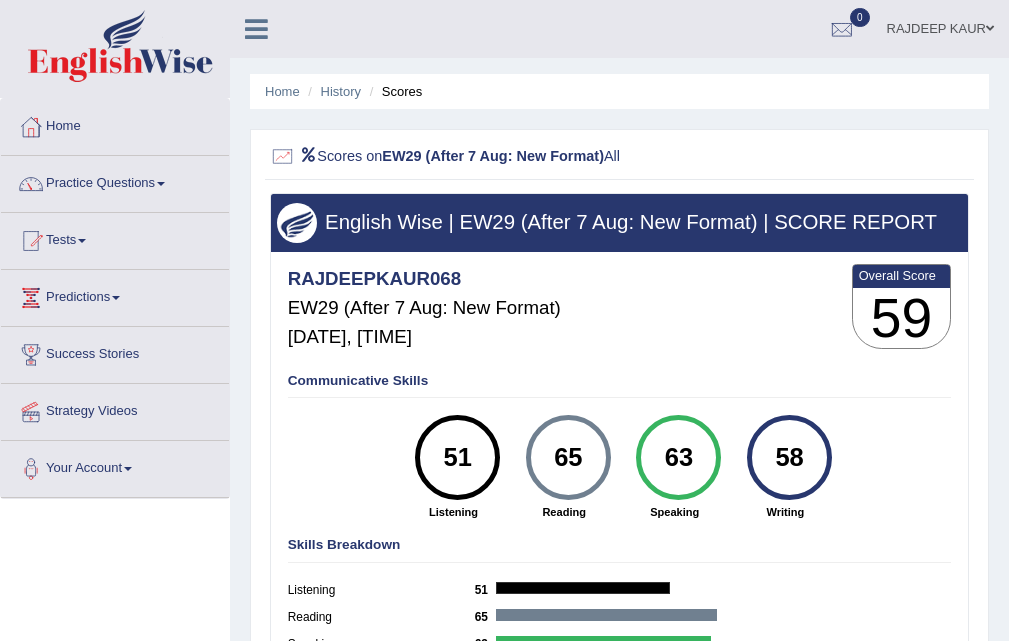 scroll, scrollTop: 0, scrollLeft: 0, axis: both 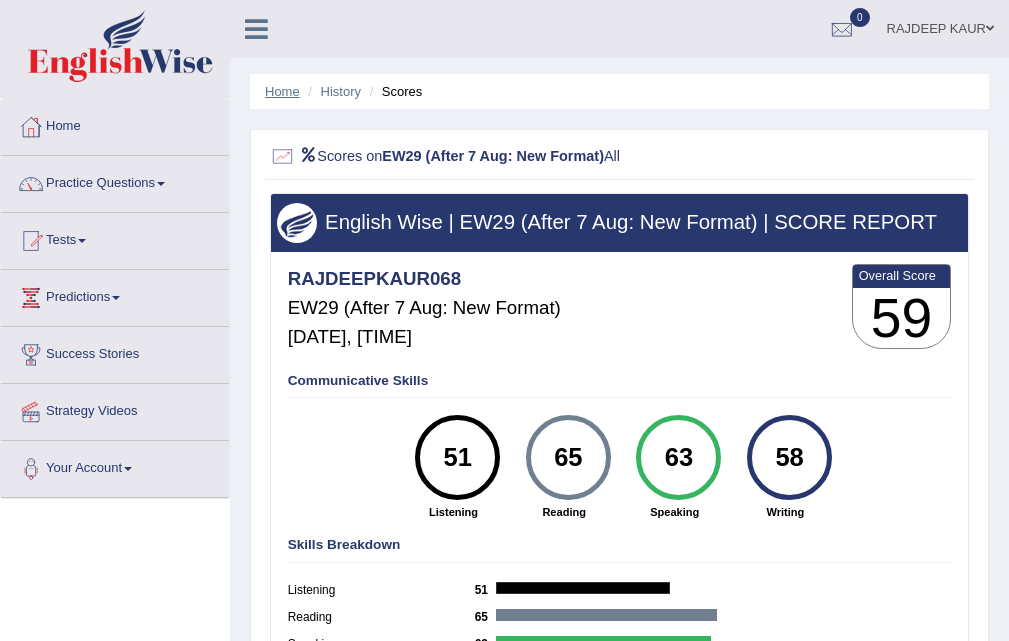 click on "Home" at bounding box center (282, 91) 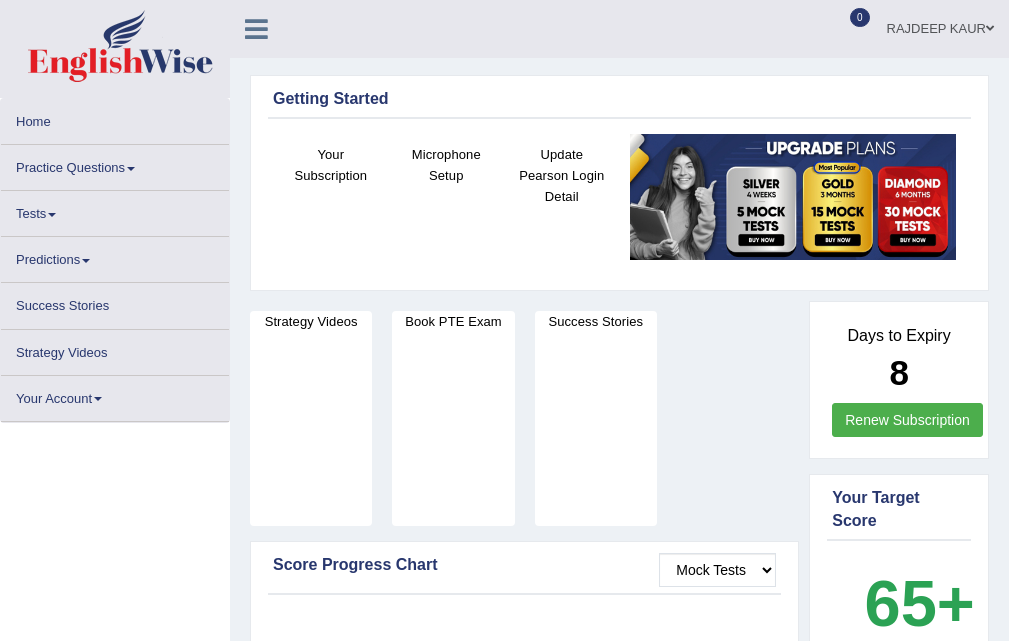 scroll, scrollTop: 500, scrollLeft: 0, axis: vertical 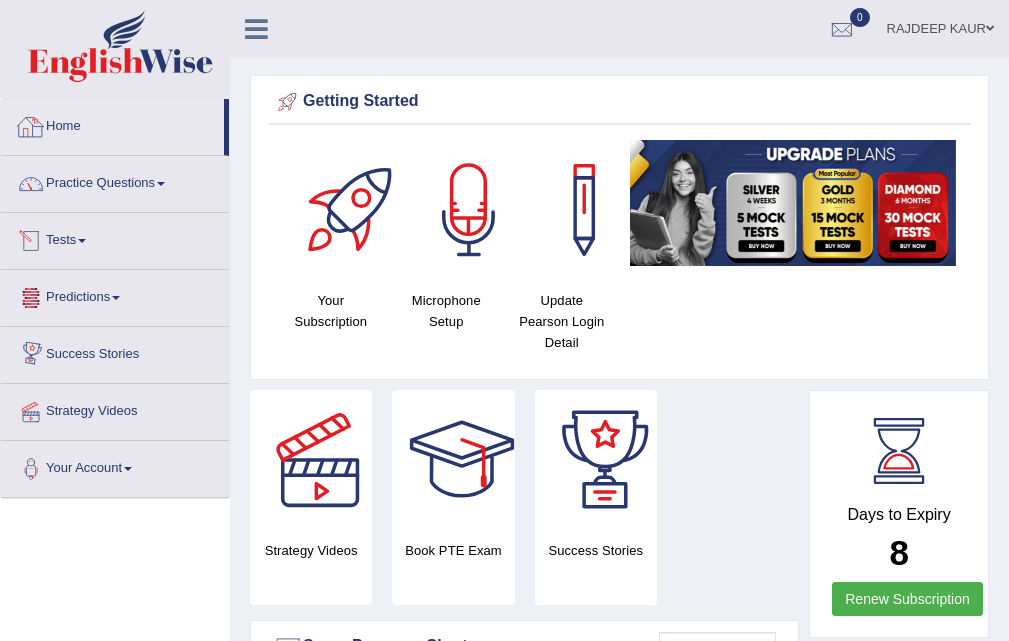 click on "Home" at bounding box center (112, 124) 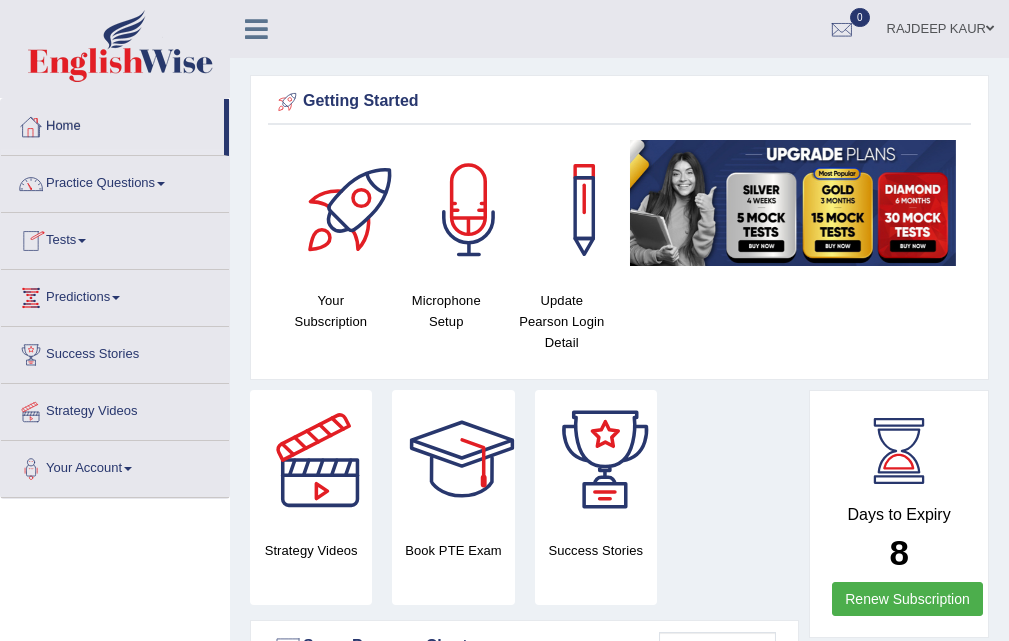 scroll, scrollTop: 244, scrollLeft: 0, axis: vertical 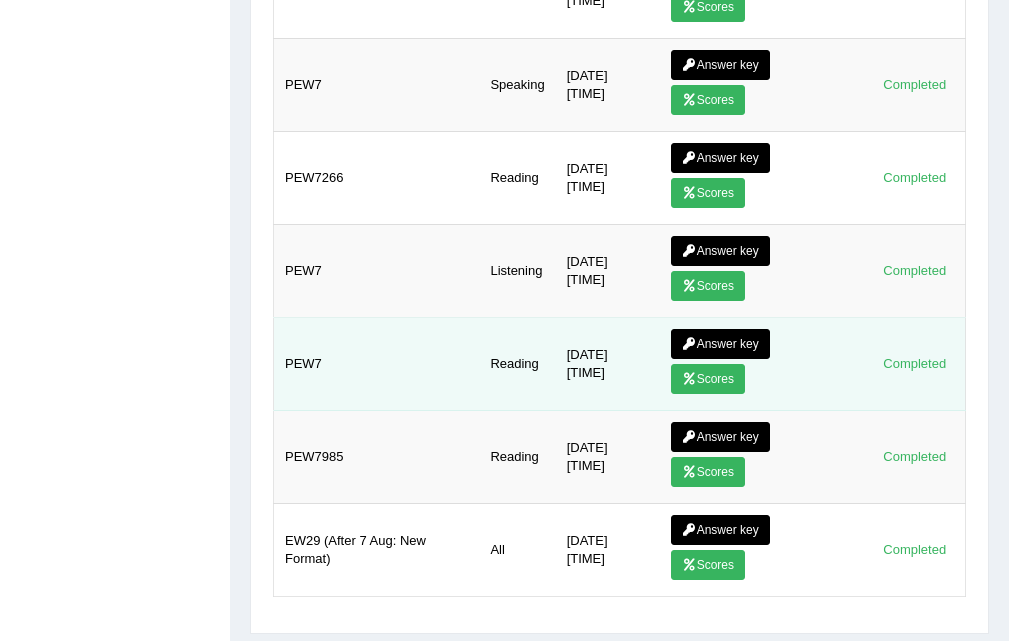 click on "Scores" at bounding box center [708, 379] 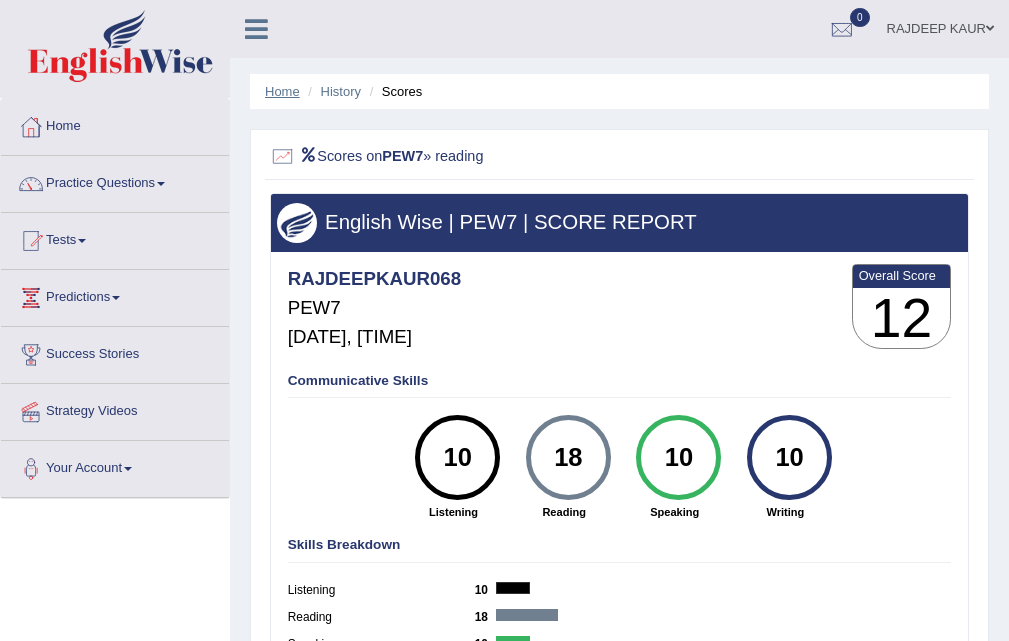 scroll, scrollTop: 0, scrollLeft: 0, axis: both 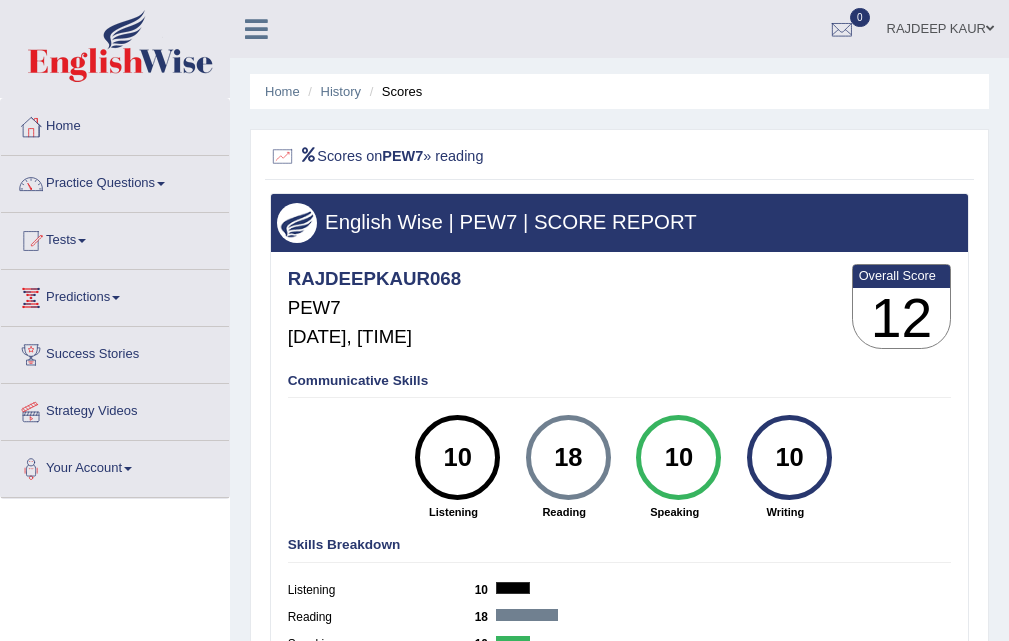 click on "Home" at bounding box center (282, 91) 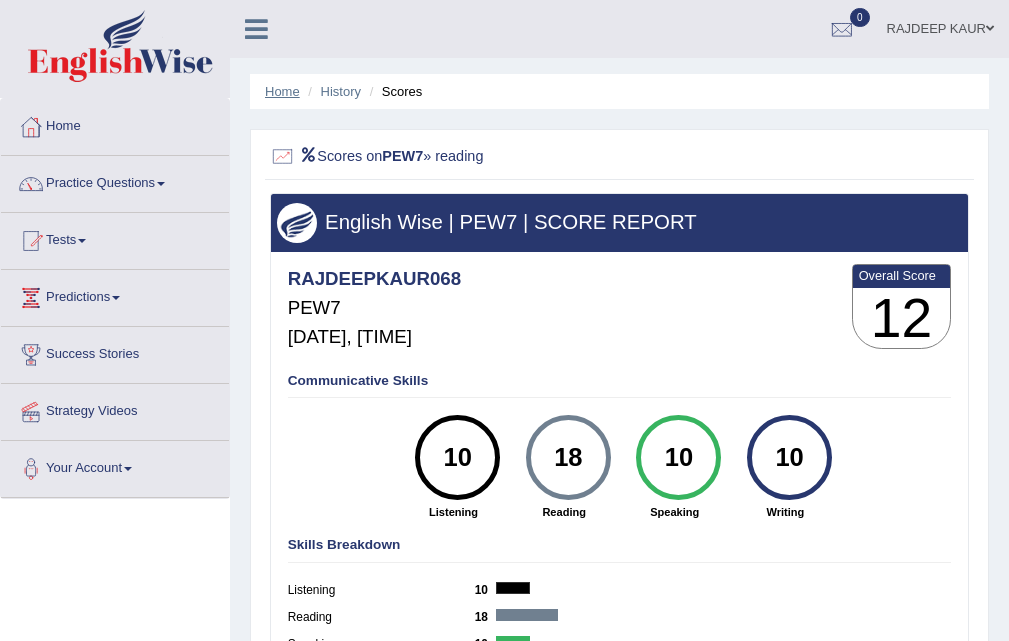 click on "Home" at bounding box center (282, 91) 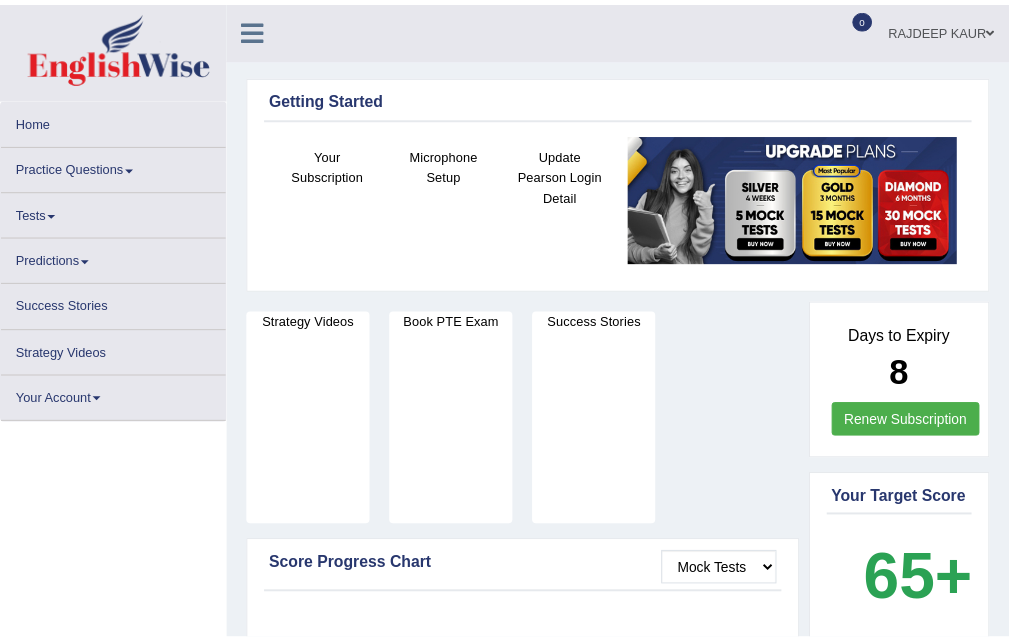 scroll, scrollTop: 136, scrollLeft: 0, axis: vertical 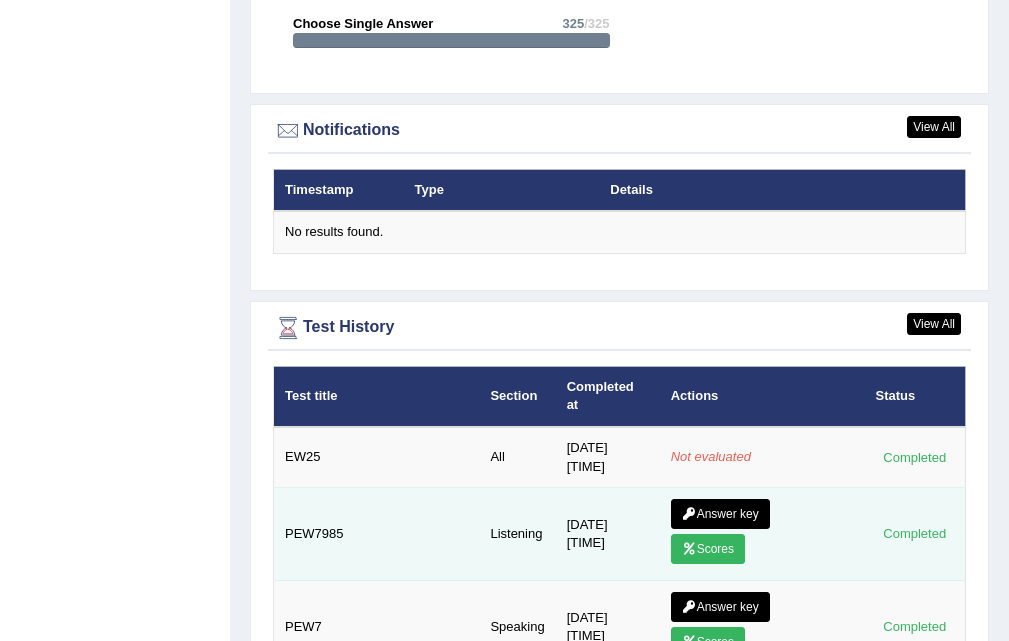 click on "Scores" at bounding box center [708, 549] 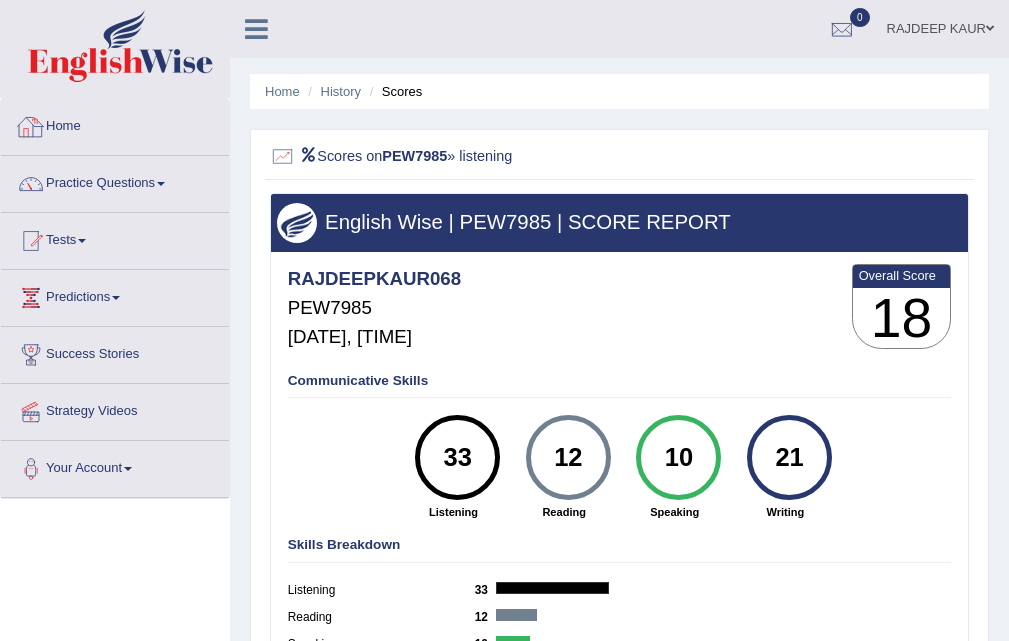 scroll, scrollTop: 0, scrollLeft: 0, axis: both 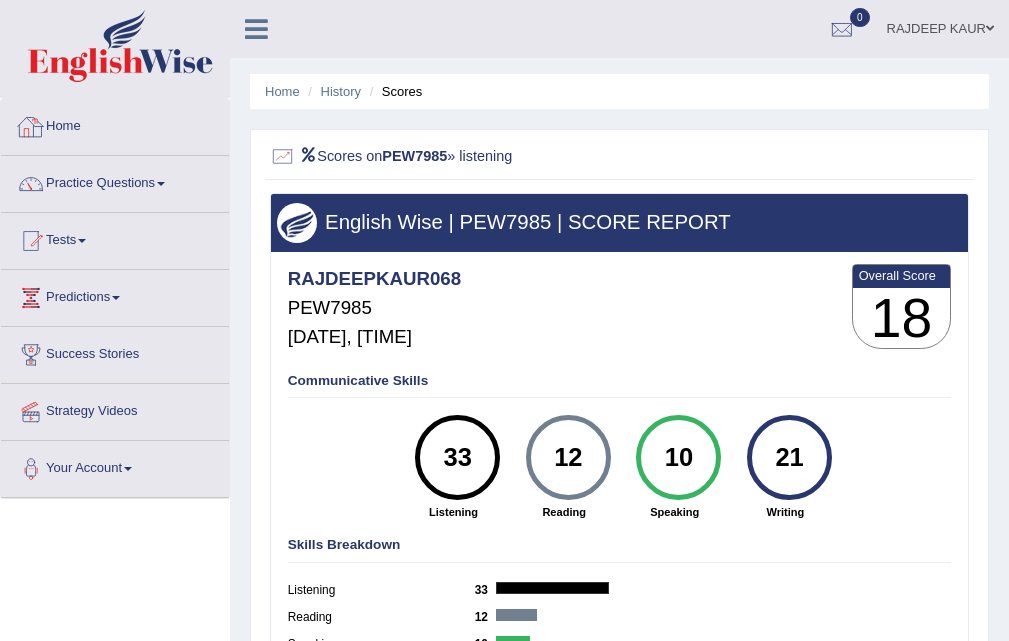 click at bounding box center [31, 127] 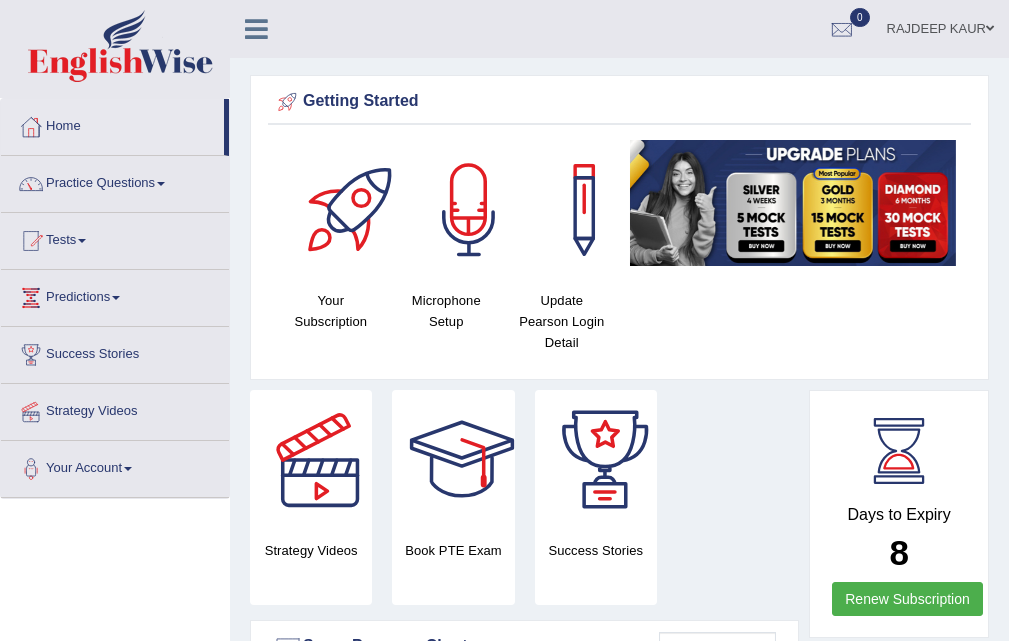 scroll, scrollTop: 2400, scrollLeft: 0, axis: vertical 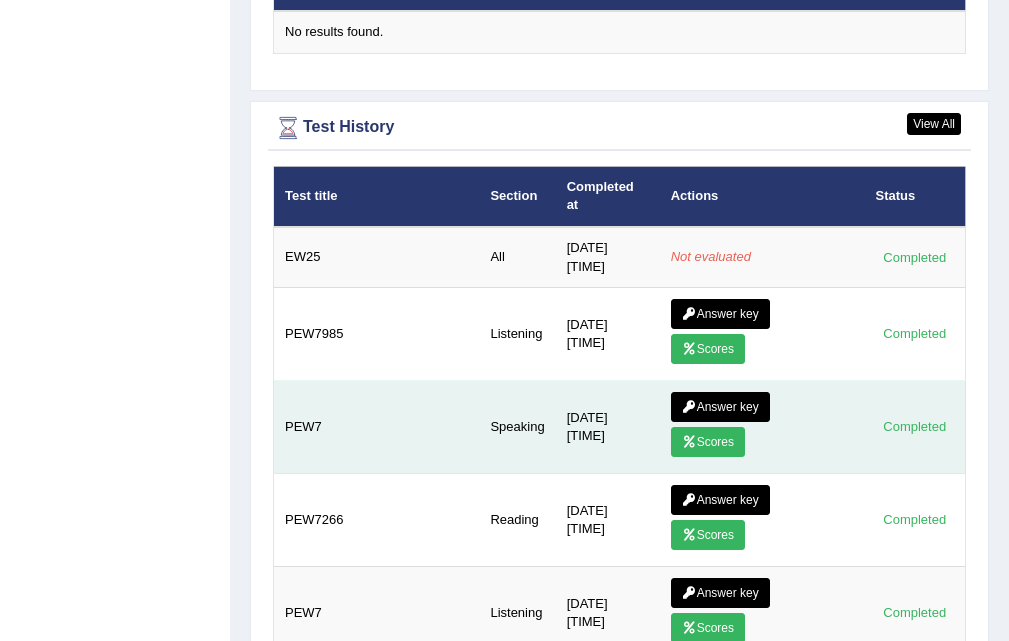 click on "Scores" at bounding box center (708, 442) 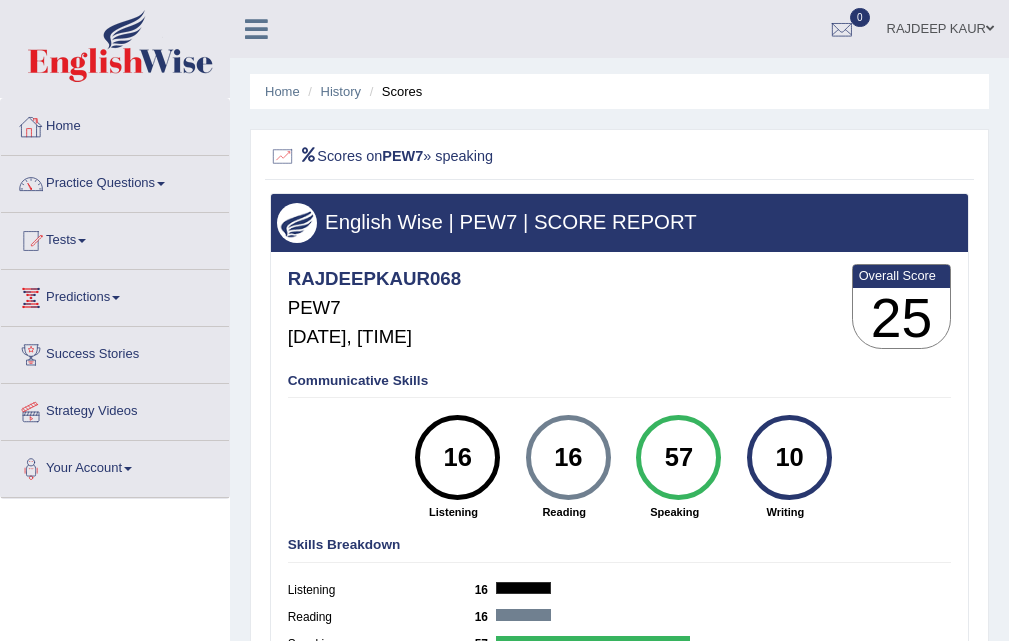 scroll, scrollTop: 0, scrollLeft: 0, axis: both 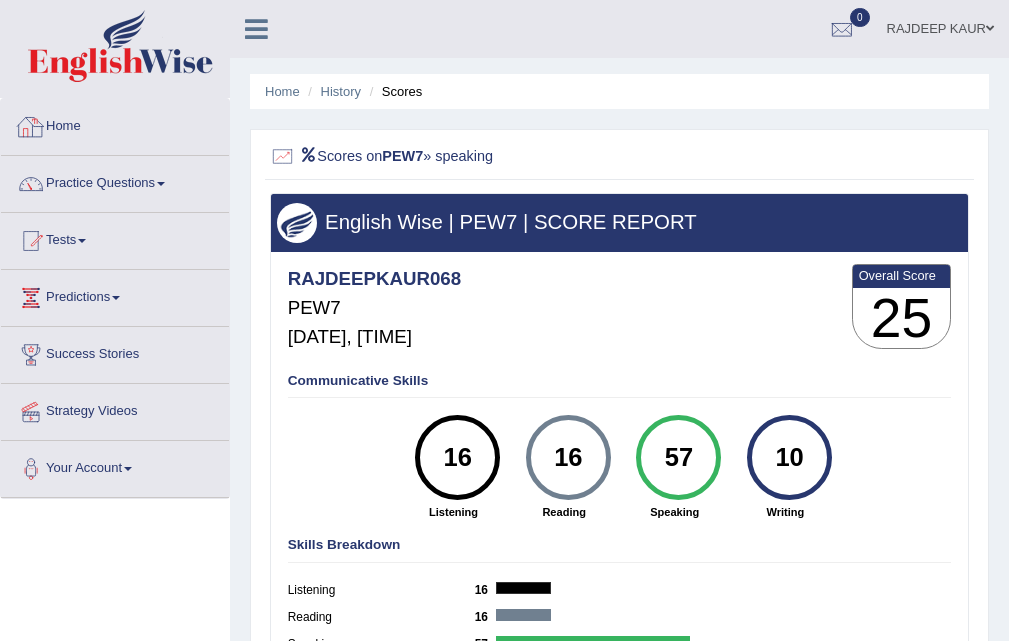 click on "Home" at bounding box center (115, 124) 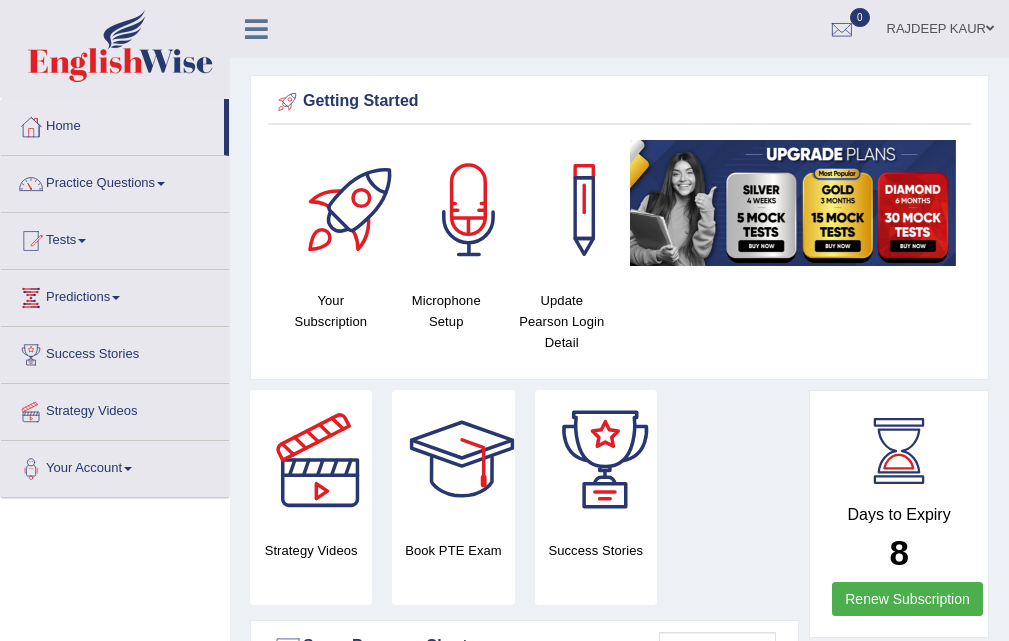 scroll, scrollTop: 740, scrollLeft: 0, axis: vertical 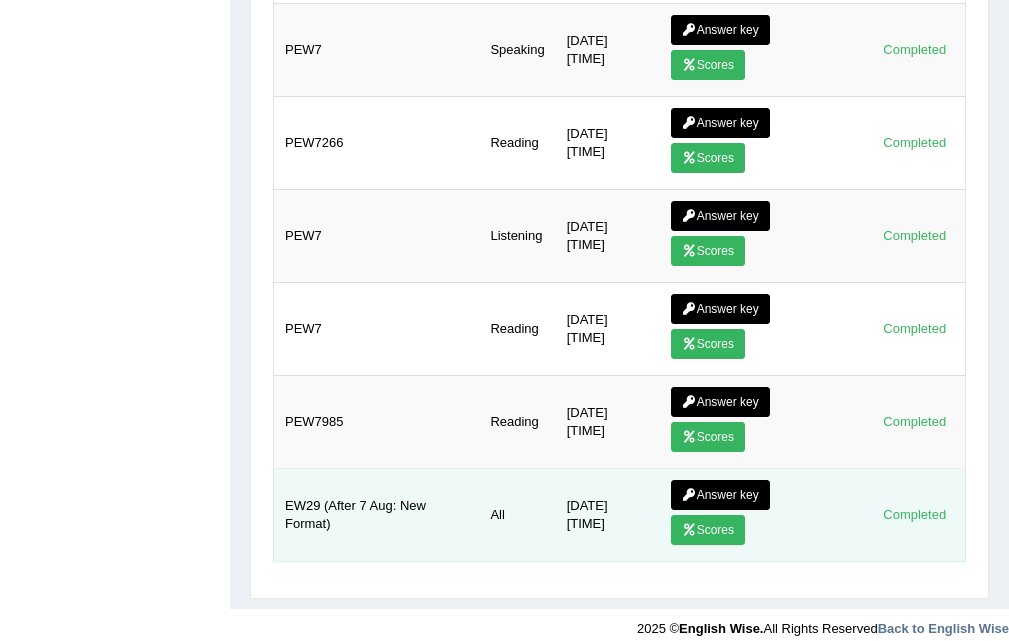 click on "Scores" at bounding box center [708, 530] 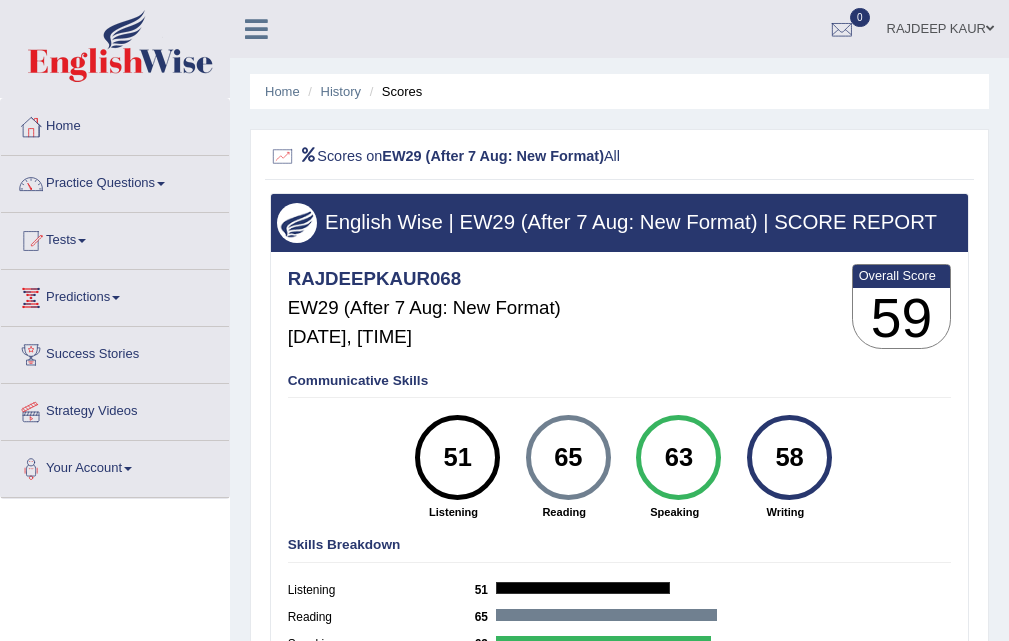 scroll, scrollTop: 0, scrollLeft: 0, axis: both 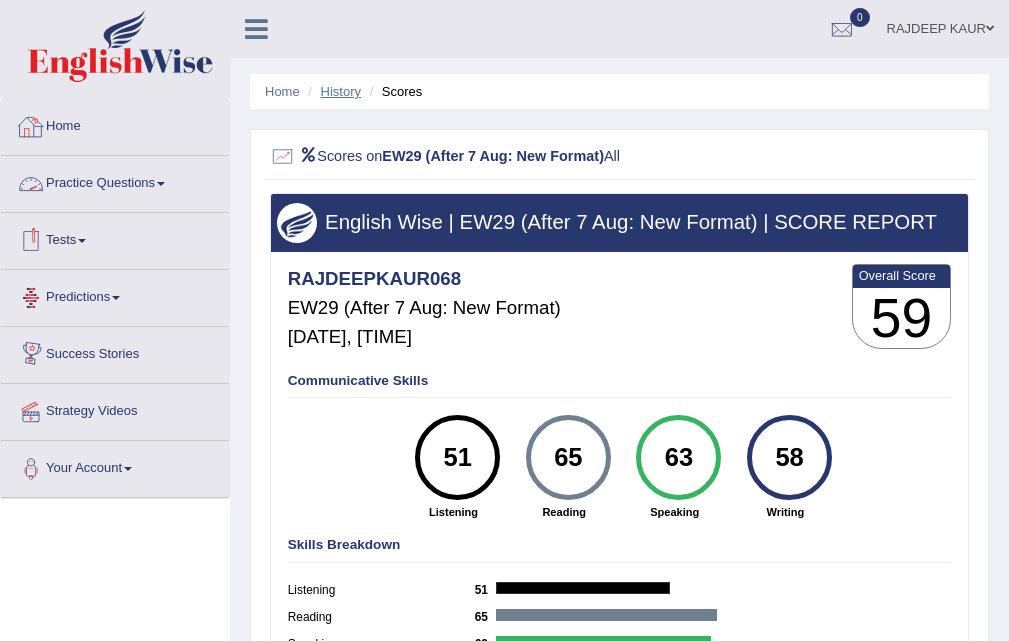 click on "History" at bounding box center (341, 91) 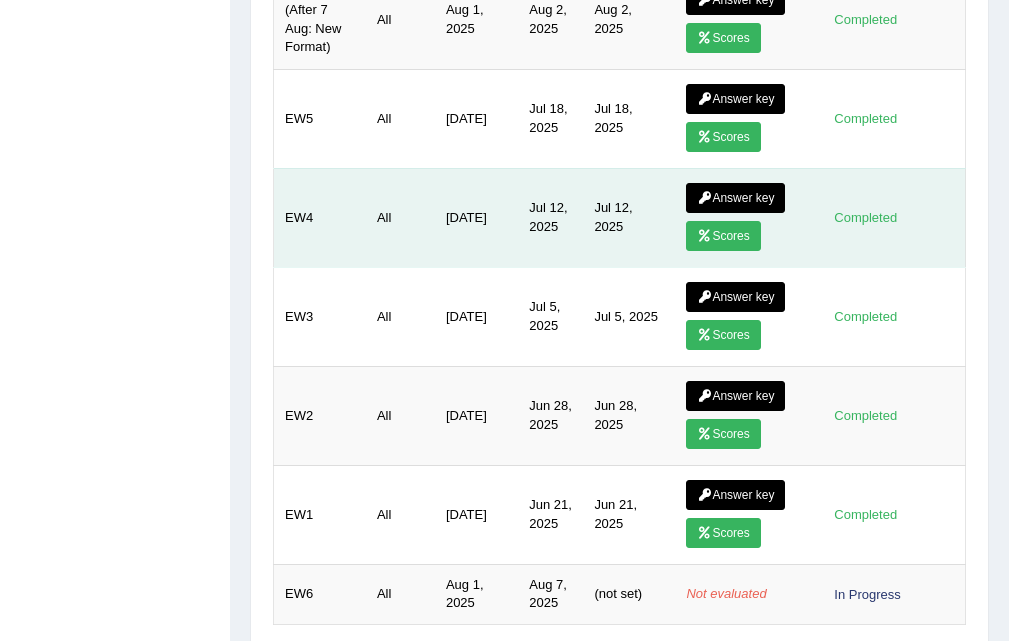 scroll, scrollTop: 0, scrollLeft: 0, axis: both 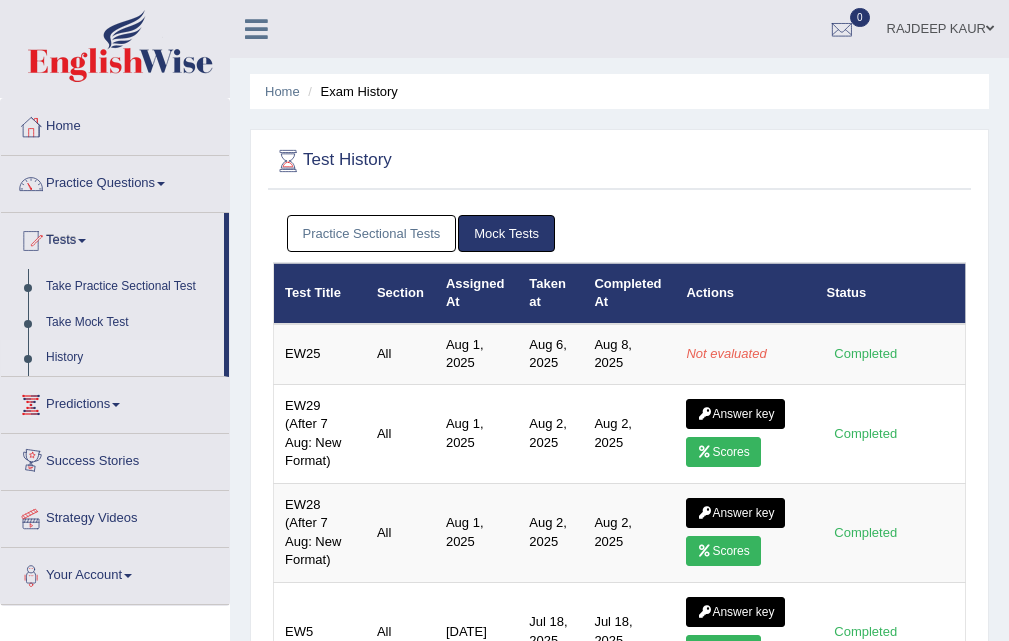click on "Success Stories" at bounding box center [115, 459] 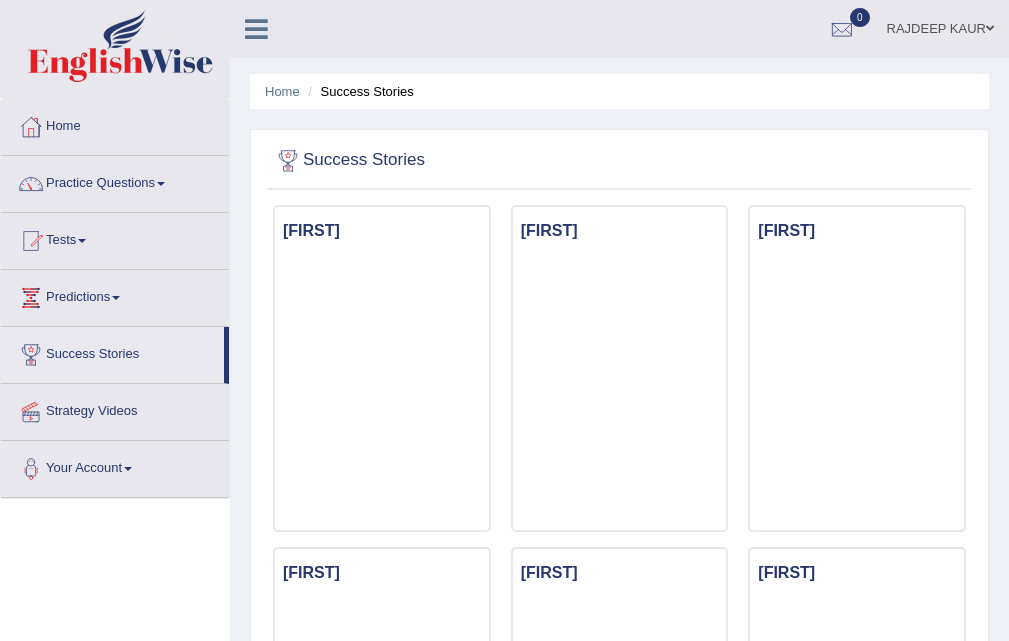 scroll, scrollTop: 0, scrollLeft: 0, axis: both 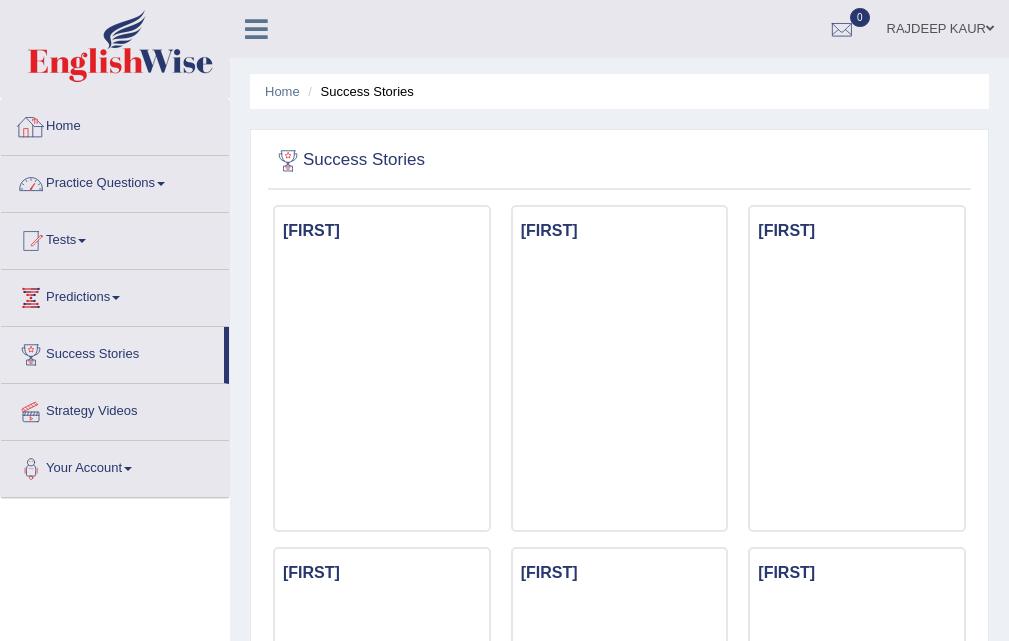 click on "Practice Questions" at bounding box center (115, 181) 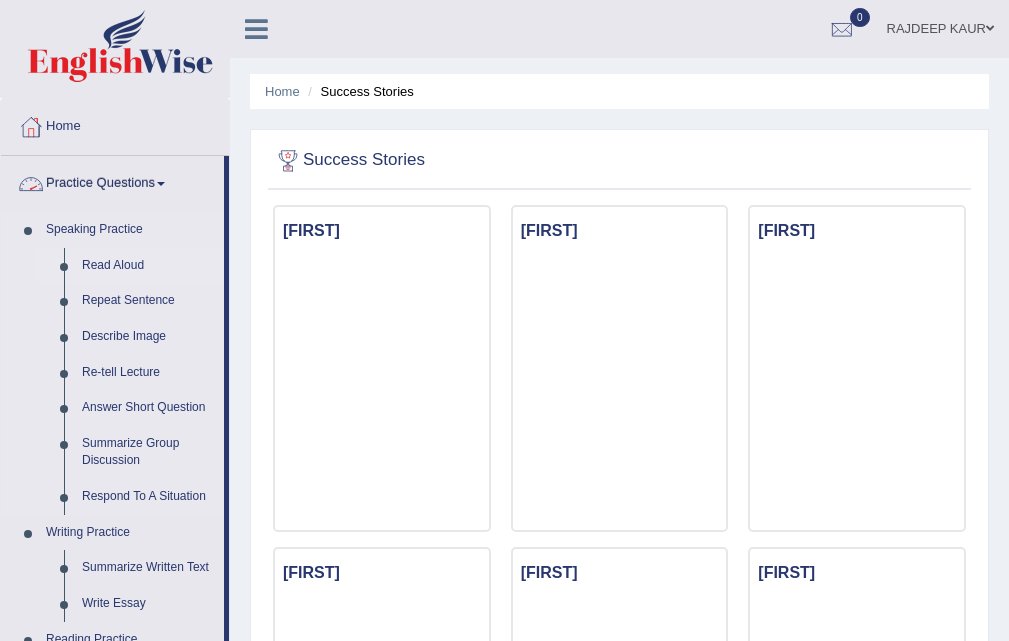 click on "Read Aloud" at bounding box center [148, 266] 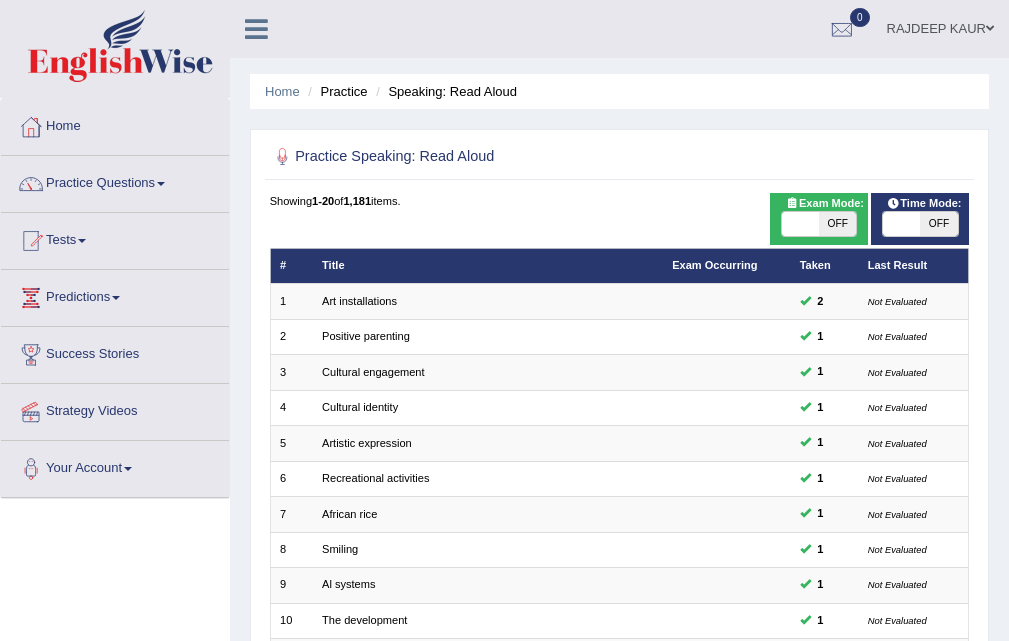 scroll, scrollTop: 0, scrollLeft: 0, axis: both 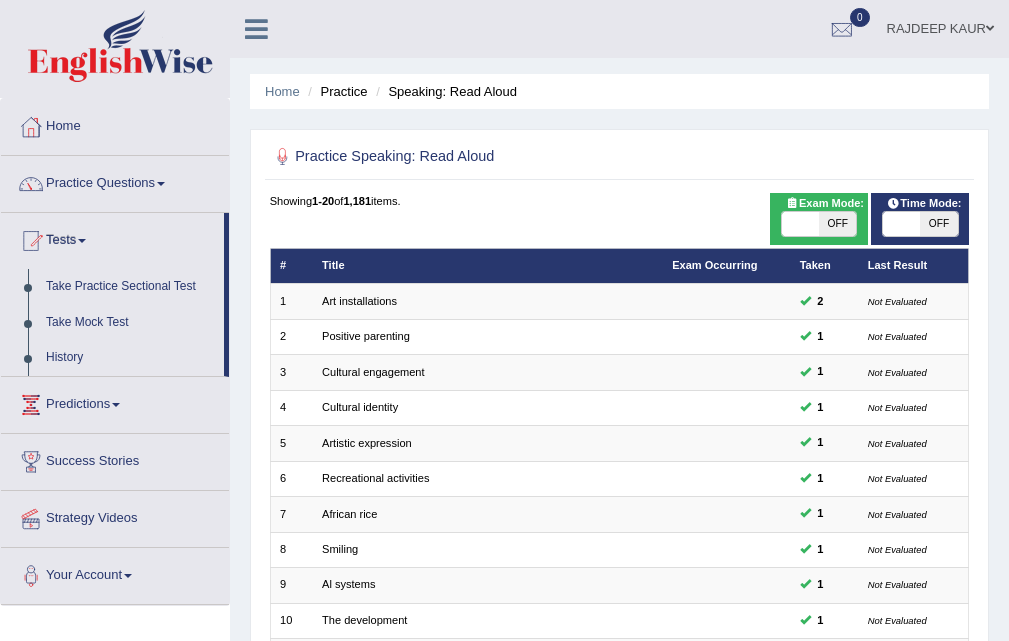click on "Tests" at bounding box center [112, 238] 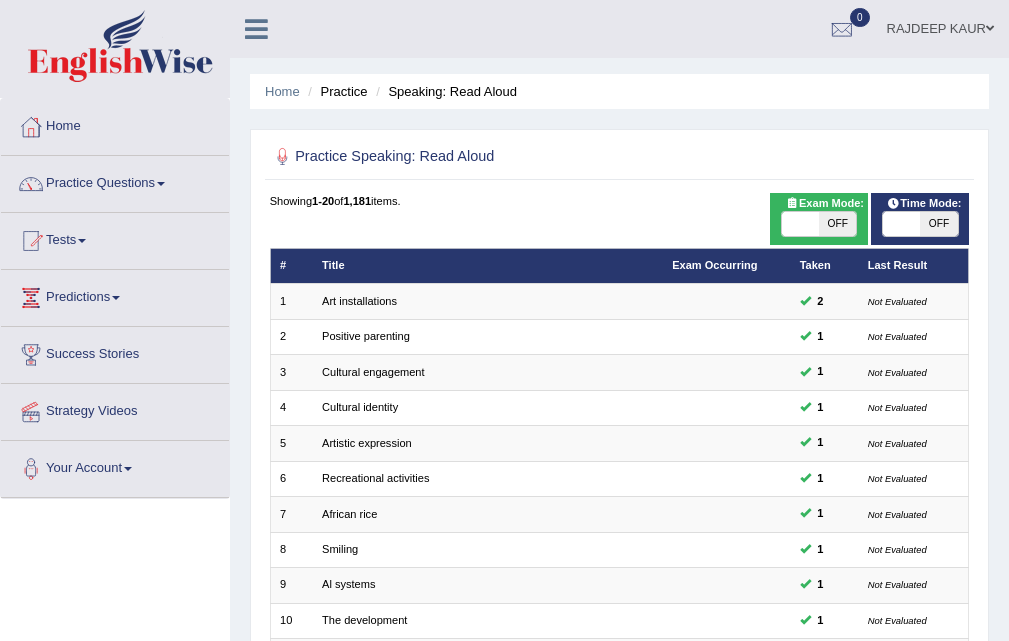 click on "Tests" at bounding box center (115, 238) 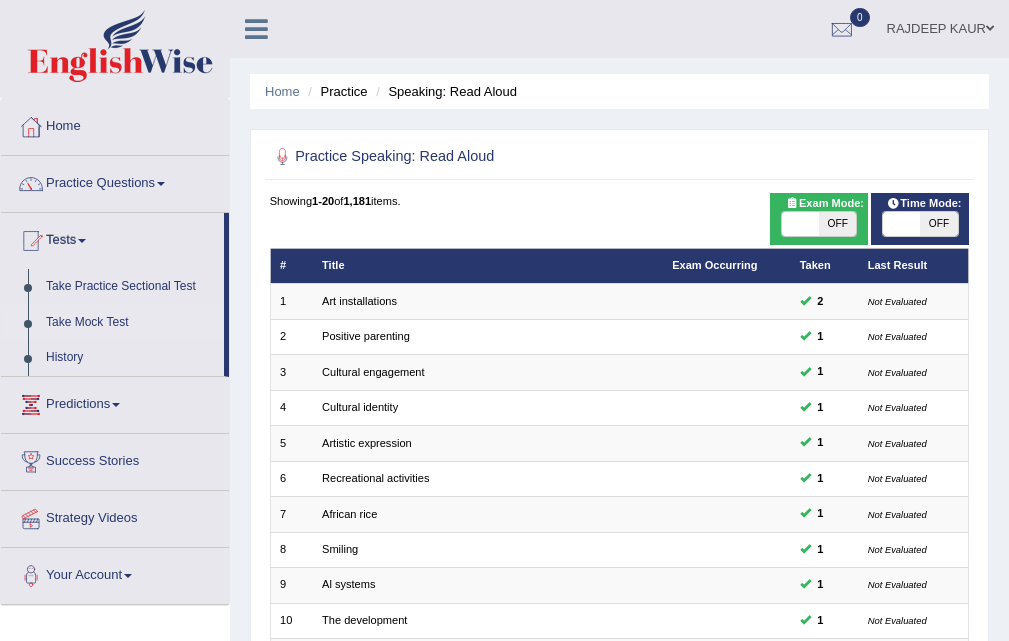 click on "Take Mock Test" at bounding box center (130, 323) 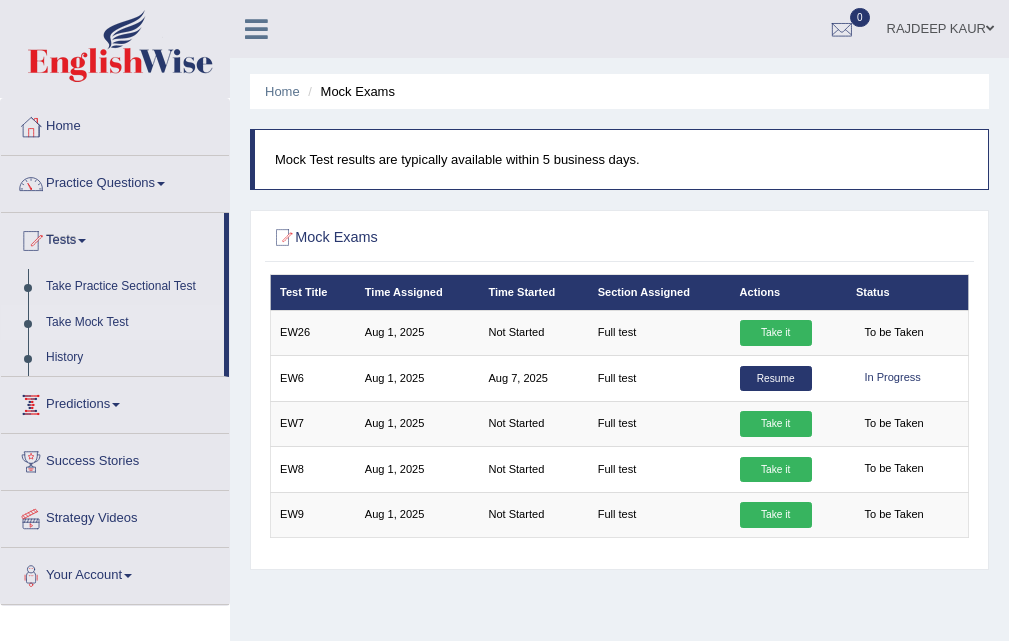 scroll, scrollTop: 0, scrollLeft: 0, axis: both 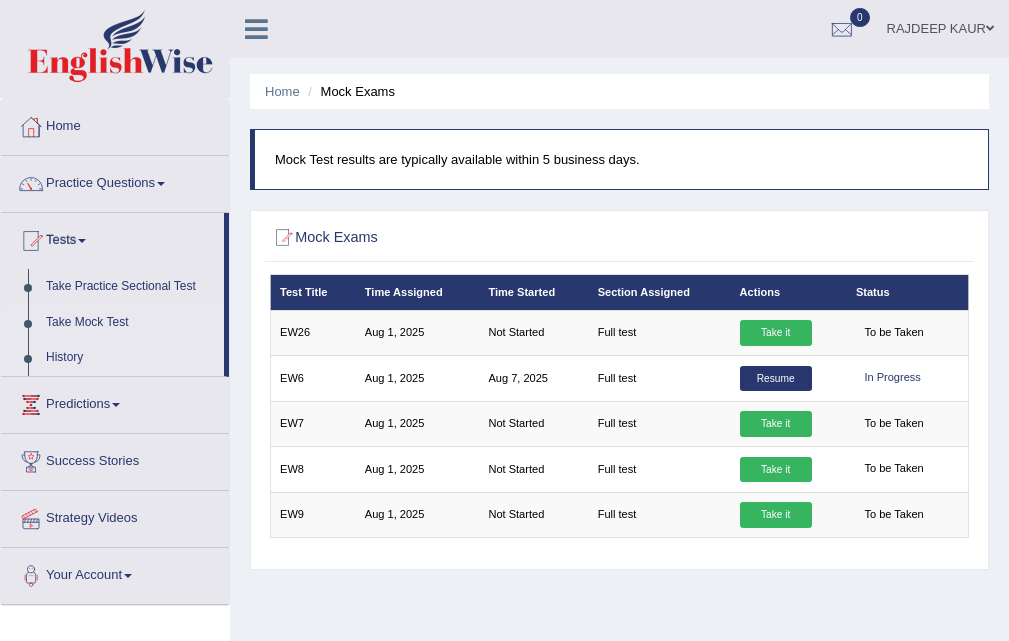 click on "History" at bounding box center [130, 358] 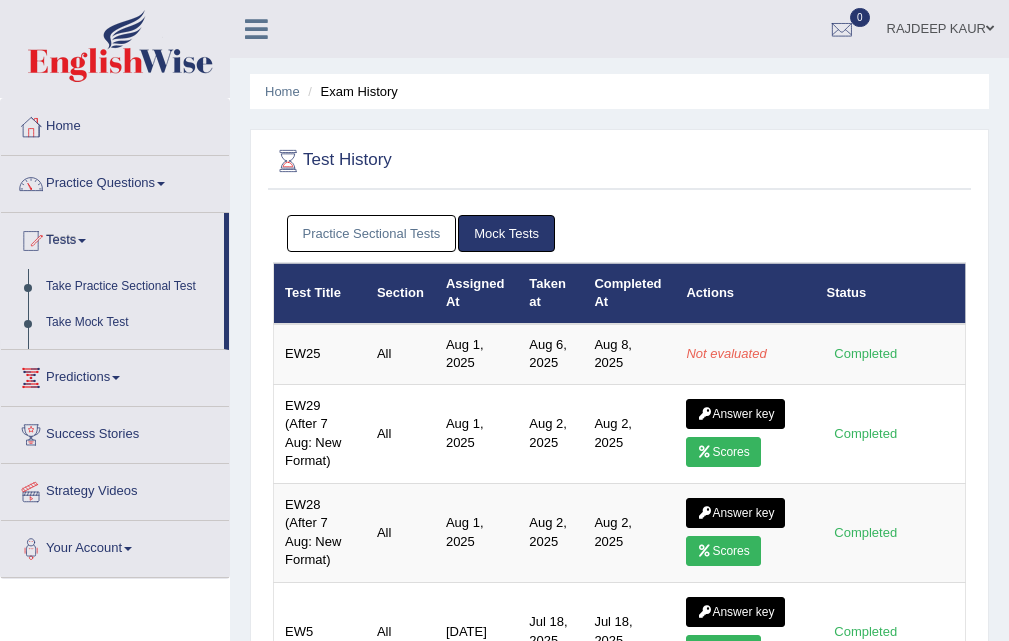 scroll, scrollTop: 100, scrollLeft: 0, axis: vertical 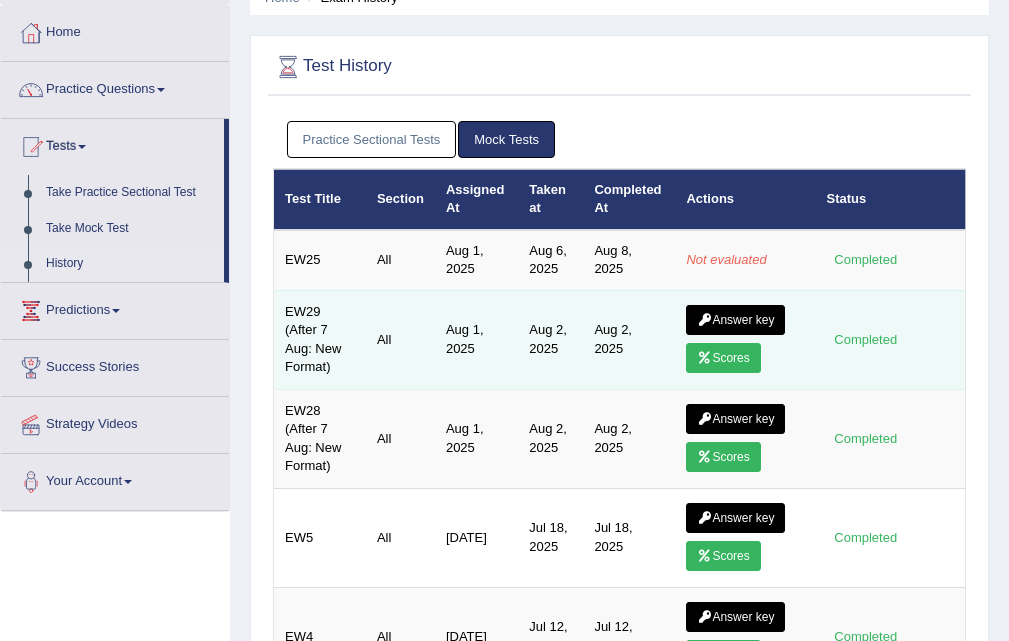 click on "Scores" at bounding box center (723, 358) 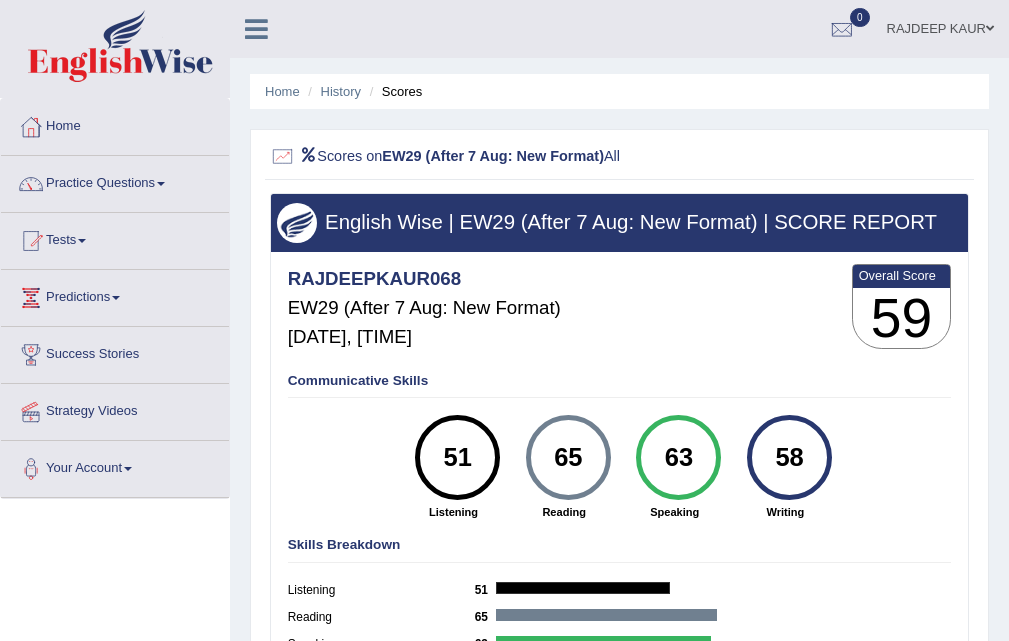 scroll, scrollTop: 0, scrollLeft: 0, axis: both 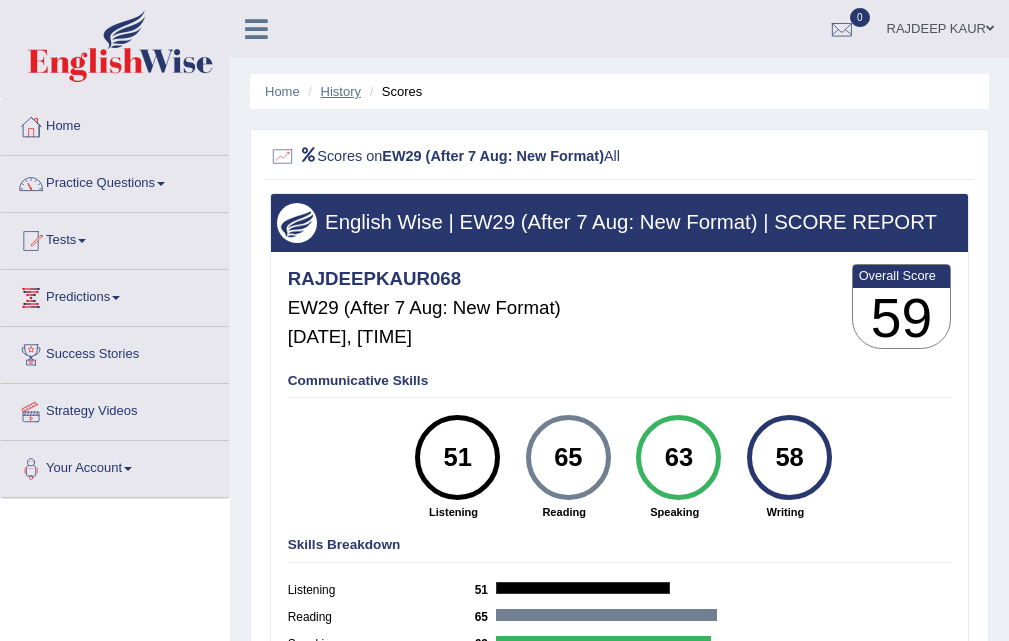 click on "History" at bounding box center [341, 91] 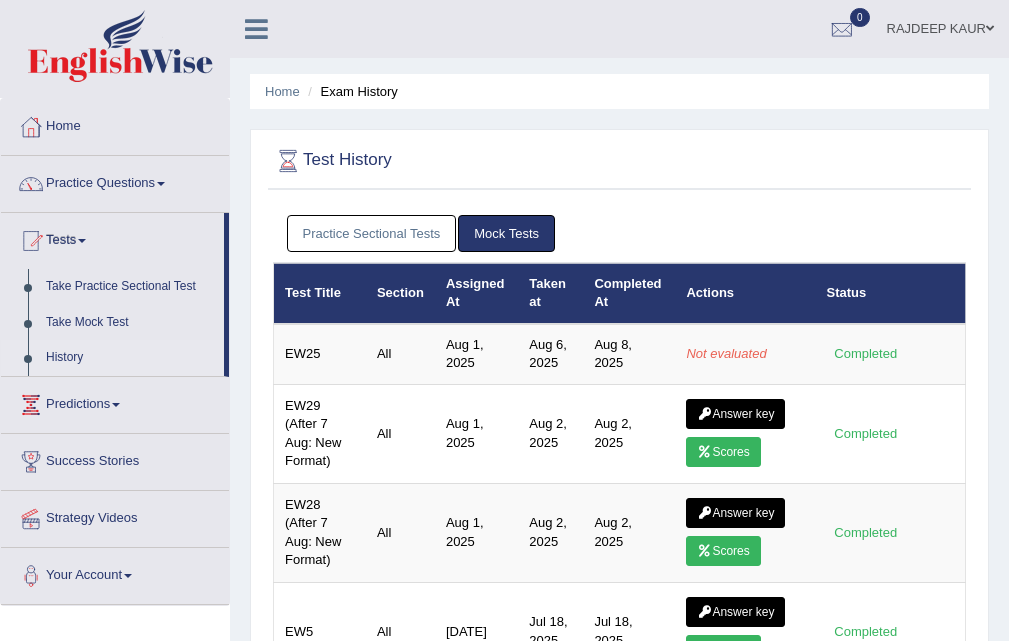 scroll, scrollTop: 100, scrollLeft: 0, axis: vertical 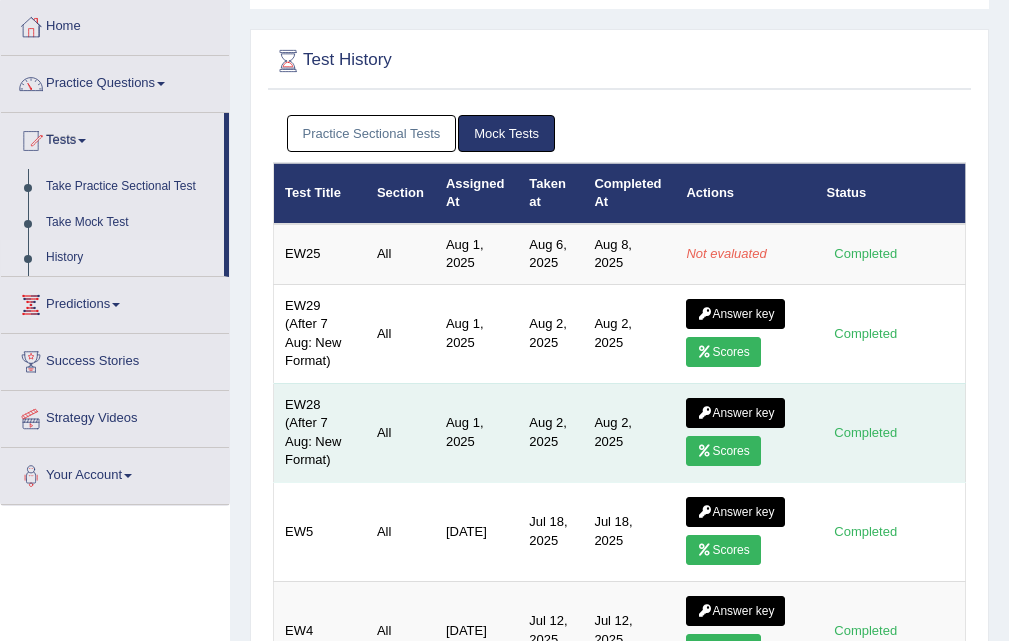 click on "Scores" at bounding box center (723, 451) 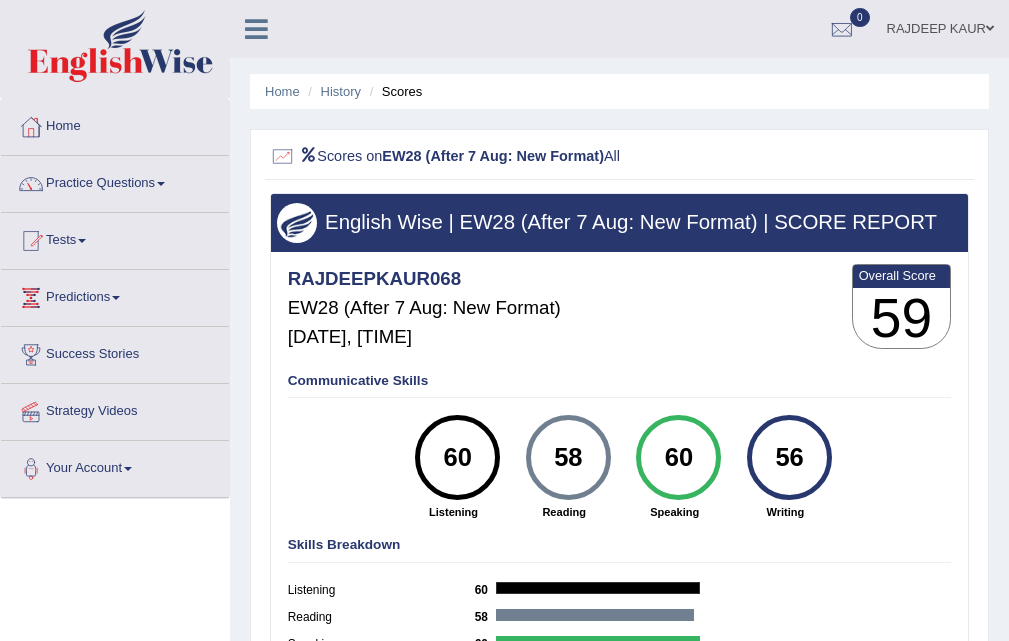 scroll, scrollTop: 0, scrollLeft: 0, axis: both 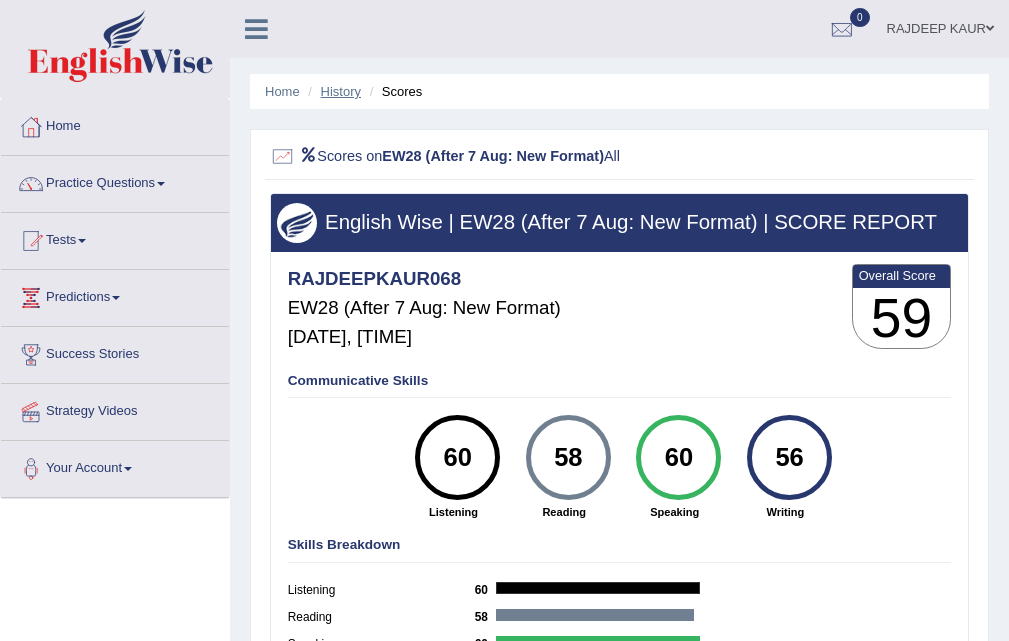click on "History" at bounding box center [341, 91] 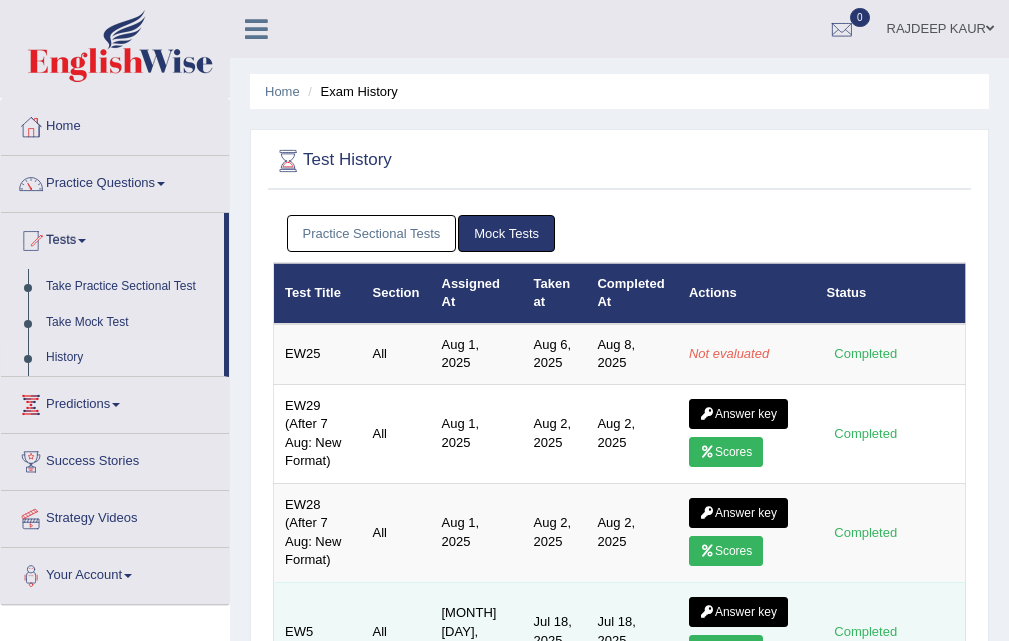 scroll, scrollTop: 200, scrollLeft: 0, axis: vertical 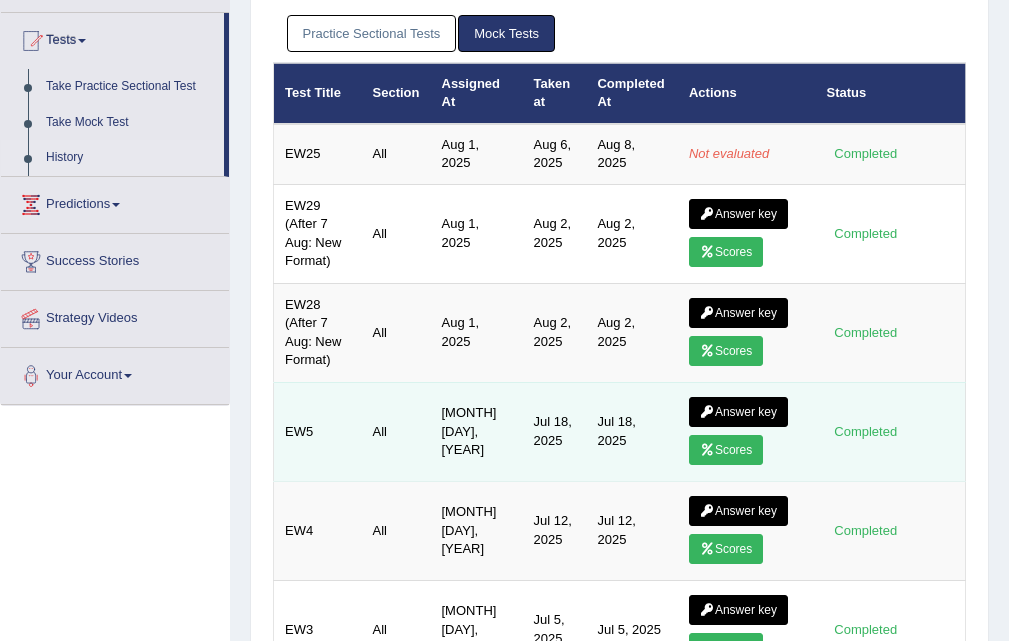 click at bounding box center (707, 450) 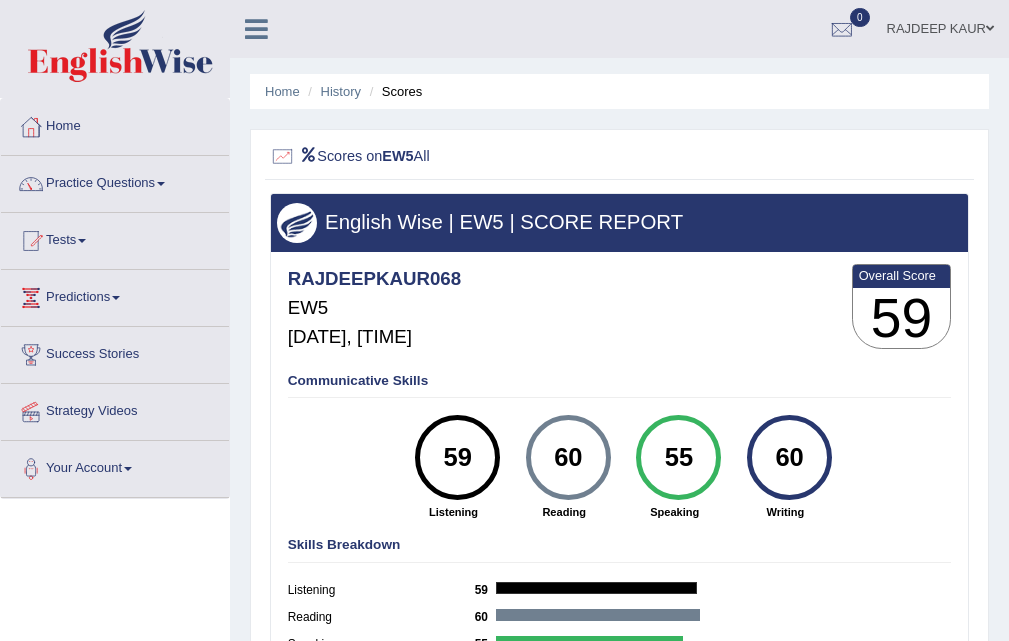scroll, scrollTop: 0, scrollLeft: 0, axis: both 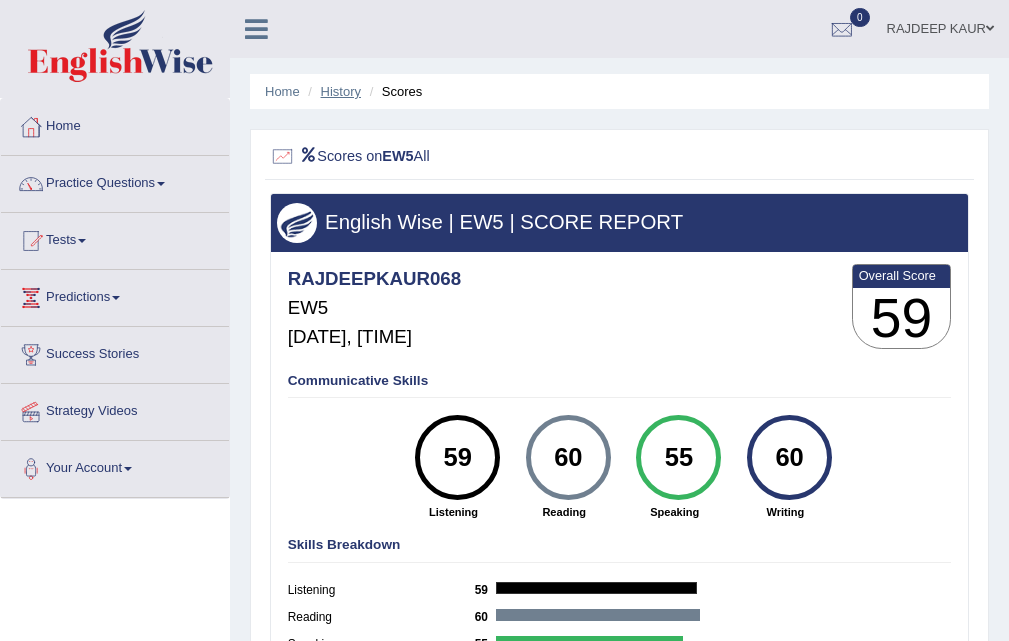 click on "History" at bounding box center [341, 91] 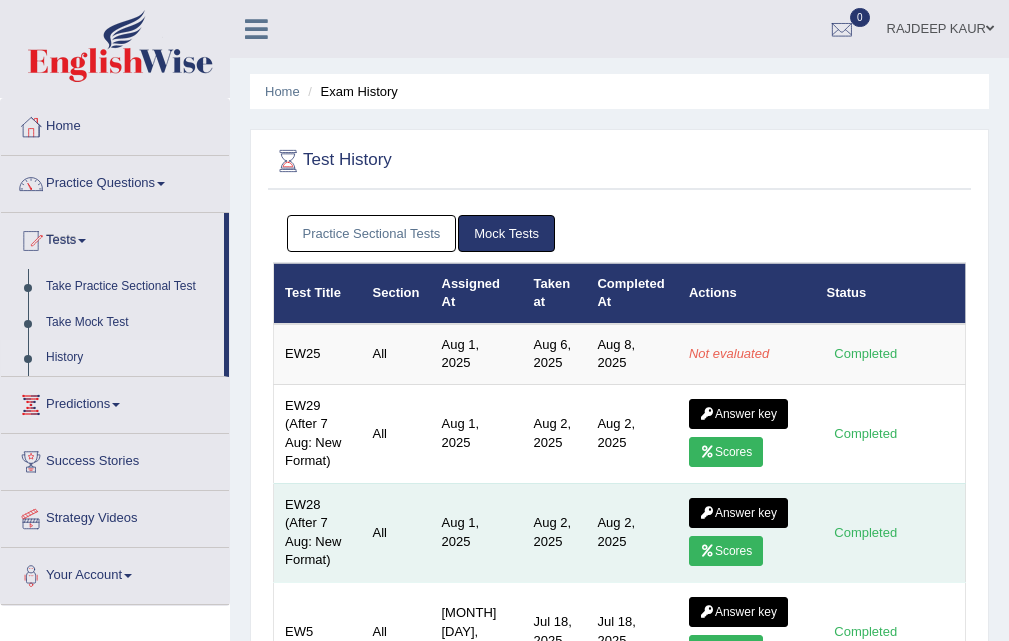 scroll, scrollTop: 100, scrollLeft: 0, axis: vertical 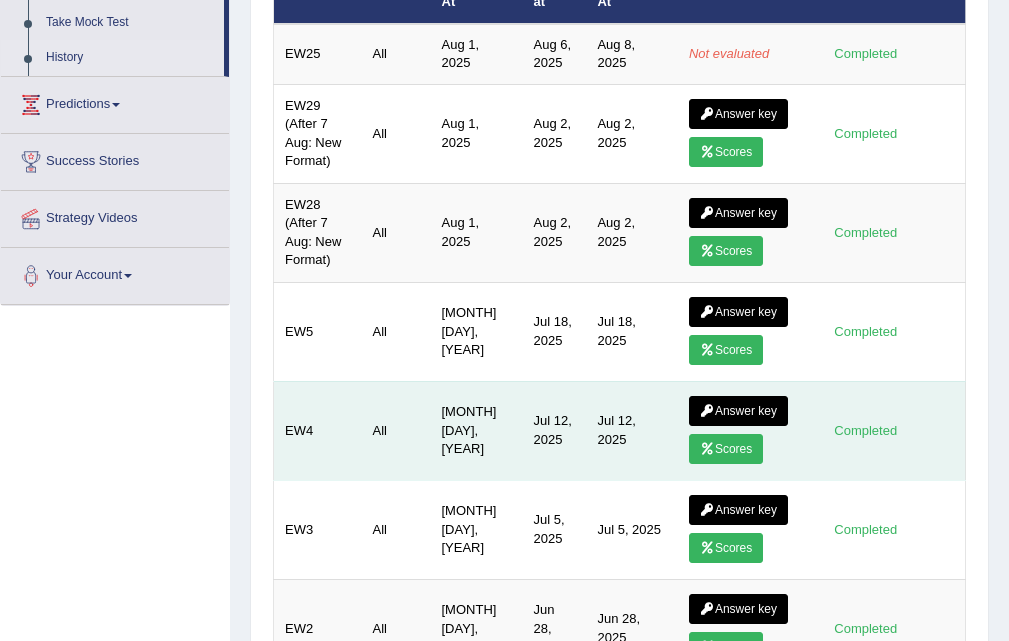click on "Scores" at bounding box center (726, 449) 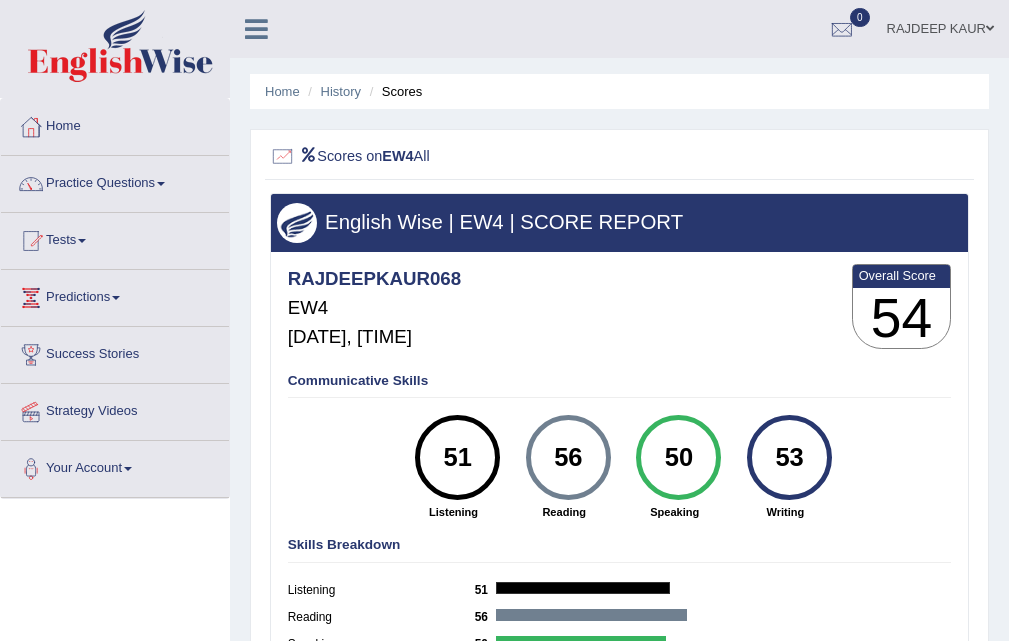 scroll, scrollTop: 0, scrollLeft: 0, axis: both 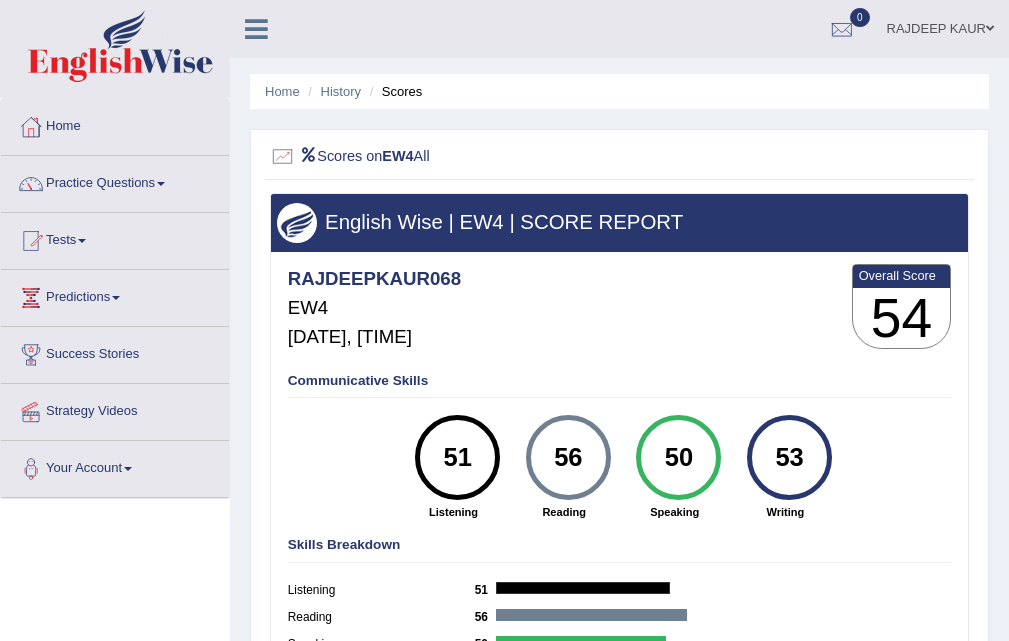 click on "Home
History
Scores" 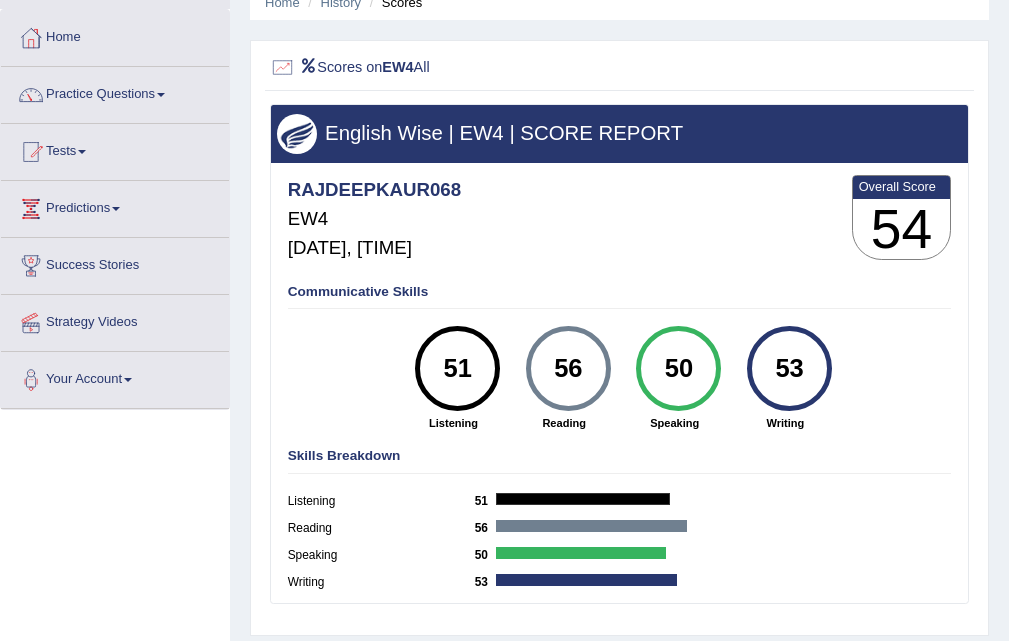 scroll, scrollTop: 0, scrollLeft: 0, axis: both 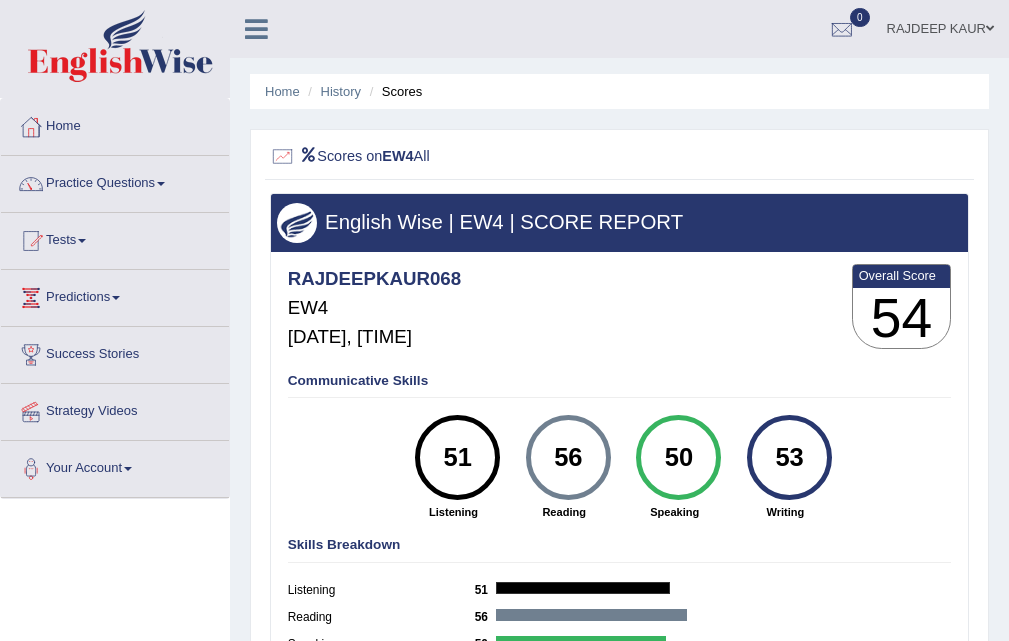 click on "History" 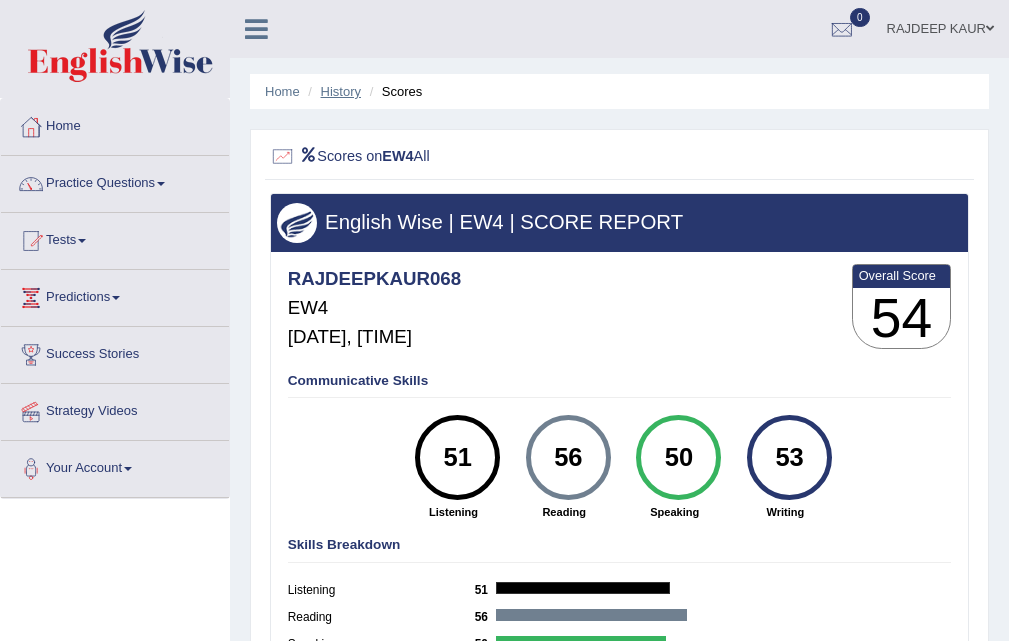 click on "History" 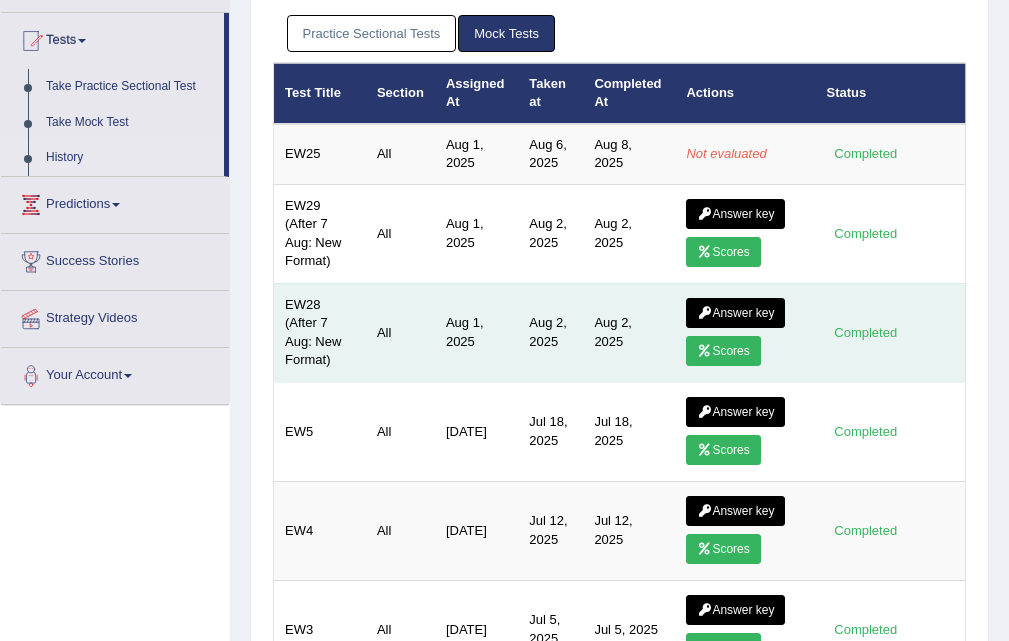 scroll, scrollTop: 200, scrollLeft: 0, axis: vertical 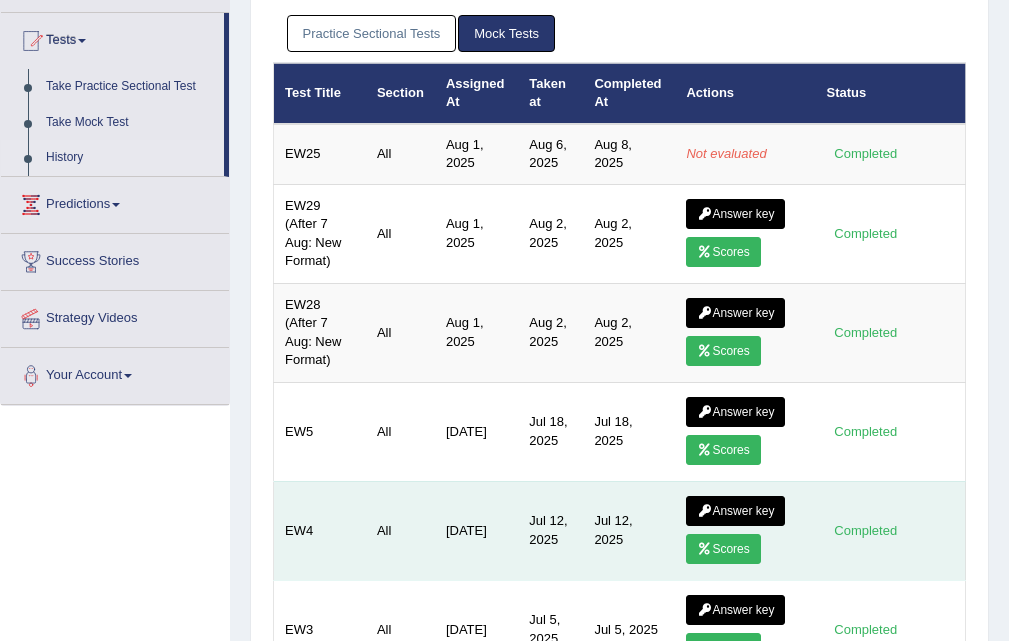 click at bounding box center [704, 549] 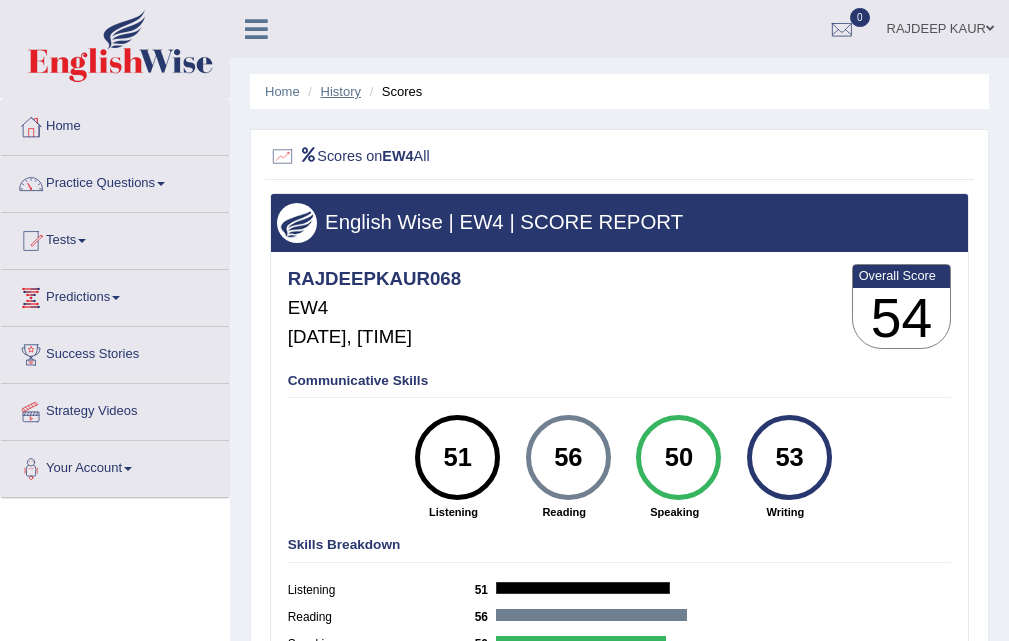 scroll, scrollTop: 0, scrollLeft: 0, axis: both 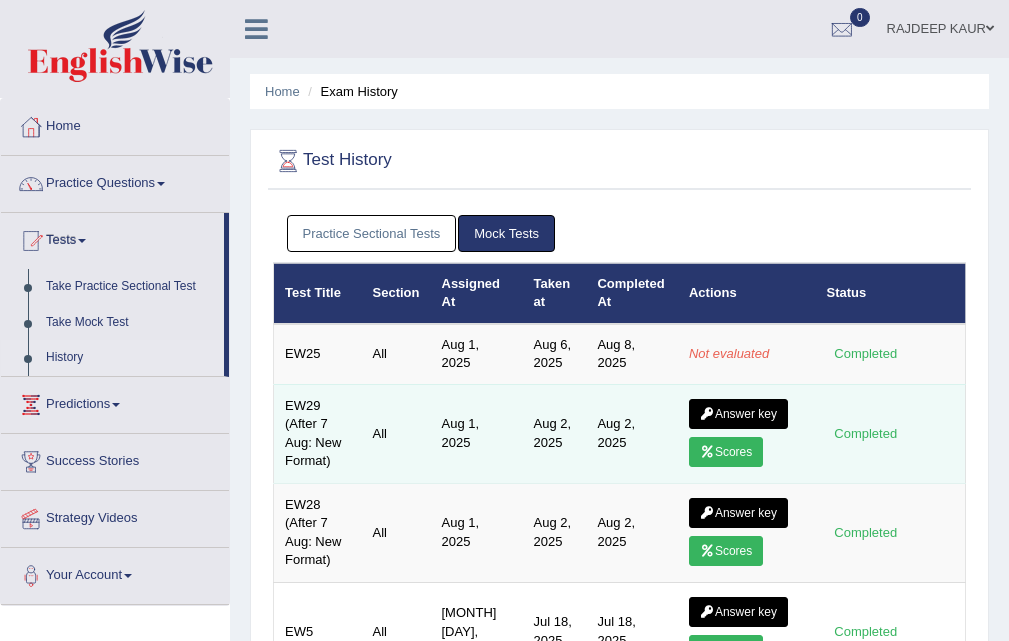 click at bounding box center (707, 452) 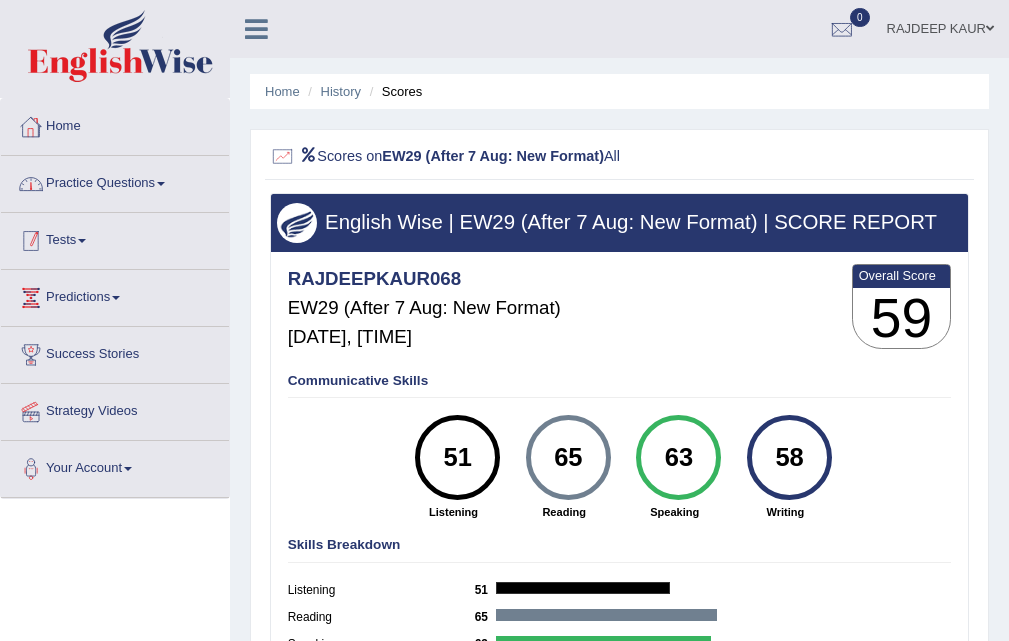 scroll, scrollTop: 0, scrollLeft: 0, axis: both 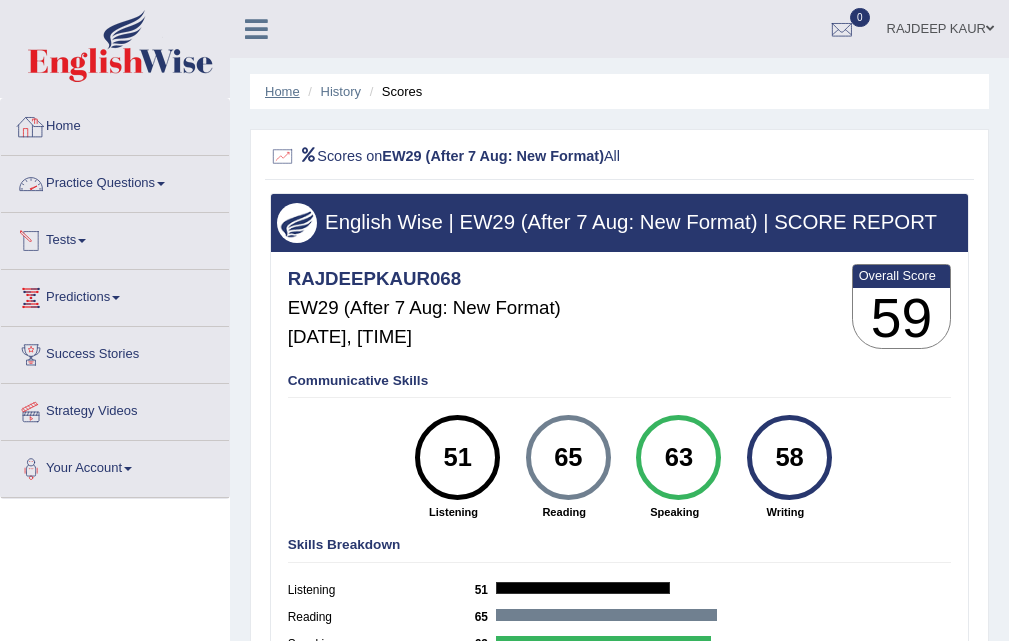 click on "Home" at bounding box center [282, 91] 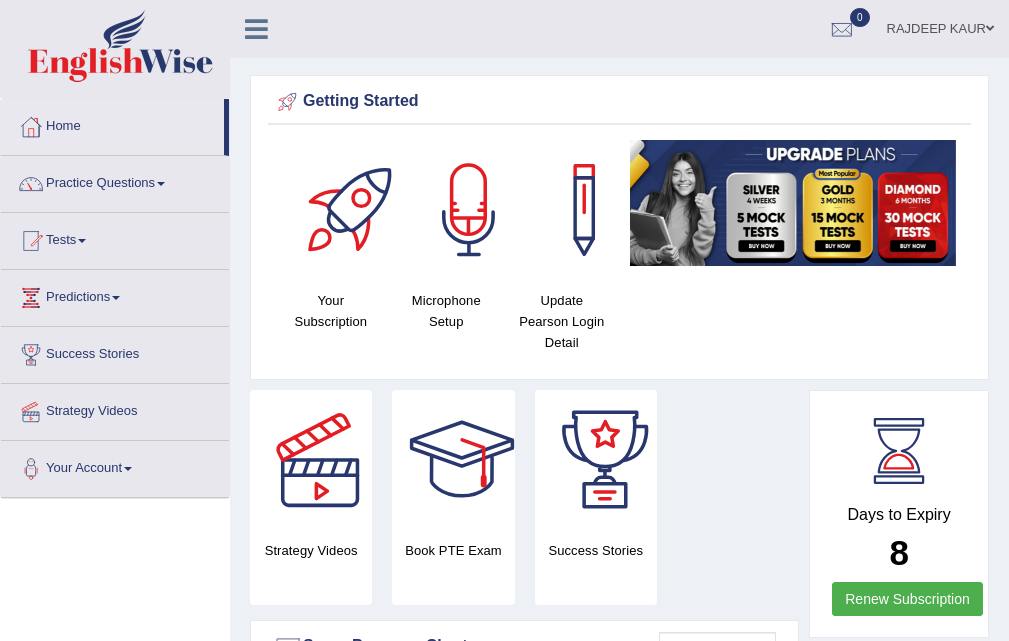 scroll, scrollTop: 0, scrollLeft: 0, axis: both 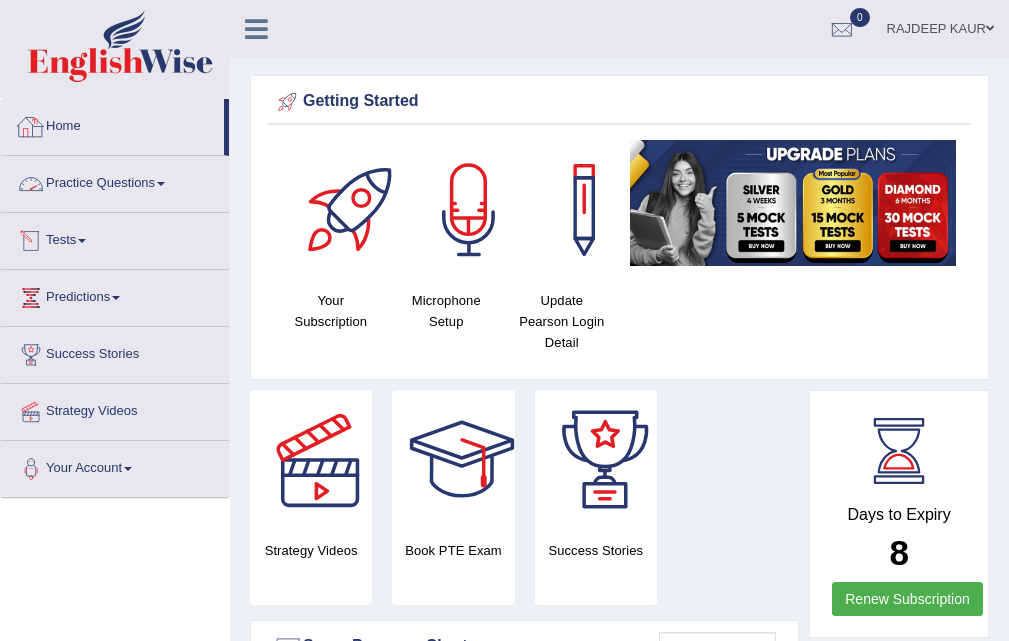 click on "Home" at bounding box center (112, 124) 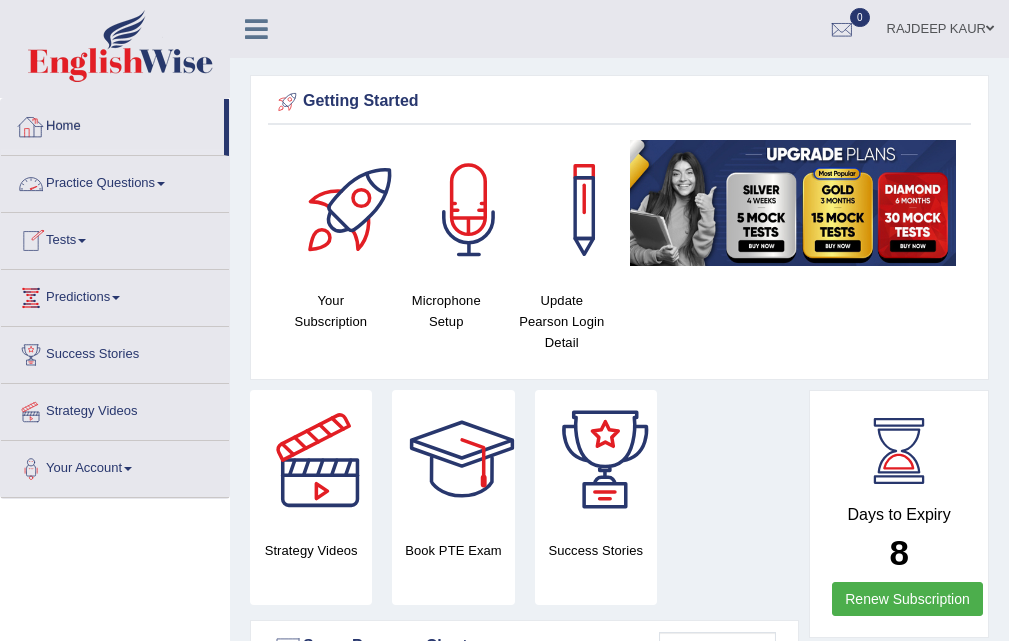 click on "Home" at bounding box center (112, 124) 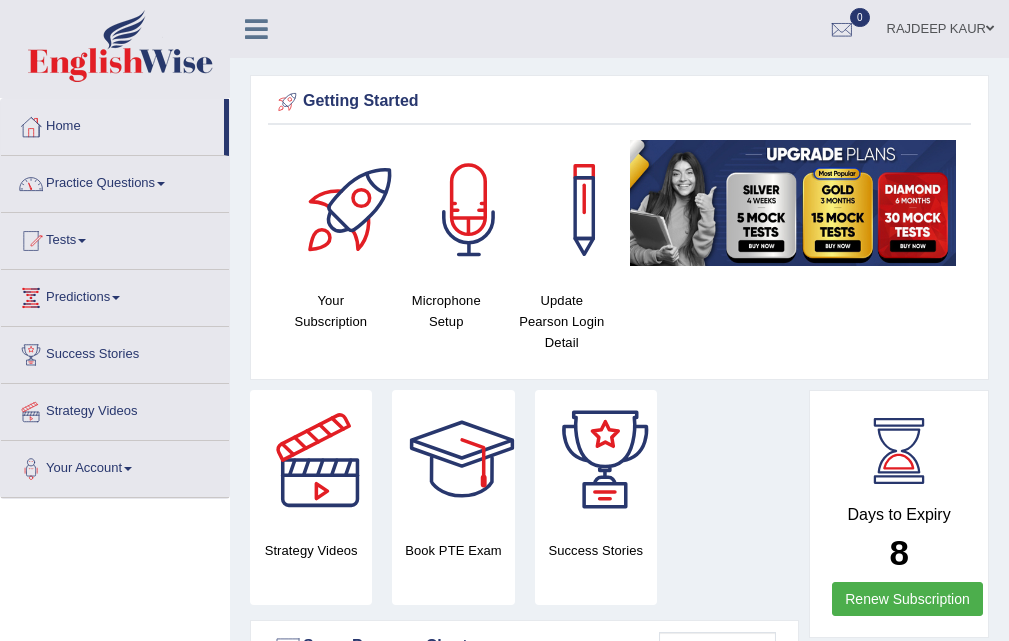 scroll, scrollTop: 292, scrollLeft: 0, axis: vertical 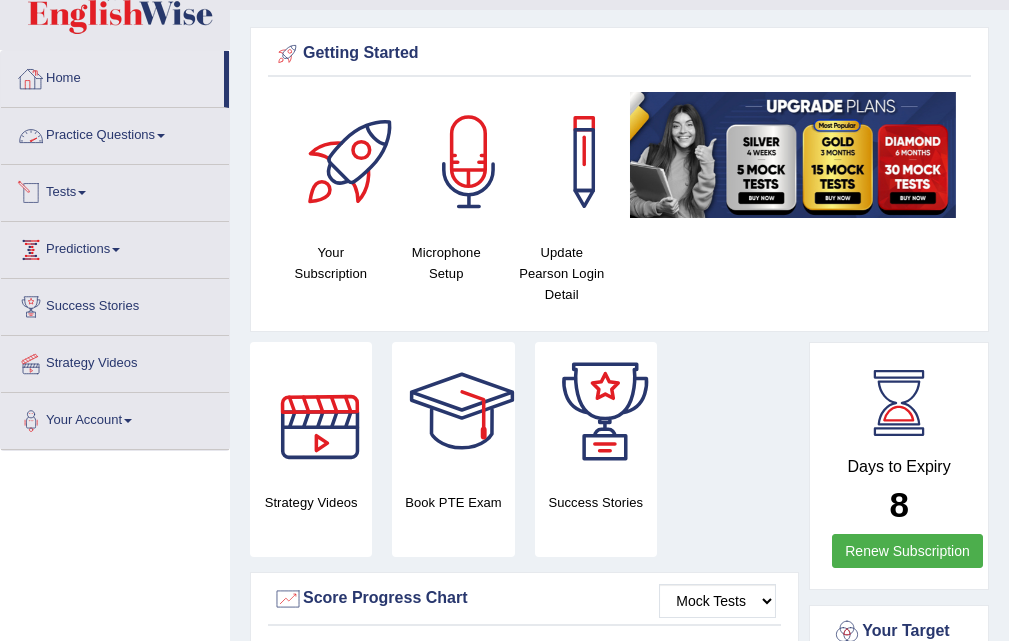 click on "Home" at bounding box center [112, 76] 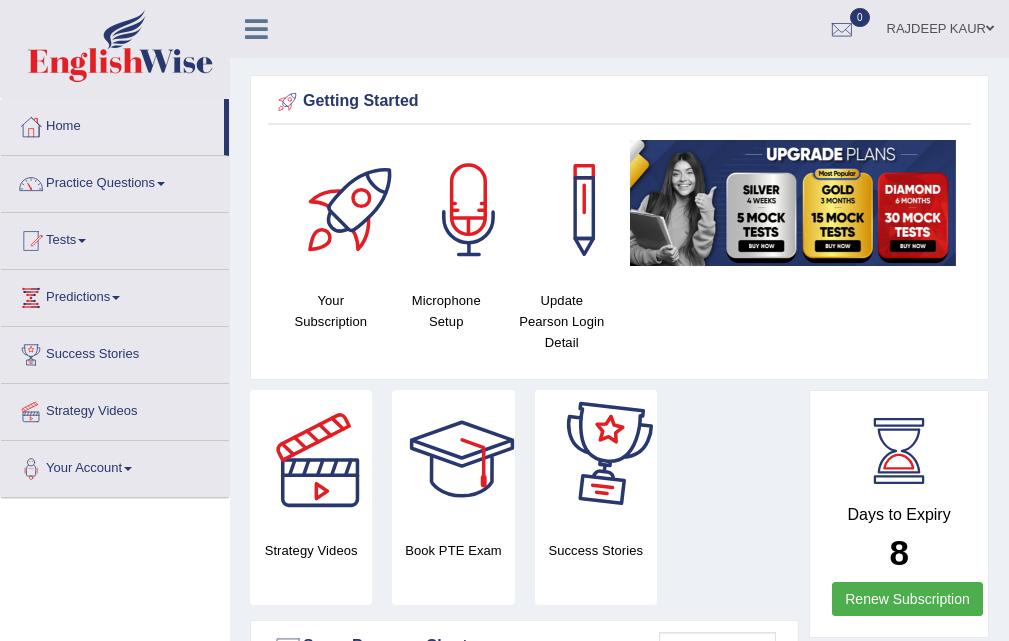 scroll, scrollTop: 0, scrollLeft: 0, axis: both 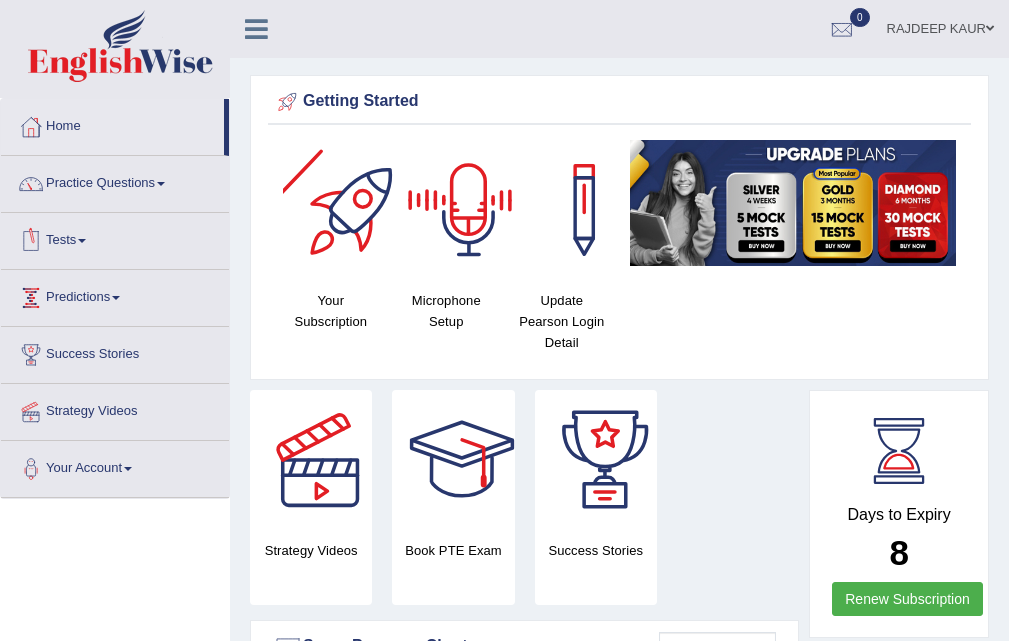 click on "Tests" at bounding box center (115, 238) 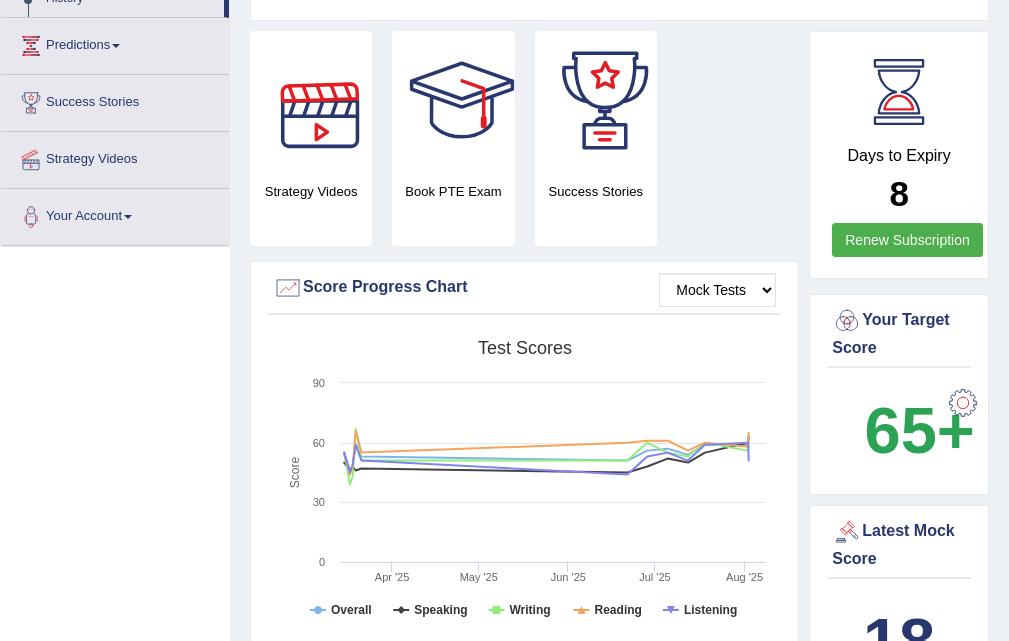 scroll, scrollTop: 100, scrollLeft: 0, axis: vertical 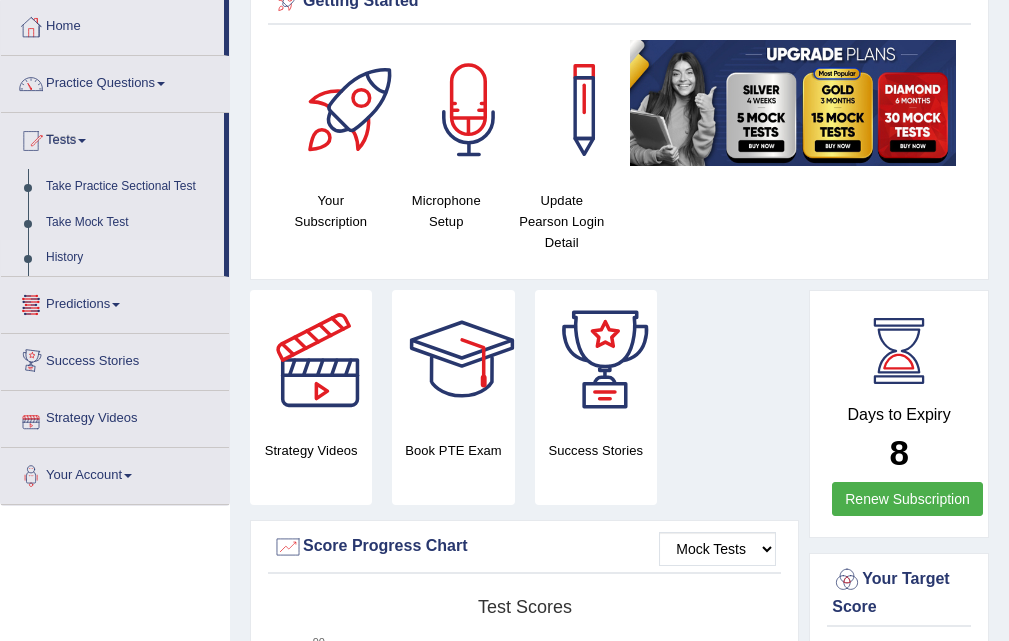 click on "History" at bounding box center (130, 258) 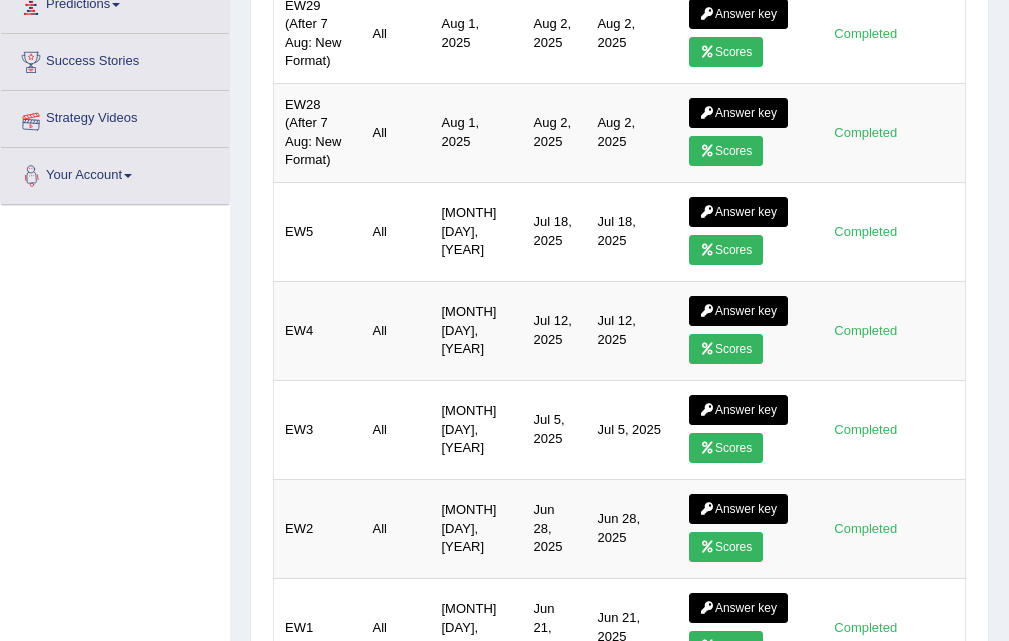 scroll, scrollTop: 212, scrollLeft: 0, axis: vertical 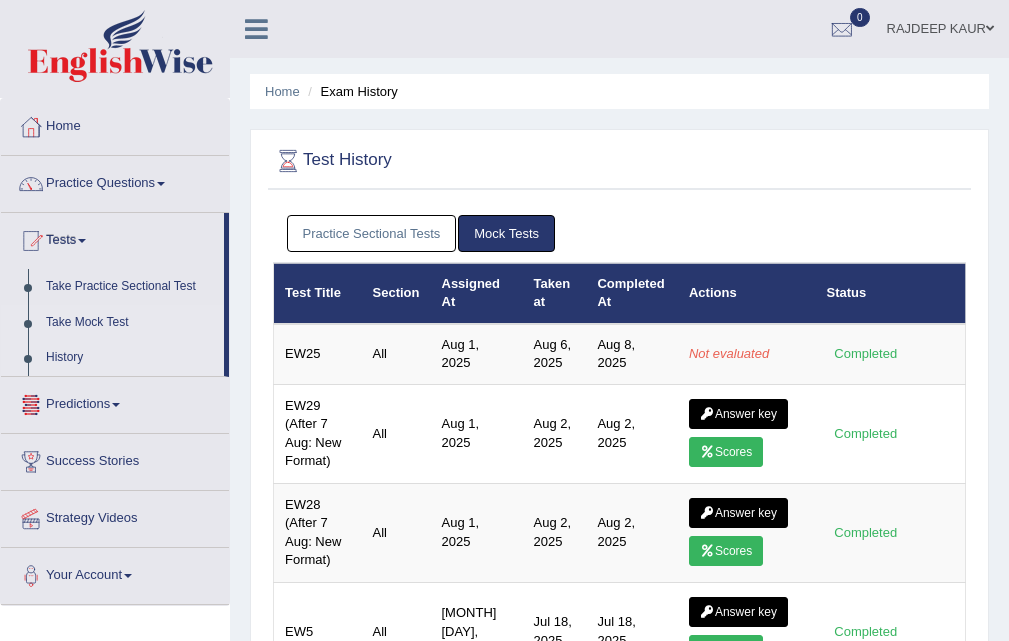 click on "Take Mock Test" at bounding box center [130, 323] 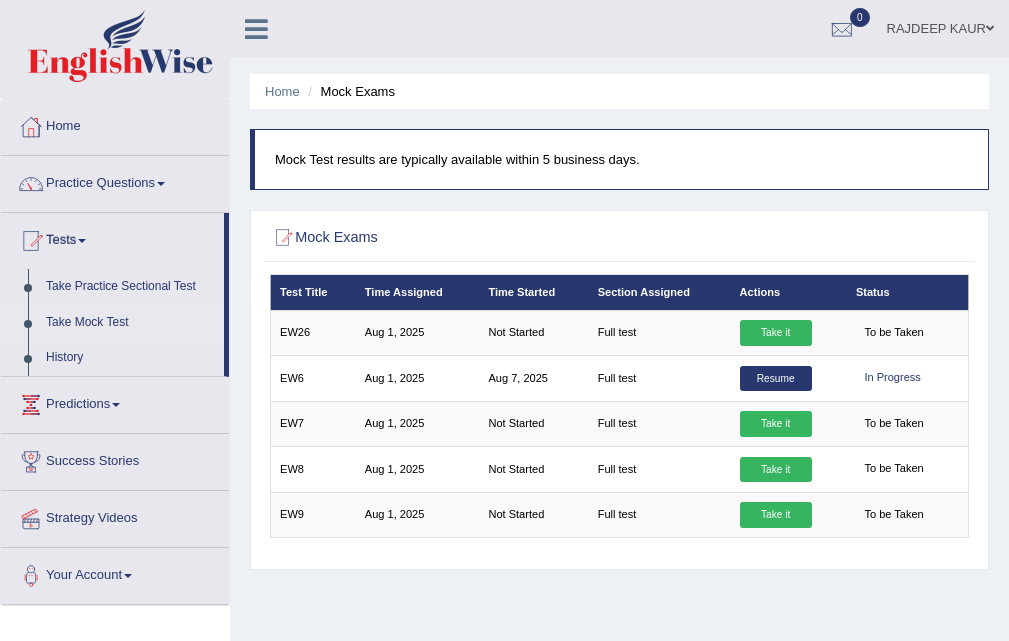 scroll, scrollTop: 0, scrollLeft: 0, axis: both 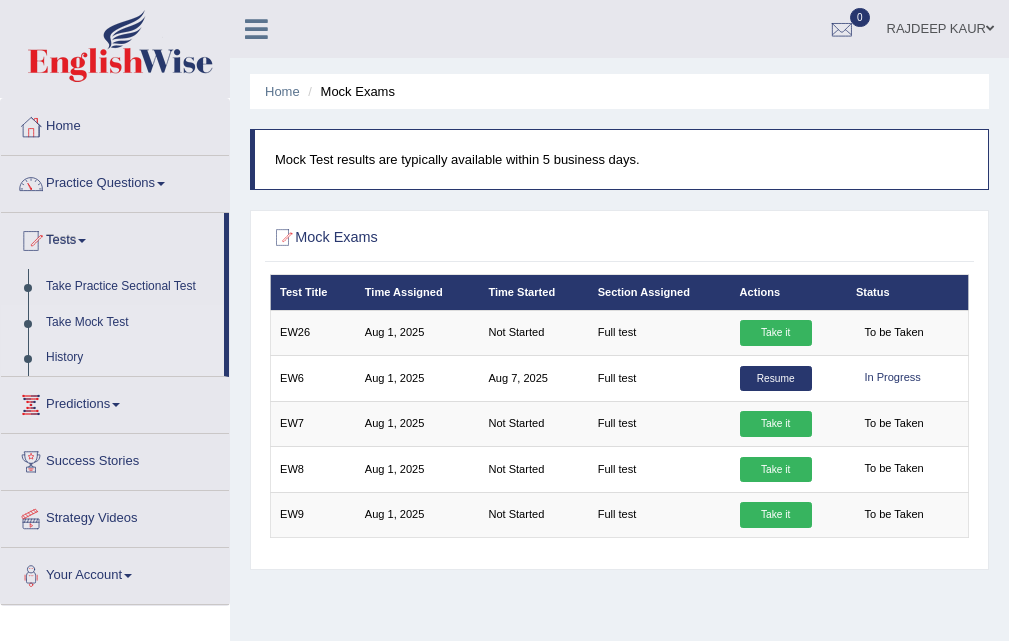 click on "History" at bounding box center [130, 358] 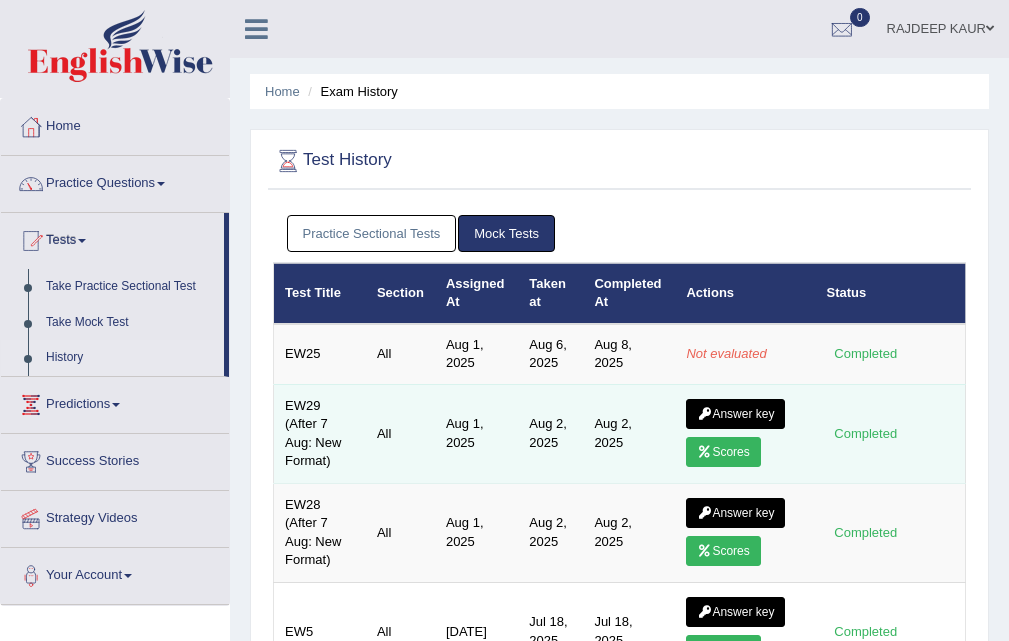 scroll, scrollTop: 0, scrollLeft: 0, axis: both 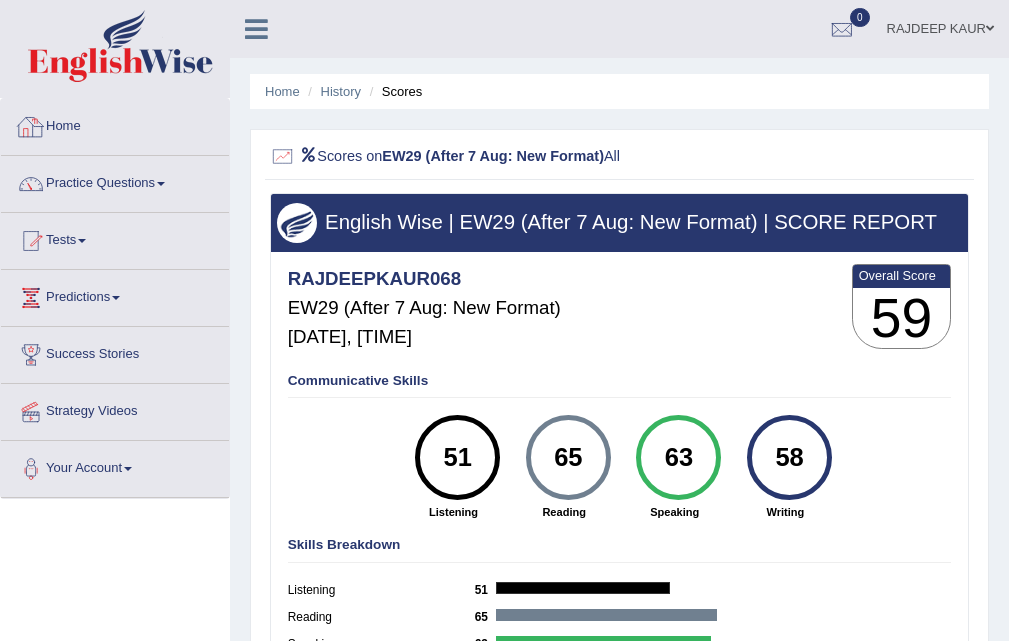 click on "Home
History
Scores" at bounding box center [619, 91] 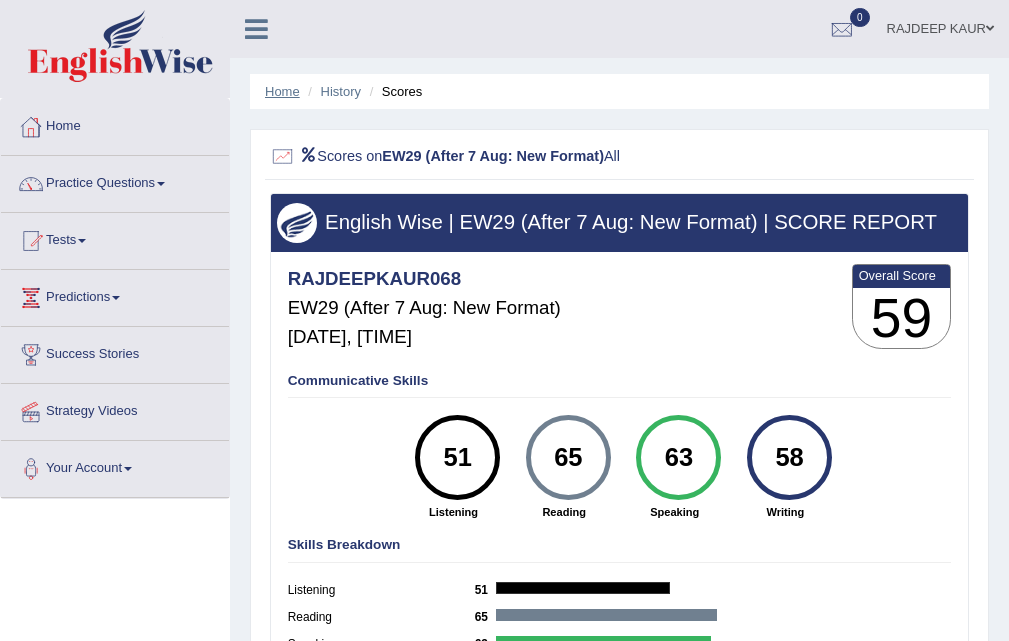 click on "Home" at bounding box center [282, 91] 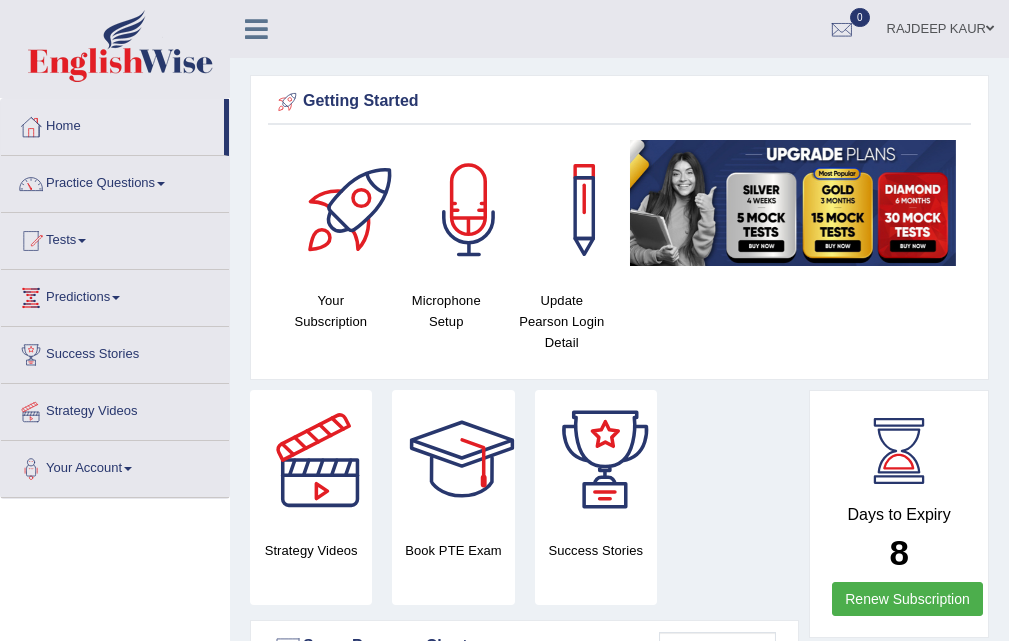 scroll, scrollTop: 1456, scrollLeft: 0, axis: vertical 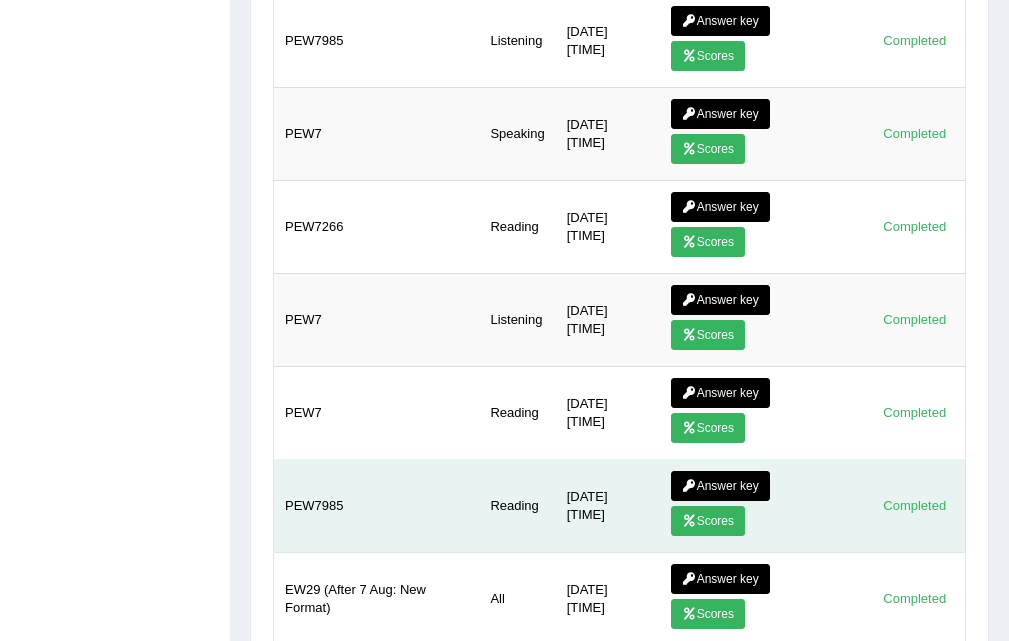 click on "Scores" at bounding box center (708, 521) 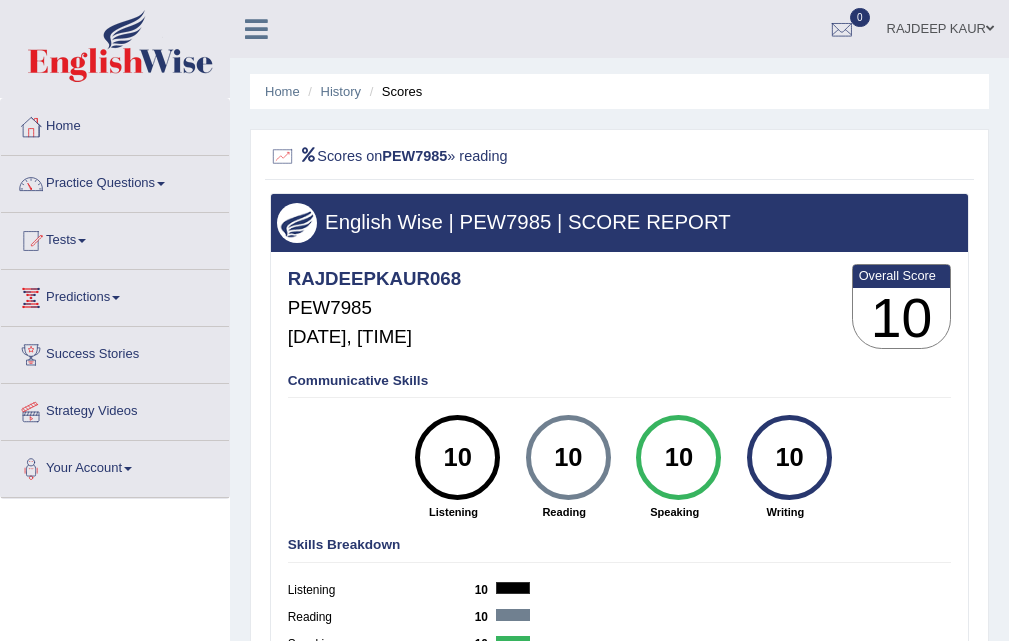scroll, scrollTop: 0, scrollLeft: 0, axis: both 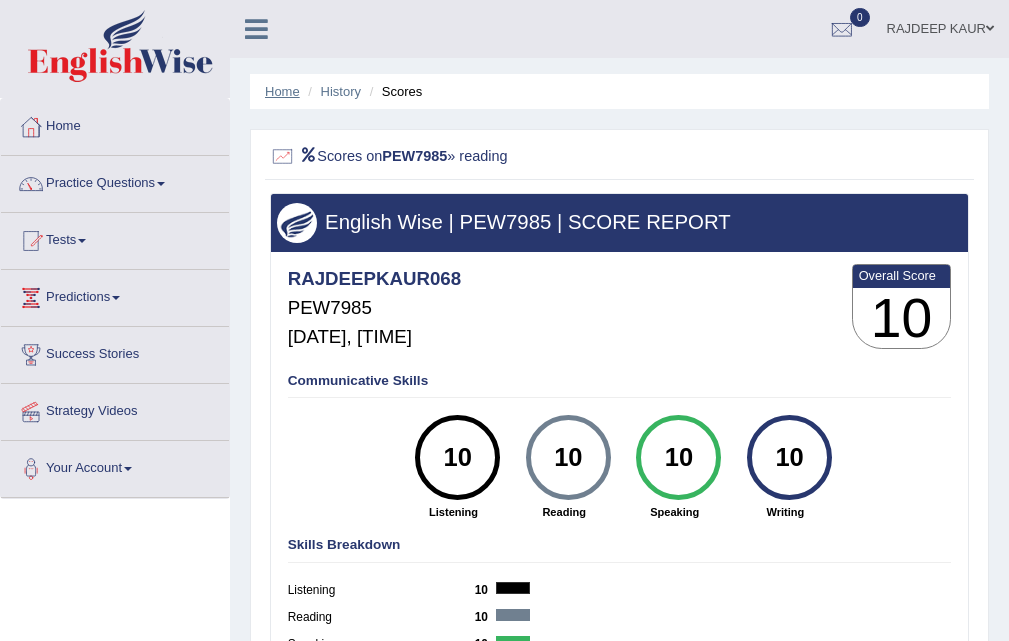 click on "Home" at bounding box center [282, 91] 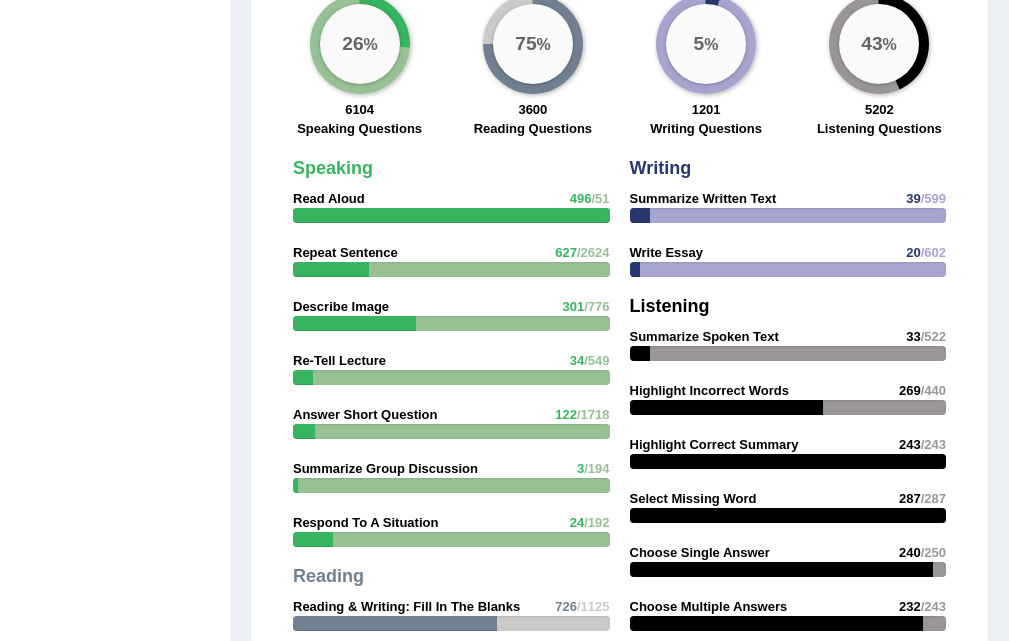 scroll, scrollTop: 0, scrollLeft: 0, axis: both 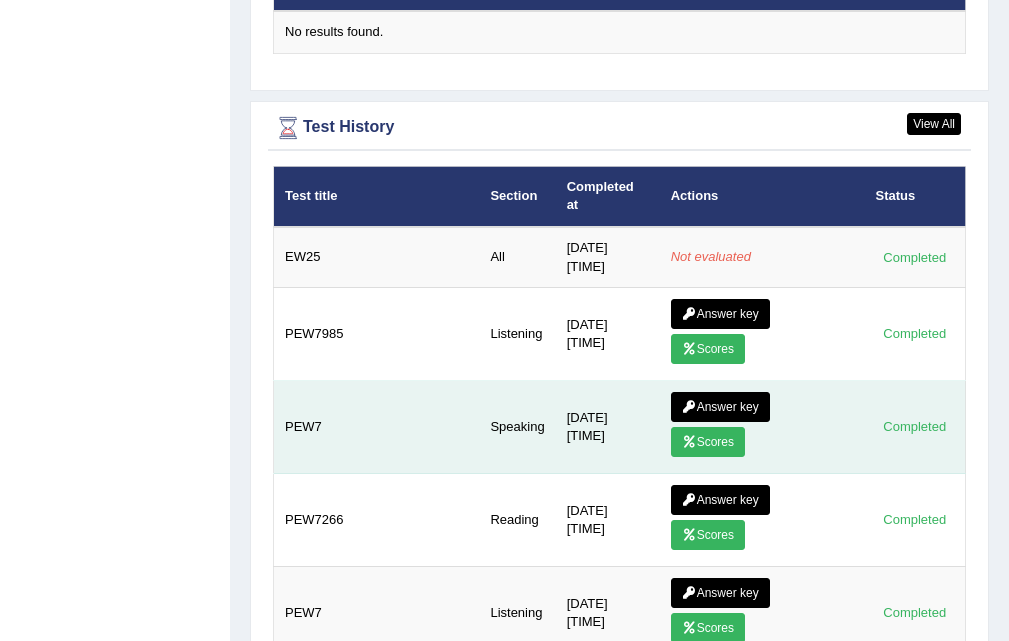 click on "Scores" at bounding box center [708, 442] 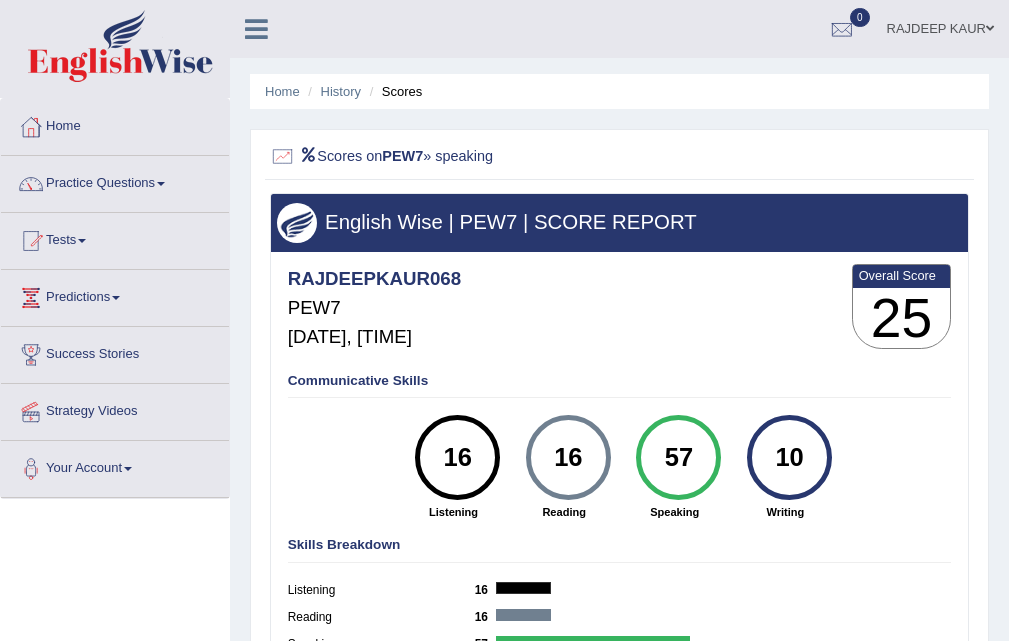 scroll, scrollTop: 0, scrollLeft: 0, axis: both 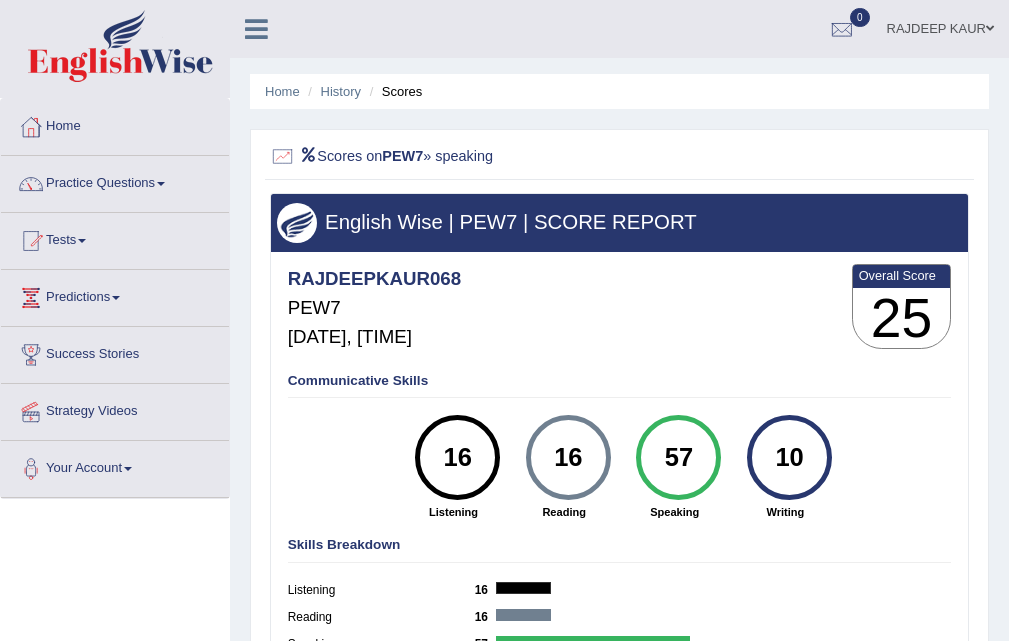 click on "History" at bounding box center [332, 91] 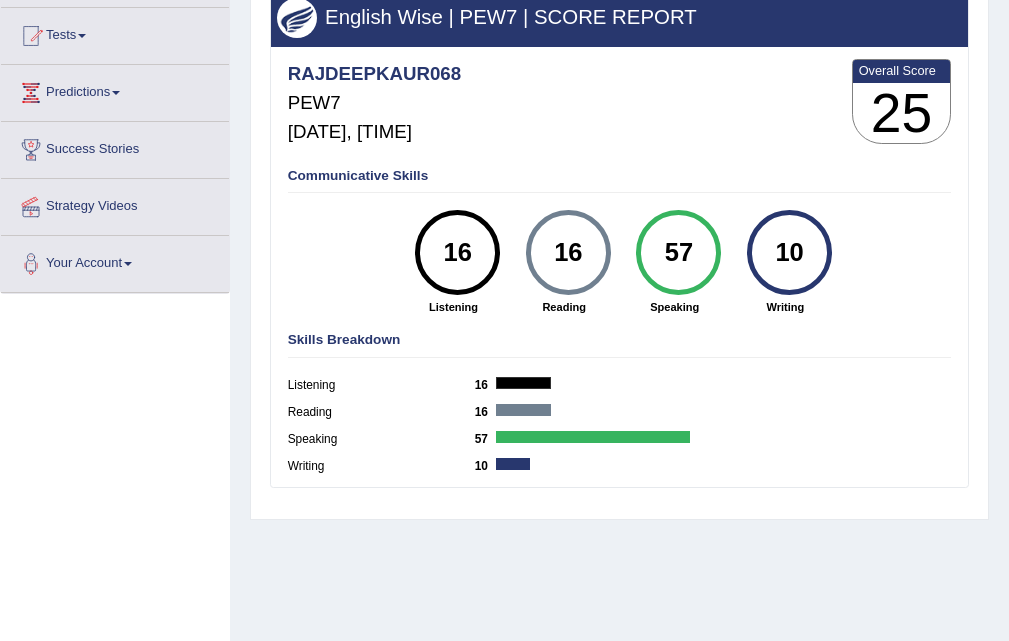 scroll, scrollTop: 0, scrollLeft: 0, axis: both 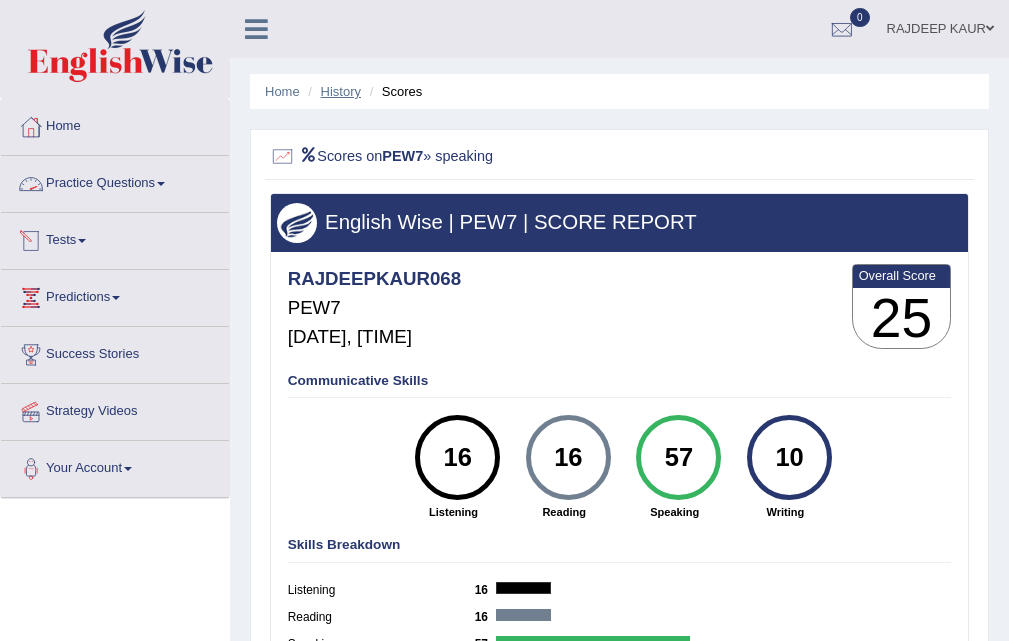 click on "History" at bounding box center (341, 91) 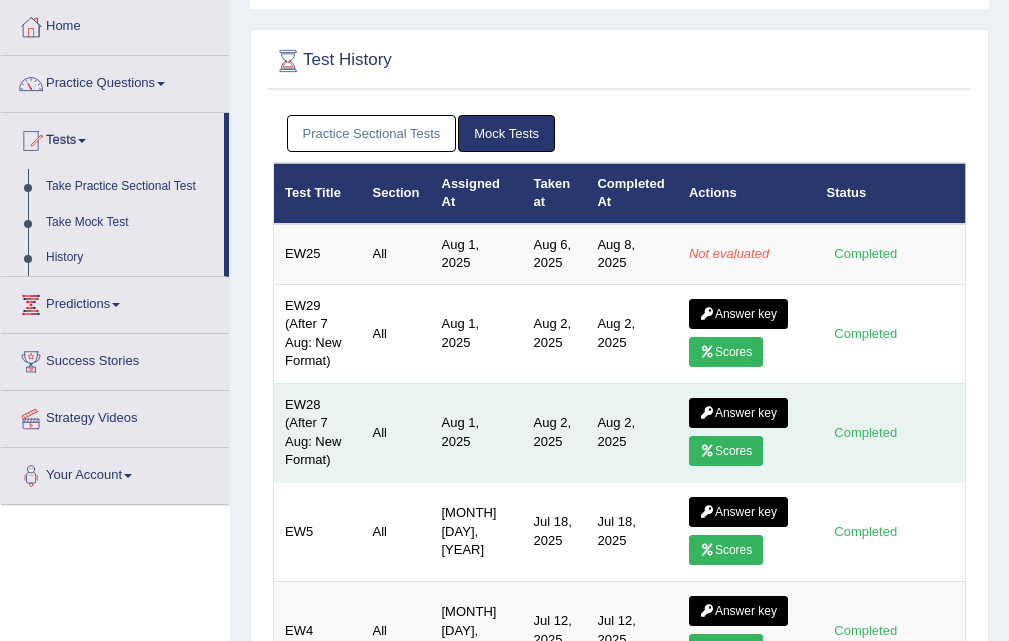 scroll, scrollTop: 100, scrollLeft: 0, axis: vertical 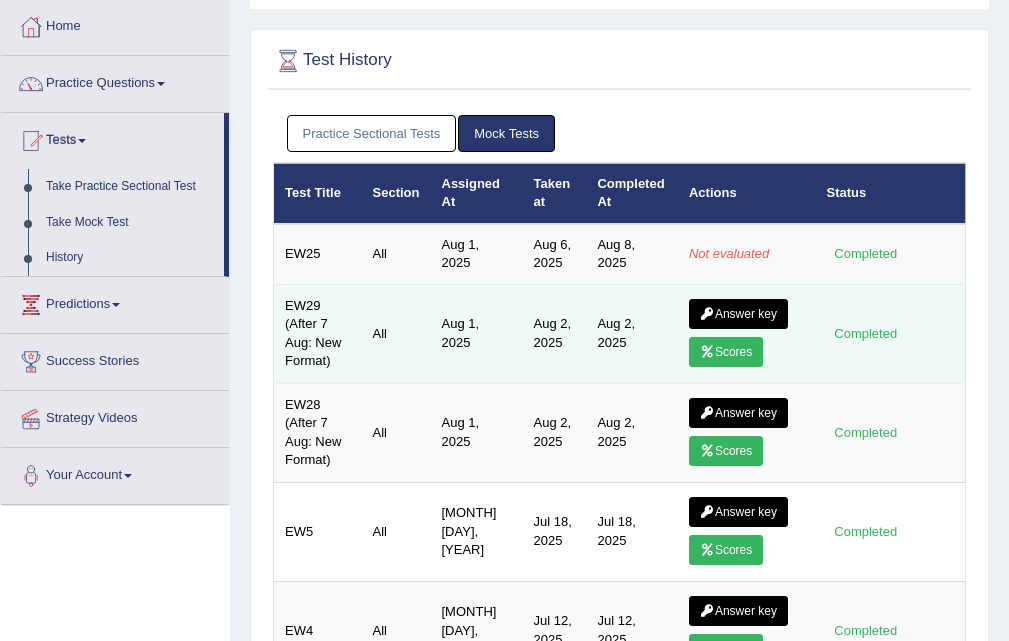 click on "Answer key" at bounding box center (738, 314) 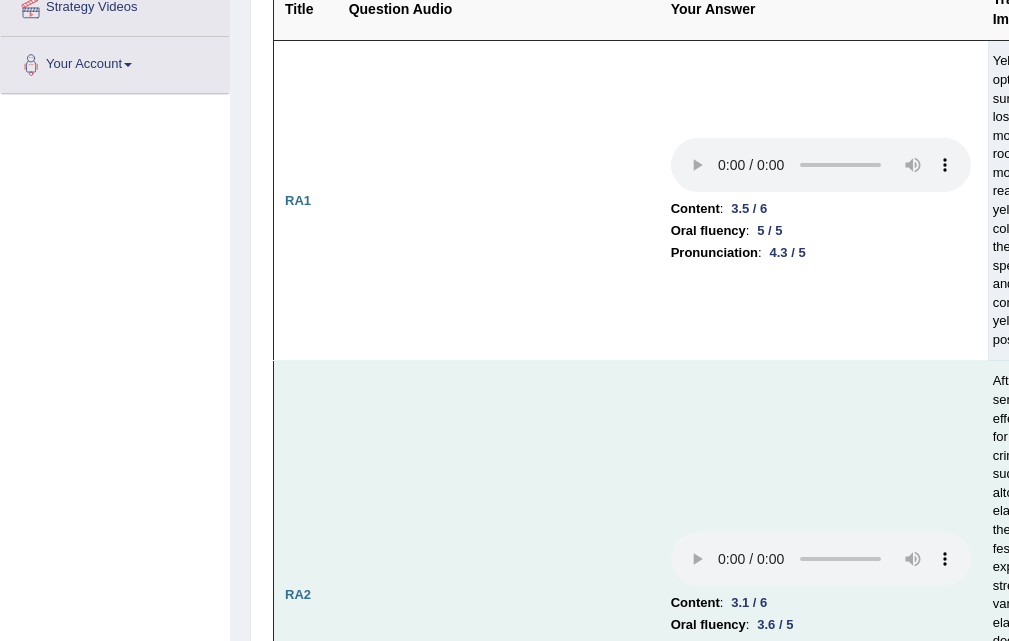 scroll, scrollTop: 404, scrollLeft: 0, axis: vertical 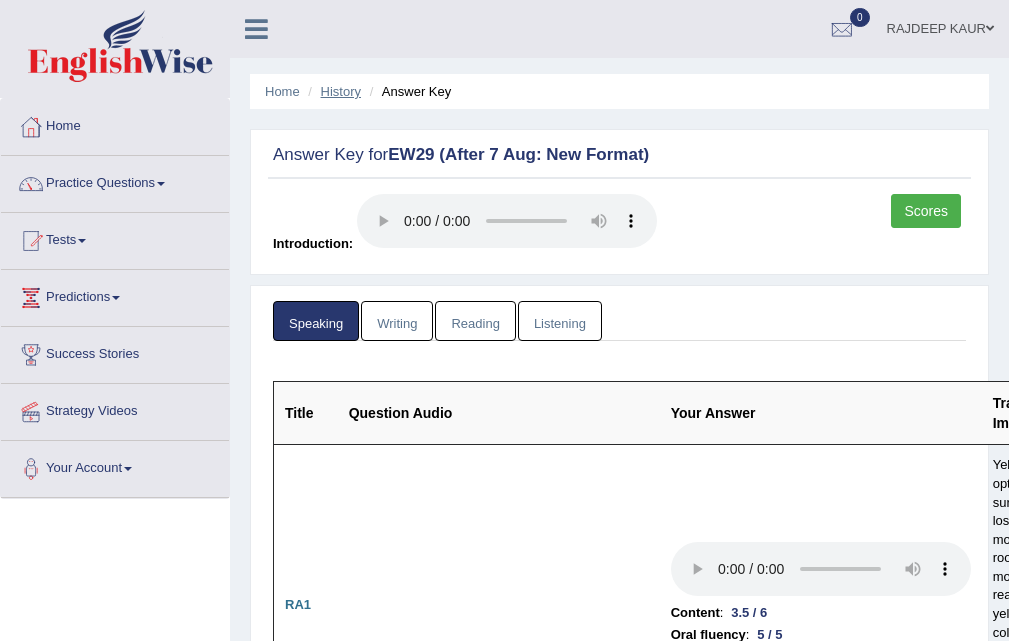 click on "History" at bounding box center (341, 91) 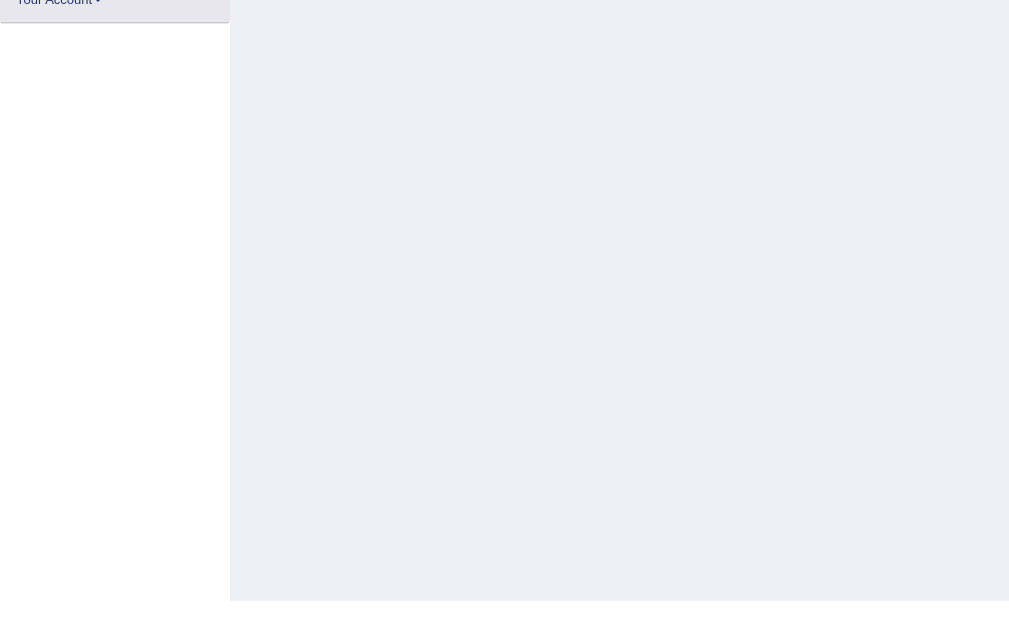 scroll, scrollTop: 0, scrollLeft: 0, axis: both 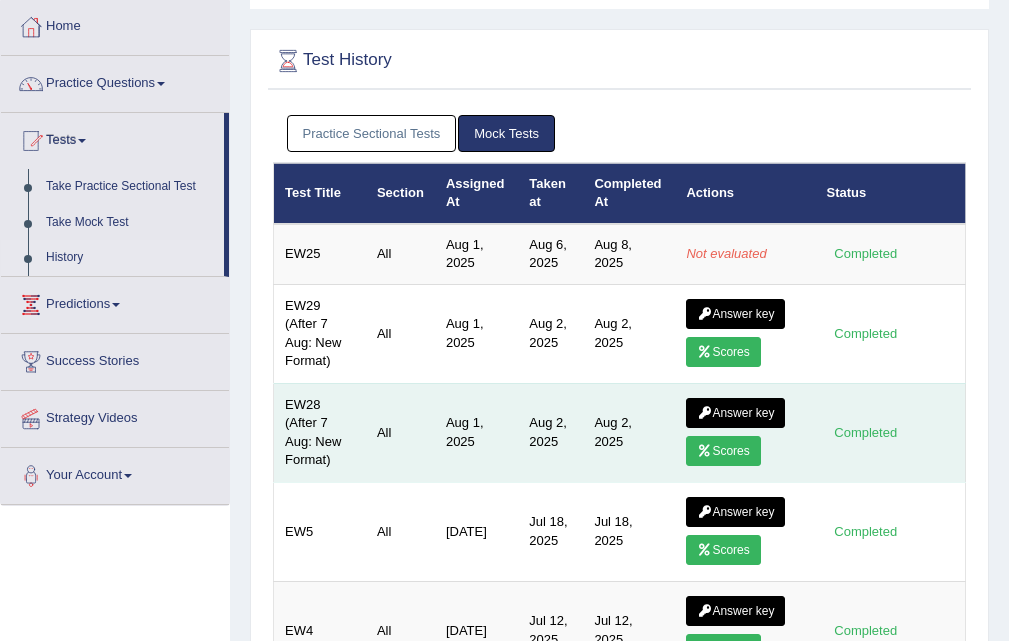 click on "Scores" at bounding box center (723, 451) 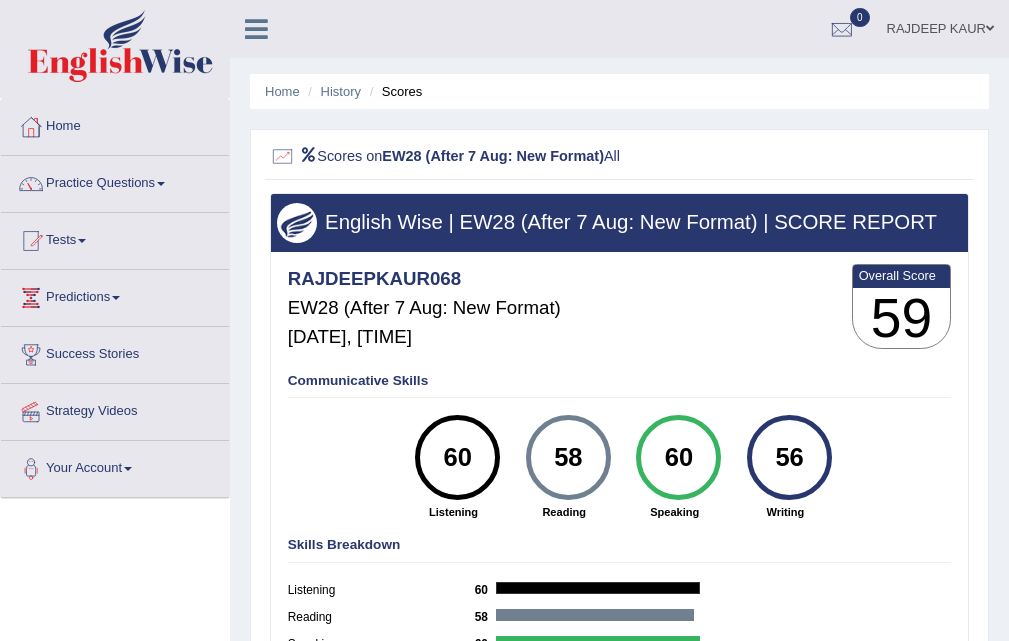 scroll, scrollTop: 0, scrollLeft: 0, axis: both 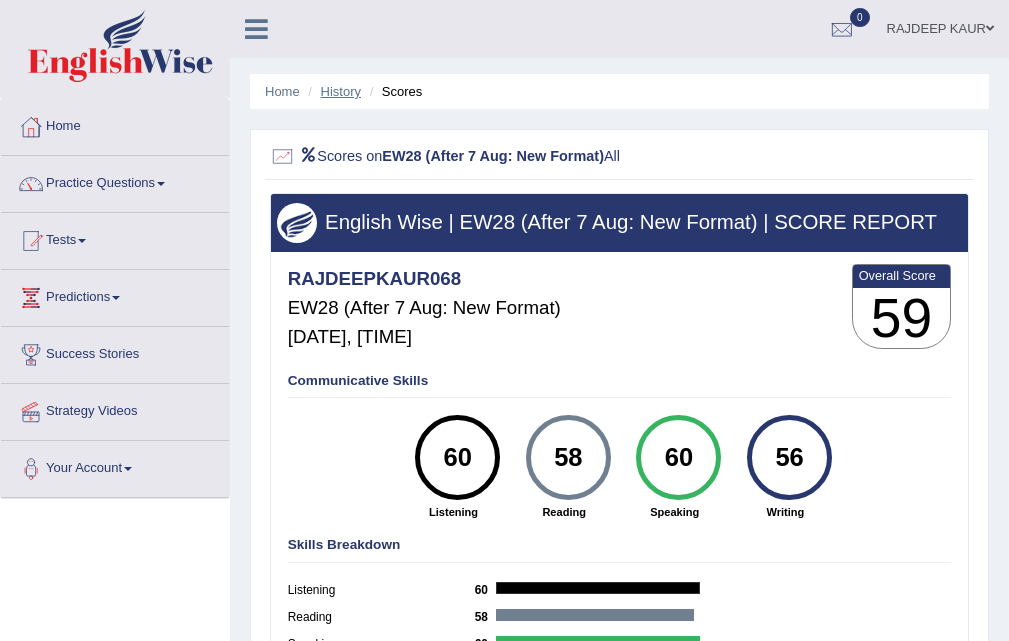 click on "History" at bounding box center (341, 91) 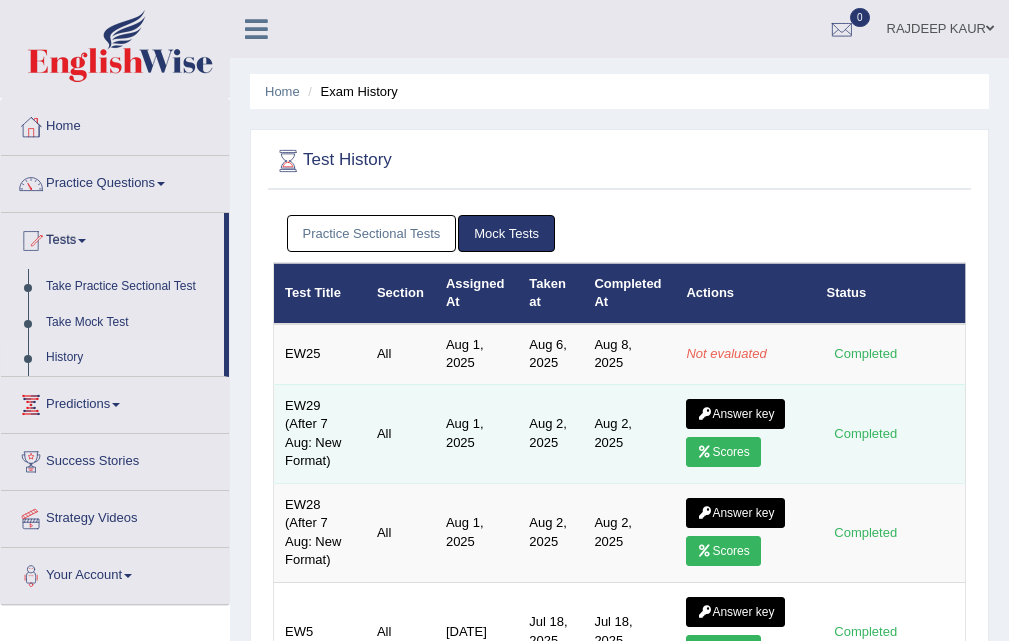 scroll, scrollTop: 0, scrollLeft: 0, axis: both 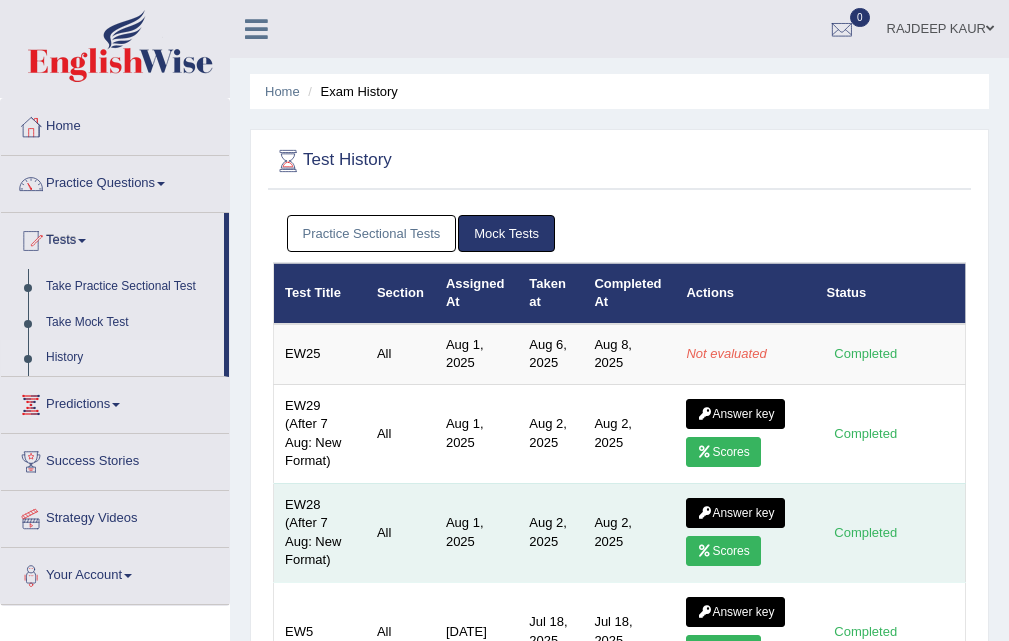 click on "Answer key" at bounding box center [735, 513] 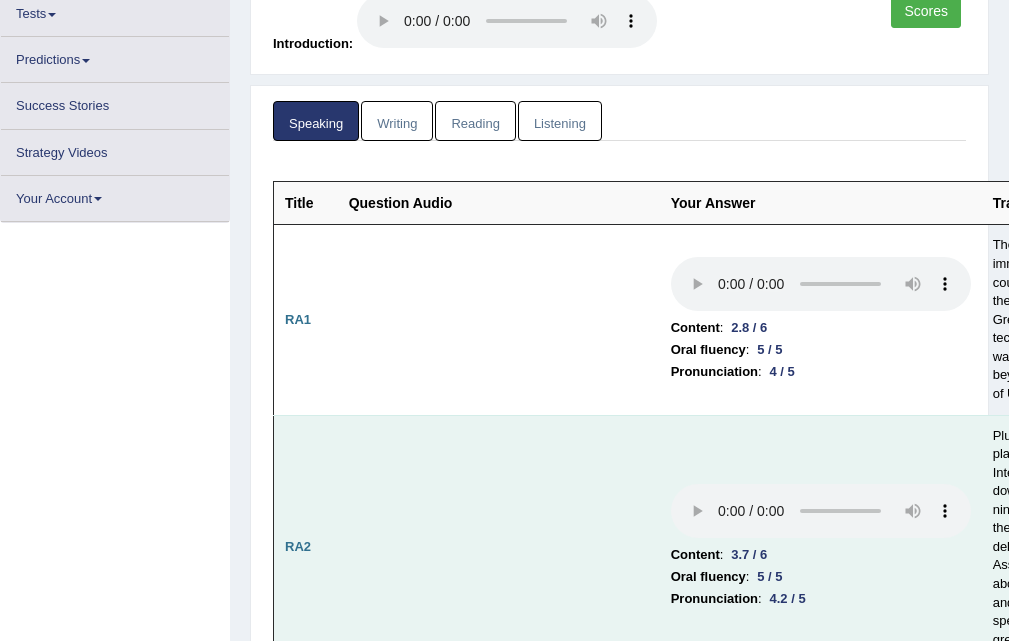 scroll, scrollTop: 200, scrollLeft: 0, axis: vertical 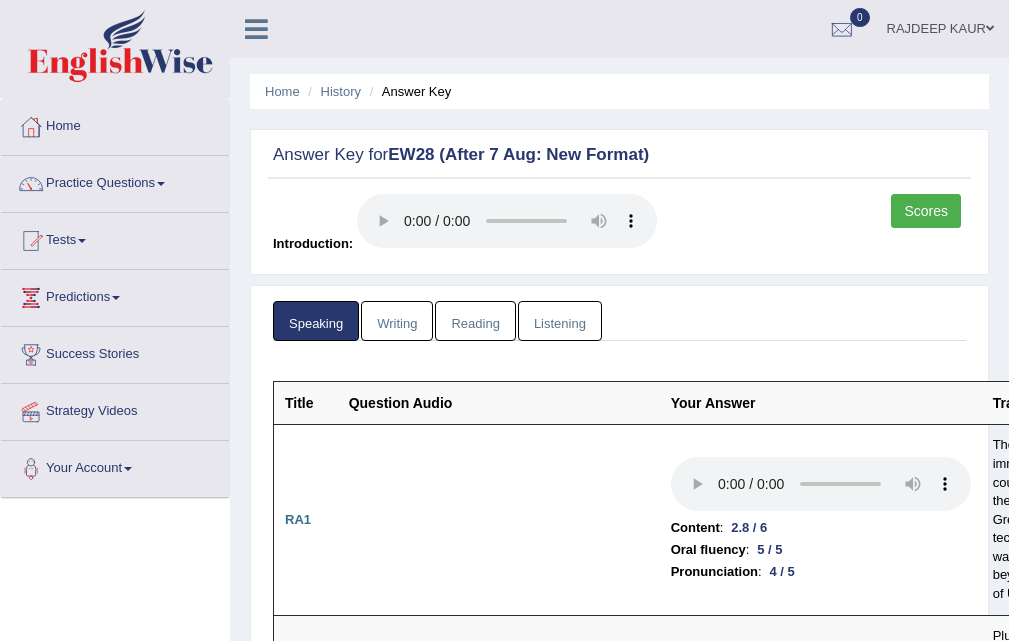click on "Home
History
Answer Key" at bounding box center [619, 91] 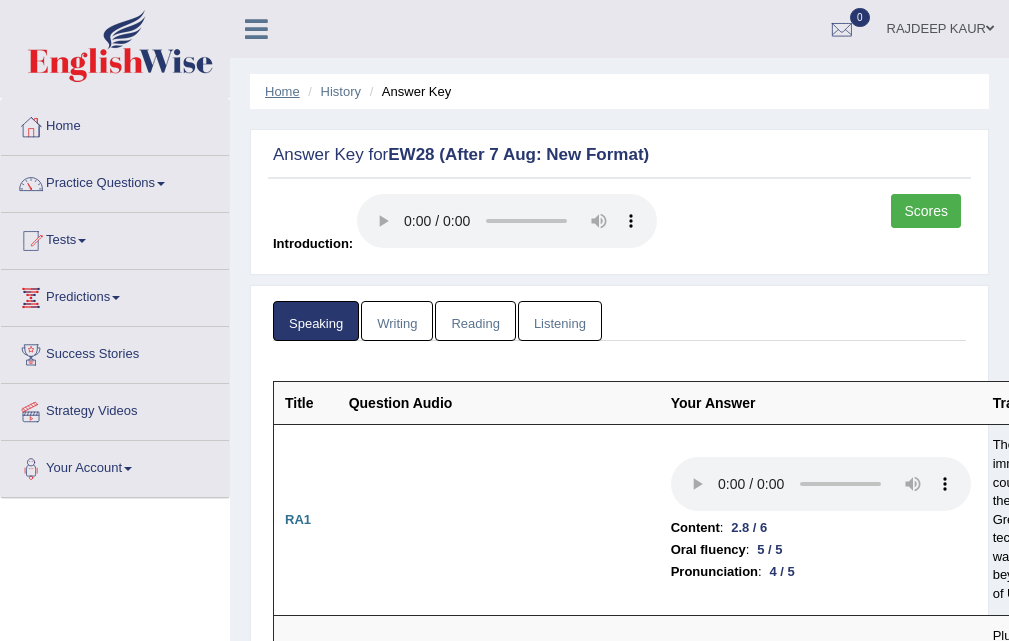click on "Home" at bounding box center [282, 91] 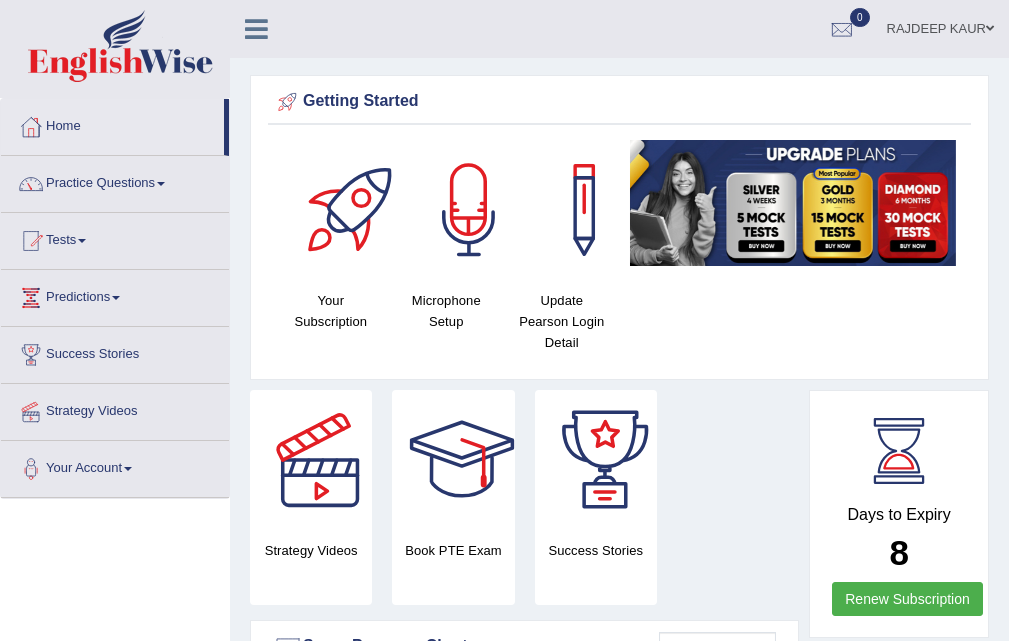 scroll, scrollTop: 1793, scrollLeft: 0, axis: vertical 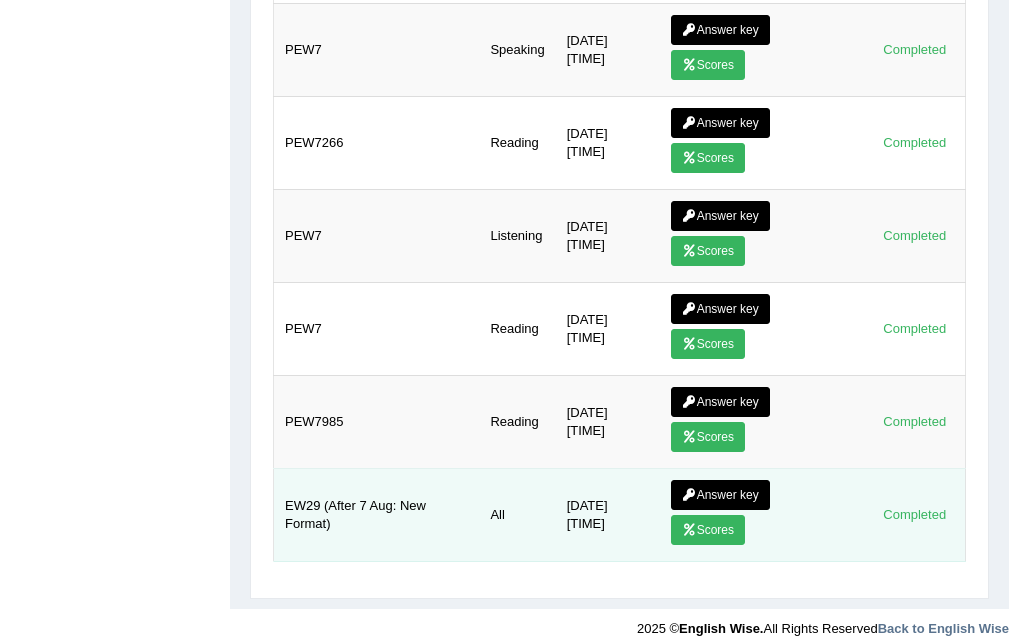 click on "Scores" at bounding box center [708, 530] 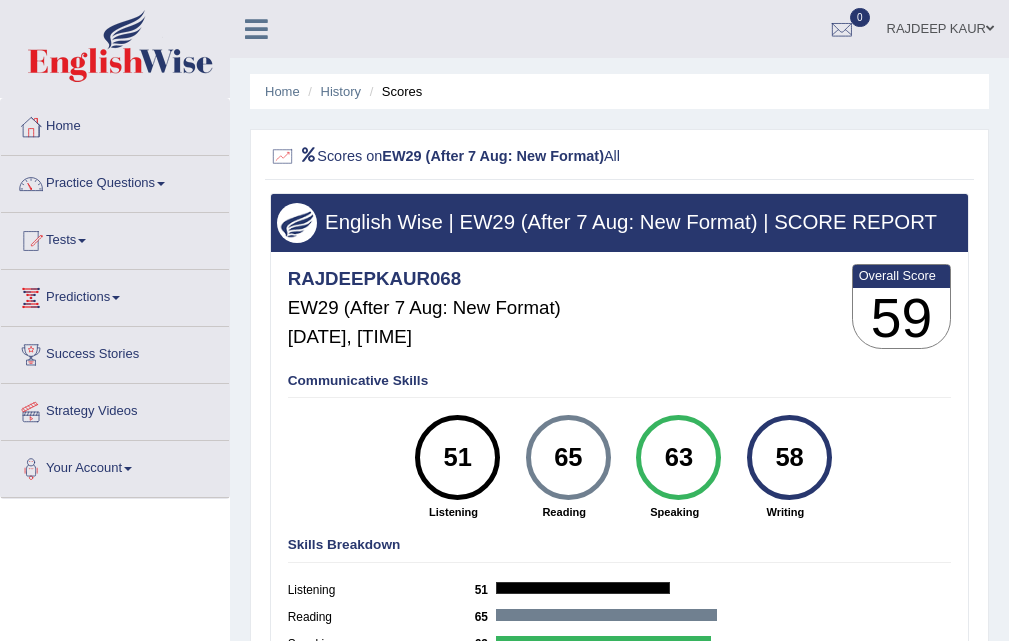 scroll, scrollTop: 0, scrollLeft: 0, axis: both 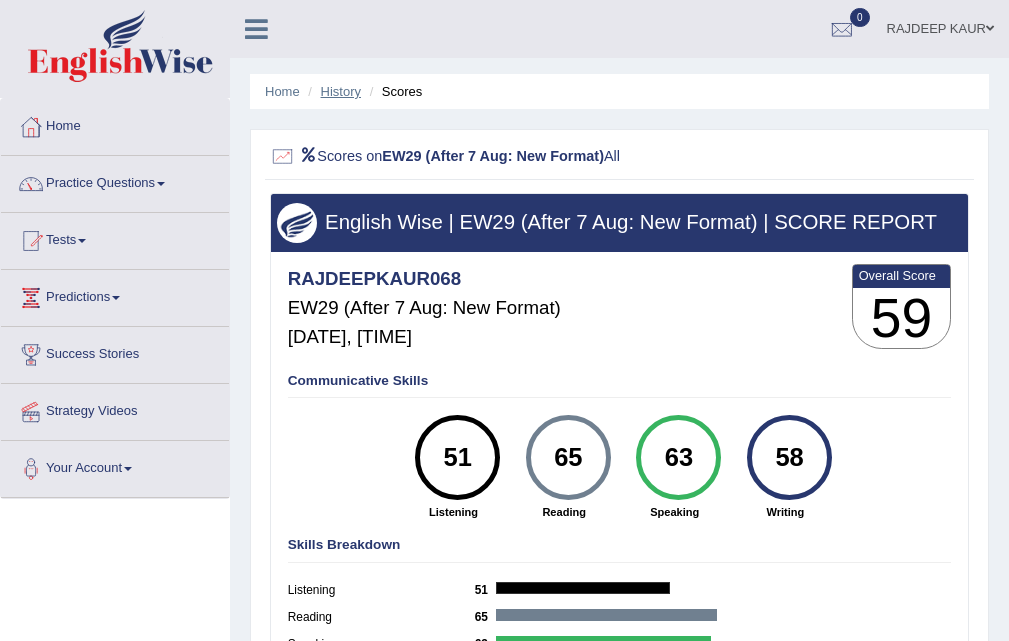 click on "History" at bounding box center [341, 91] 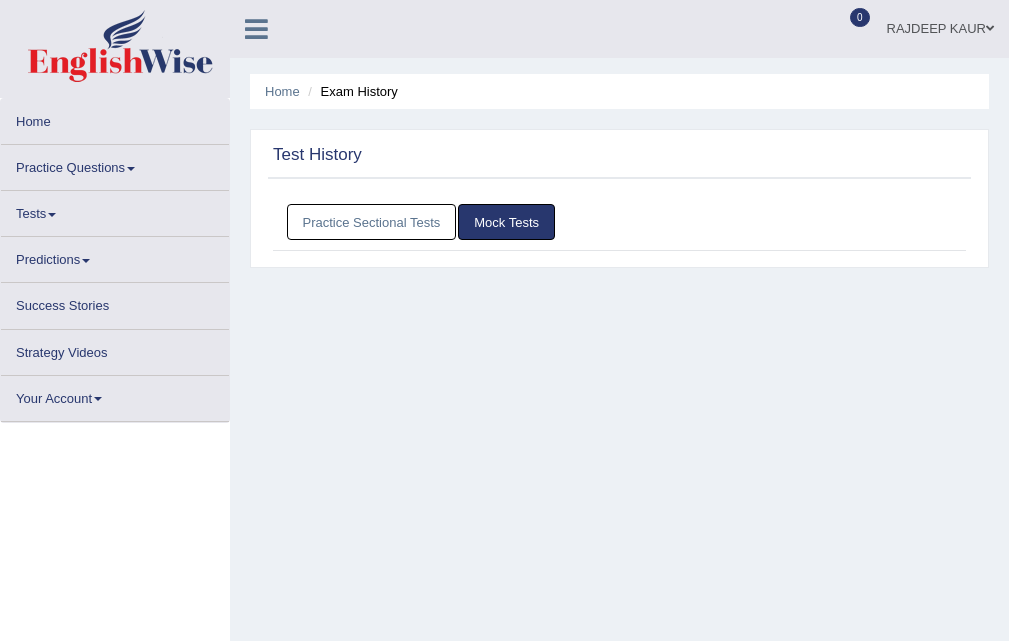 scroll, scrollTop: 0, scrollLeft: 0, axis: both 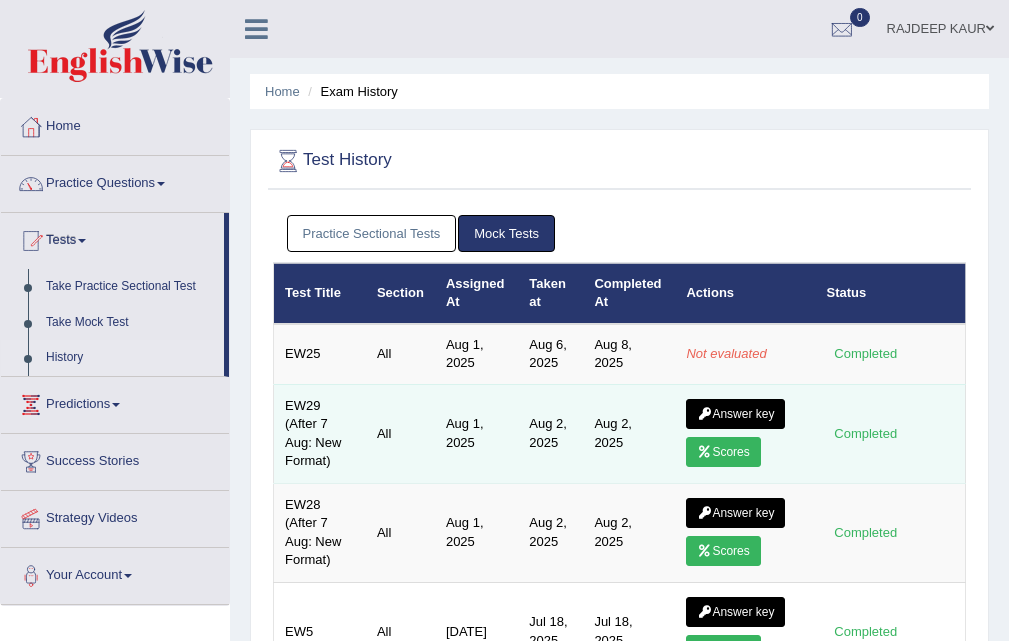 click on "Scores" at bounding box center [723, 452] 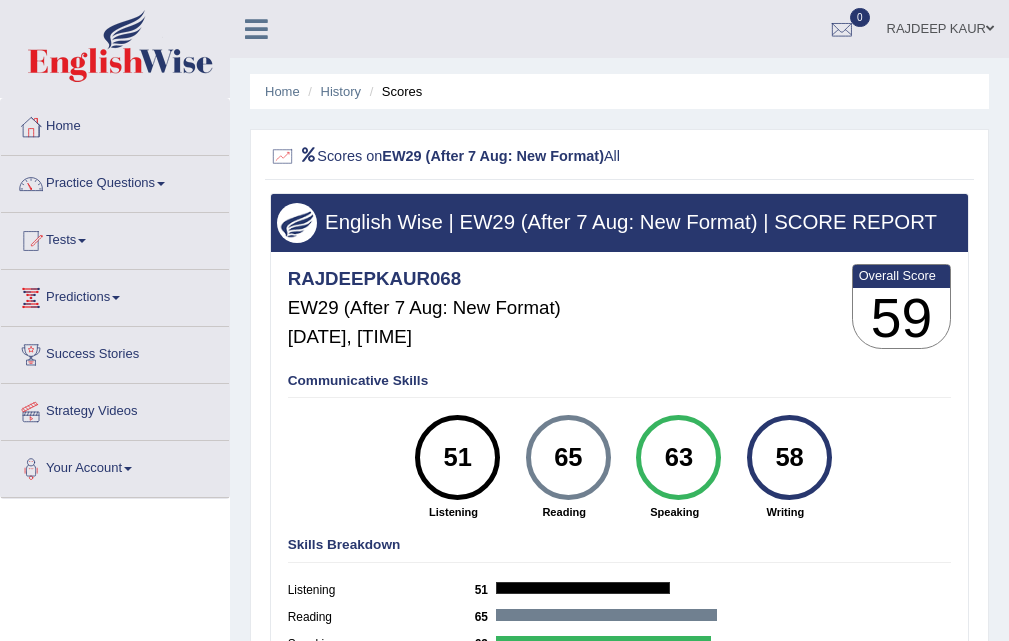 scroll, scrollTop: 0, scrollLeft: 0, axis: both 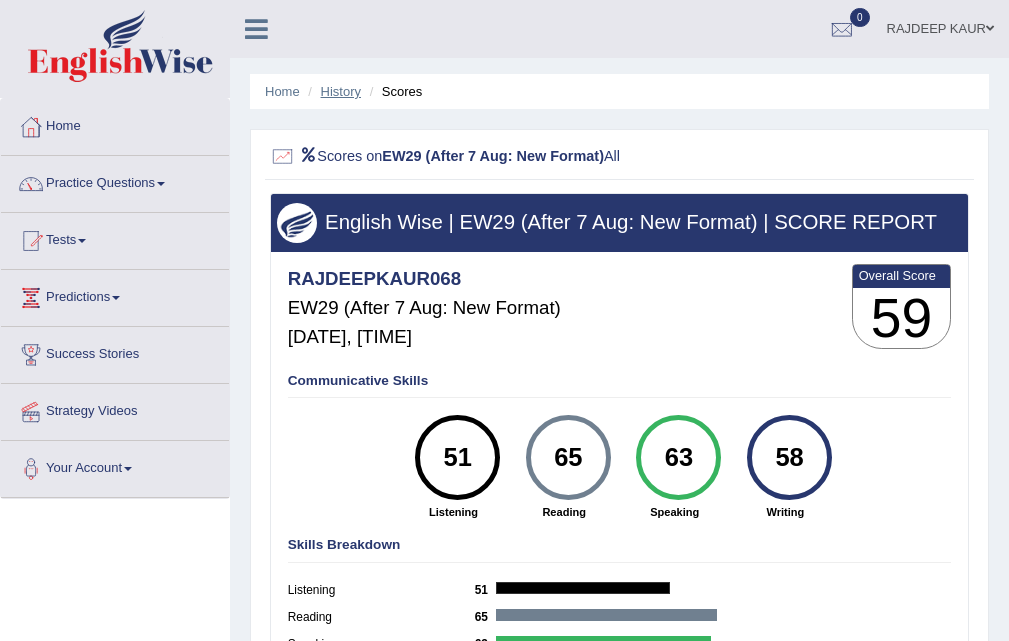 click on "History" at bounding box center (341, 91) 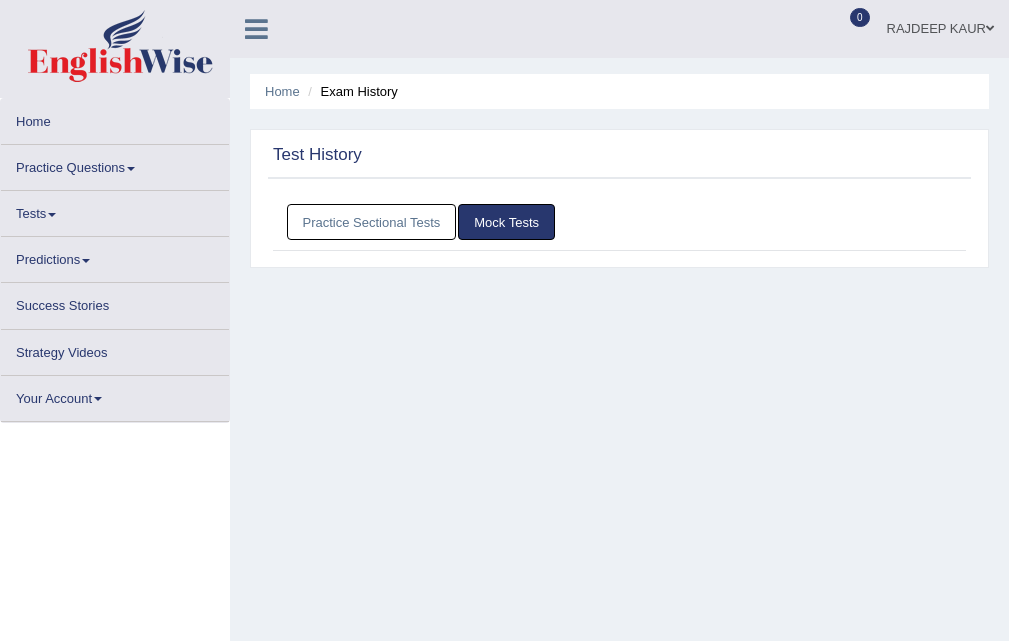 scroll, scrollTop: 0, scrollLeft: 0, axis: both 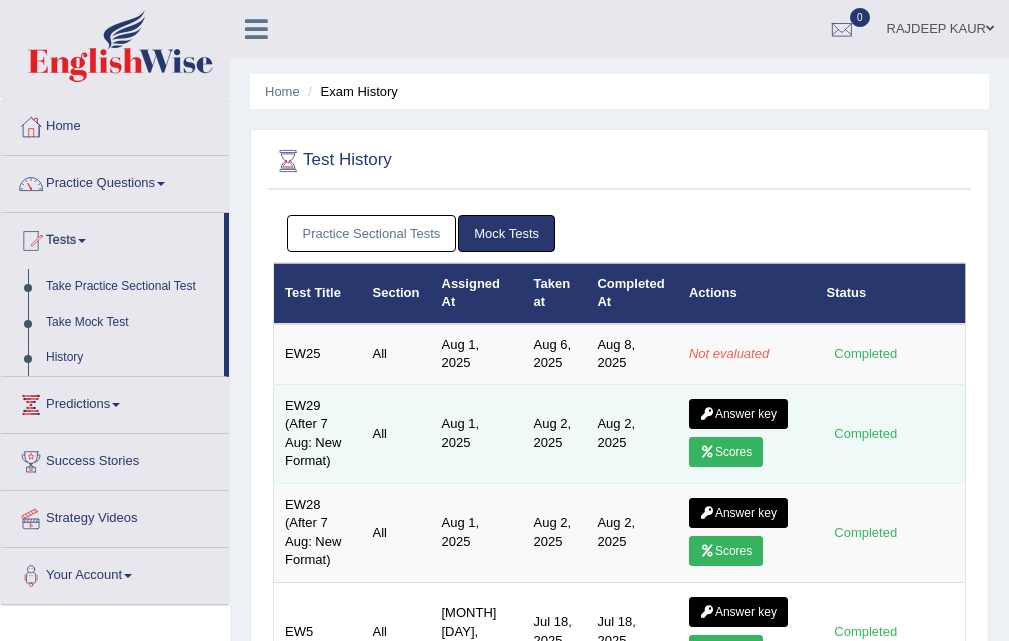 click on "Scores" at bounding box center [726, 452] 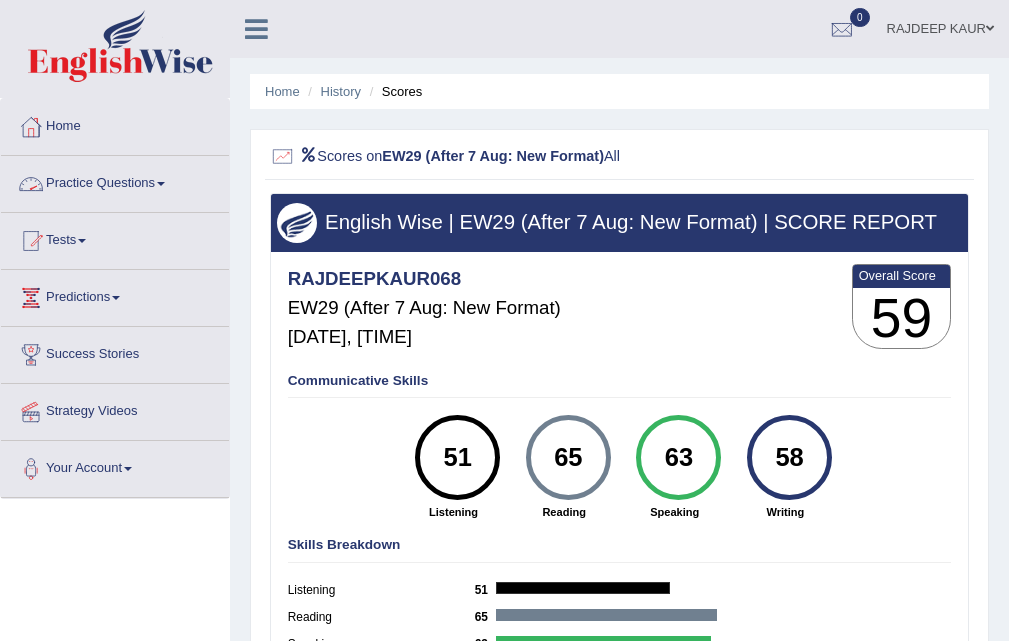 scroll, scrollTop: 0, scrollLeft: 0, axis: both 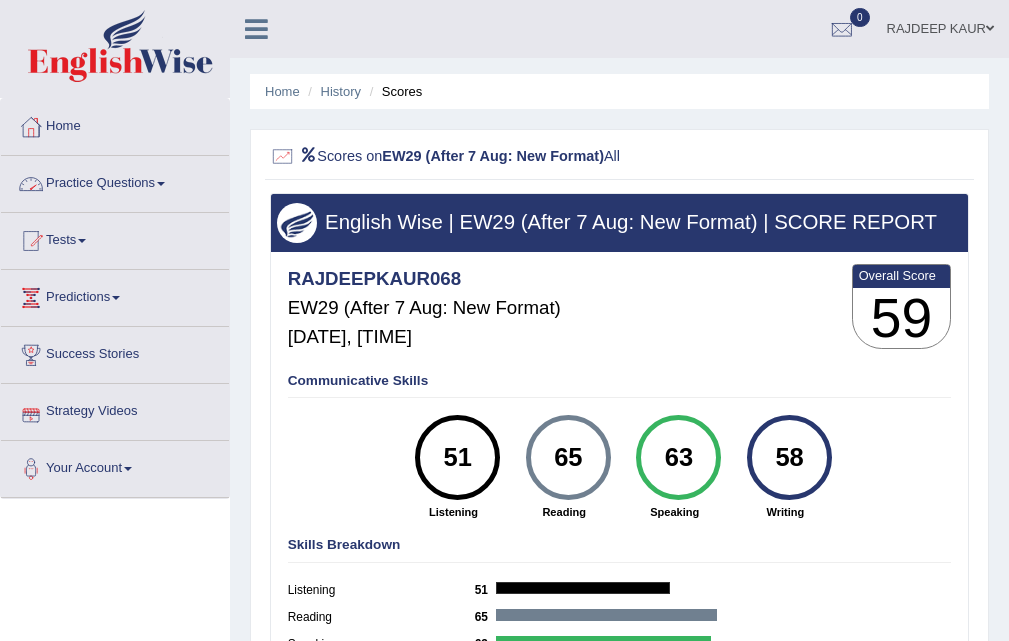 click on "Practice Questions" at bounding box center (115, 181) 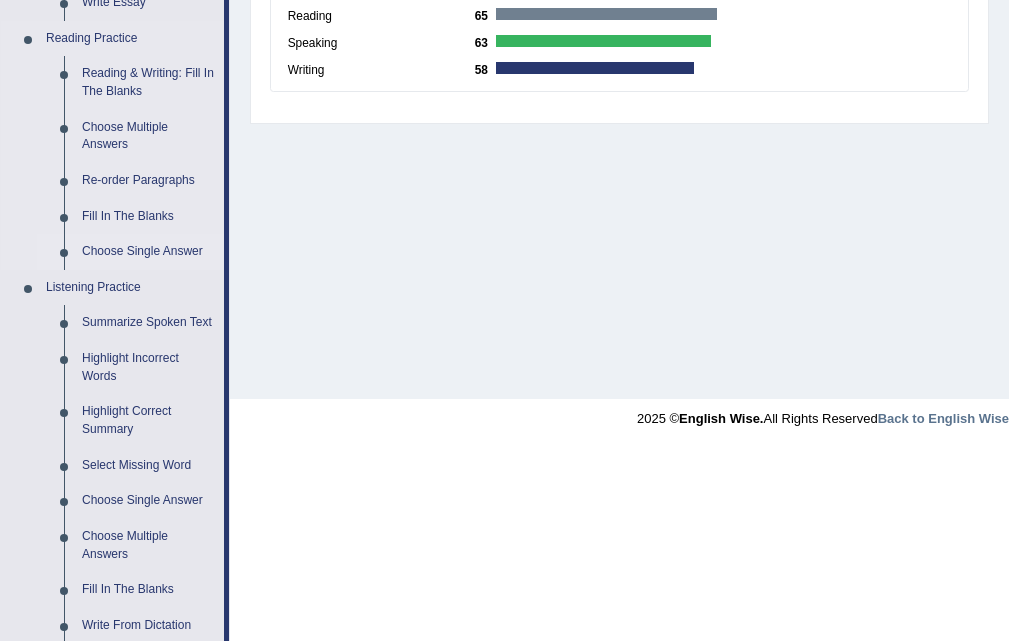 scroll, scrollTop: 900, scrollLeft: 0, axis: vertical 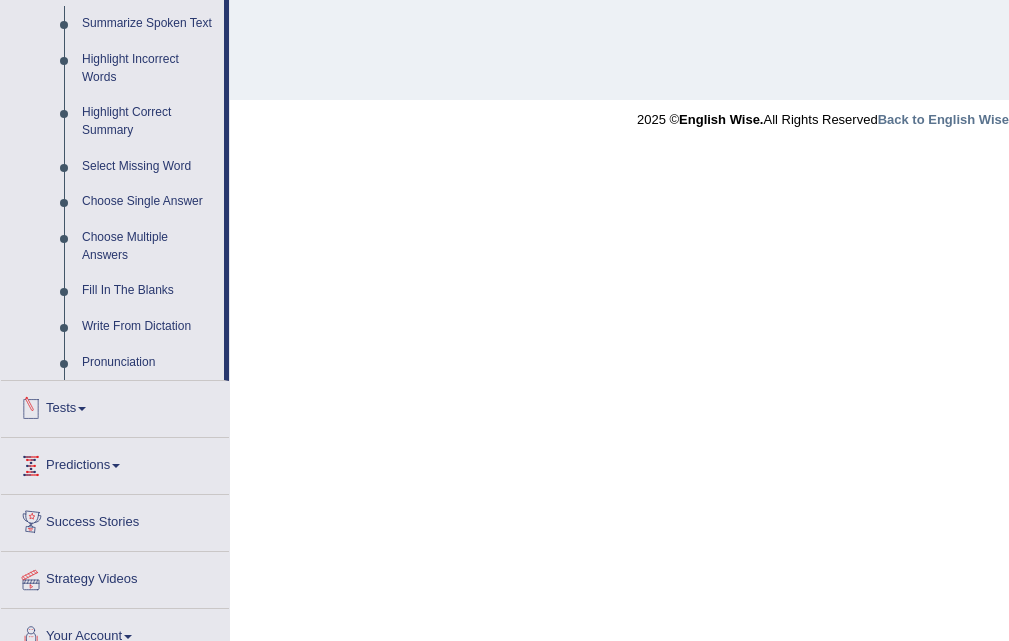 click on "Tests" at bounding box center (115, 406) 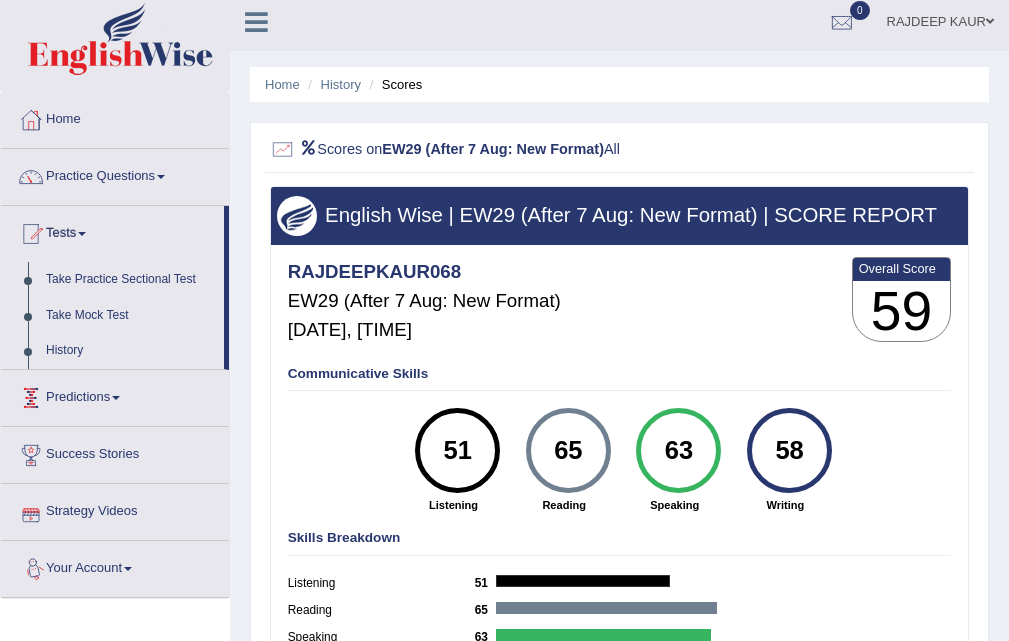 scroll, scrollTop: 0, scrollLeft: 0, axis: both 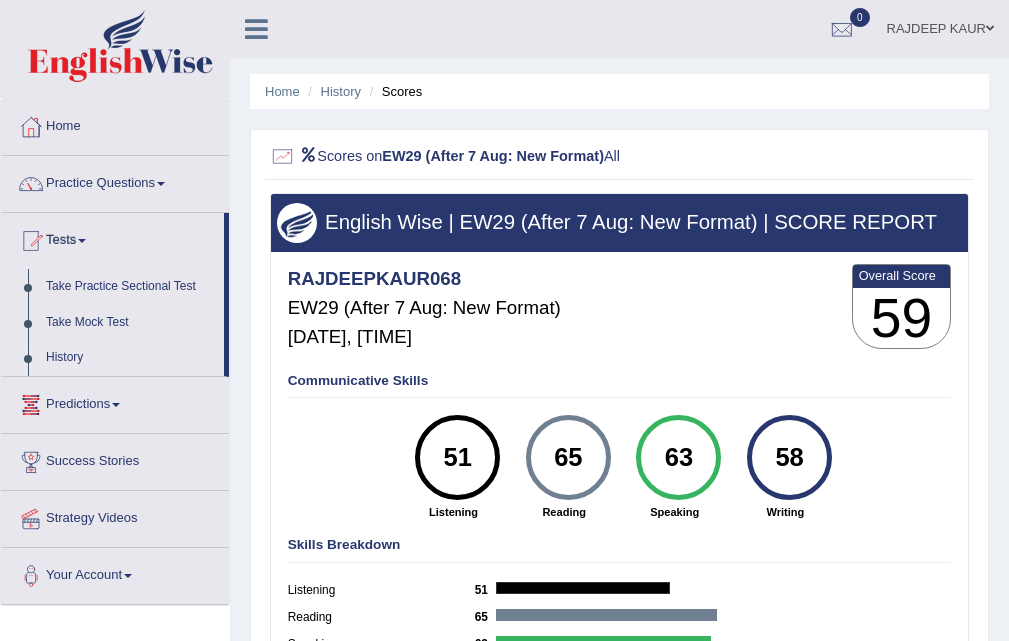 click on "History" at bounding box center (130, 358) 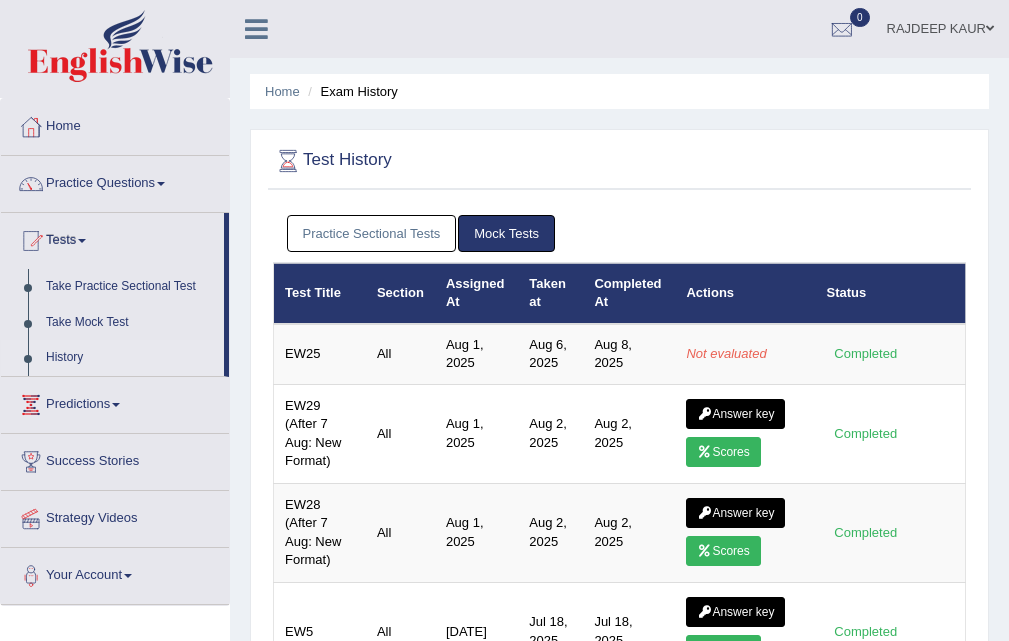 scroll, scrollTop: 0, scrollLeft: 0, axis: both 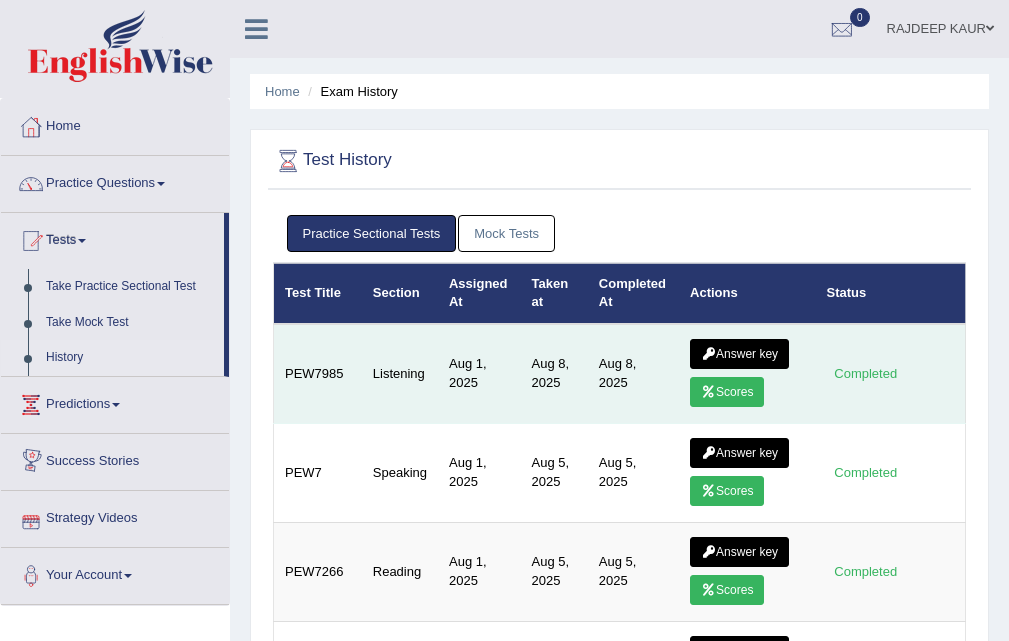click on "Scores" at bounding box center [727, 392] 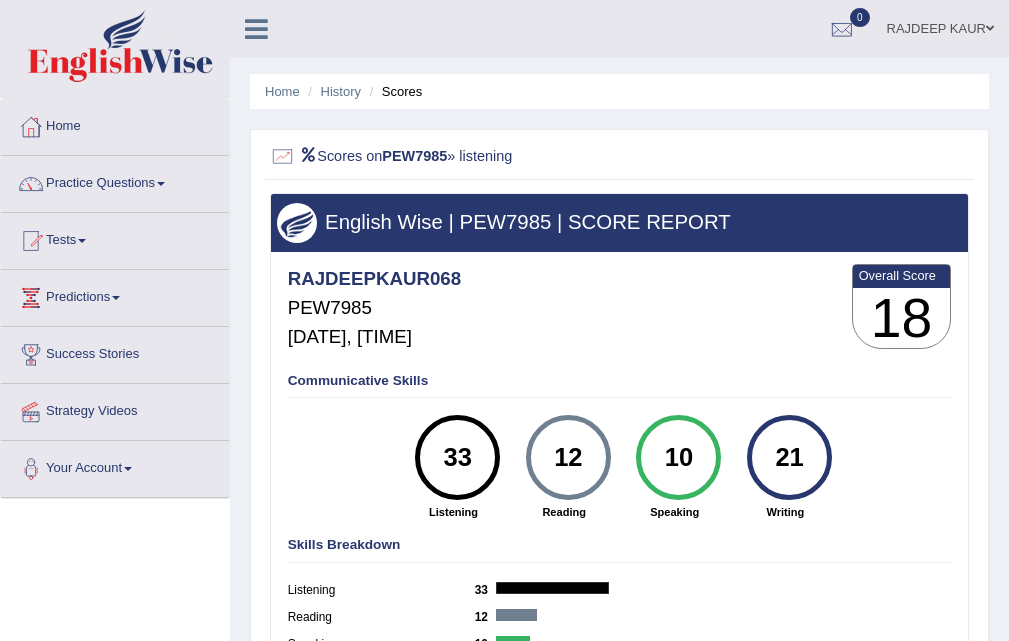 scroll, scrollTop: 0, scrollLeft: 0, axis: both 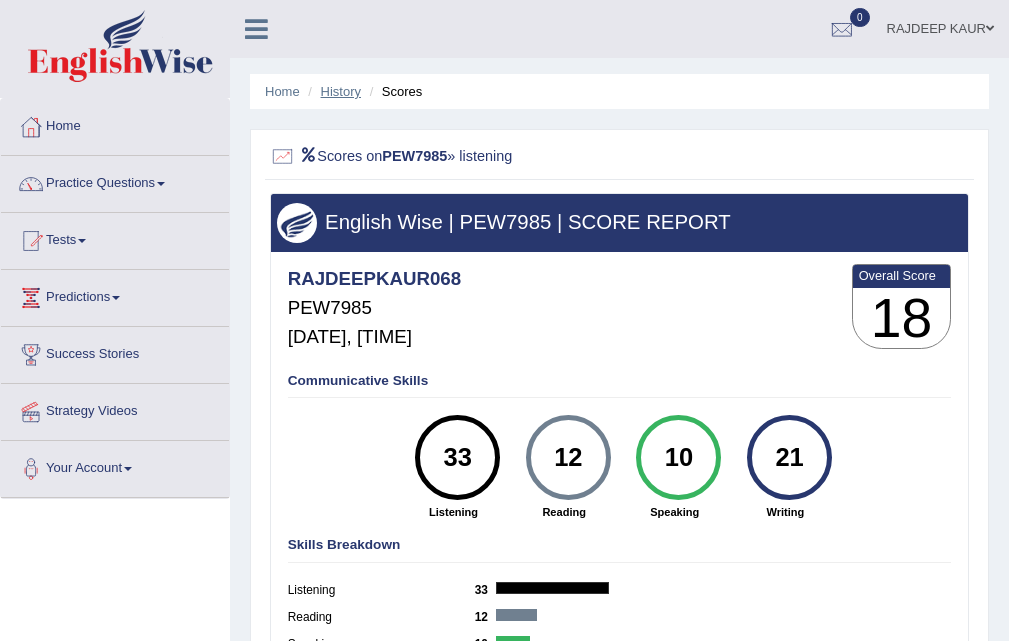 click on "History" at bounding box center (341, 91) 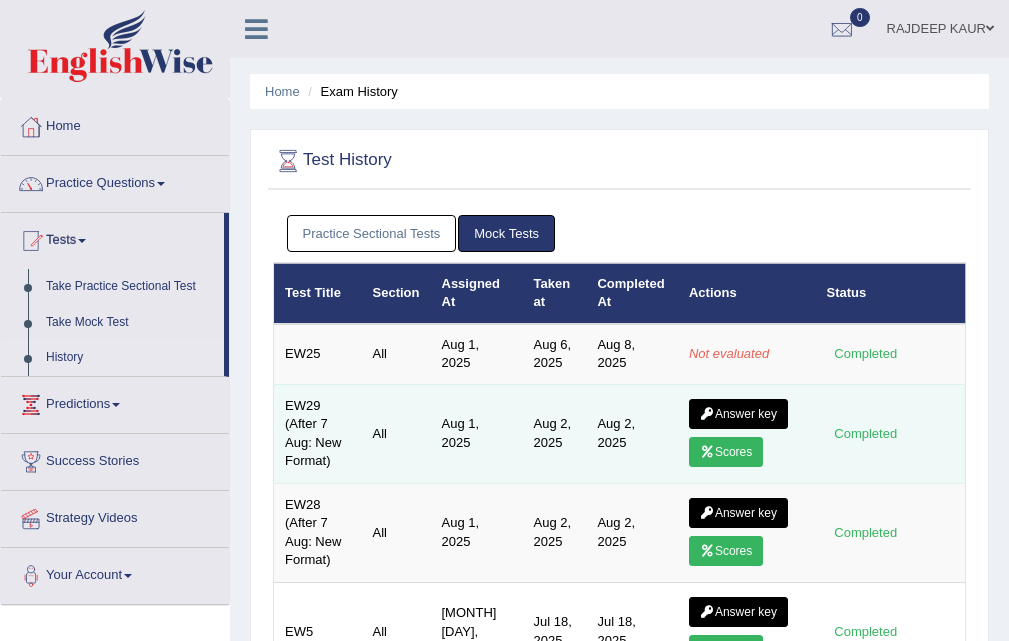 scroll, scrollTop: 0, scrollLeft: 0, axis: both 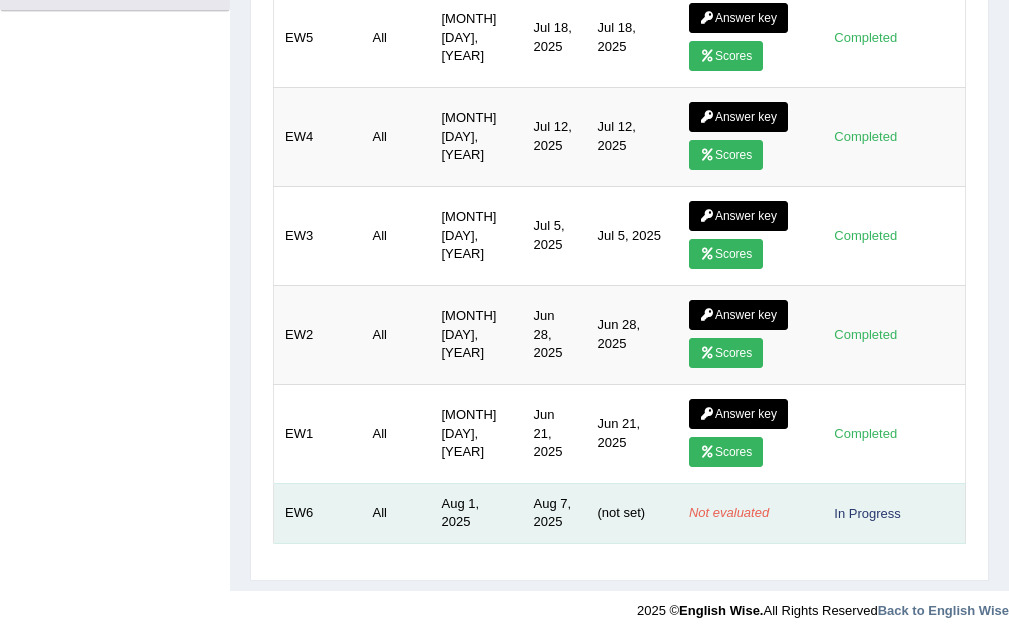 click on "Not evaluated" at bounding box center [747, 513] 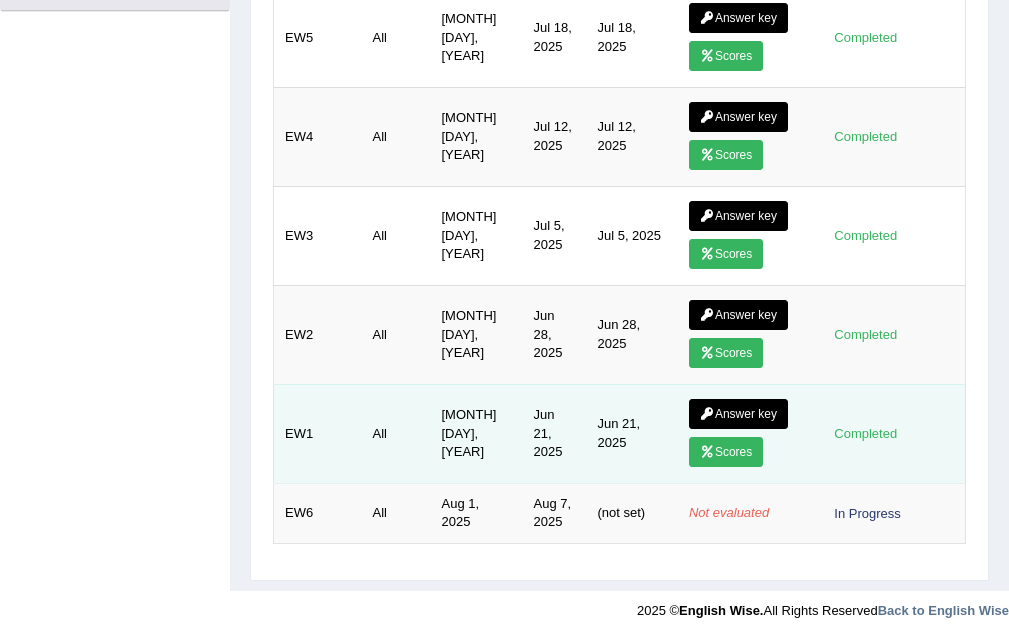 click on "Scores" at bounding box center (726, 452) 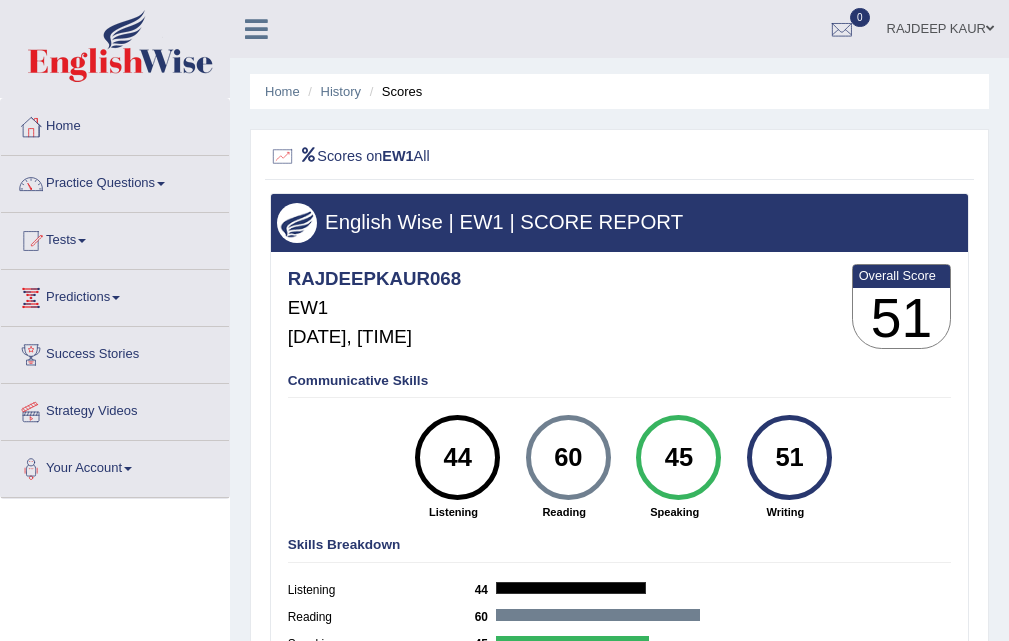scroll, scrollTop: 0, scrollLeft: 0, axis: both 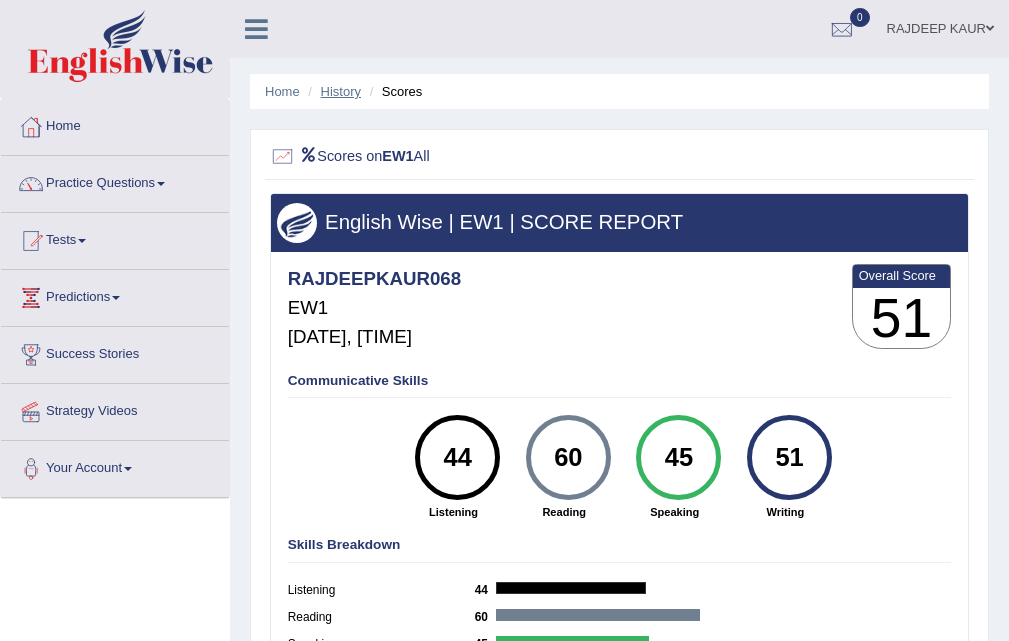 click on "History" at bounding box center (341, 91) 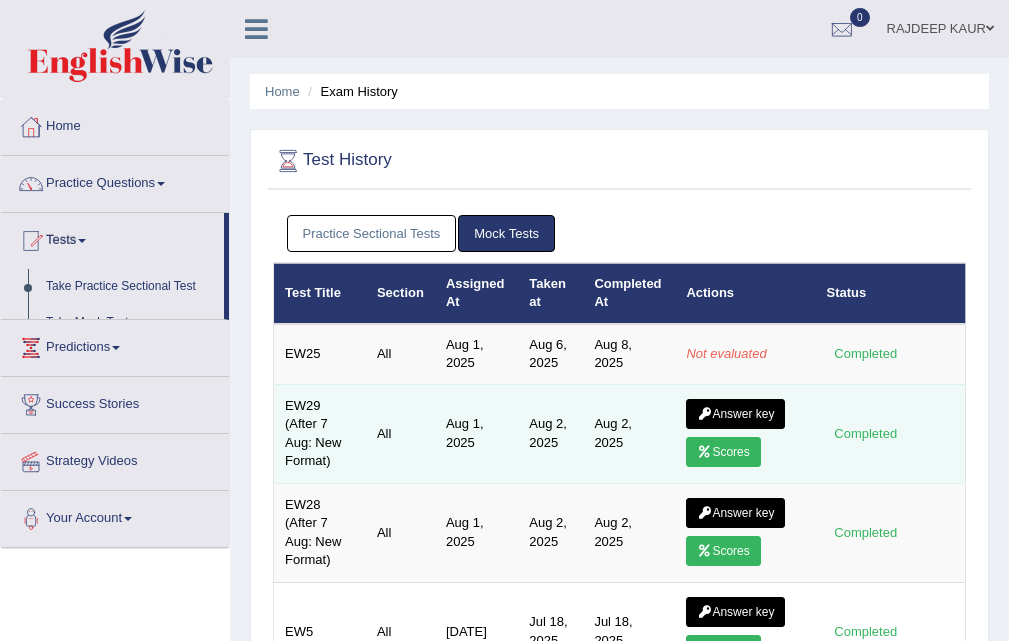 scroll, scrollTop: 0, scrollLeft: 0, axis: both 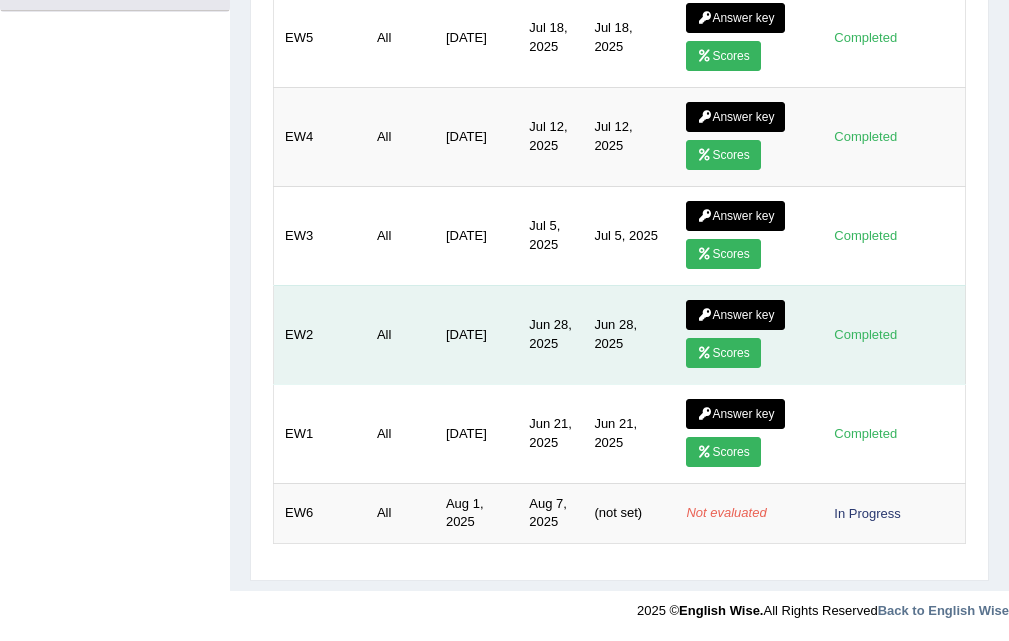 click on "Scores" at bounding box center [723, 353] 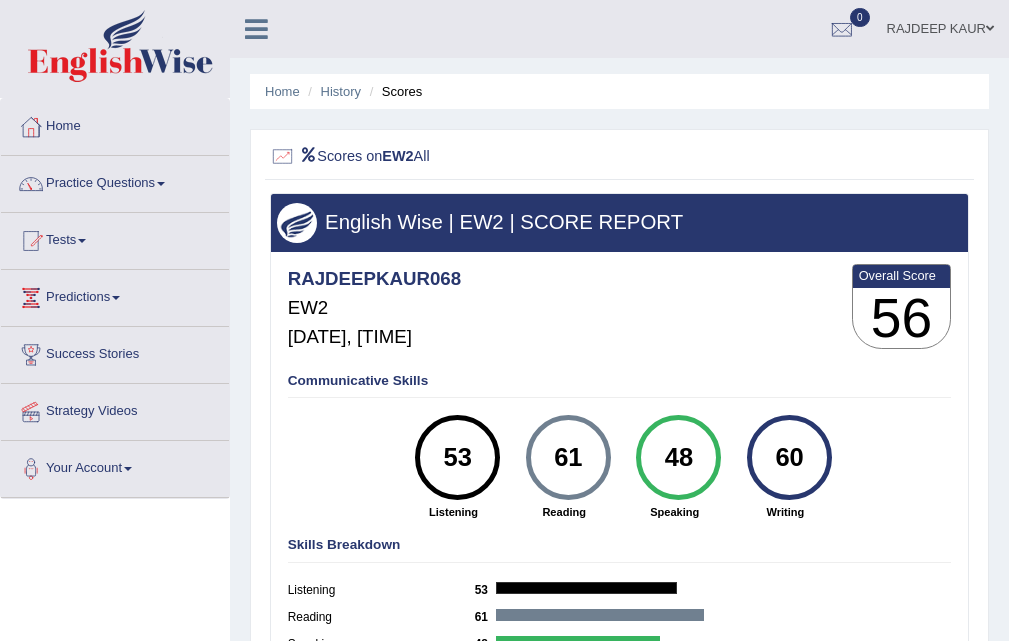 scroll, scrollTop: 0, scrollLeft: 0, axis: both 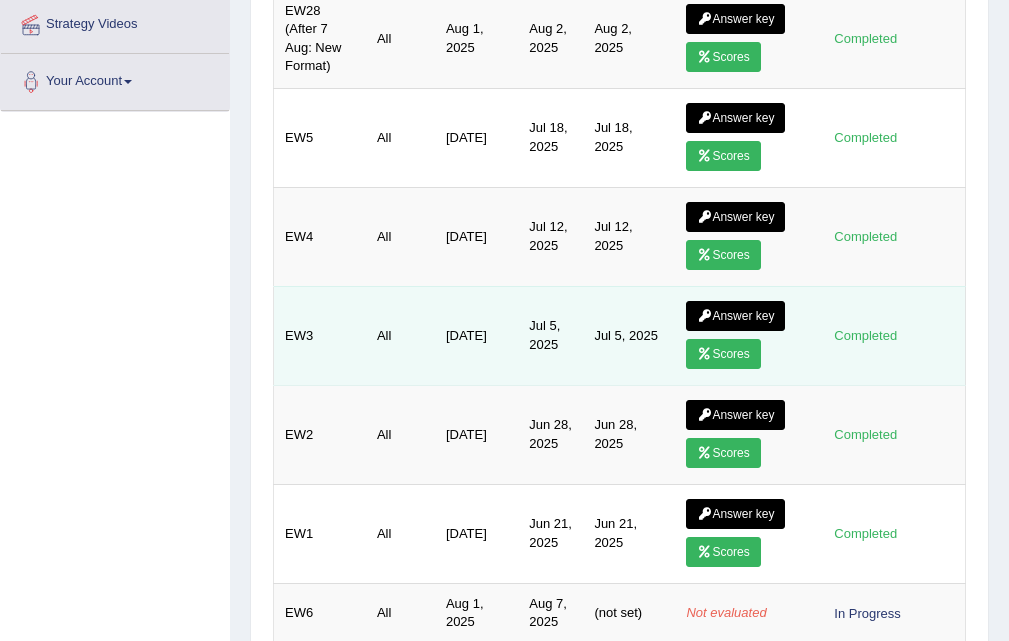 click on "Scores" at bounding box center [723, 354] 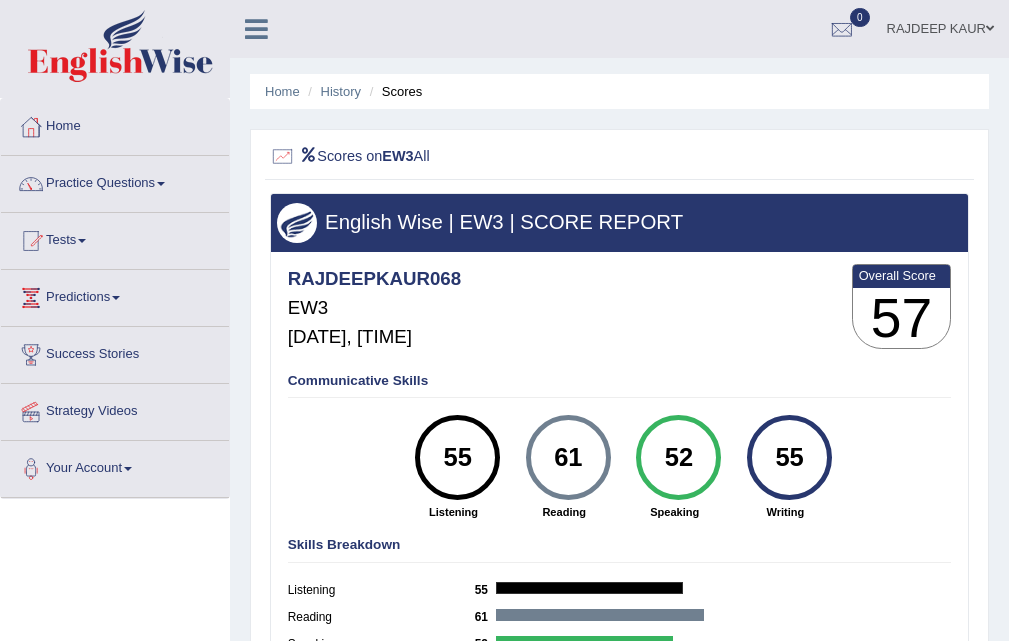scroll, scrollTop: 0, scrollLeft: 0, axis: both 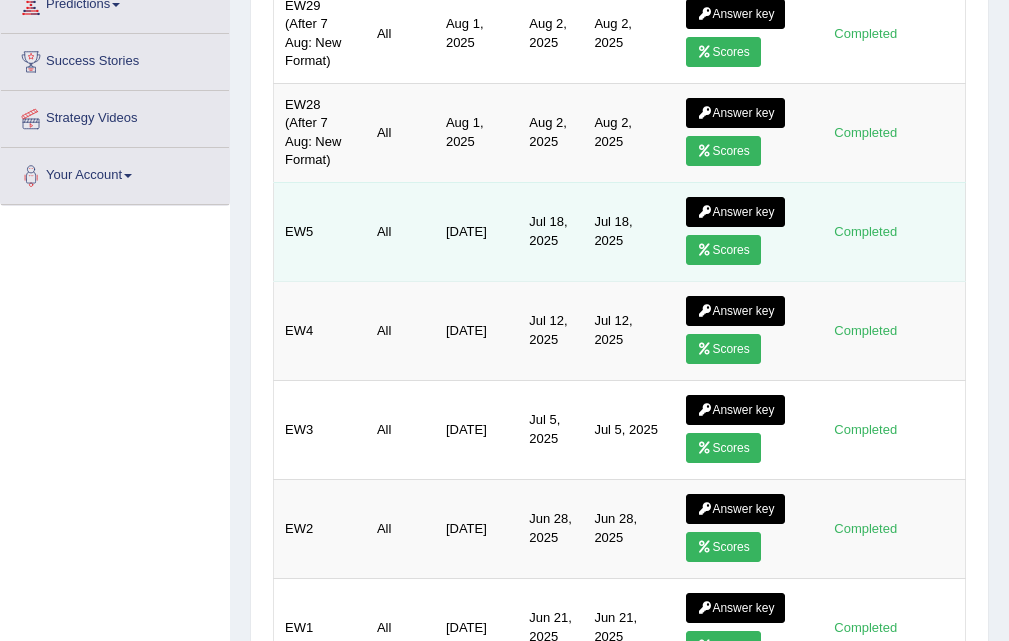 click on "Scores" at bounding box center (723, 250) 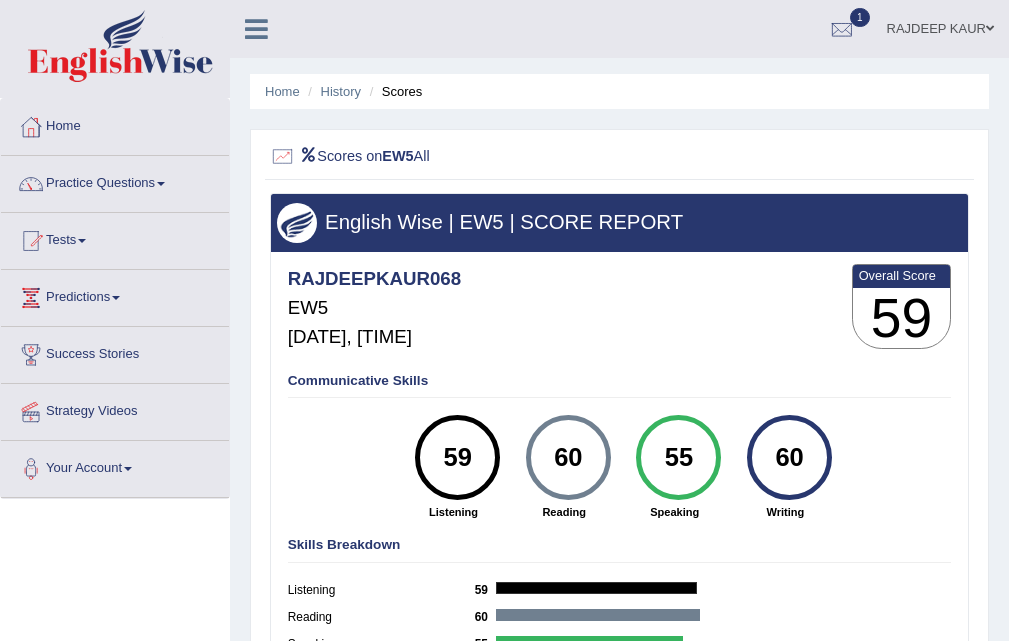 scroll, scrollTop: 0, scrollLeft: 0, axis: both 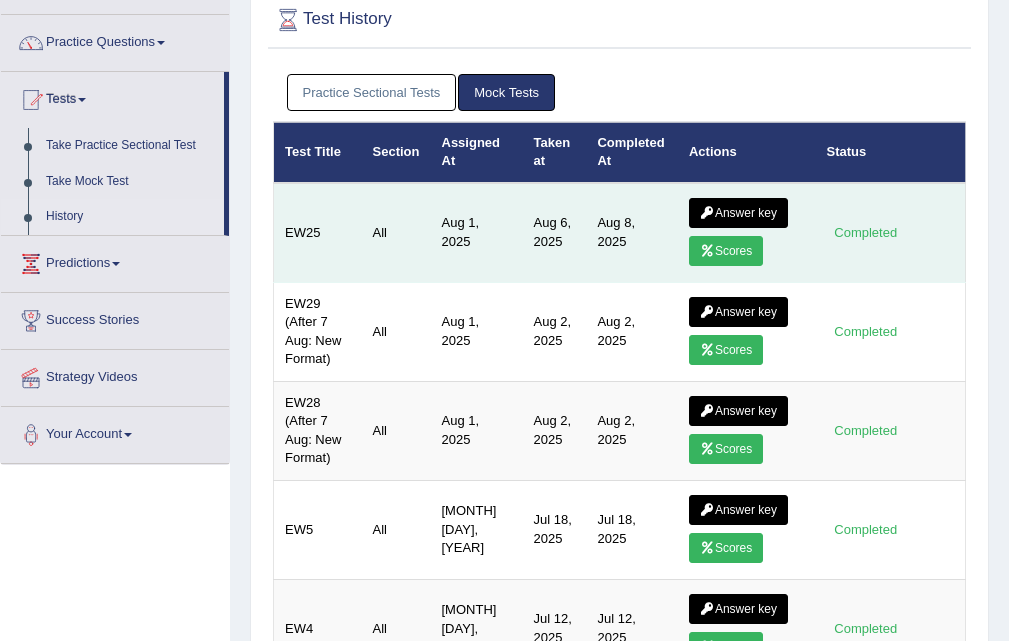 click on "Answer key    Scores" at bounding box center (747, 233) 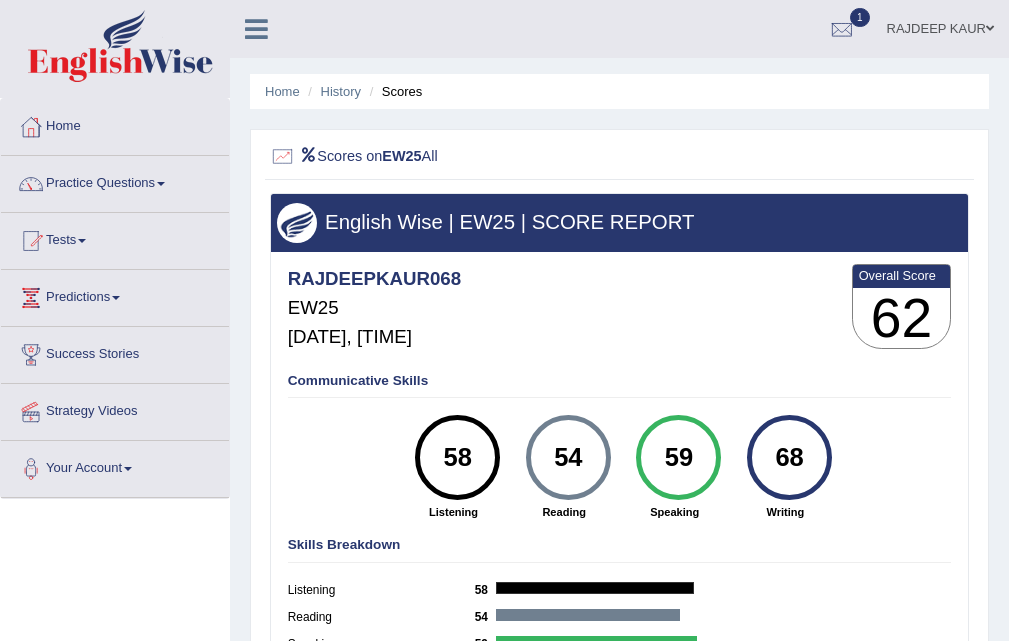 scroll, scrollTop: 0, scrollLeft: 0, axis: both 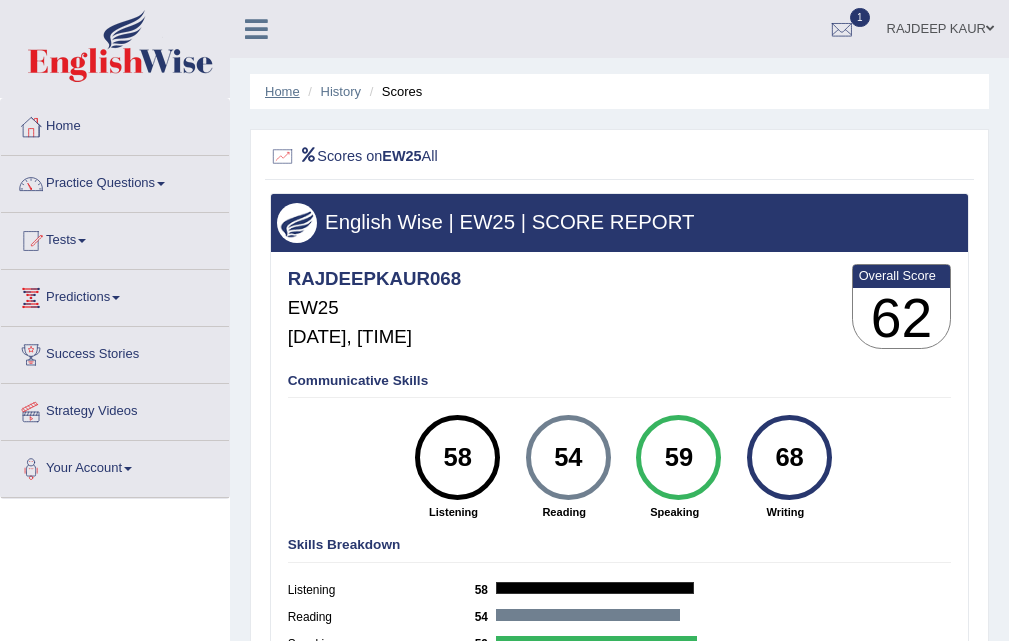 click on "Home" at bounding box center (282, 91) 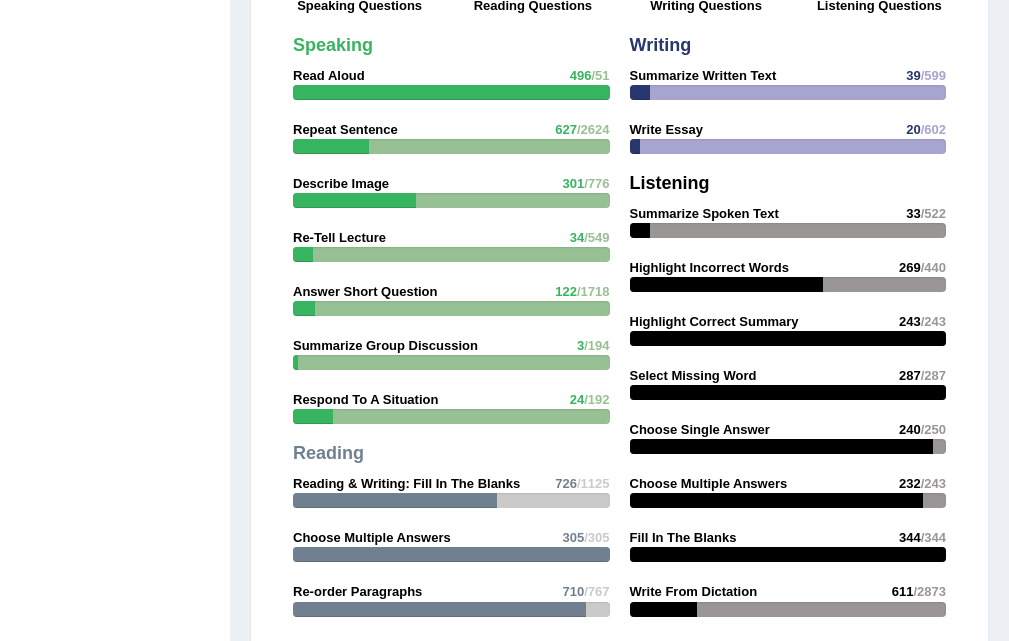 scroll, scrollTop: 0, scrollLeft: 0, axis: both 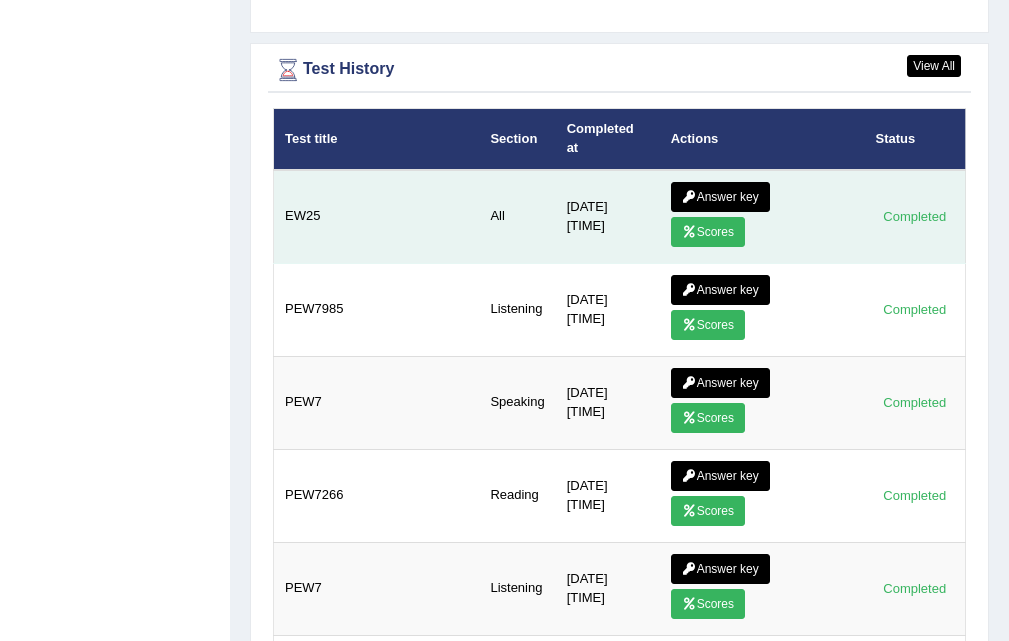 click on "Answer key" at bounding box center (720, 197) 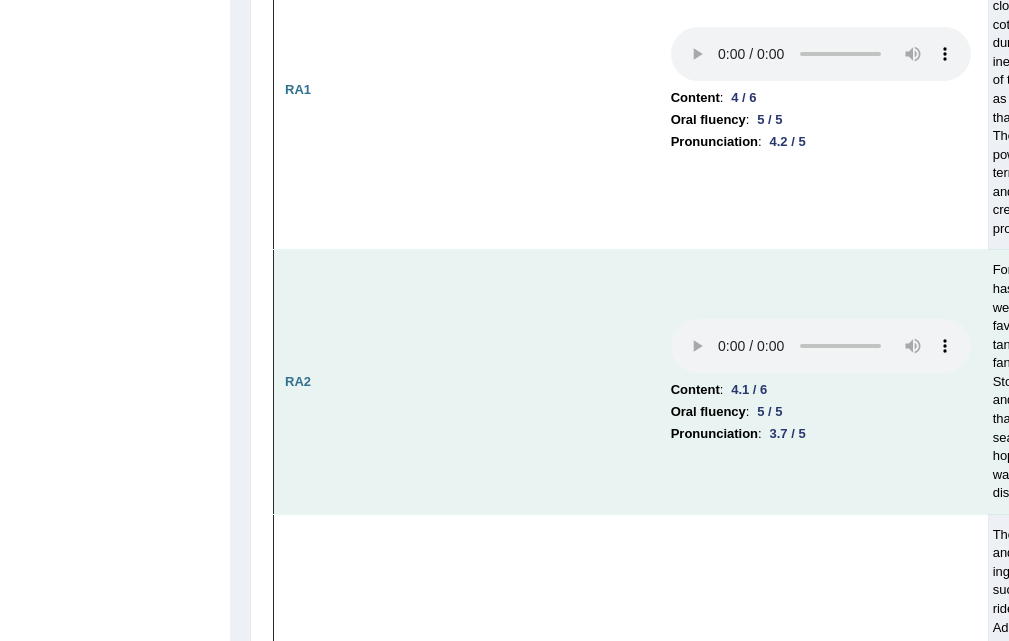 scroll, scrollTop: 600, scrollLeft: 0, axis: vertical 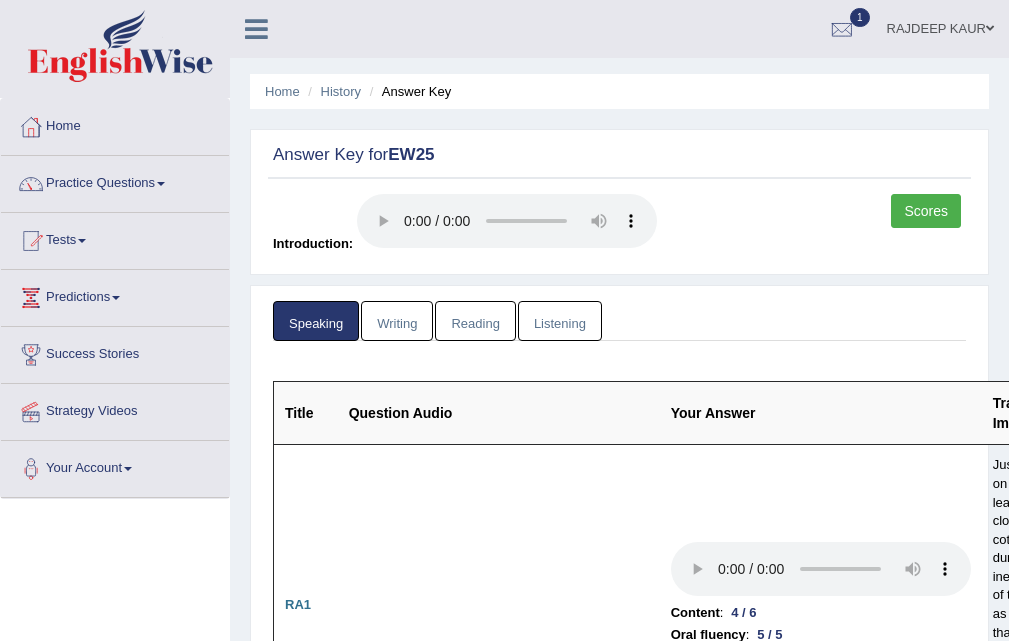 click on "Writing" at bounding box center [397, 321] 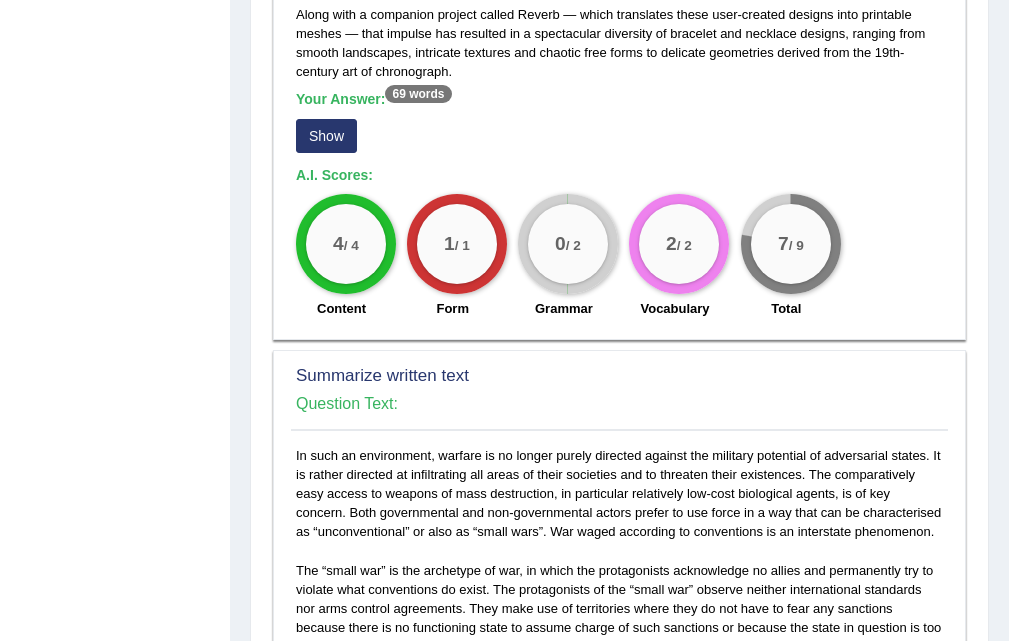scroll, scrollTop: 800, scrollLeft: 0, axis: vertical 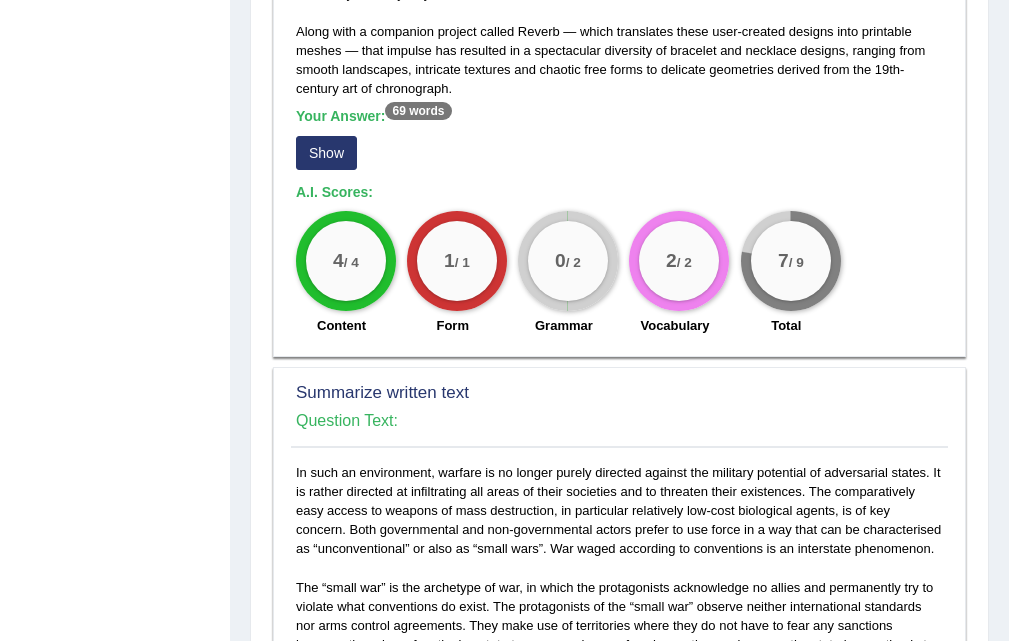 click on "Show" at bounding box center (326, 153) 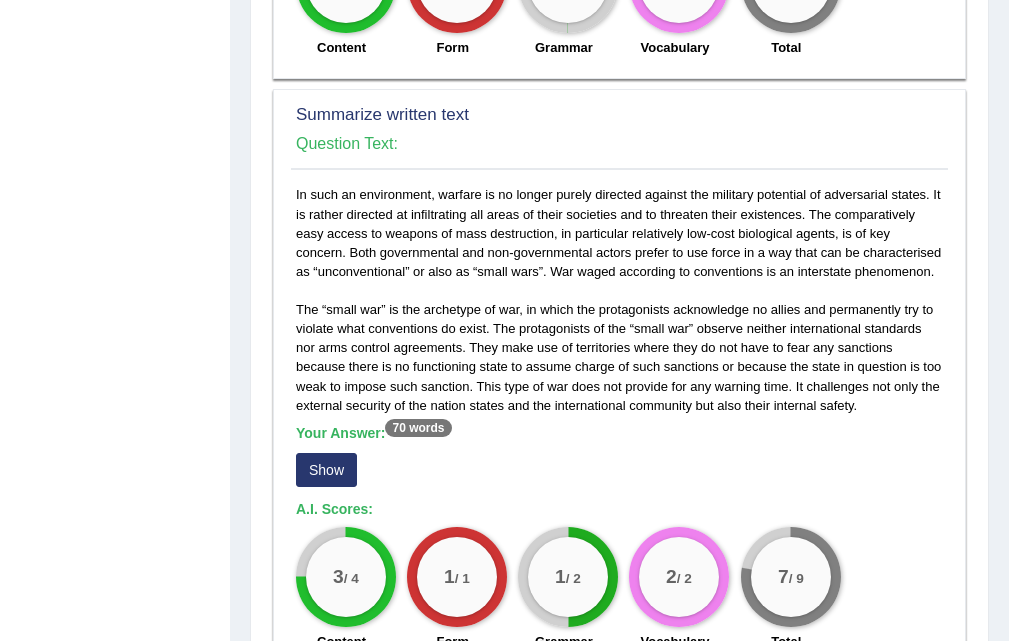 scroll, scrollTop: 1200, scrollLeft: 0, axis: vertical 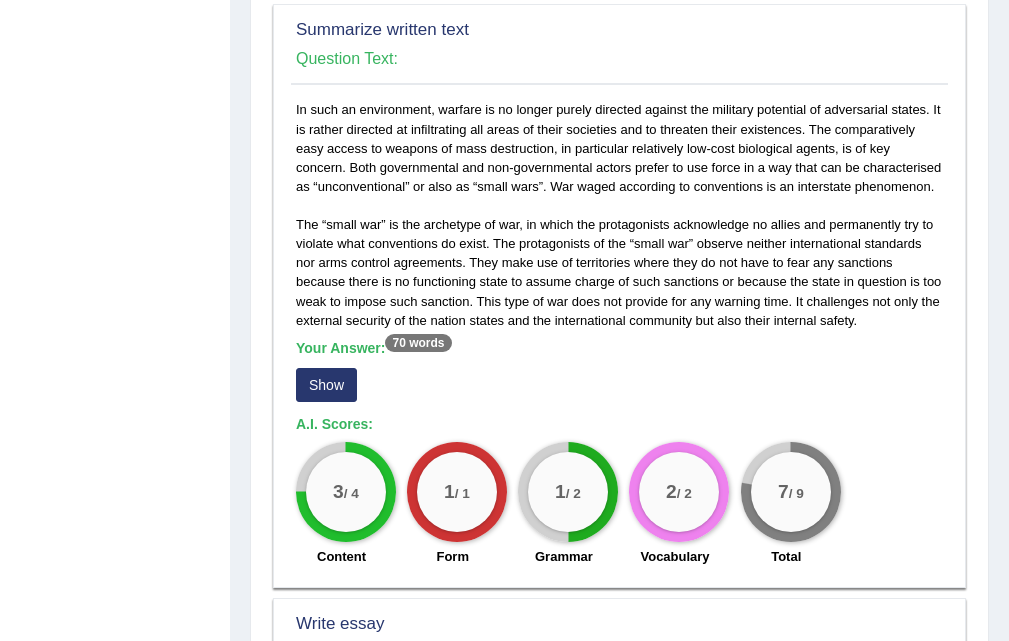 click on "Show" at bounding box center [326, 385] 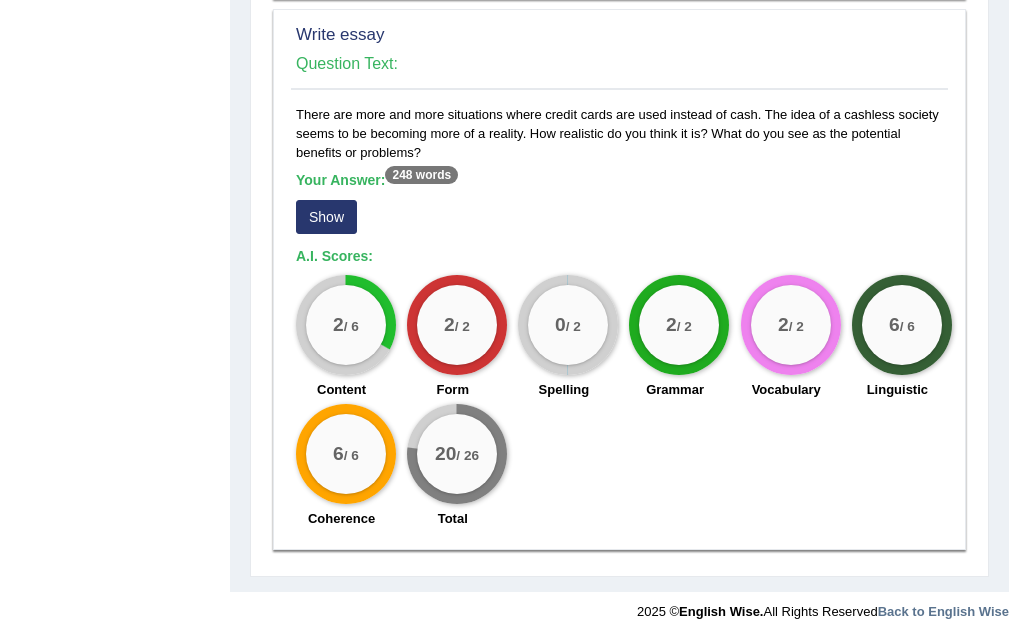 scroll, scrollTop: 1828, scrollLeft: 0, axis: vertical 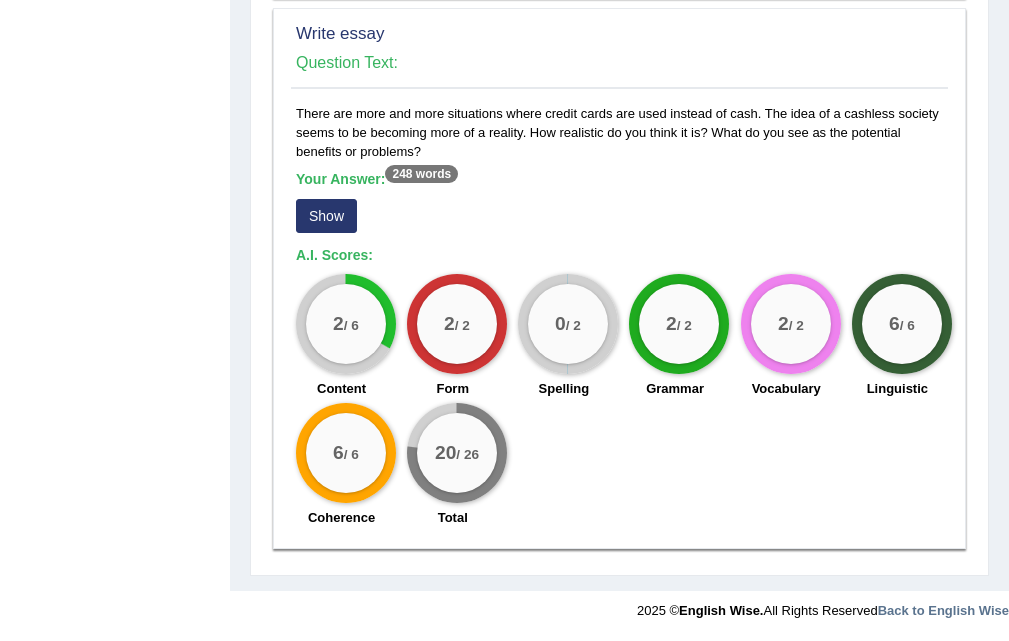 click on "Show" at bounding box center (326, 216) 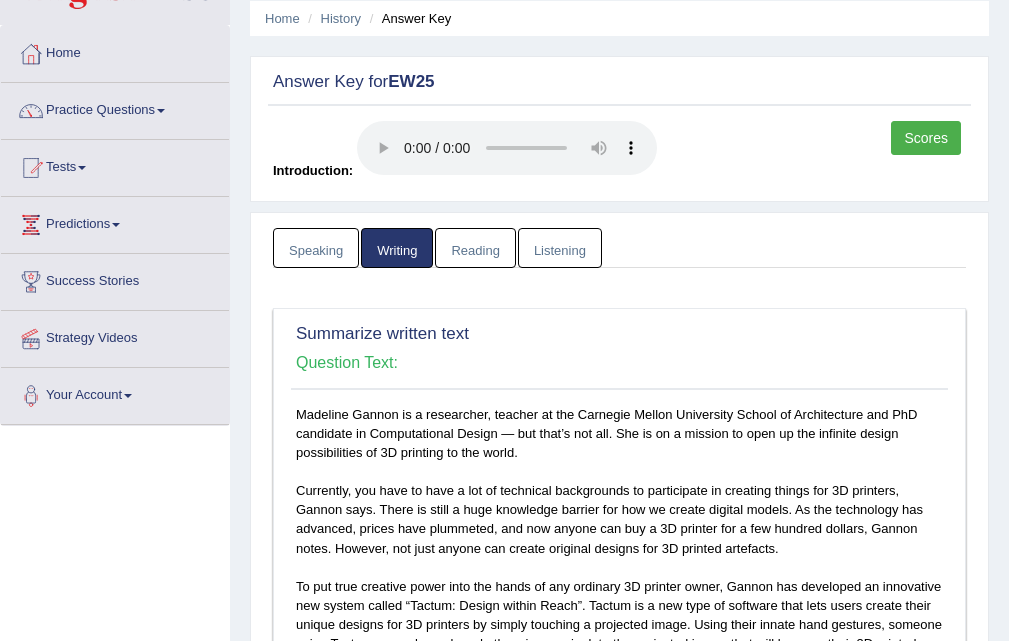 scroll, scrollTop: 0, scrollLeft: 0, axis: both 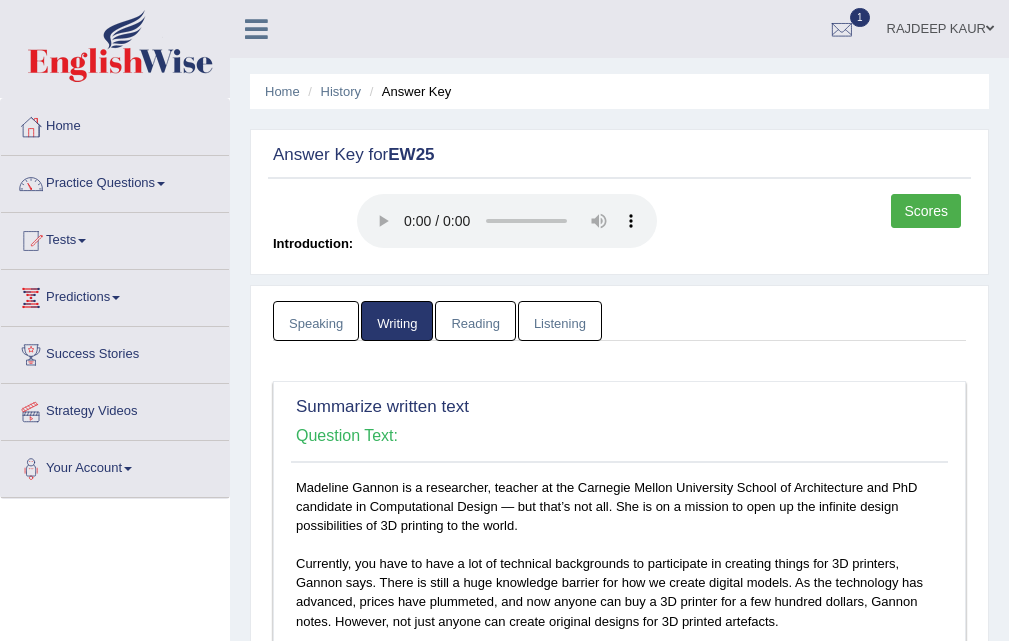 click on "Reading" at bounding box center [475, 321] 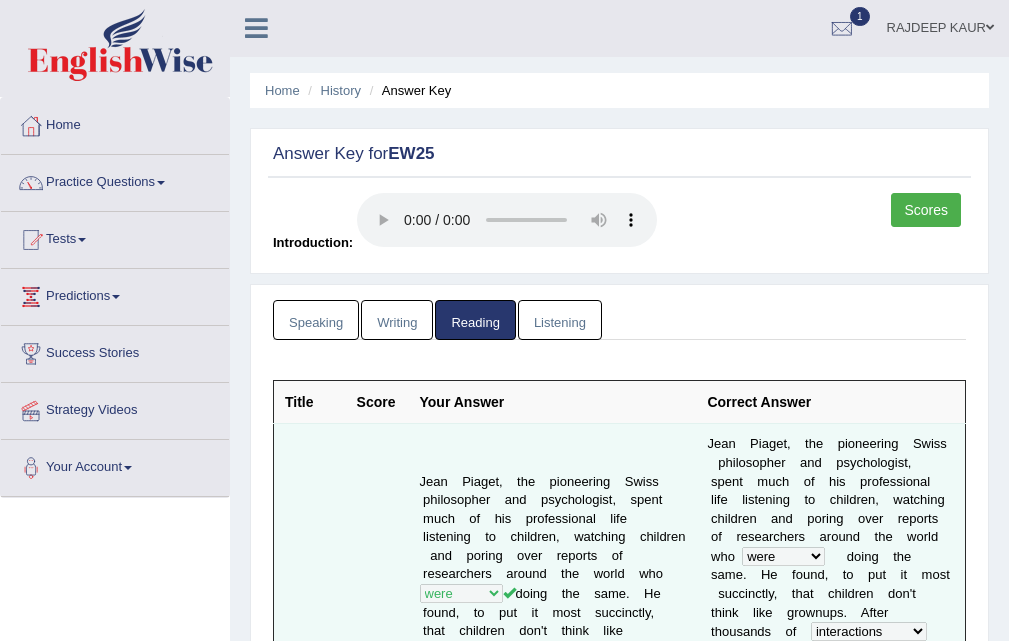 scroll, scrollTop: 0, scrollLeft: 0, axis: both 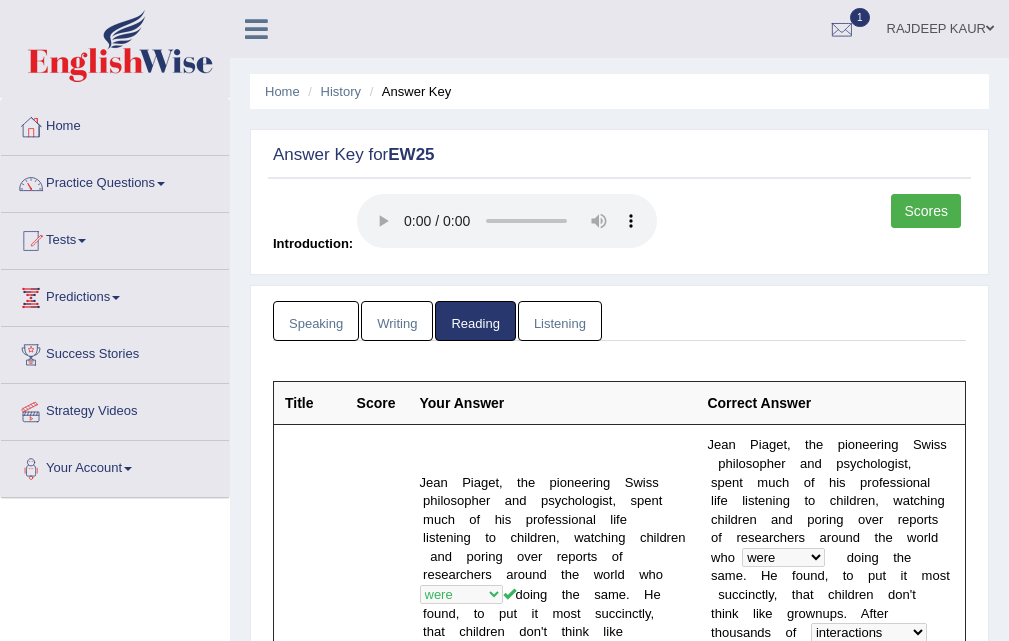click on "Listening" at bounding box center [560, 321] 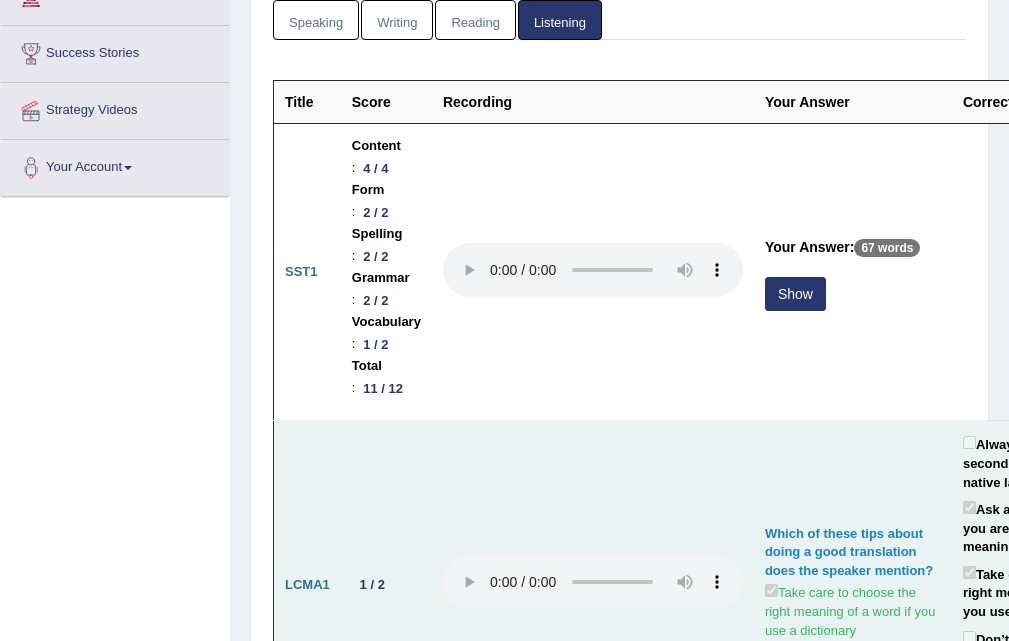 scroll, scrollTop: 400, scrollLeft: 0, axis: vertical 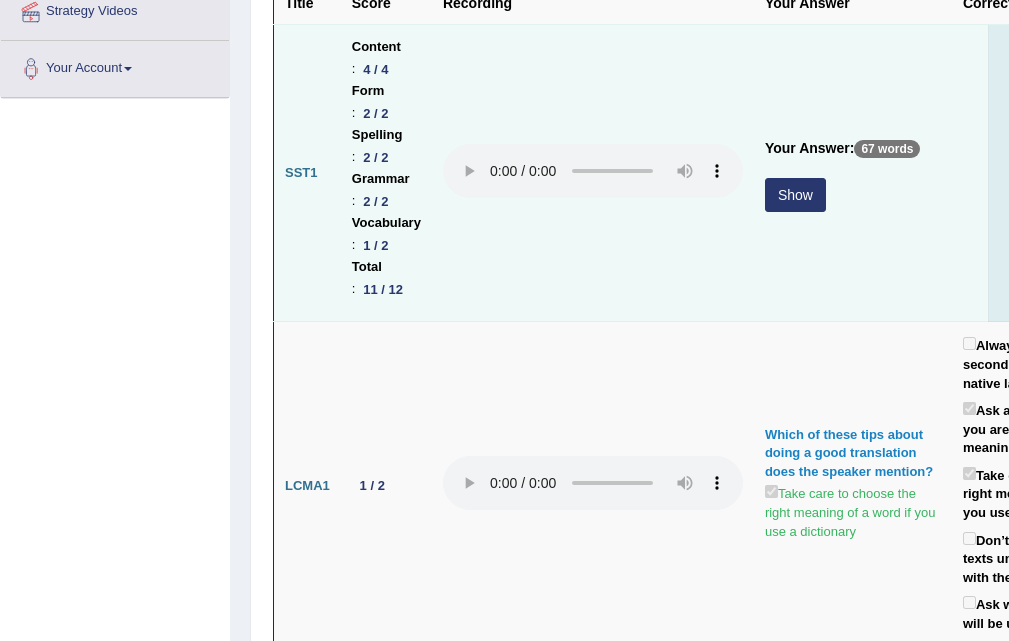 click on "Show" at bounding box center (795, 195) 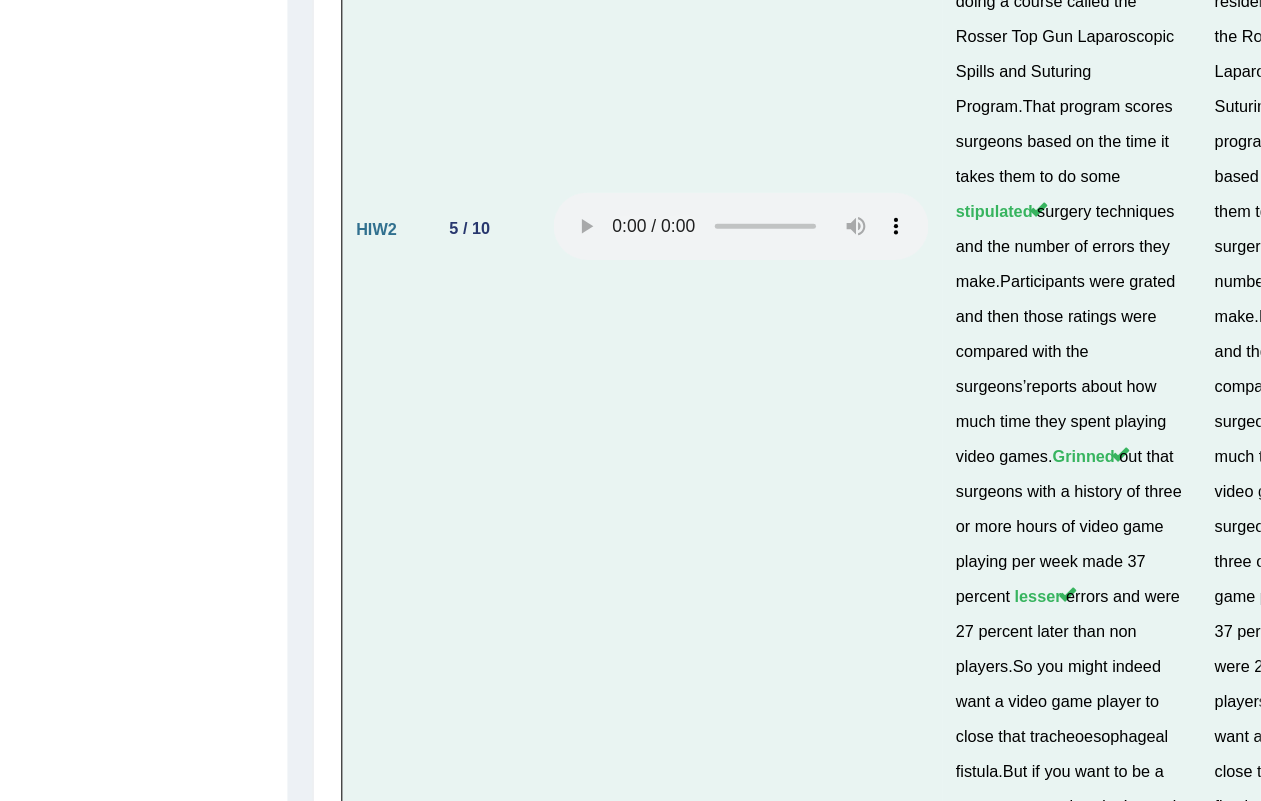 scroll, scrollTop: 6760, scrollLeft: 0, axis: vertical 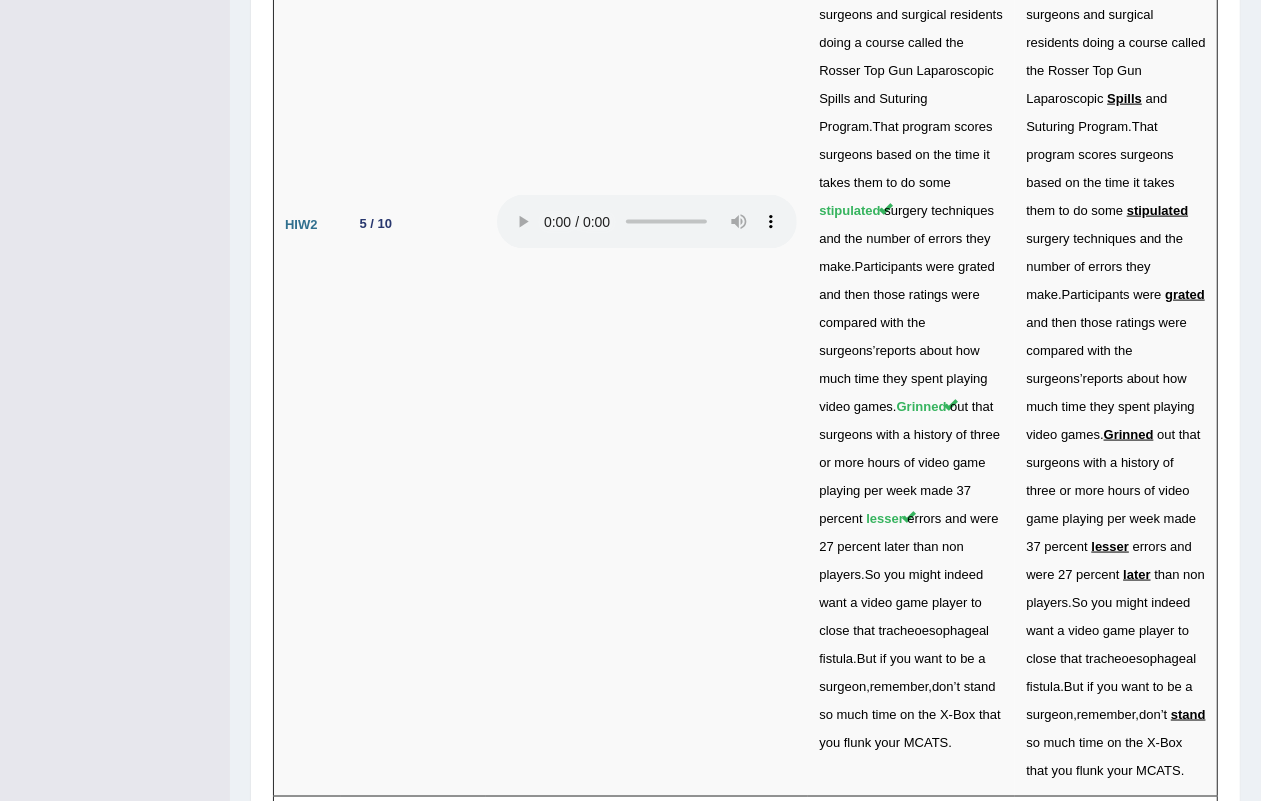 drag, startPoint x: 996, startPoint y: 1, endPoint x: 261, endPoint y: 453, distance: 862.86096 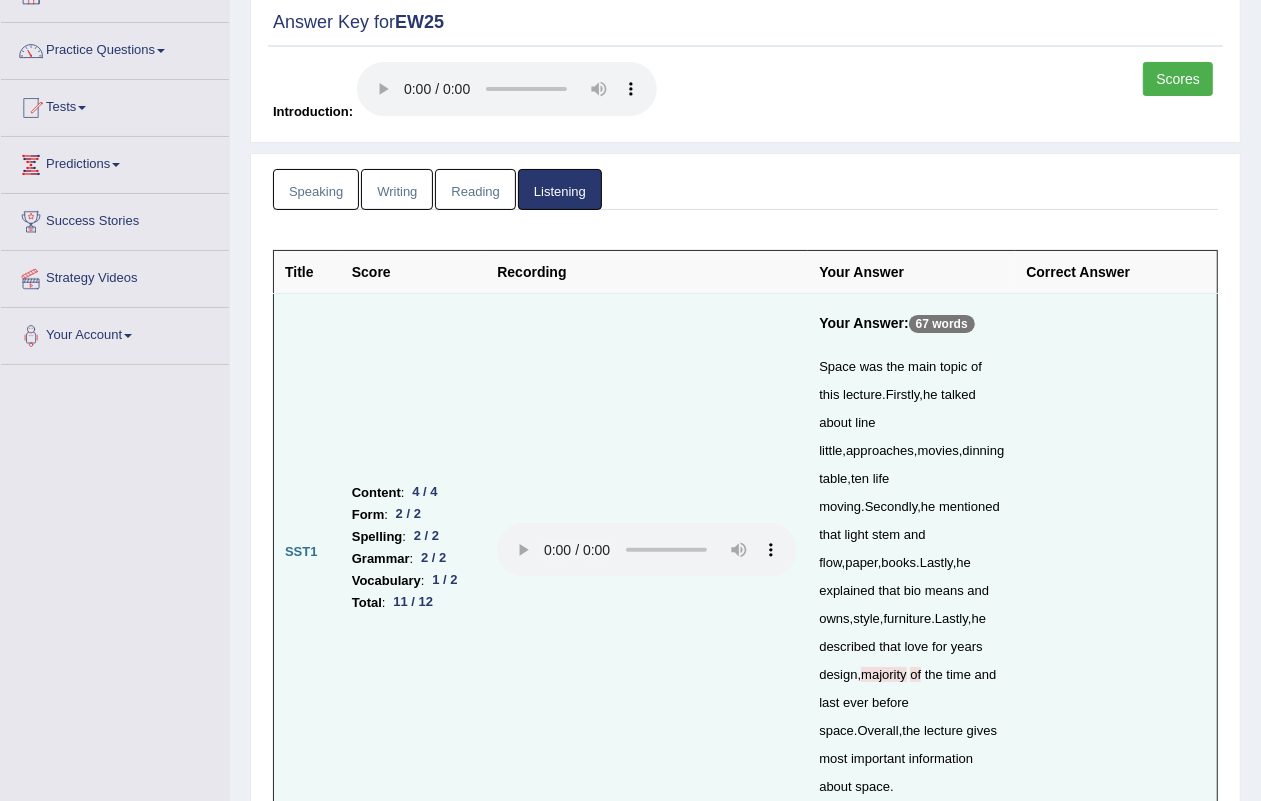 scroll, scrollTop: 0, scrollLeft: 0, axis: both 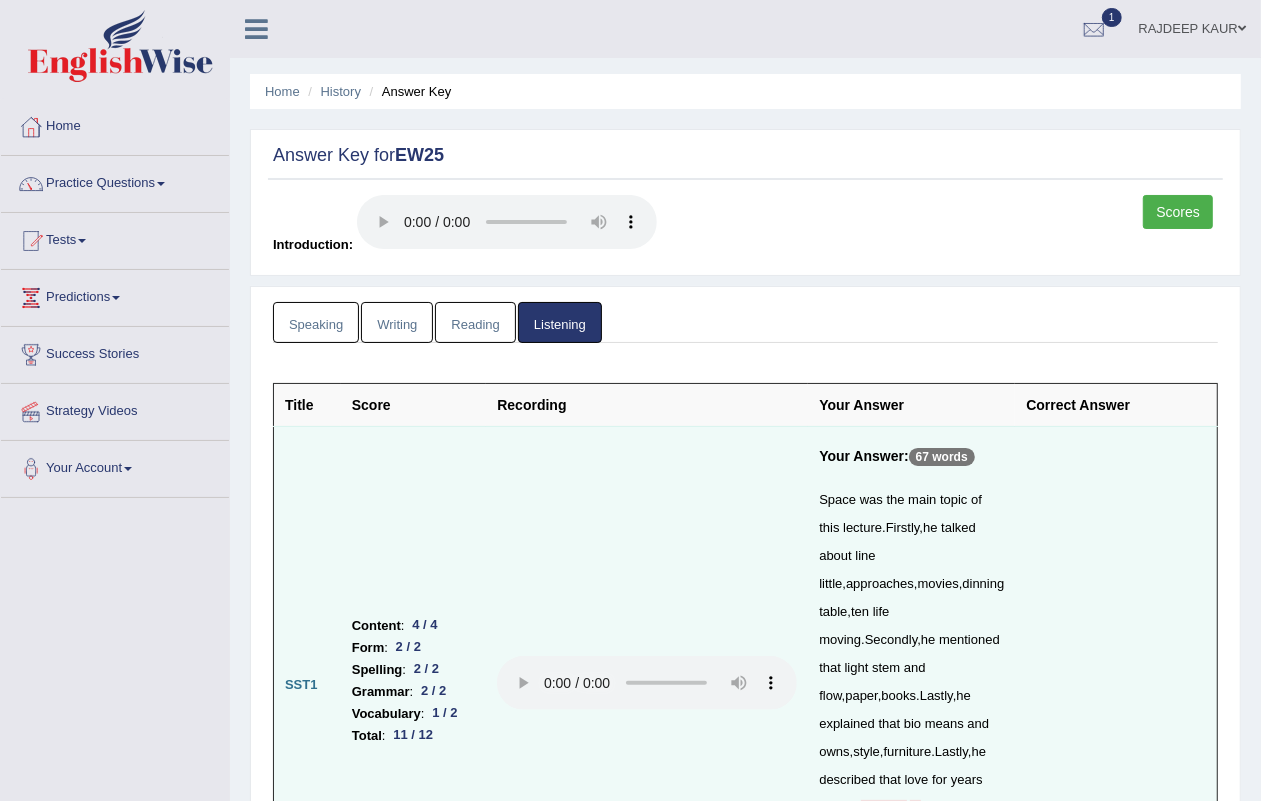 click on "Writing" at bounding box center [397, 322] 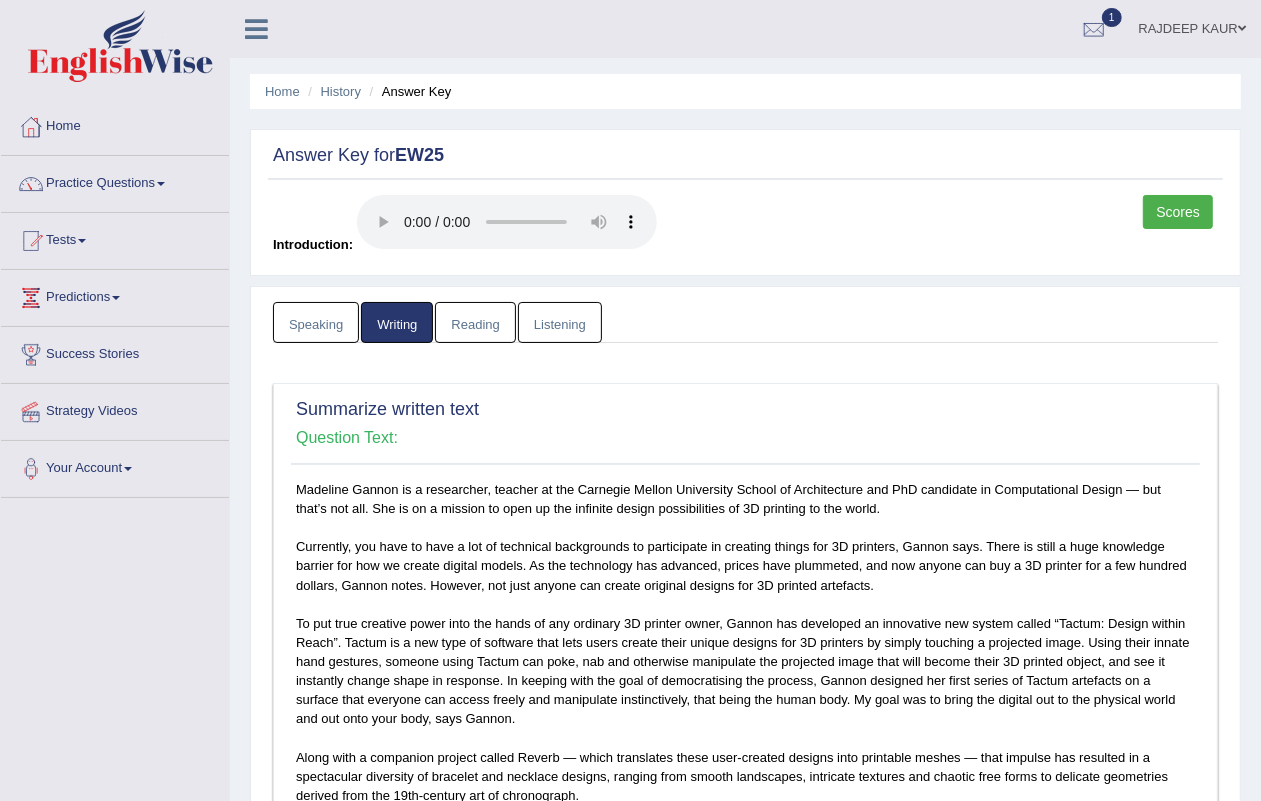 click on "History" at bounding box center (332, 91) 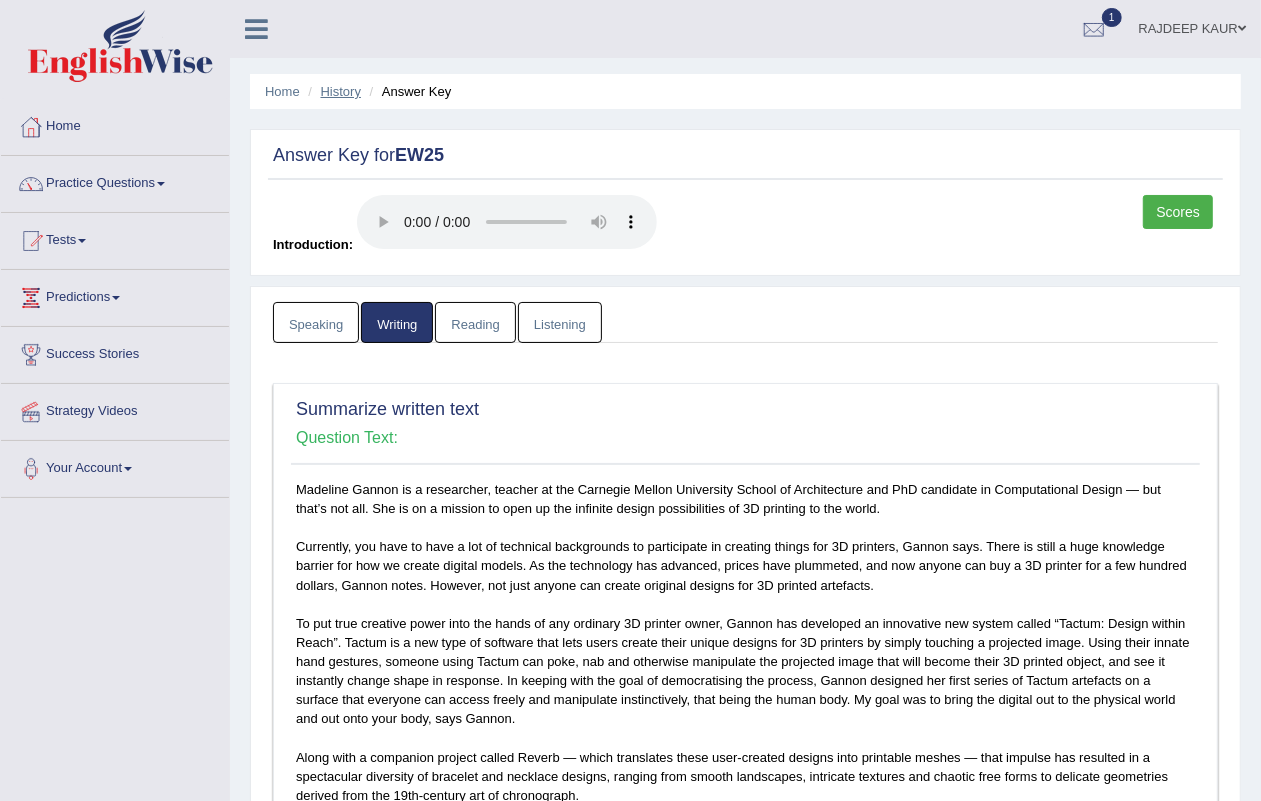 click on "History" at bounding box center (341, 91) 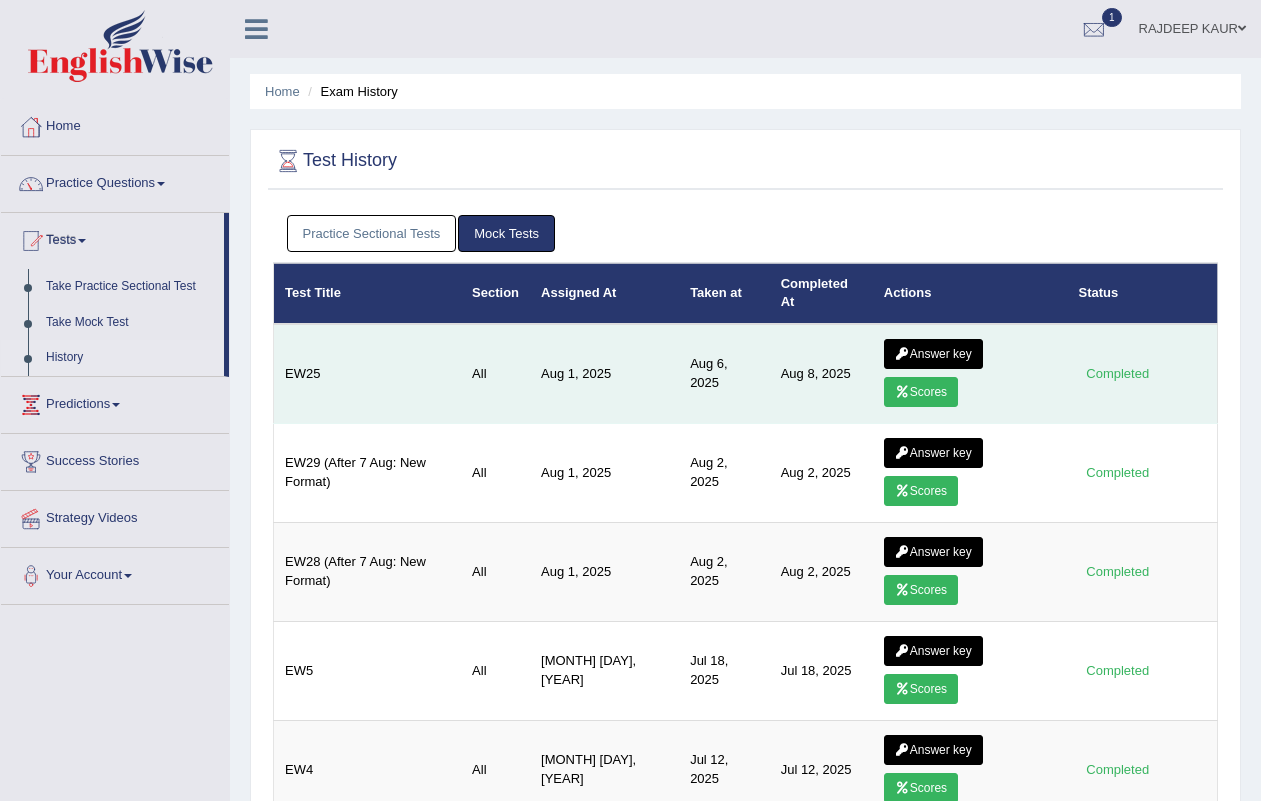 scroll, scrollTop: 0, scrollLeft: 0, axis: both 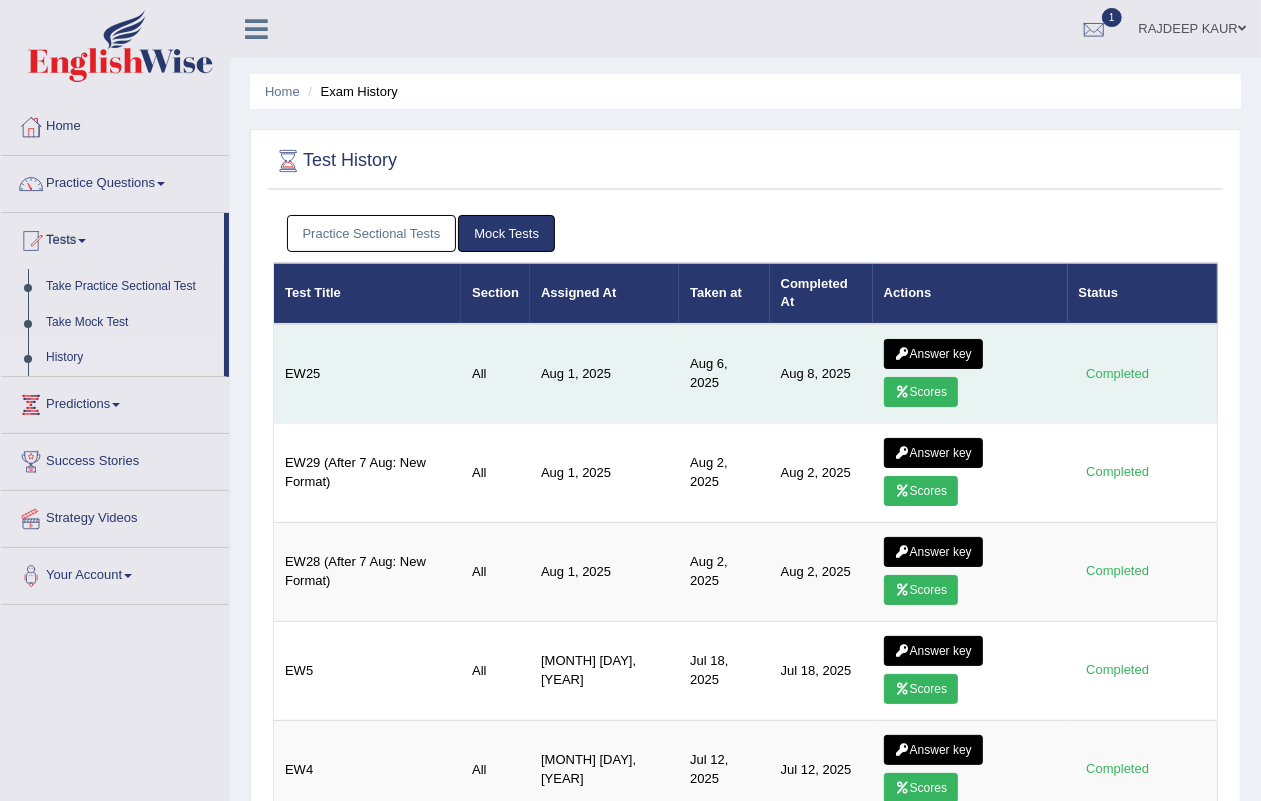 click on "Scores" at bounding box center (921, 392) 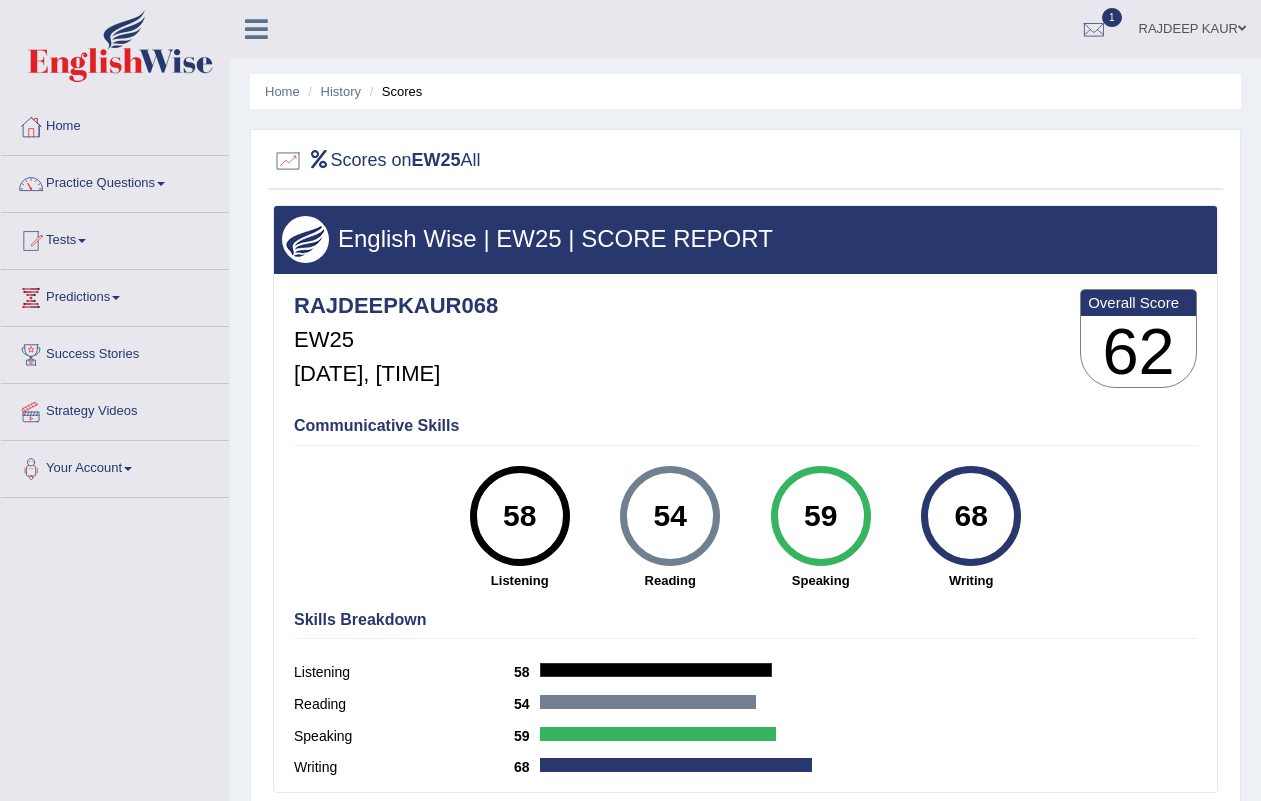 scroll, scrollTop: 0, scrollLeft: 0, axis: both 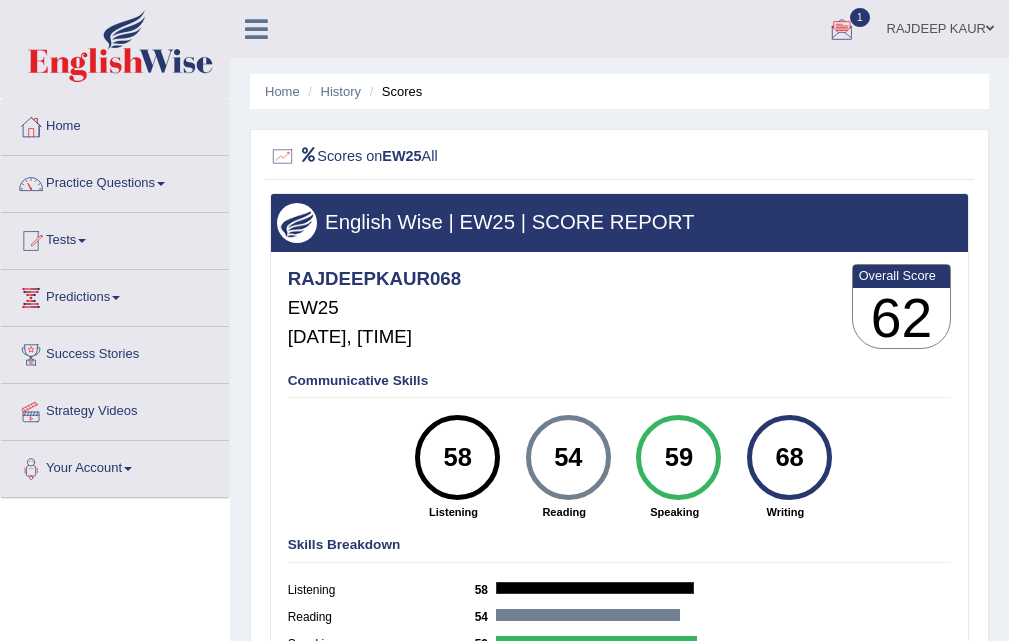 drag, startPoint x: 1236, startPoint y: 3, endPoint x: 116, endPoint y: 543, distance: 1243.3824 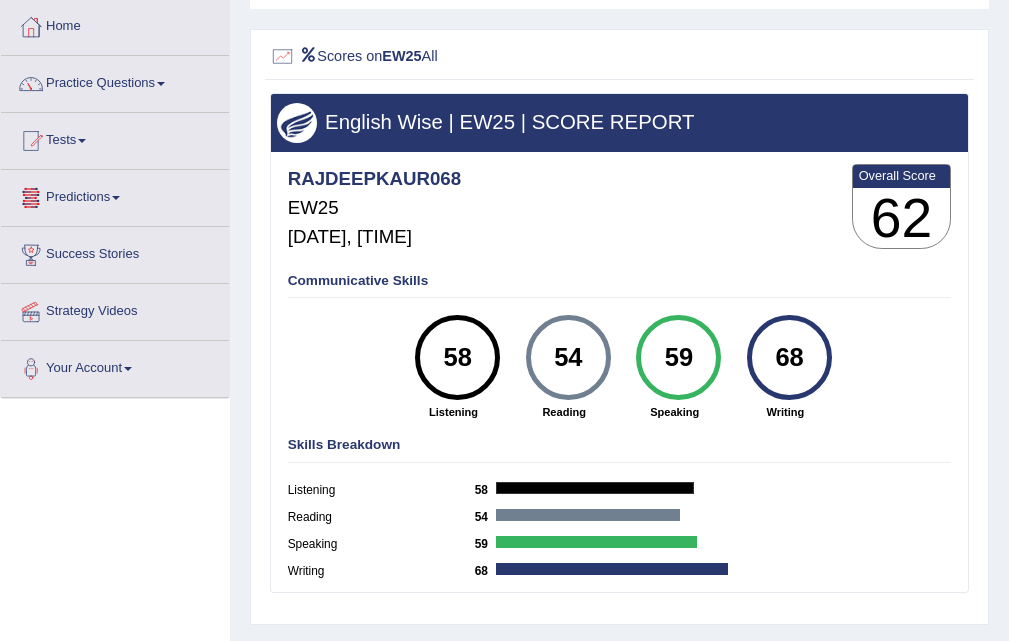 scroll, scrollTop: 0, scrollLeft: 0, axis: both 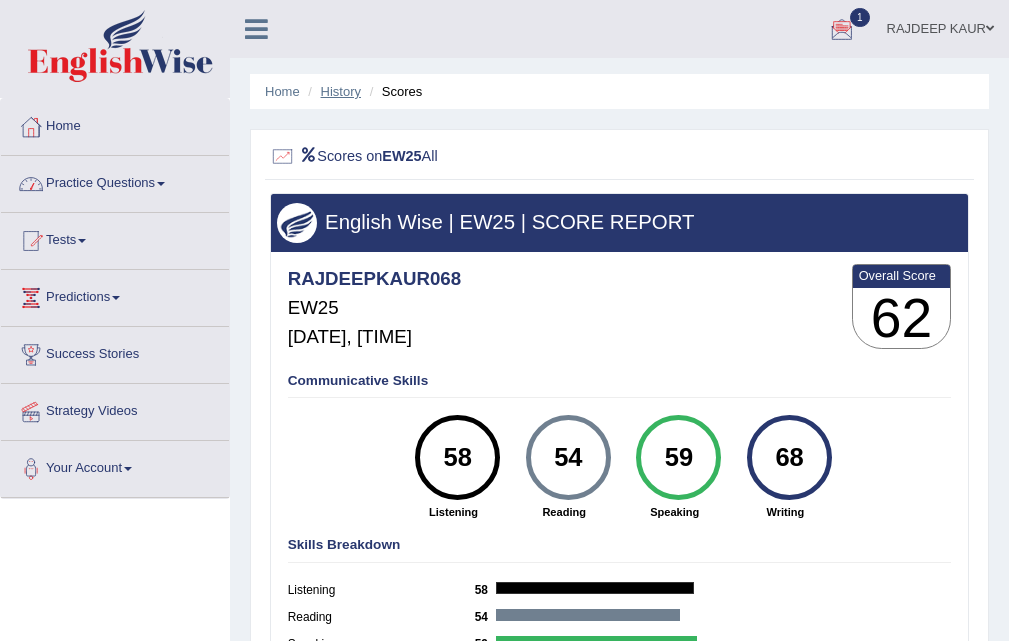click on "History" at bounding box center [341, 91] 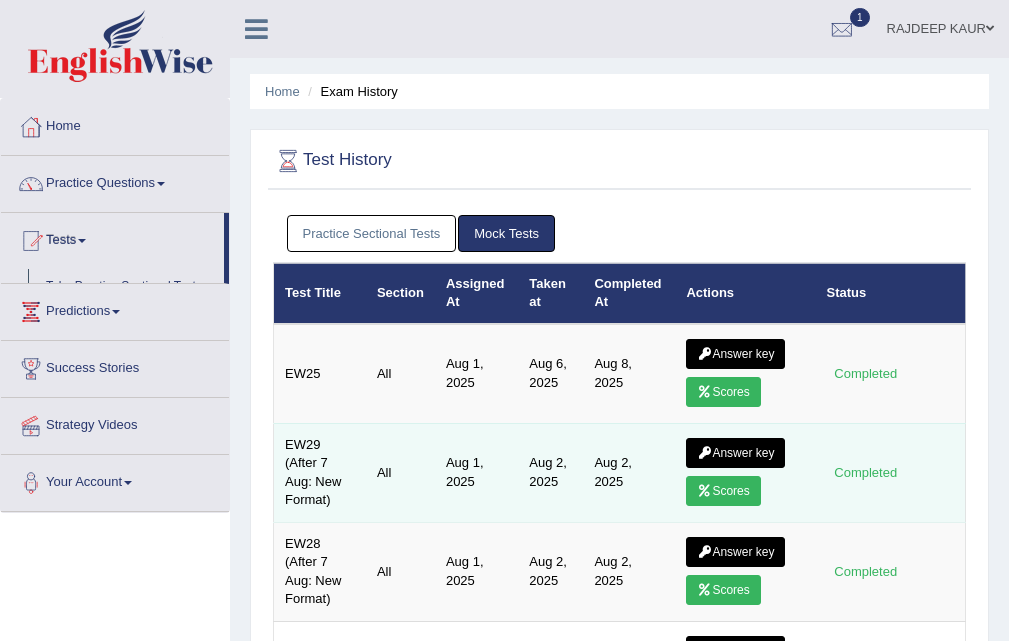 scroll, scrollTop: 0, scrollLeft: 0, axis: both 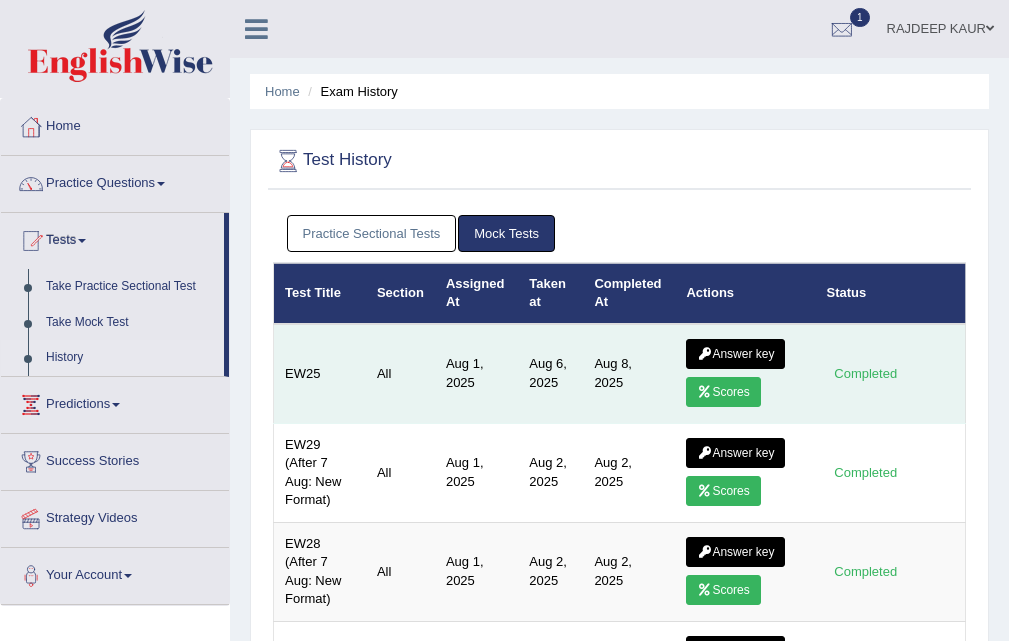 click on "Answer key" at bounding box center [735, 354] 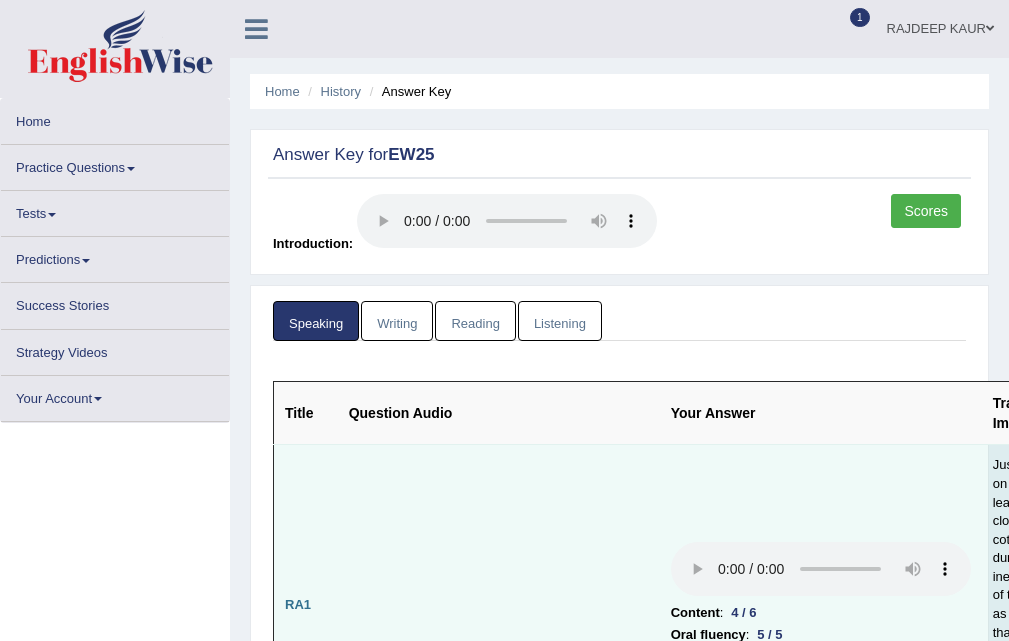 scroll, scrollTop: 200, scrollLeft: 0, axis: vertical 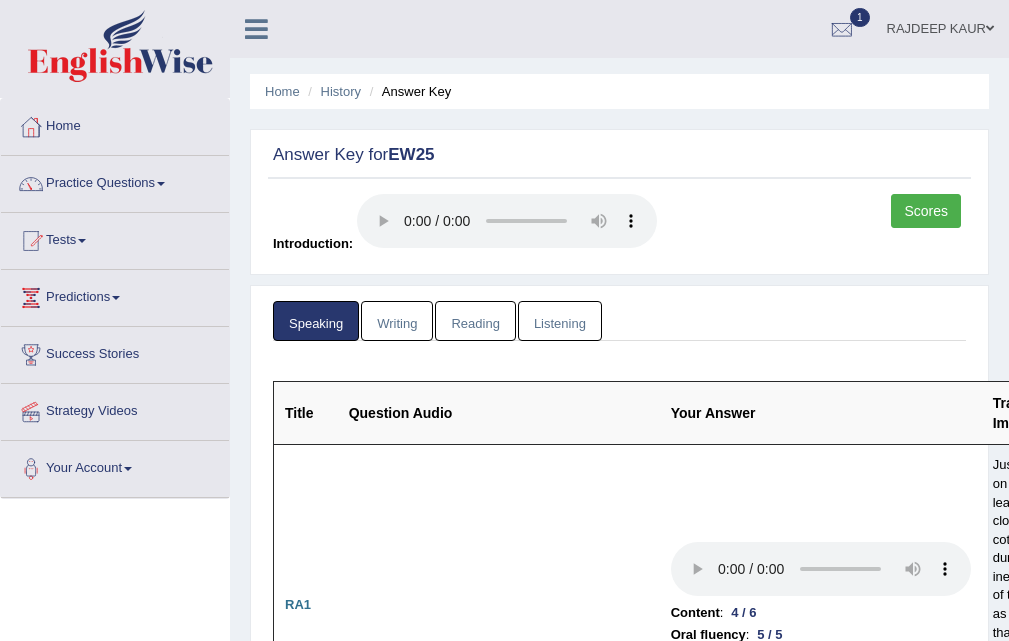 click on "Scores" at bounding box center [926, 211] 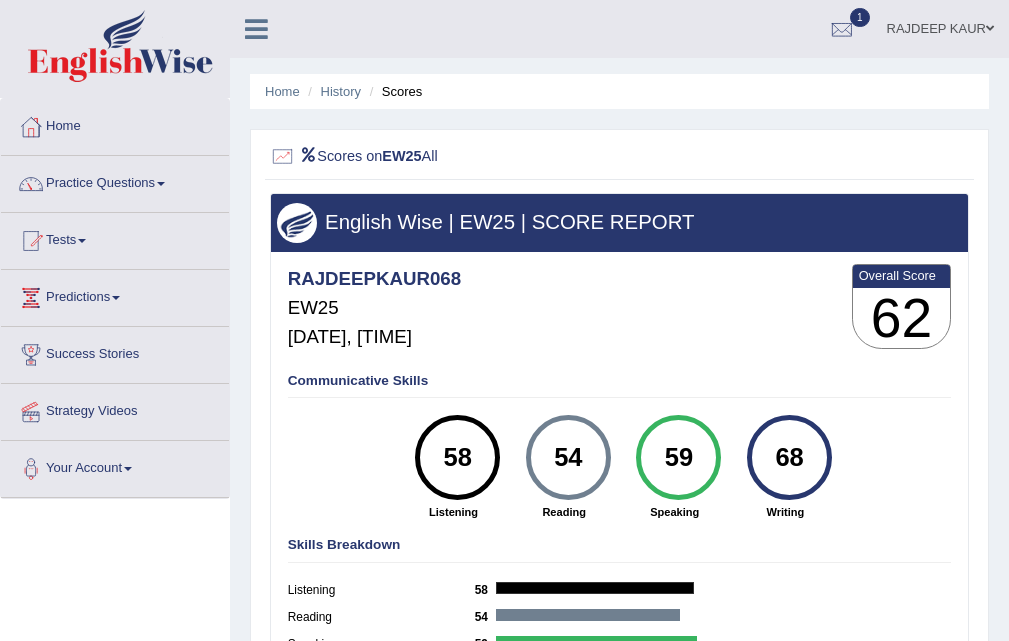 scroll, scrollTop: 0, scrollLeft: 0, axis: both 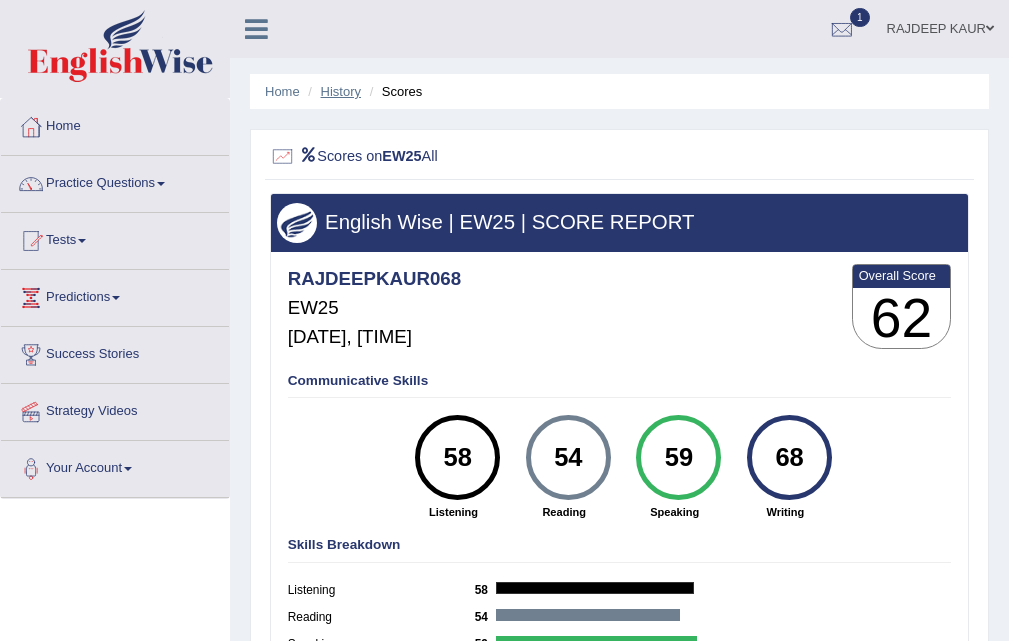 click on "History" at bounding box center (341, 91) 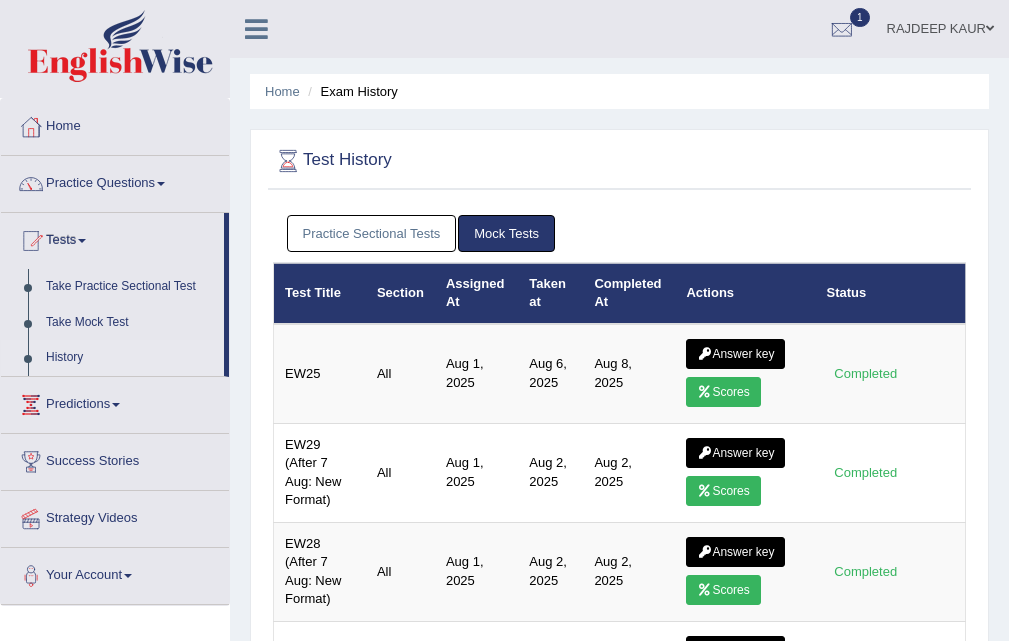 scroll, scrollTop: 0, scrollLeft: 0, axis: both 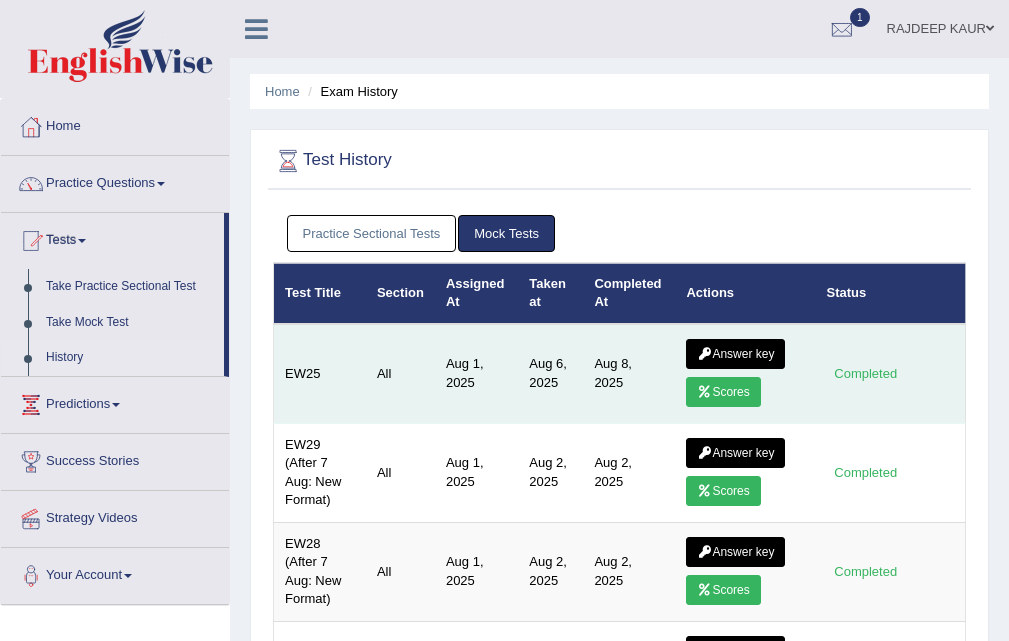 click on "Scores" at bounding box center [723, 392] 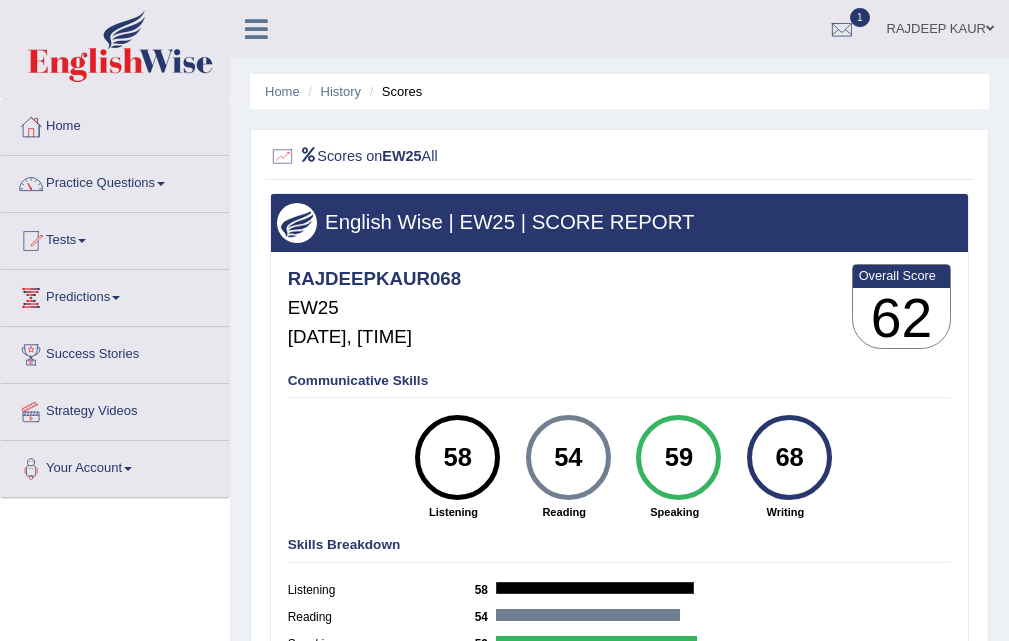 scroll, scrollTop: 0, scrollLeft: 0, axis: both 